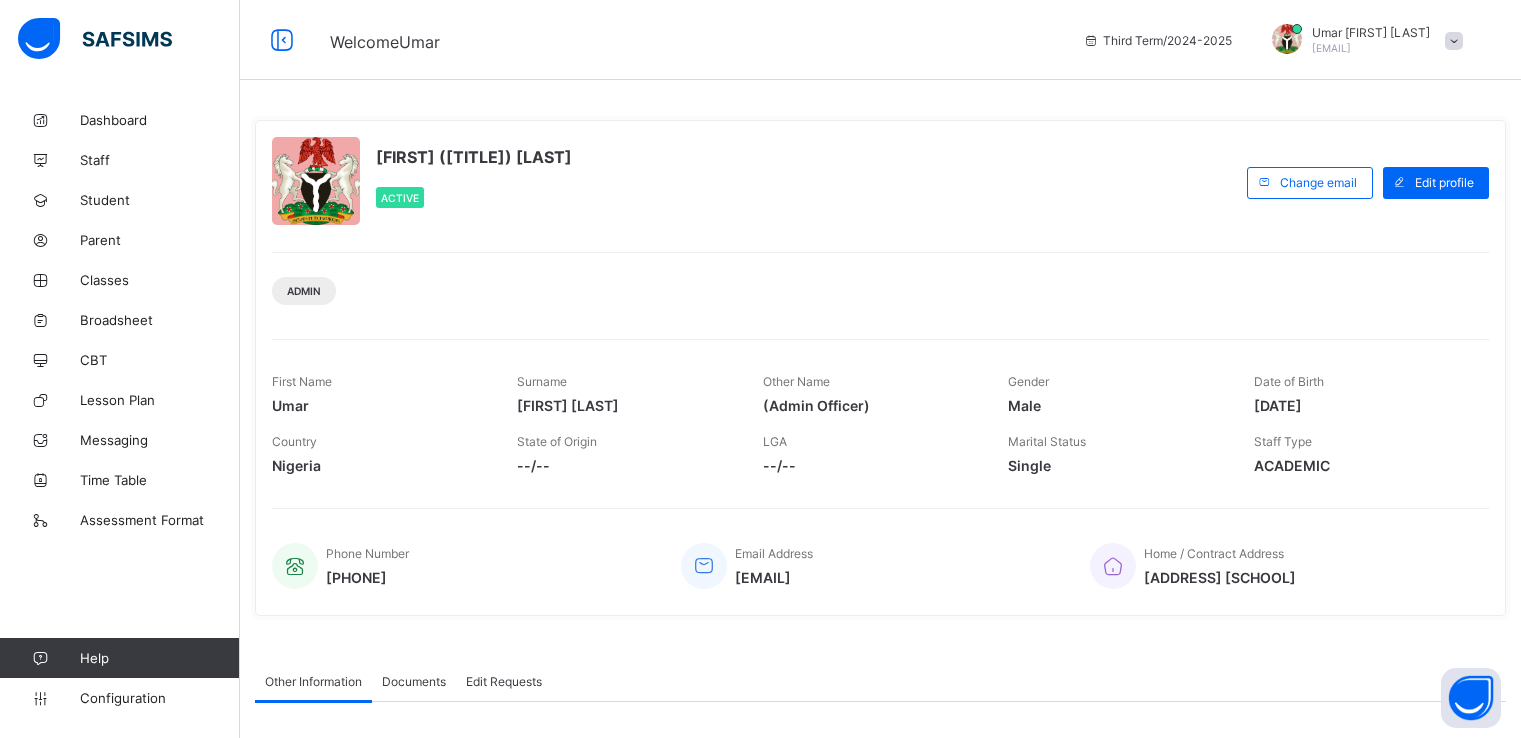 scroll, scrollTop: 0, scrollLeft: 0, axis: both 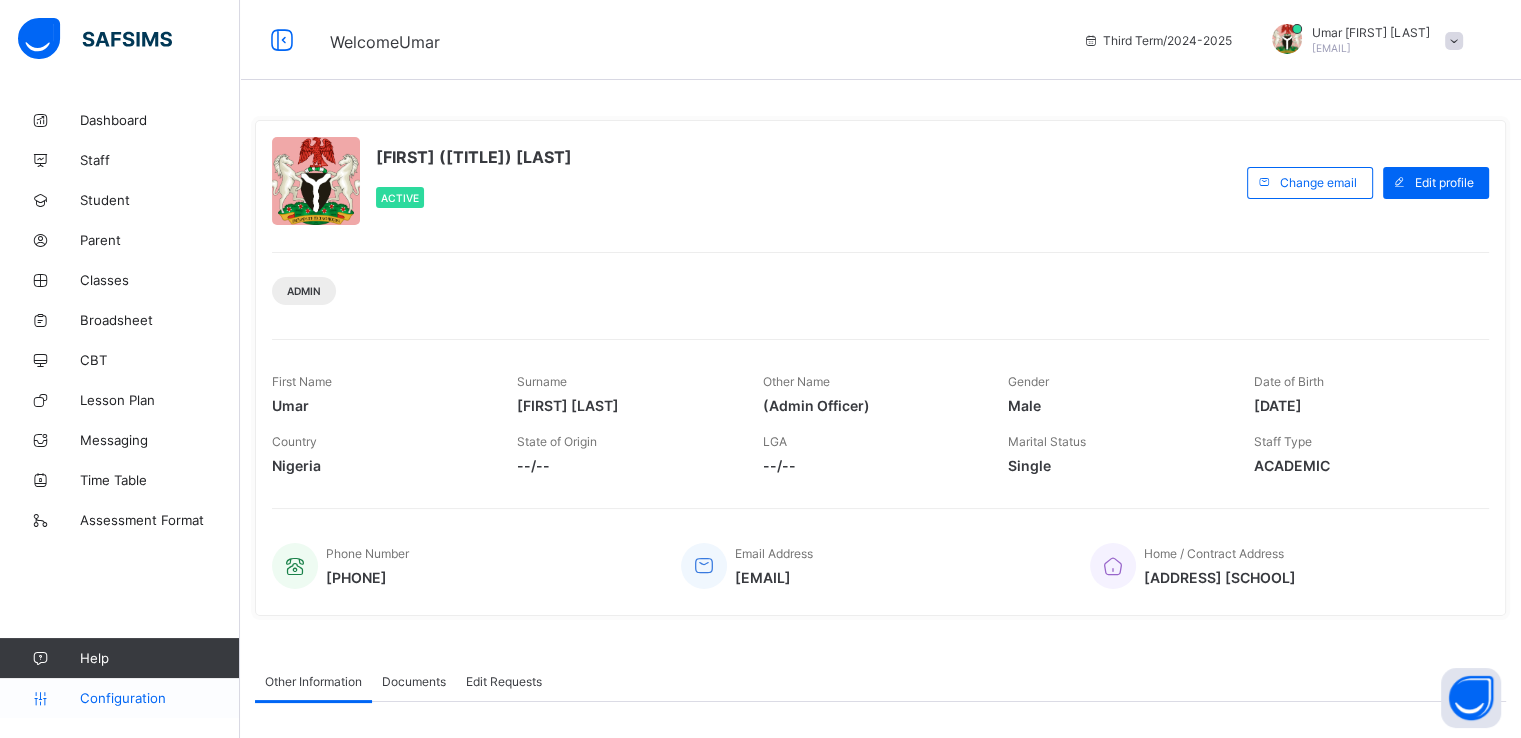 click on "Configuration" at bounding box center (119, 698) 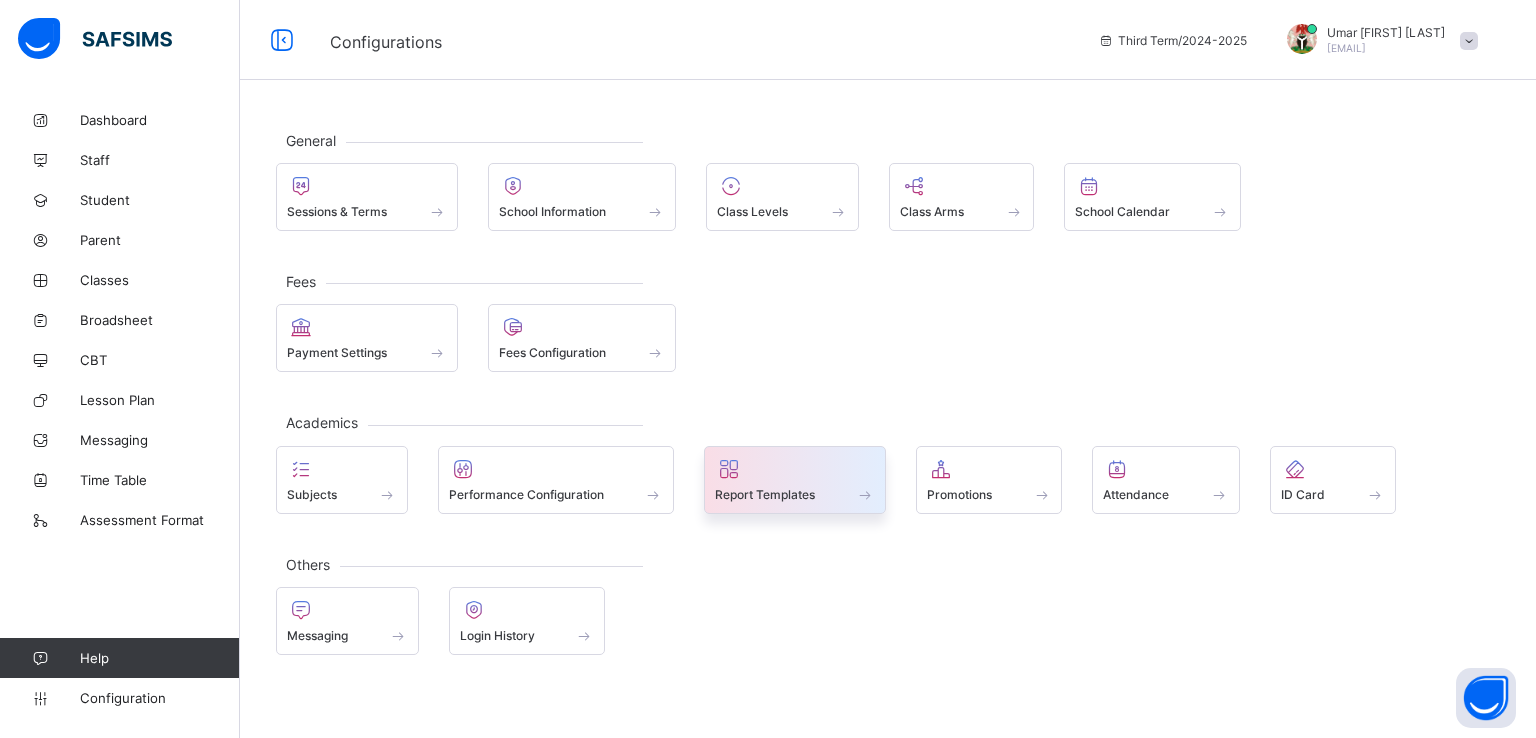 click on "Report Templates" at bounding box center [765, 494] 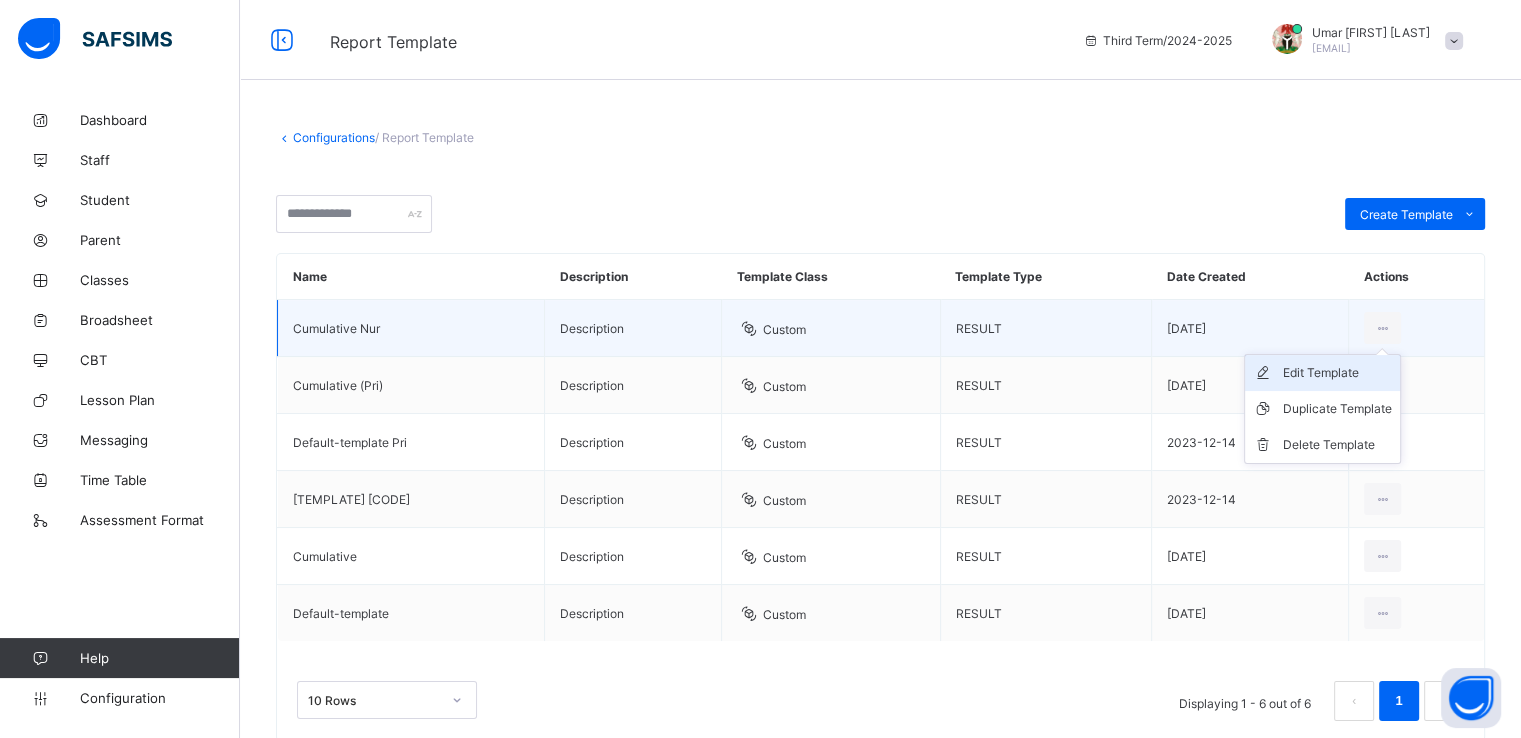 click on "Edit Template" at bounding box center (1337, 373) 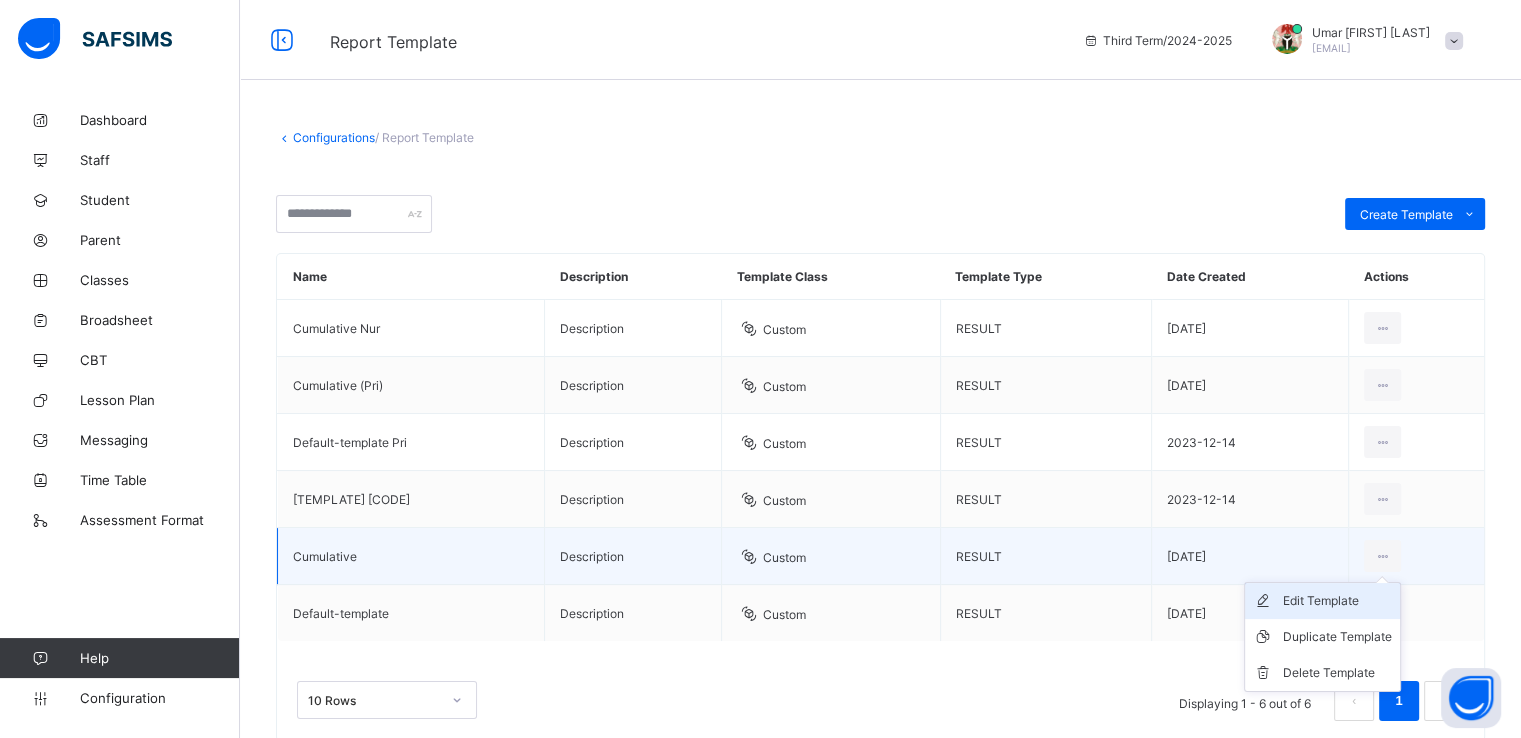 click on "Edit Template" at bounding box center [1337, 601] 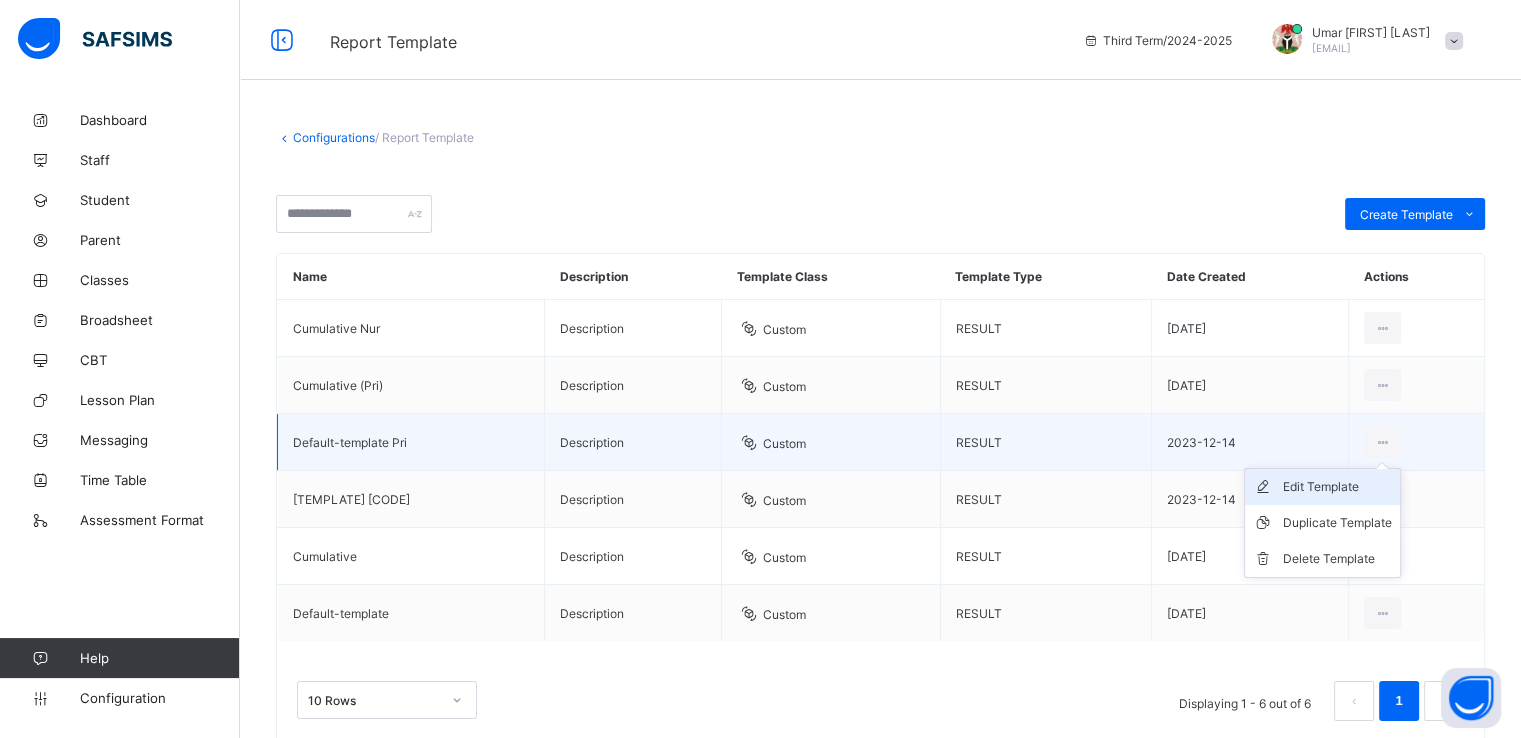 click on "Edit Template" at bounding box center [1337, 487] 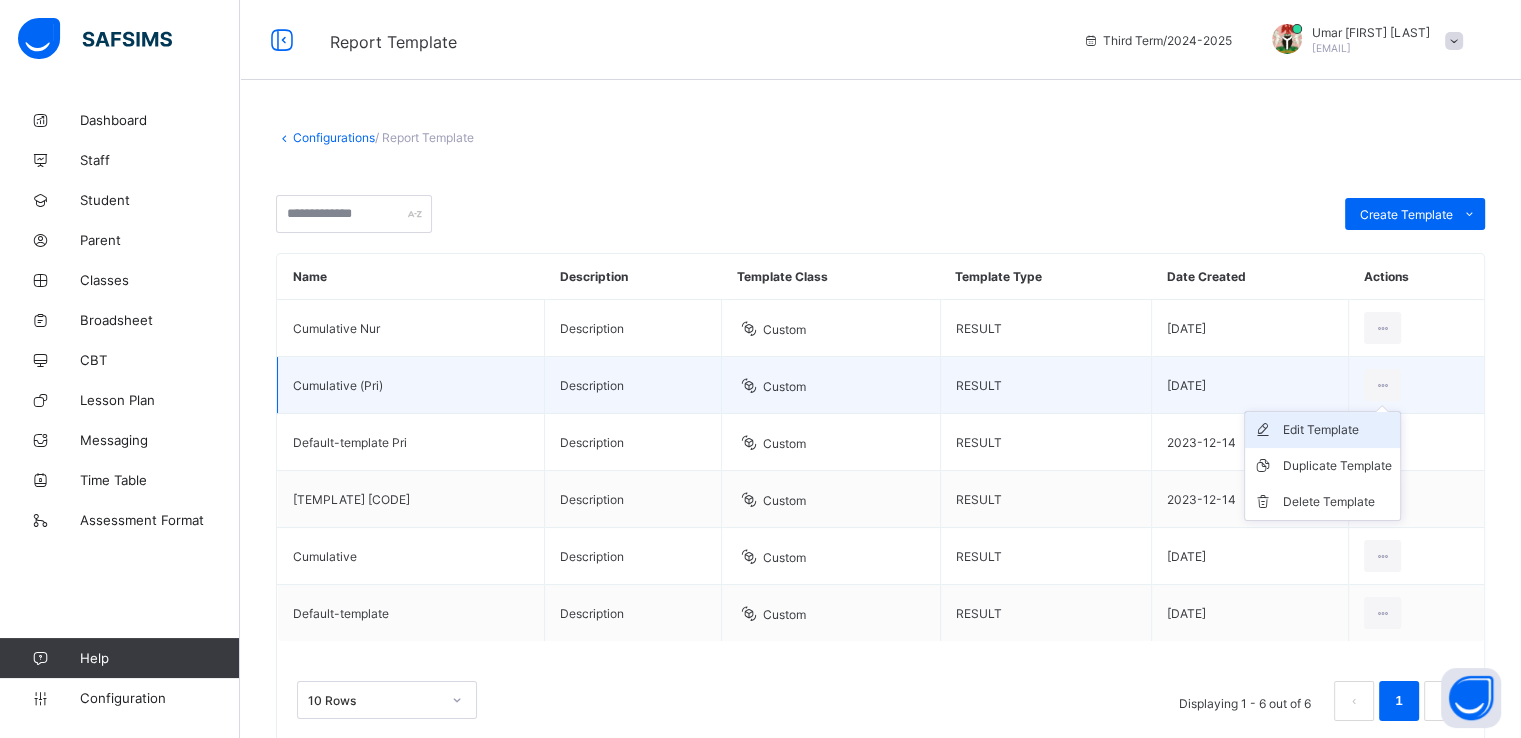 click on "Edit Template" at bounding box center (1337, 430) 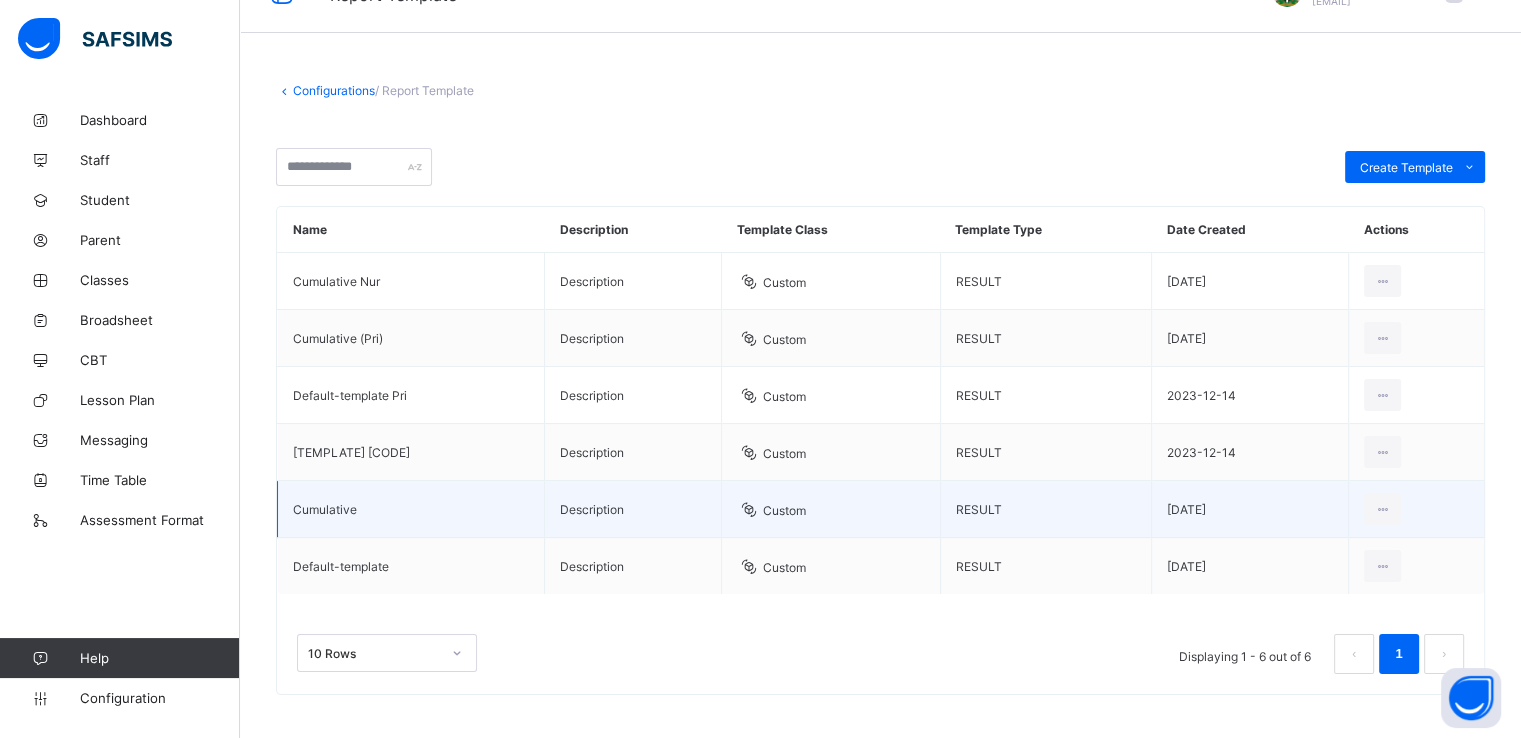 scroll, scrollTop: 52, scrollLeft: 0, axis: vertical 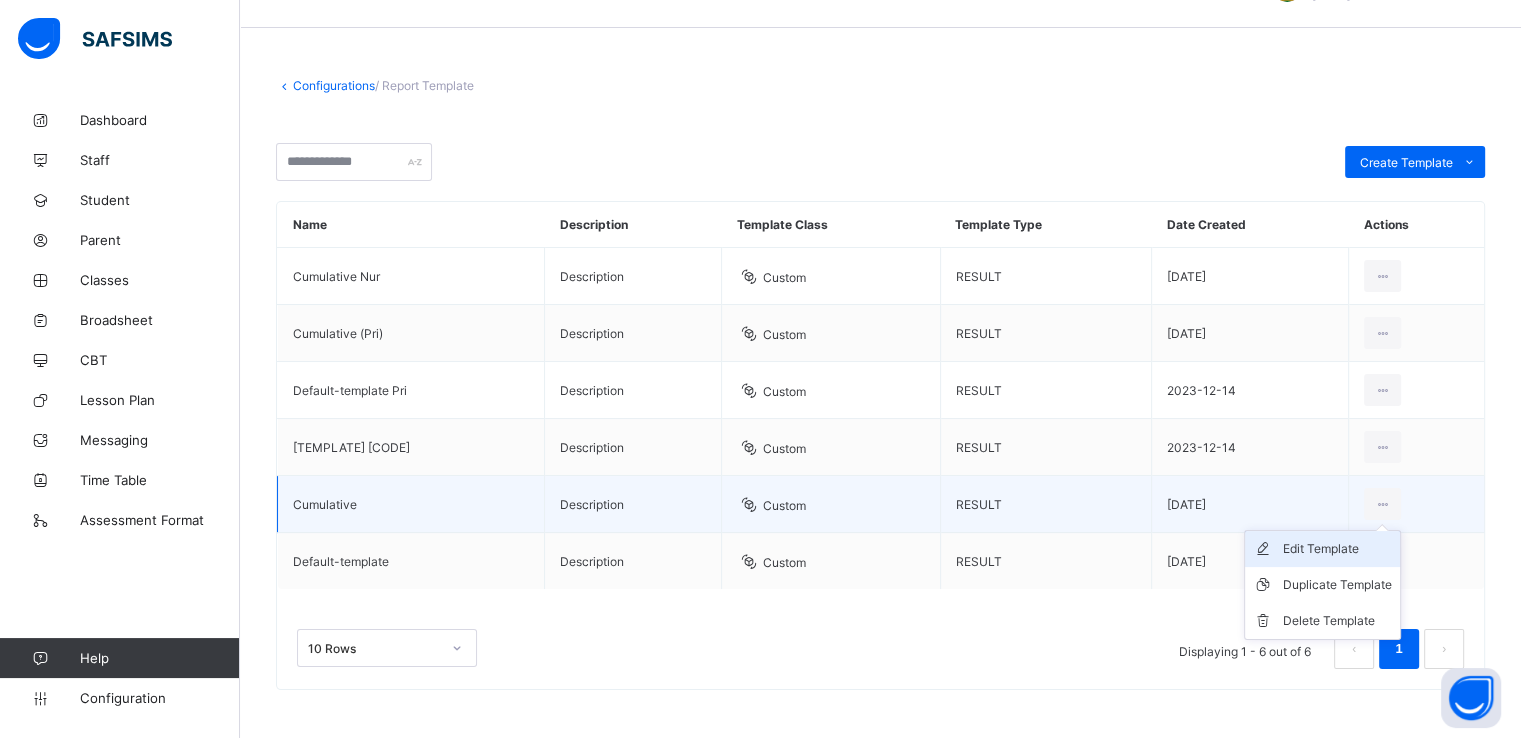 click on "Edit Template" at bounding box center [1337, 549] 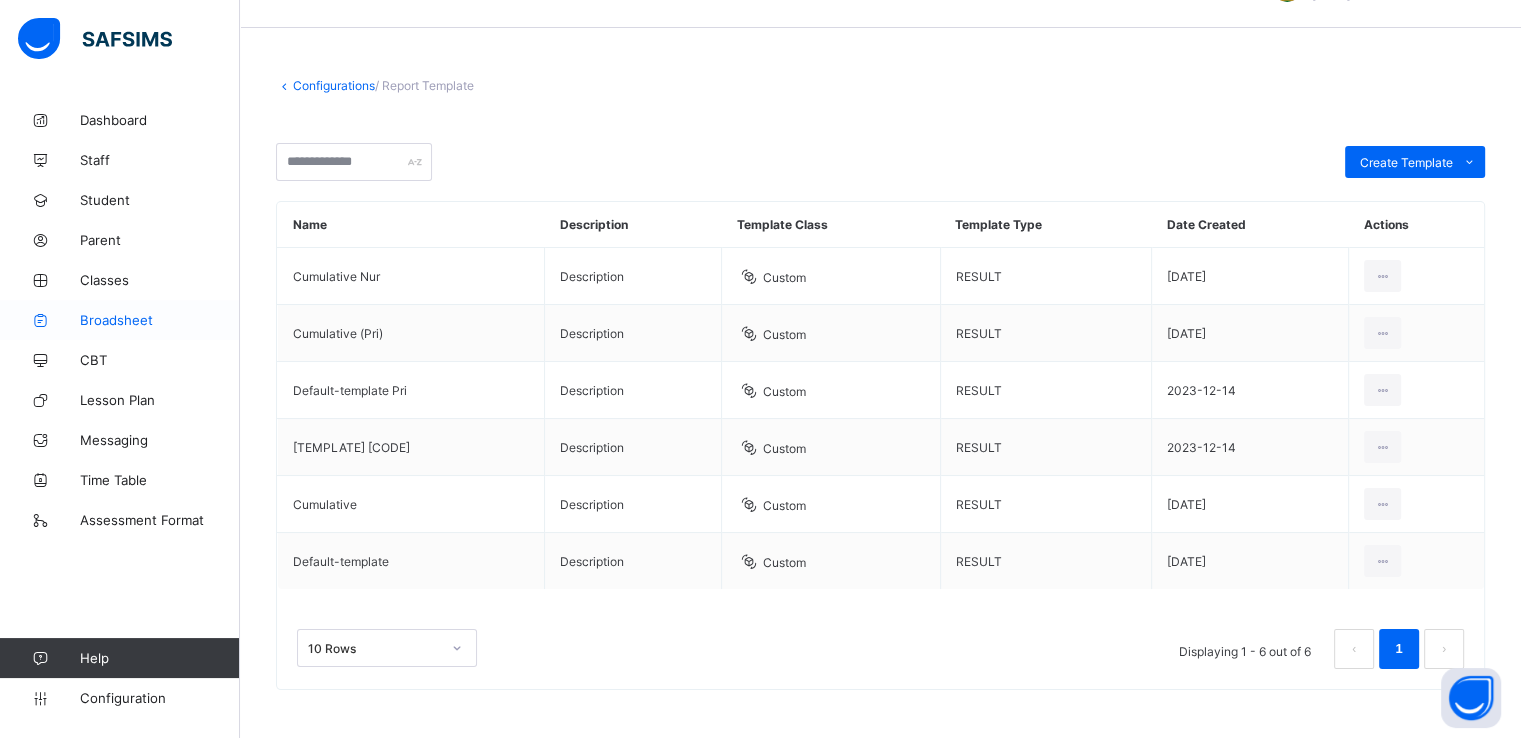 click on "Broadsheet" at bounding box center [160, 320] 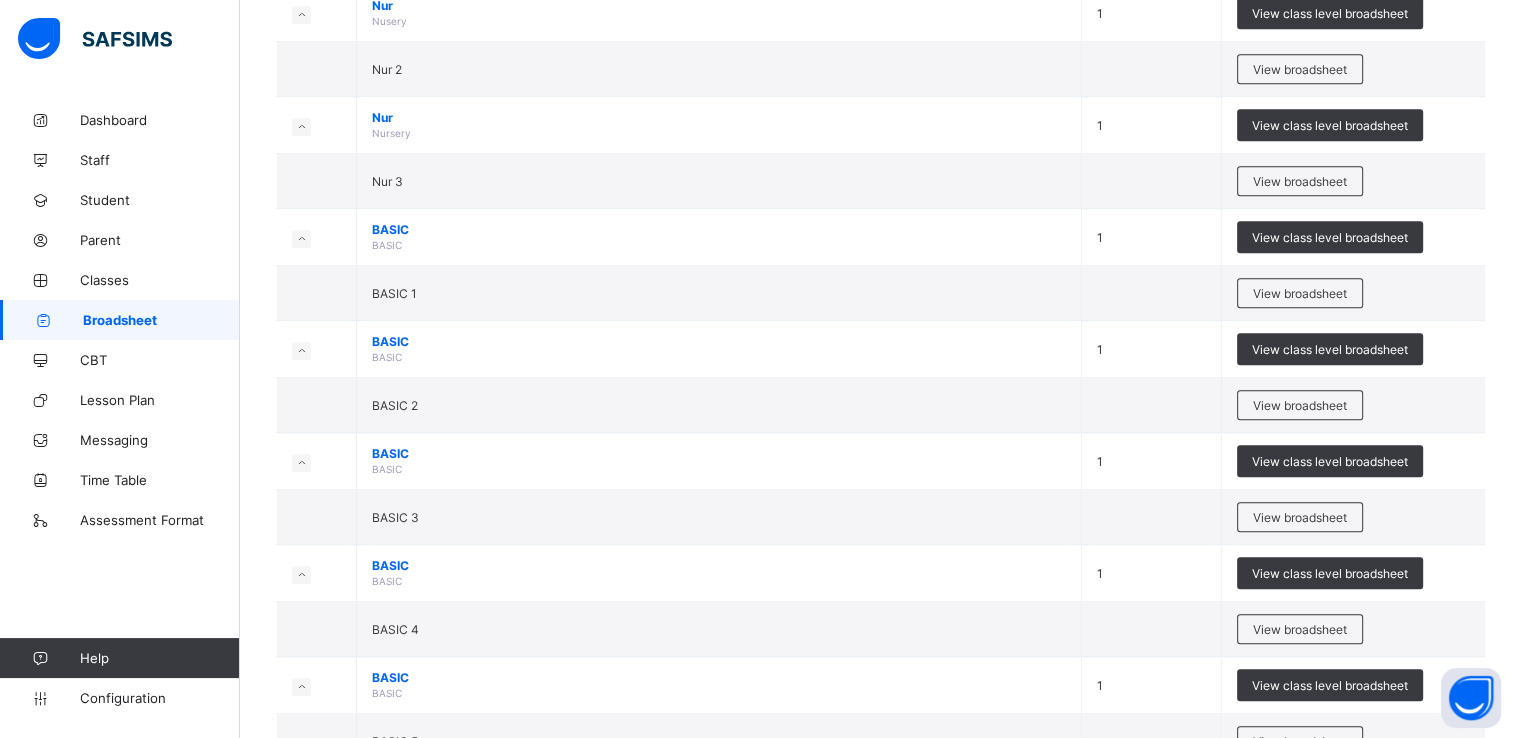 scroll, scrollTop: 1478, scrollLeft: 0, axis: vertical 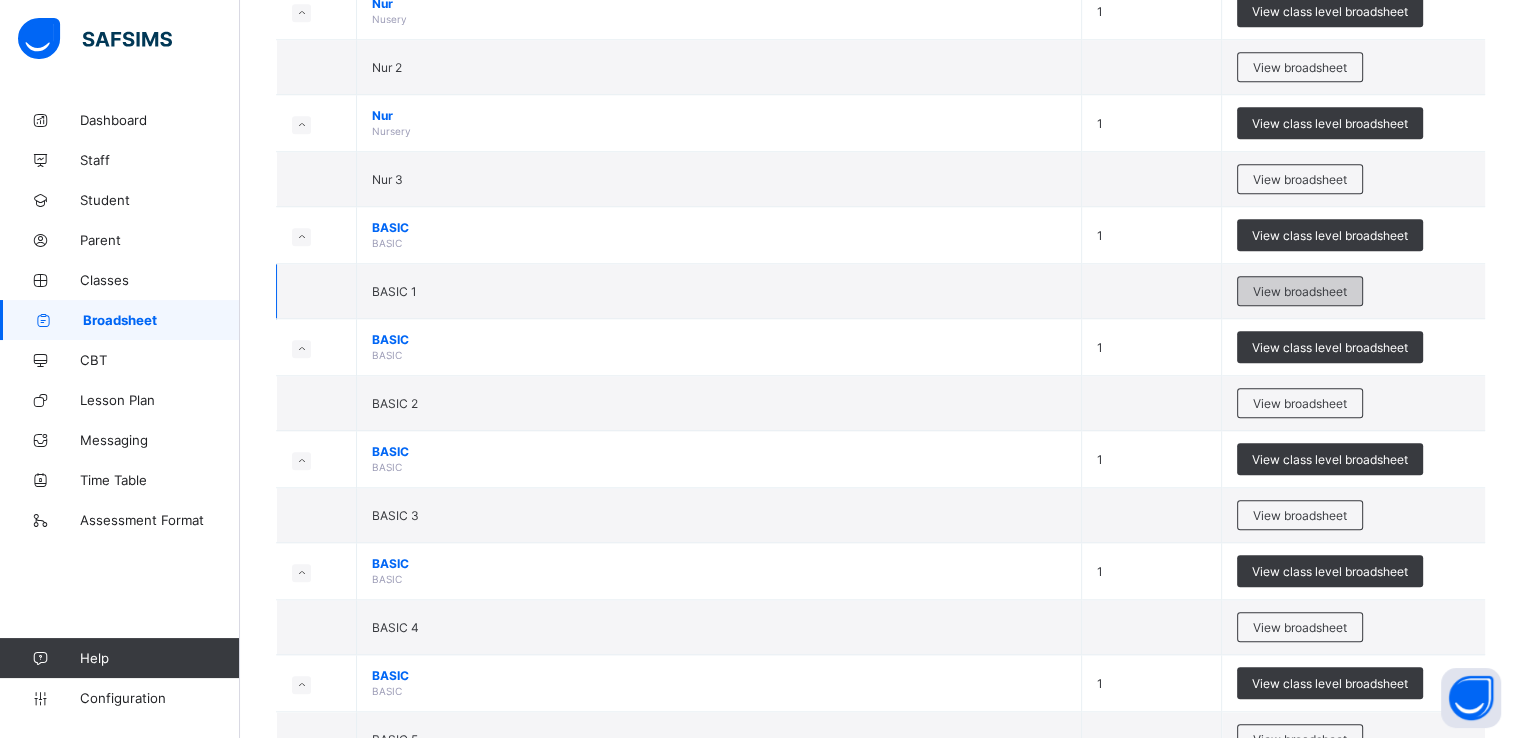 click on "View broadsheet" at bounding box center (1300, 291) 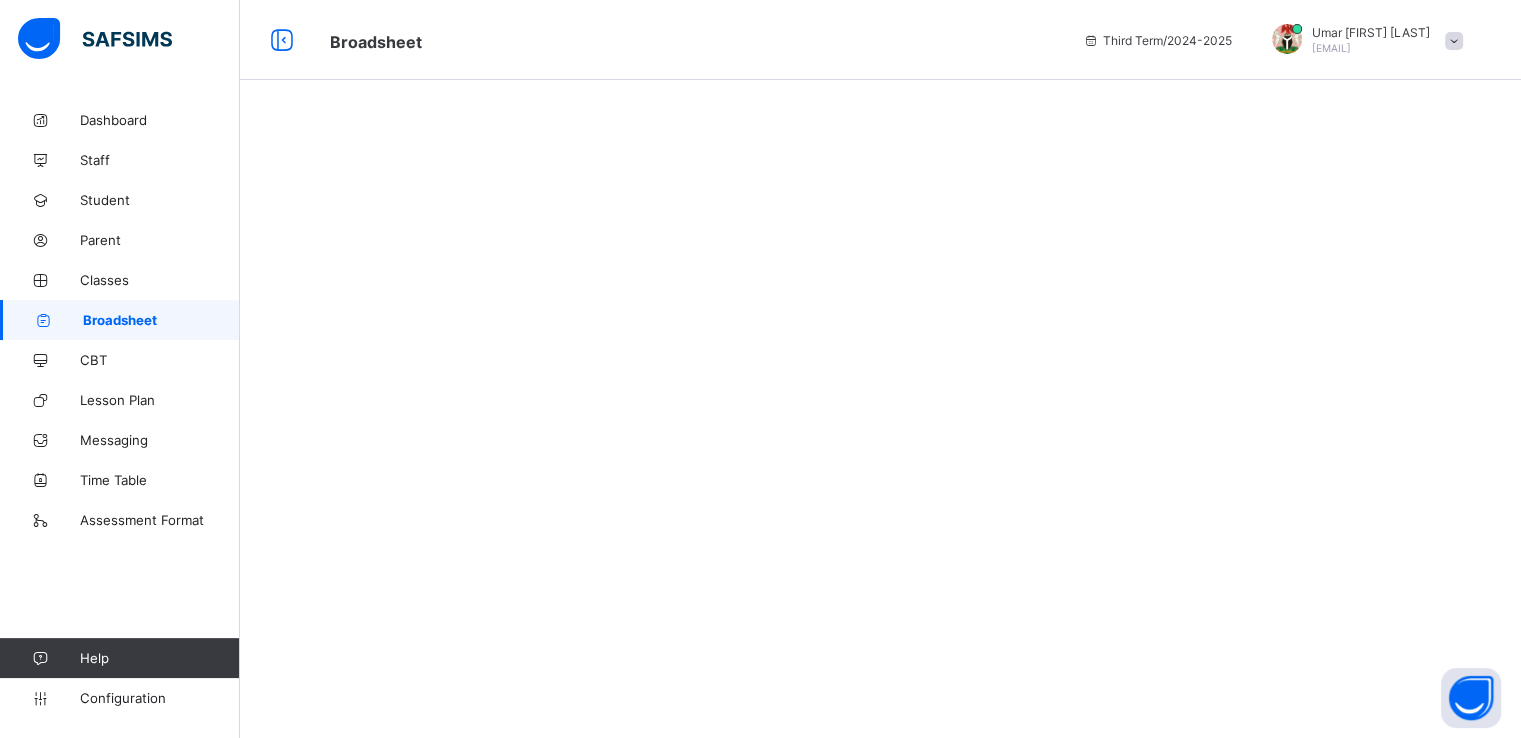 scroll, scrollTop: 0, scrollLeft: 0, axis: both 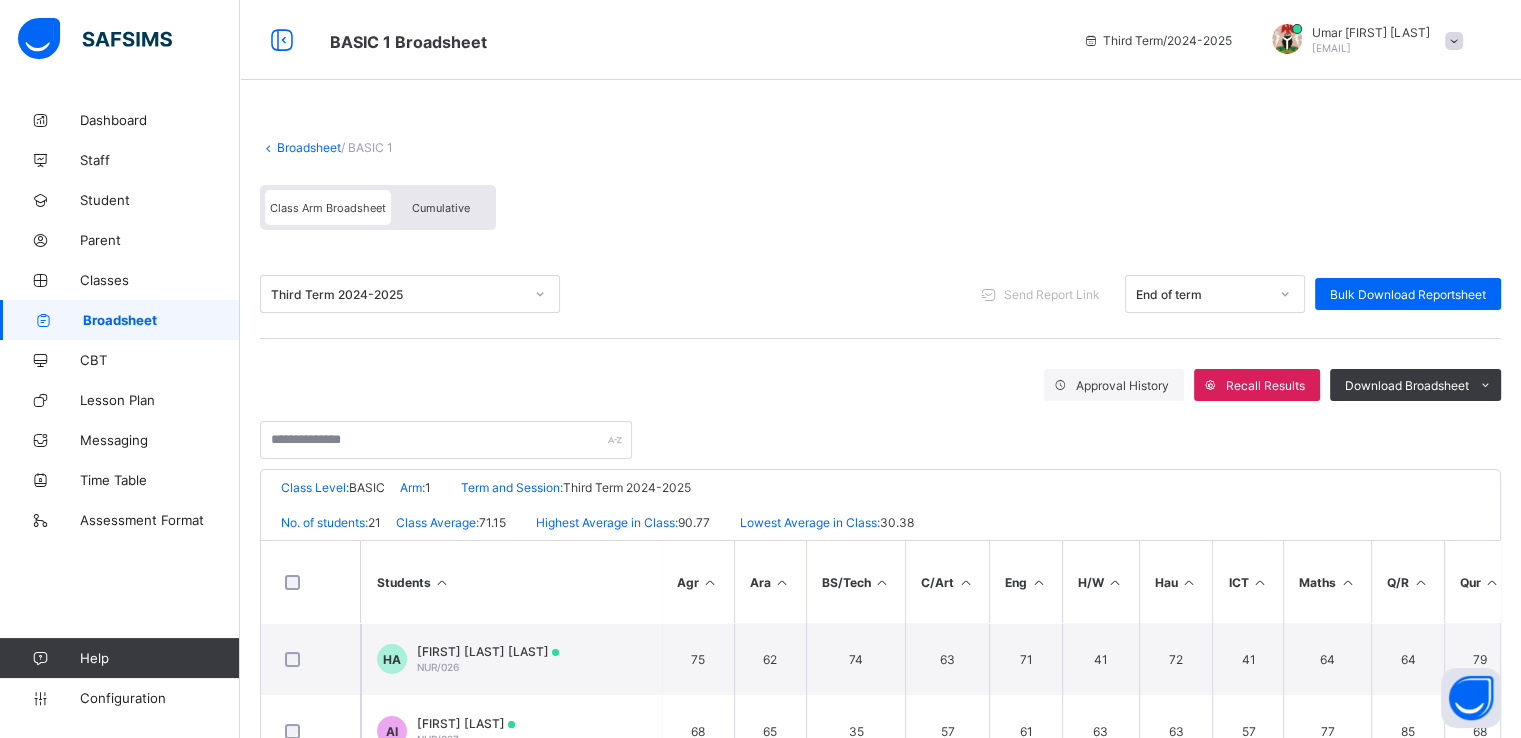 click on "Cumulative" at bounding box center (441, 208) 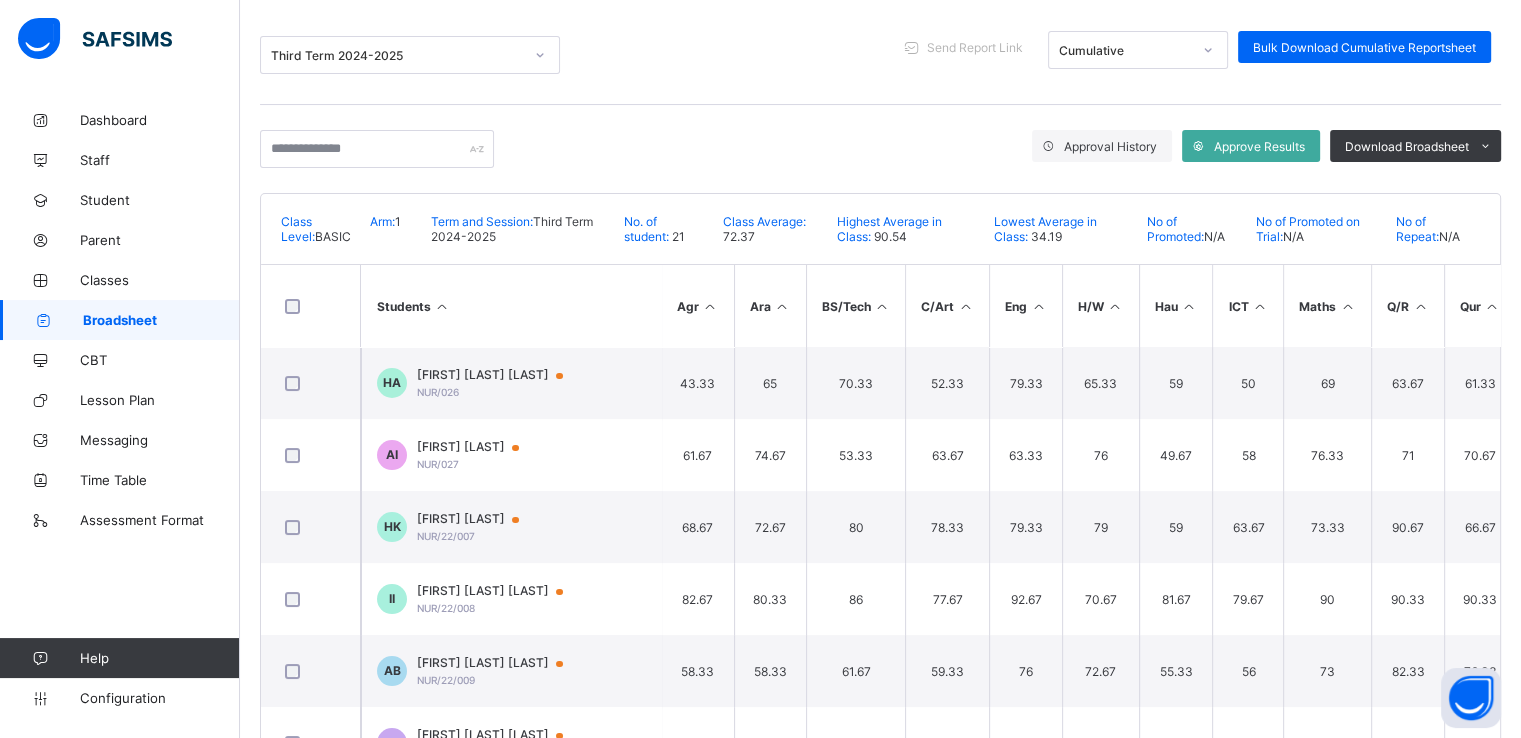 scroll, scrollTop: 252, scrollLeft: 0, axis: vertical 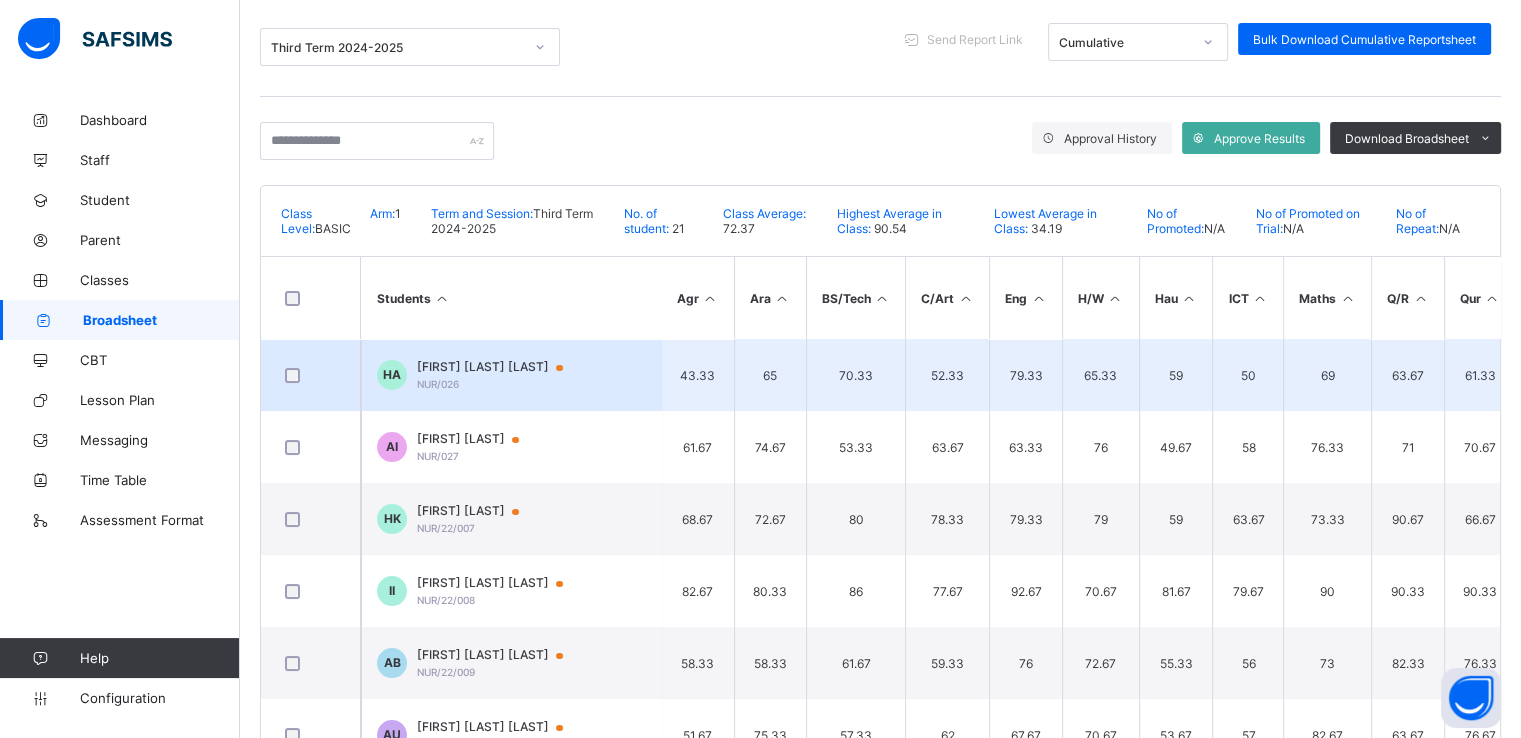 click on "Halima Aminu Abdullahi" at bounding box center [499, 367] 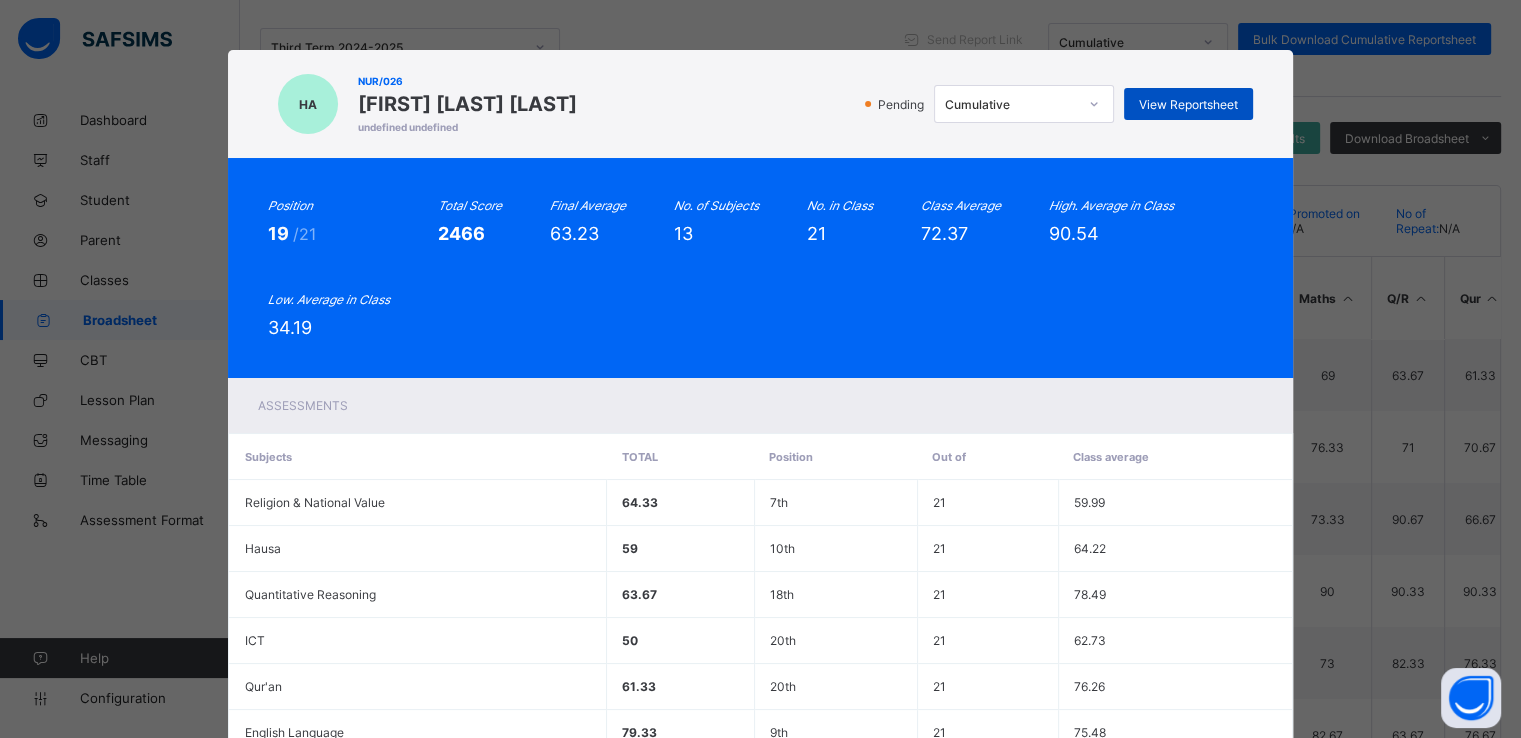 click on "View Reportsheet" at bounding box center [1188, 104] 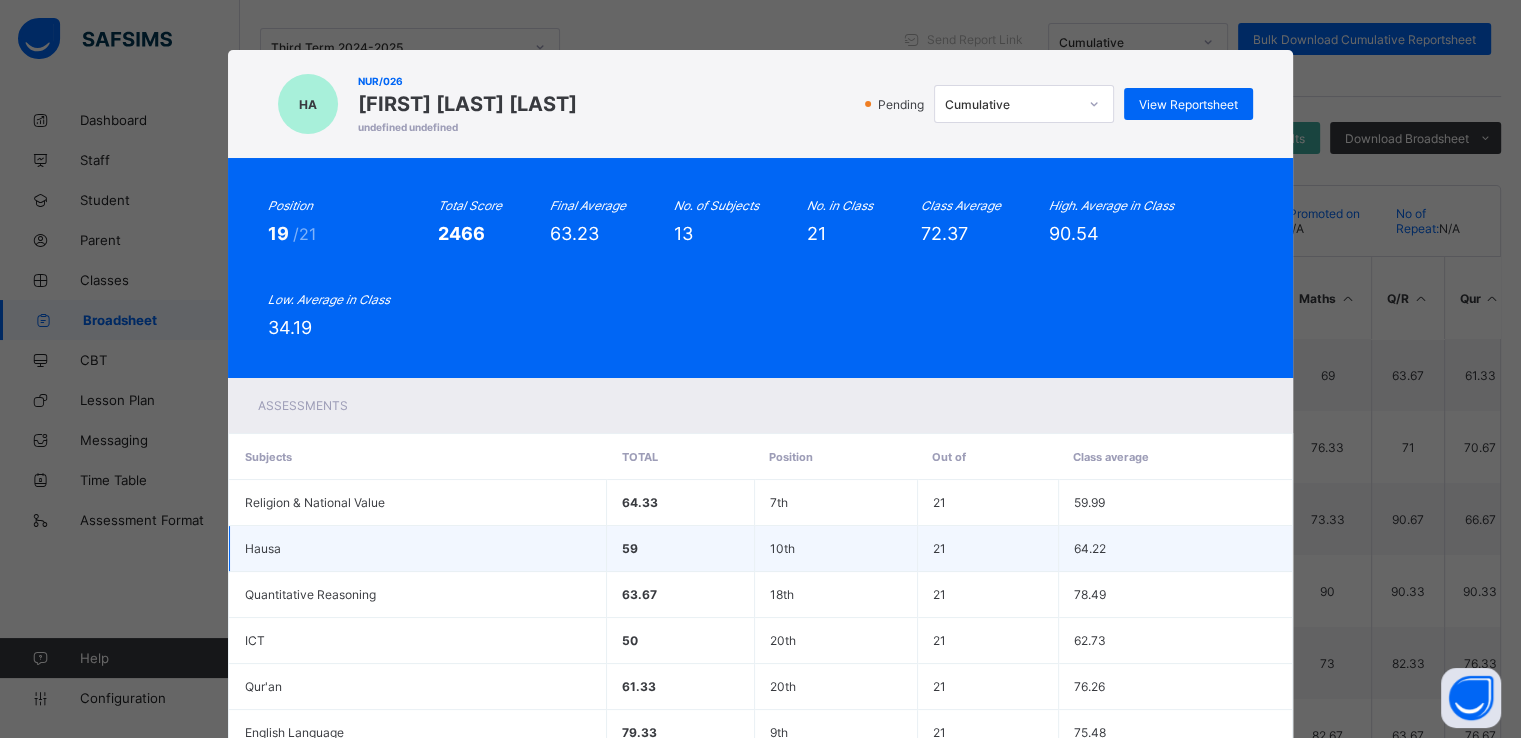 scroll, scrollTop: 524, scrollLeft: 0, axis: vertical 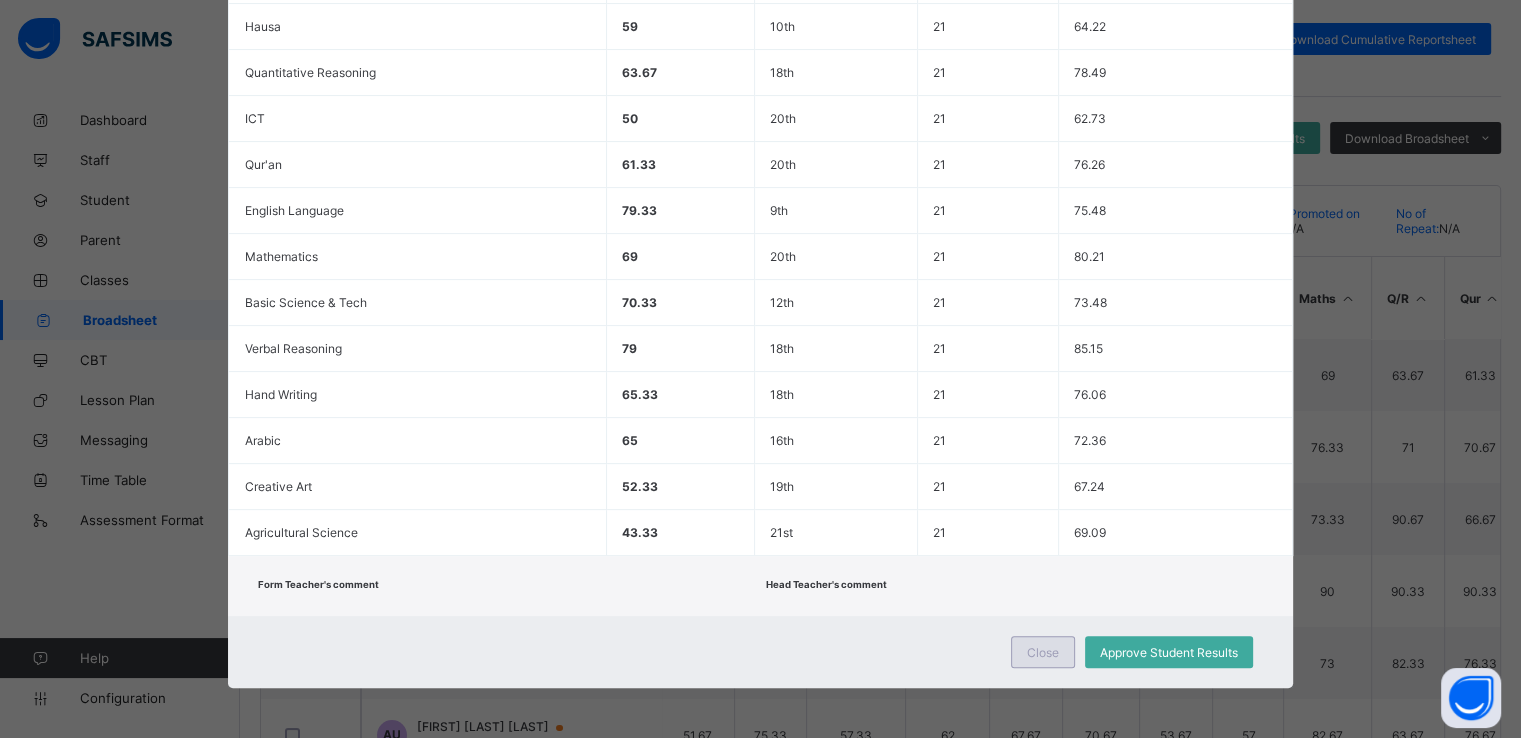 click on "Close" at bounding box center [1043, 652] 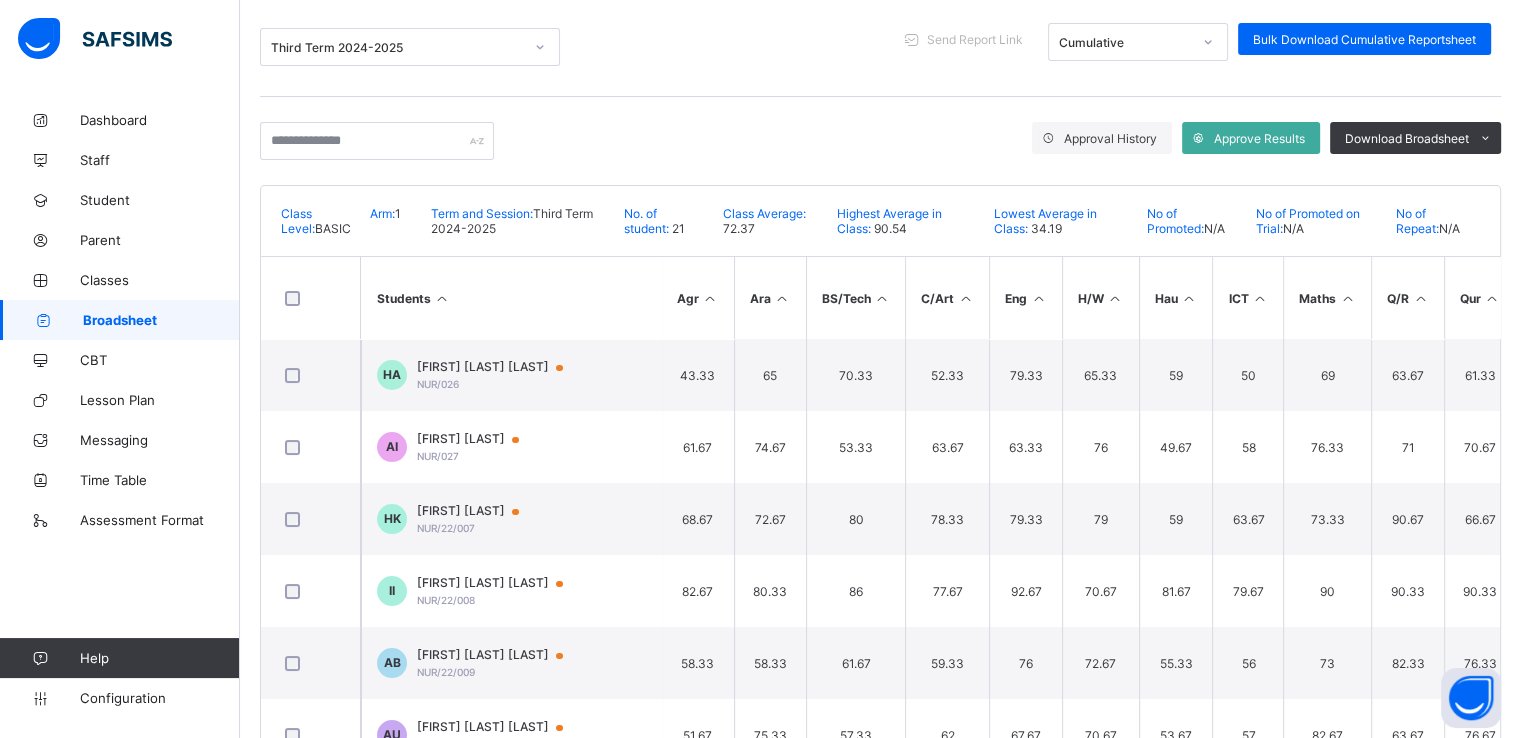 click on "Broadsheet" at bounding box center (161, 320) 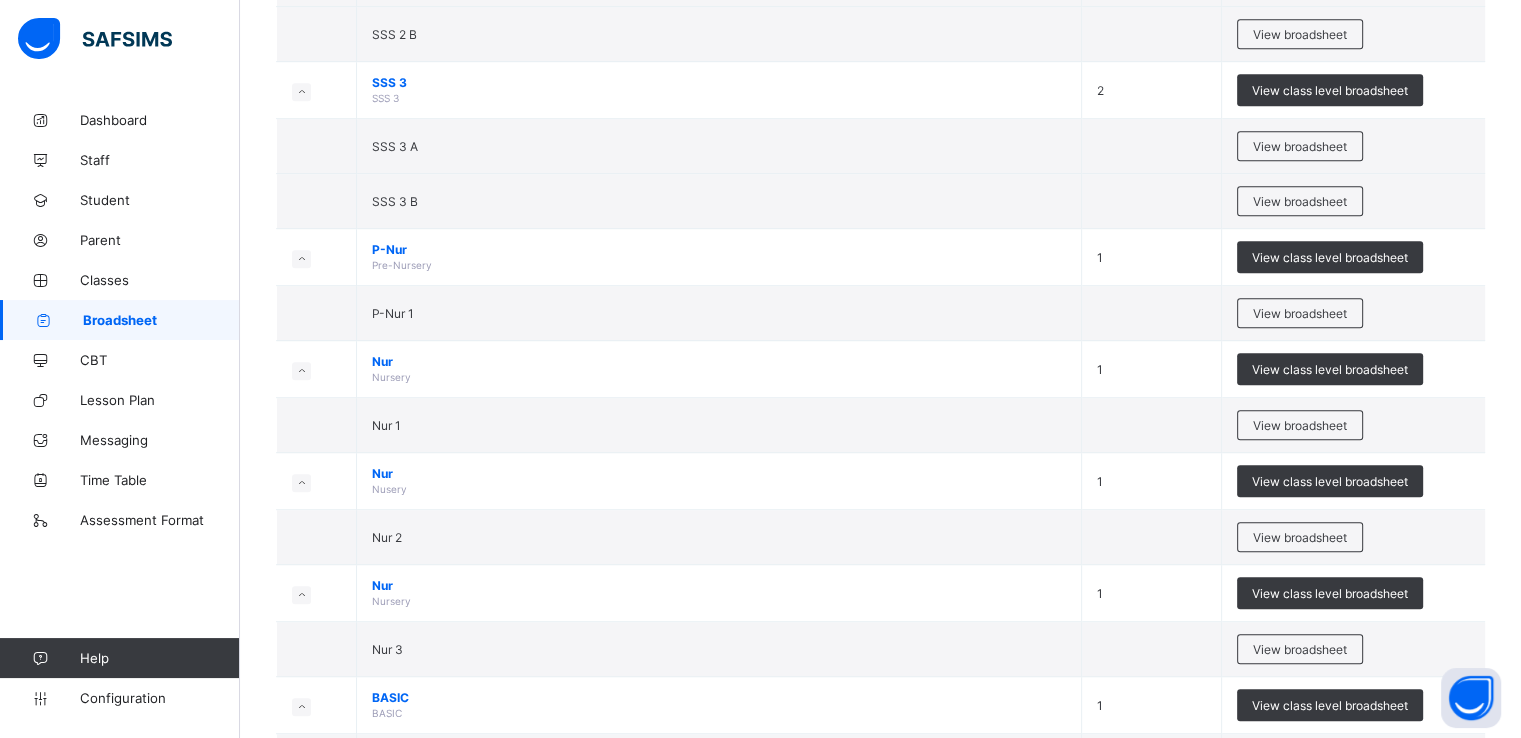 scroll, scrollTop: 1010, scrollLeft: 0, axis: vertical 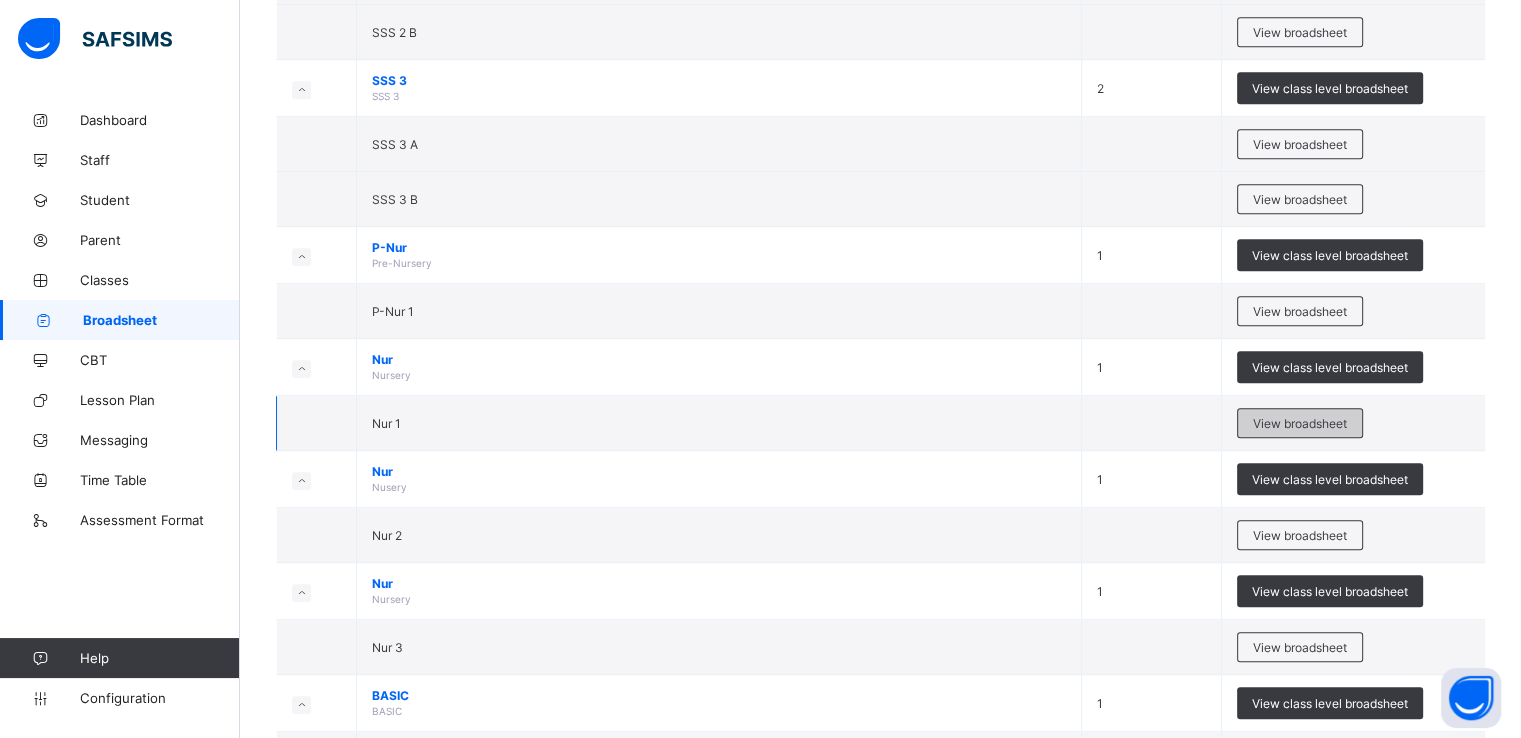 click on "View broadsheet" at bounding box center [1300, 423] 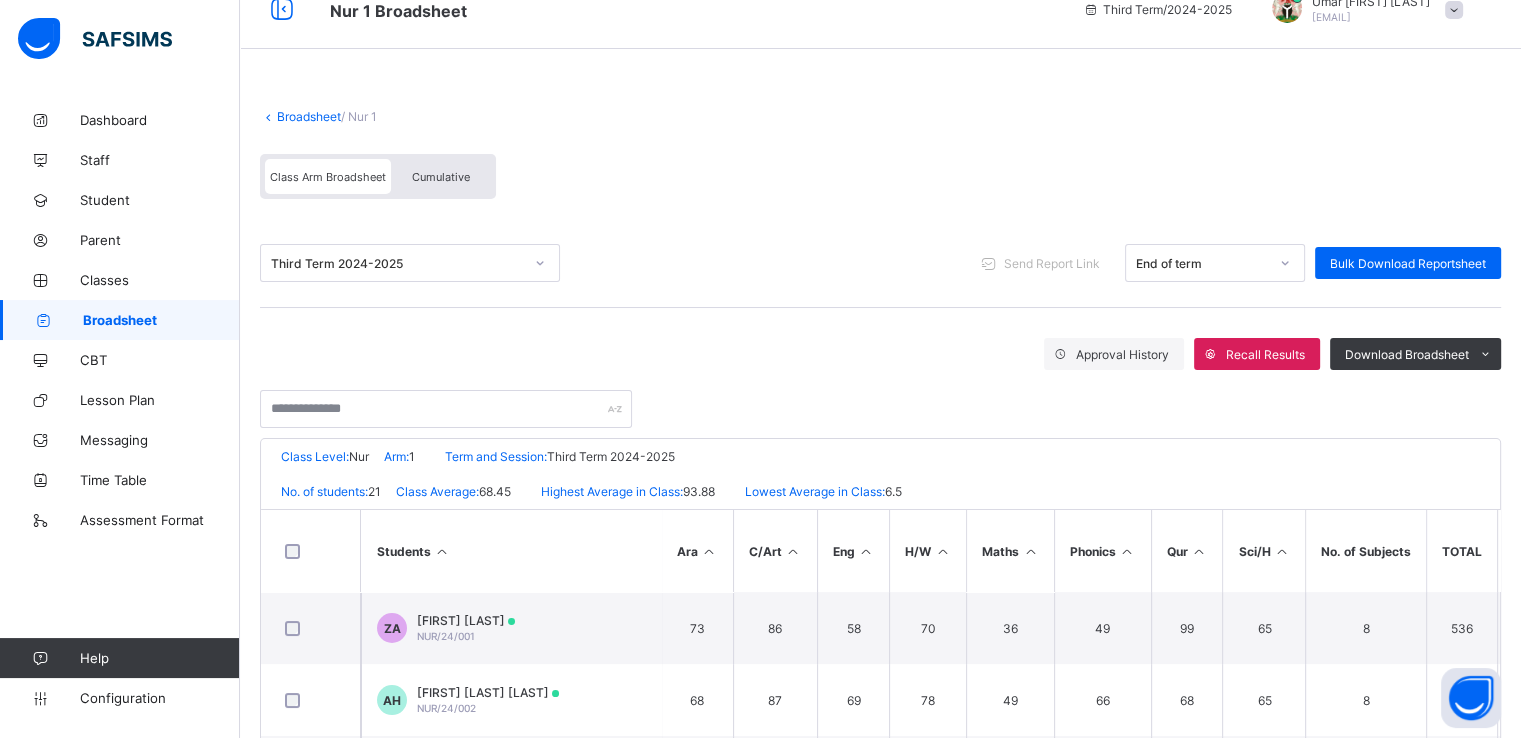 scroll, scrollTop: 32, scrollLeft: 0, axis: vertical 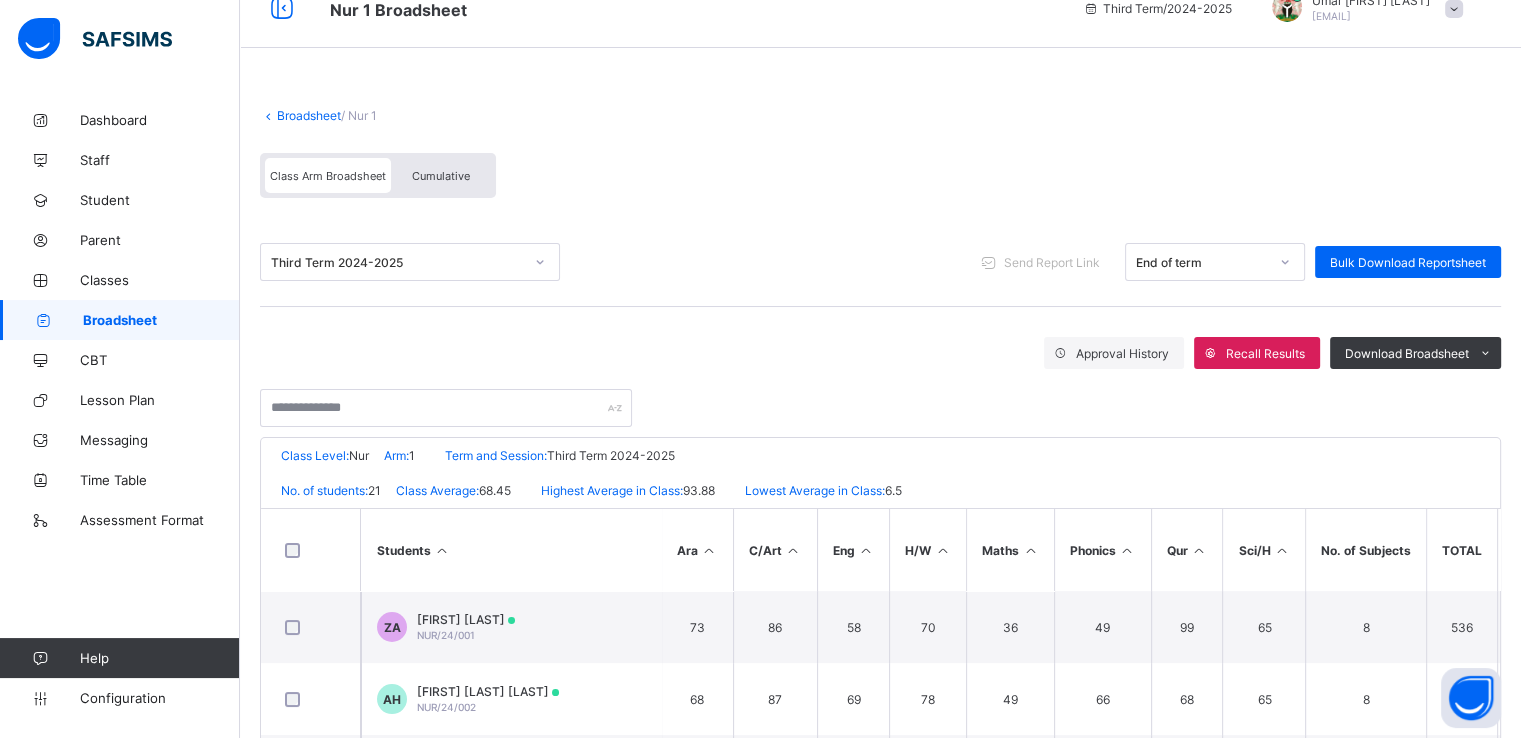 click on "Cumulative" at bounding box center (441, 176) 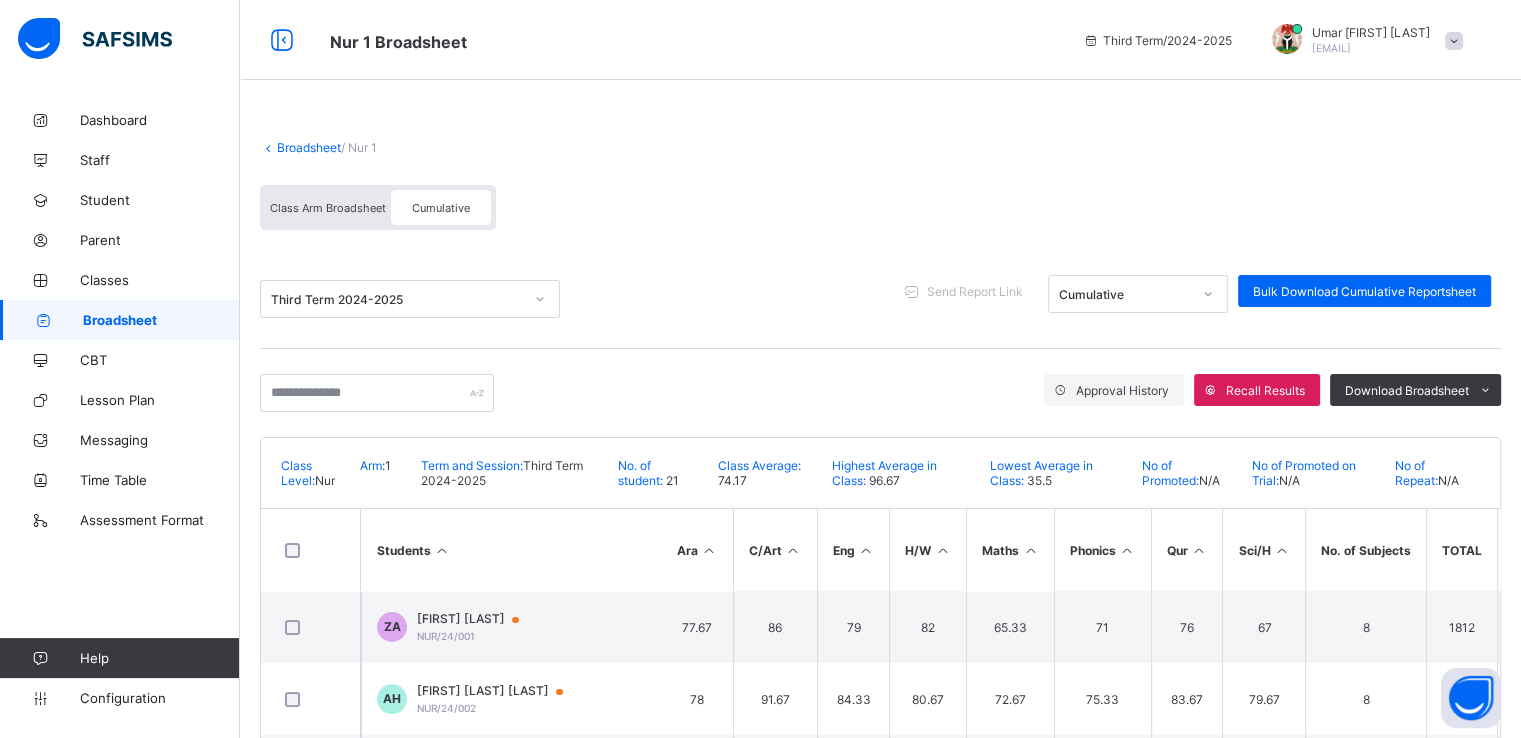 scroll, scrollTop: 312, scrollLeft: 0, axis: vertical 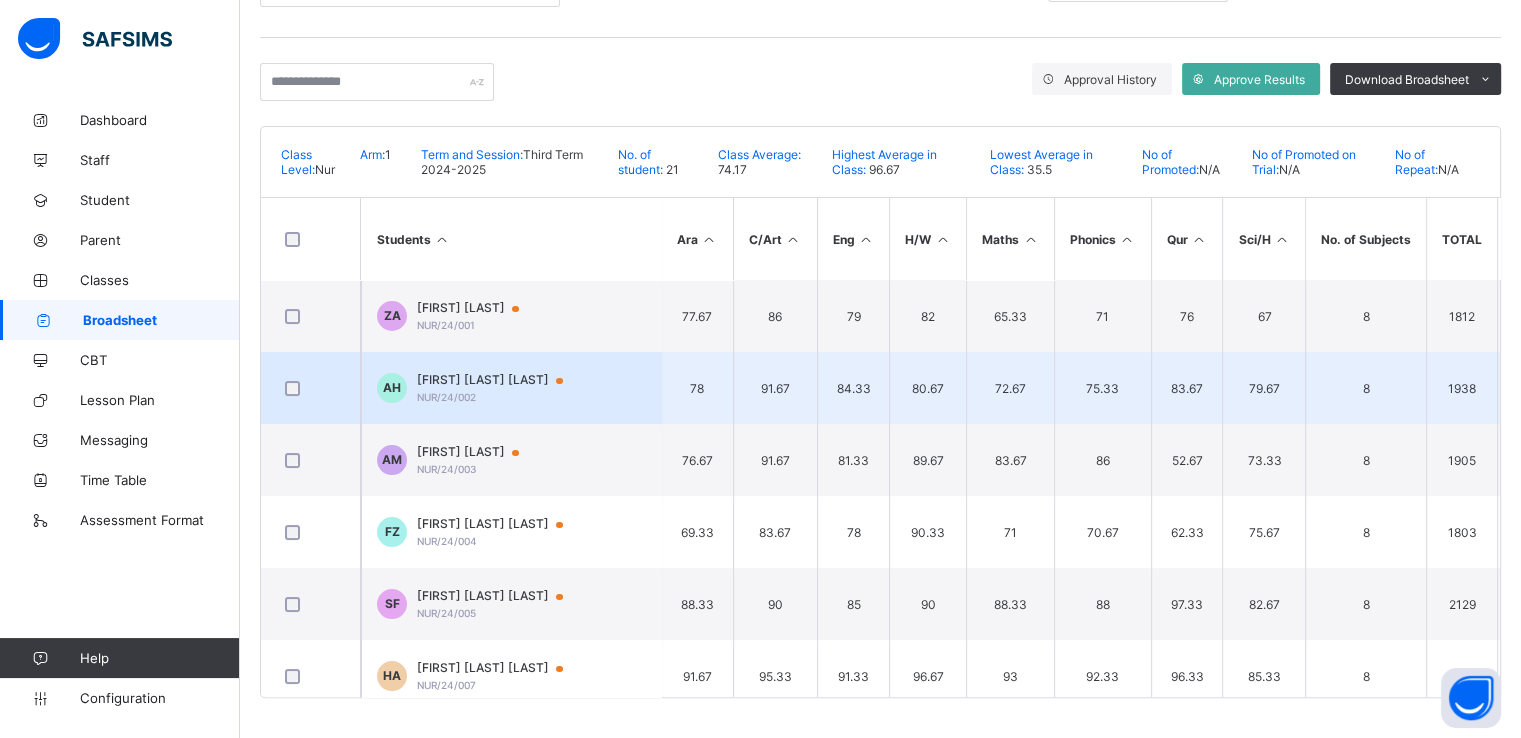 click on "Aisha Abubakar Hamza" at bounding box center (499, 380) 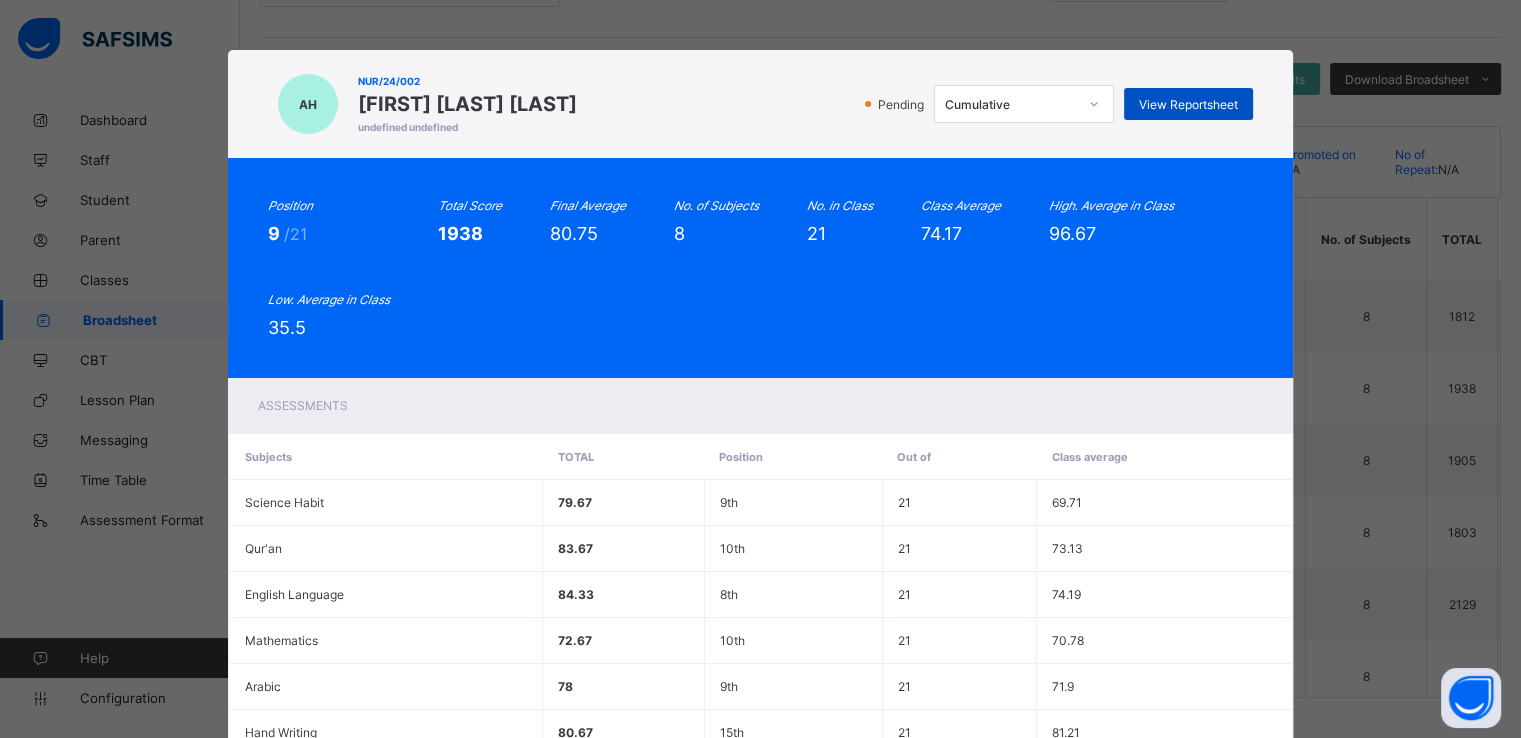 click on "View Reportsheet" at bounding box center [1188, 104] 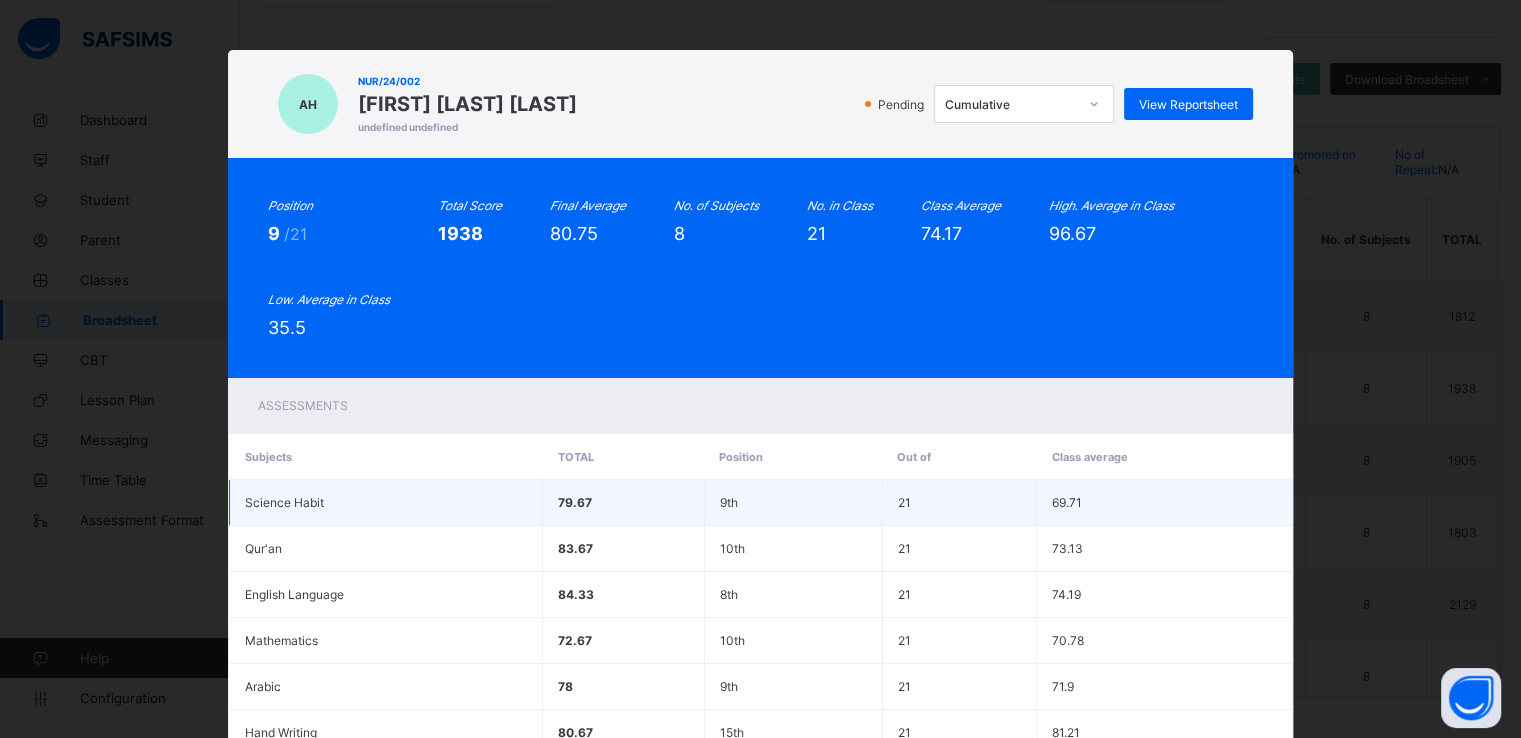 scroll, scrollTop: 294, scrollLeft: 0, axis: vertical 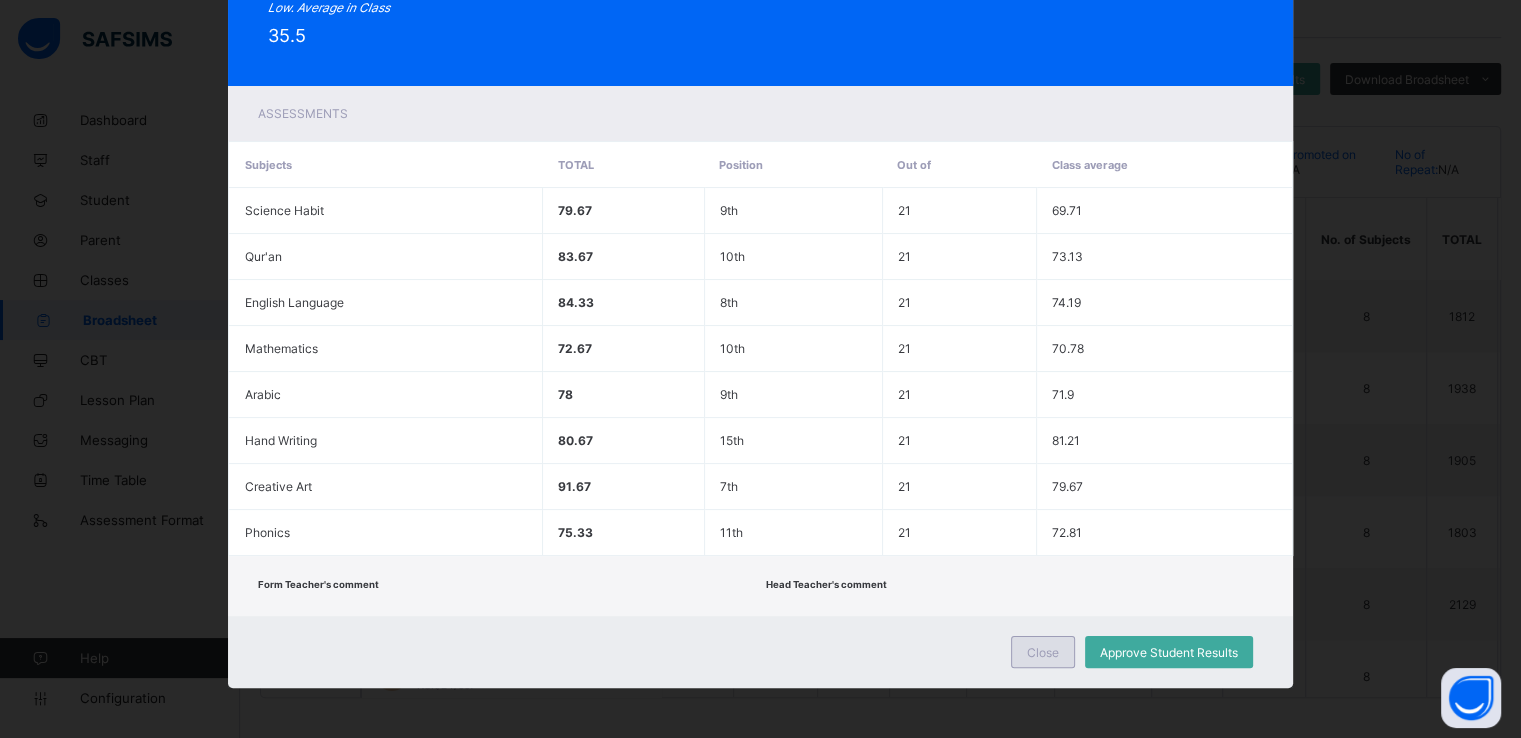 click on "Close" at bounding box center (1043, 652) 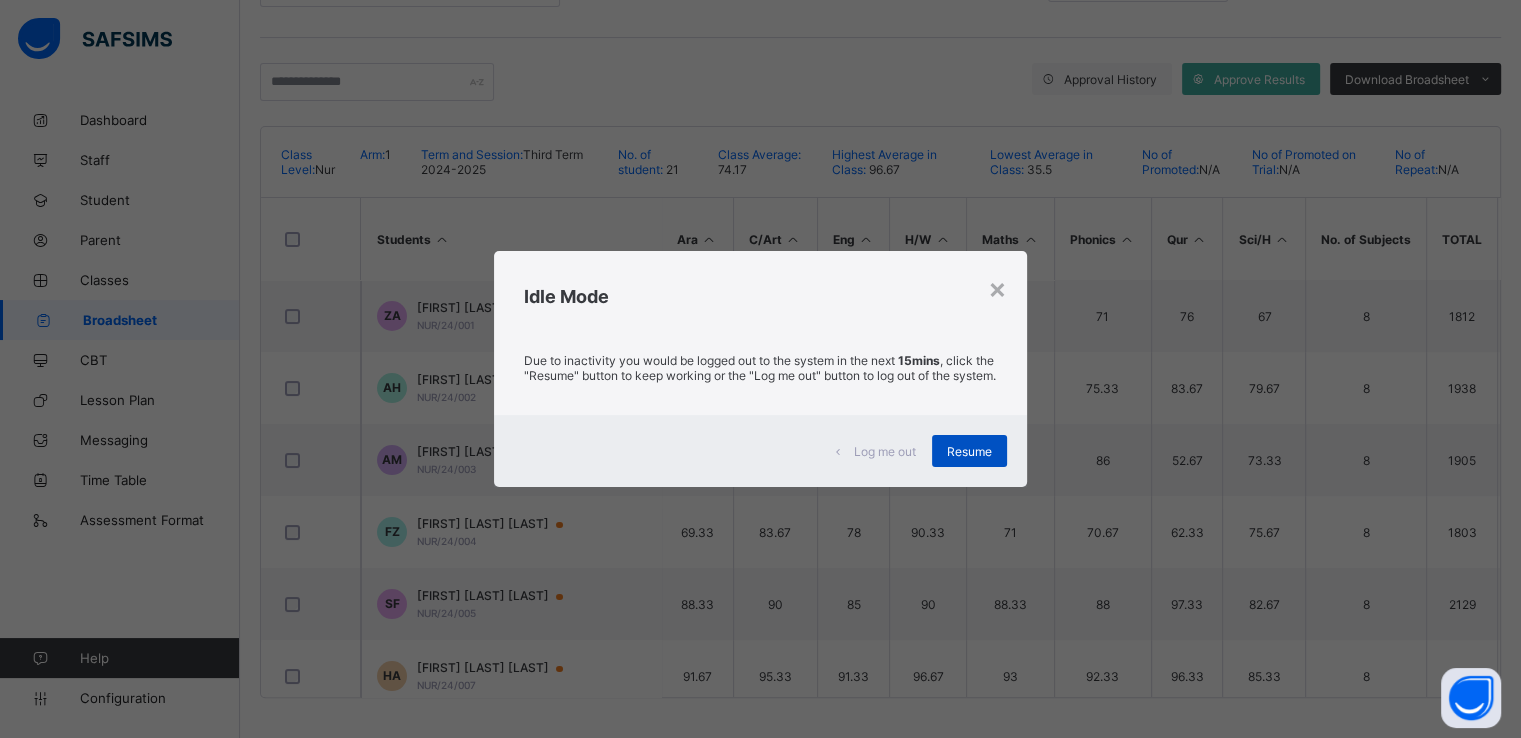 click on "Resume" at bounding box center [969, 451] 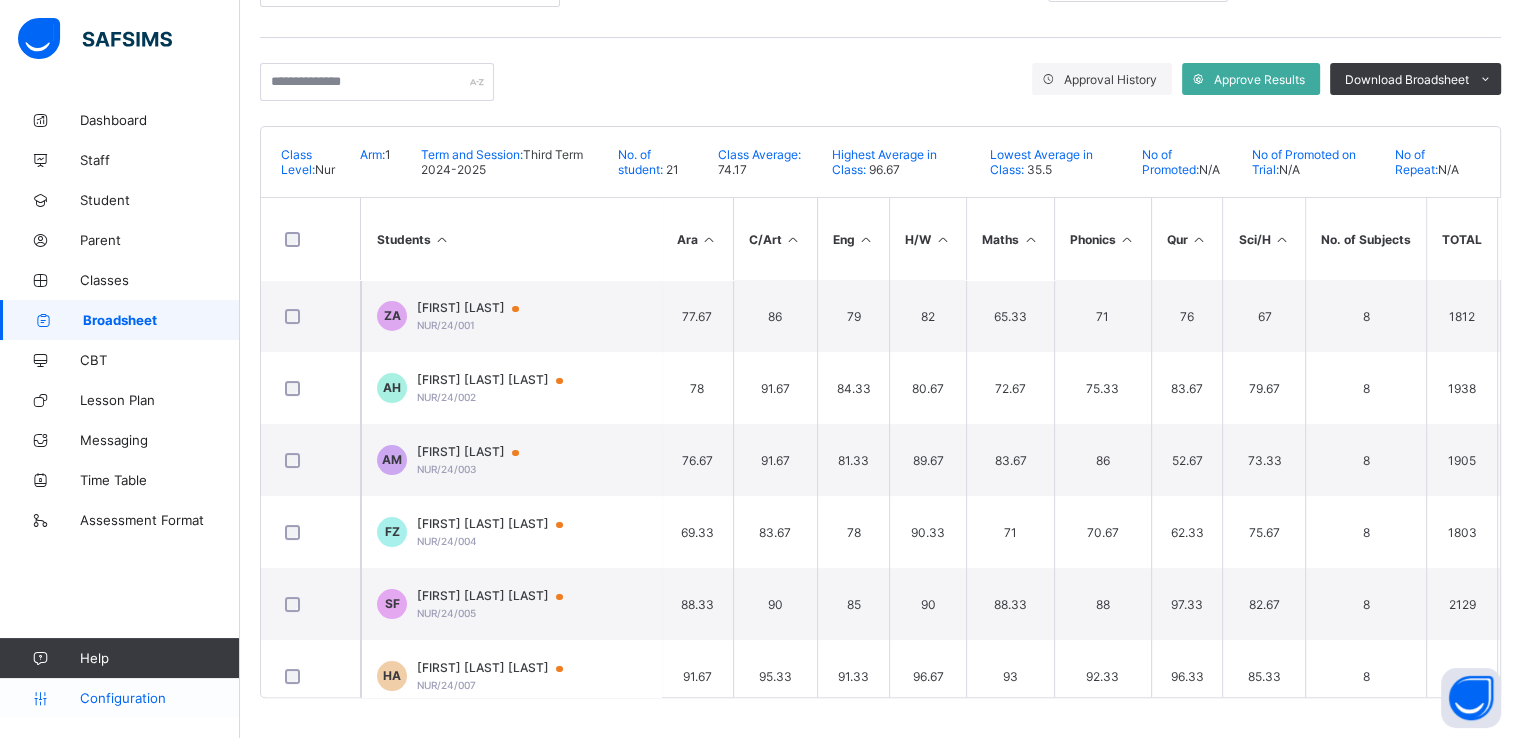 click on "Configuration" at bounding box center (159, 698) 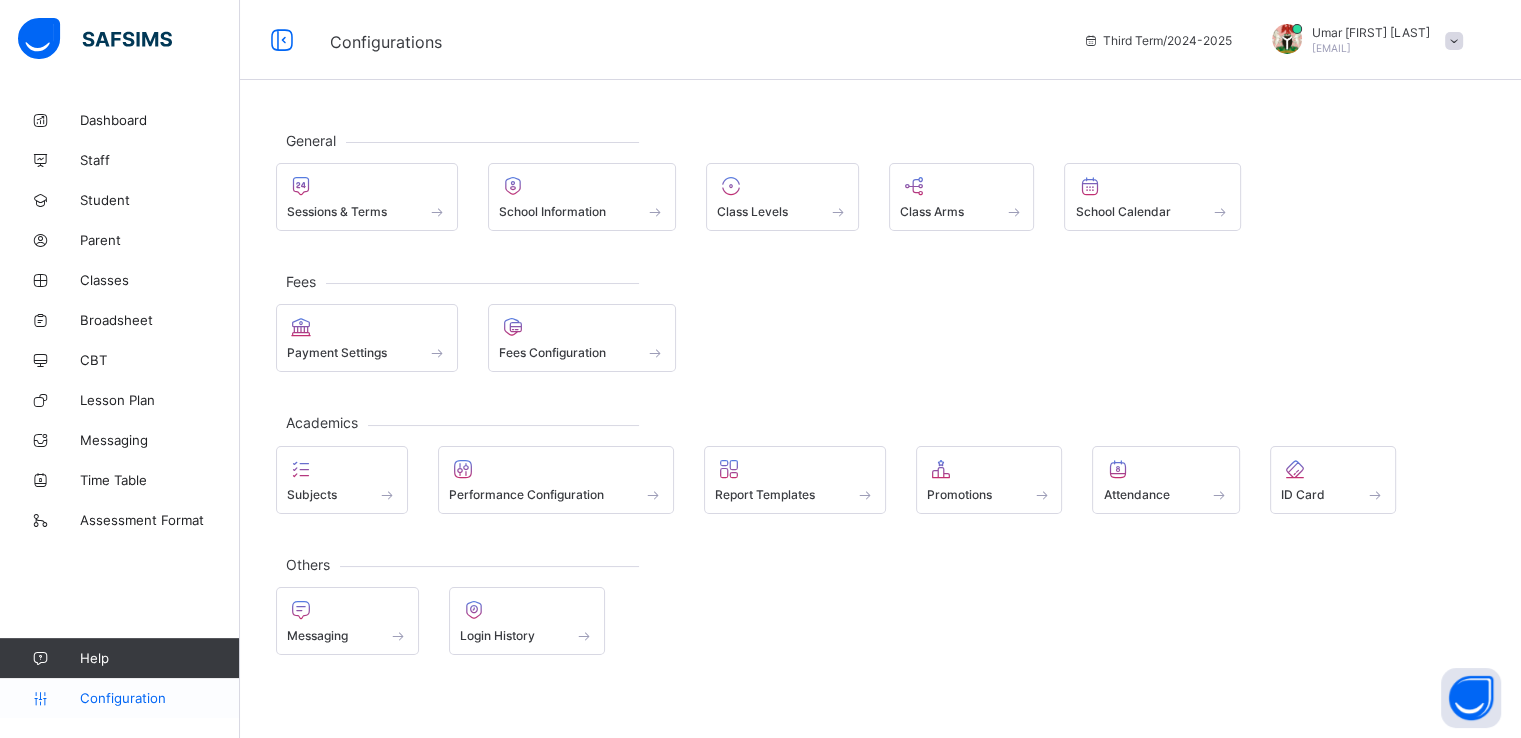 scroll, scrollTop: 0, scrollLeft: 0, axis: both 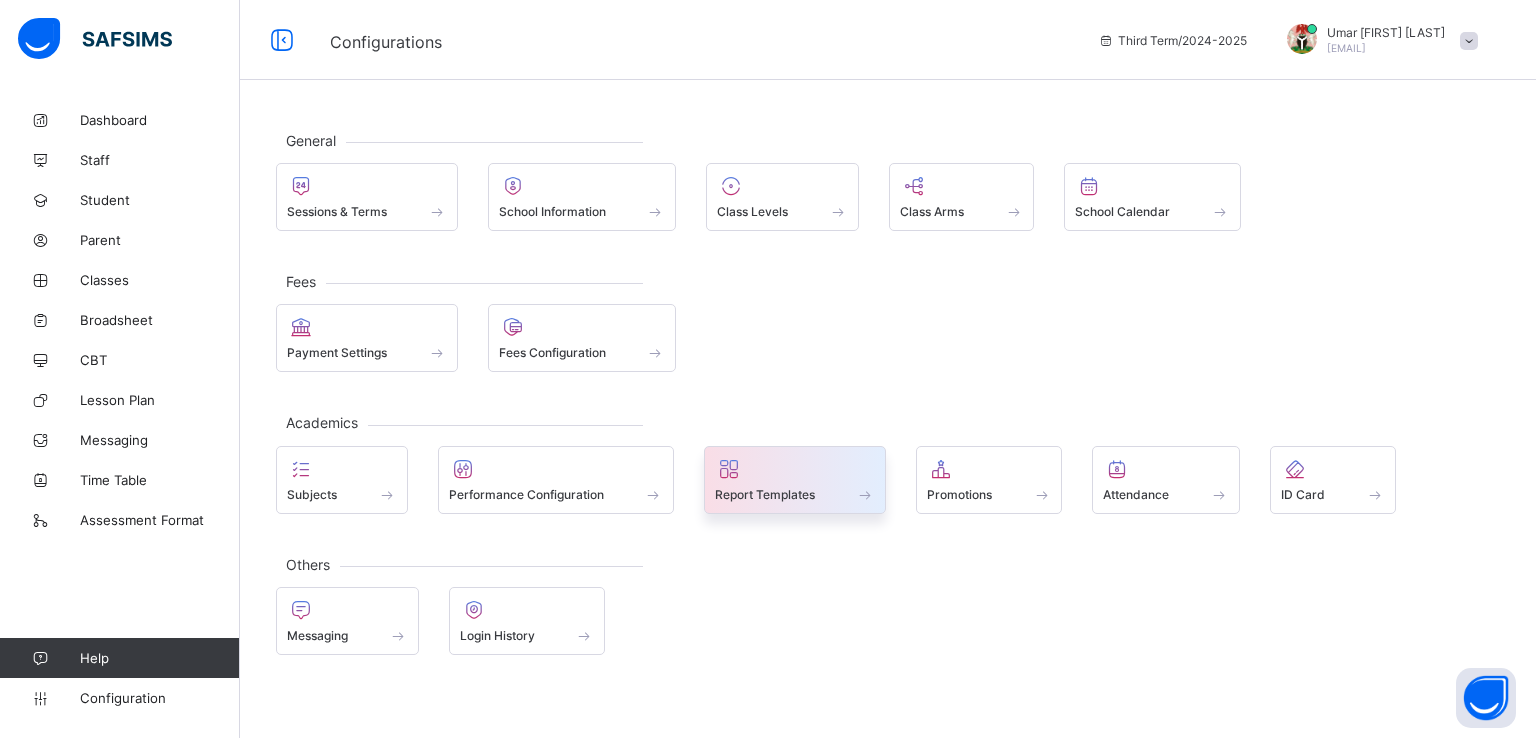 click at bounding box center [795, 483] 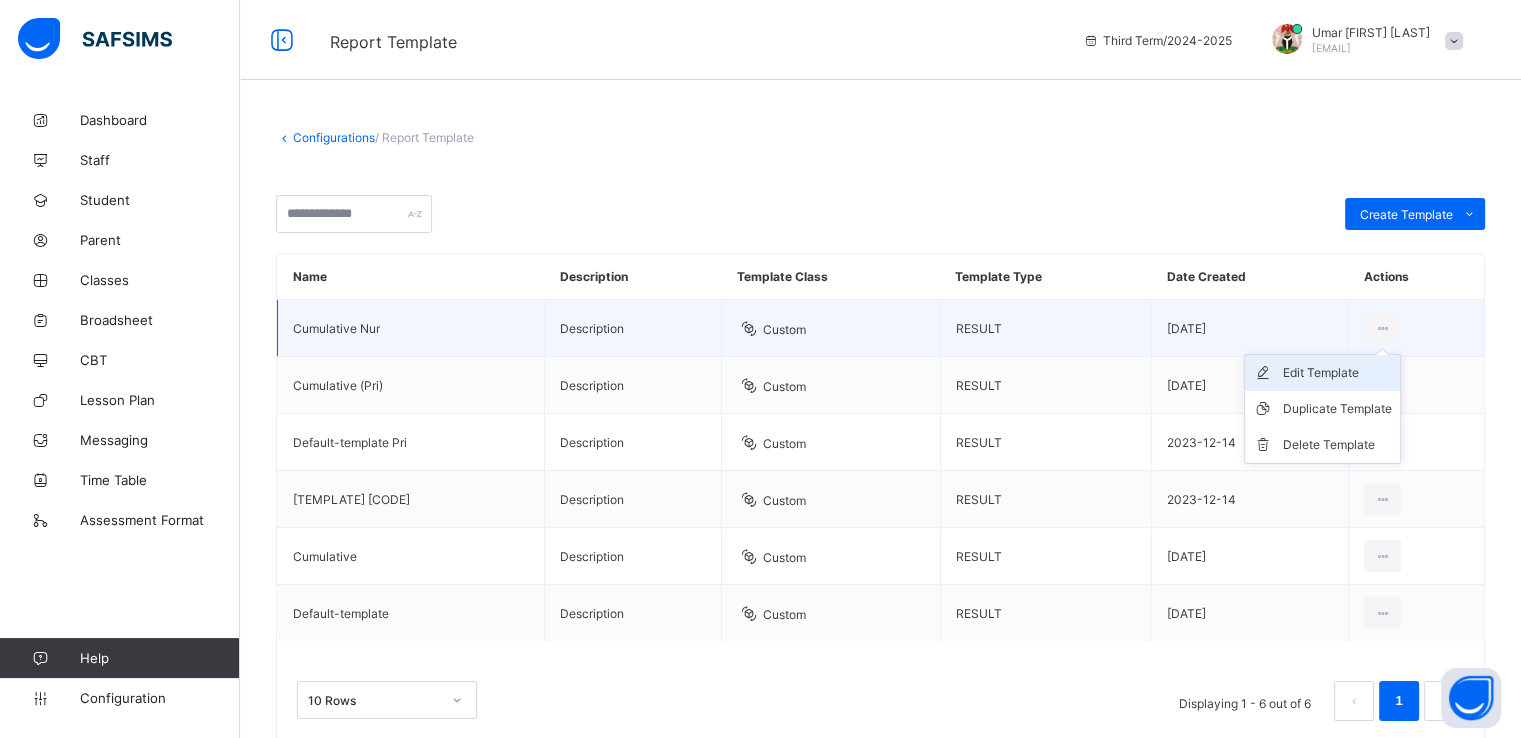 click on "Edit Template" at bounding box center (1337, 373) 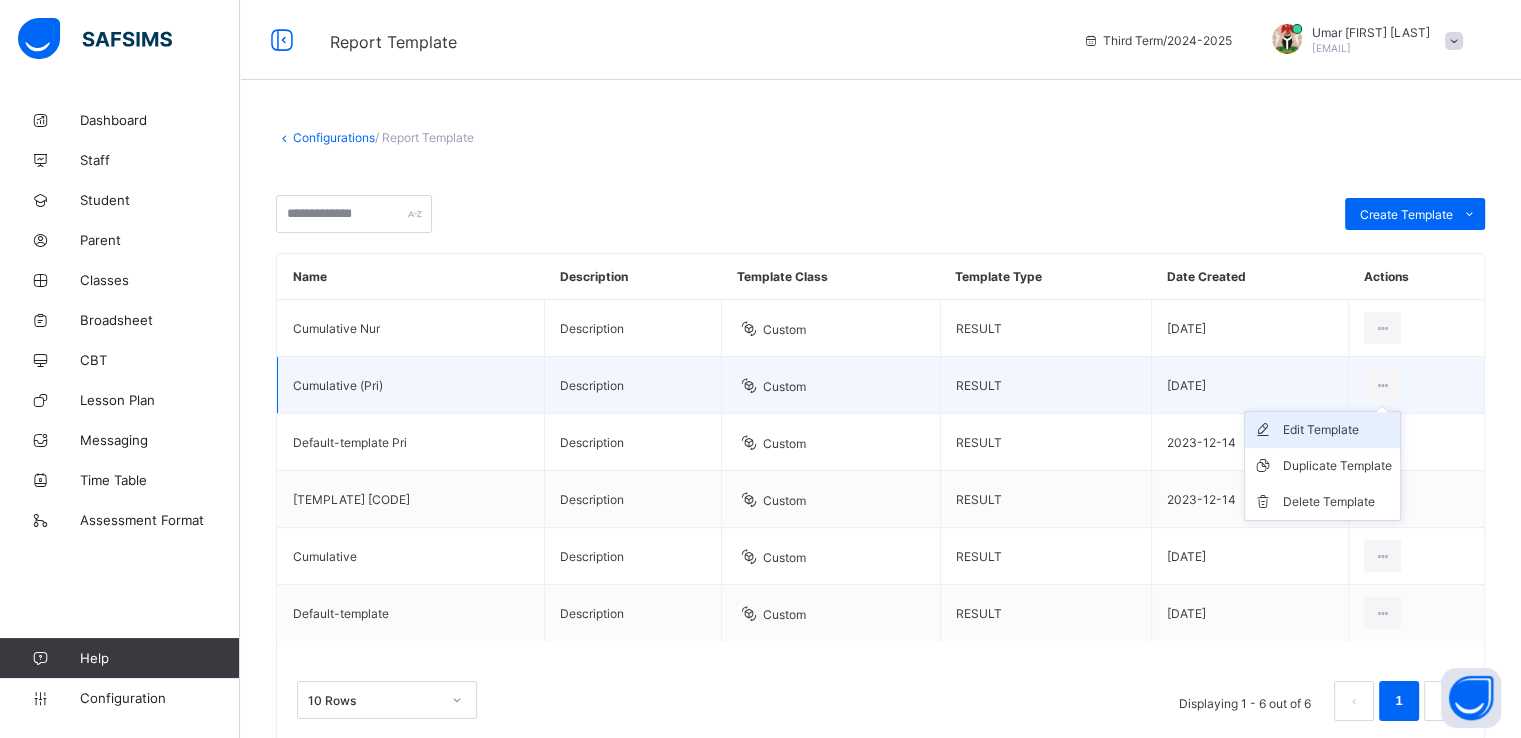 click on "Edit Template" at bounding box center [1337, 430] 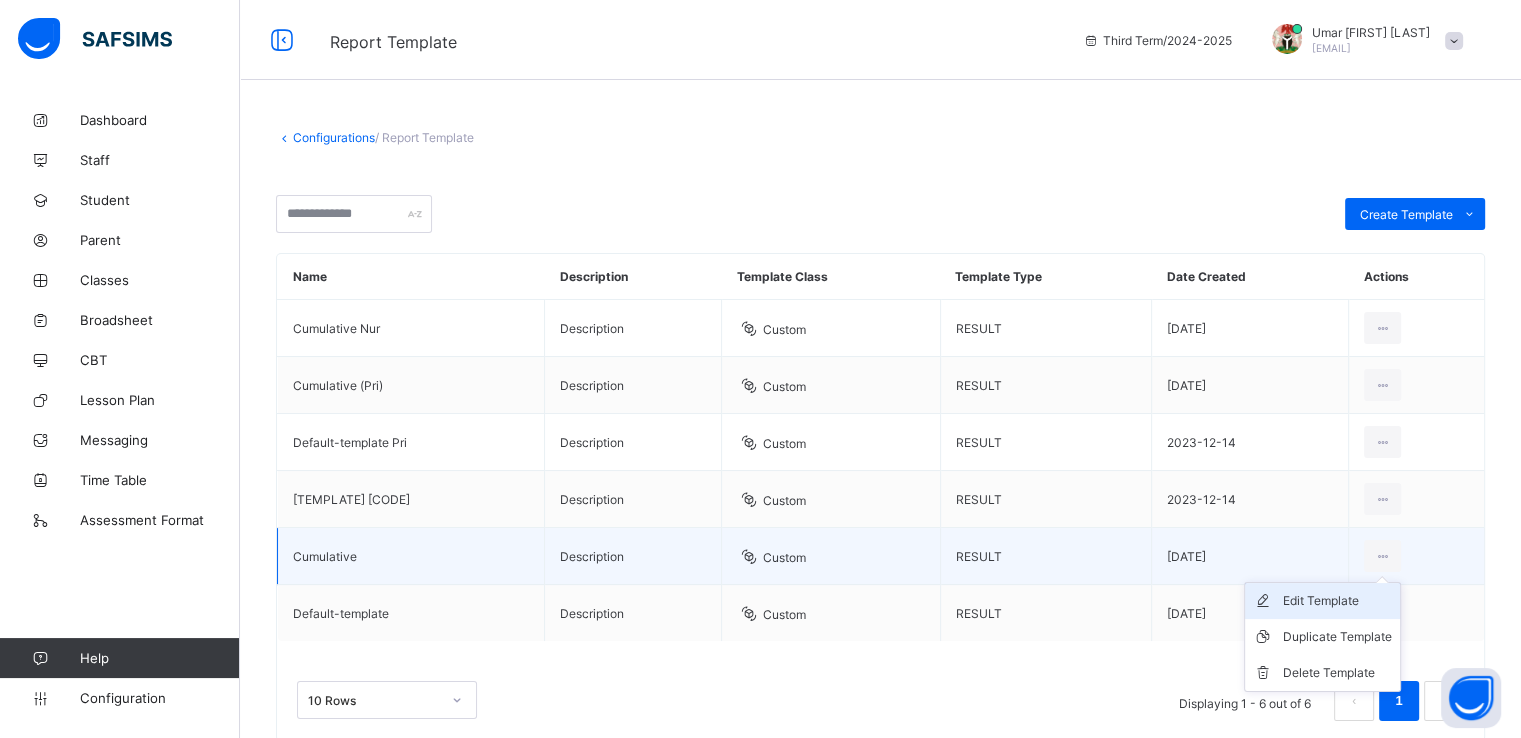 click on "Edit Template" at bounding box center [1337, 601] 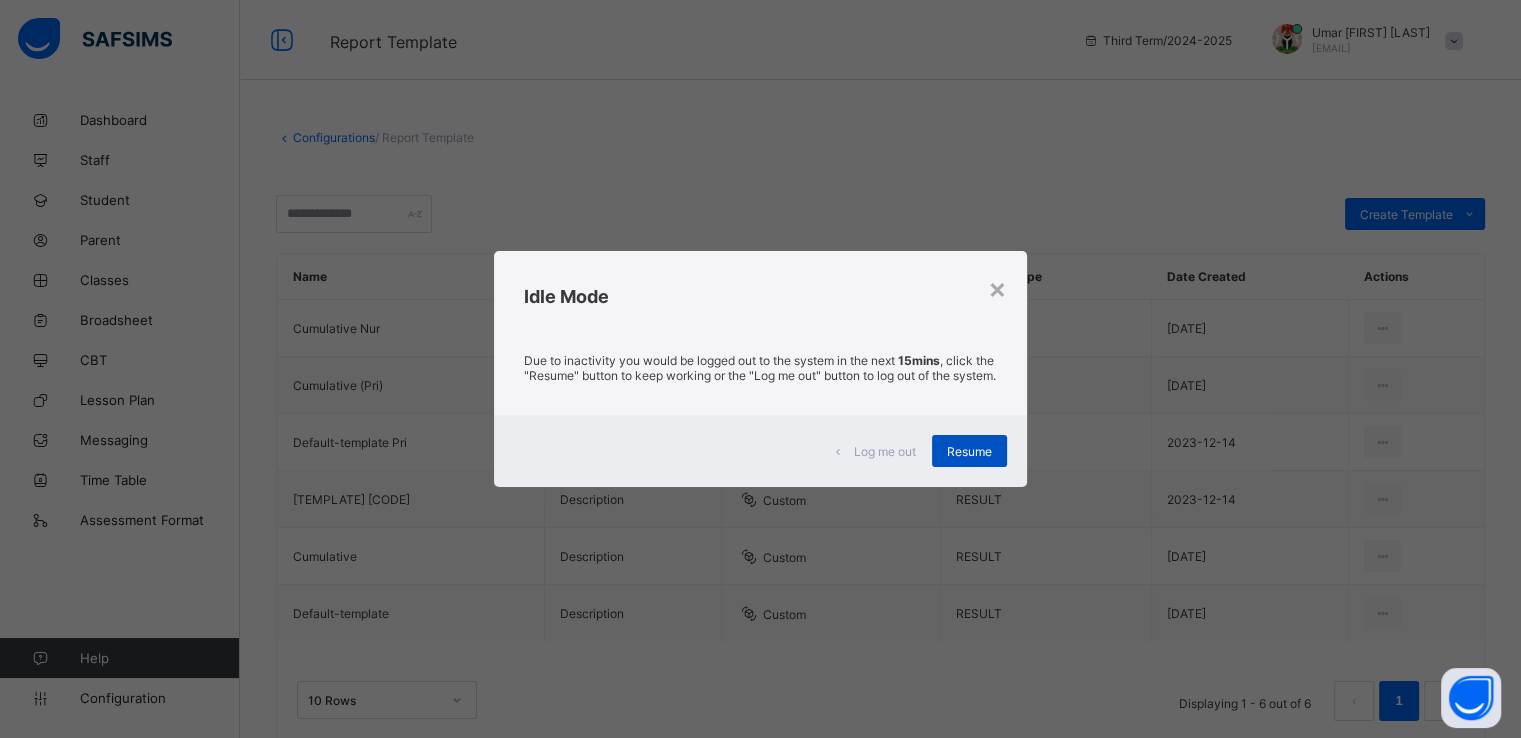 click on "Resume" at bounding box center [969, 451] 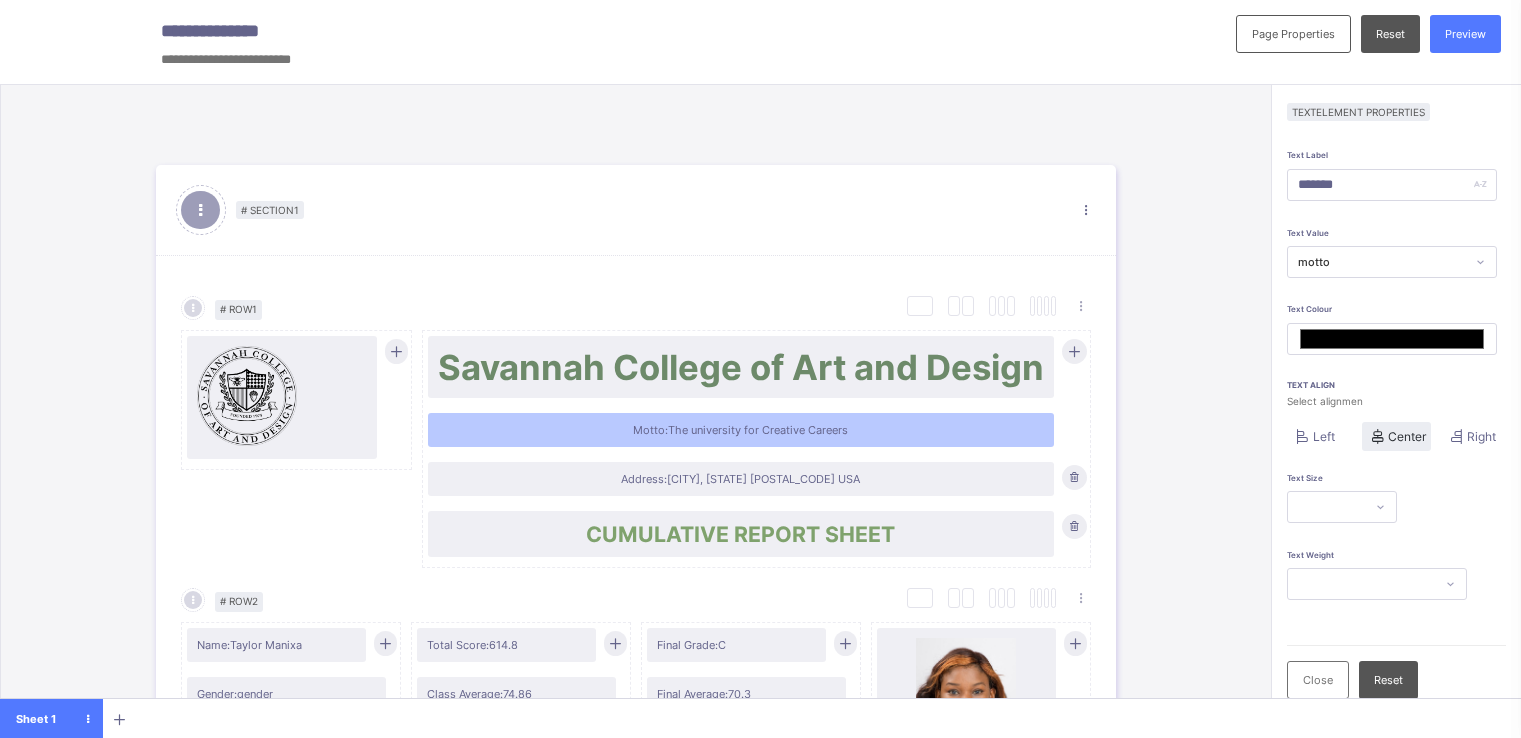 scroll, scrollTop: 0, scrollLeft: 0, axis: both 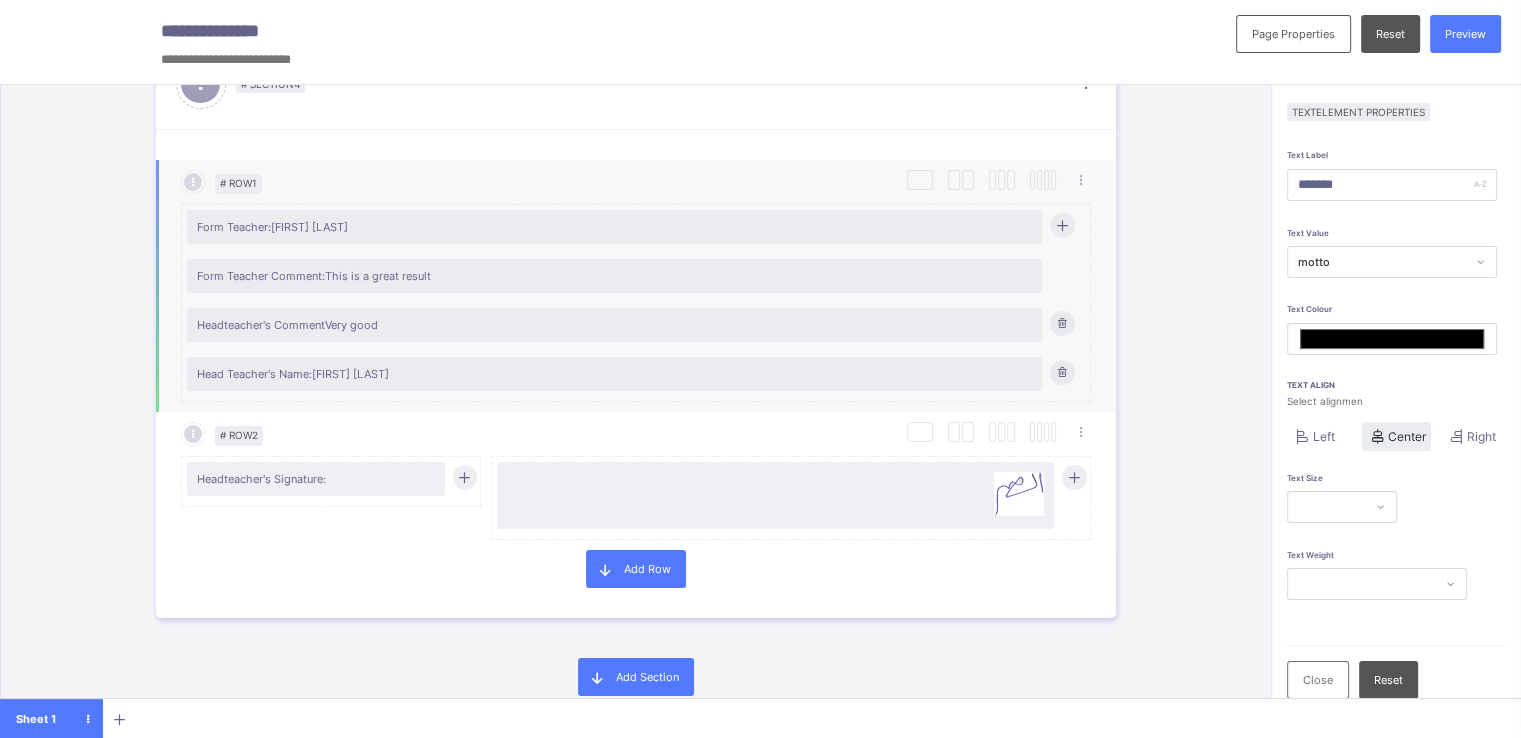 click at bounding box center (1061, 225) 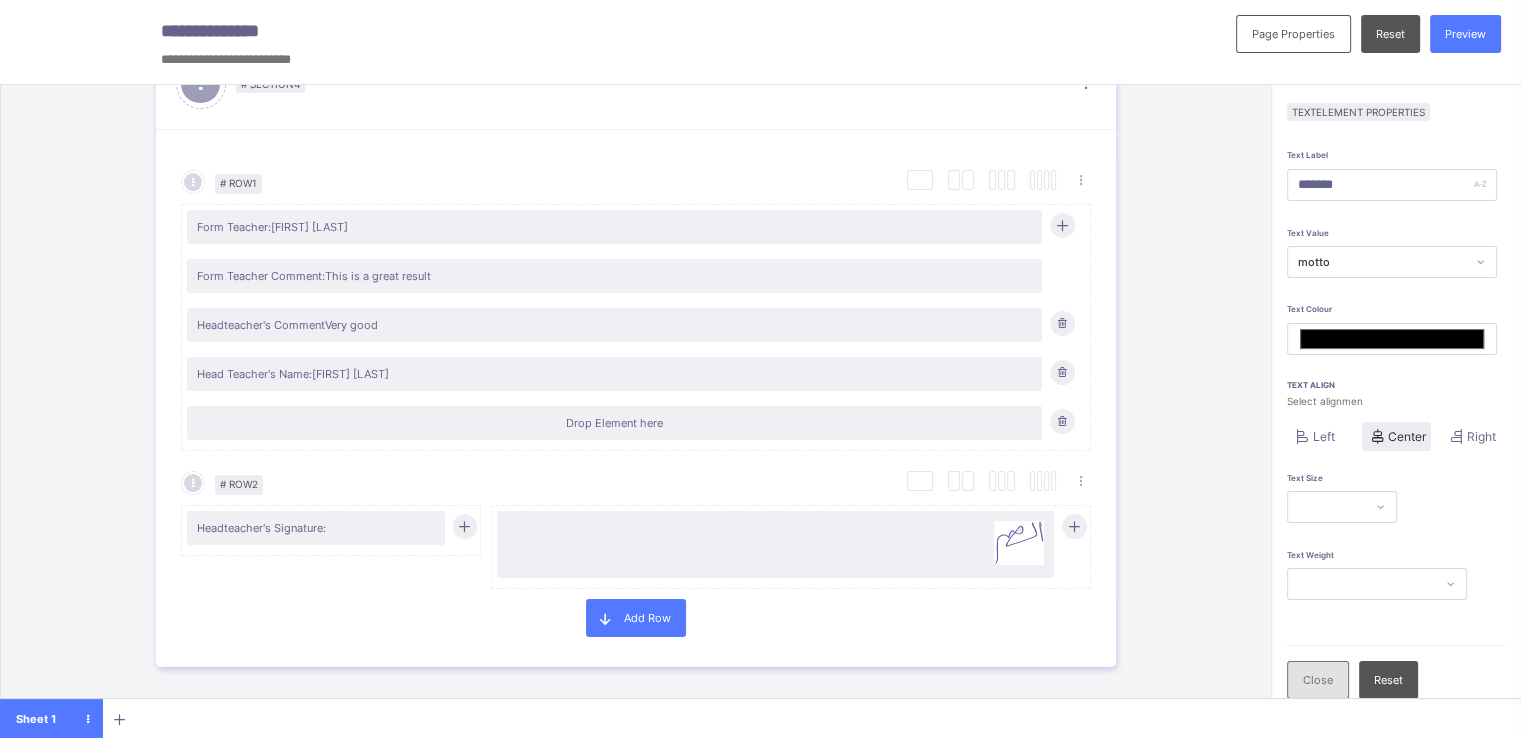 click on "Close" at bounding box center [1318, 680] 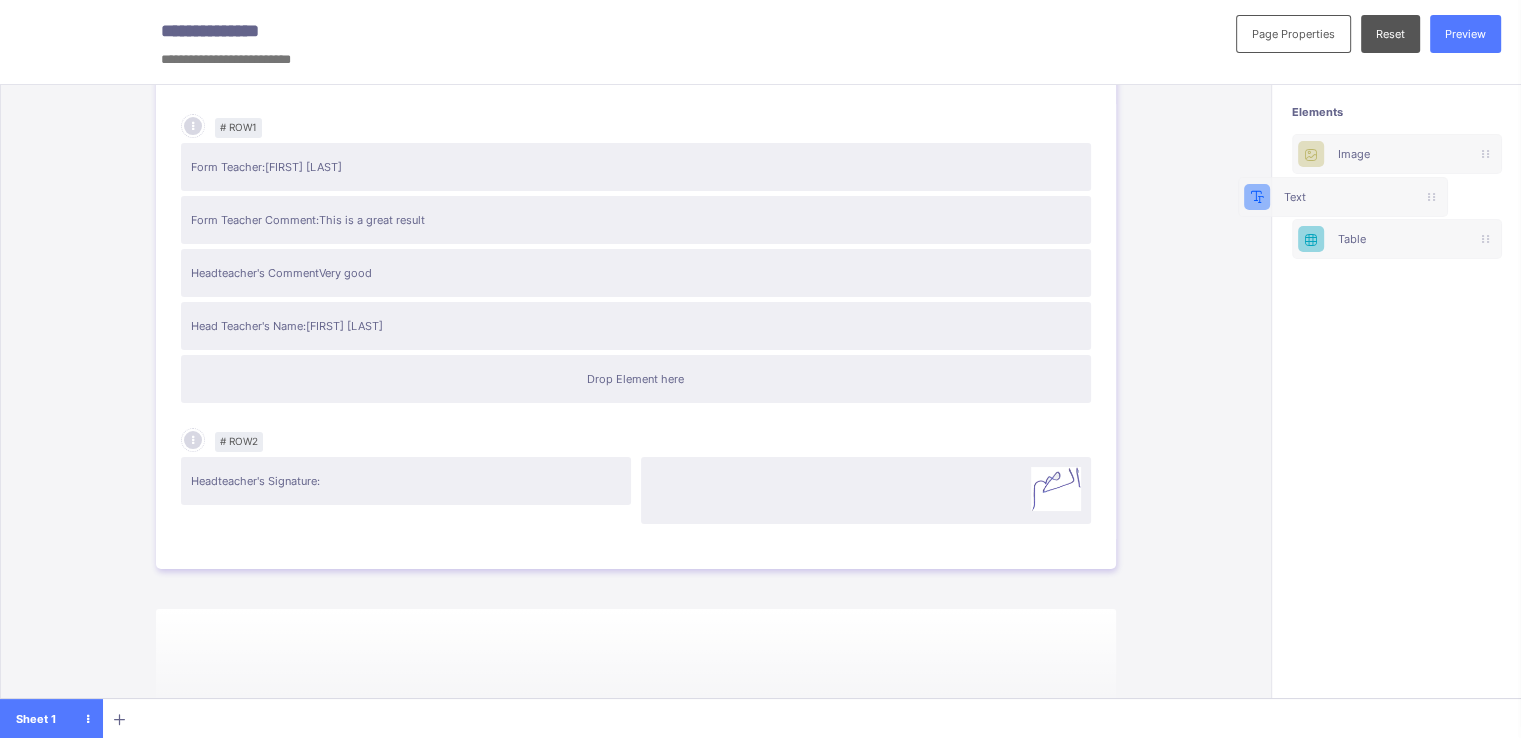 scroll, scrollTop: 2265, scrollLeft: 0, axis: vertical 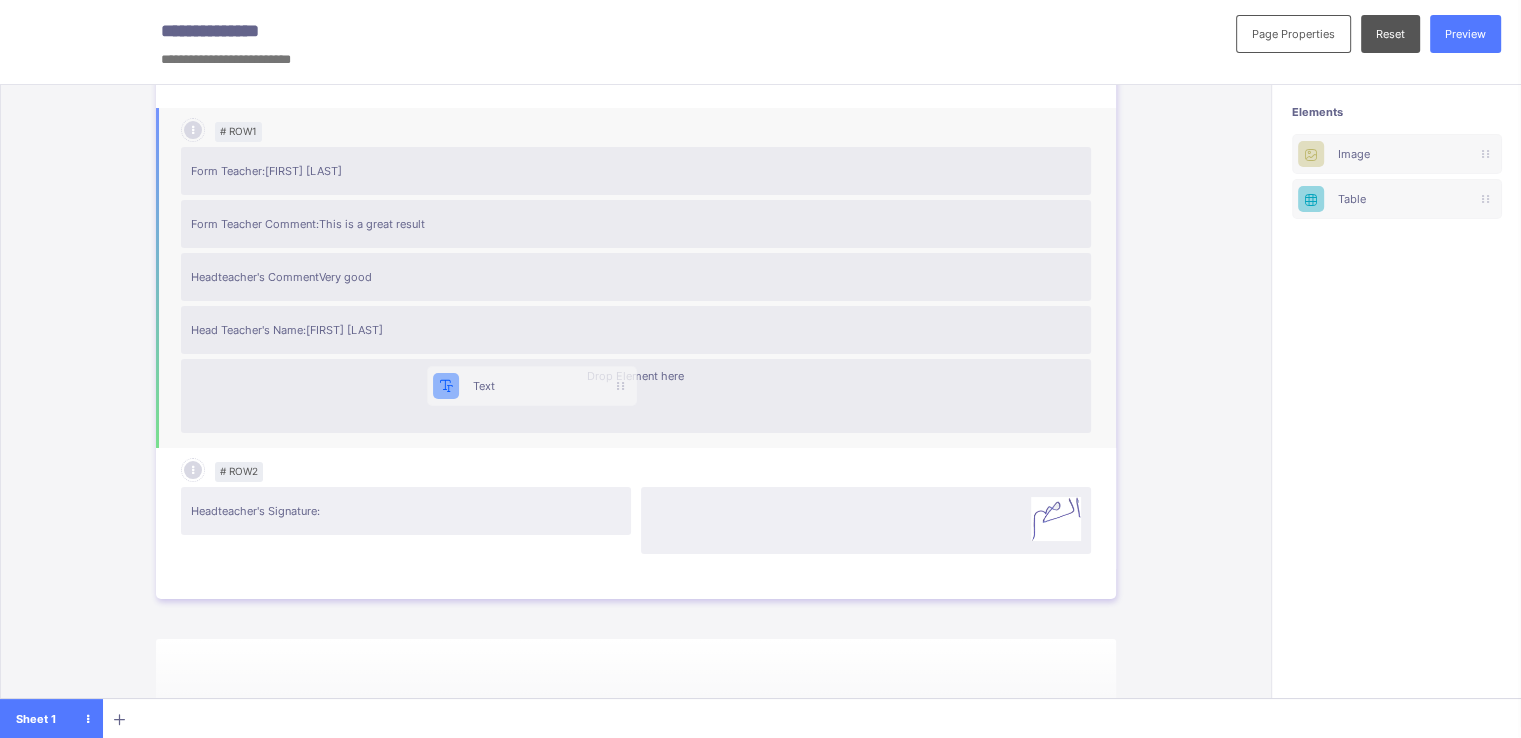 drag, startPoint x: 1362, startPoint y: 149, endPoint x: 454, endPoint y: 396, distance: 940.9957 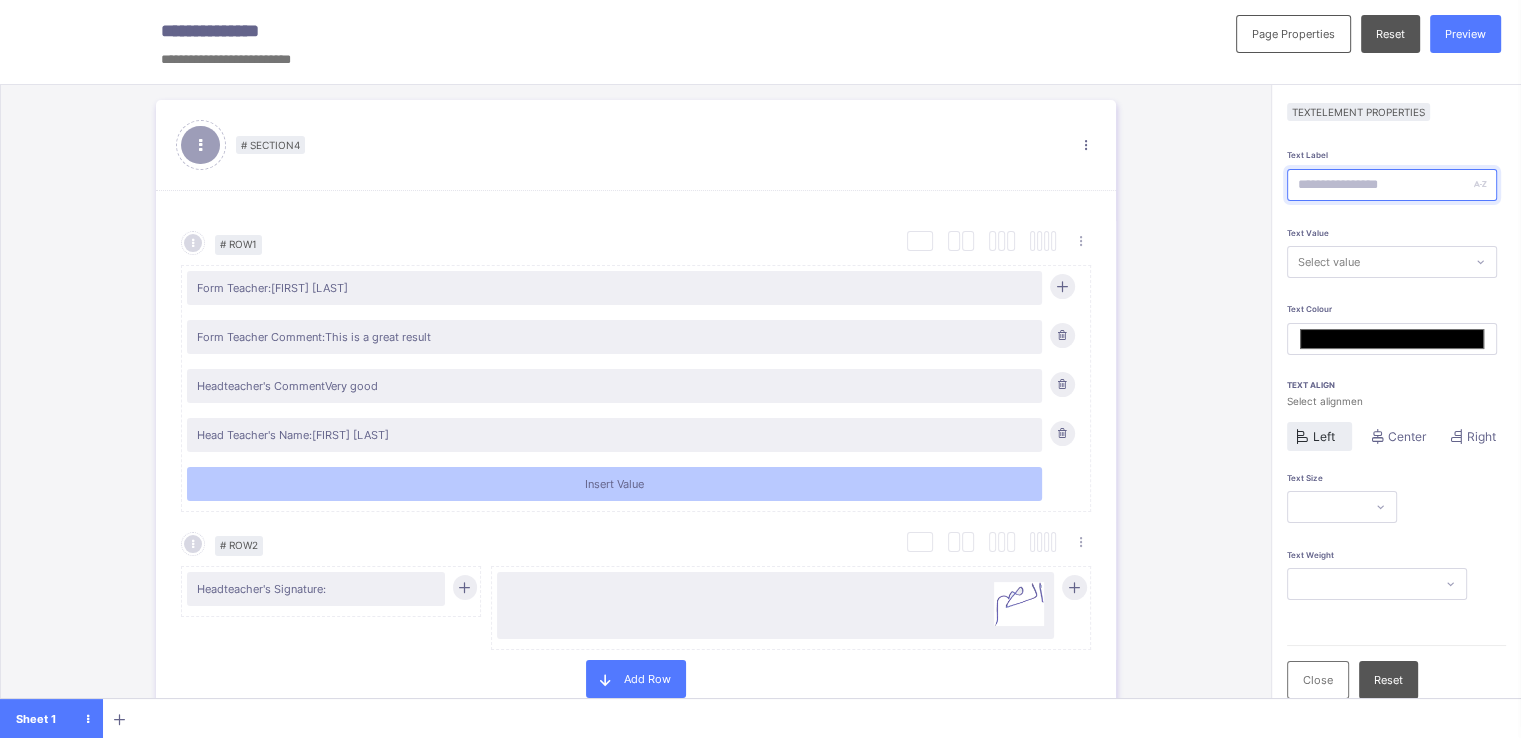click at bounding box center [1392, 185] 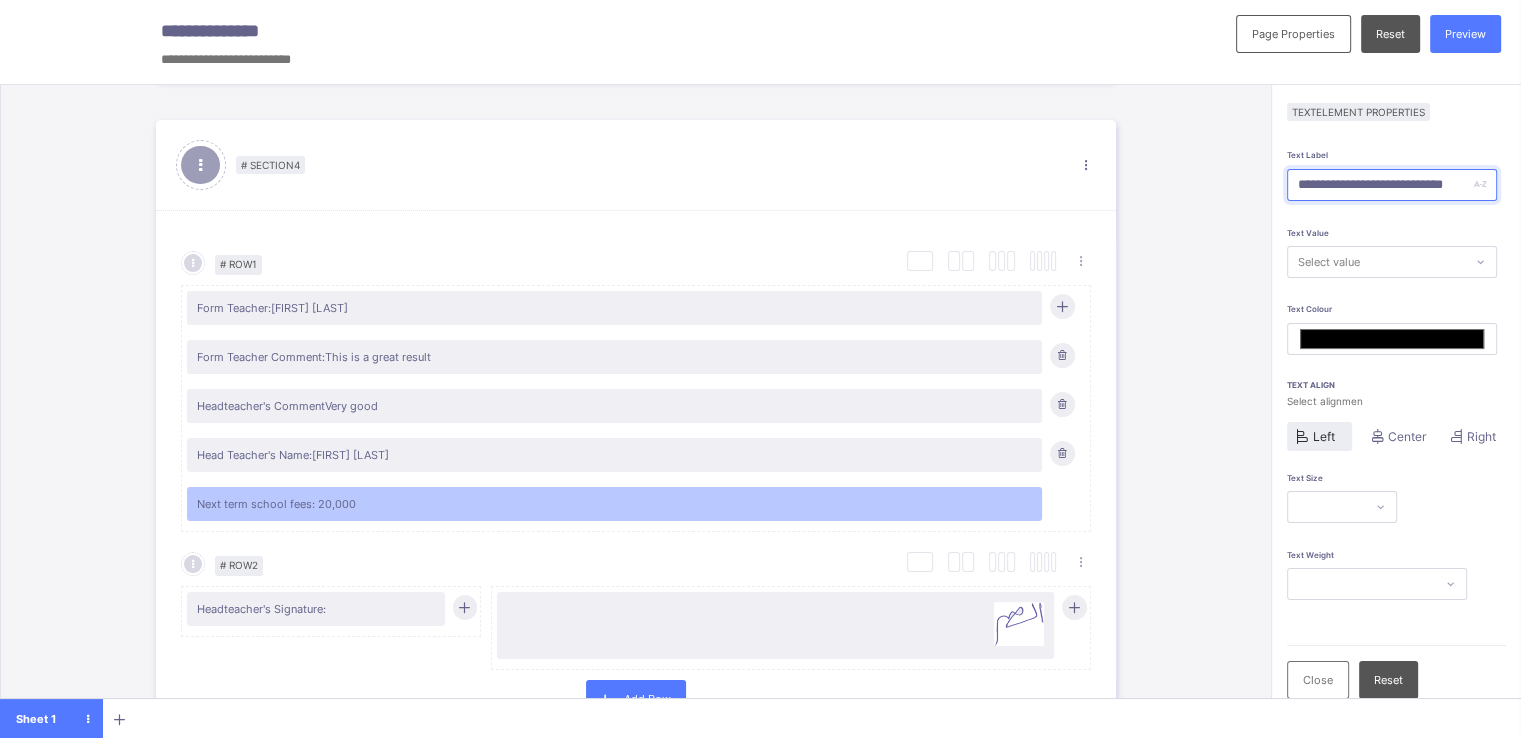 scroll, scrollTop: 2501, scrollLeft: 0, axis: vertical 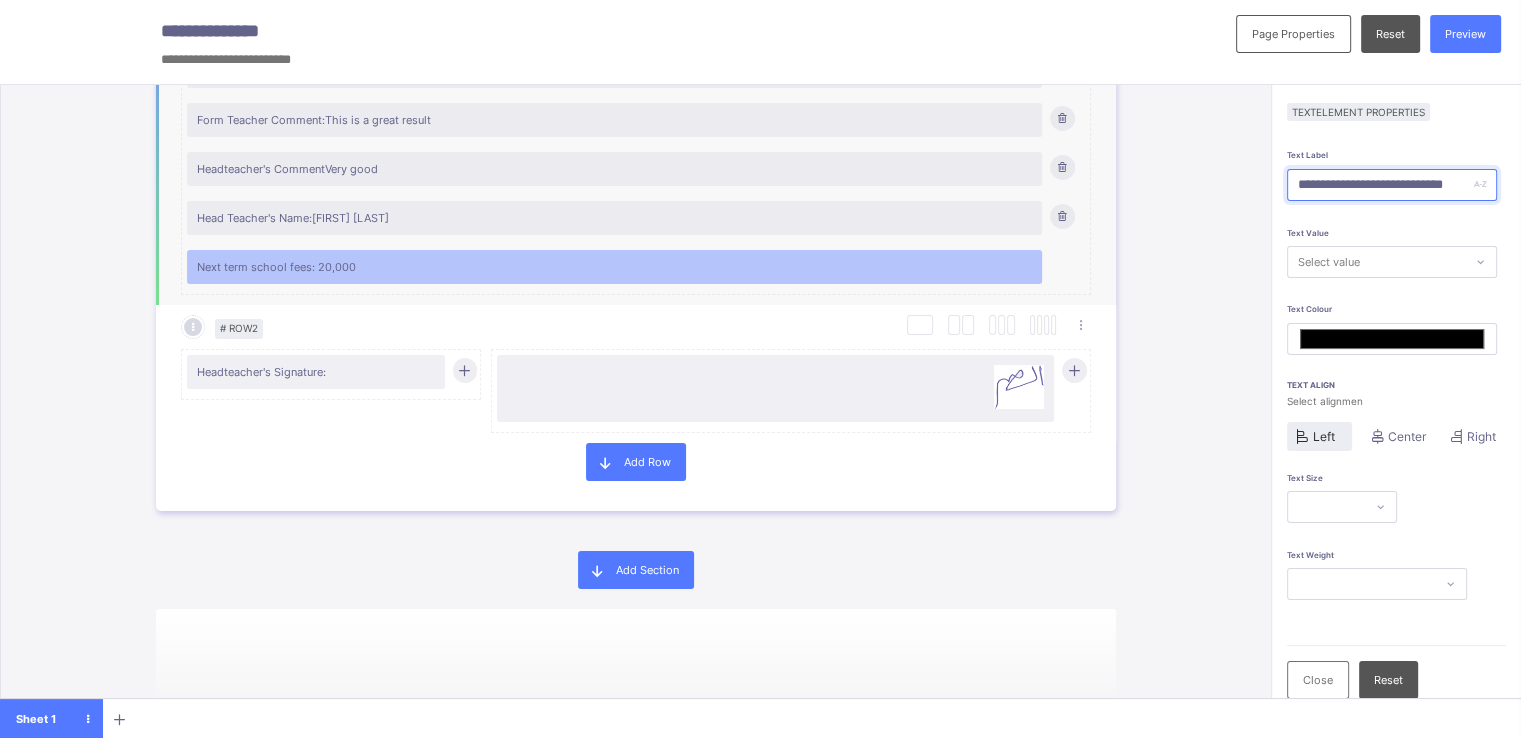 click on "Next term school fees: 20,000" at bounding box center [614, 267] 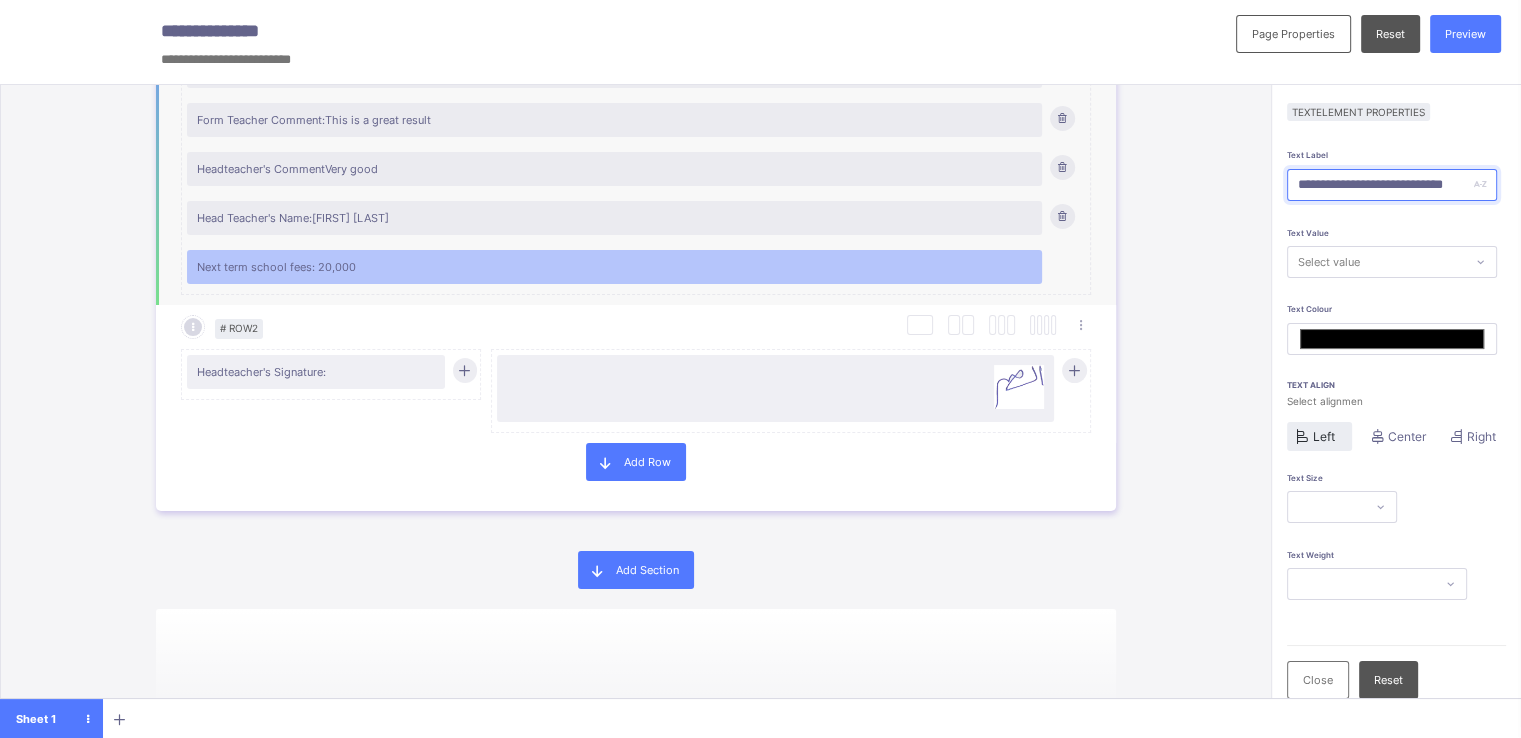 click on "Next term school fees: 20,000" at bounding box center (614, 267) 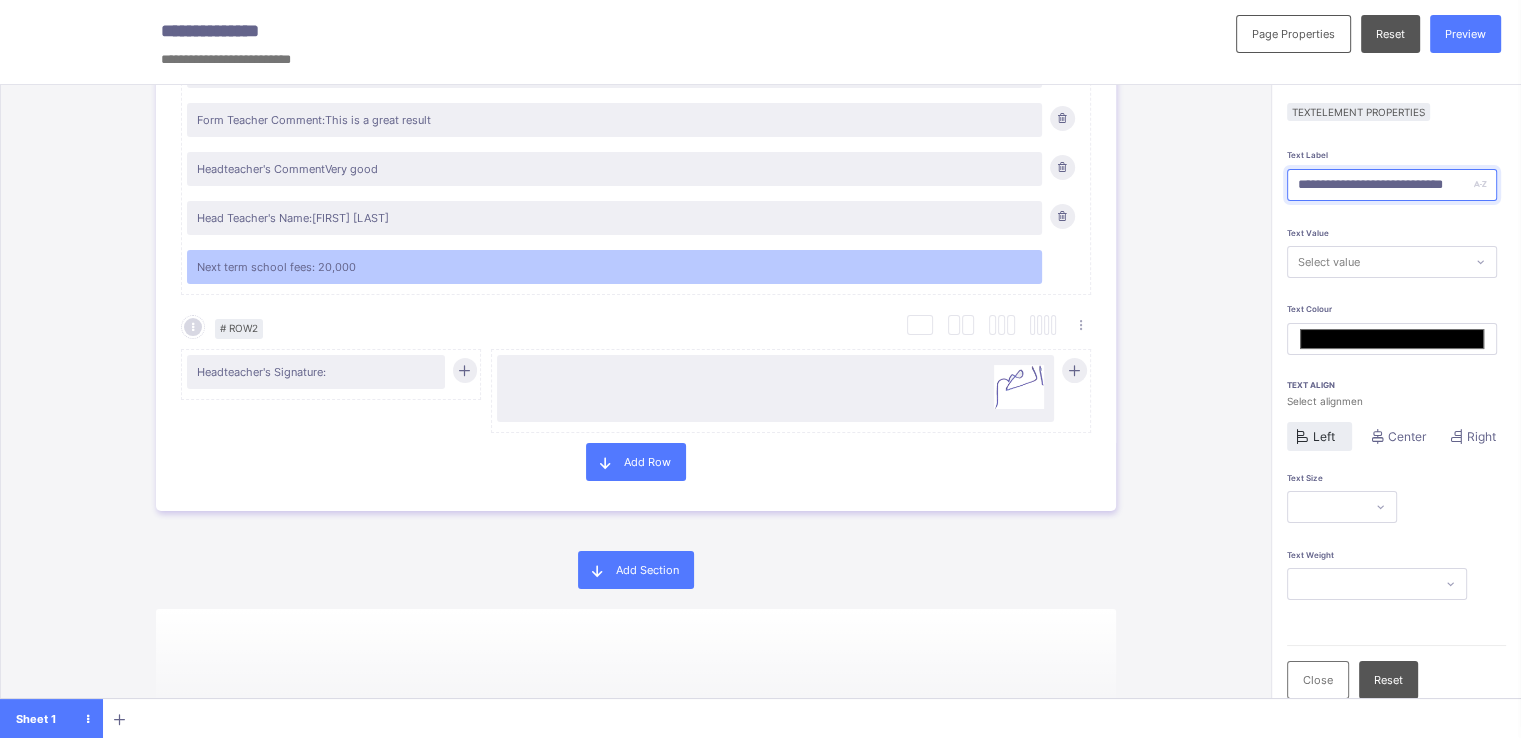 click on "**********" at bounding box center (1392, 185) 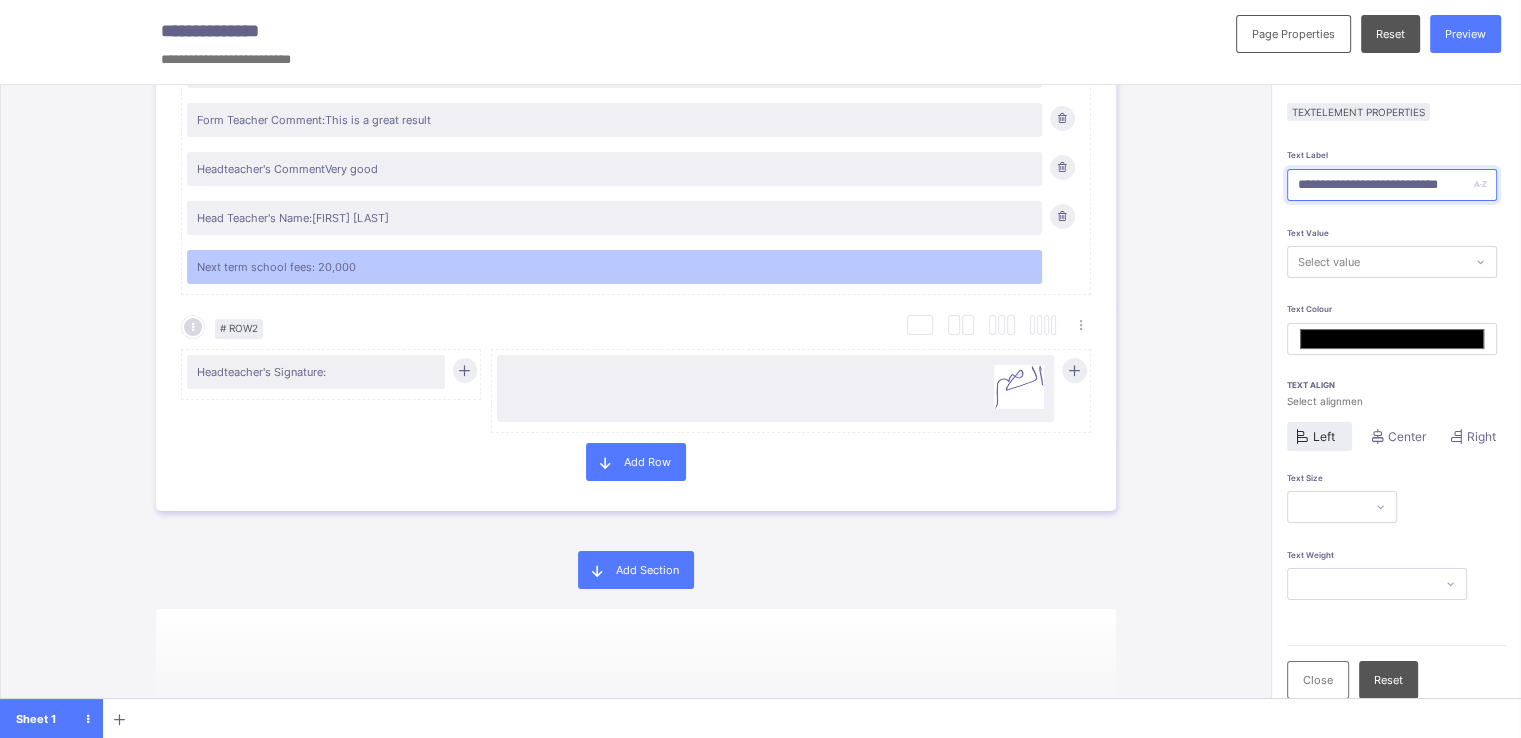 type on "*******" 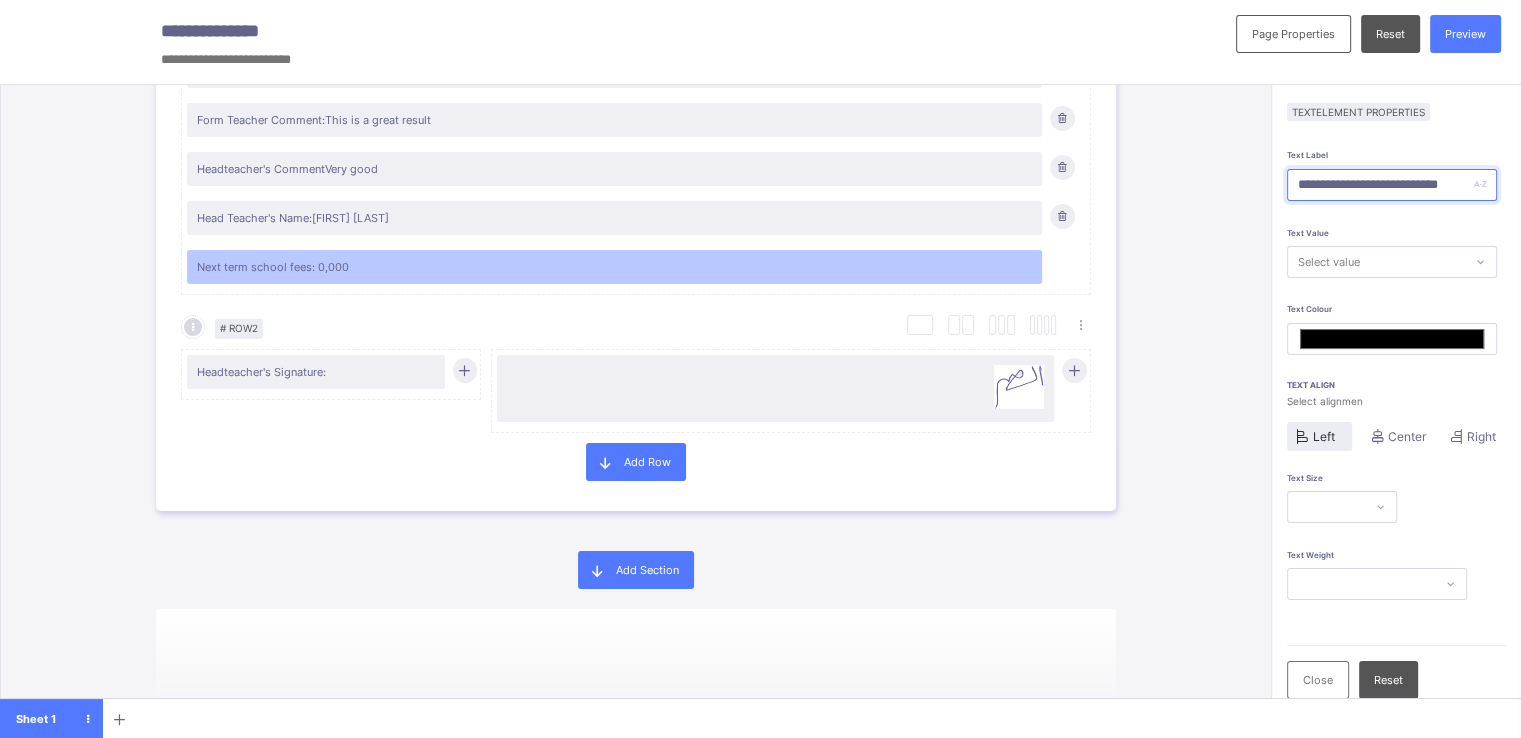 type on "**********" 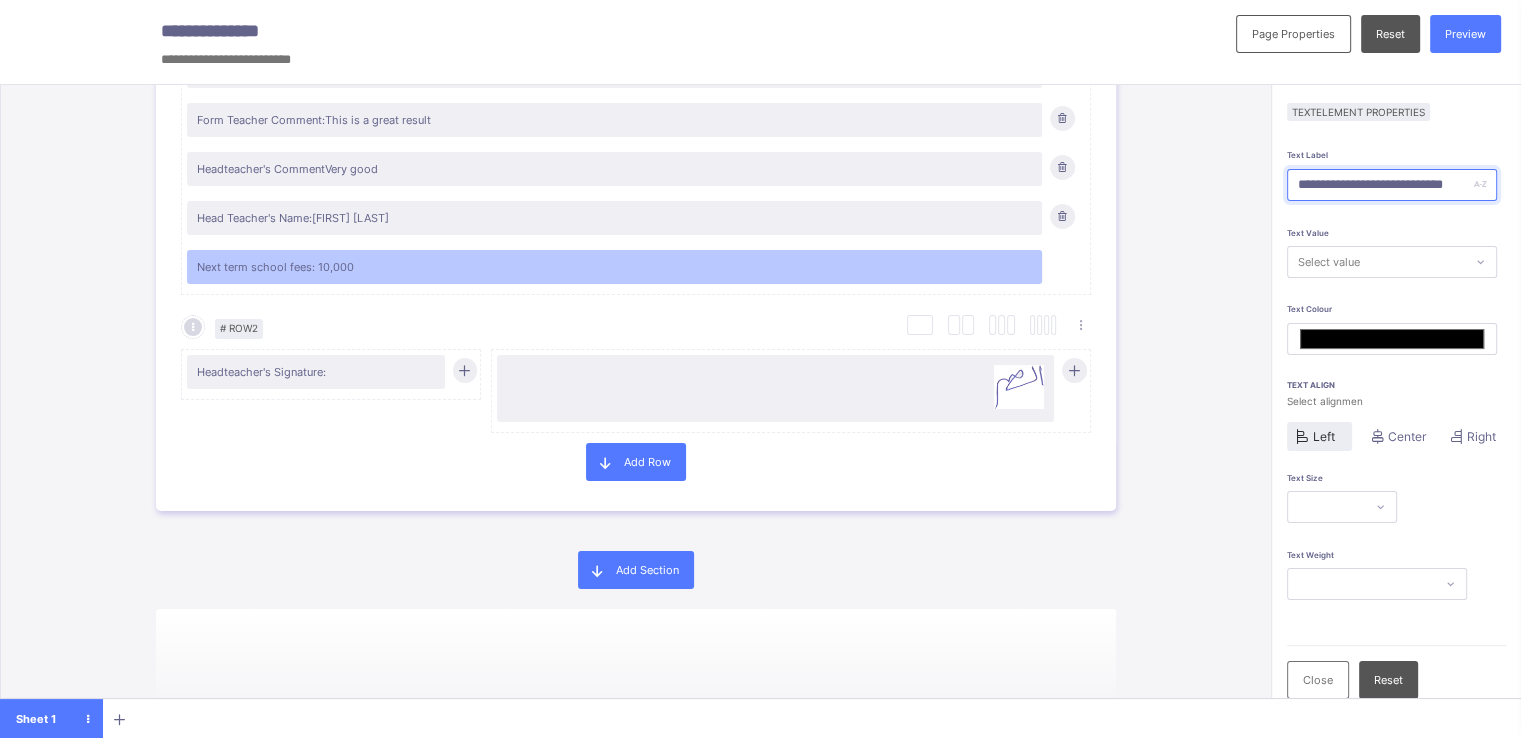type on "**********" 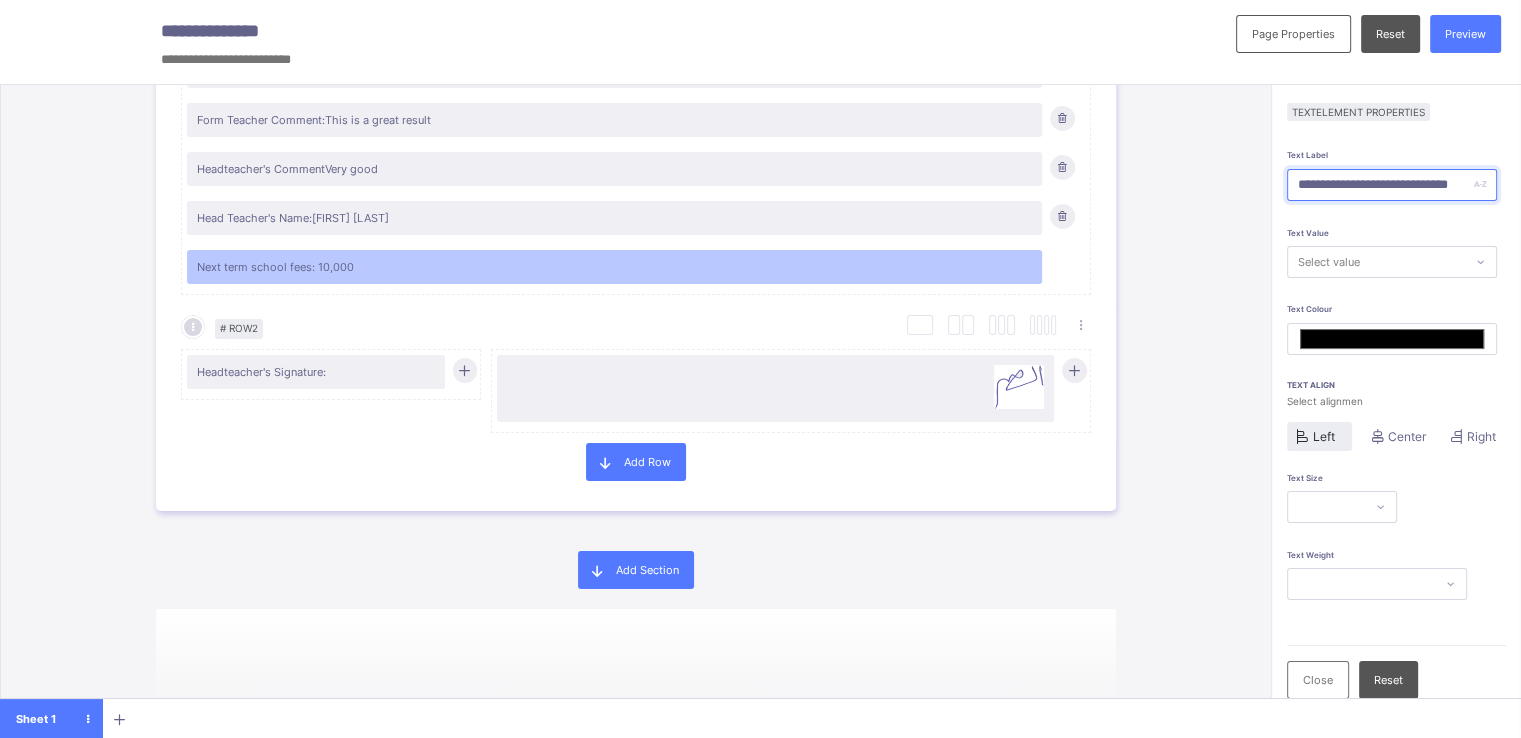 type on "*******" 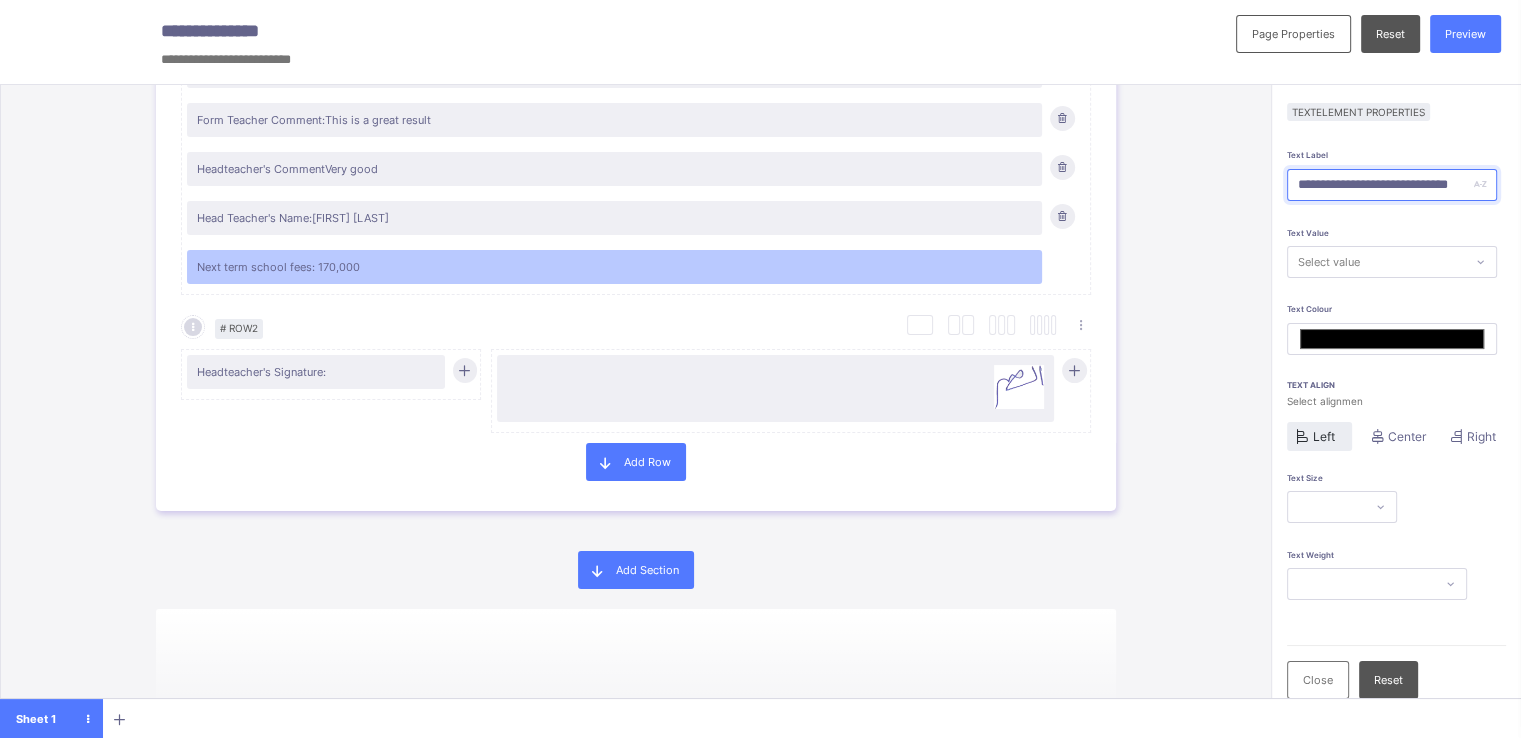 type on "**********" 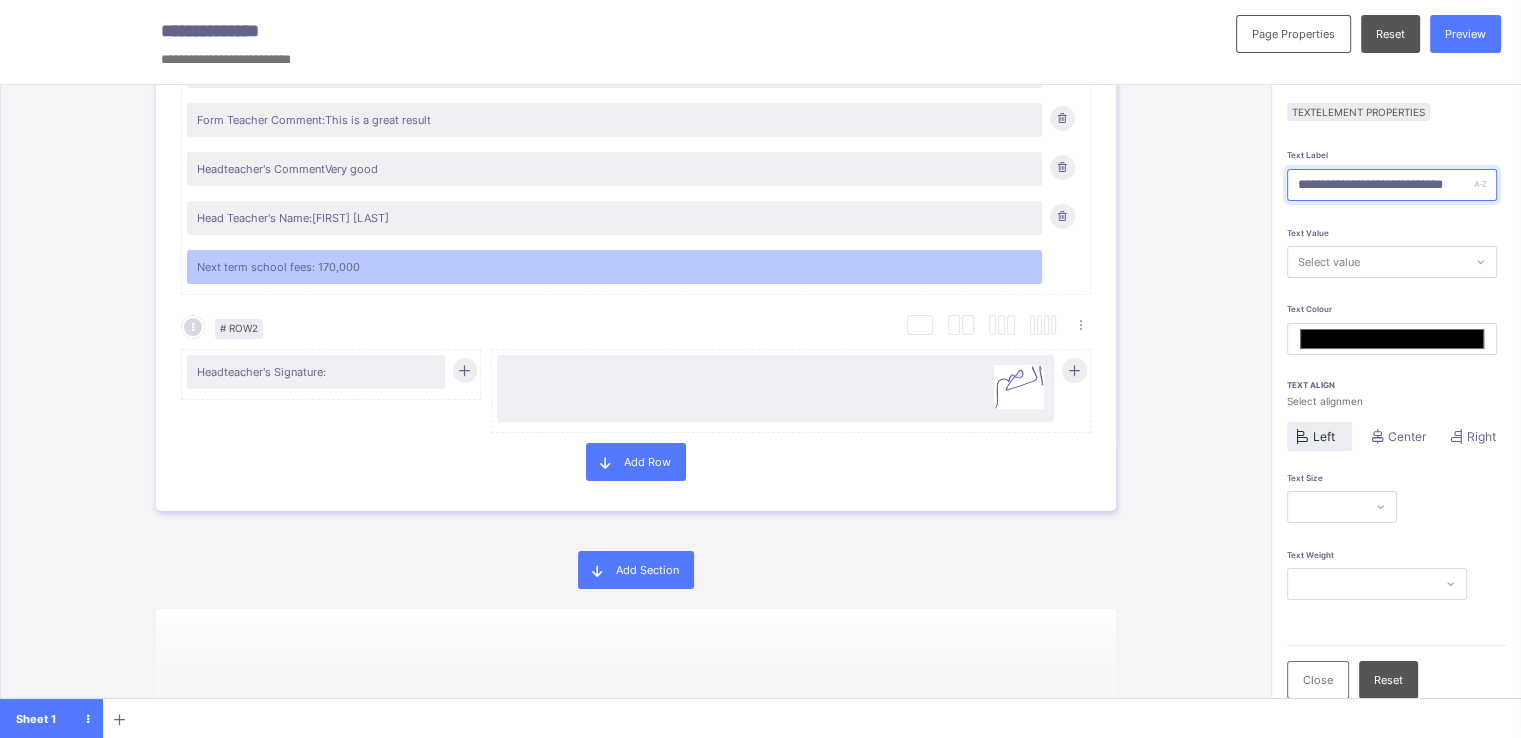 type on "*******" 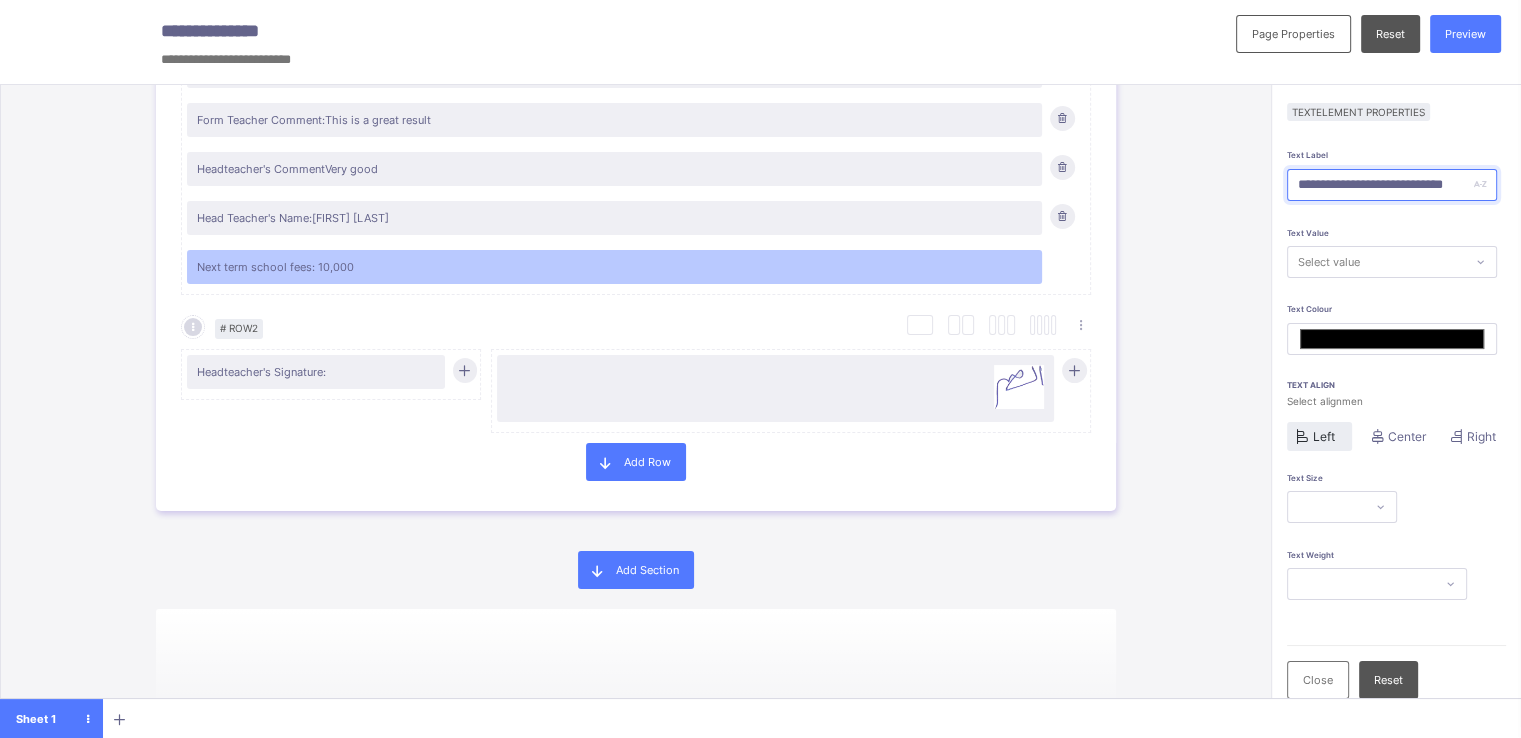 type on "**********" 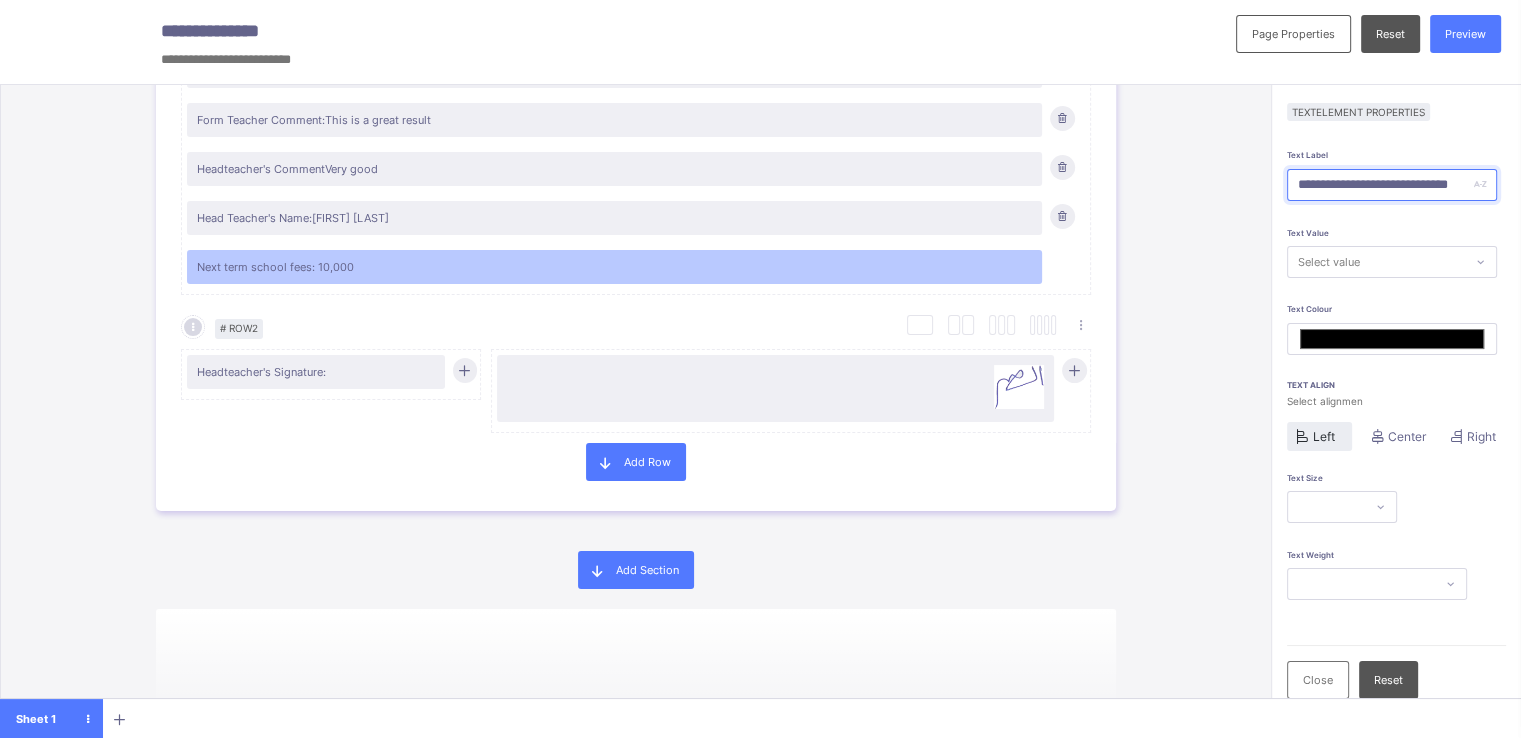 type on "*******" 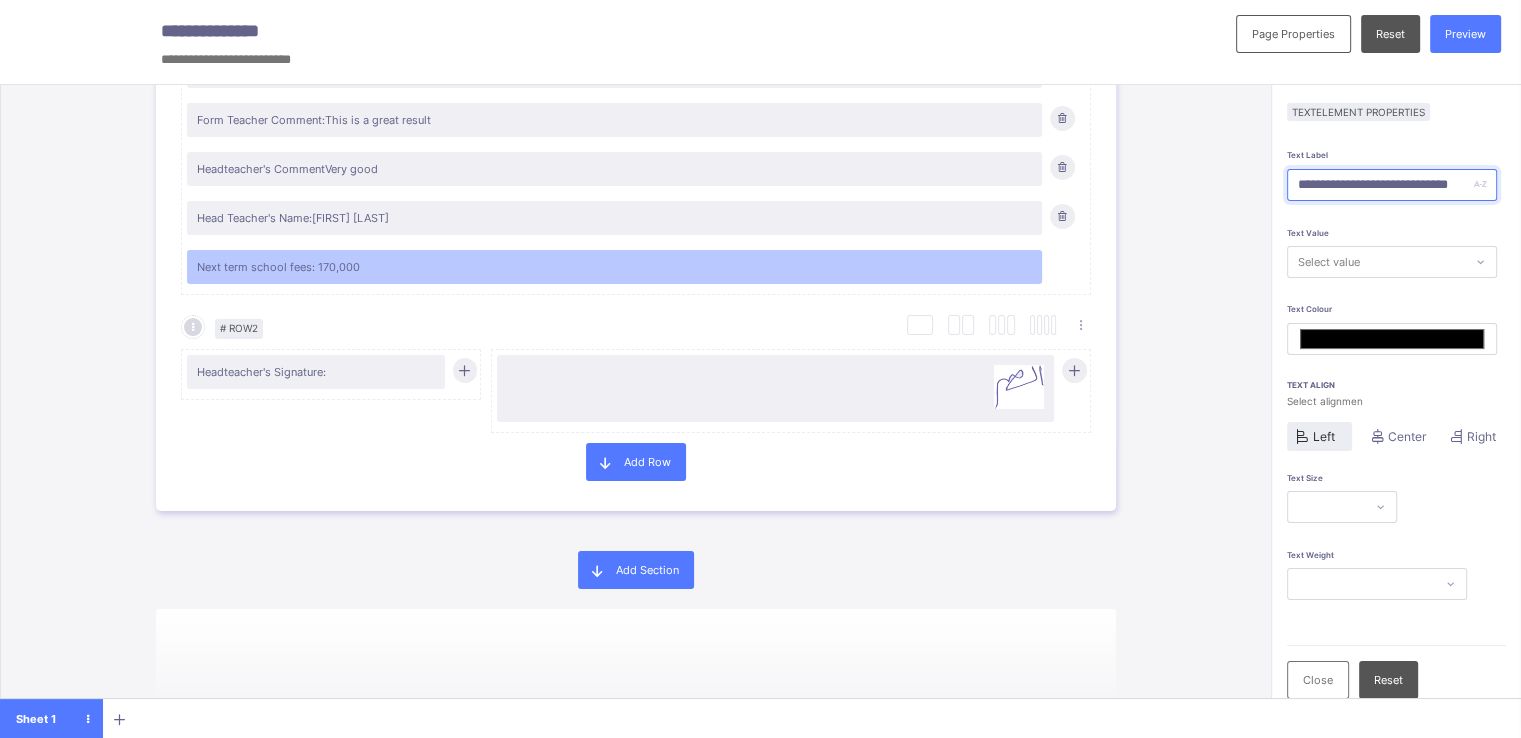 type on "**********" 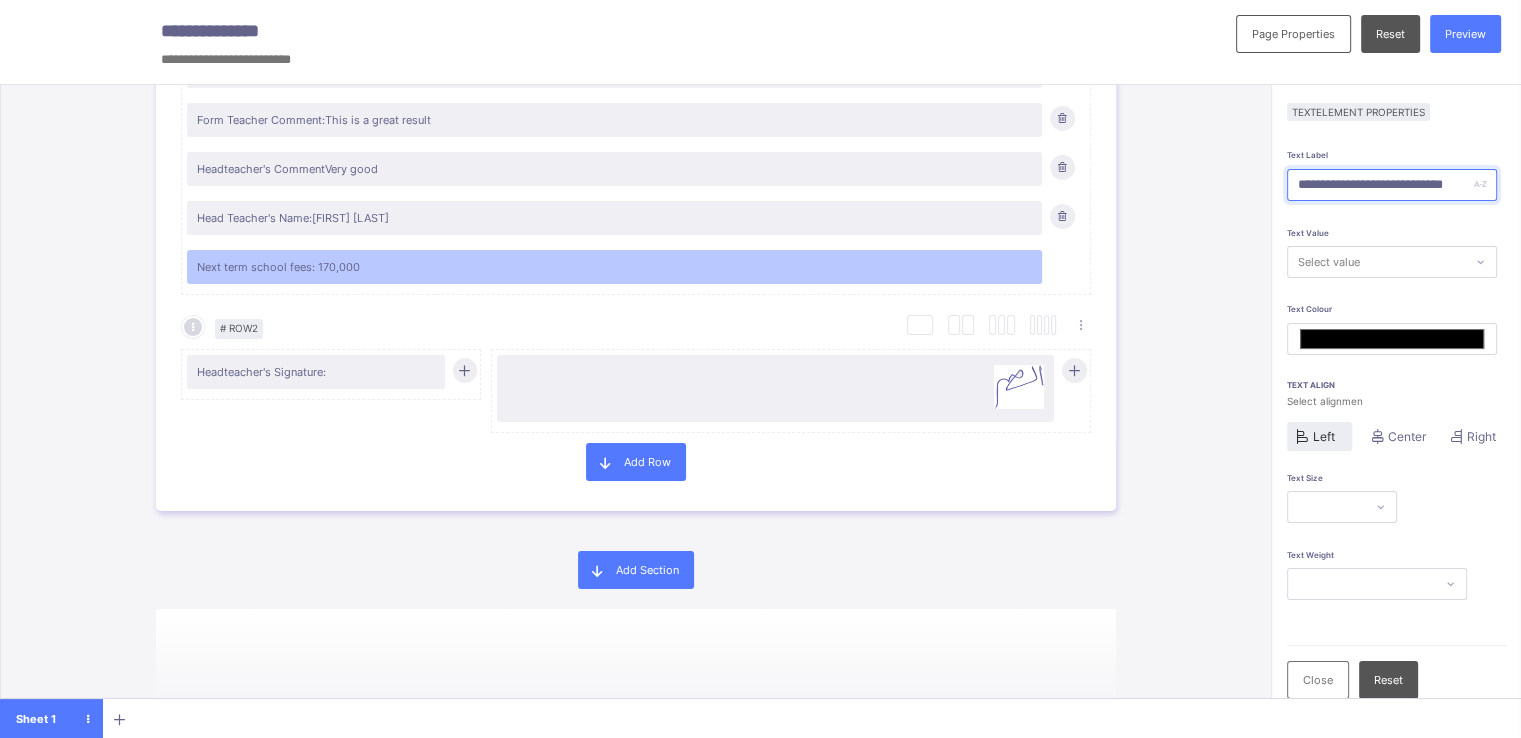 type on "*******" 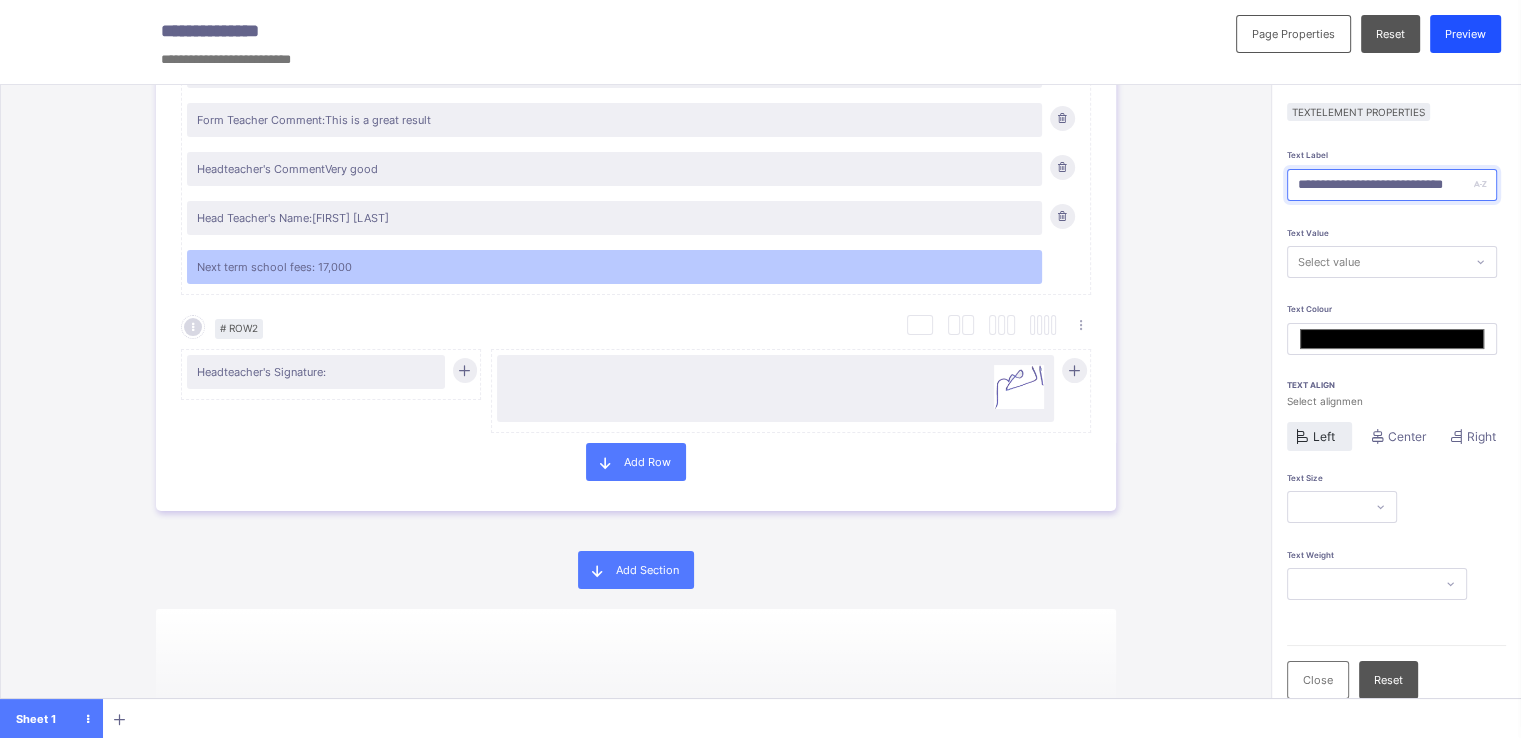 type on "**********" 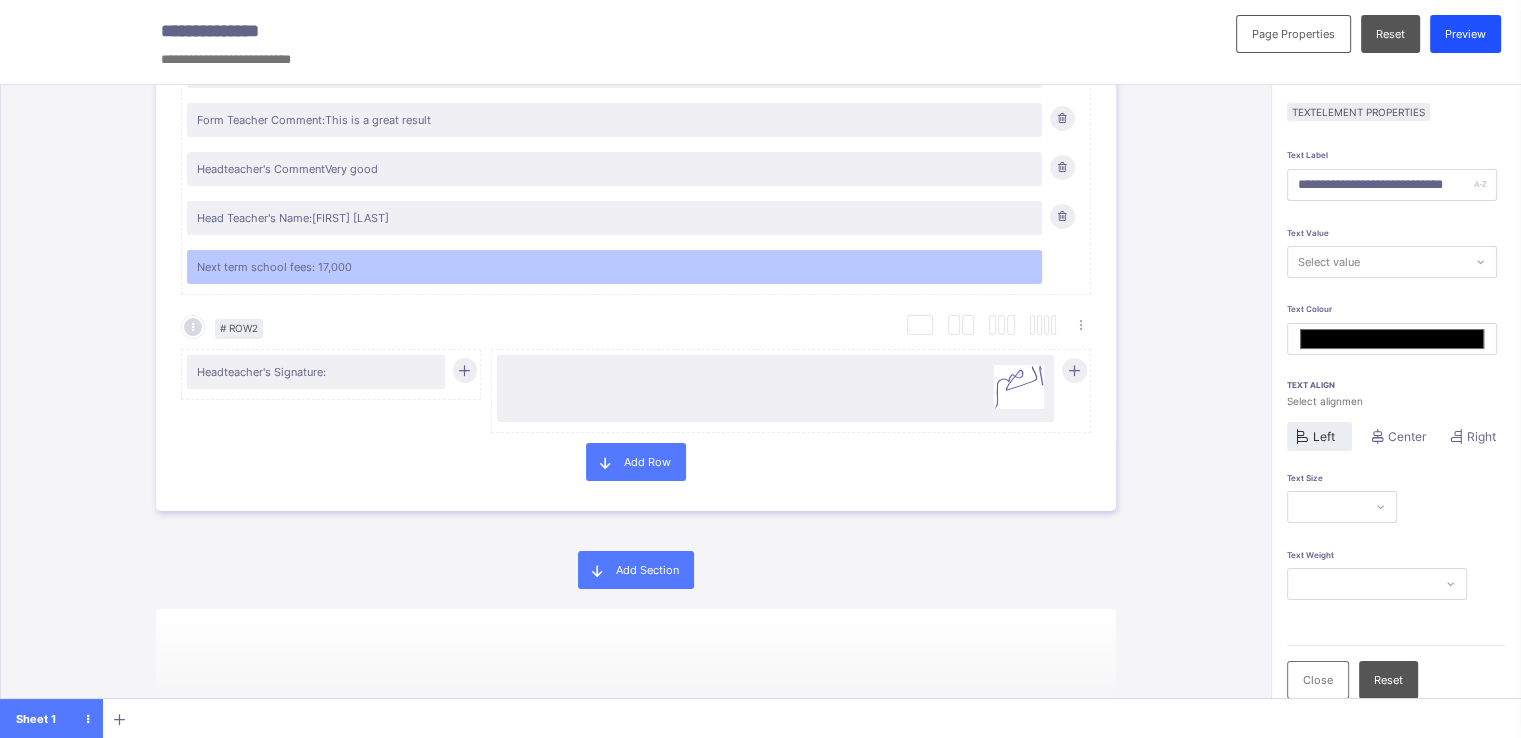 click on "Preview" at bounding box center (1465, 34) 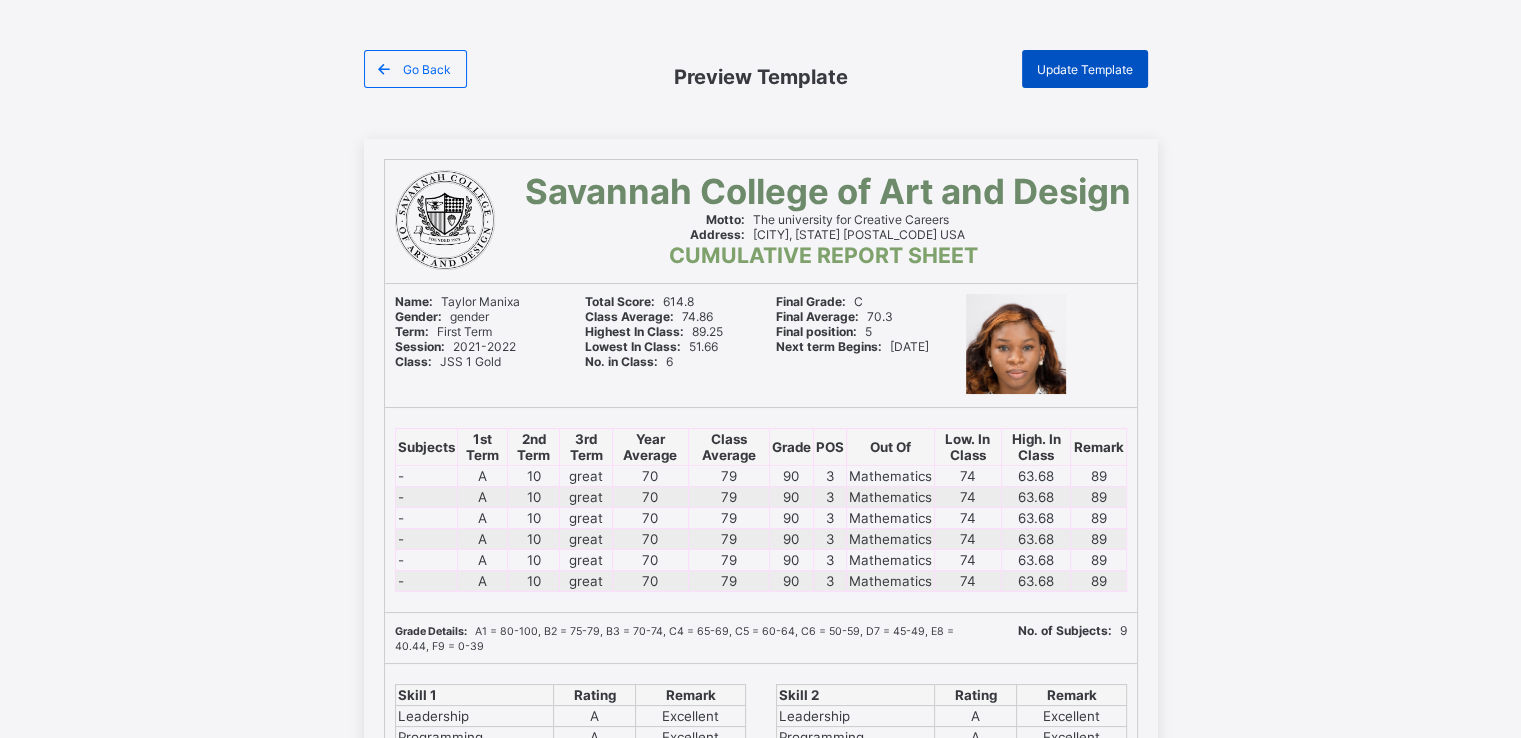 click on "Update Template" at bounding box center (1085, 69) 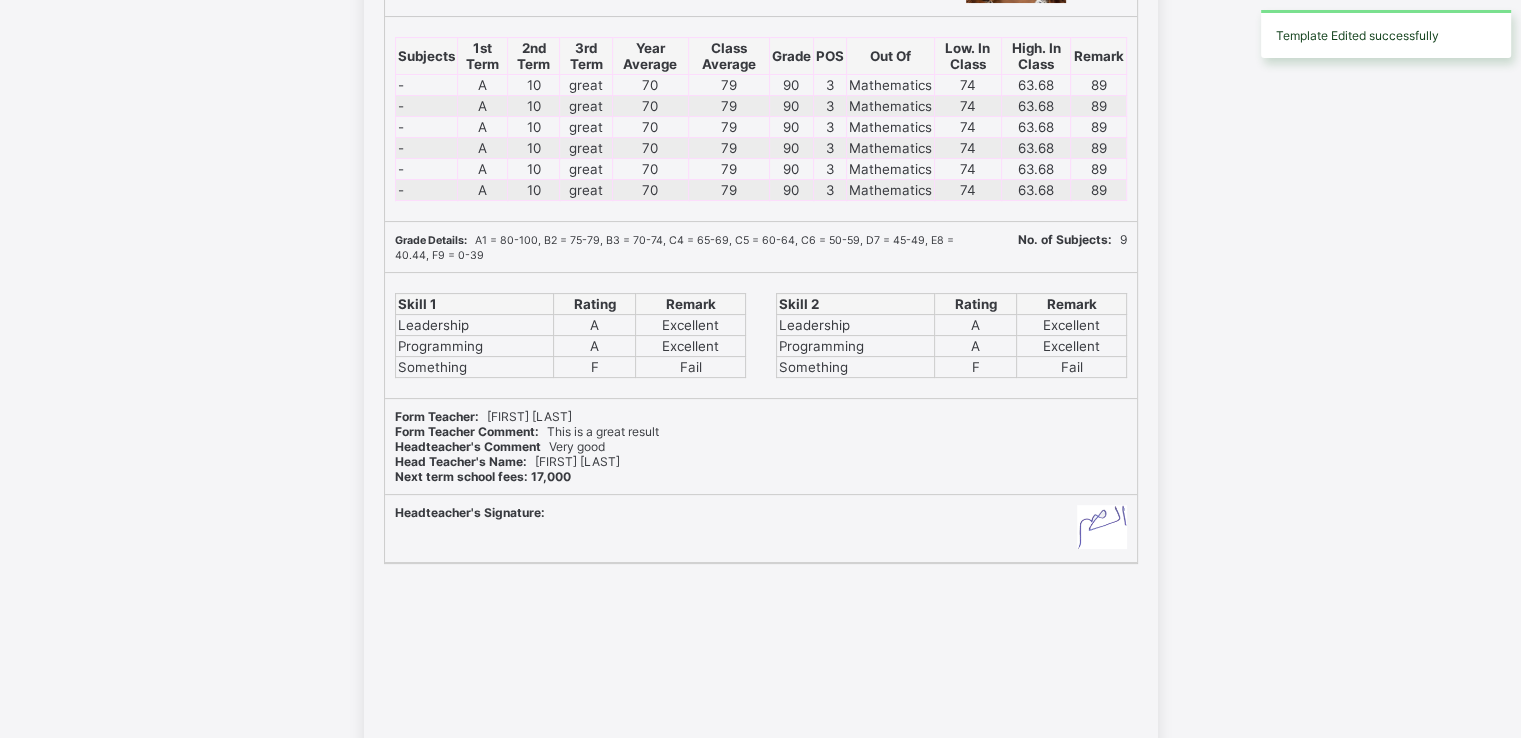 scroll, scrollTop: 392, scrollLeft: 14, axis: both 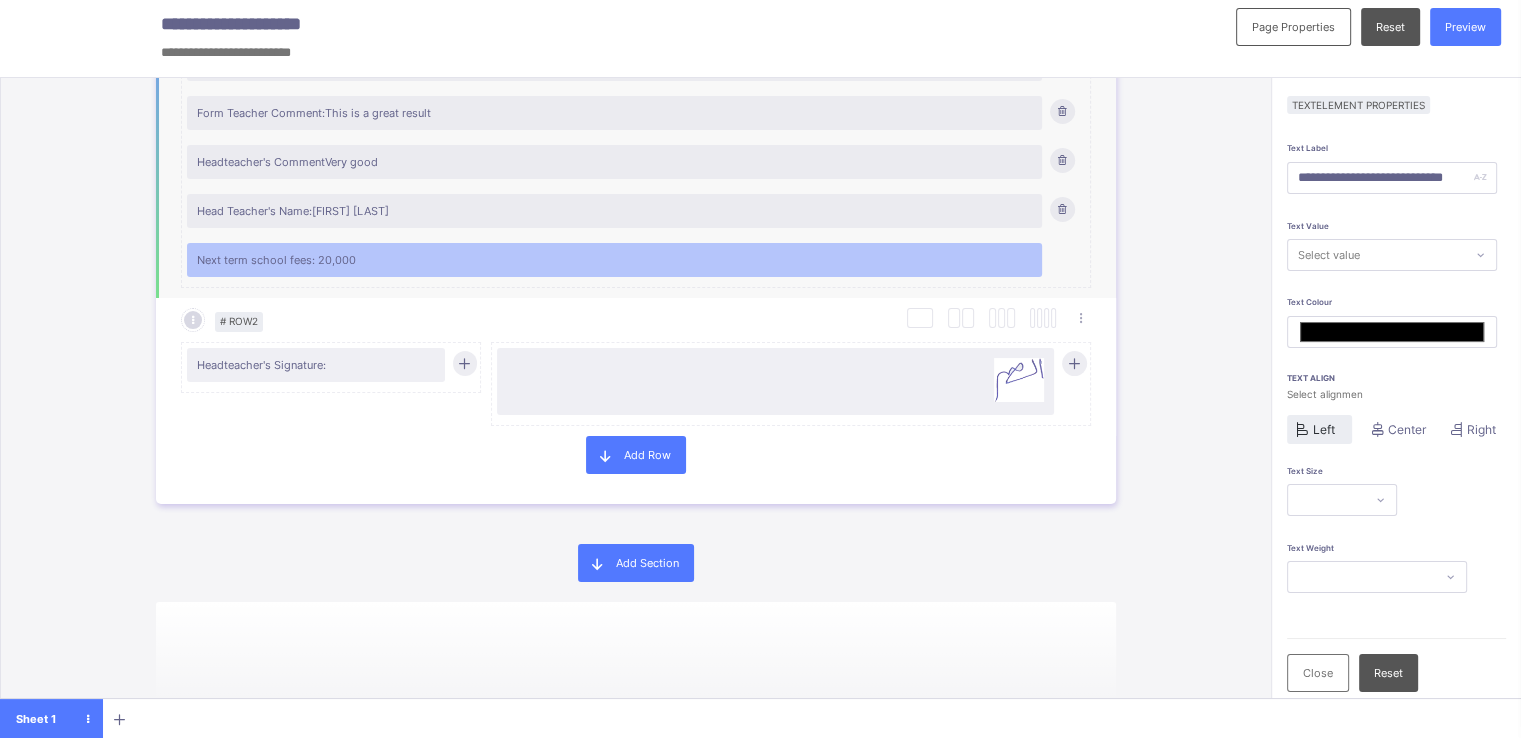 click on "Next term school fees: 20,000" at bounding box center (614, 260) 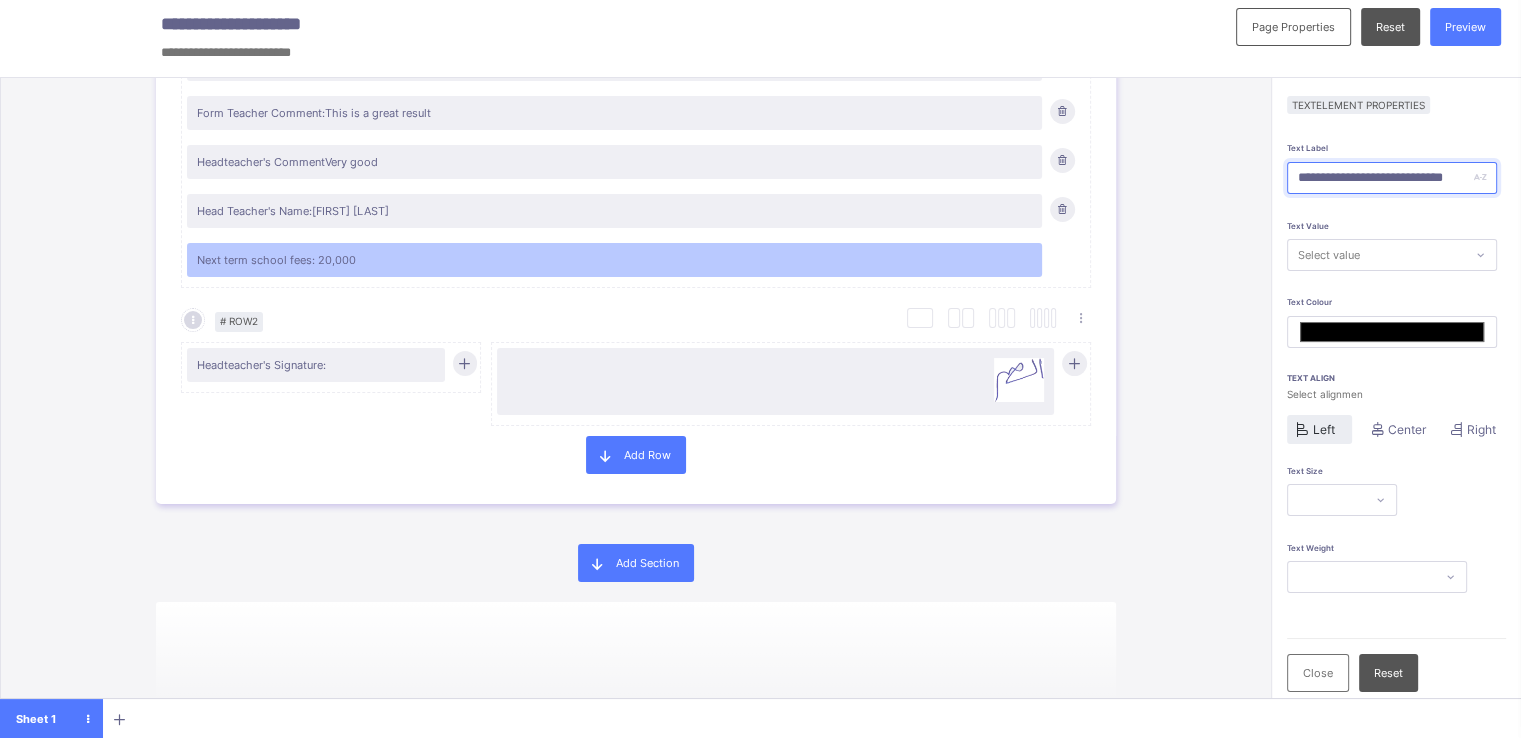 click on "**********" at bounding box center [1392, 178] 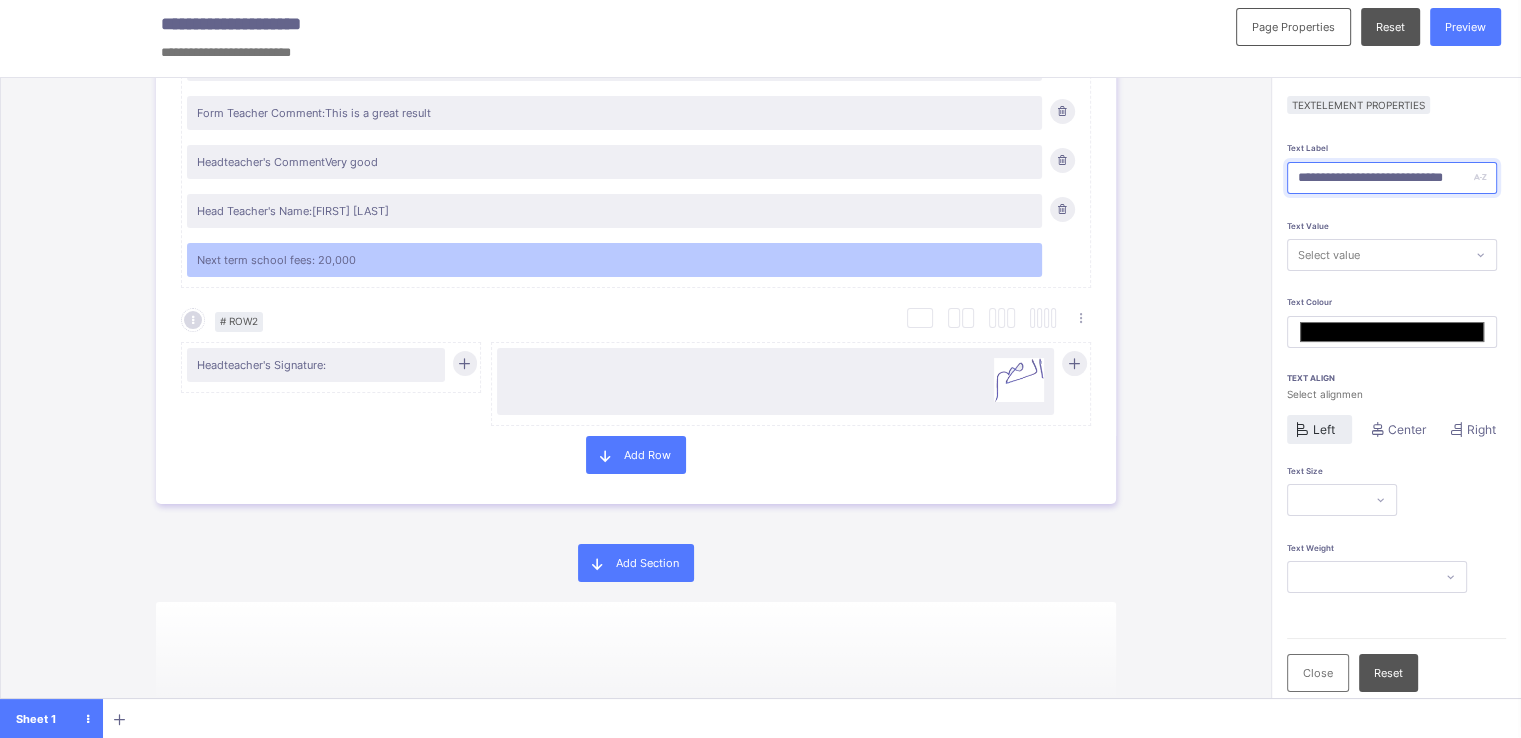 click on "**********" at bounding box center (1392, 178) 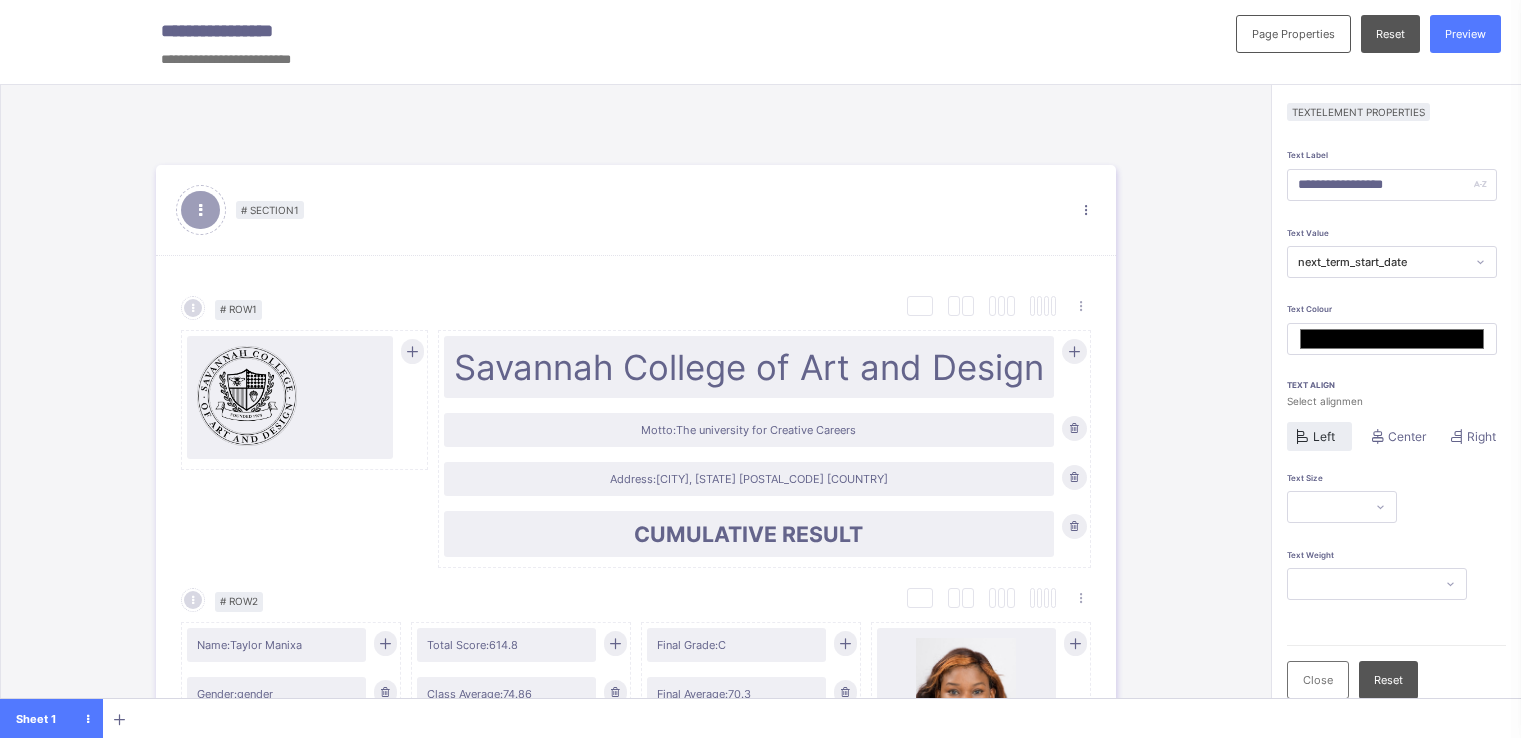 scroll, scrollTop: 0, scrollLeft: 0, axis: both 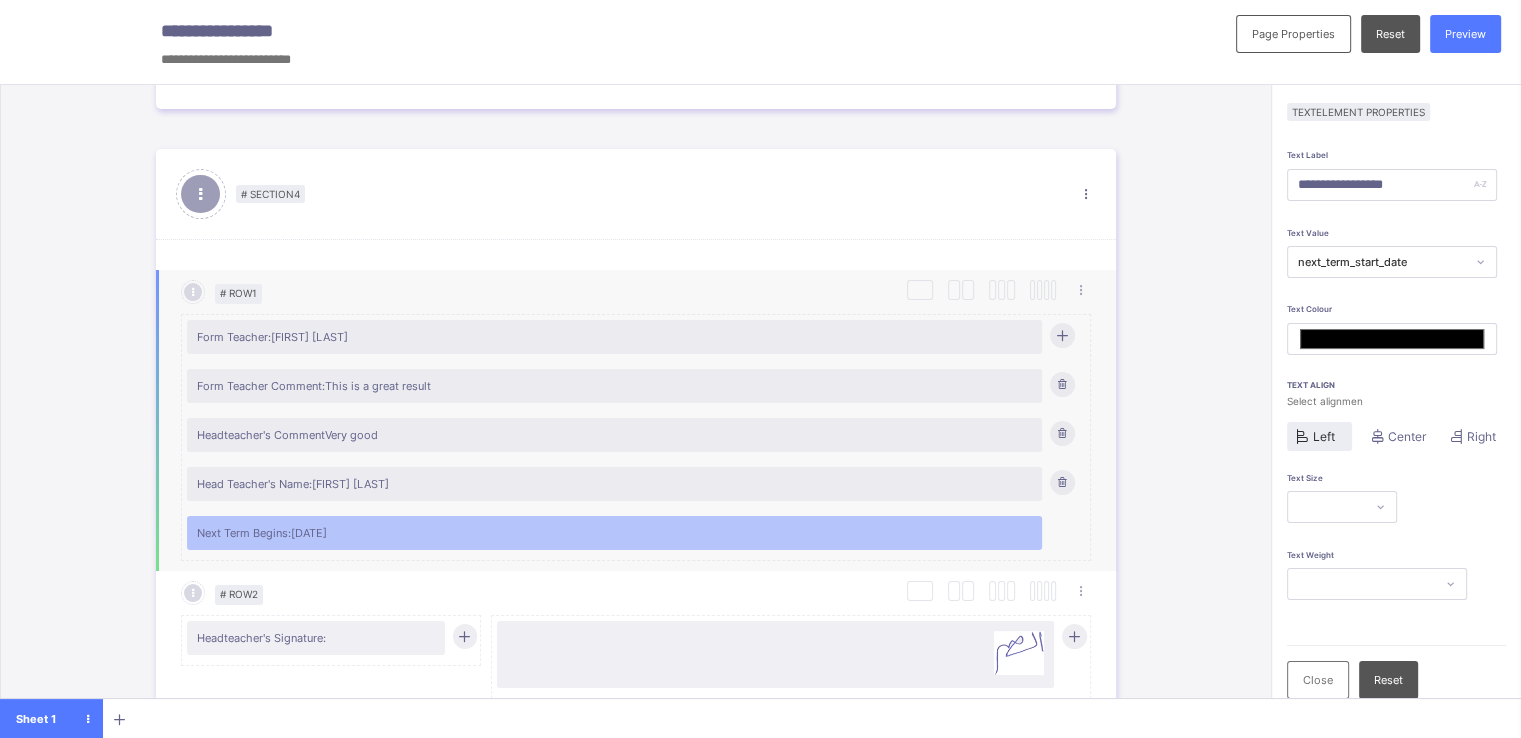 click at bounding box center (1061, 335) 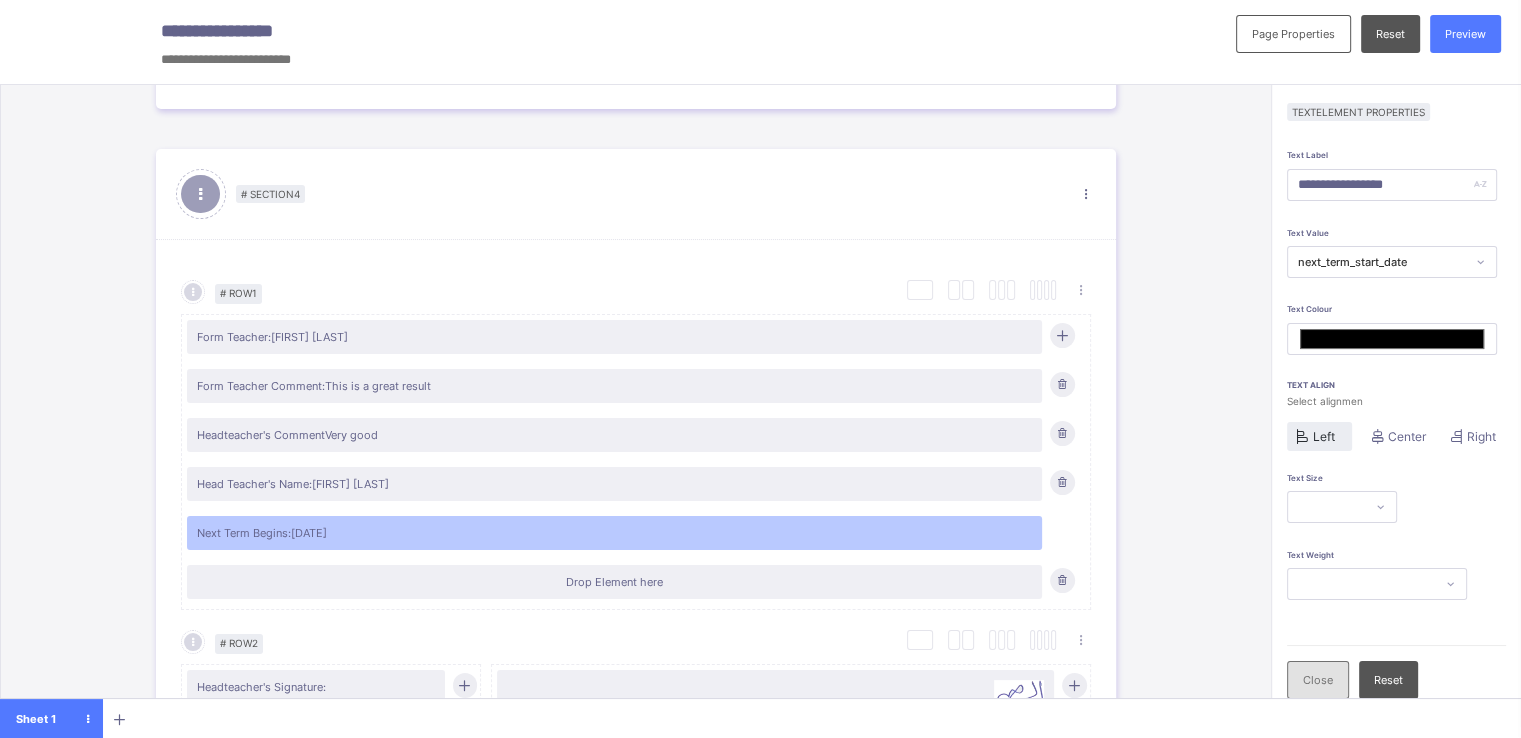 click on "Close" at bounding box center (1318, 680) 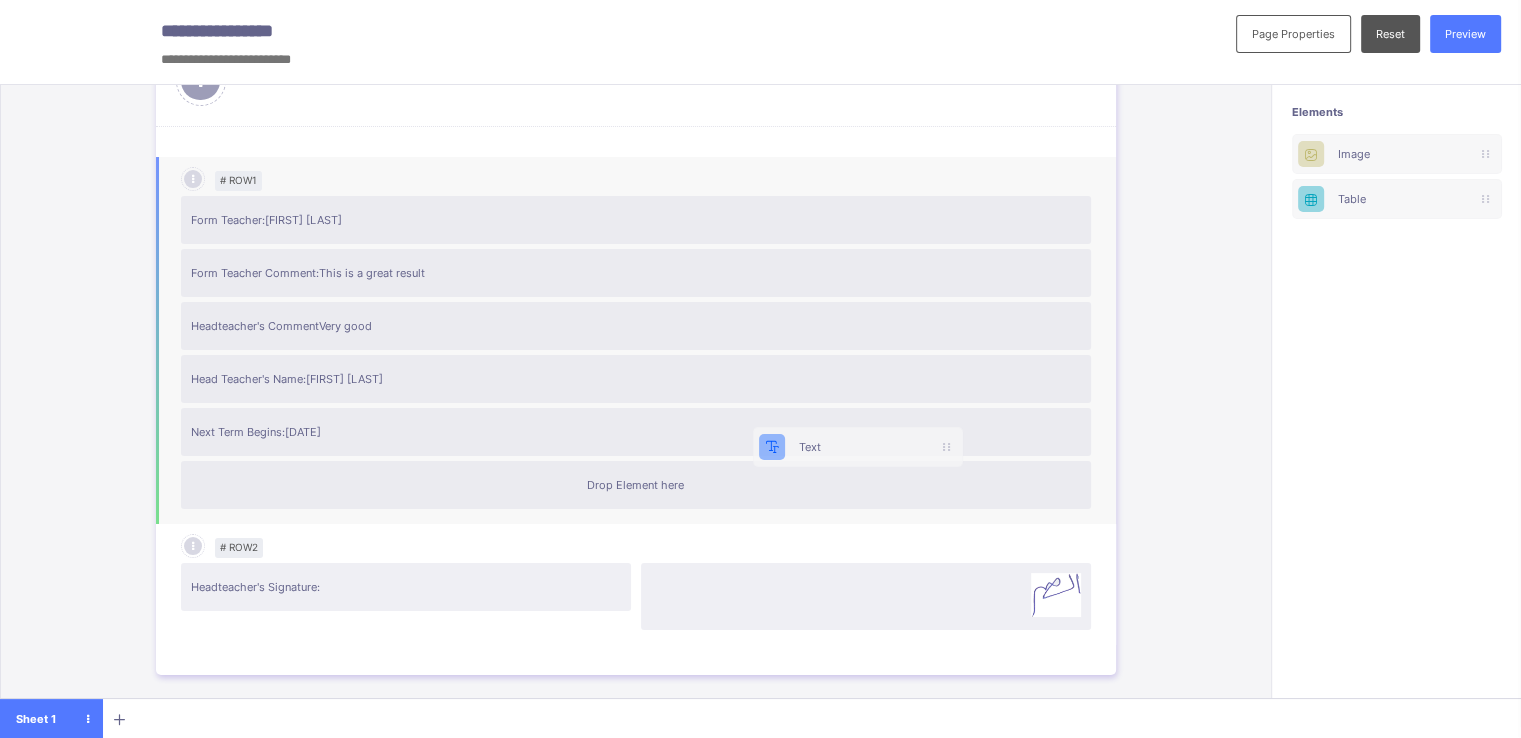 scroll, scrollTop: 0, scrollLeft: 0, axis: both 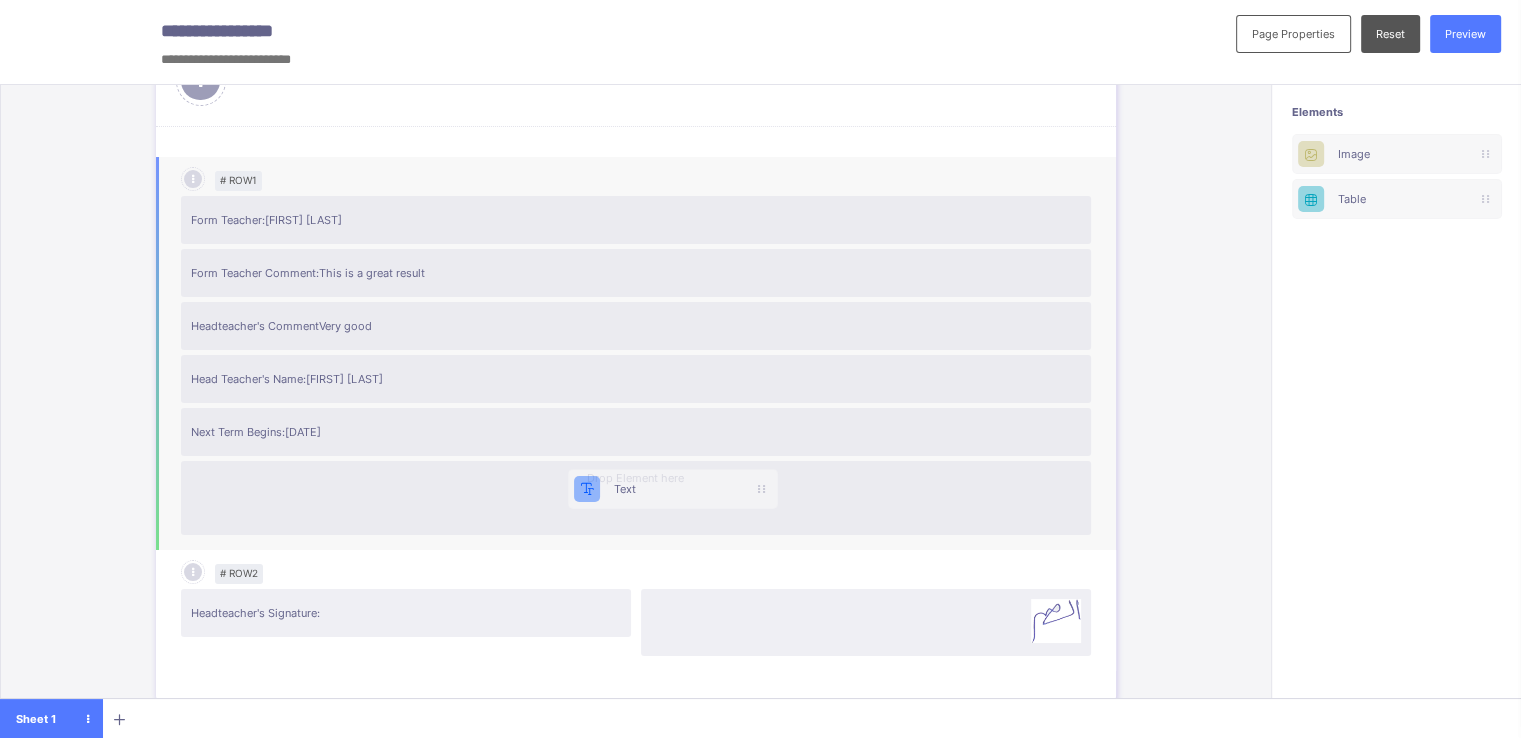 drag, startPoint x: 1367, startPoint y: 152, endPoint x: 583, endPoint y: 504, distance: 859.39514 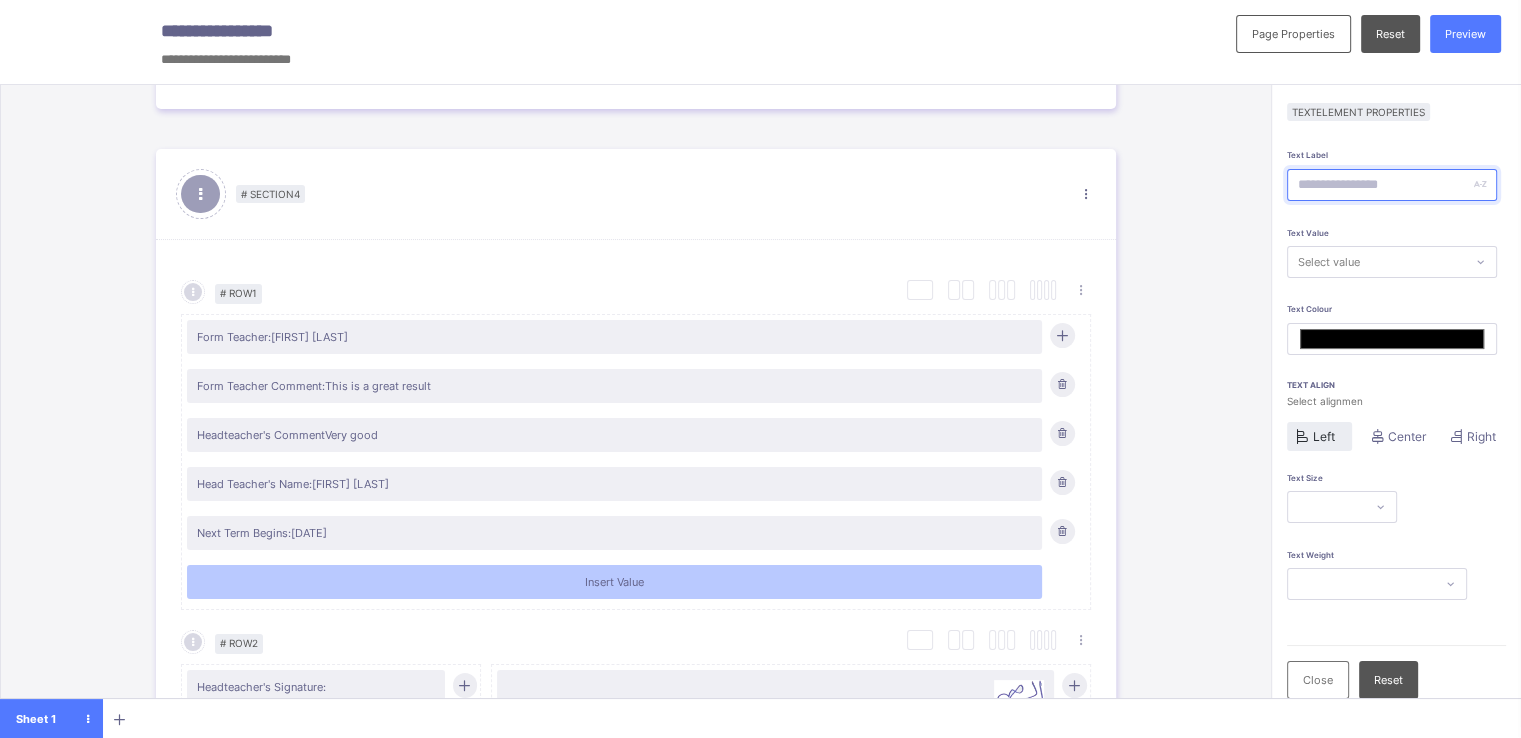 click at bounding box center [1392, 185] 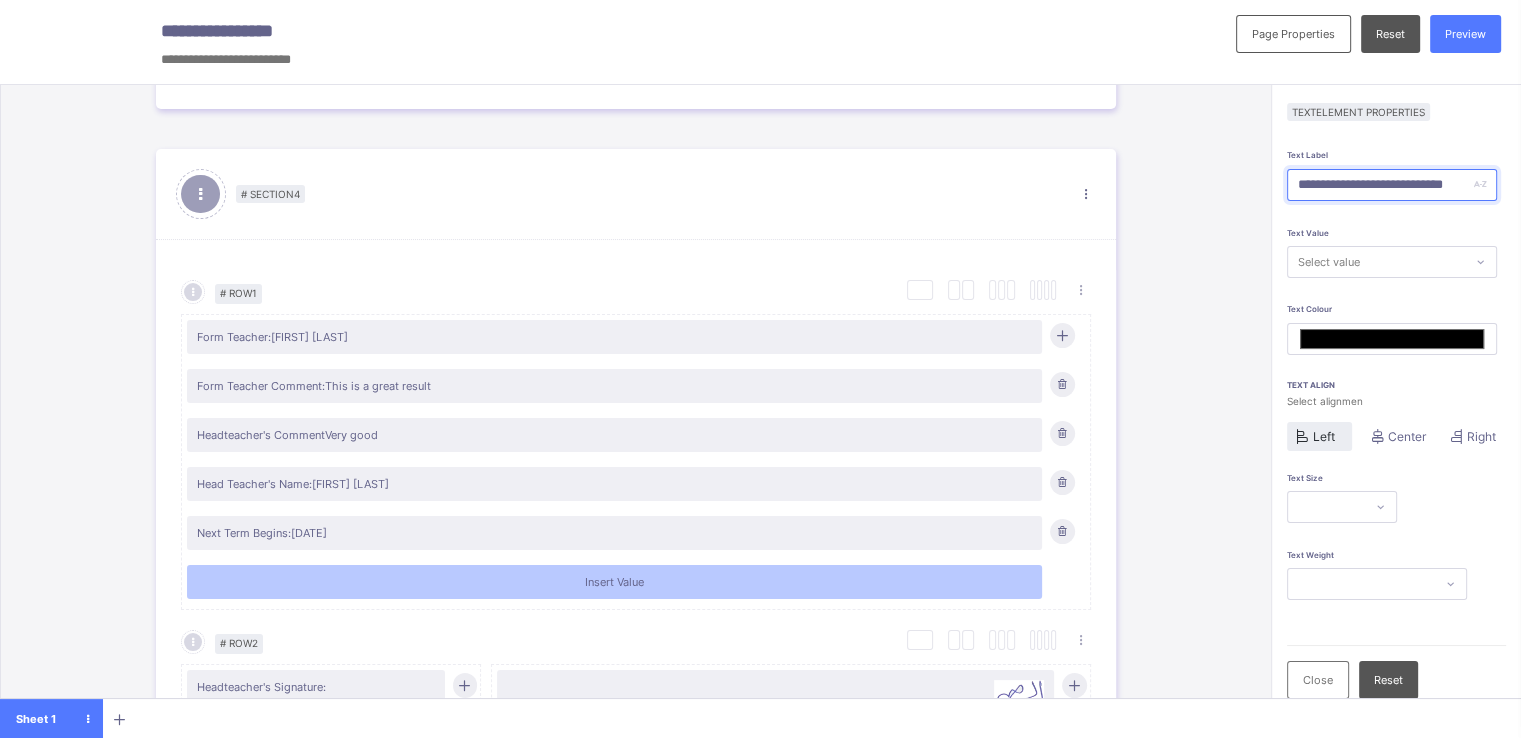 type on "*******" 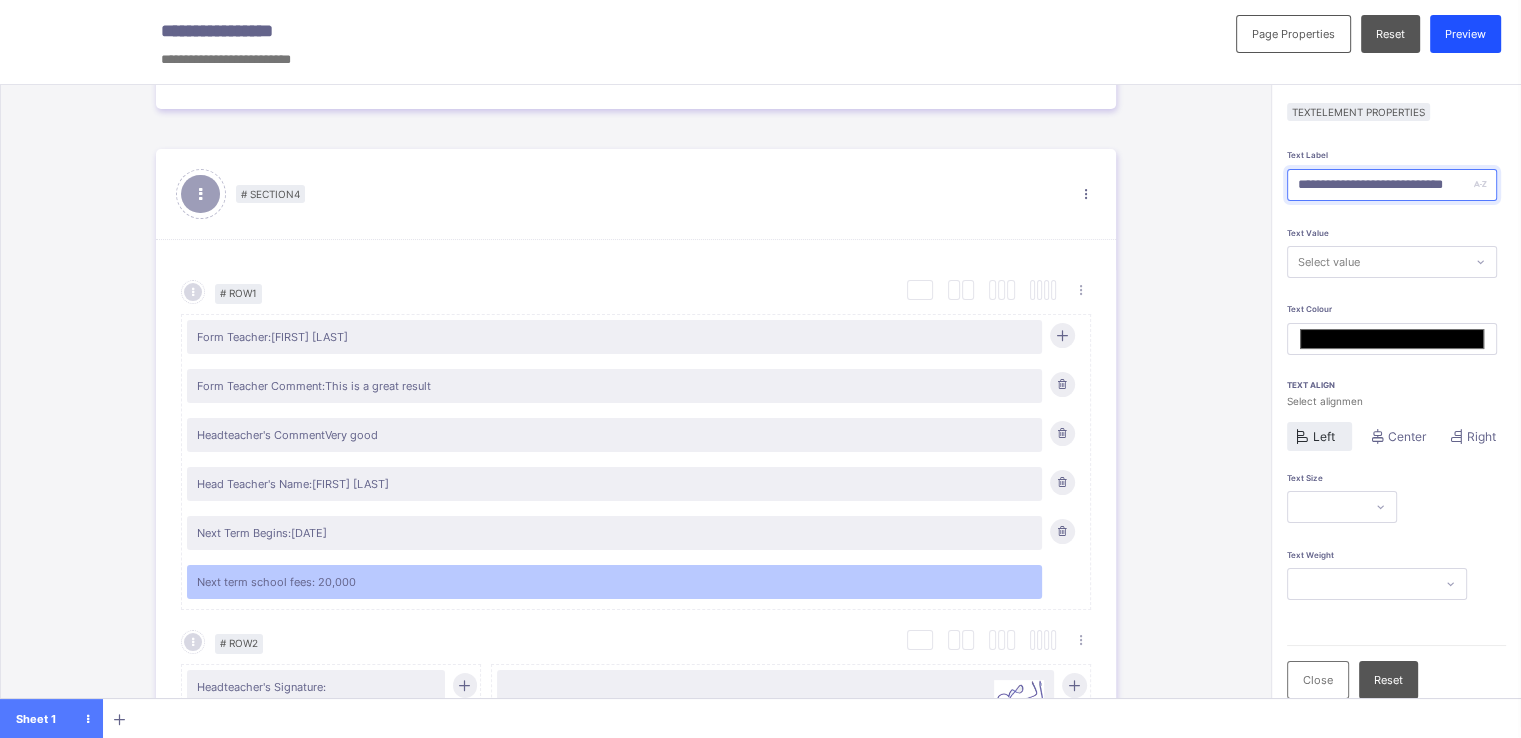 type on "**********" 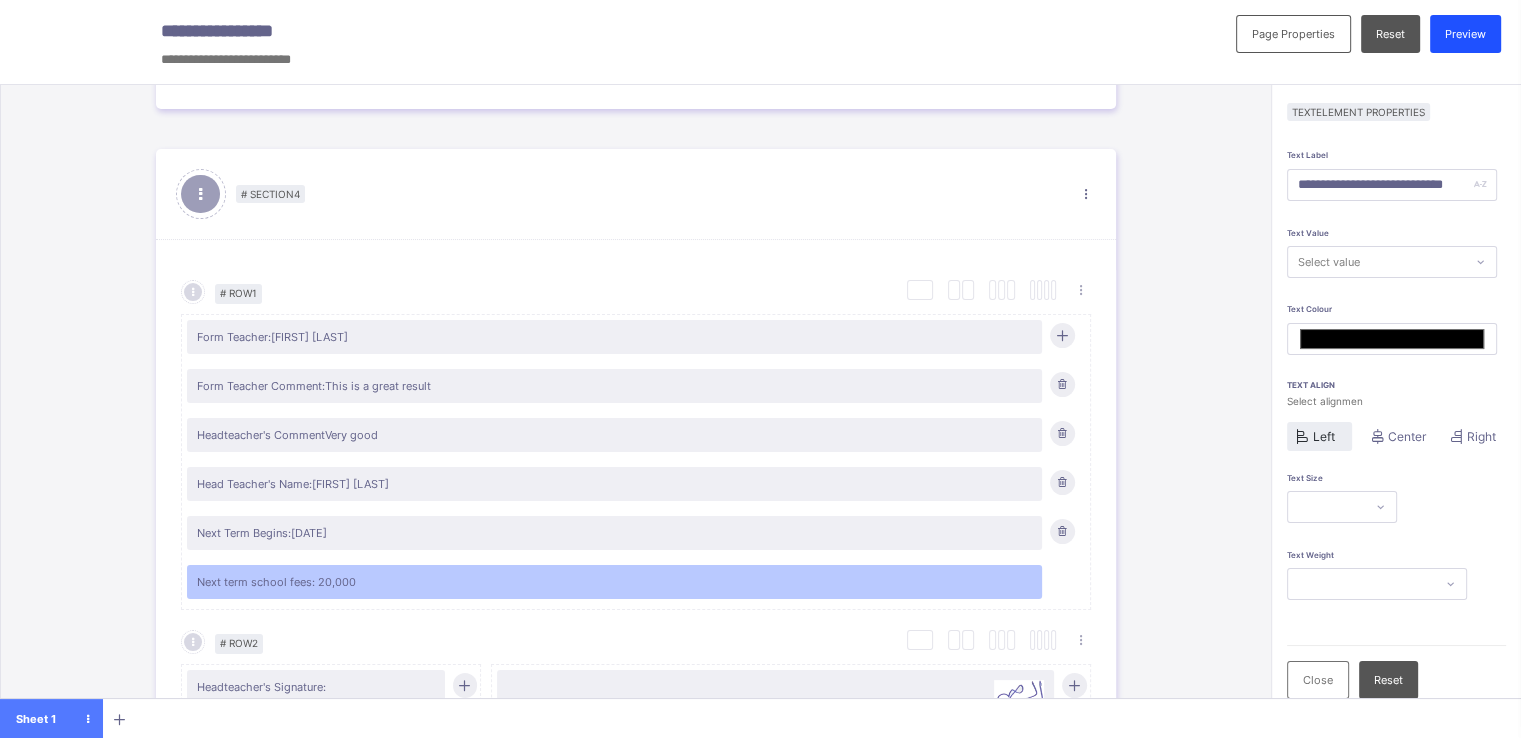 click on "Preview" at bounding box center [1465, 34] 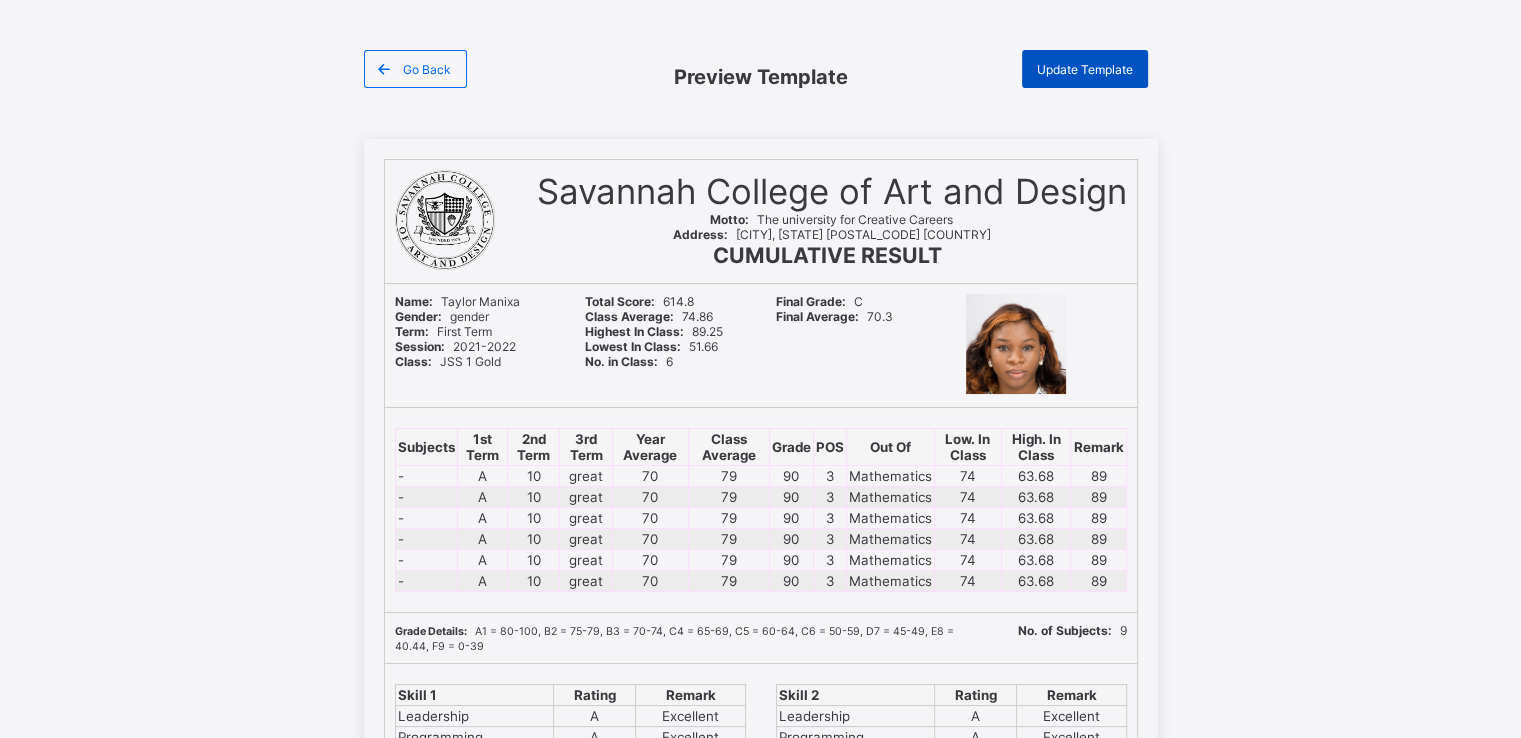 click on "Update Template" at bounding box center [1085, 69] 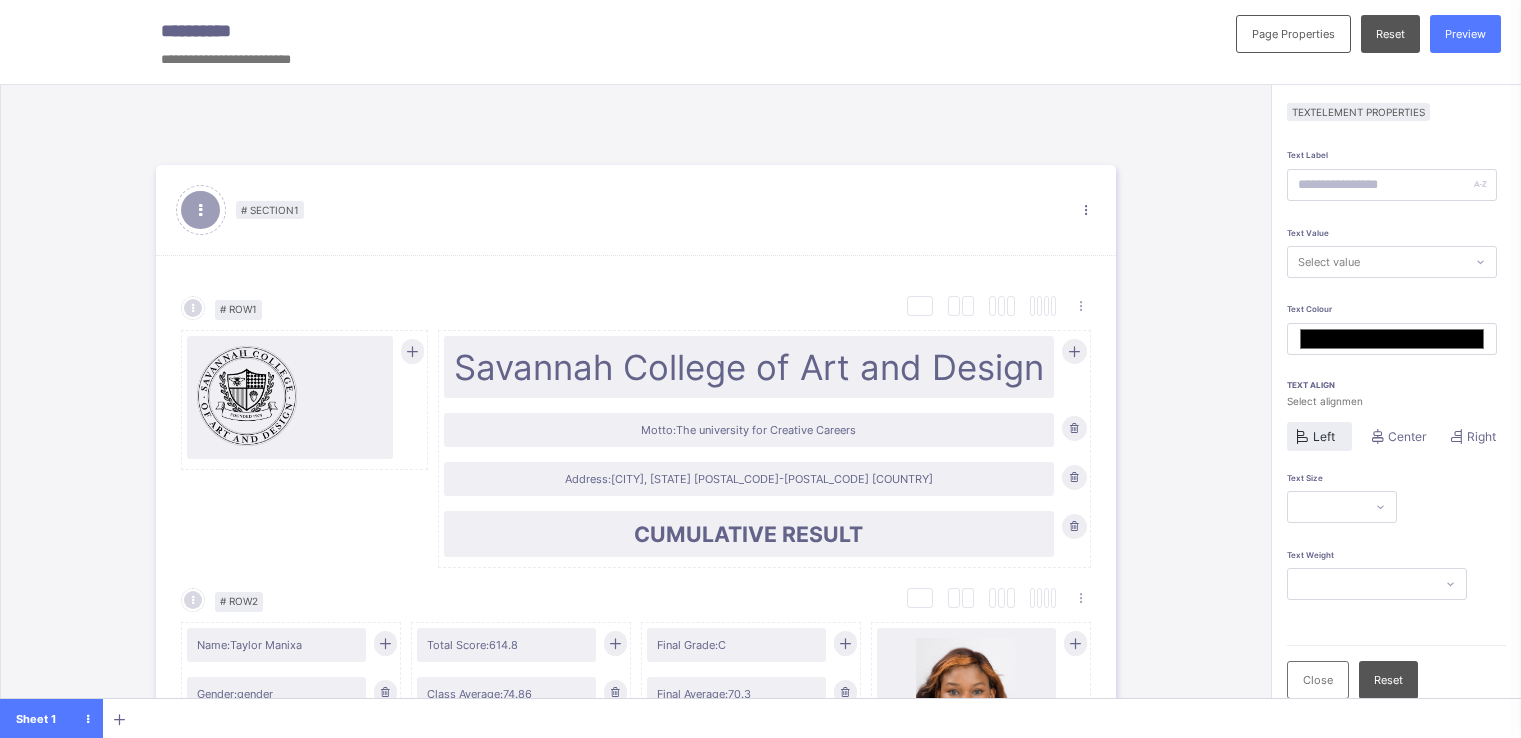 scroll, scrollTop: 0, scrollLeft: 0, axis: both 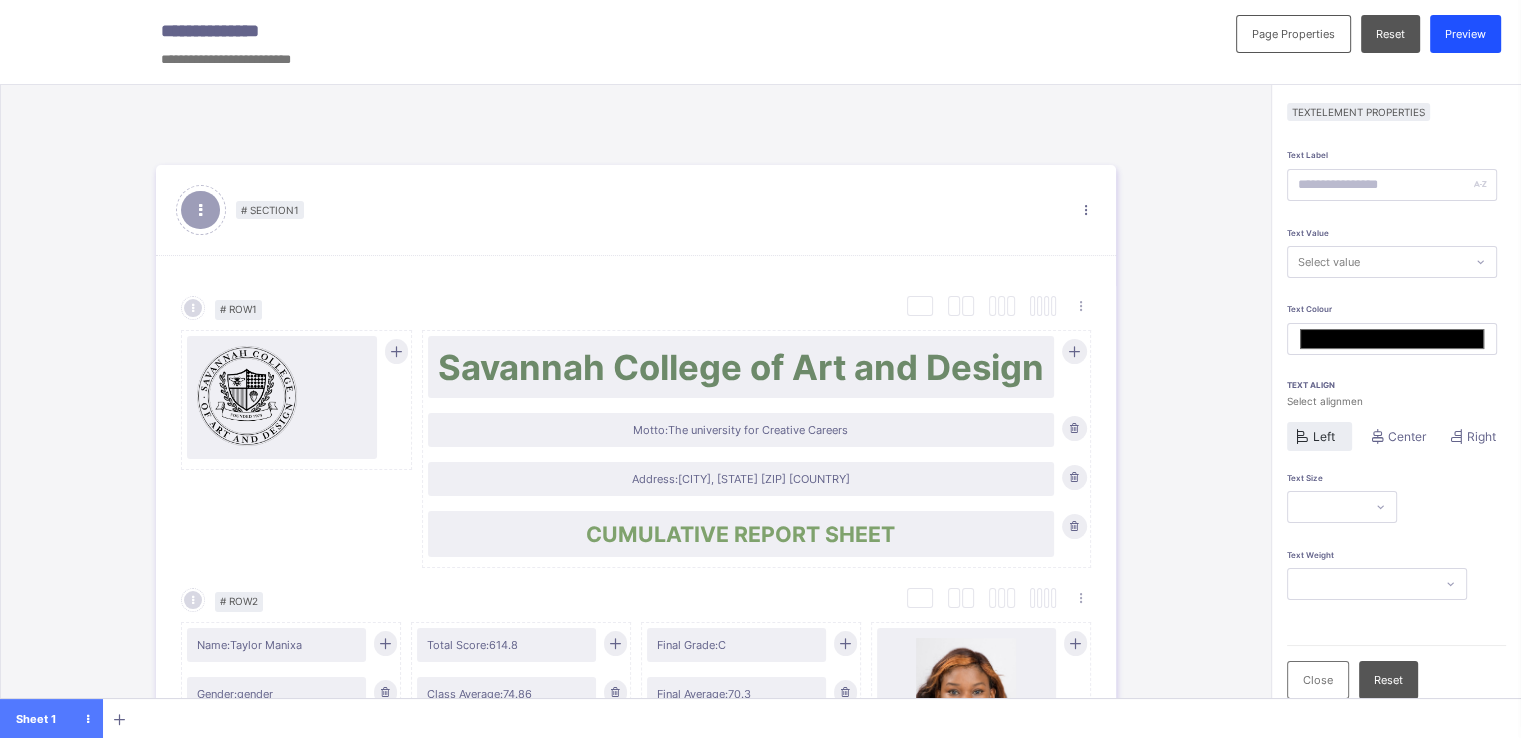 click on "Preview" at bounding box center [1465, 34] 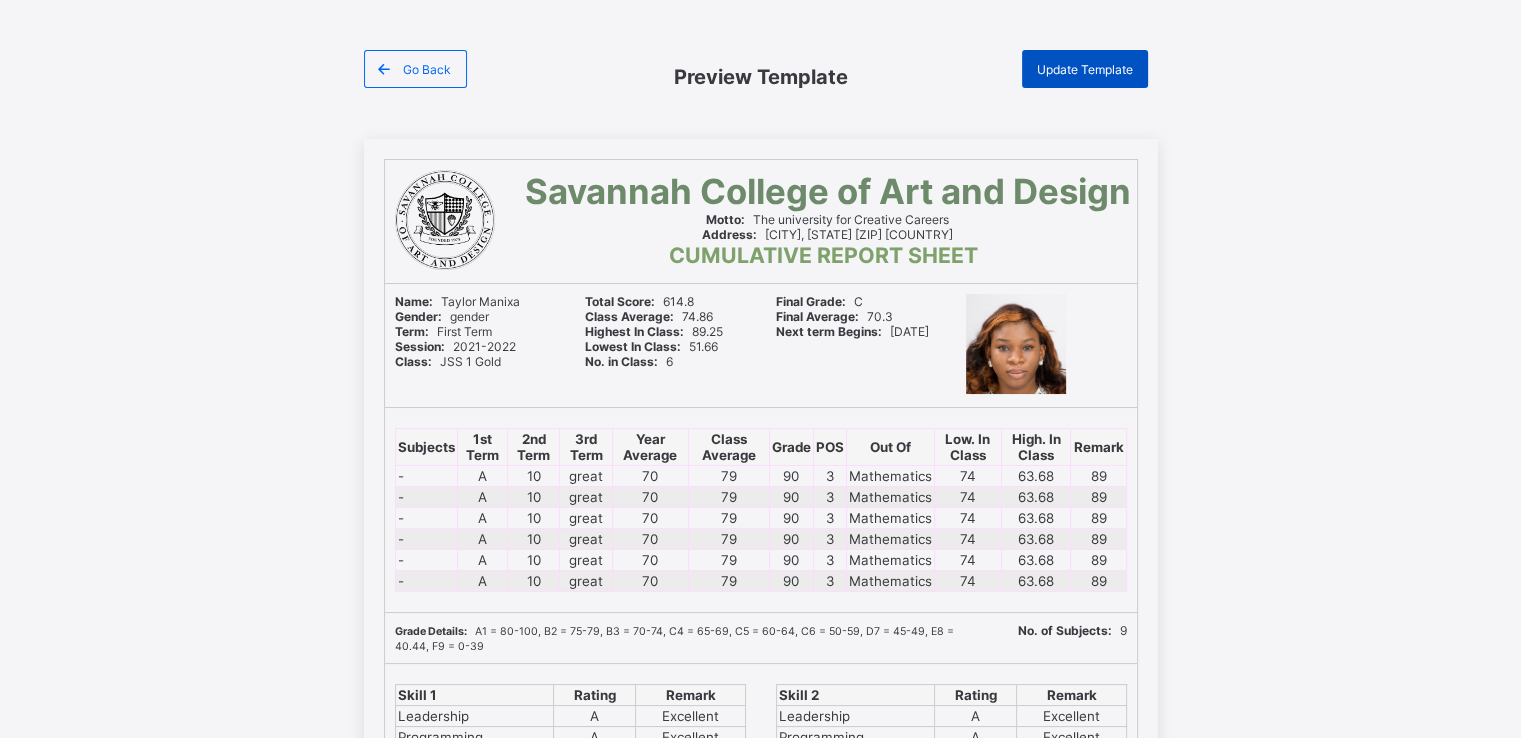 click on "Update Template" at bounding box center [1085, 69] 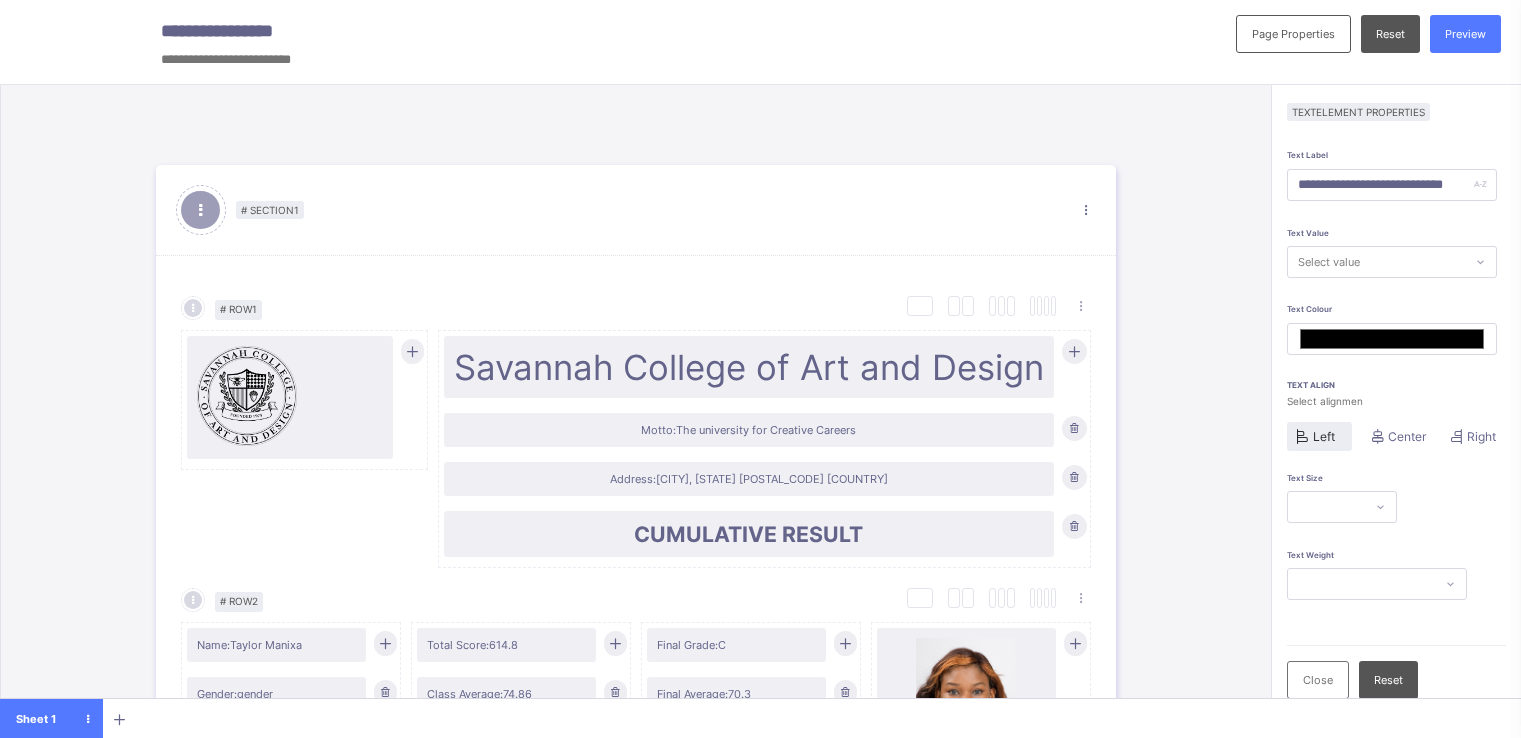 scroll, scrollTop: 0, scrollLeft: 0, axis: both 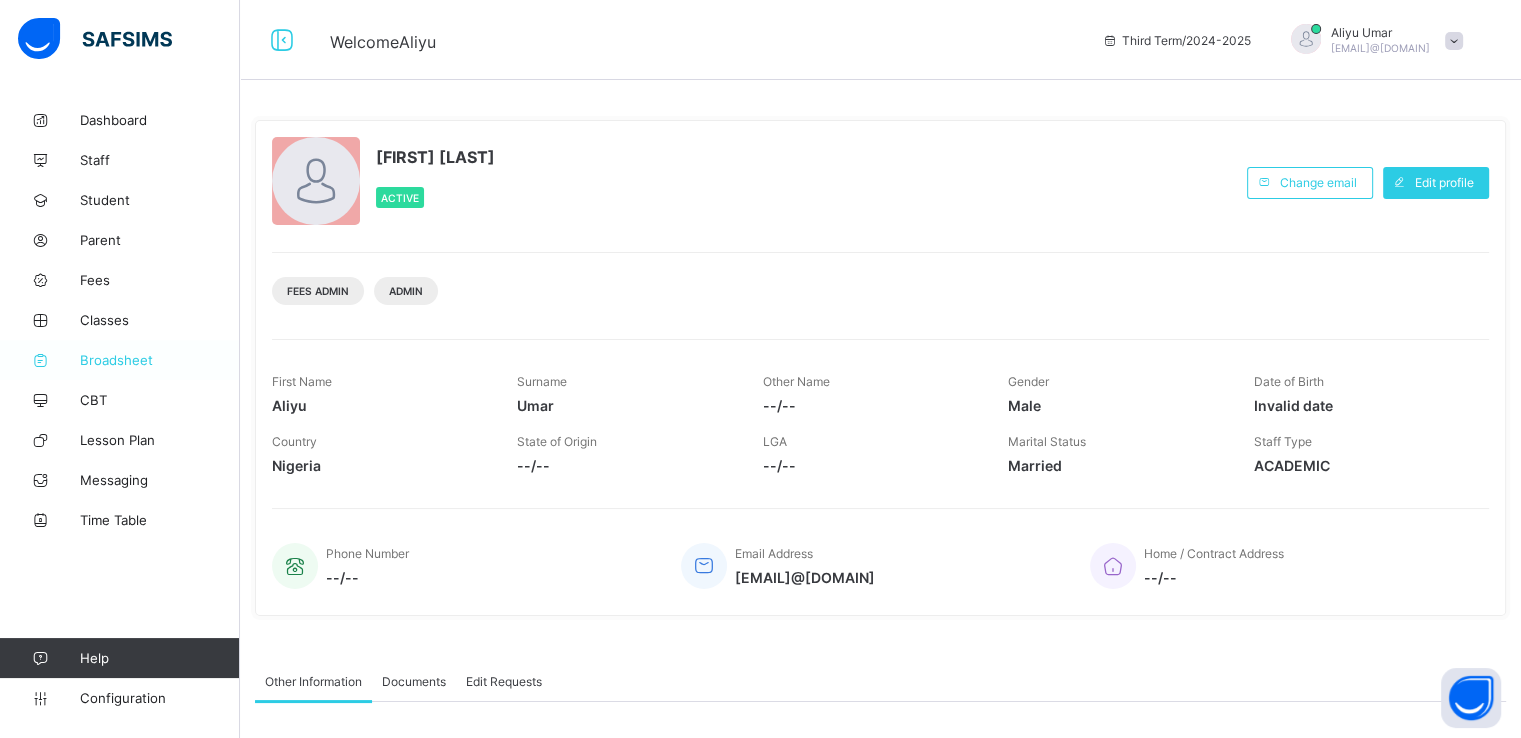 click on "Broadsheet" at bounding box center (160, 360) 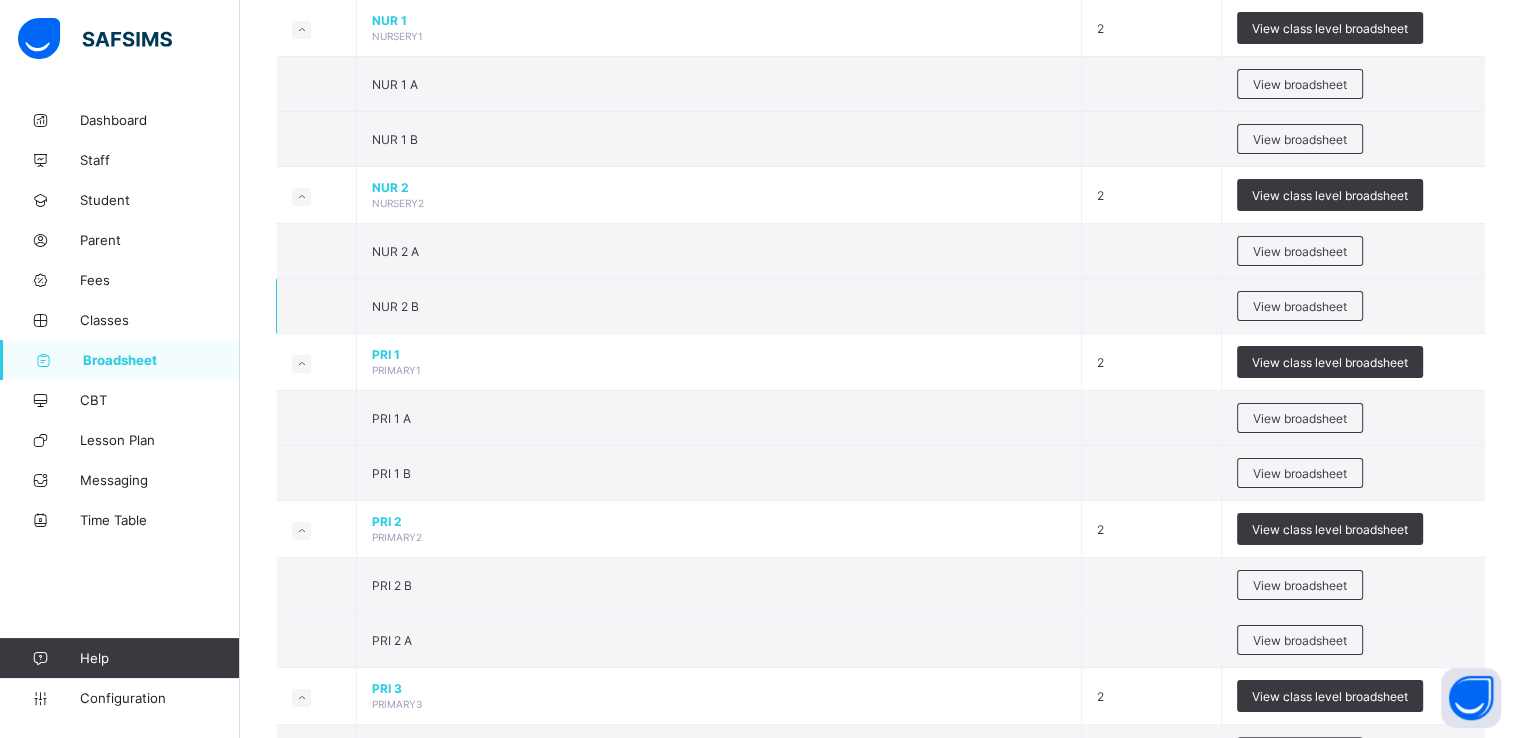 scroll, scrollTop: 236, scrollLeft: 0, axis: vertical 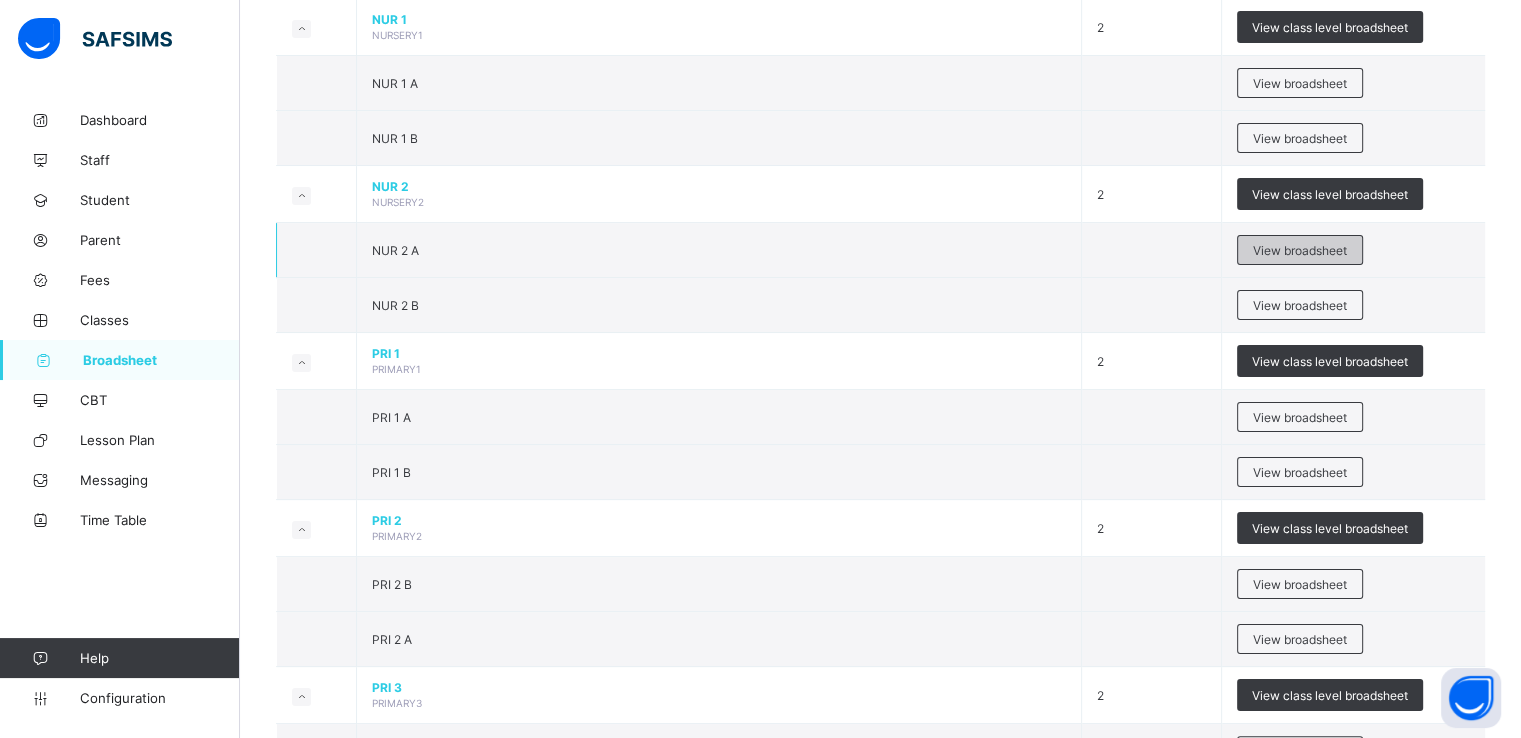 click on "View broadsheet" at bounding box center [1300, 250] 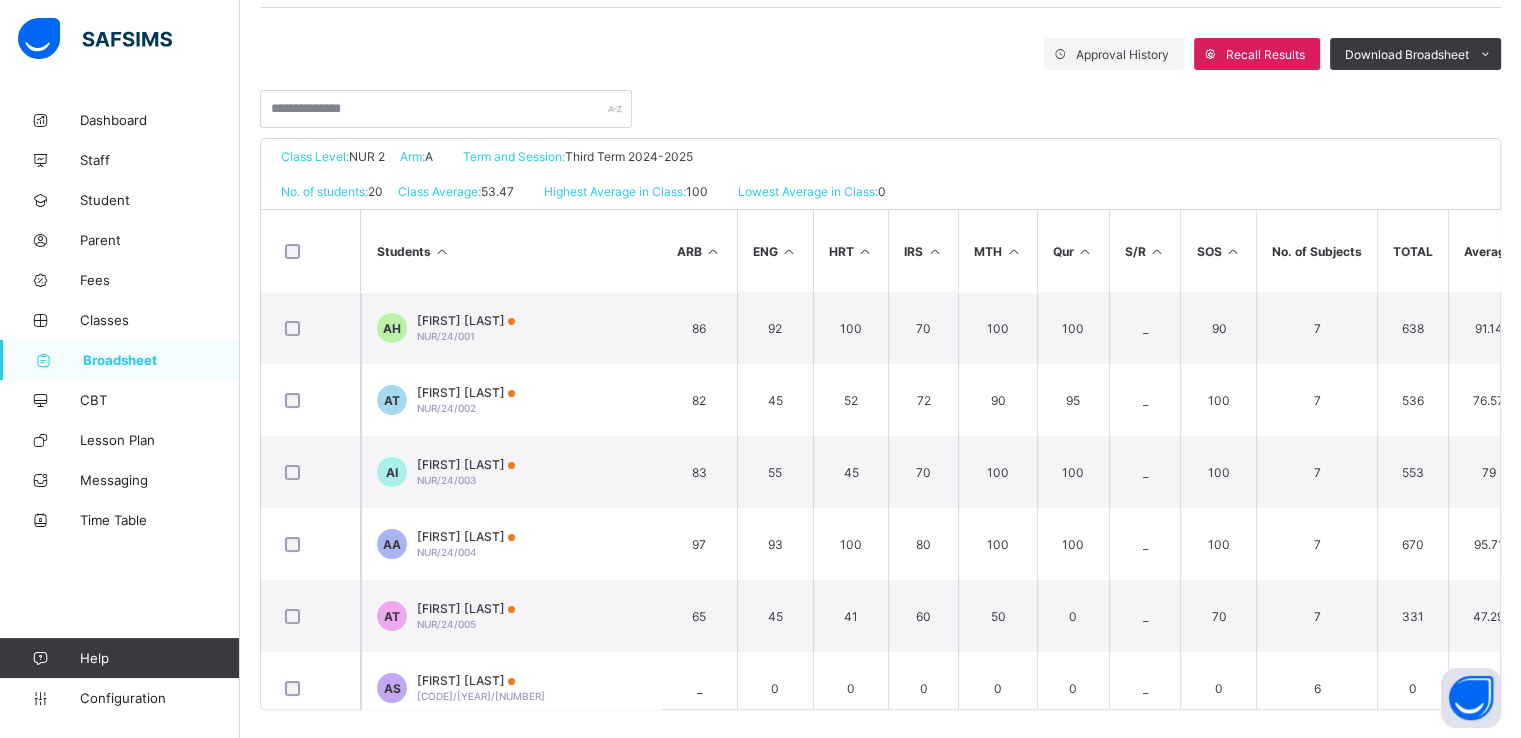 scroll, scrollTop: 344, scrollLeft: 0, axis: vertical 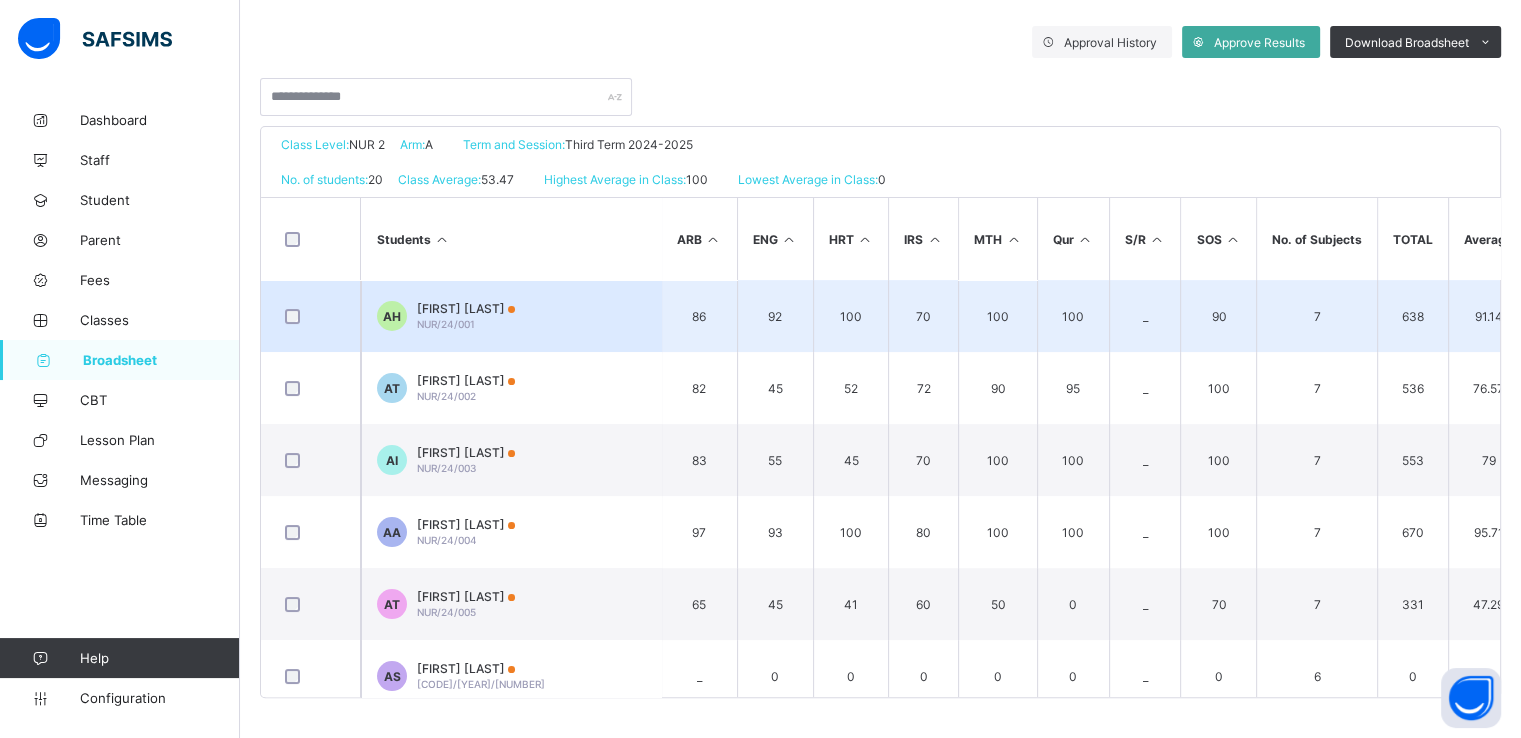 click on "[FIRST] [LAST]" at bounding box center (466, 308) 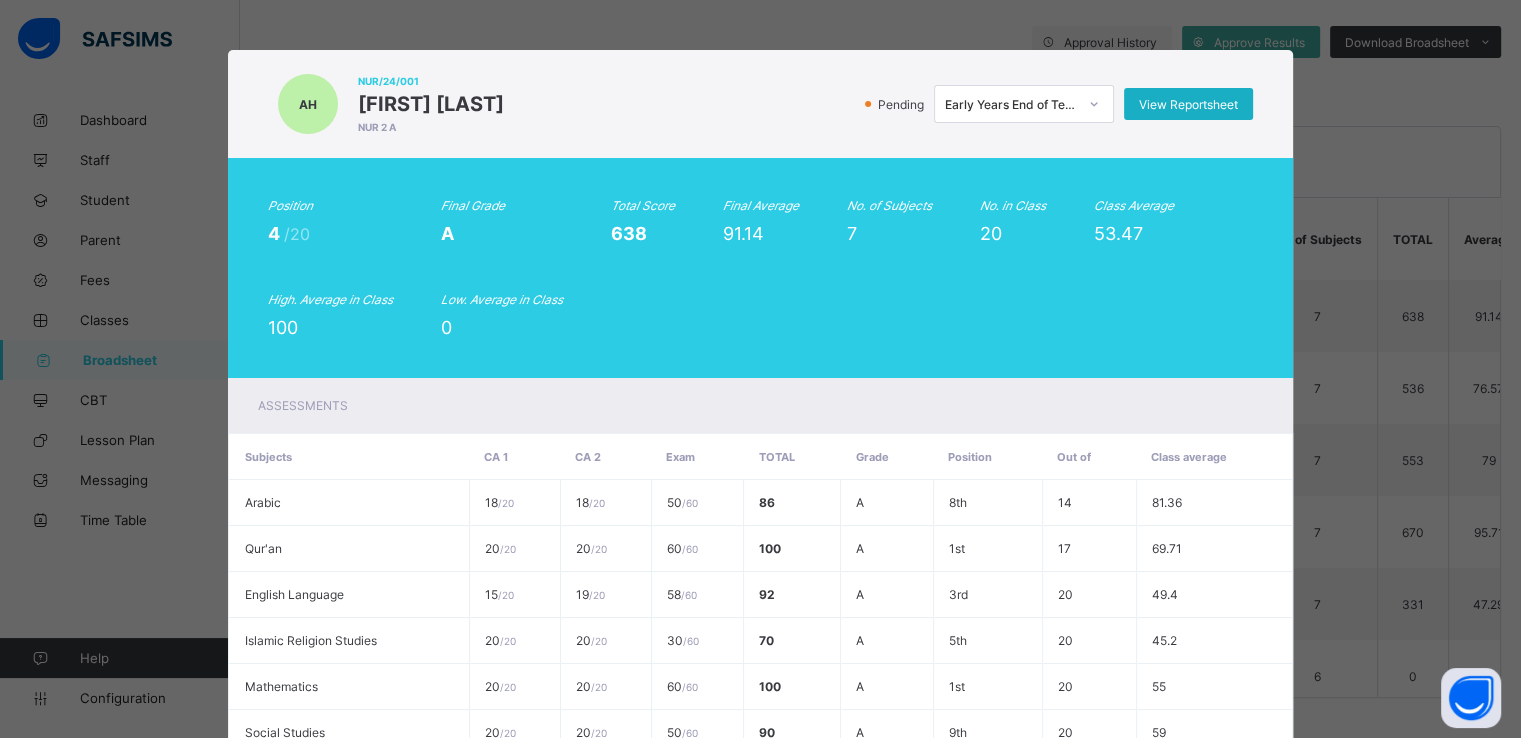 click on "View Reportsheet" at bounding box center (1188, 104) 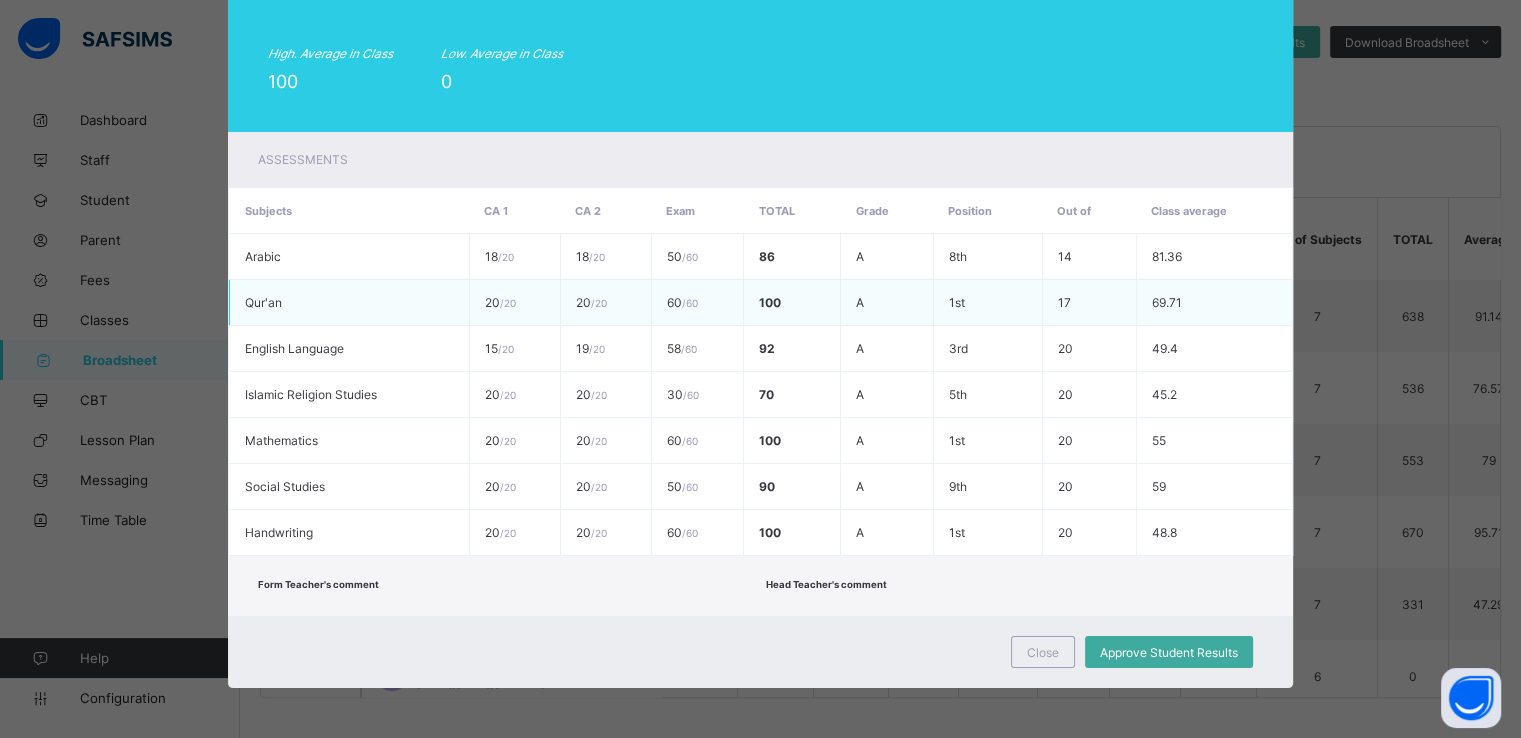 scroll, scrollTop: 0, scrollLeft: 0, axis: both 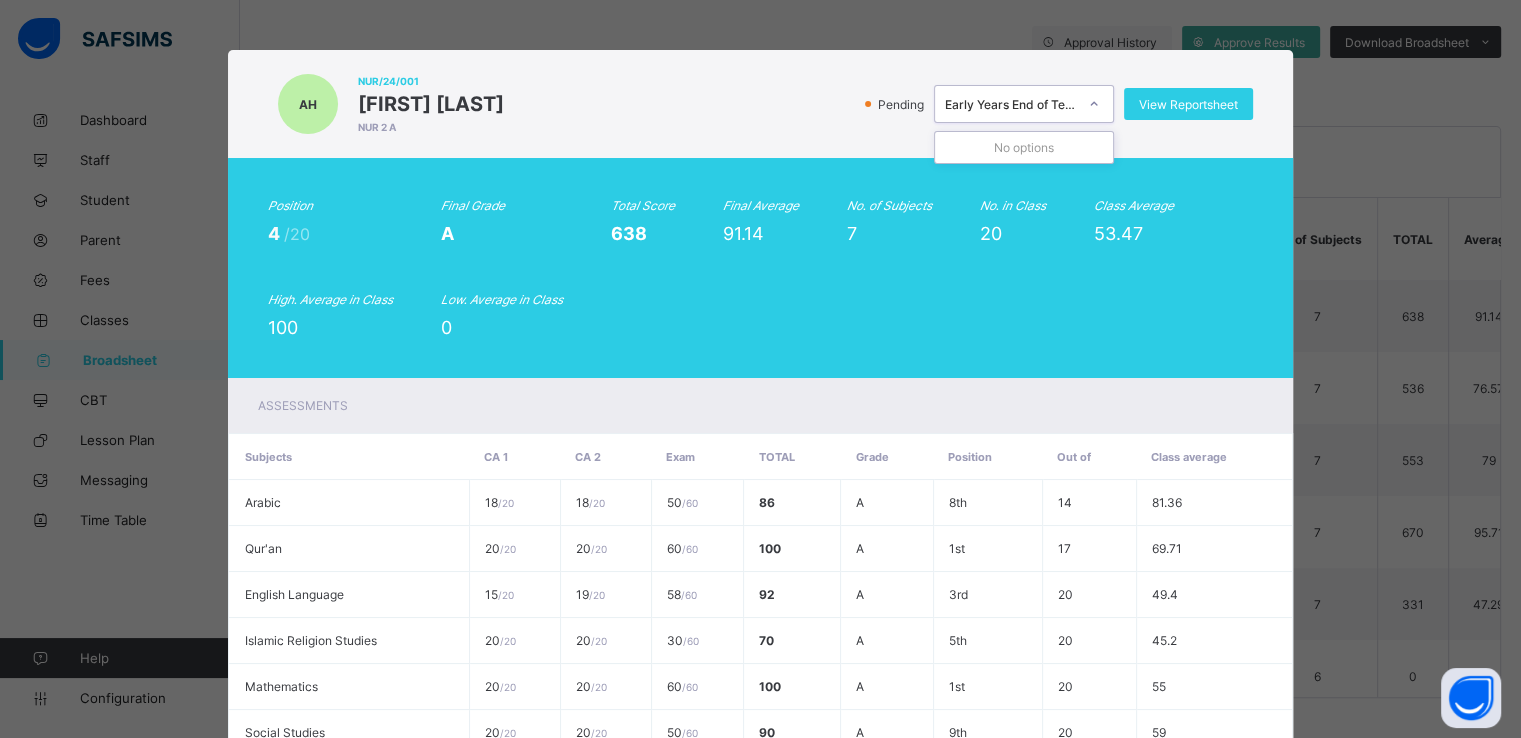 click at bounding box center (1094, 104) 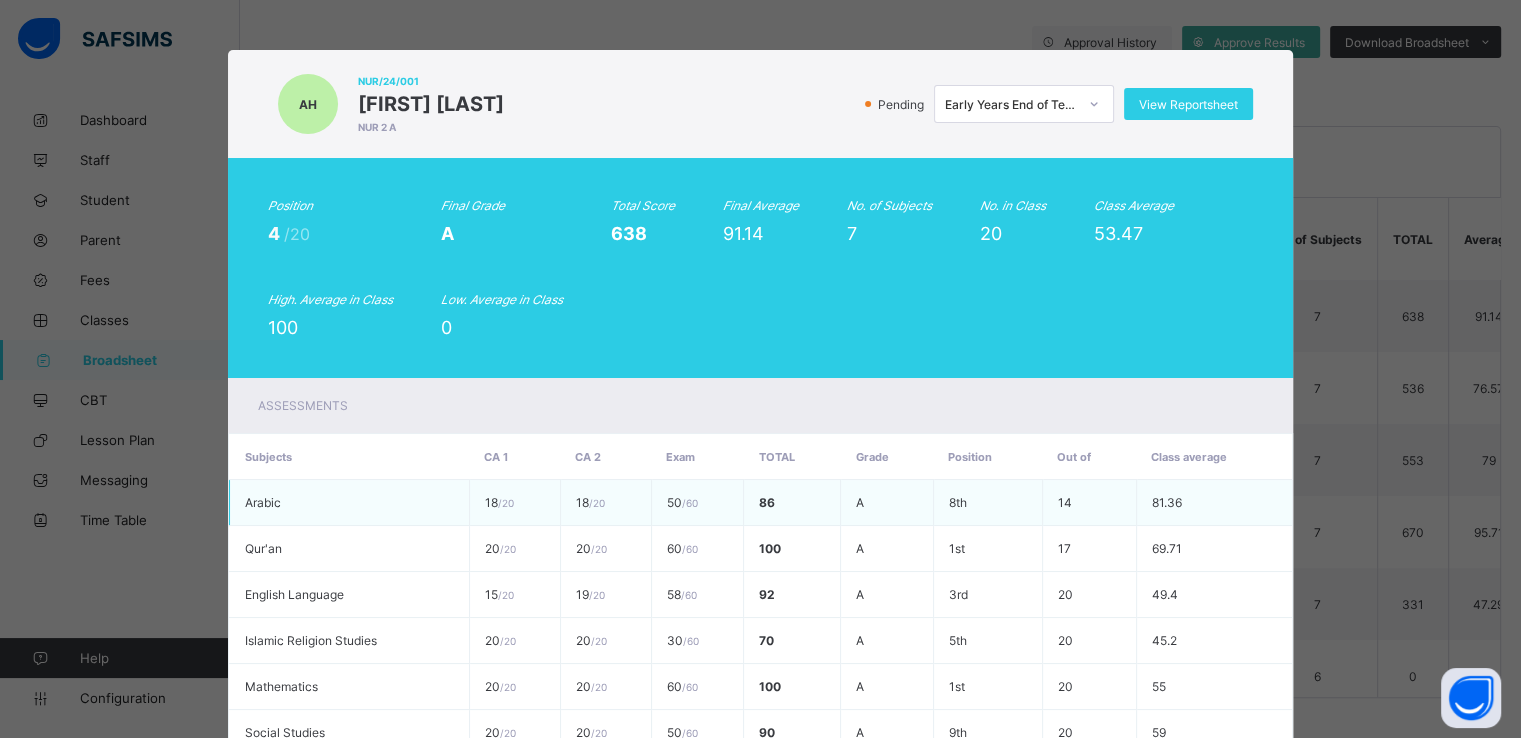 scroll, scrollTop: 248, scrollLeft: 0, axis: vertical 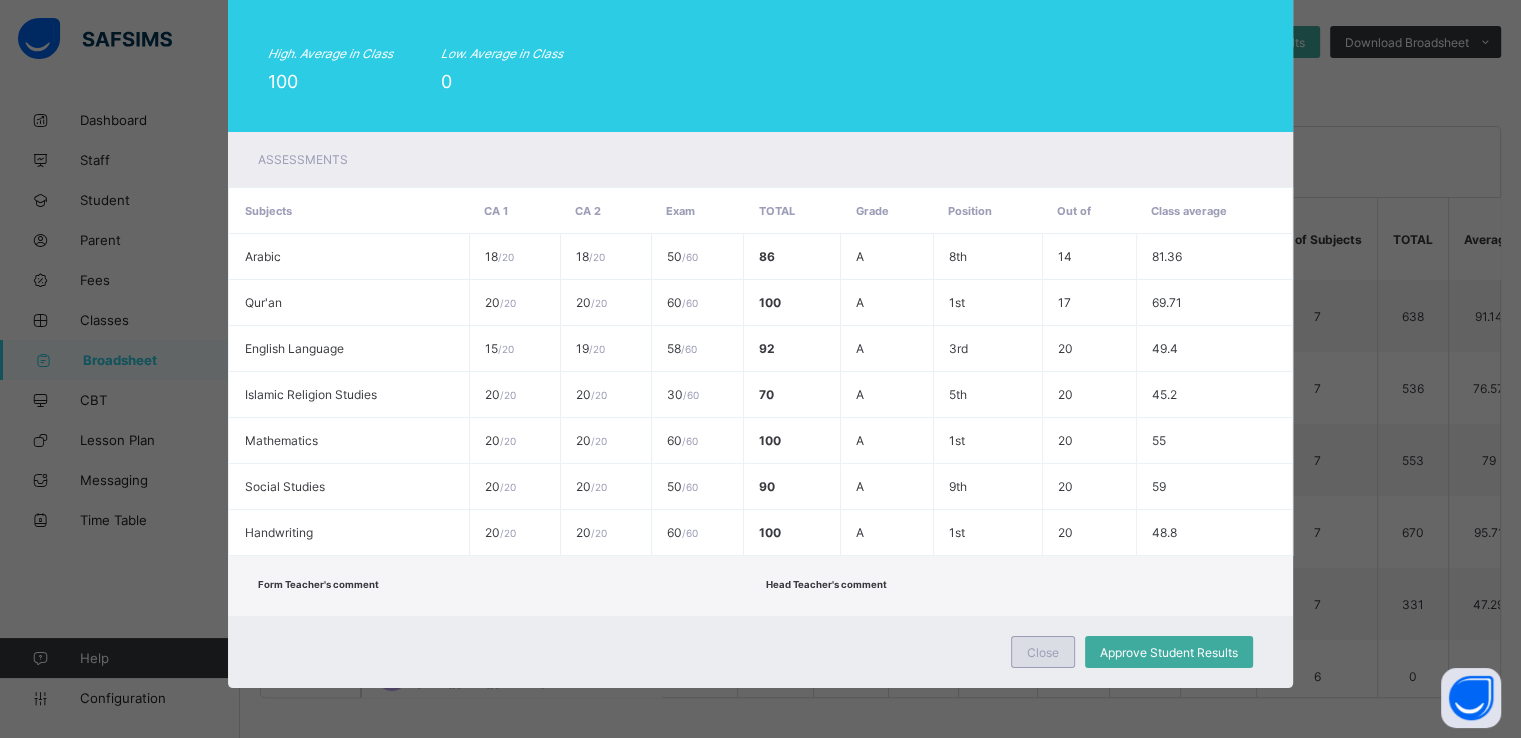 click on "Close" at bounding box center [1043, 652] 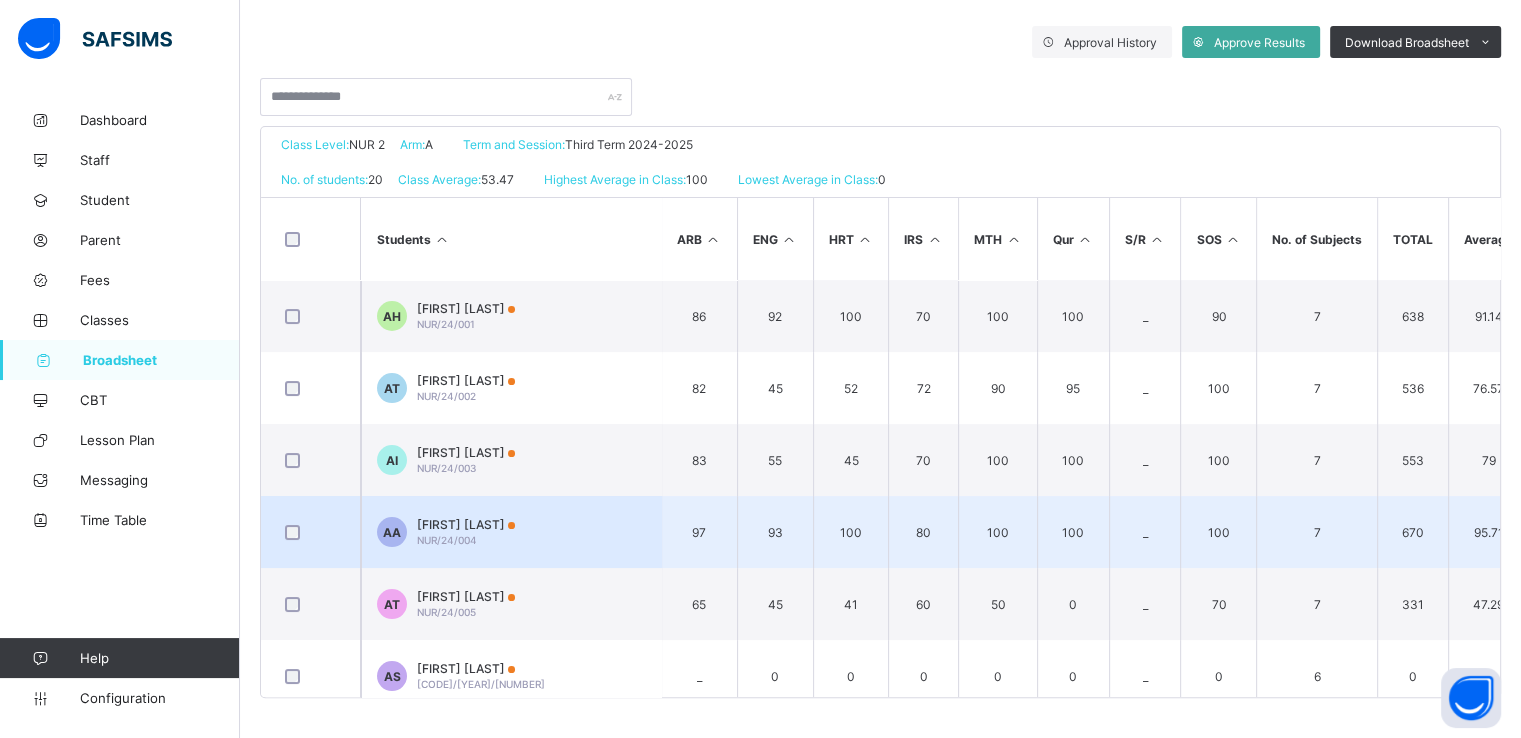 click on "ADAMA  ABDULHAMID" at bounding box center [466, 524] 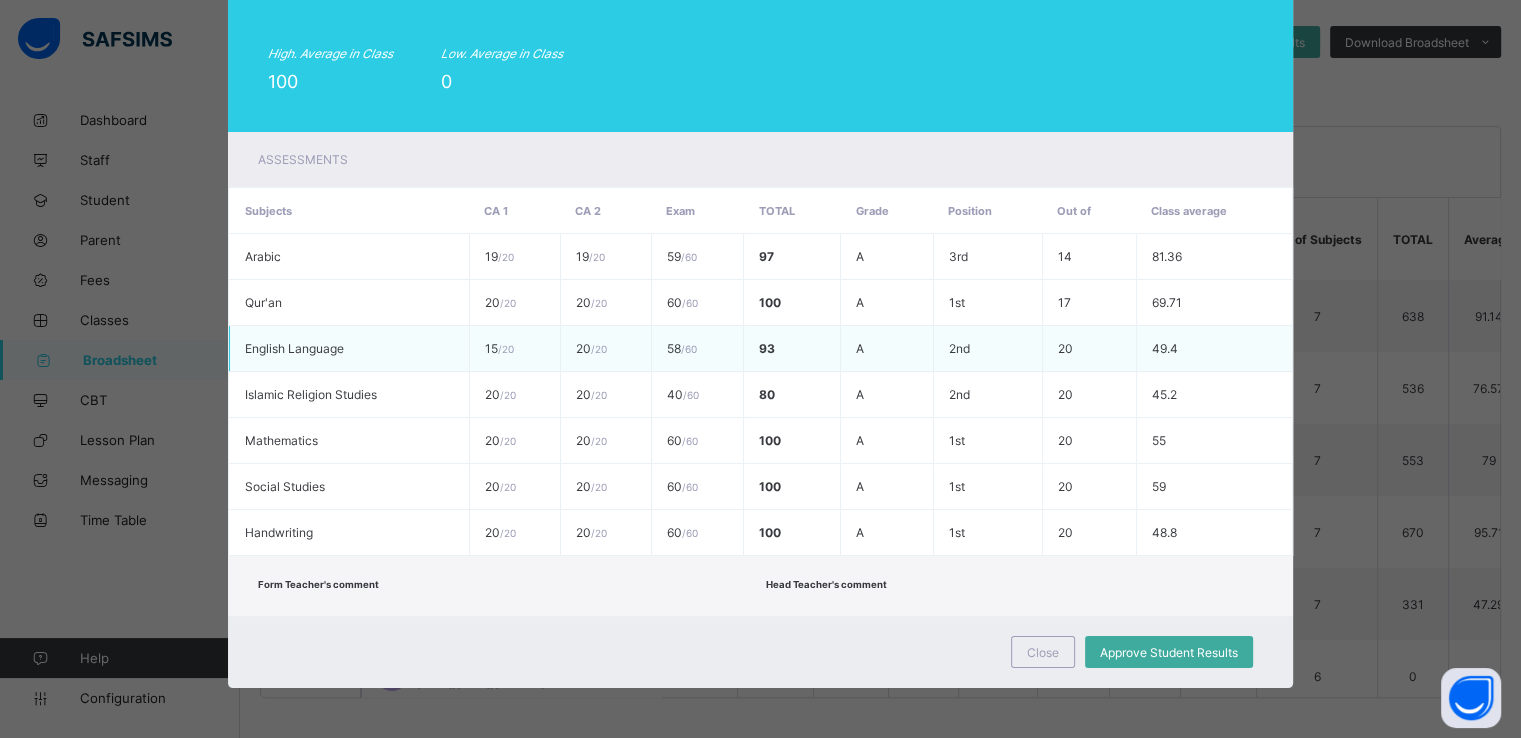 scroll, scrollTop: 0, scrollLeft: 0, axis: both 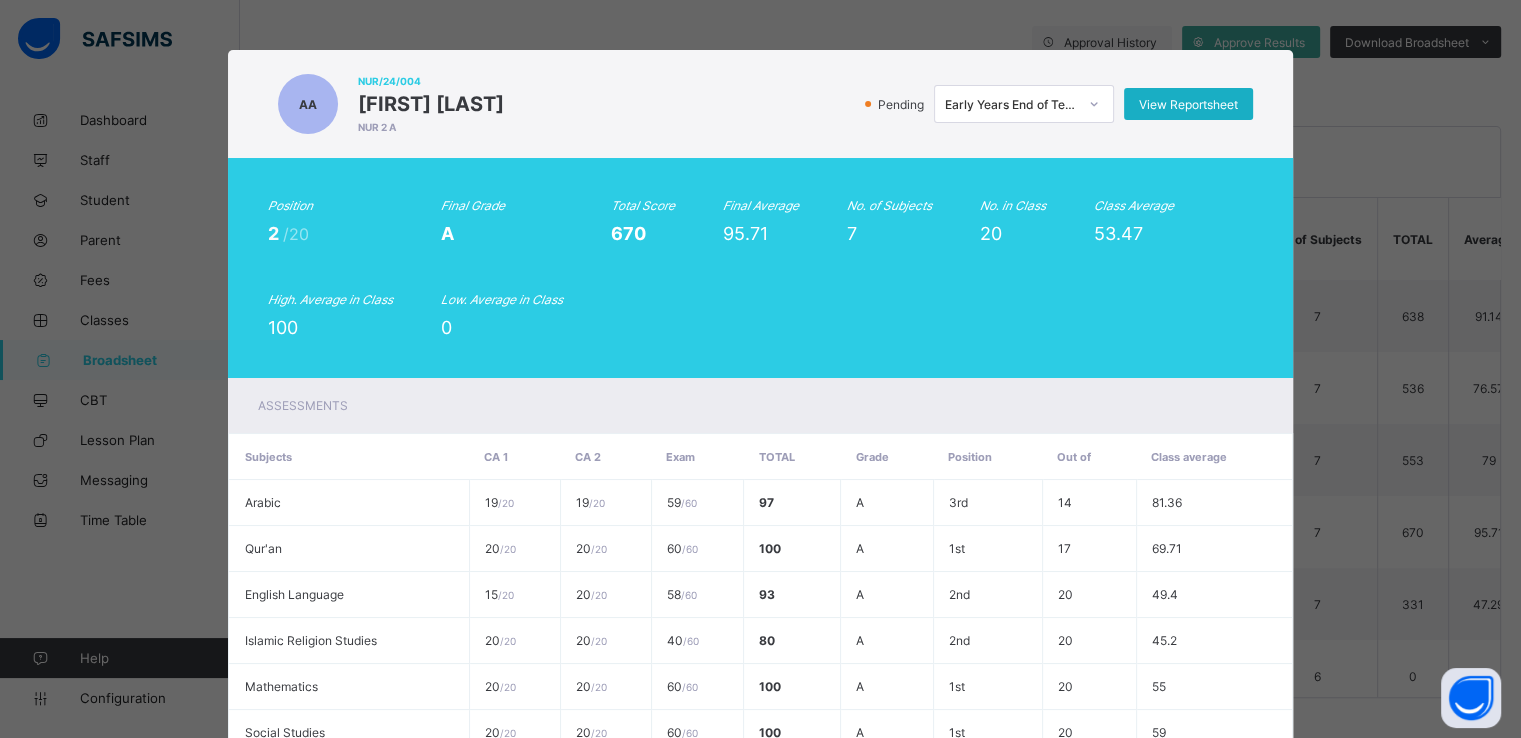 click on "View Reportsheet" at bounding box center [1188, 104] 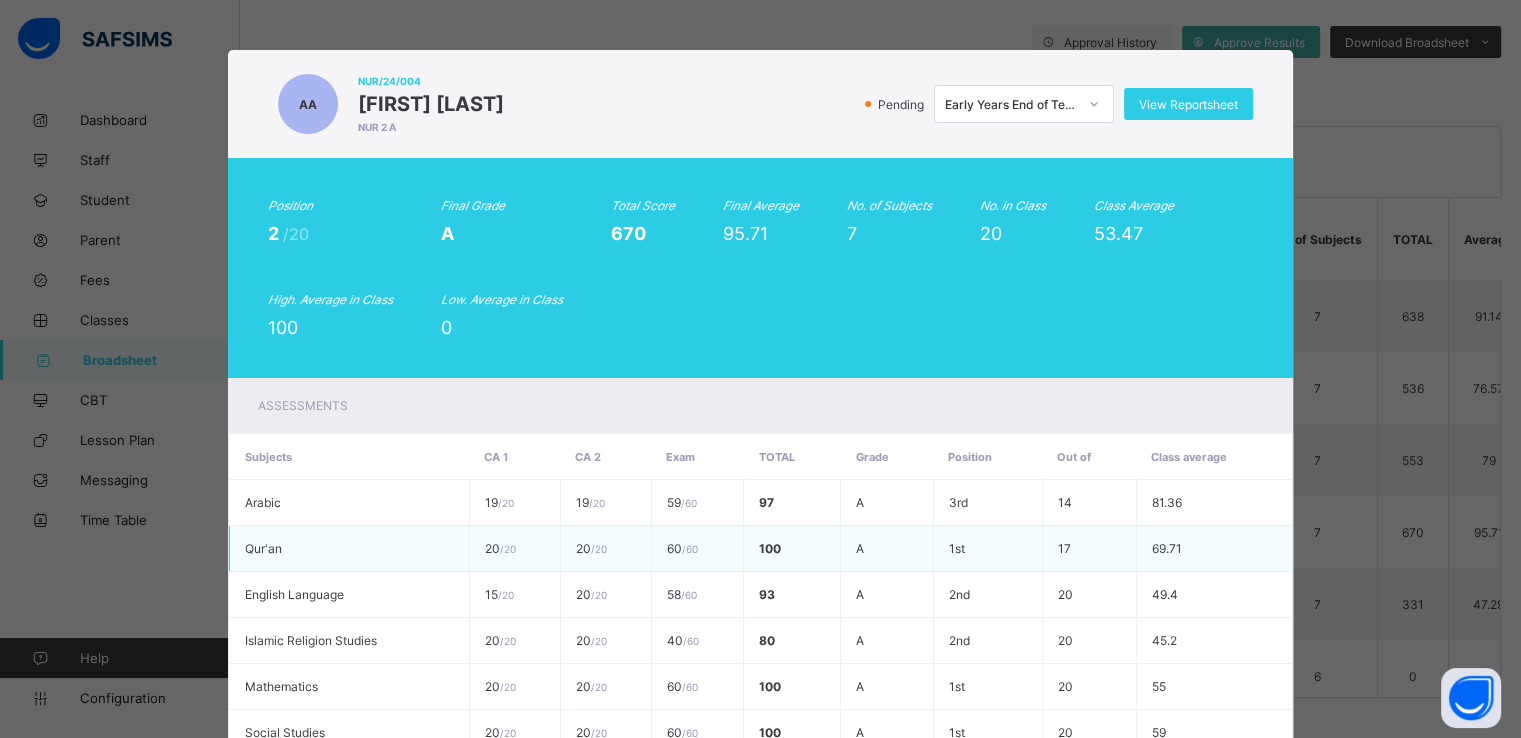 scroll, scrollTop: 248, scrollLeft: 0, axis: vertical 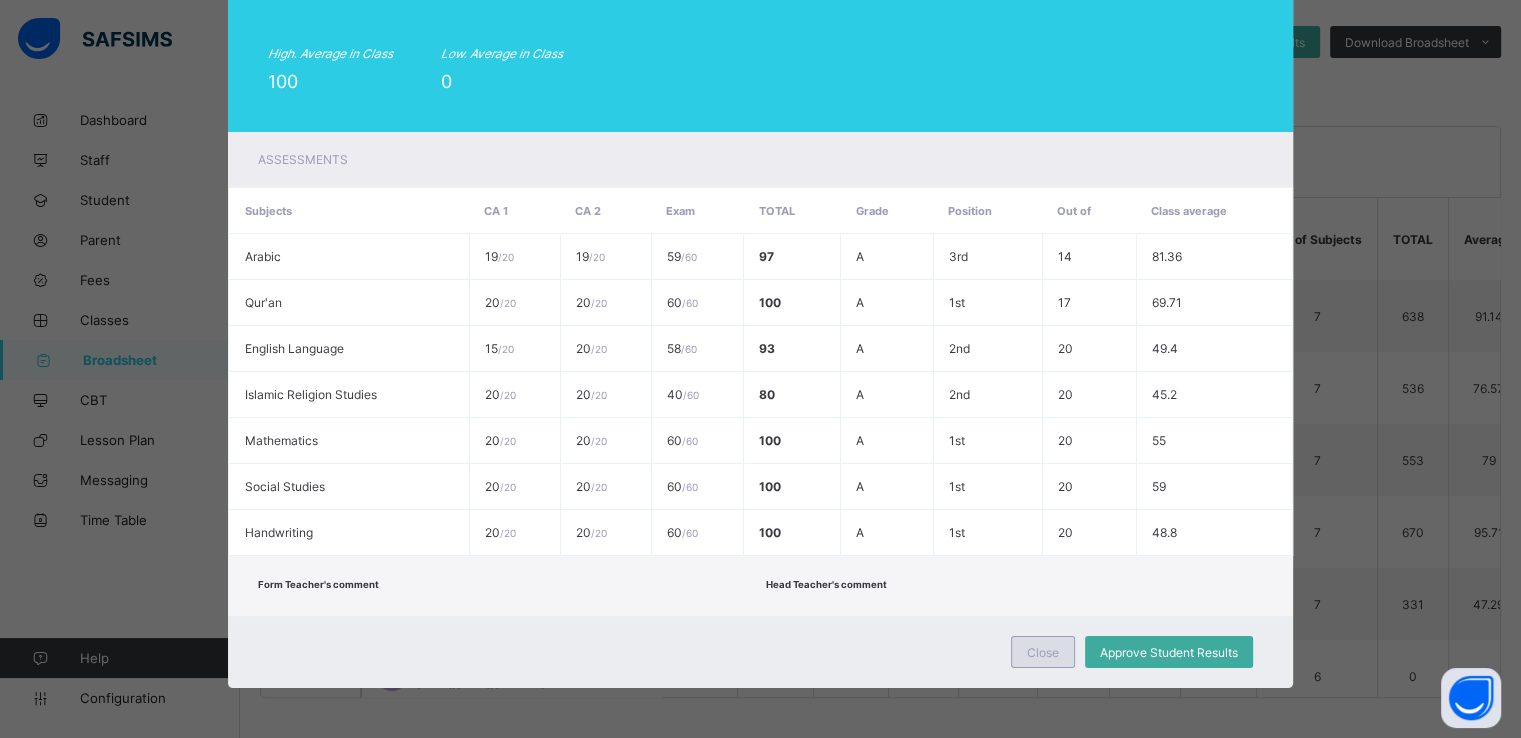 click on "Close" at bounding box center (1043, 652) 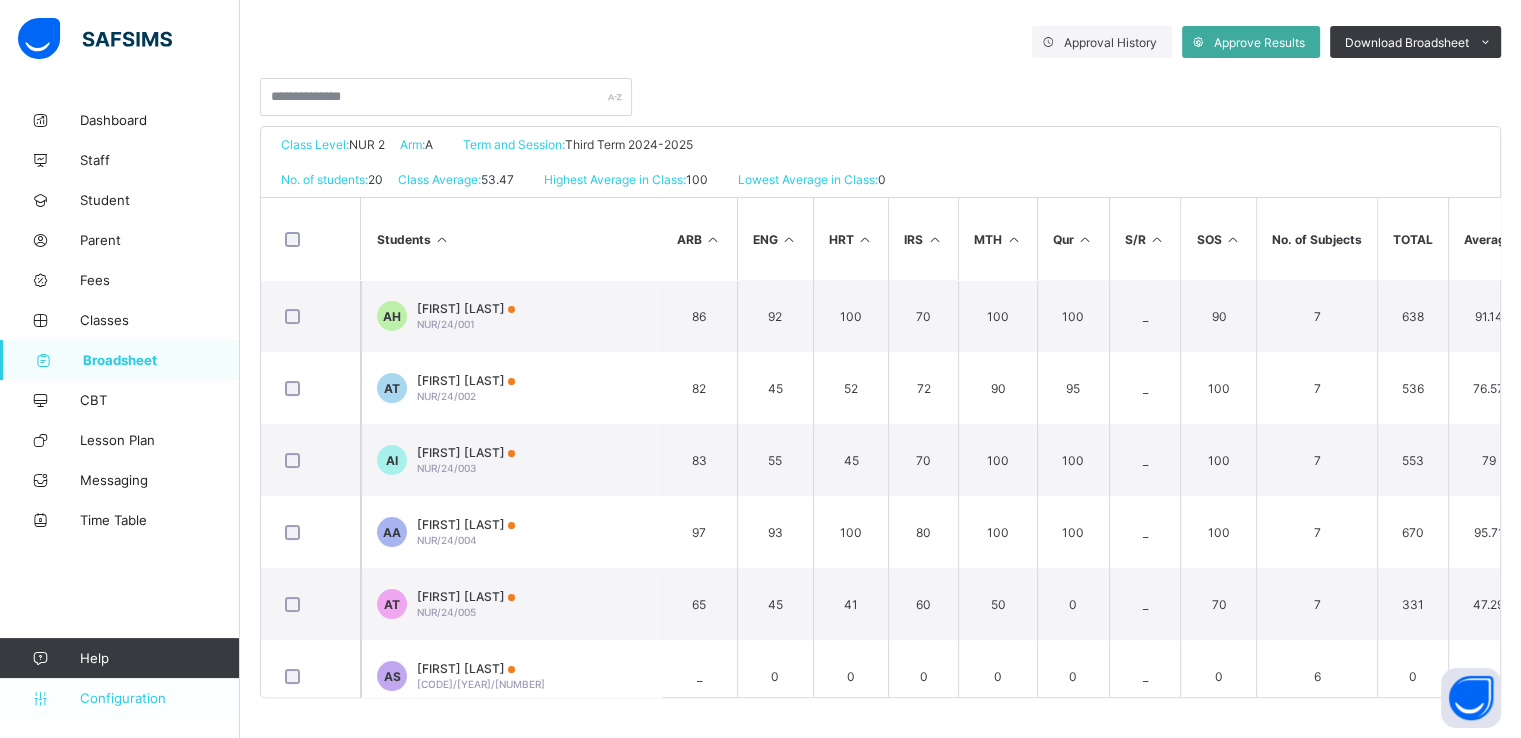 click on "Configuration" at bounding box center [159, 698] 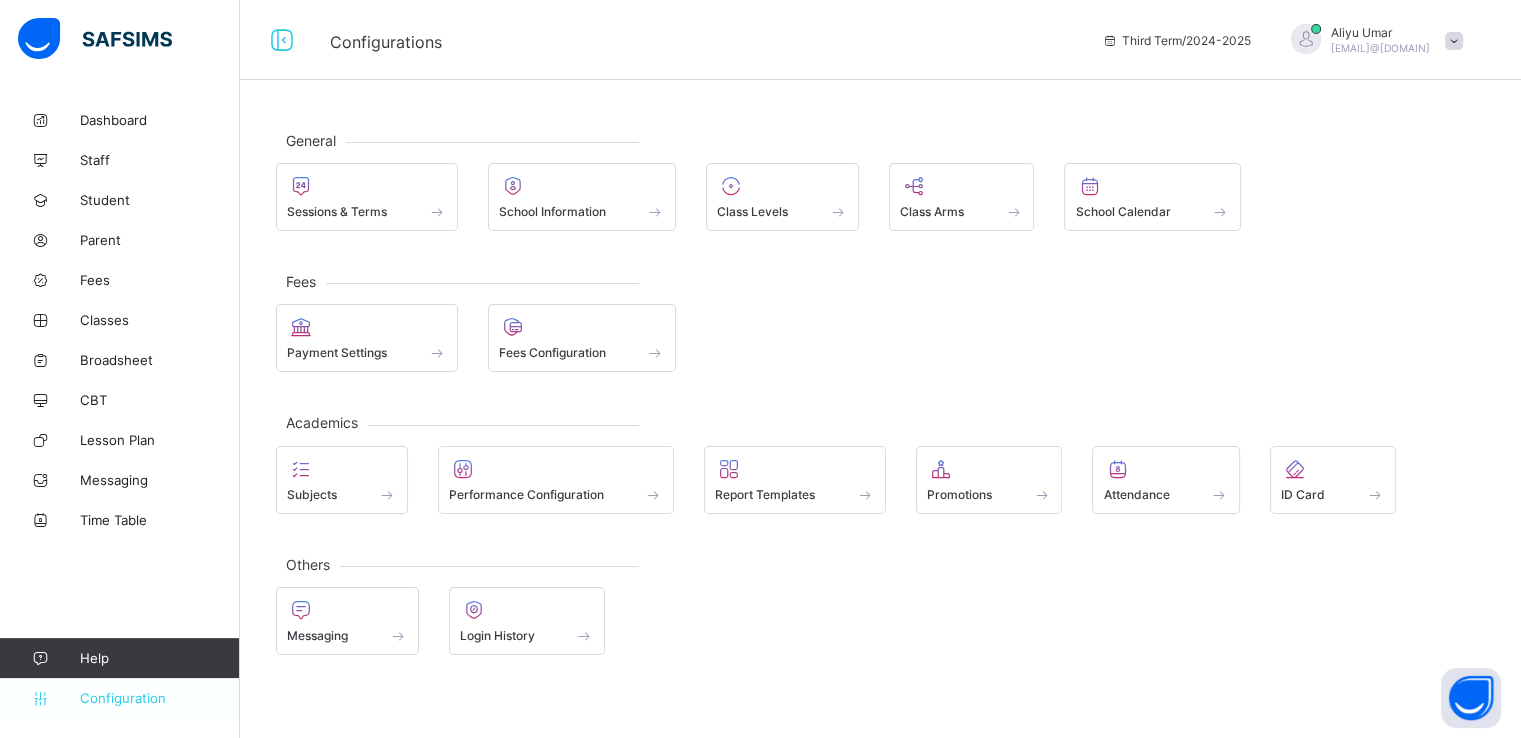 scroll, scrollTop: 0, scrollLeft: 0, axis: both 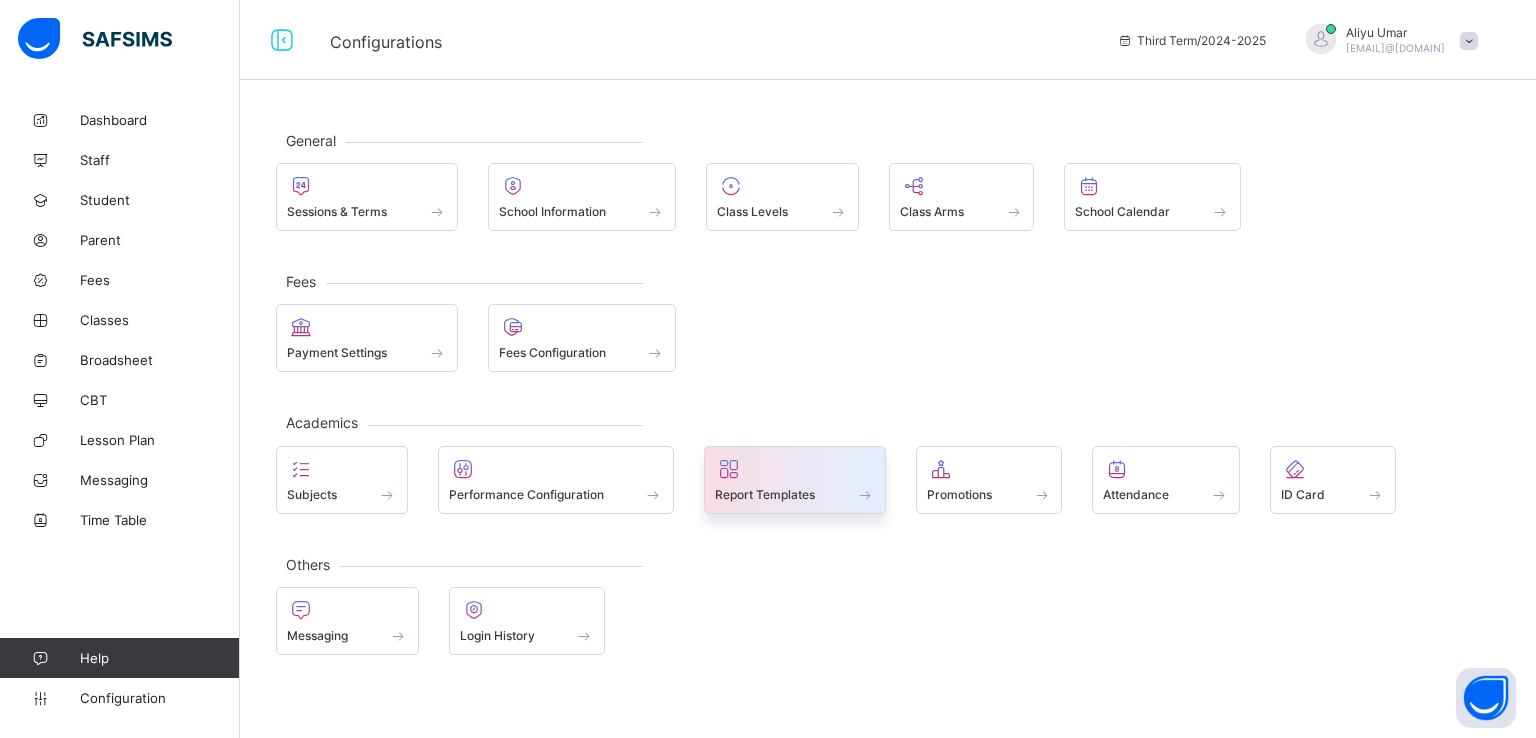 click on "Report Templates" at bounding box center [765, 494] 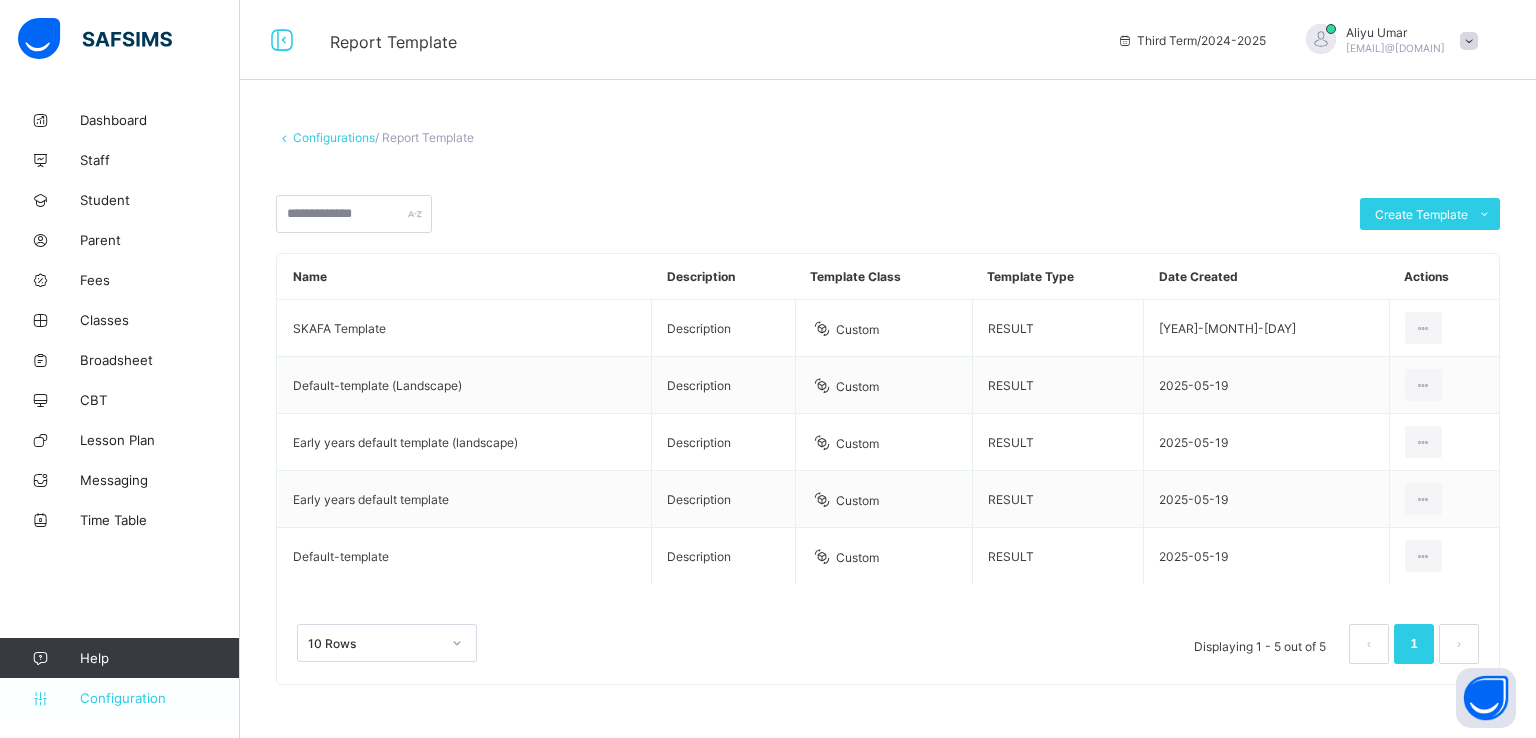 click on "Configuration" at bounding box center [159, 698] 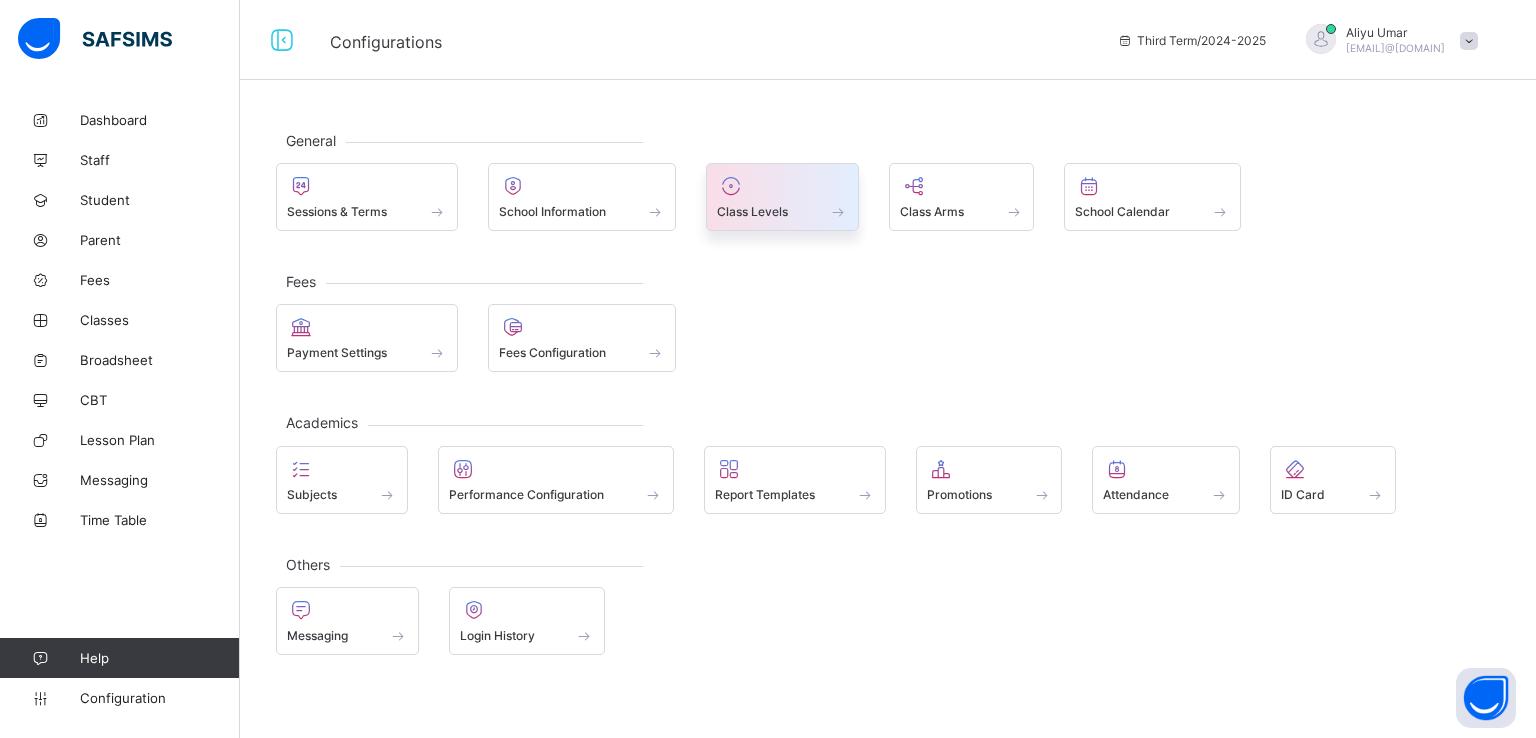 click on "Class Levels" at bounding box center [752, 211] 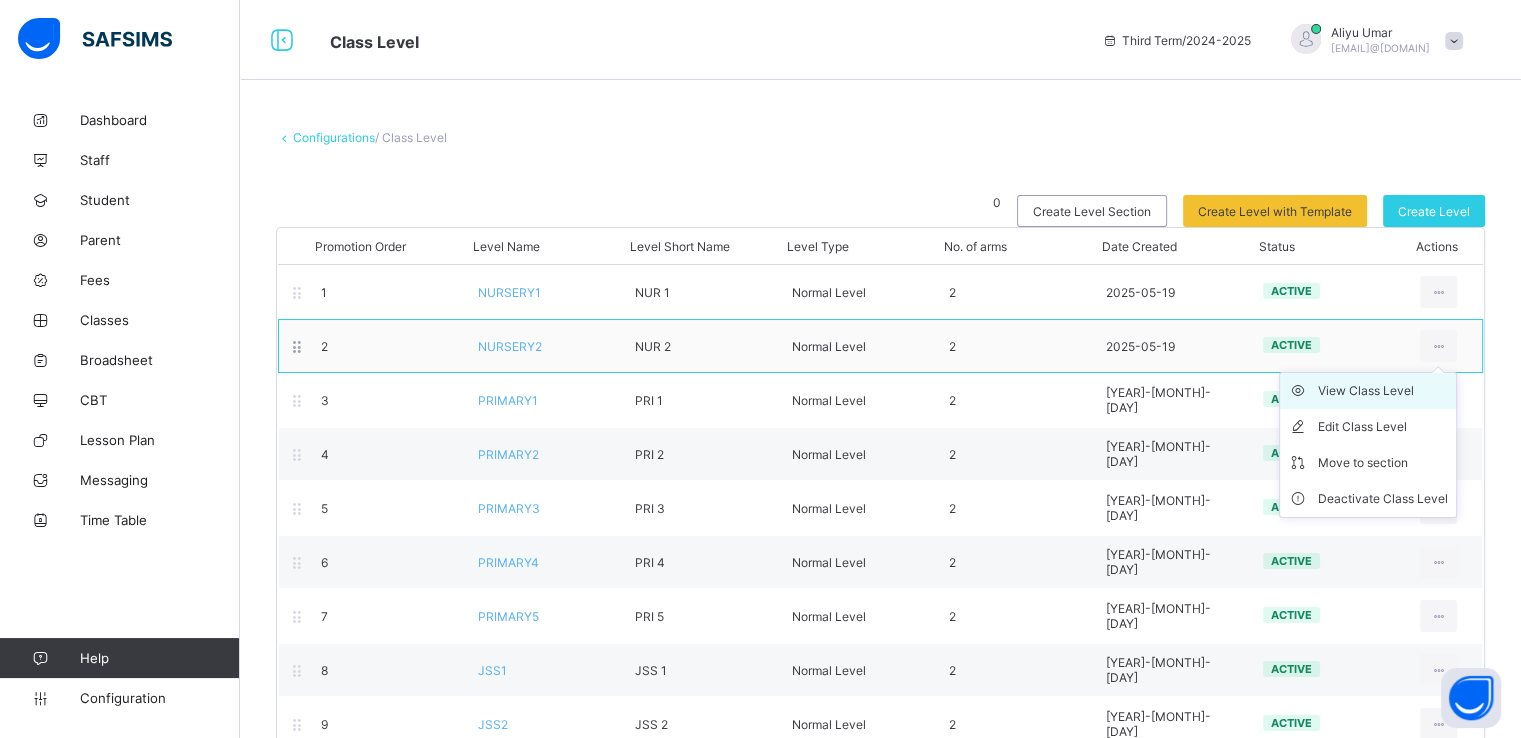 click on "View Class Level" at bounding box center [1383, 391] 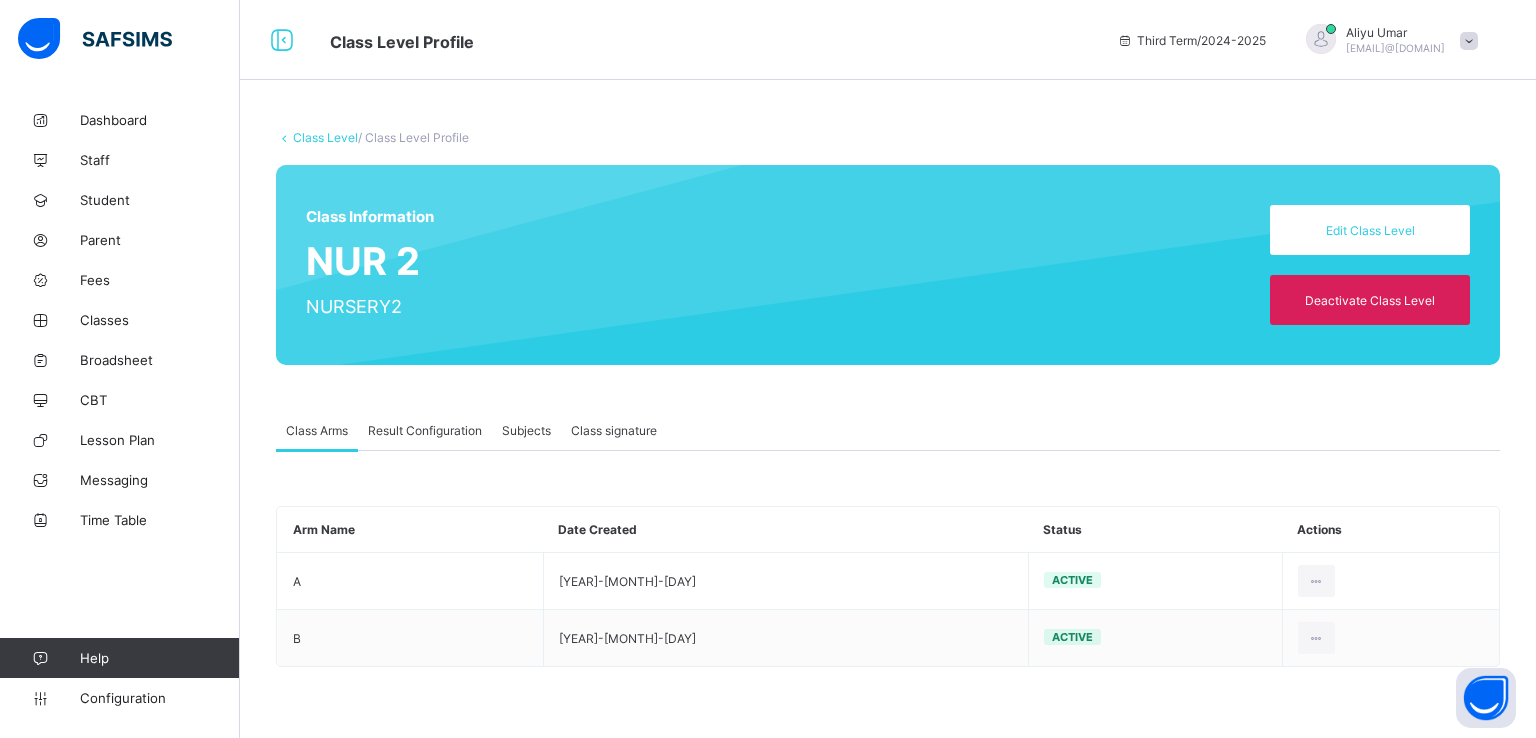 click on "Result Configuration" at bounding box center [425, 430] 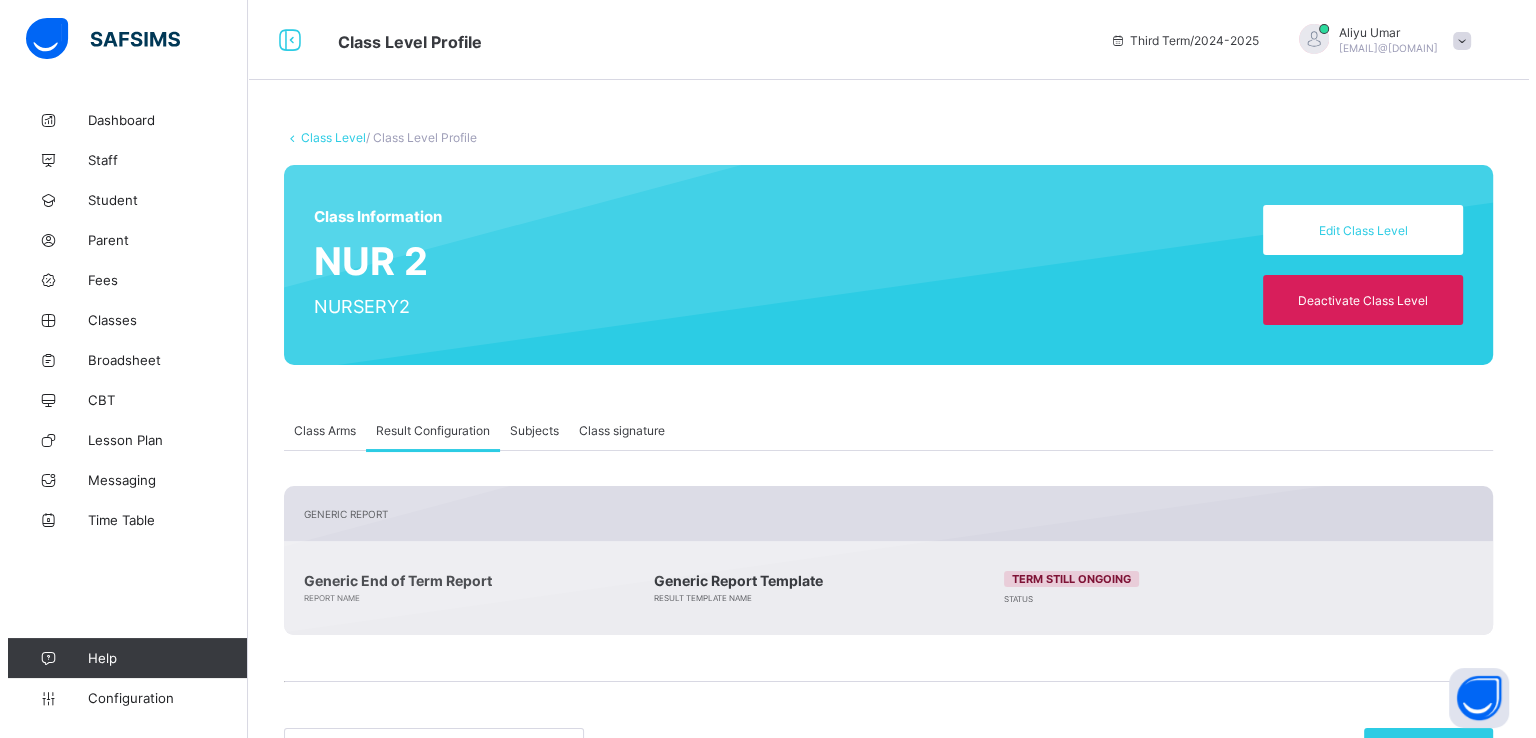 scroll, scrollTop: 202, scrollLeft: 0, axis: vertical 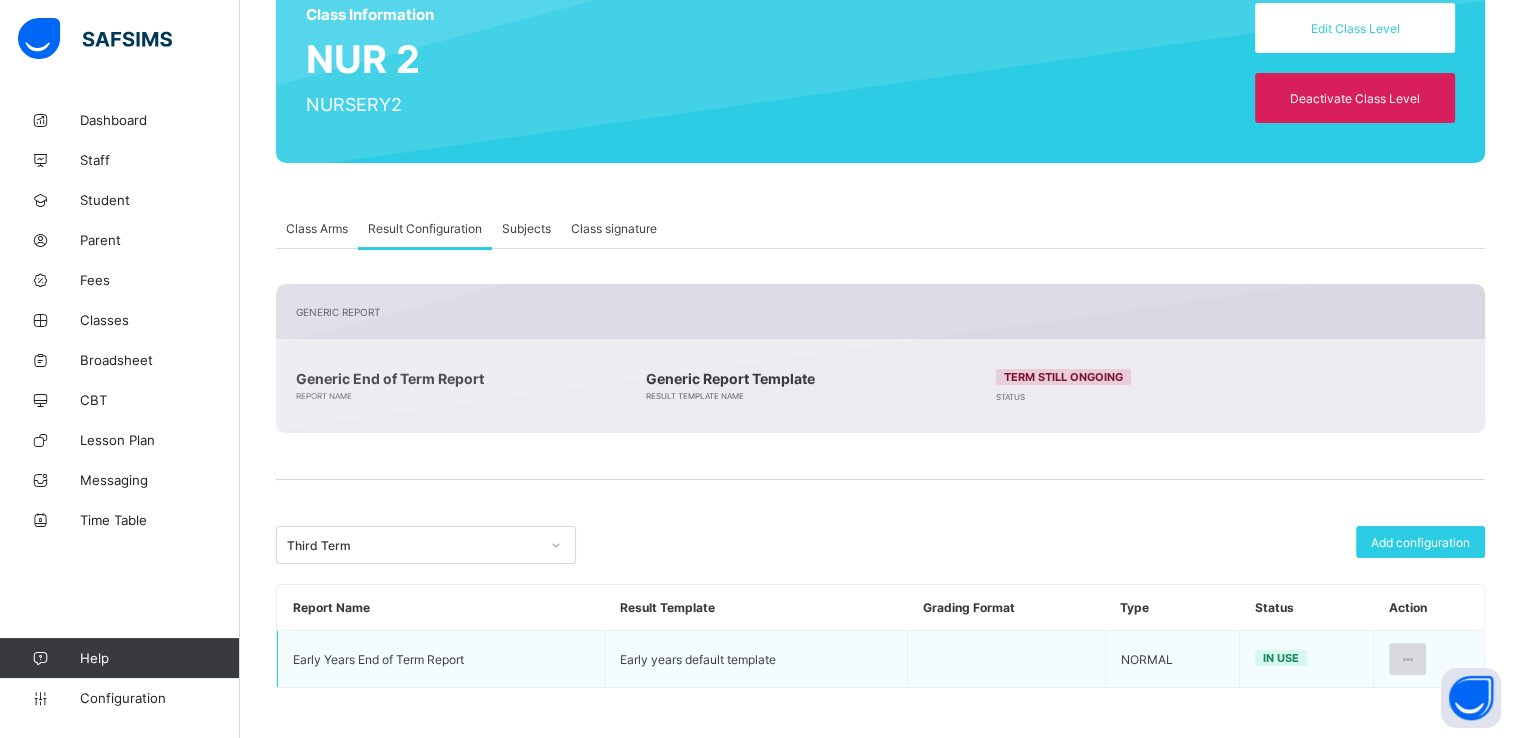 click at bounding box center [1407, 659] 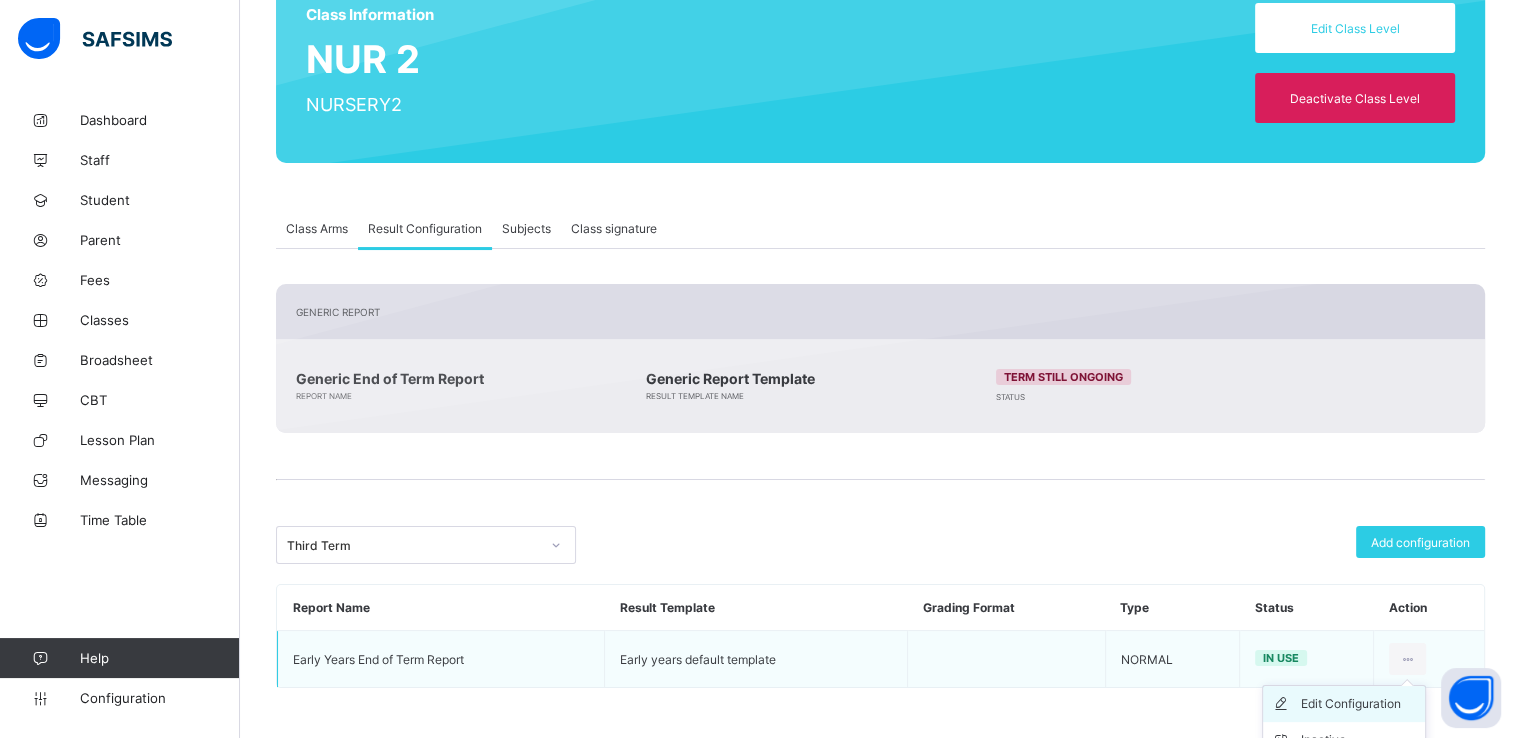 click on "Edit Configuration" at bounding box center (1359, 704) 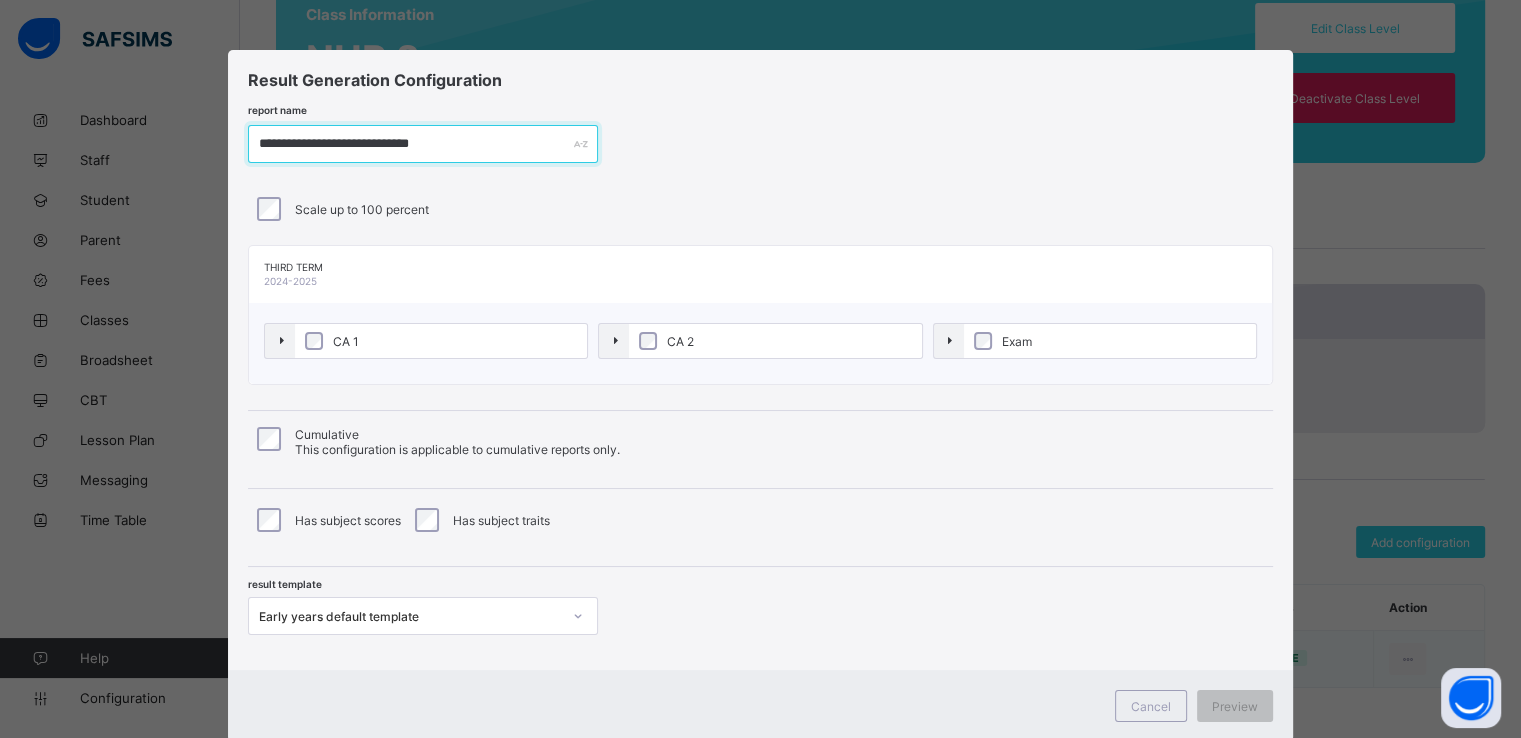 click on "**********" at bounding box center [423, 144] 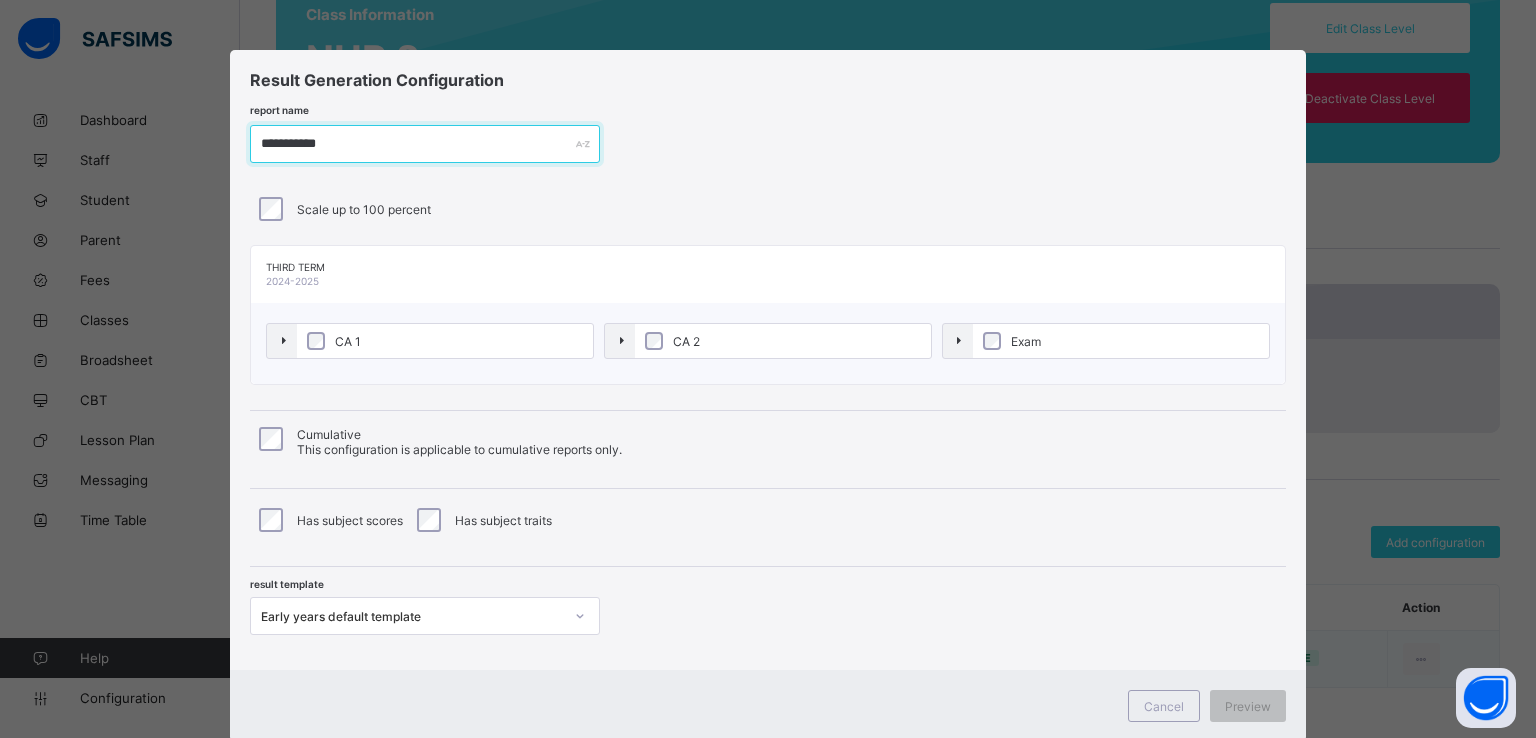 type on "**********" 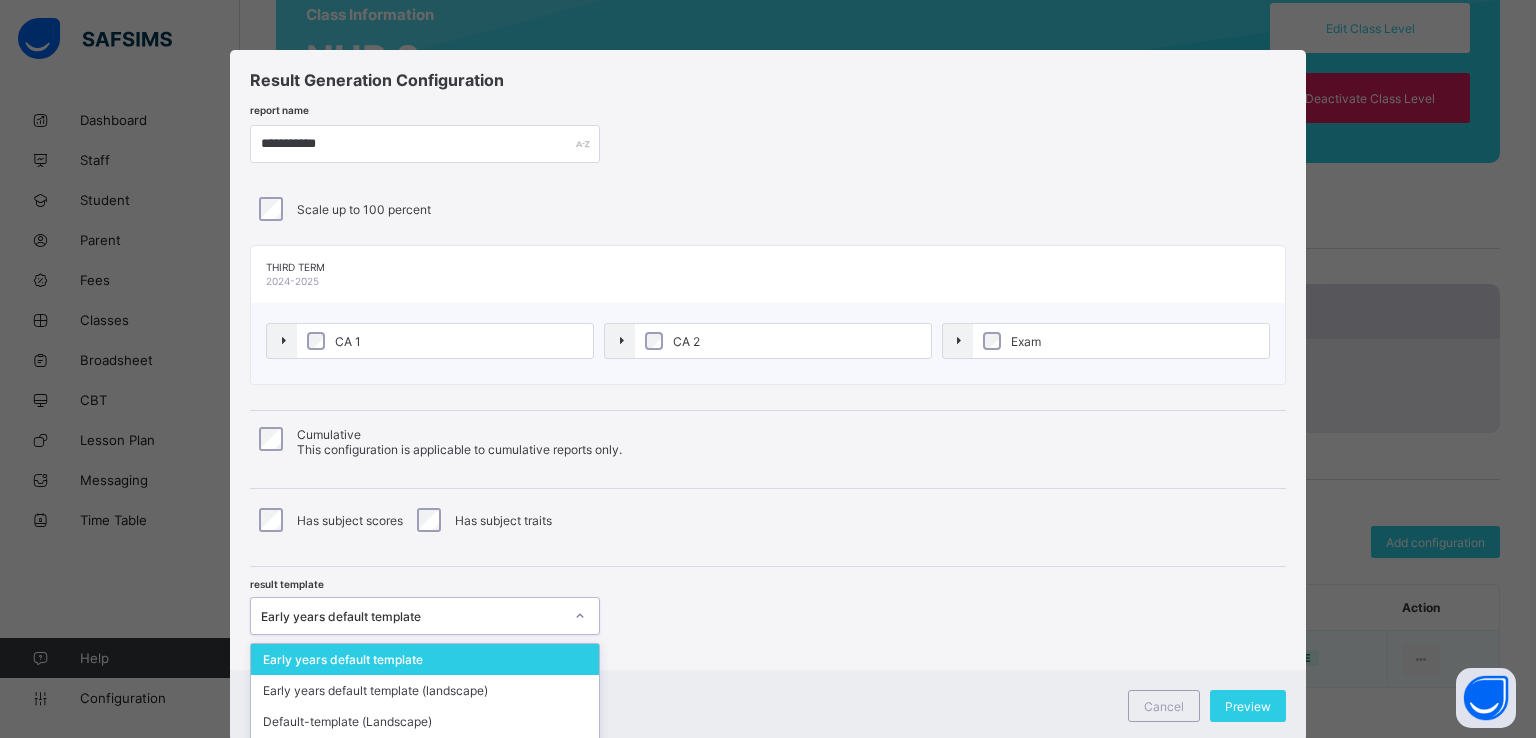 scroll, scrollTop: 60, scrollLeft: 0, axis: vertical 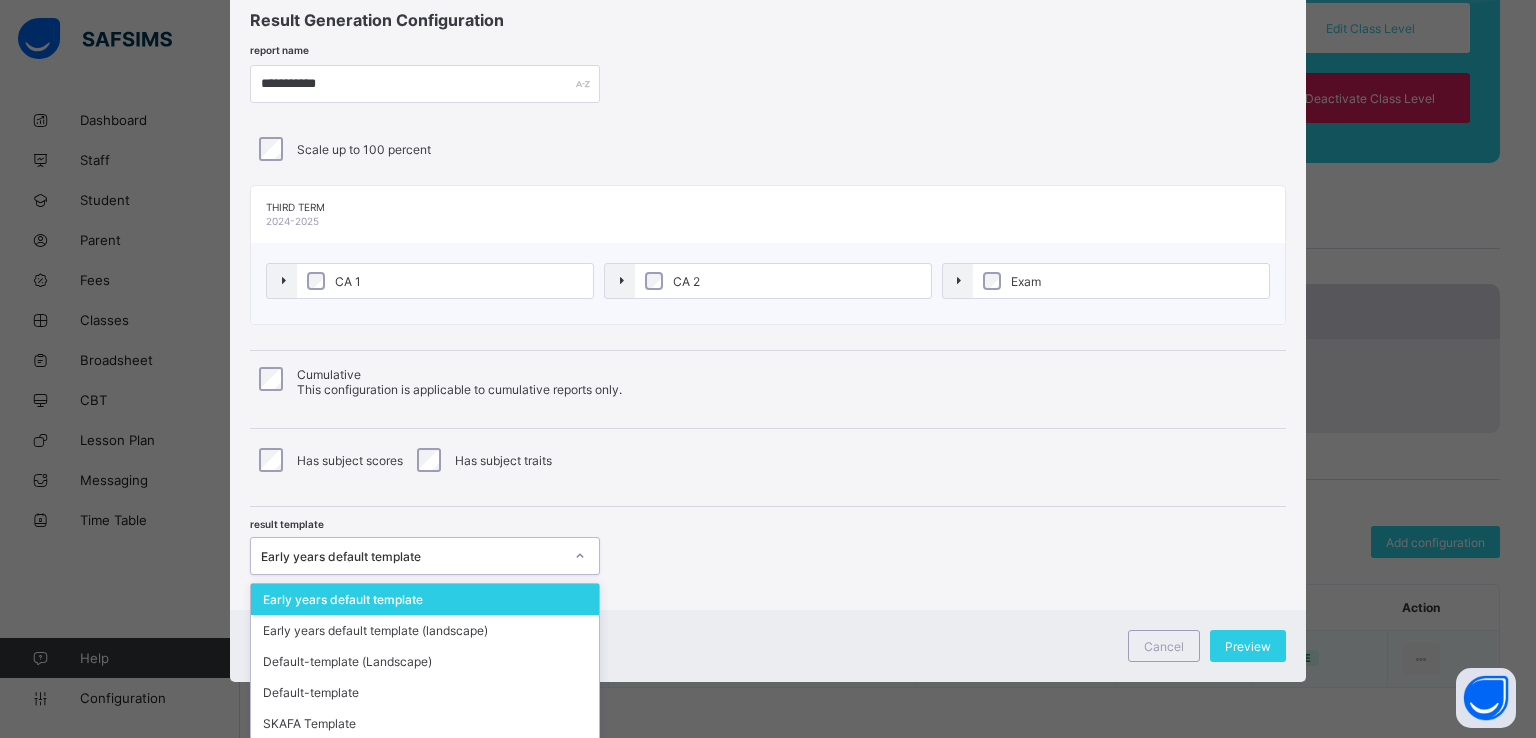 click on "option Early years default template focused, 1 of 5. 5 results available. Use Up and Down to choose options, press Enter to select the currently focused option, press Escape to exit the menu, press Tab to select the option and exit the menu. Early years default template Early years default template Early years default template (landscape) Default-template (Landscape) Default-template SKAFA Template" at bounding box center [425, 556] 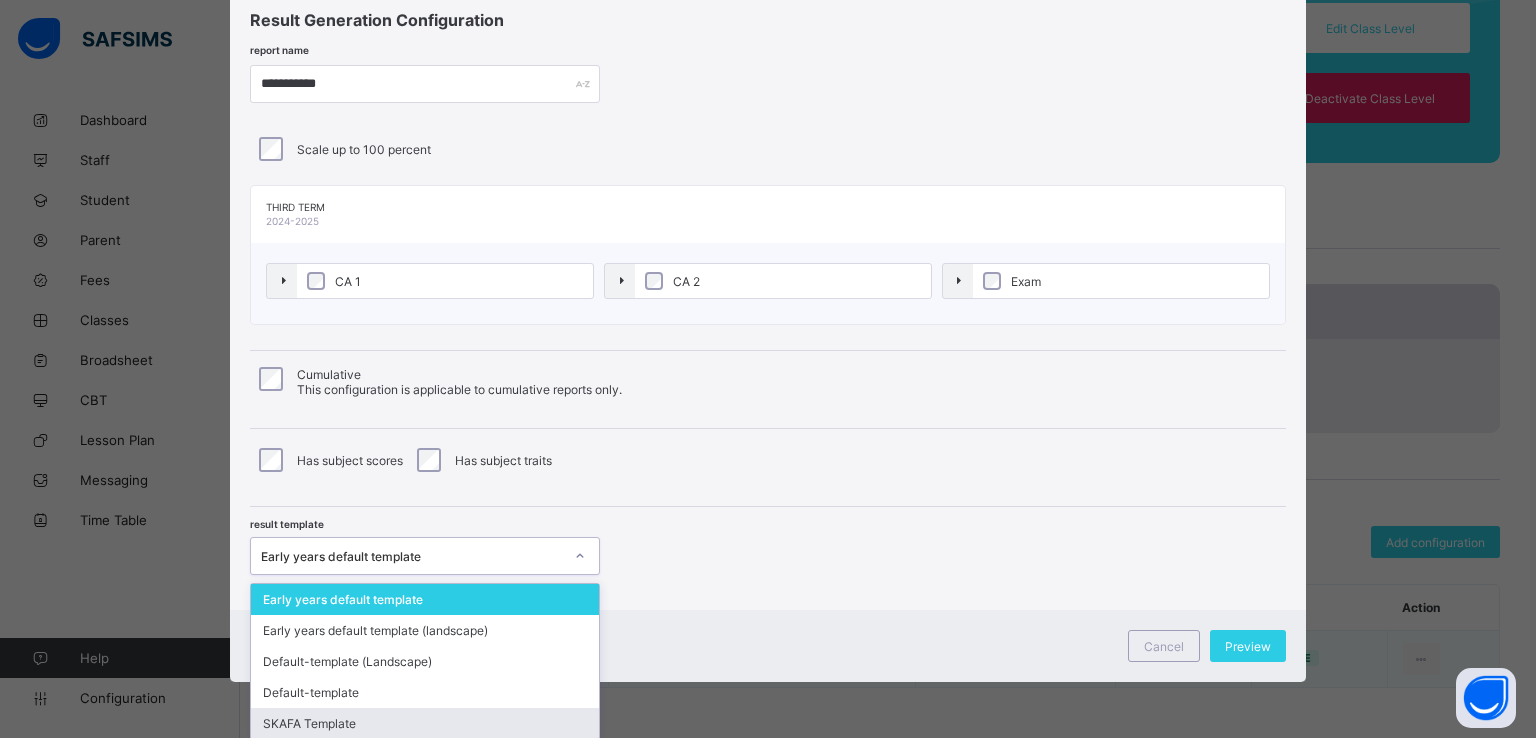 click on "SKAFA Template" at bounding box center (425, 723) 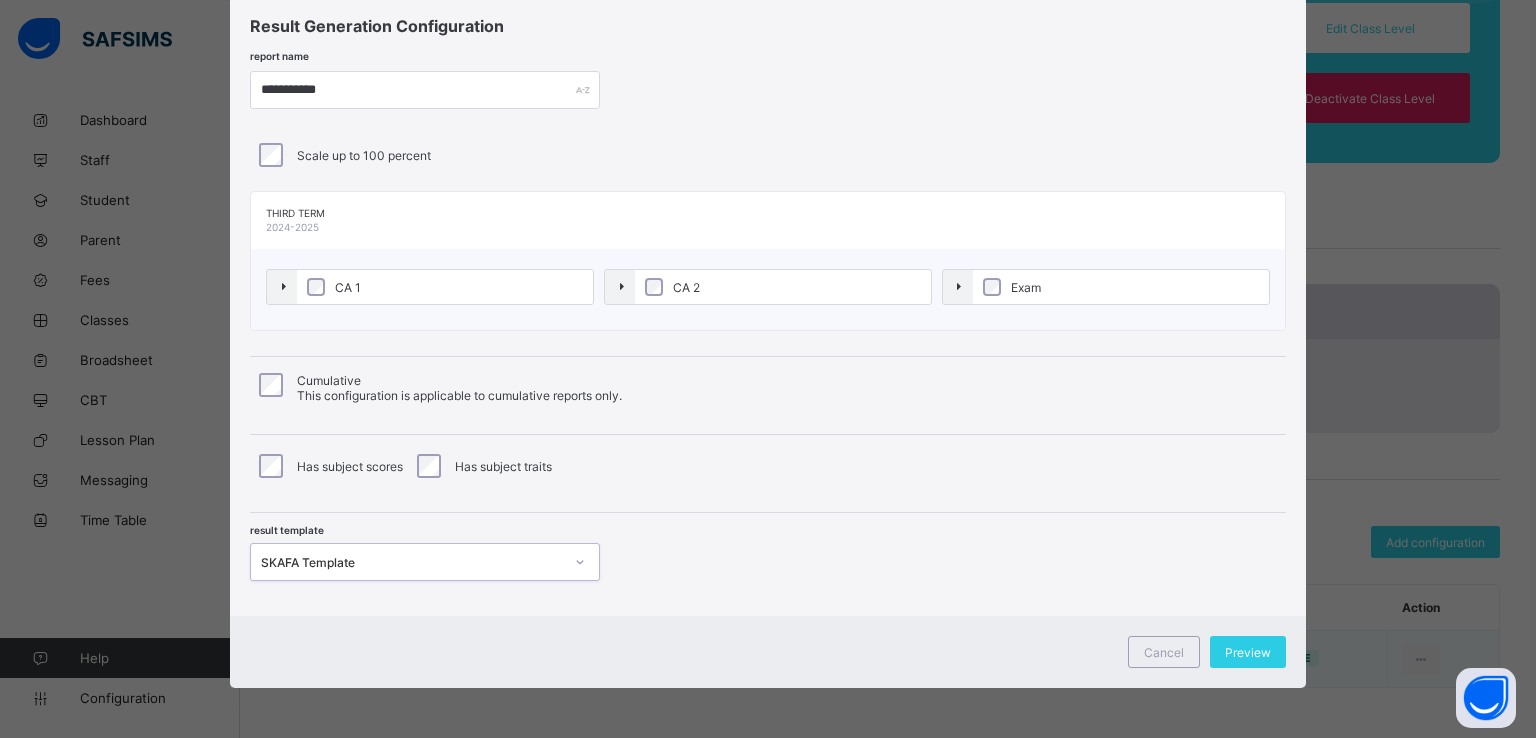 scroll, scrollTop: 52, scrollLeft: 0, axis: vertical 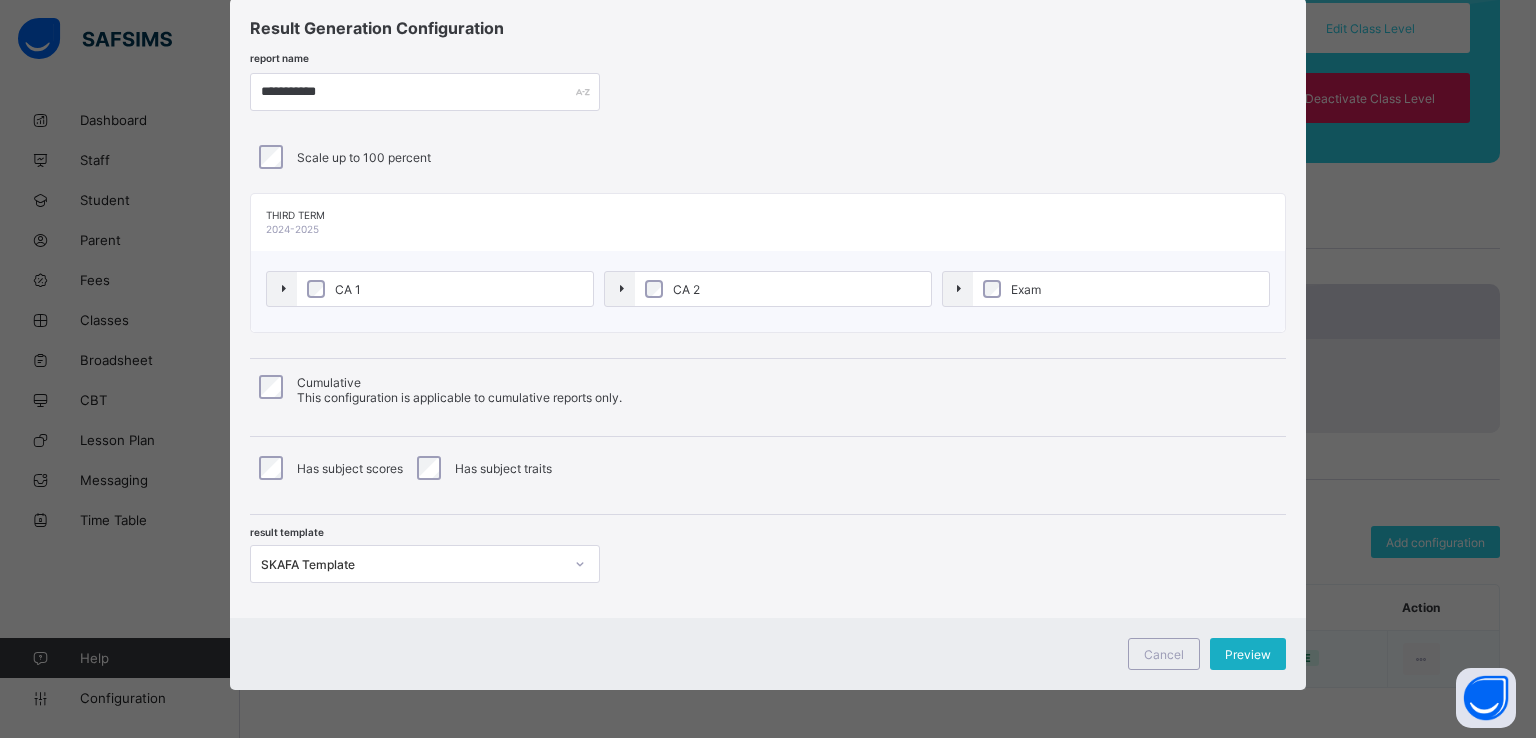 click on "Preview" at bounding box center [1248, 654] 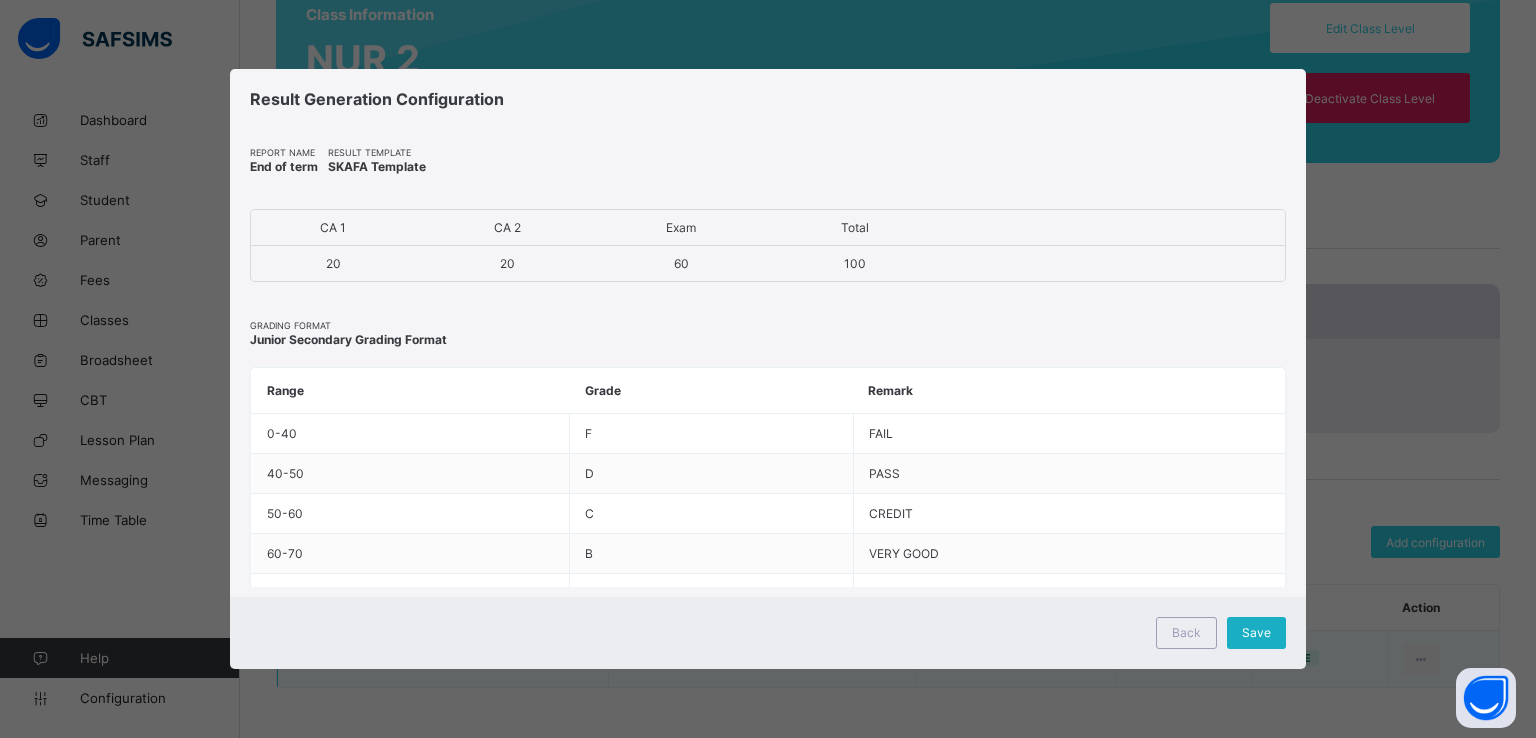 click on "Save" at bounding box center [1256, 632] 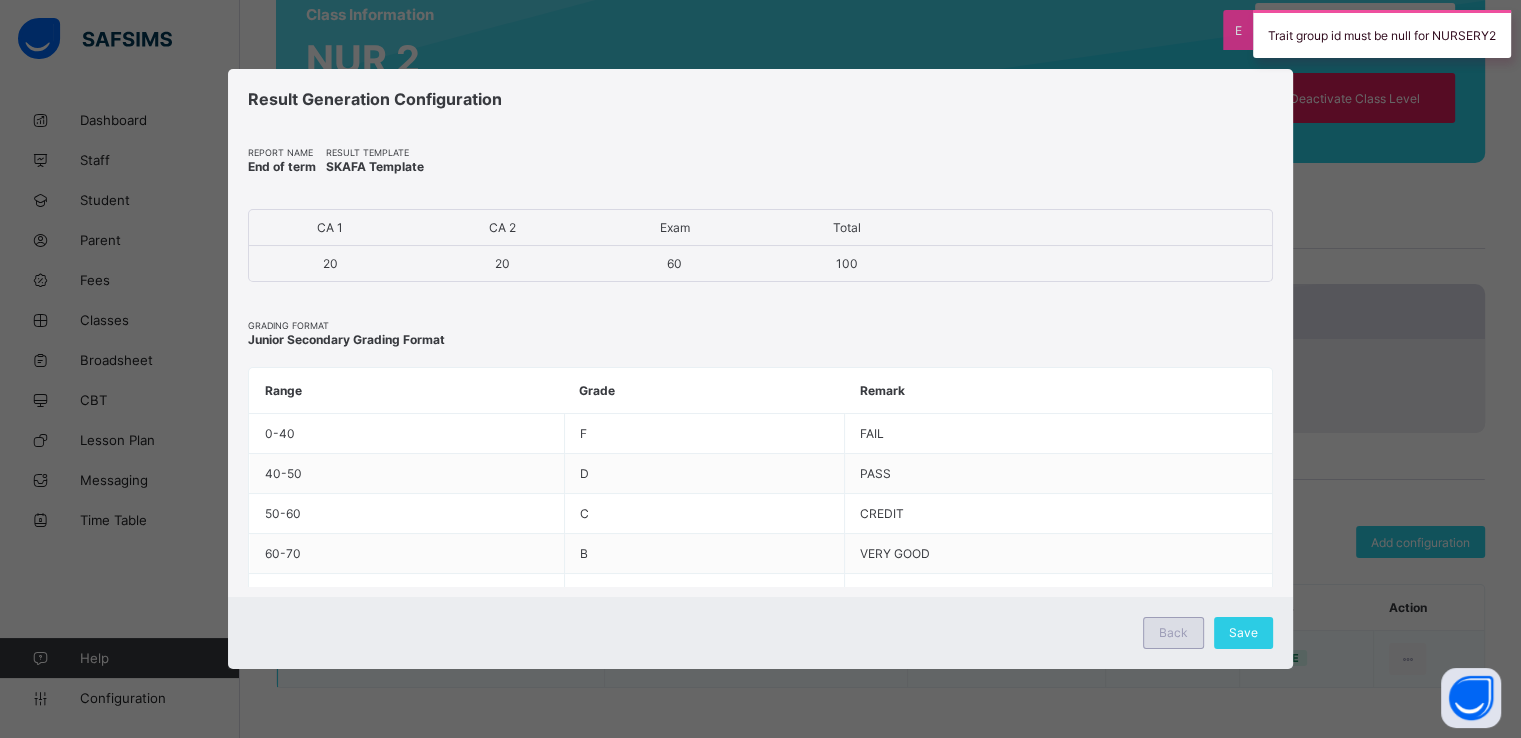 click on "Back" at bounding box center (1173, 632) 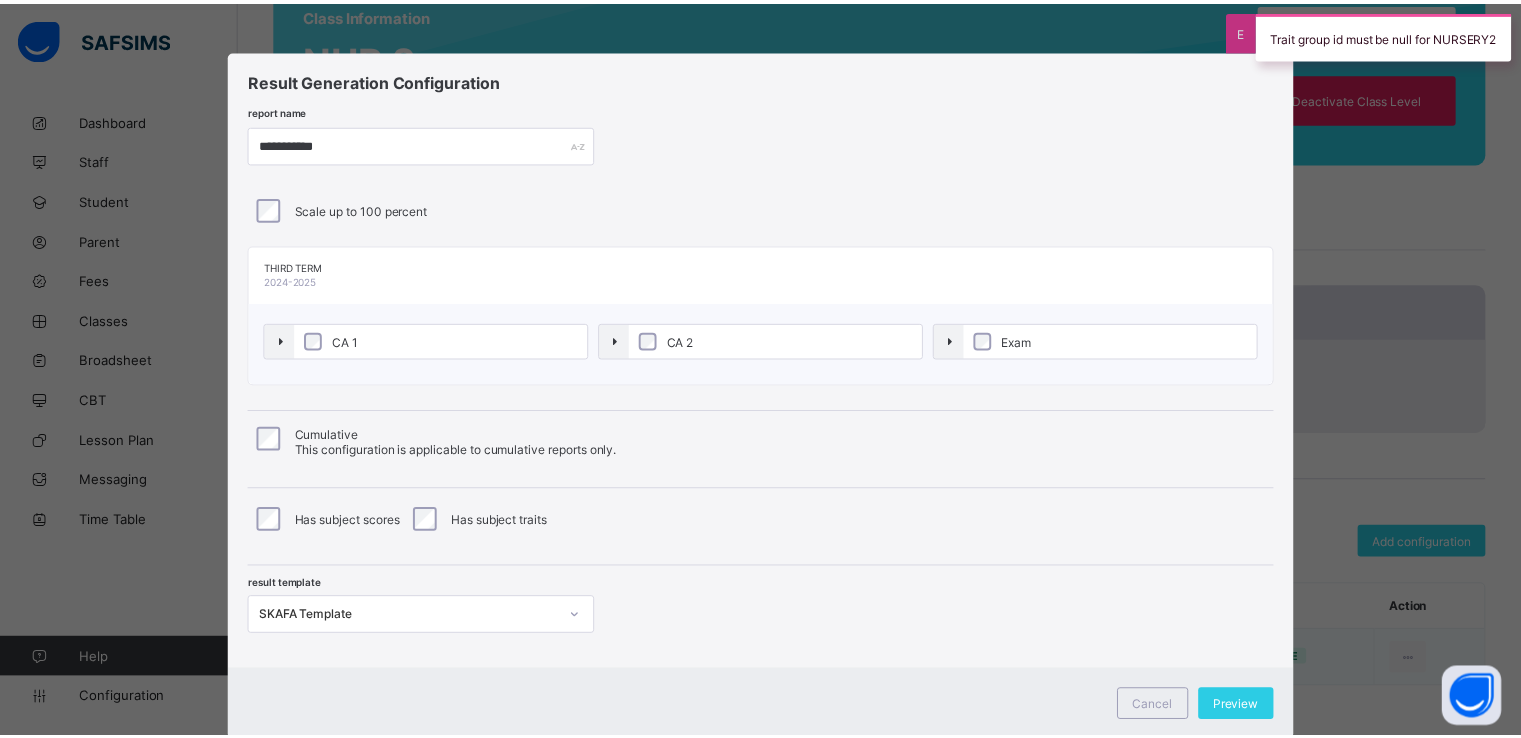 scroll, scrollTop: 52, scrollLeft: 0, axis: vertical 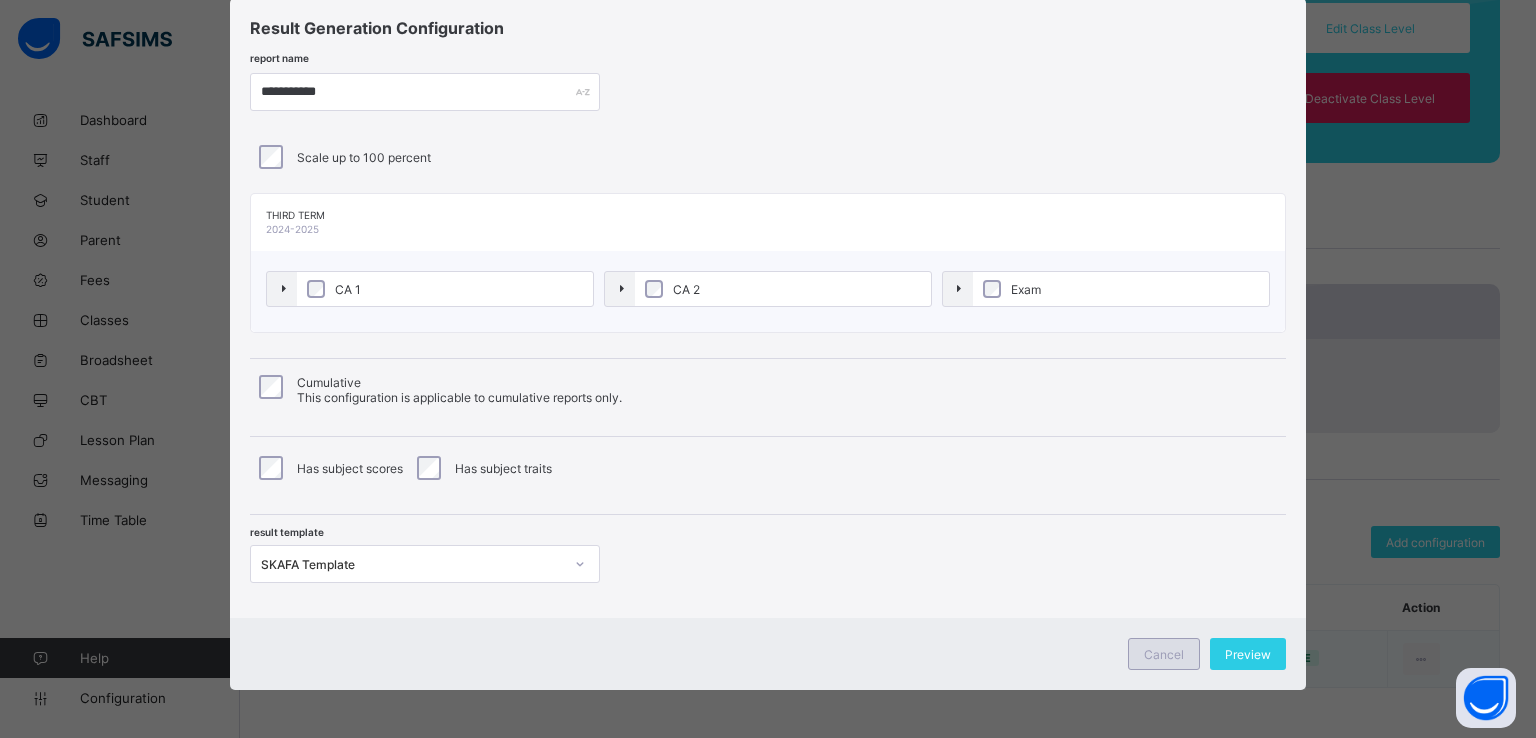 click on "Cancel" at bounding box center [1164, 654] 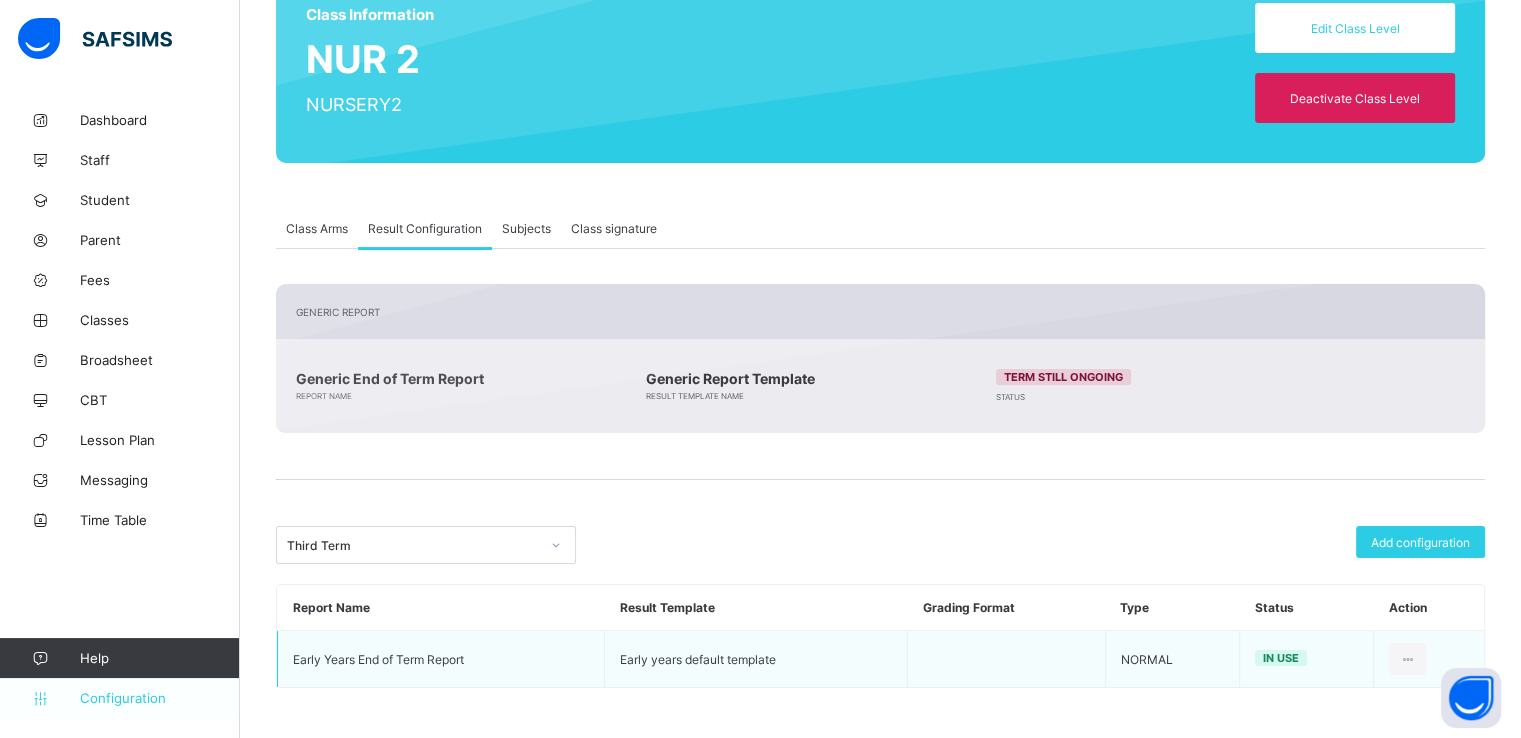click on "Configuration" at bounding box center [159, 698] 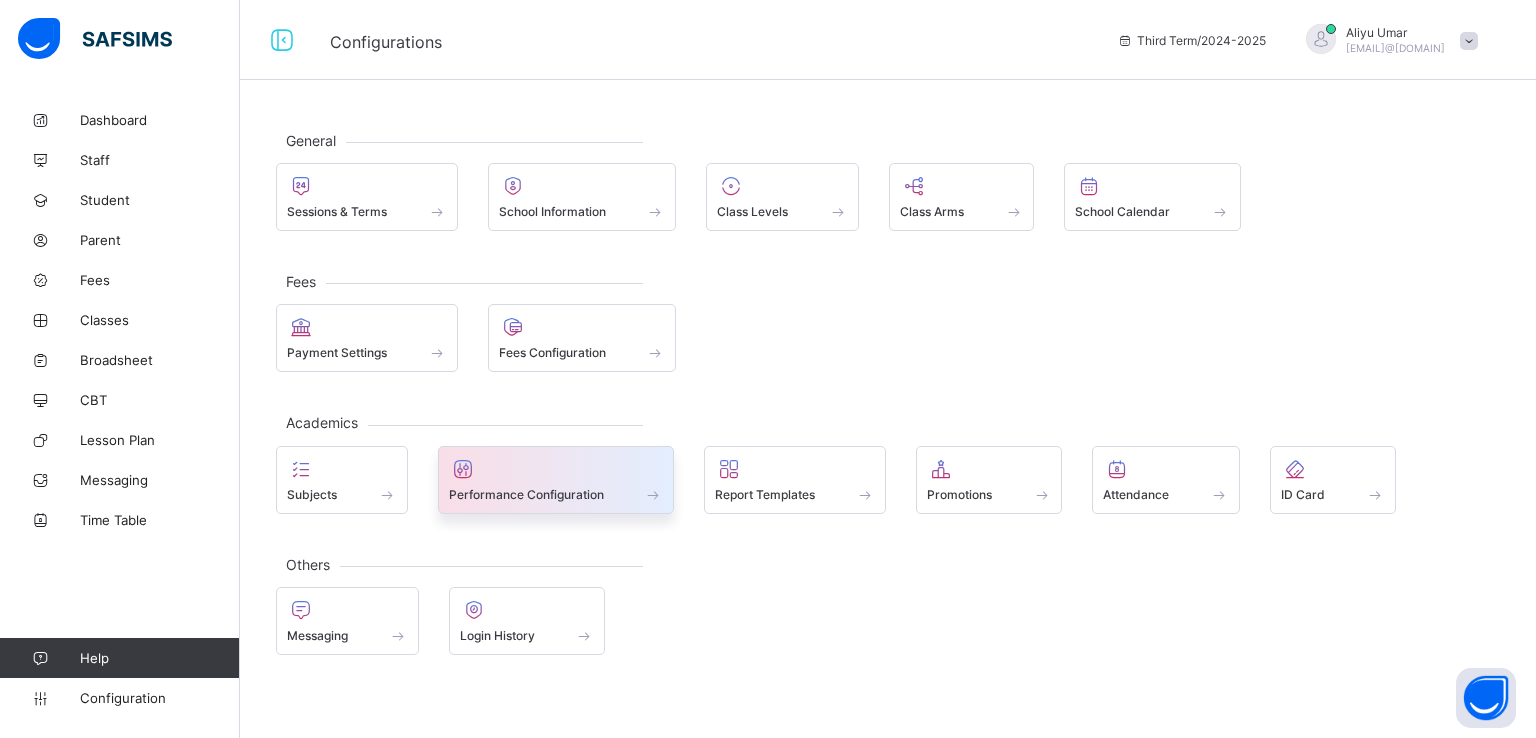 click on "Performance Configuration" at bounding box center (526, 494) 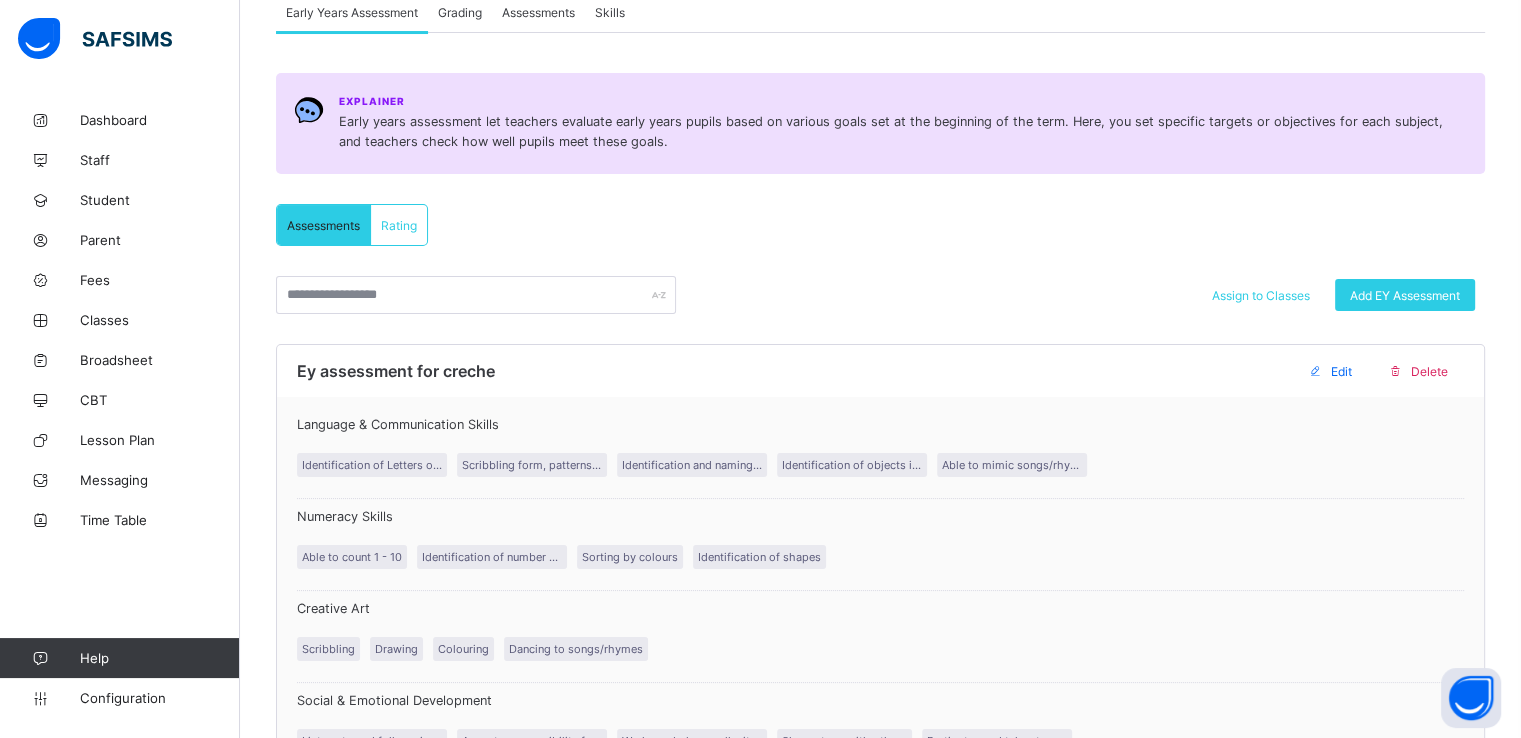 scroll, scrollTop: 204, scrollLeft: 0, axis: vertical 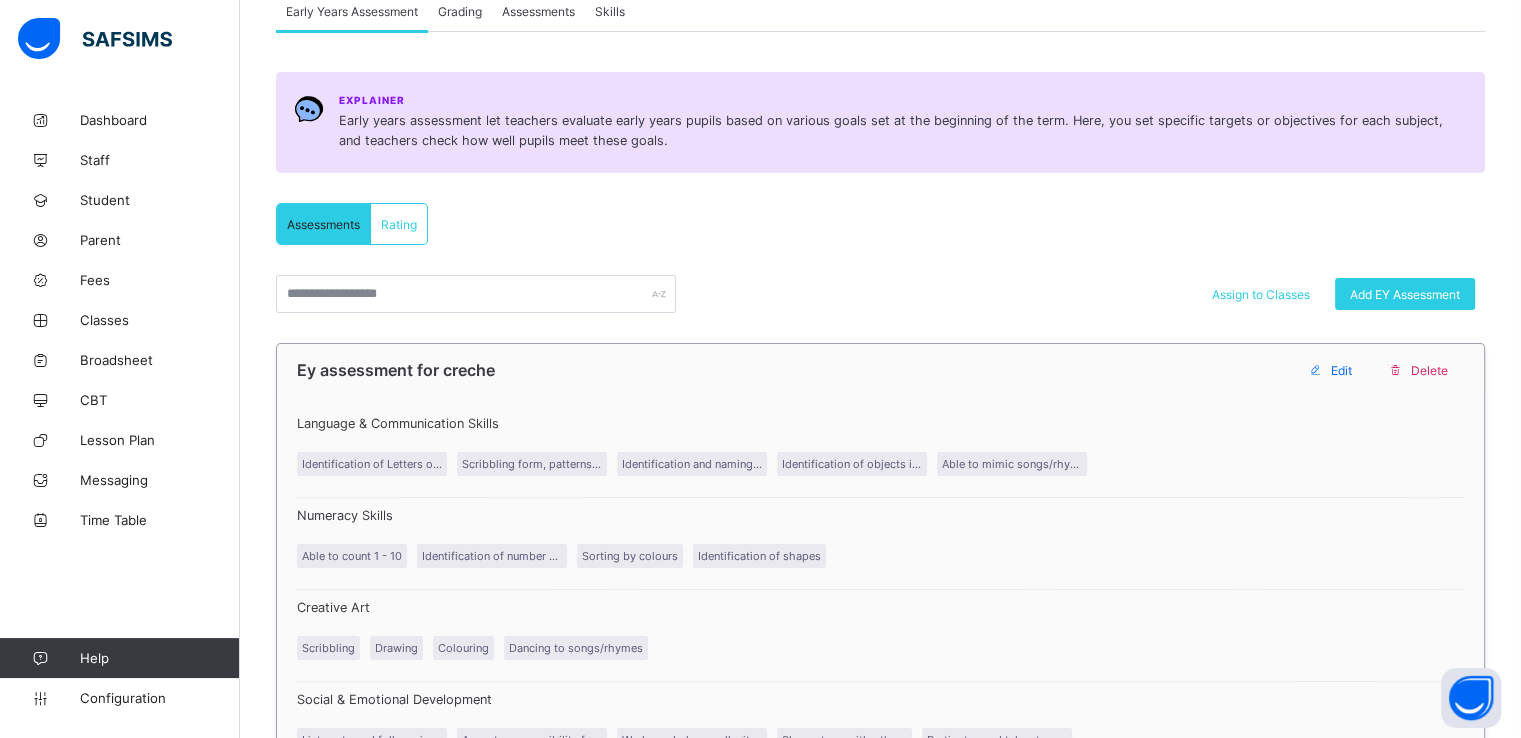 click at bounding box center [1315, 370] 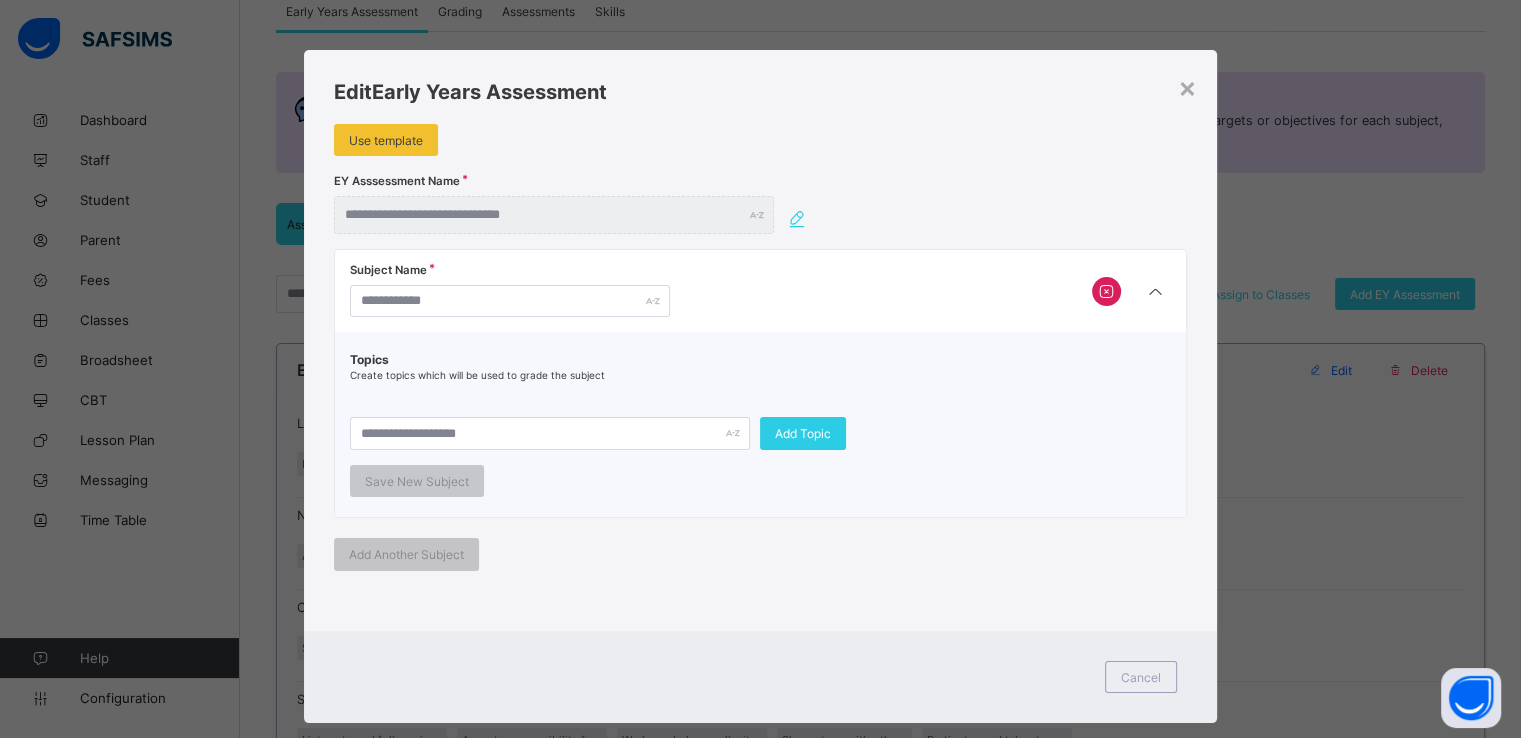 type on "**********" 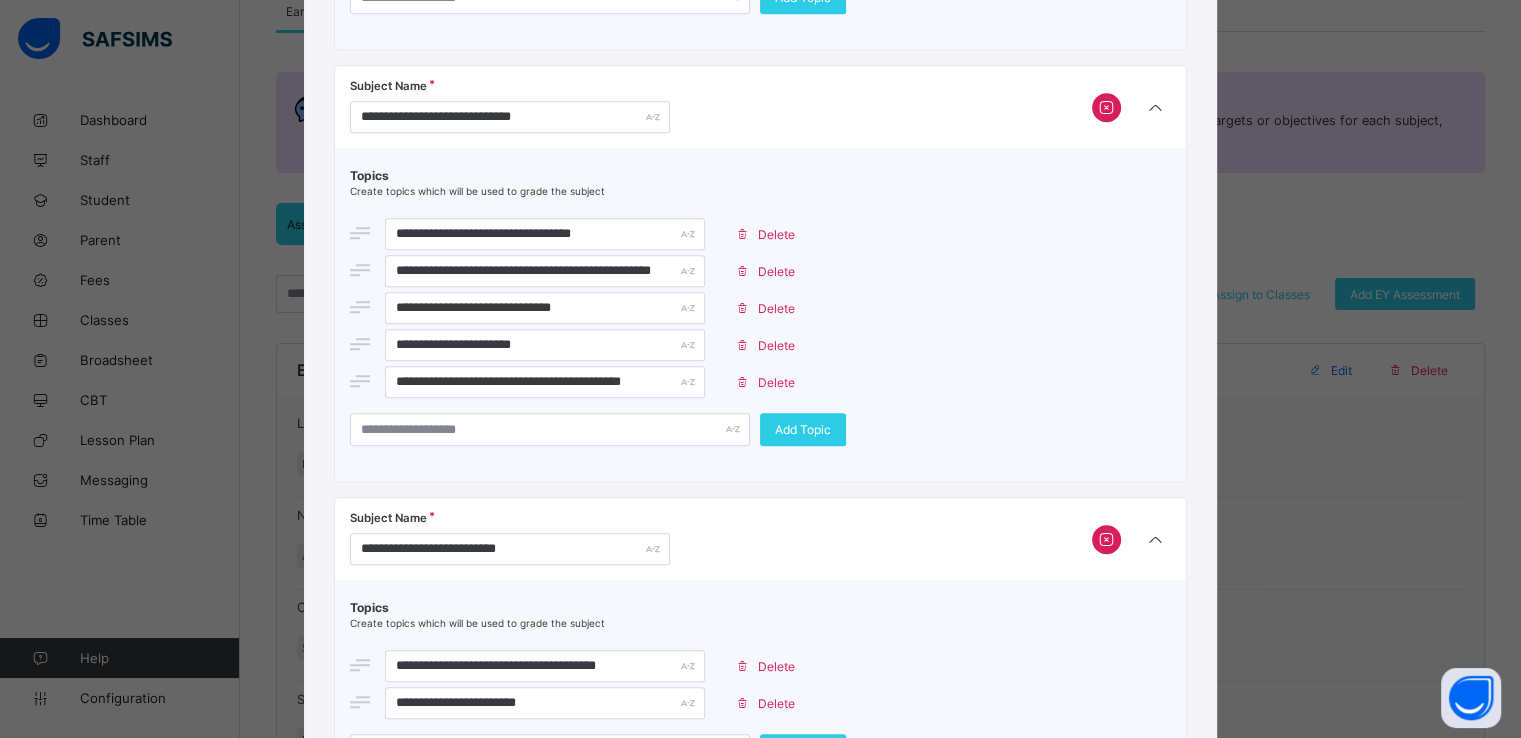 scroll, scrollTop: 1726, scrollLeft: 0, axis: vertical 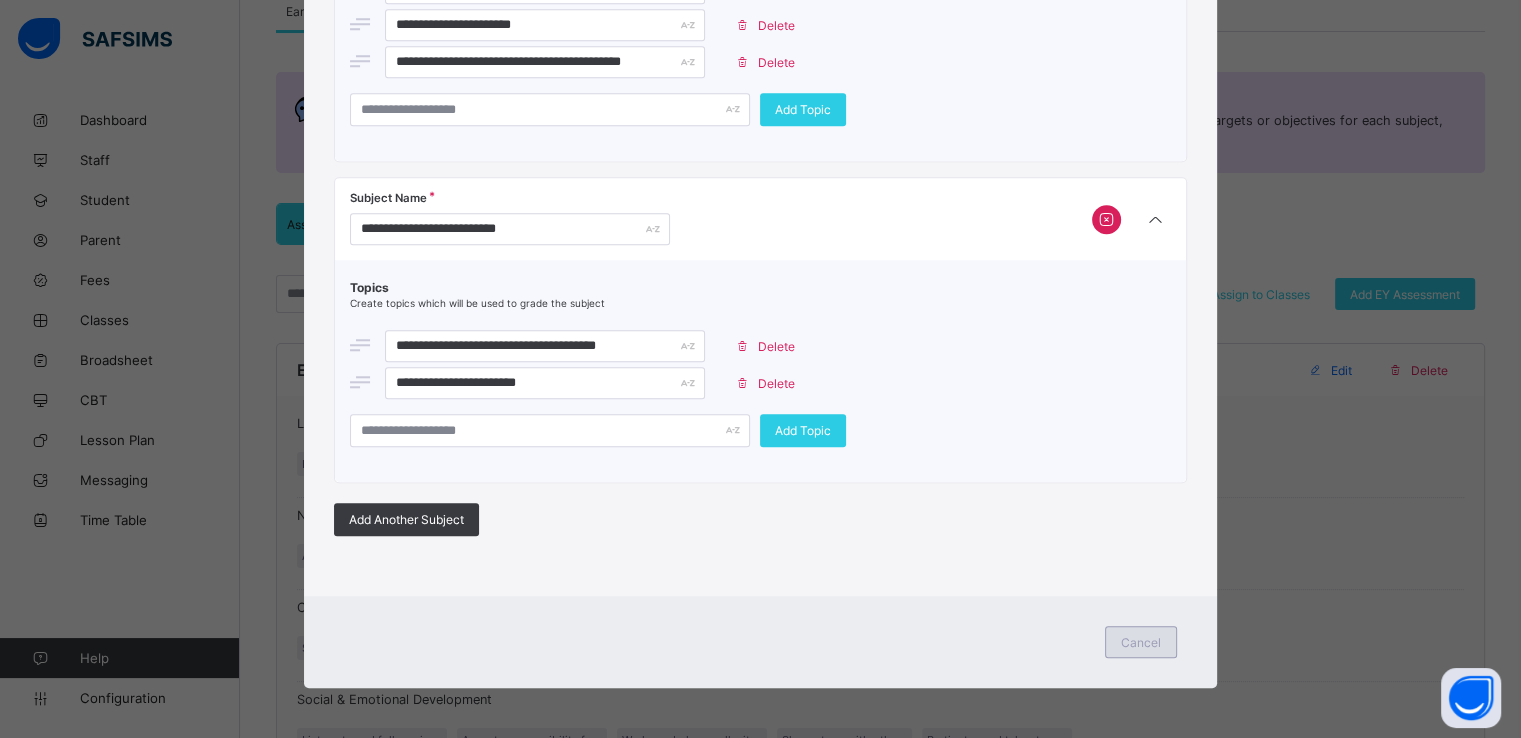 click on "Cancel" at bounding box center [1141, 642] 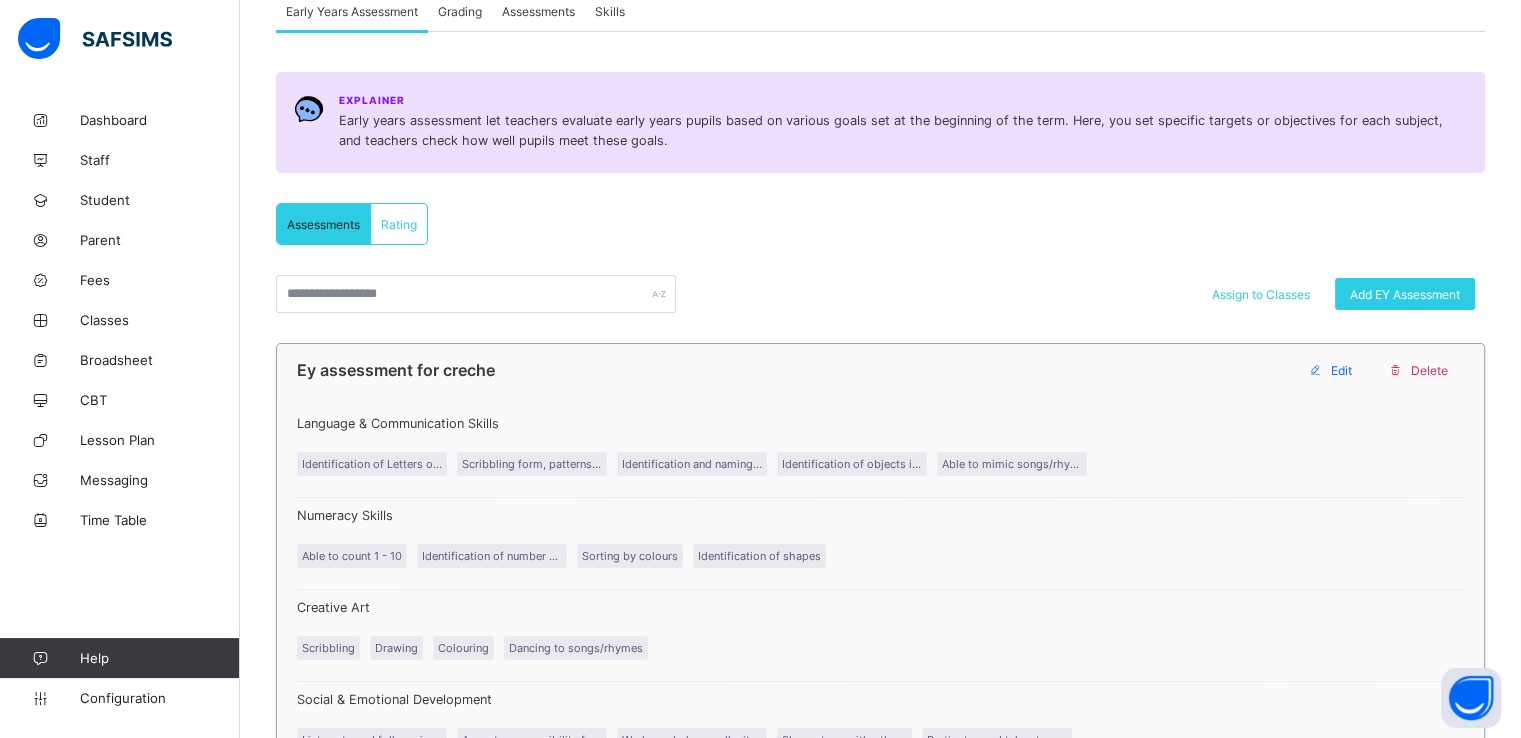 scroll, scrollTop: 0, scrollLeft: 0, axis: both 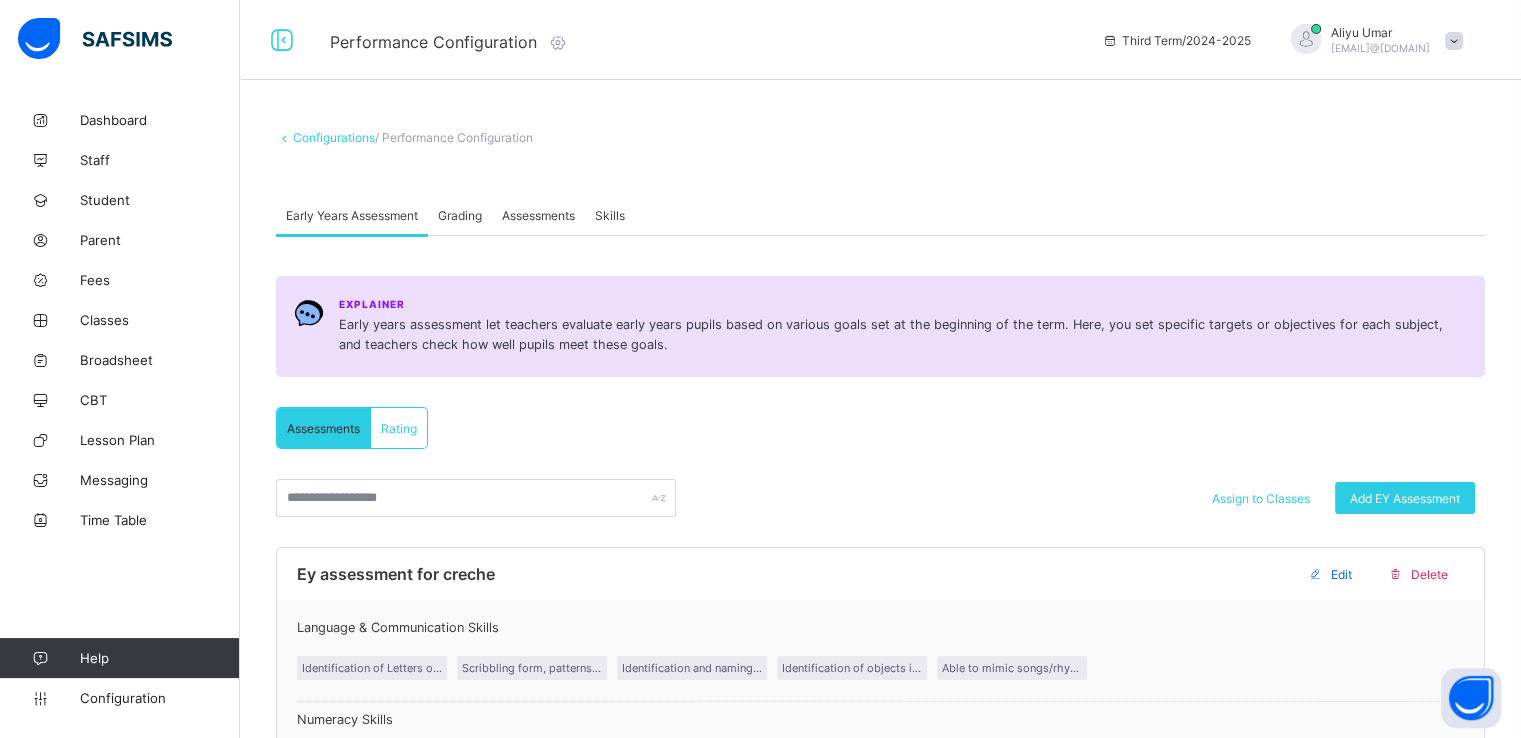 click on "Rating" at bounding box center [399, 428] 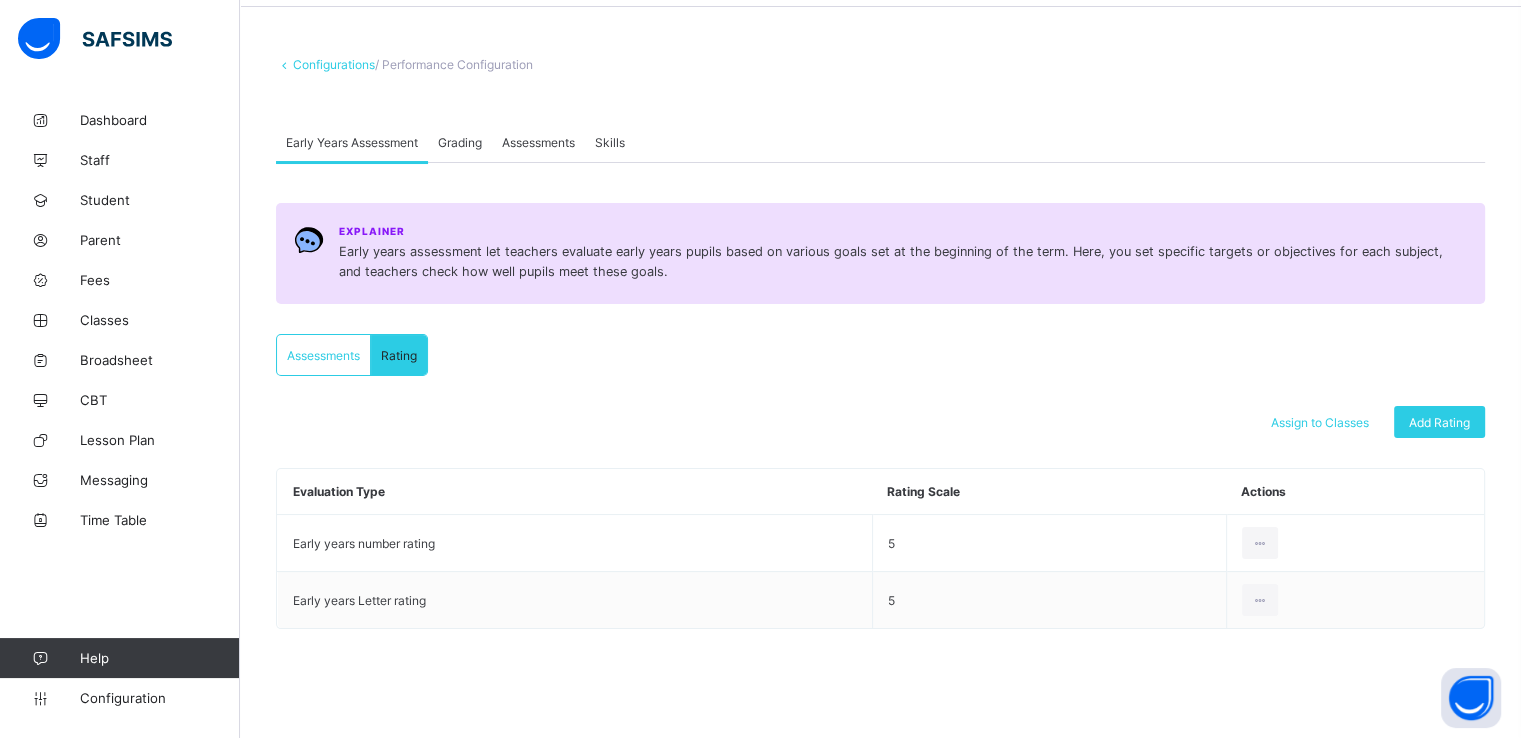 scroll, scrollTop: 0, scrollLeft: 0, axis: both 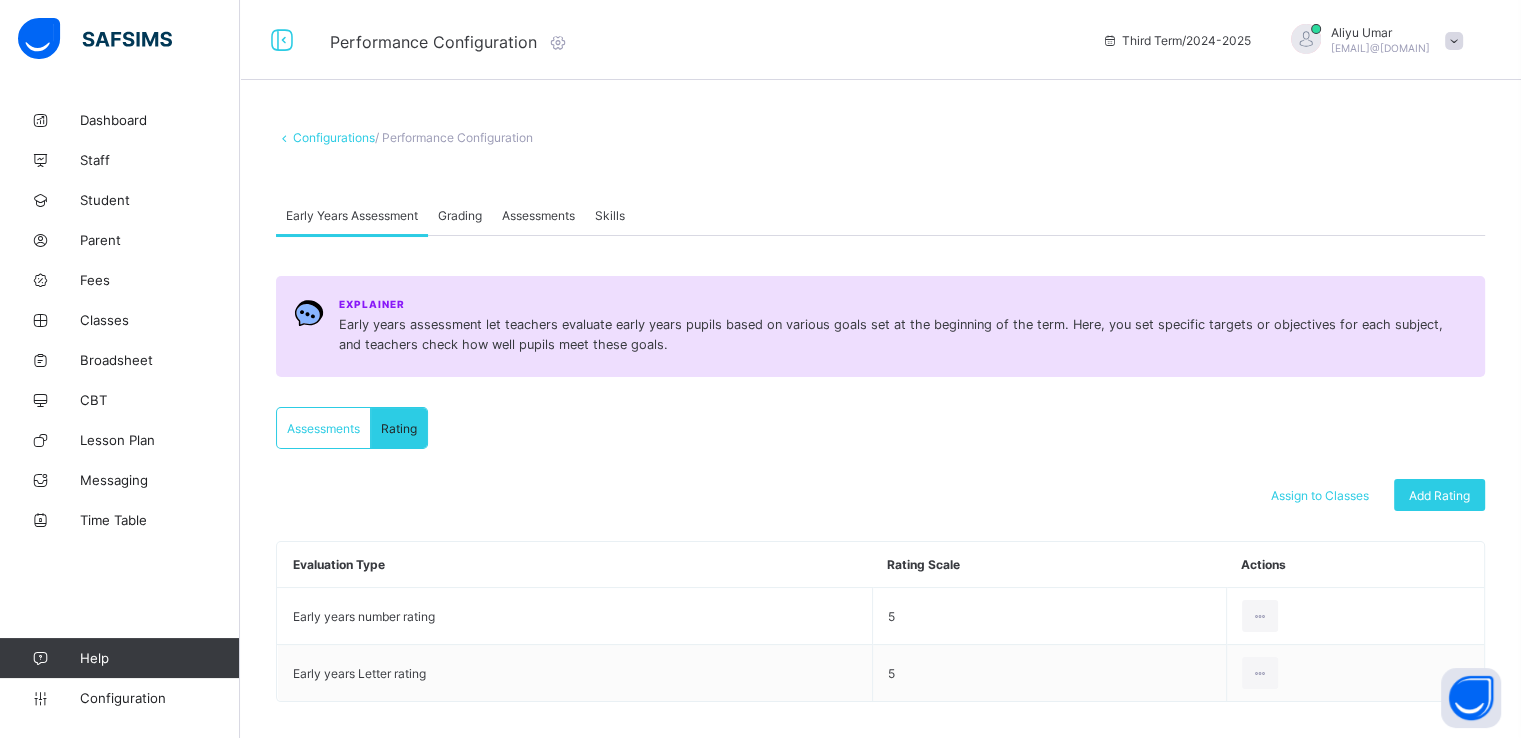 click on "Grading" at bounding box center [460, 215] 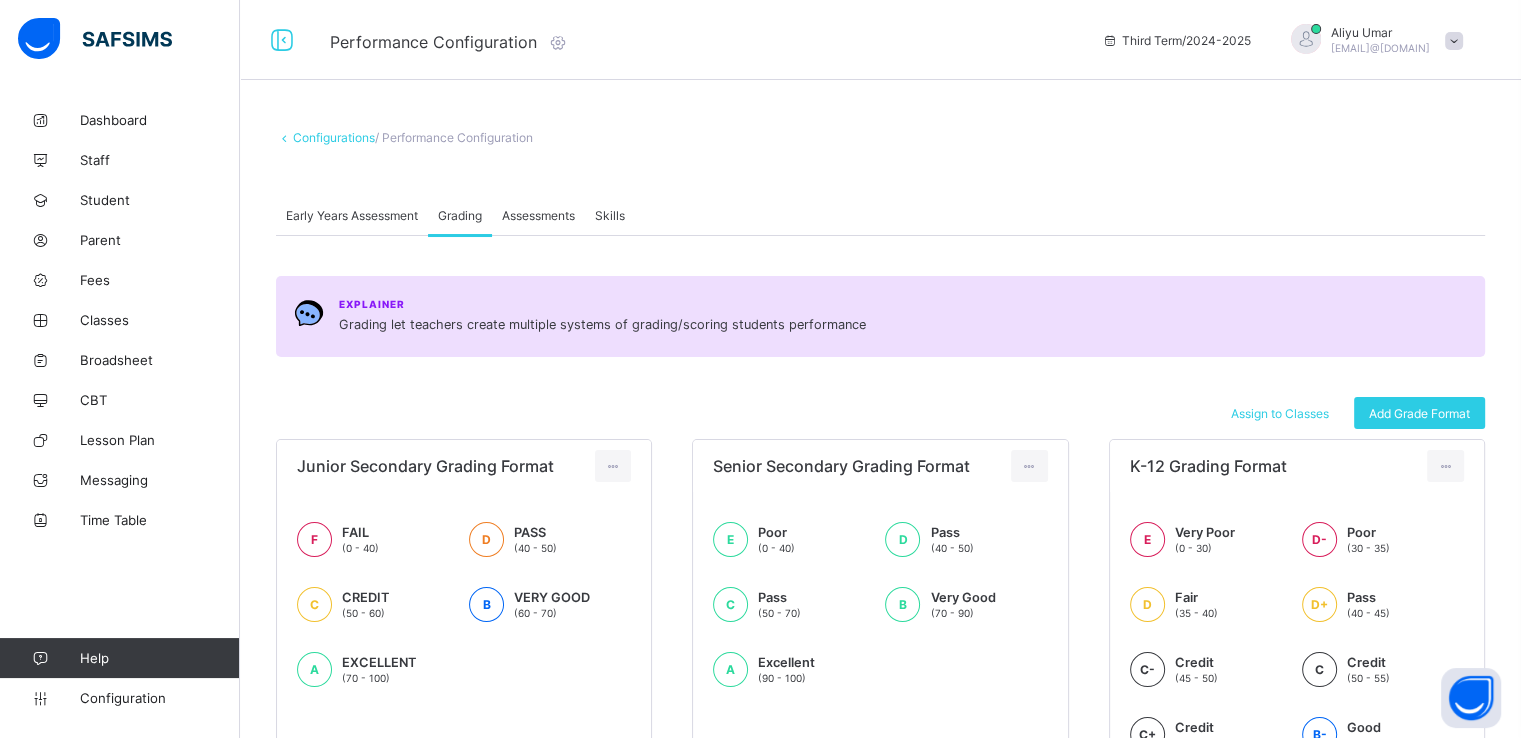 click on "Skills" at bounding box center (610, 215) 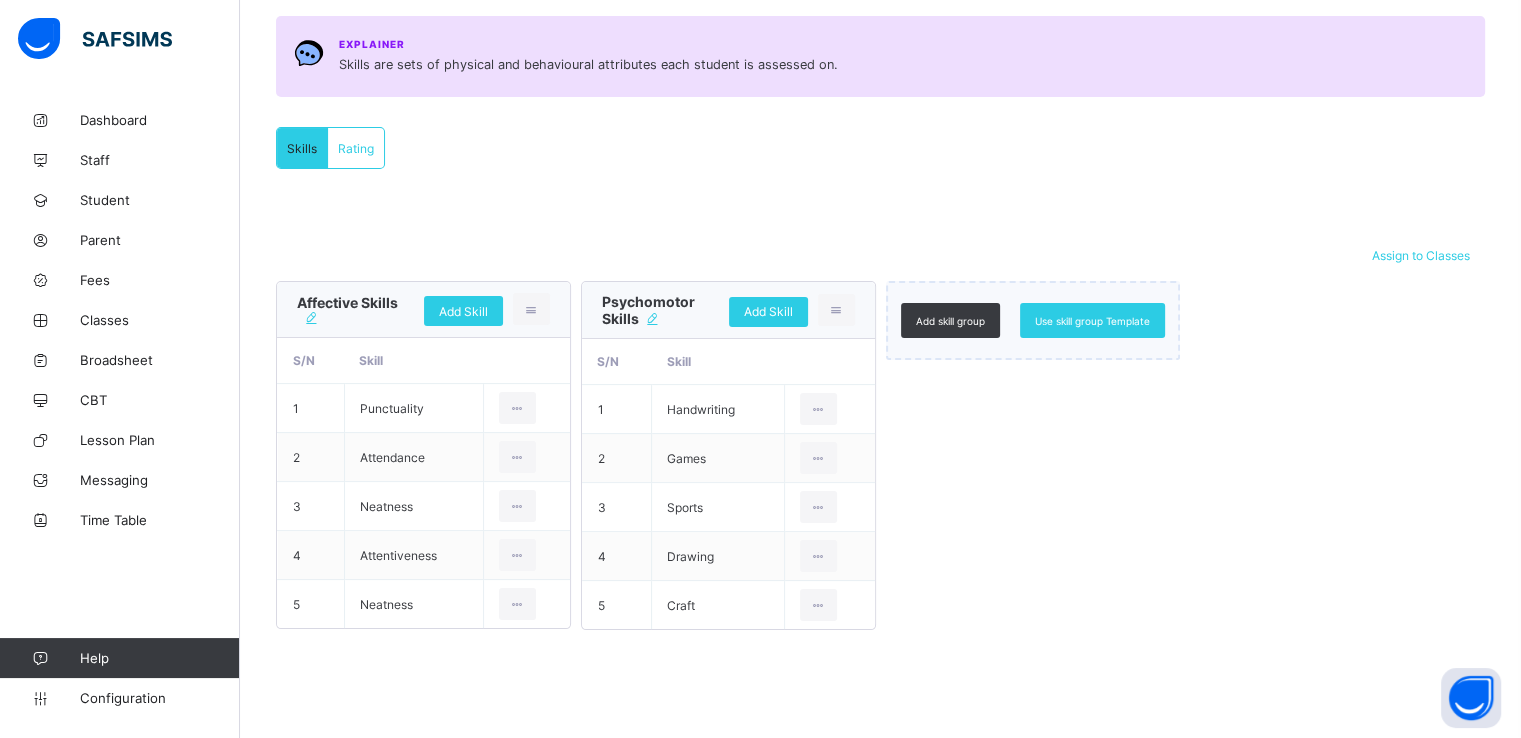 scroll, scrollTop: 0, scrollLeft: 0, axis: both 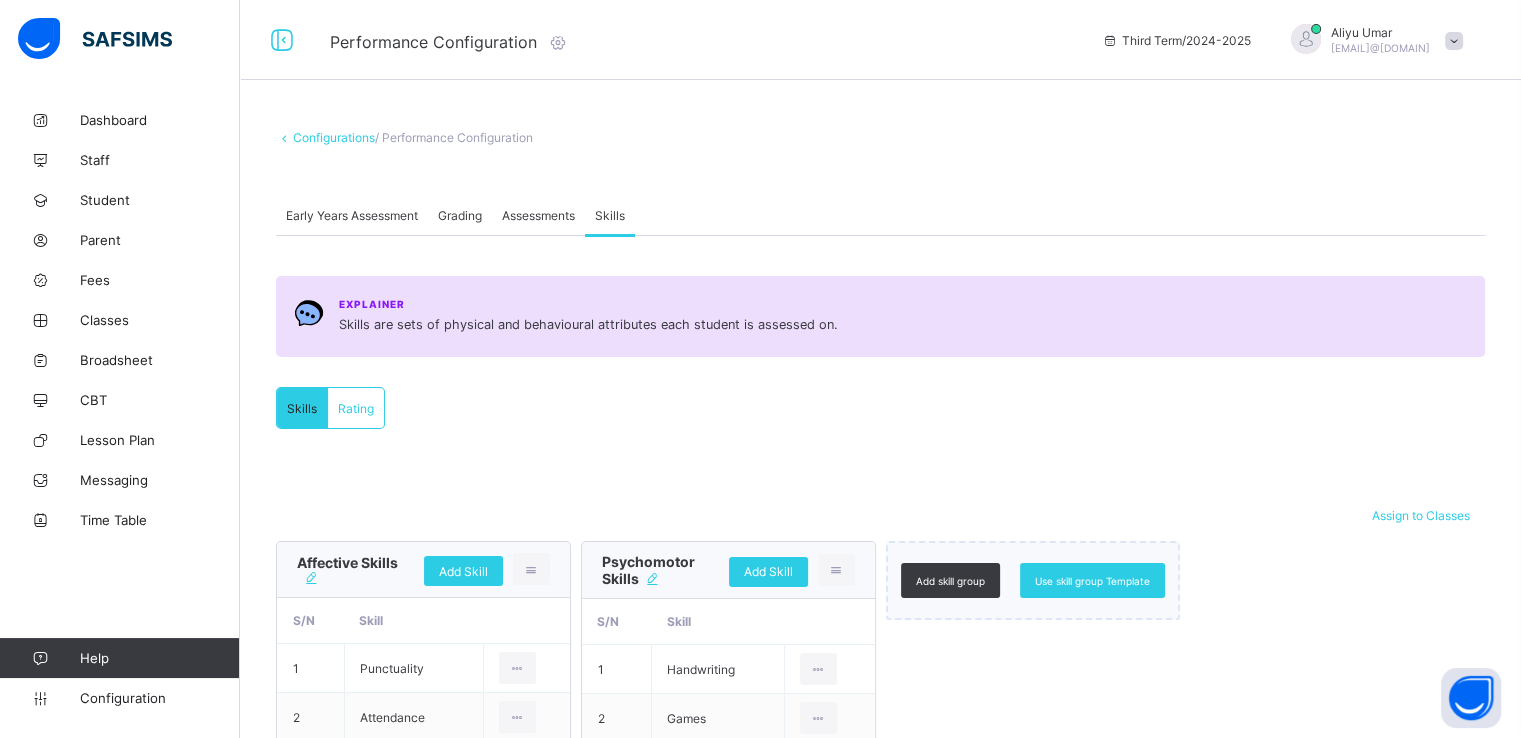 click on "Configurations" at bounding box center [334, 137] 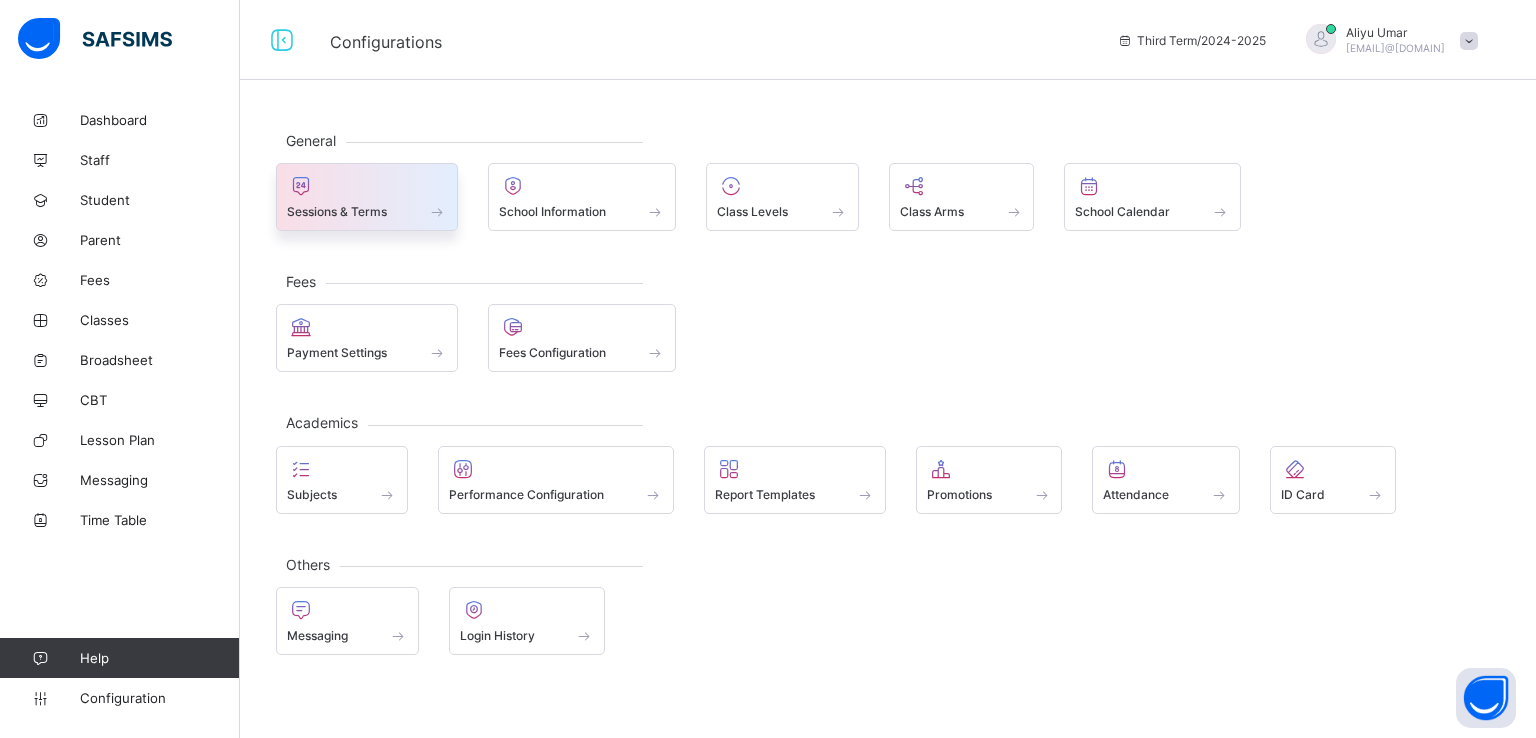 click at bounding box center [367, 186] 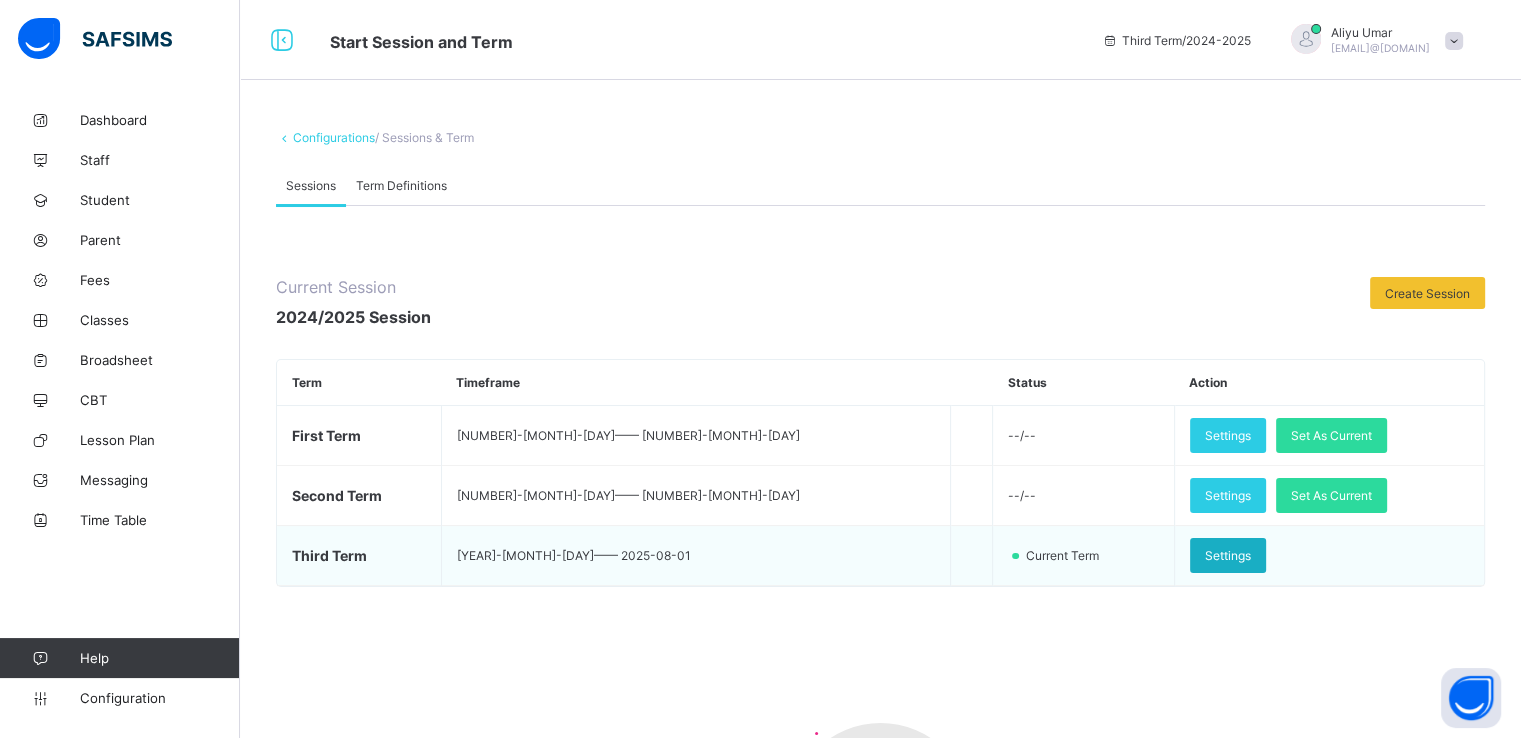 click on "Settings" at bounding box center [1228, 555] 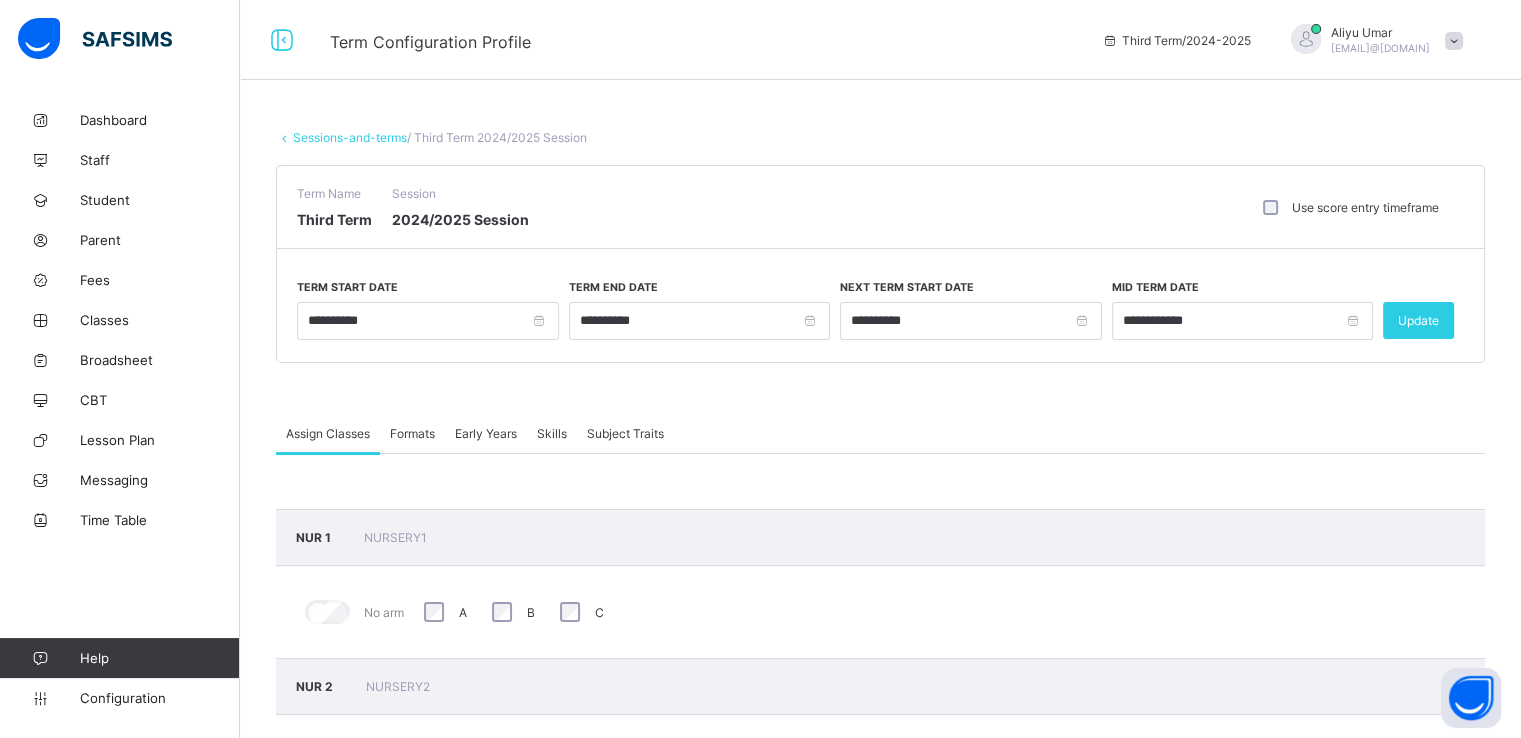 click on "Early Years" at bounding box center [486, 433] 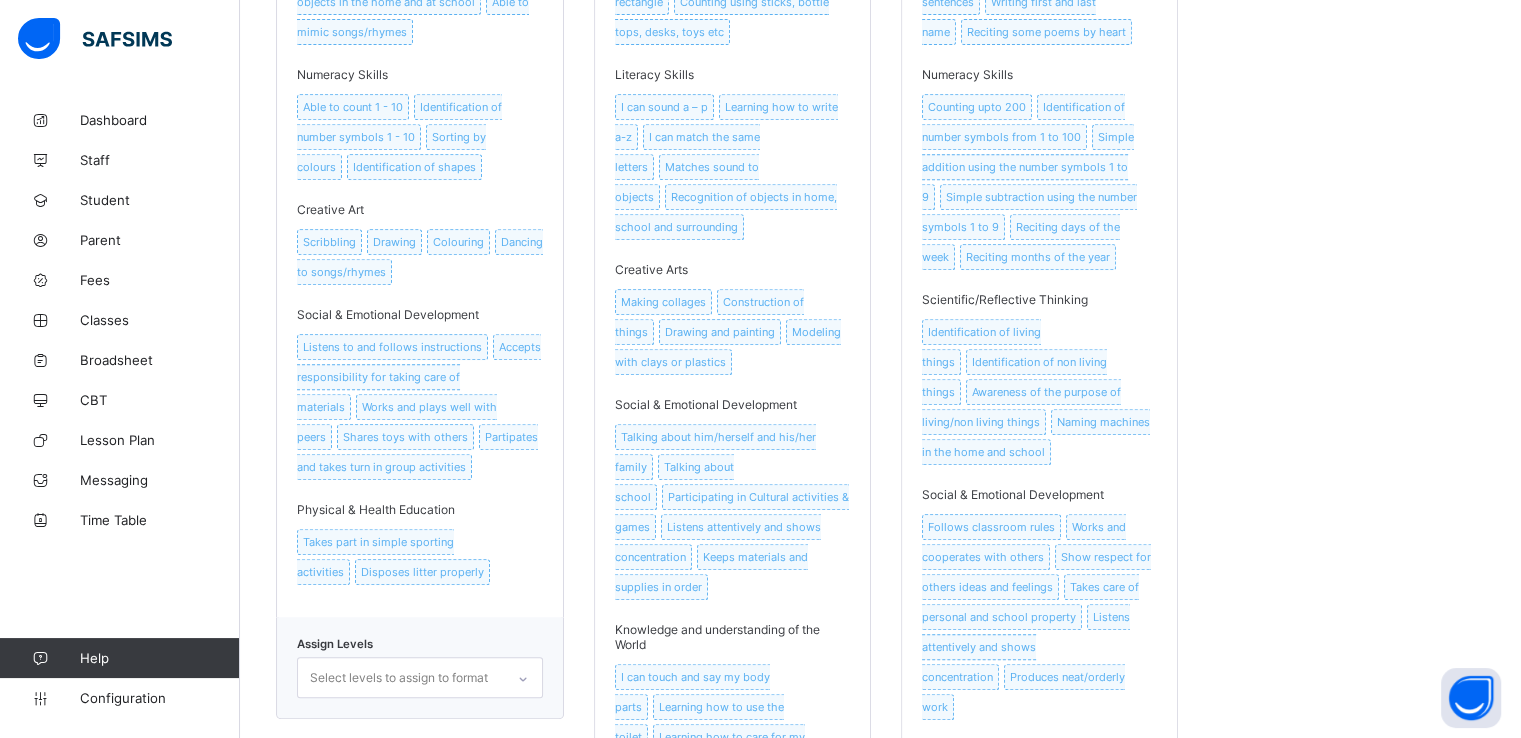 scroll, scrollTop: 1412, scrollLeft: 0, axis: vertical 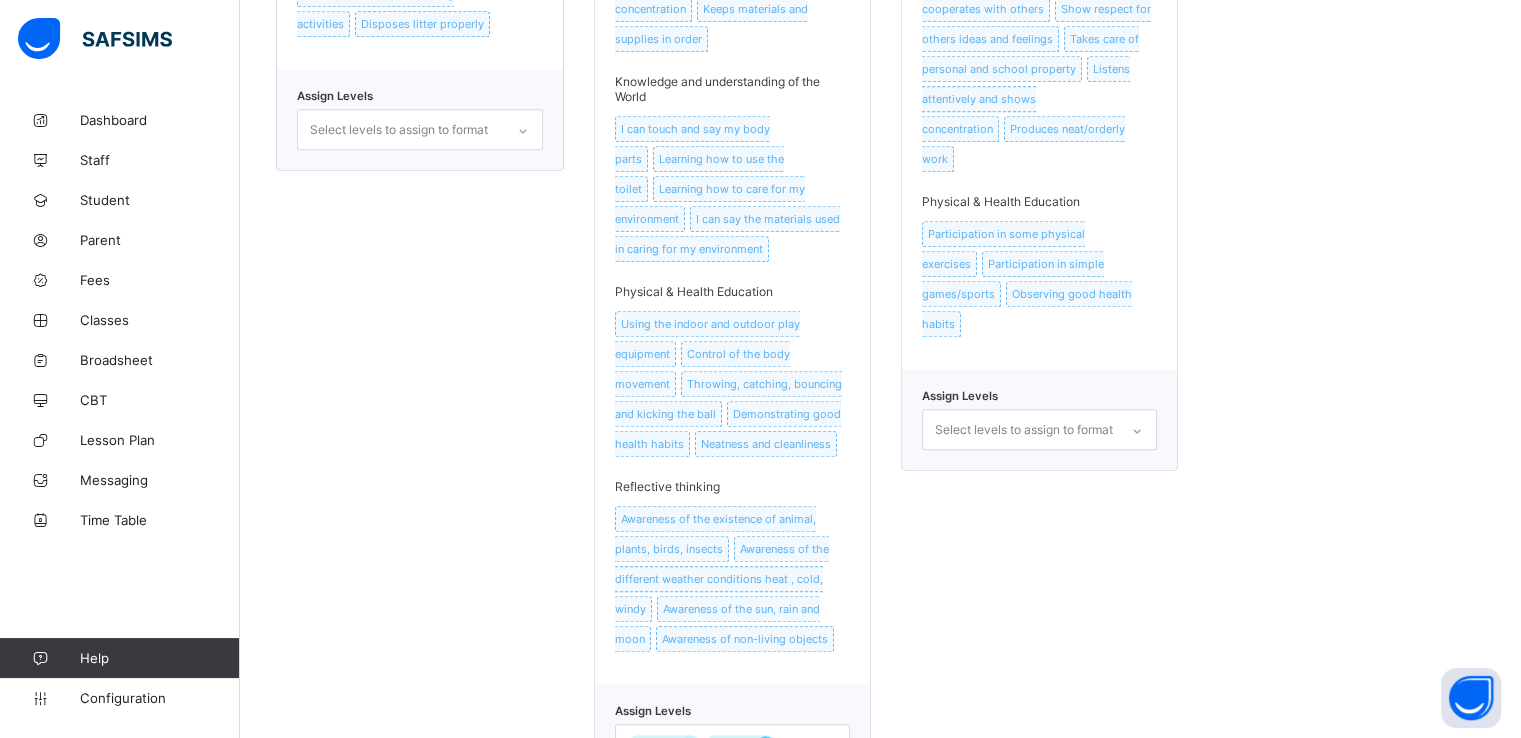 click 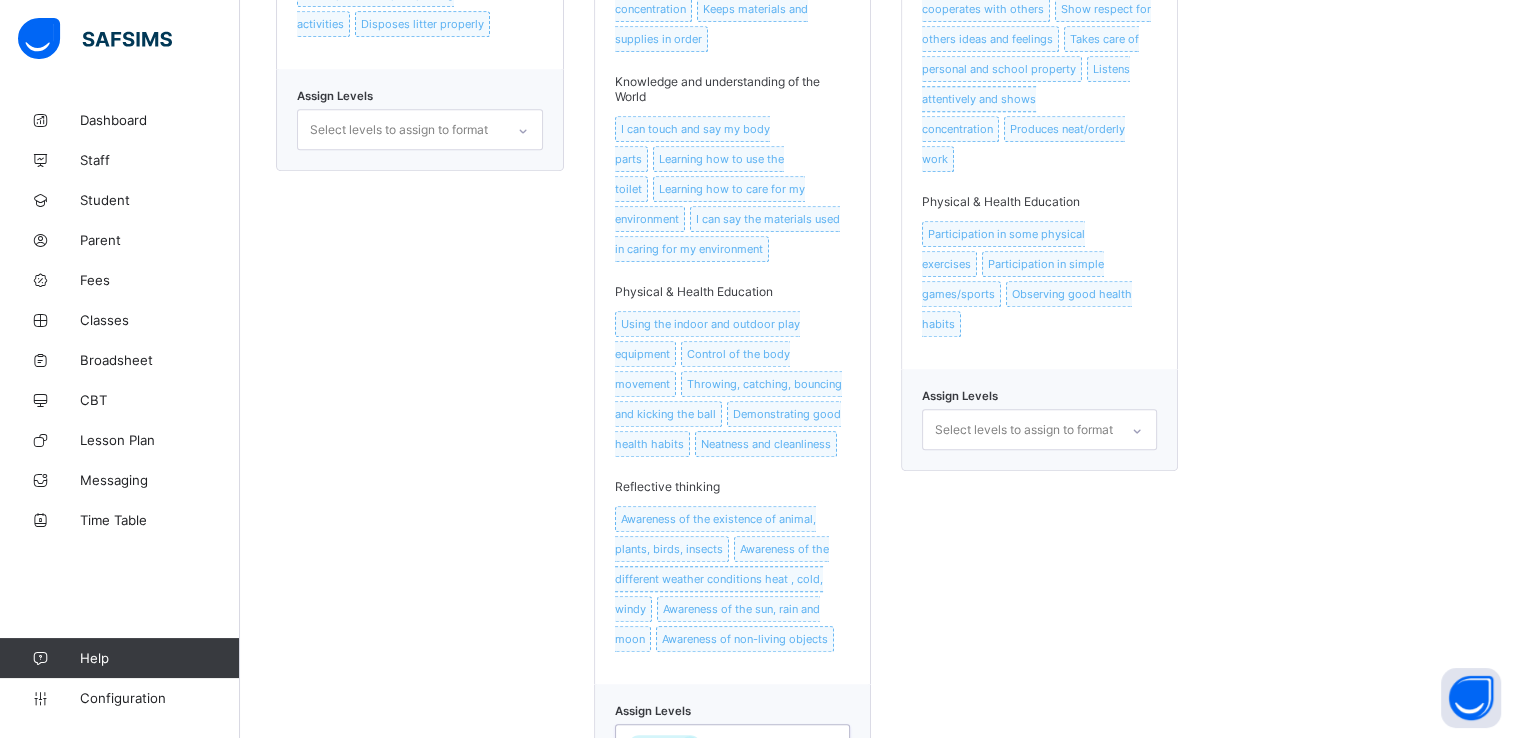 click on "NUR 2" at bounding box center (654, 746) 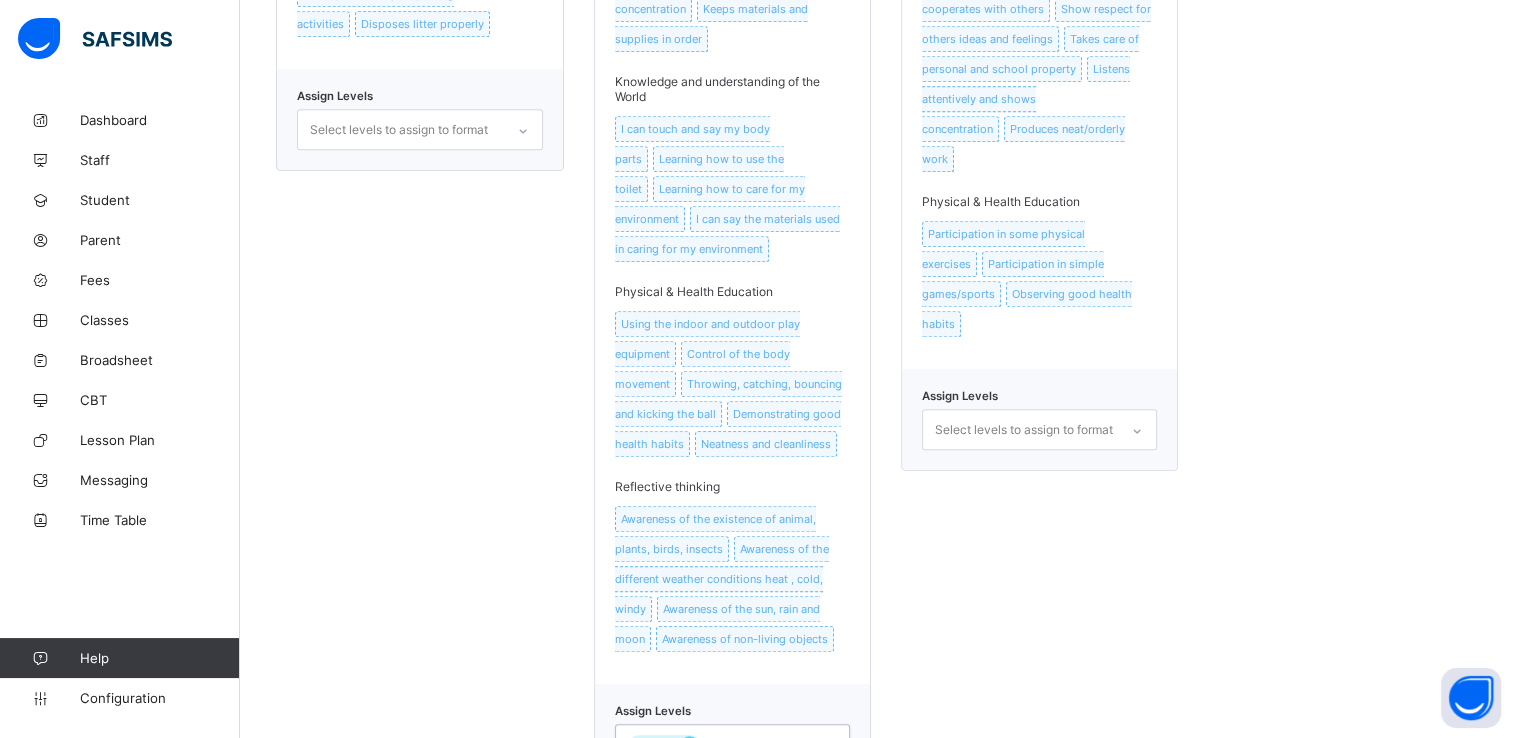 click 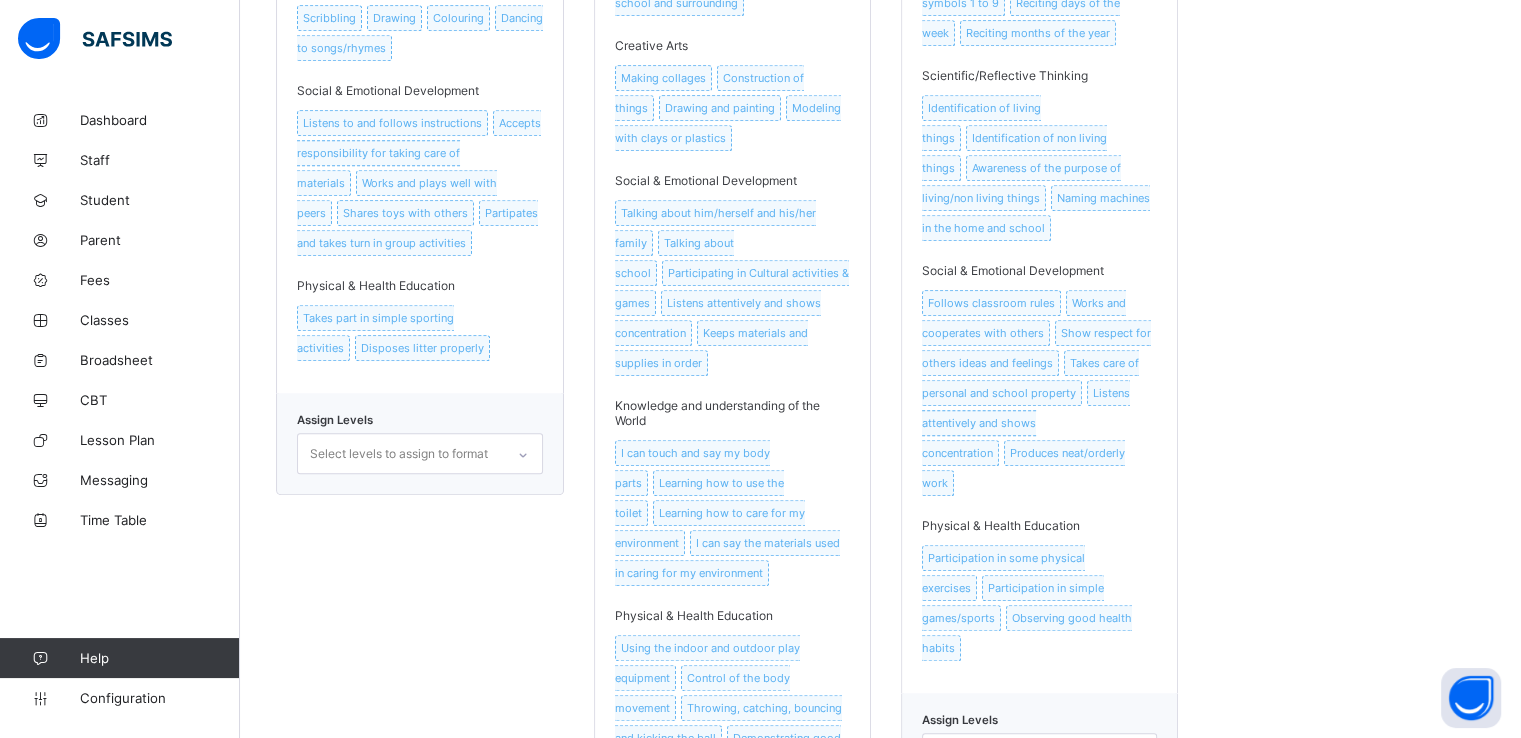 scroll, scrollTop: 1080, scrollLeft: 0, axis: vertical 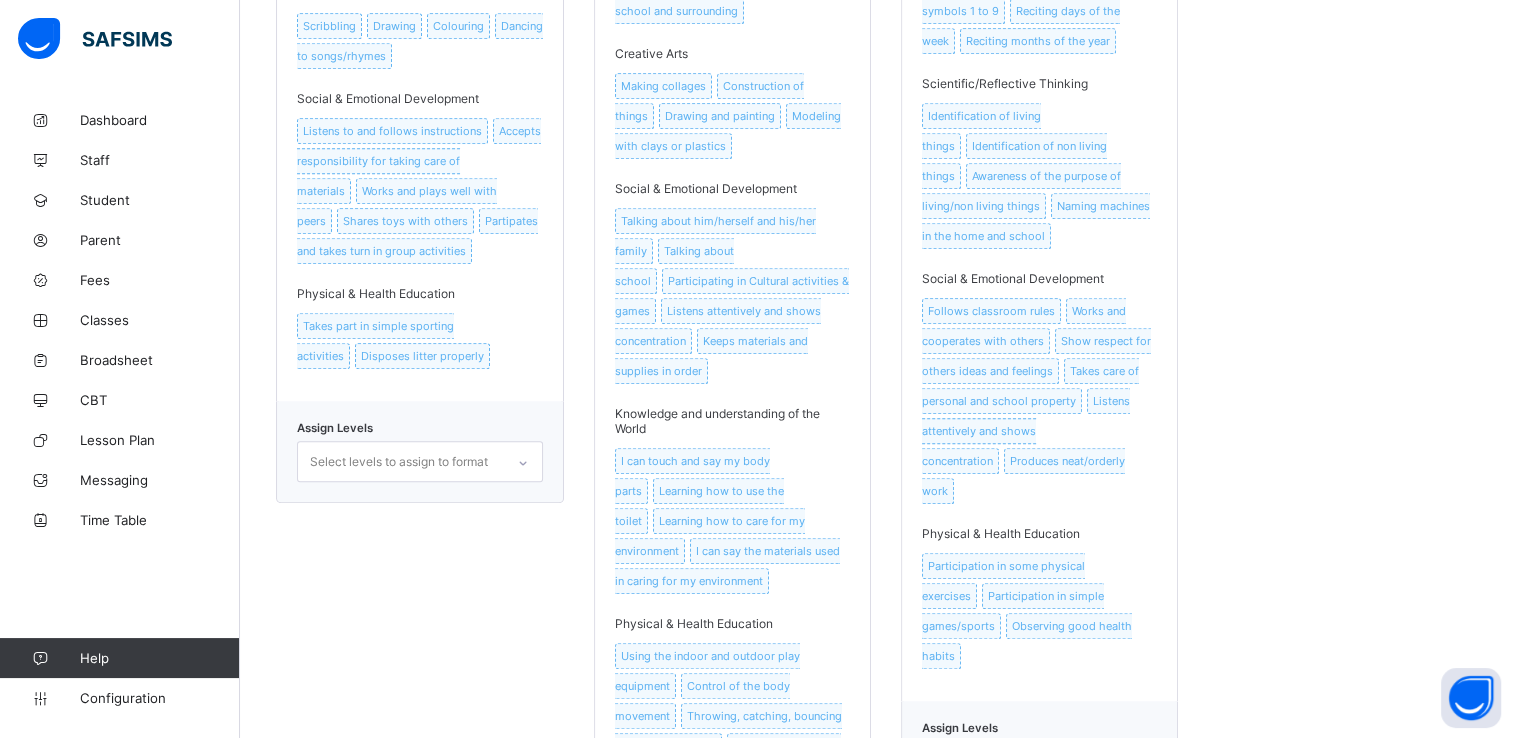 click on "EY Assessment for Creche Language & Communication Skills Identification of Letters of Alphabets Scribbling form, patterns and tracing letters of the alphabet Identification and naming of colours Identification of objects in the home and at school Able to mimic songs/rhymes Numeracy Skills Able to count 1 - 10 Identification of number symbols 1 - 10 Sorting by colours  Identification of shapes Creative Art Scribbling Drawing Colouring Dancing to songs/rhymes Social & Emotional Development Listens to and follows instructions Accepts responsibility for taking care of materials Works and plays well with peers Shares toys with others Partipates and takes turn in group activities Physical & Health Education Takes part in simple sporting activities Disposes litter properly Assign Levels Select levels to assign to format EY Assessment for Nursery One Numeracy Skills Identification of numbers from 1 - 50 Ability to write numbers from 1 - 20 Identification of shapes such as square, triangle, circle, & rectangle" at bounding box center [880, 327] 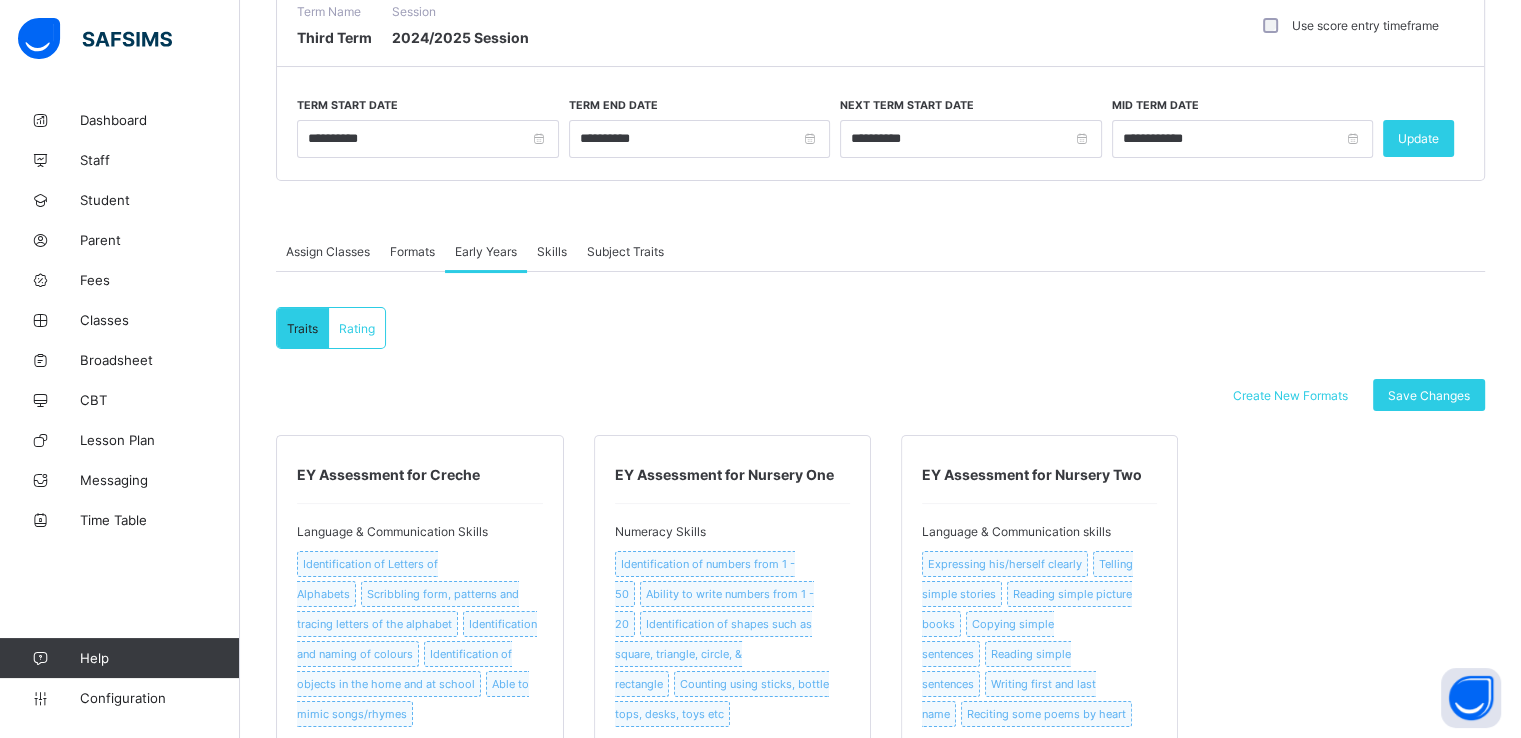 scroll, scrollTop: 232, scrollLeft: 0, axis: vertical 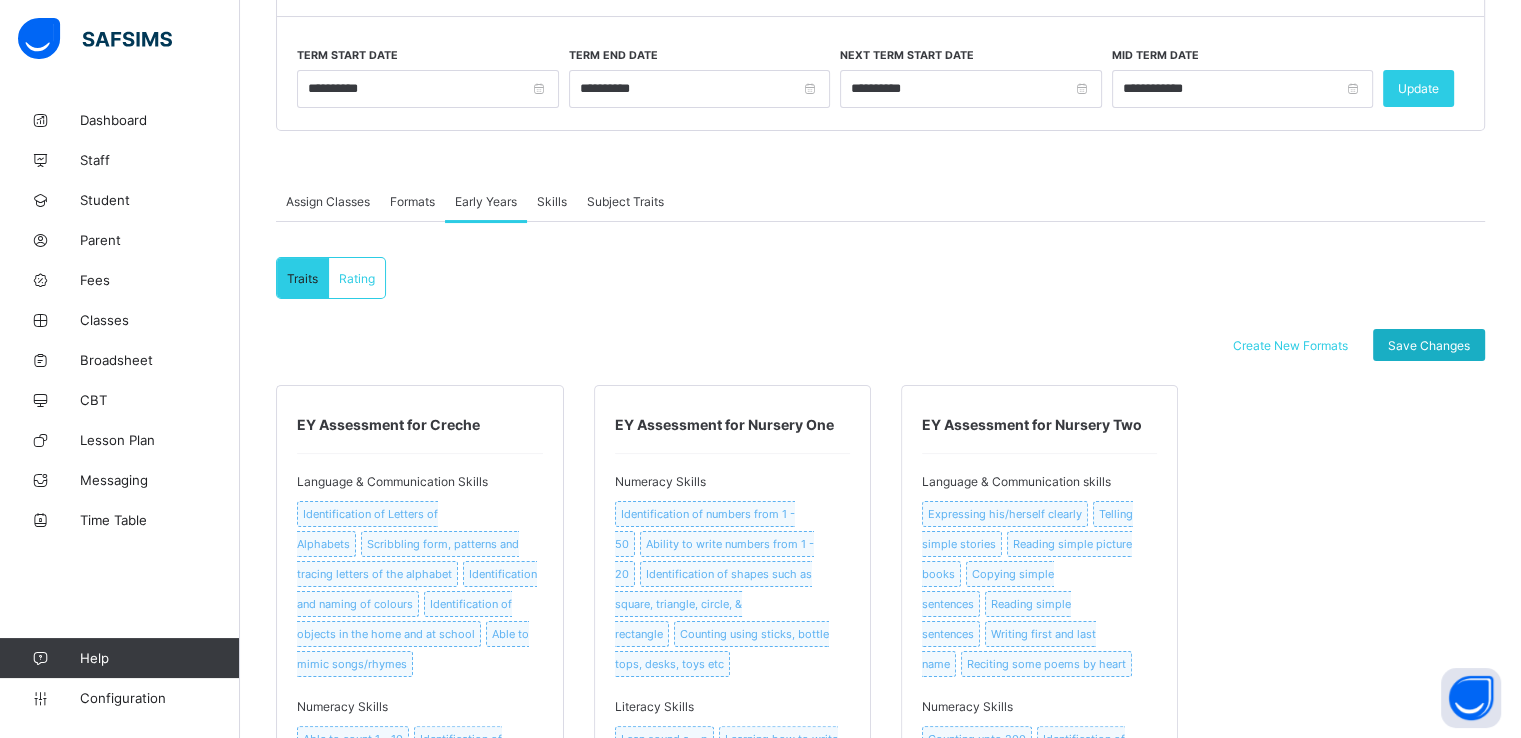click on "Save Changes" at bounding box center [1429, 345] 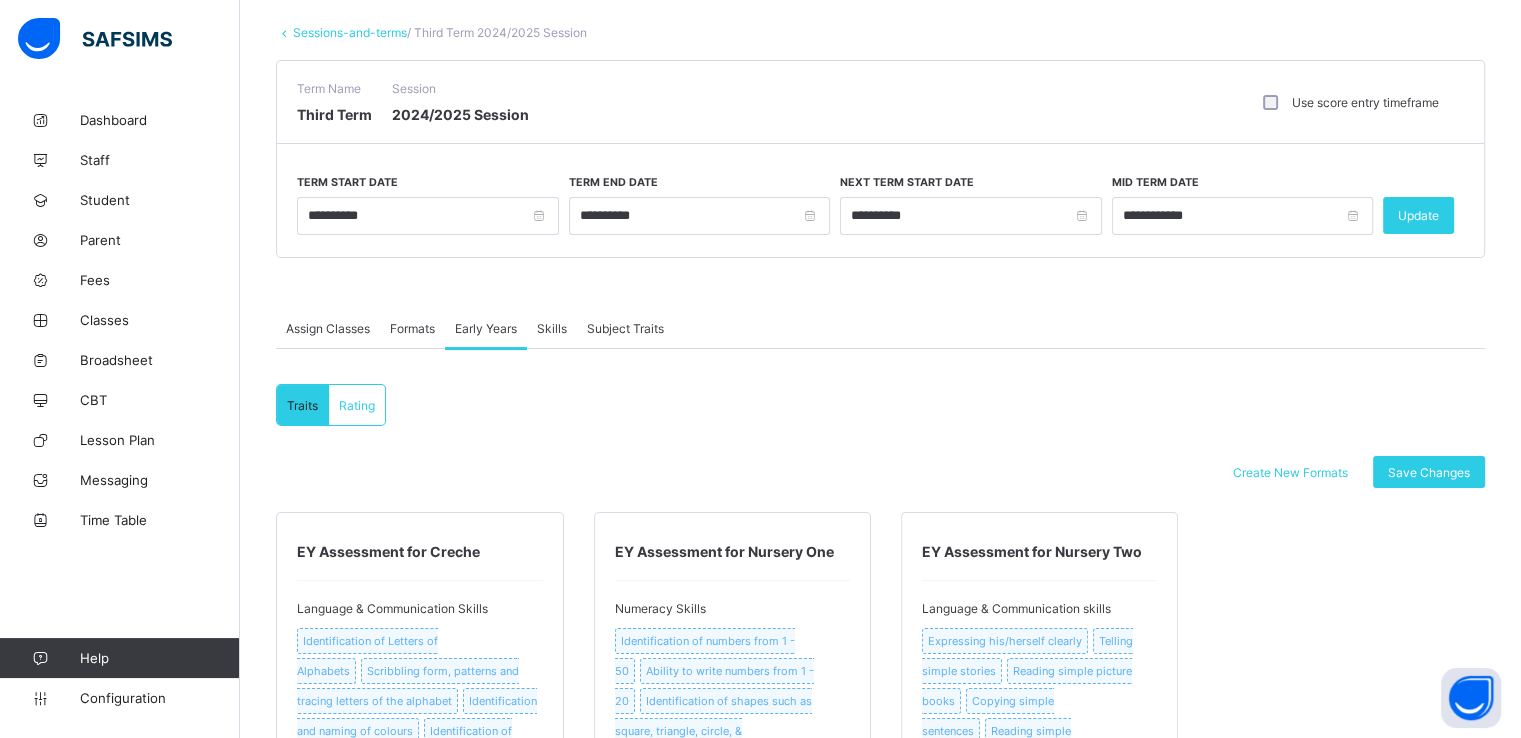scroll, scrollTop: 78, scrollLeft: 0, axis: vertical 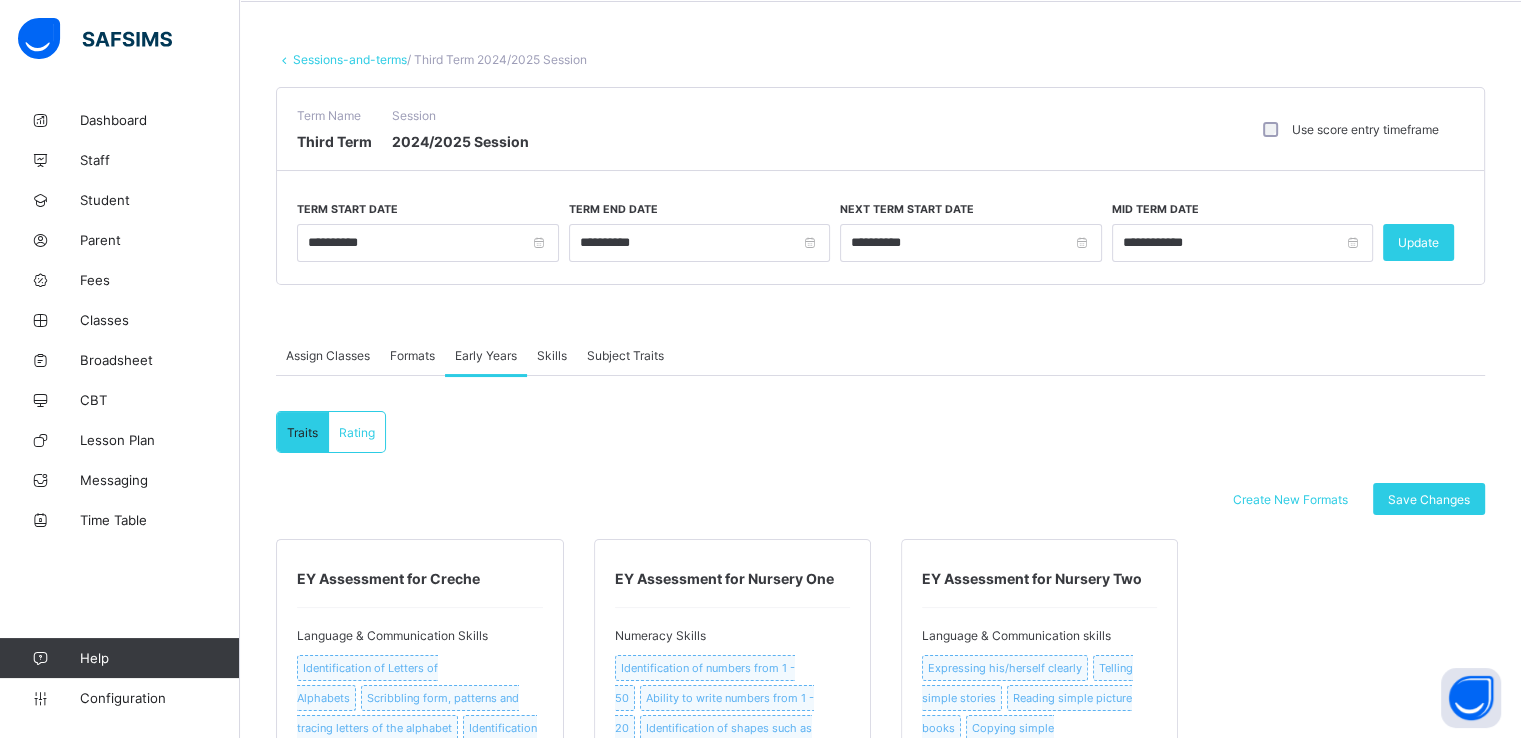 click on "Rating" at bounding box center (357, 432) 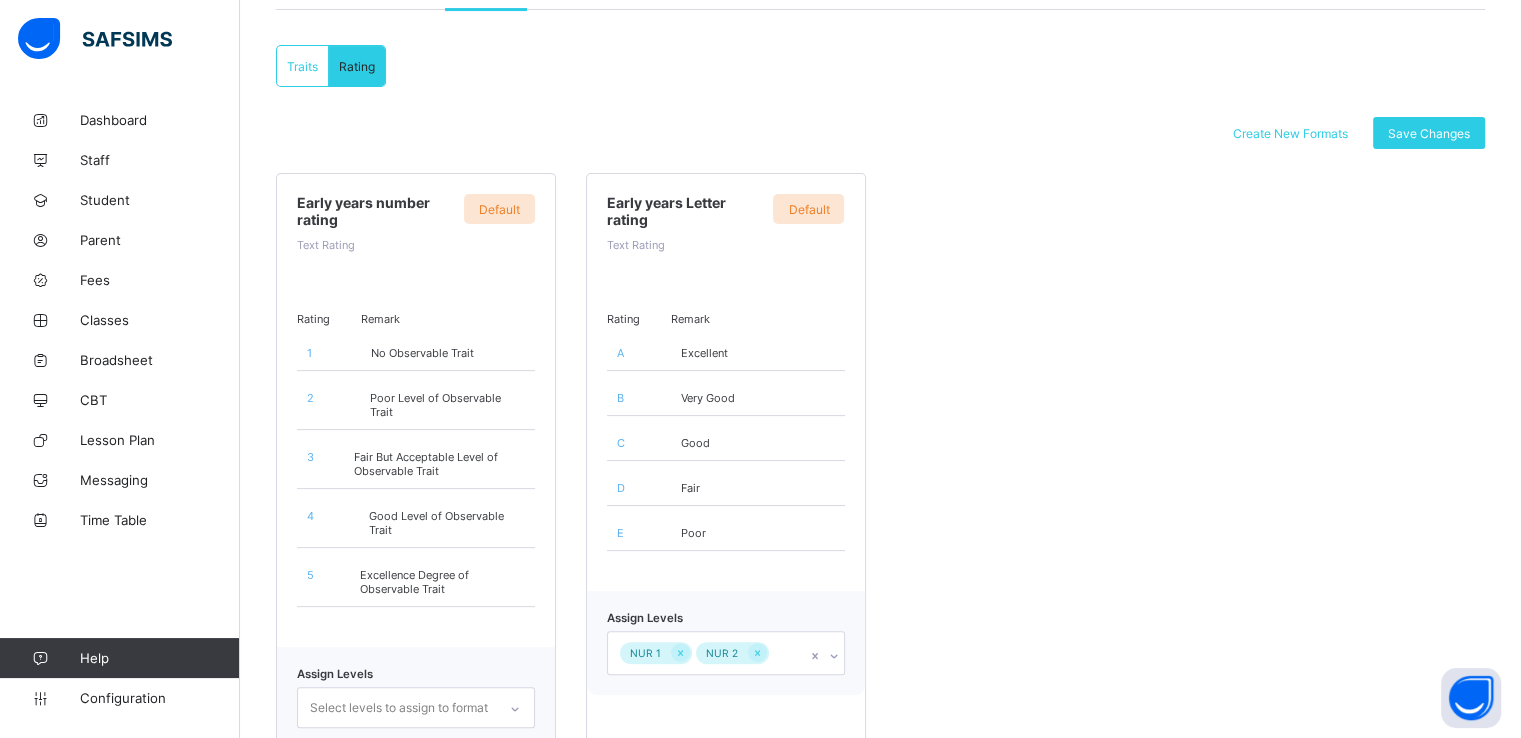 scroll, scrollTop: 465, scrollLeft: 0, axis: vertical 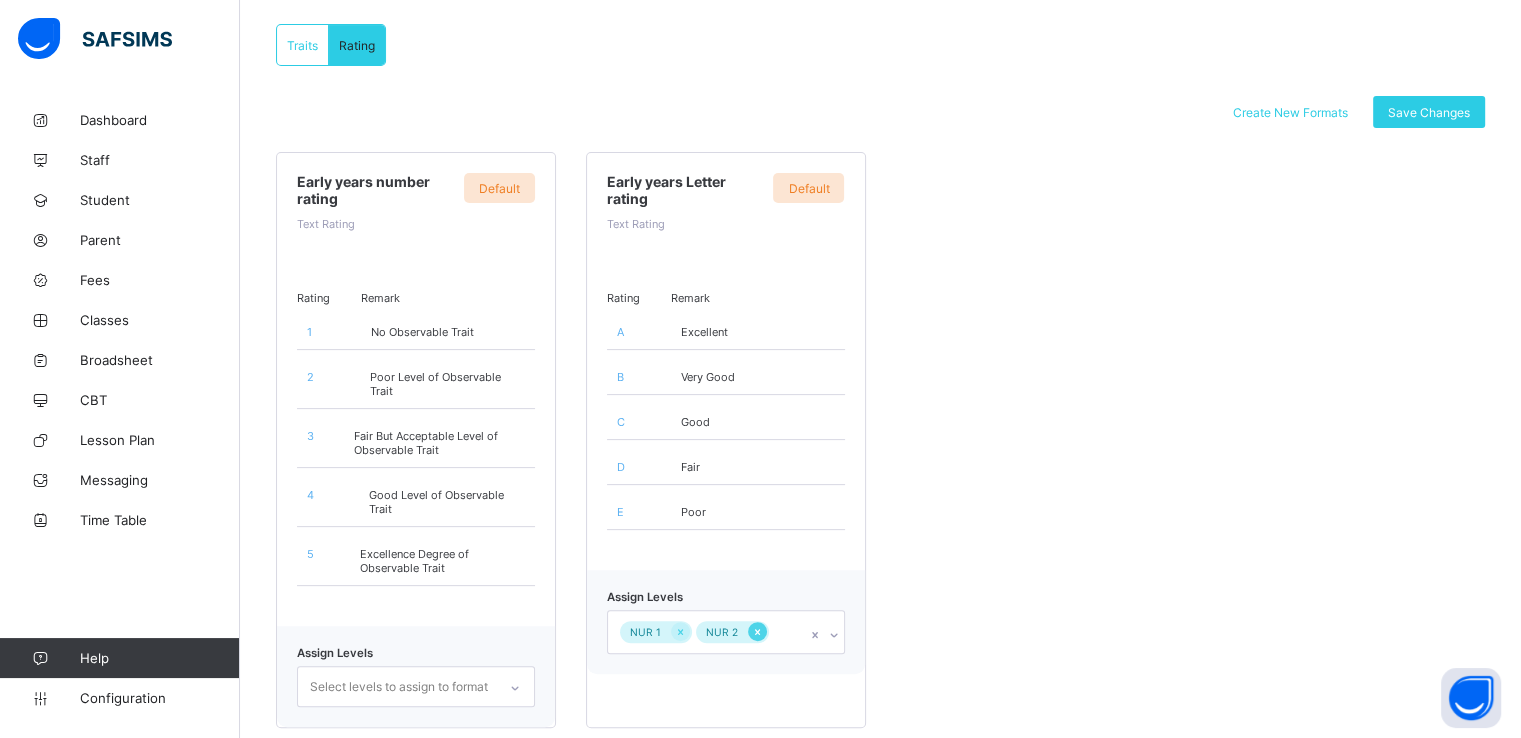 click 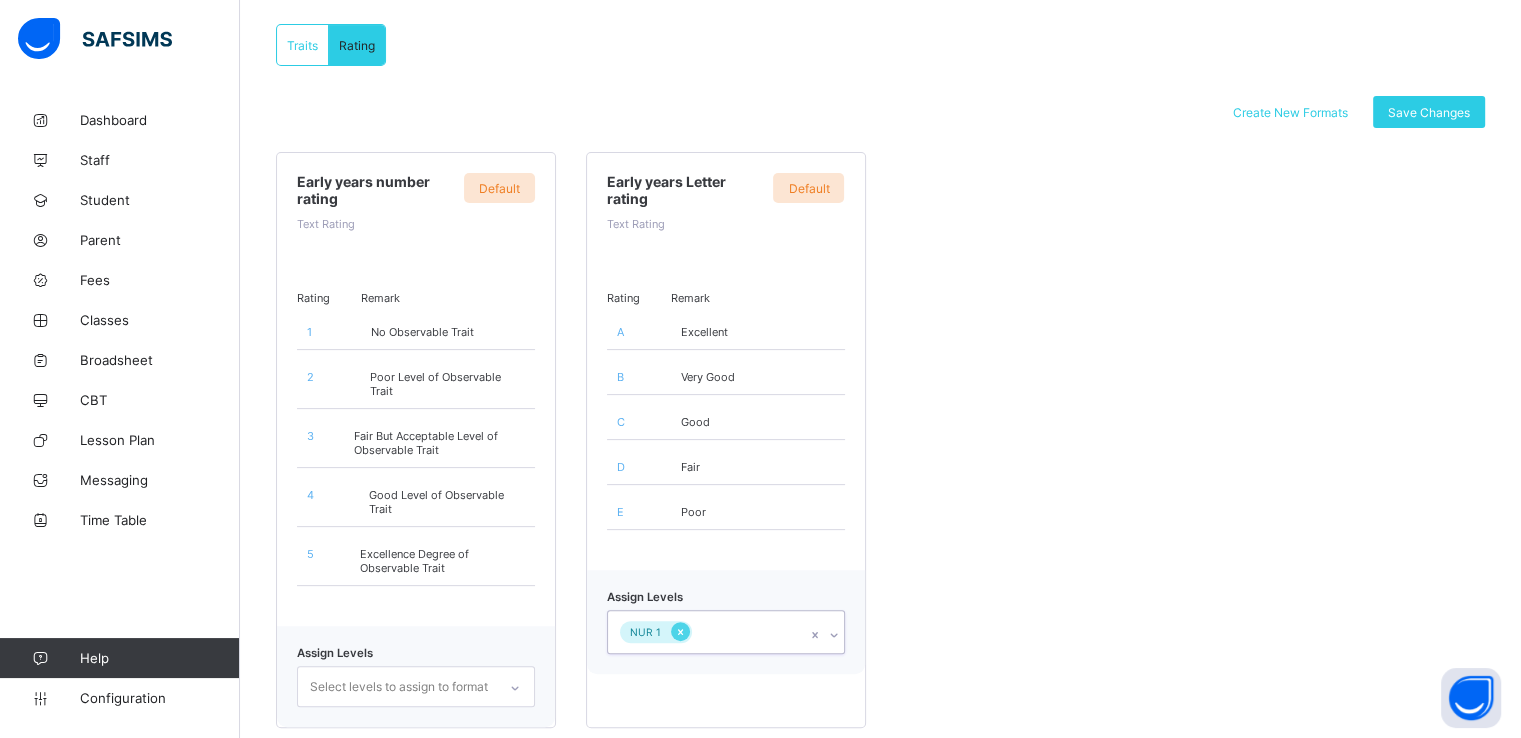 click 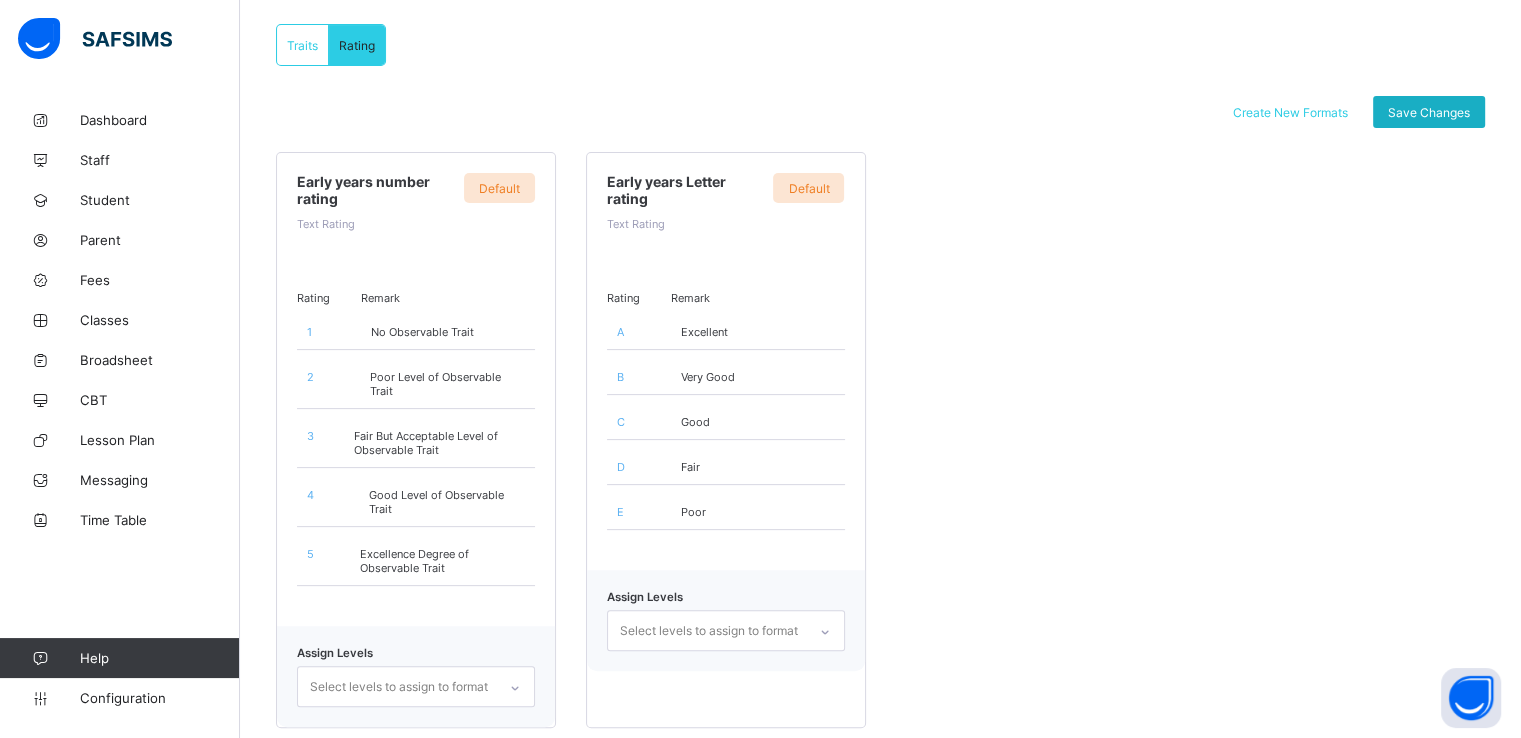 click on "Save Changes" at bounding box center (1429, 112) 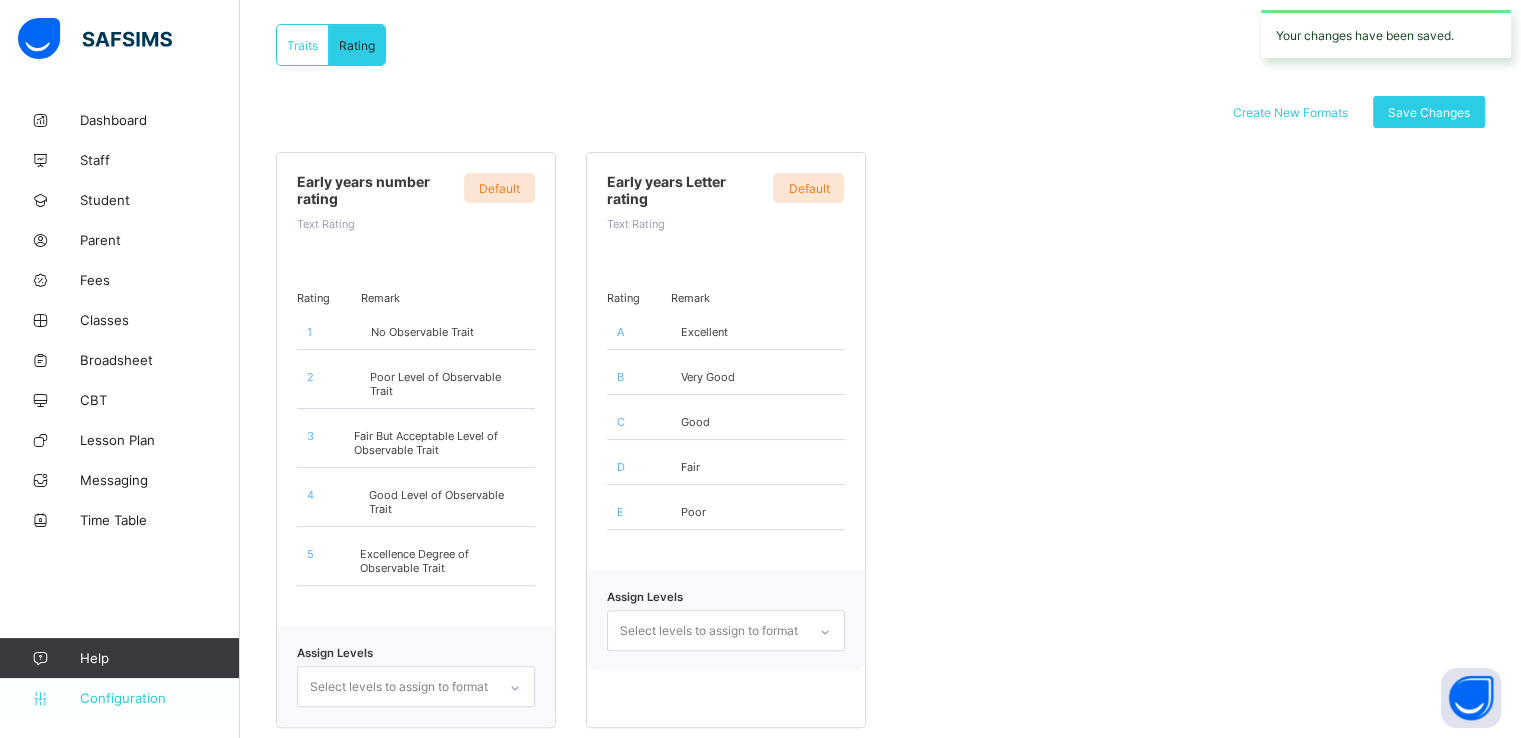 click on "Configuration" at bounding box center (159, 698) 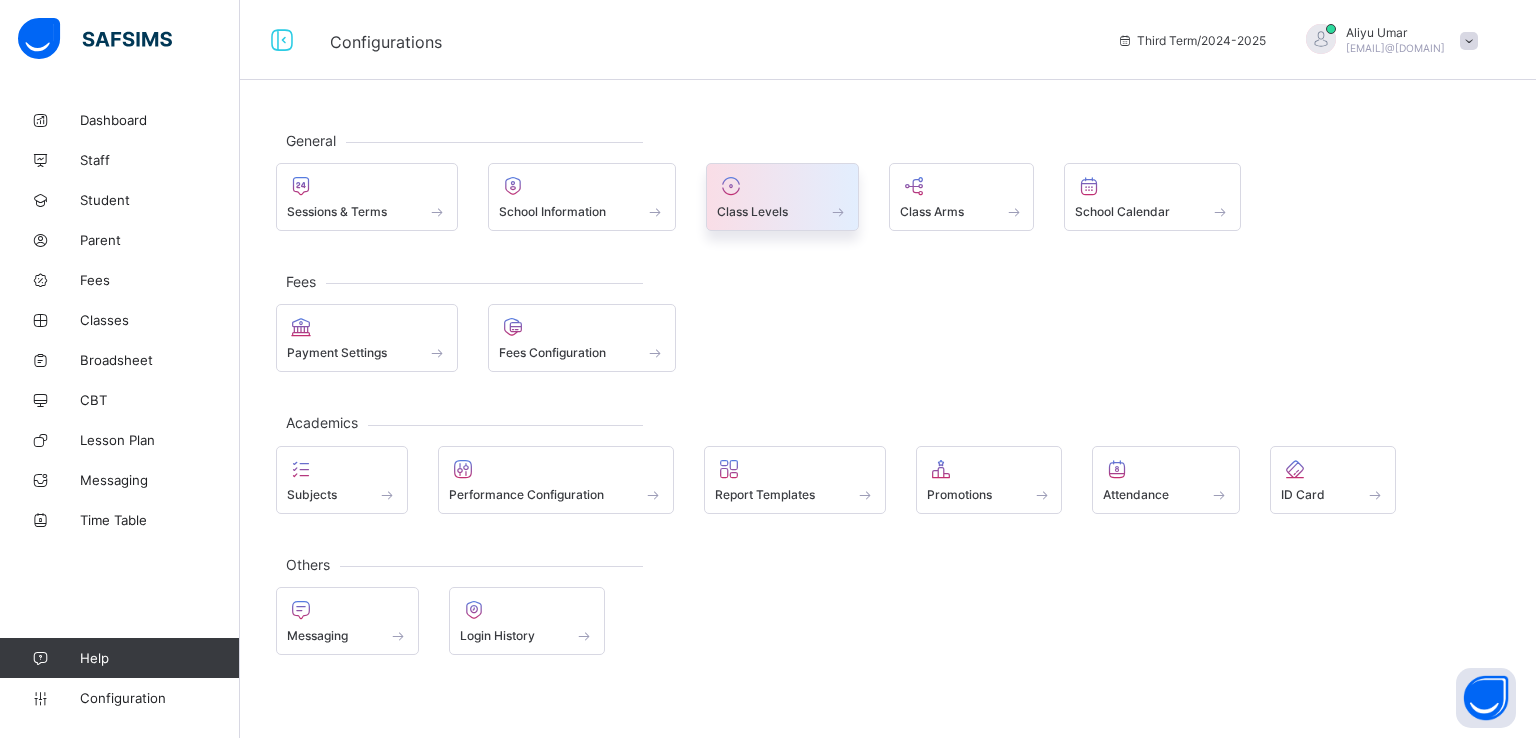 click on "Class Levels" at bounding box center [752, 211] 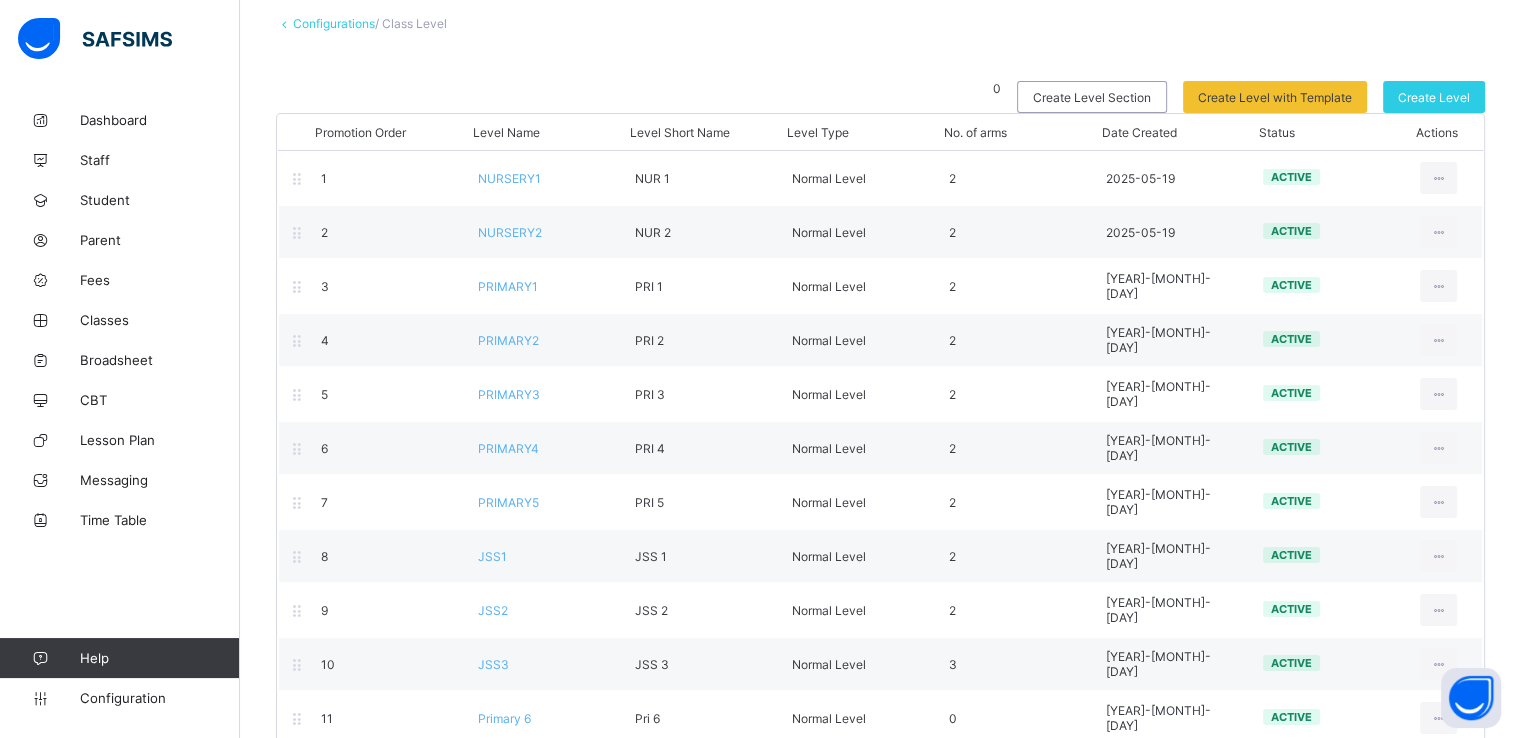 scroll, scrollTop: 115, scrollLeft: 0, axis: vertical 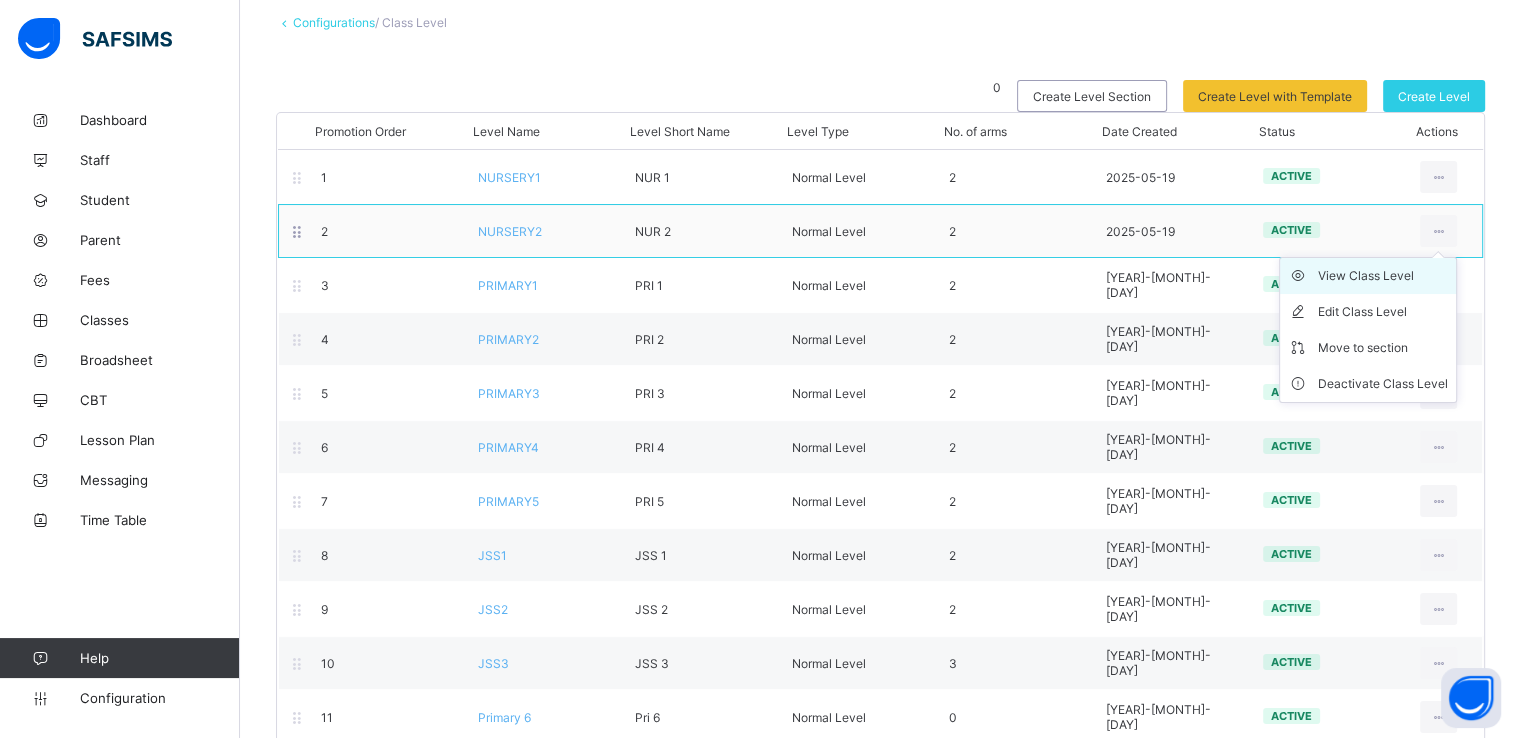 click on "View Class Level" at bounding box center [1383, 276] 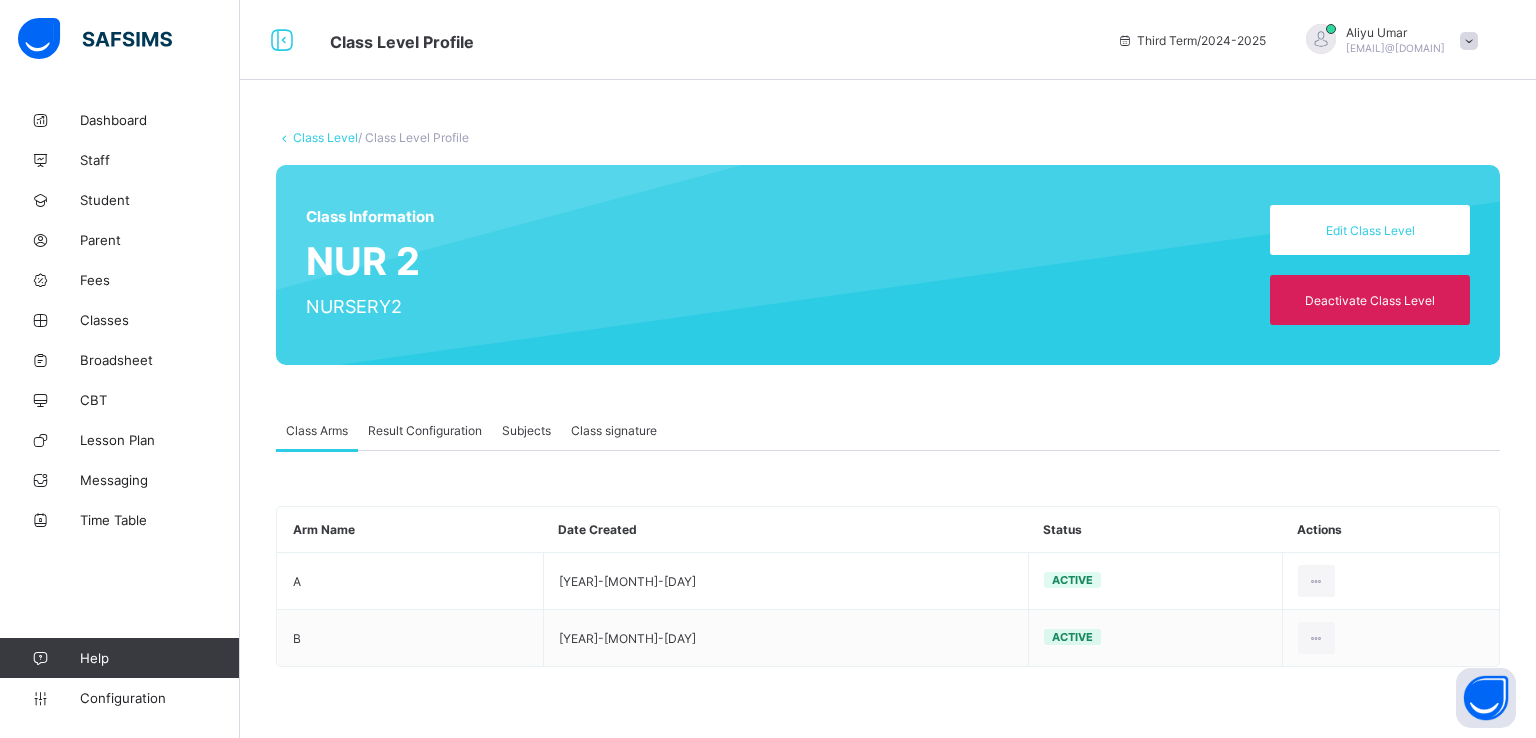 click on "Result Configuration" at bounding box center (425, 430) 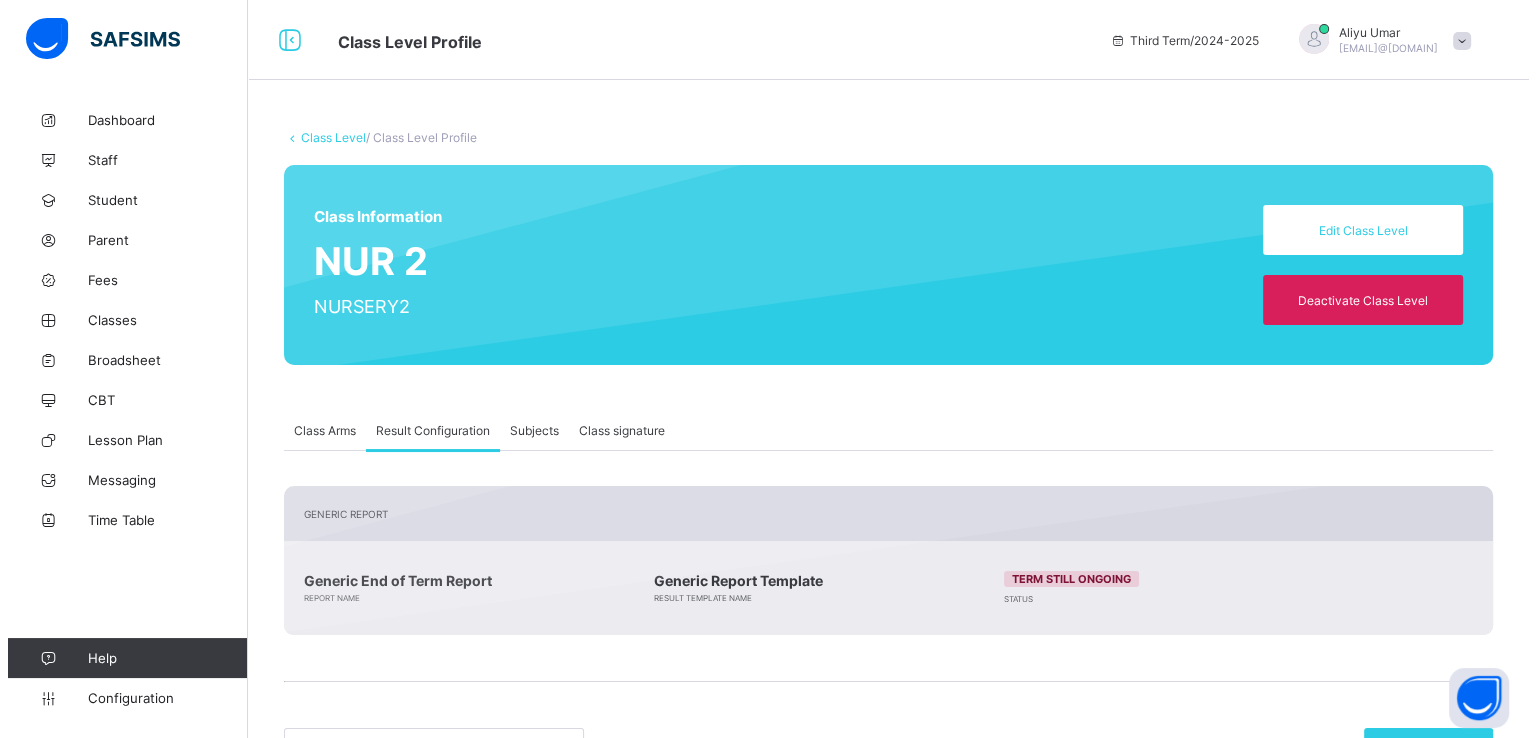 scroll, scrollTop: 202, scrollLeft: 0, axis: vertical 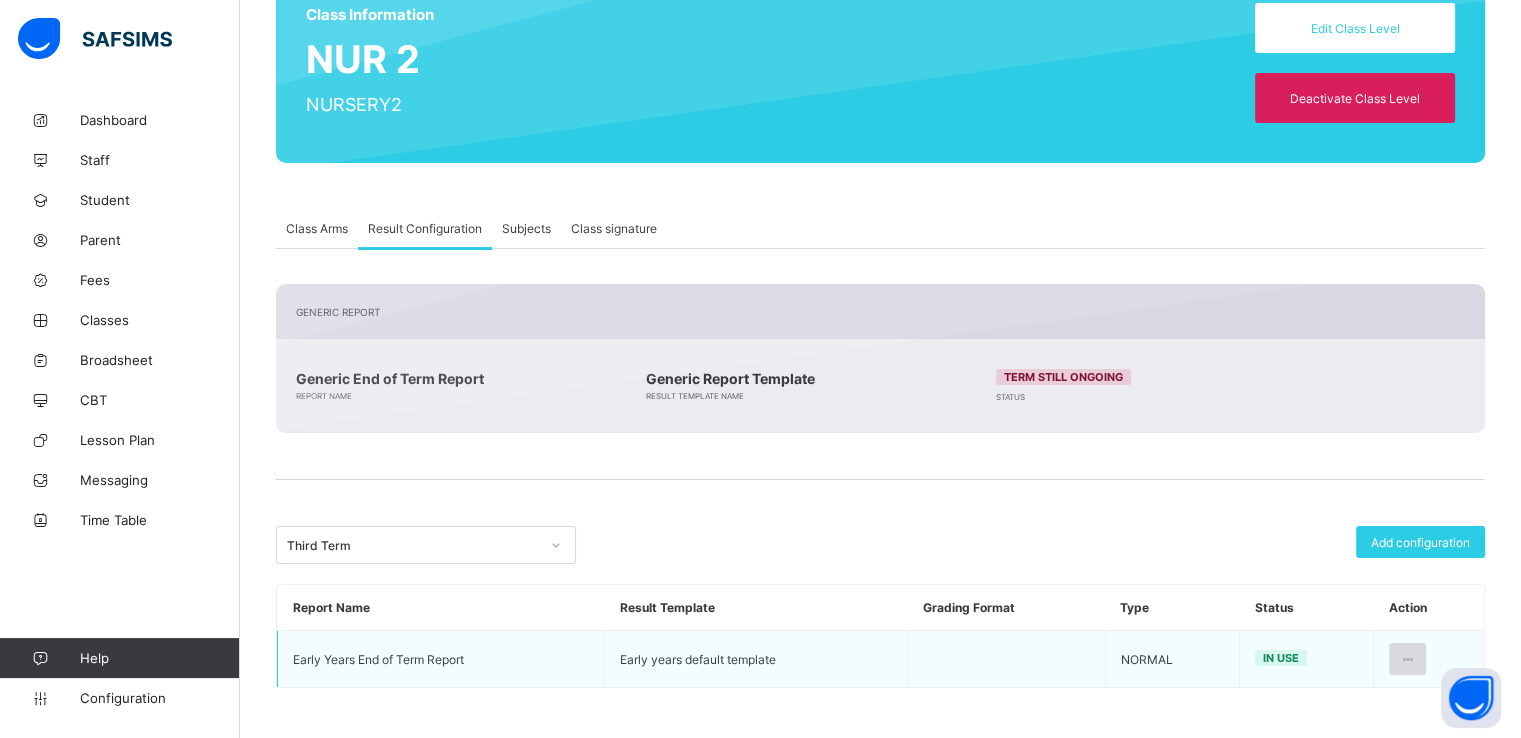 click at bounding box center [1407, 659] 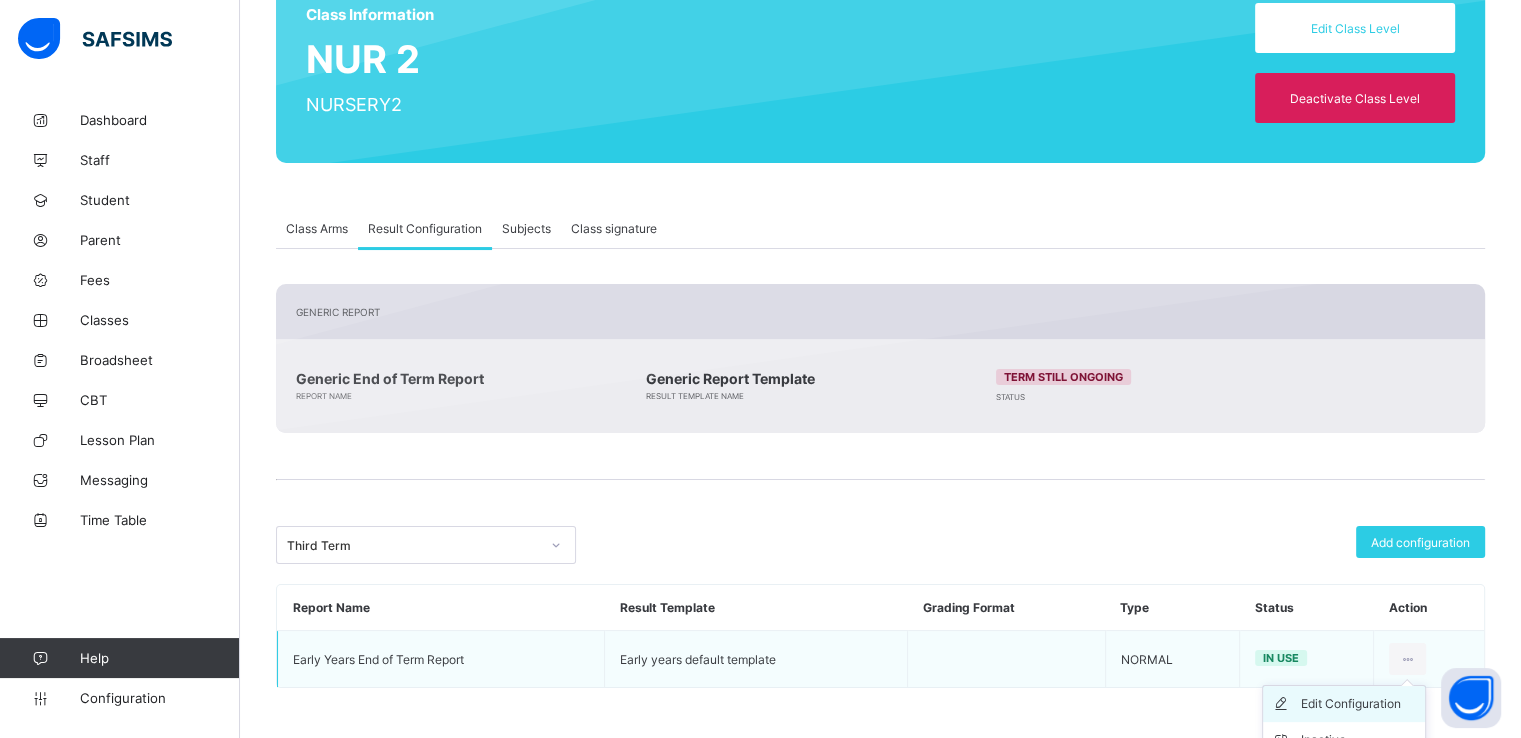 click on "Edit Configuration" at bounding box center [1359, 704] 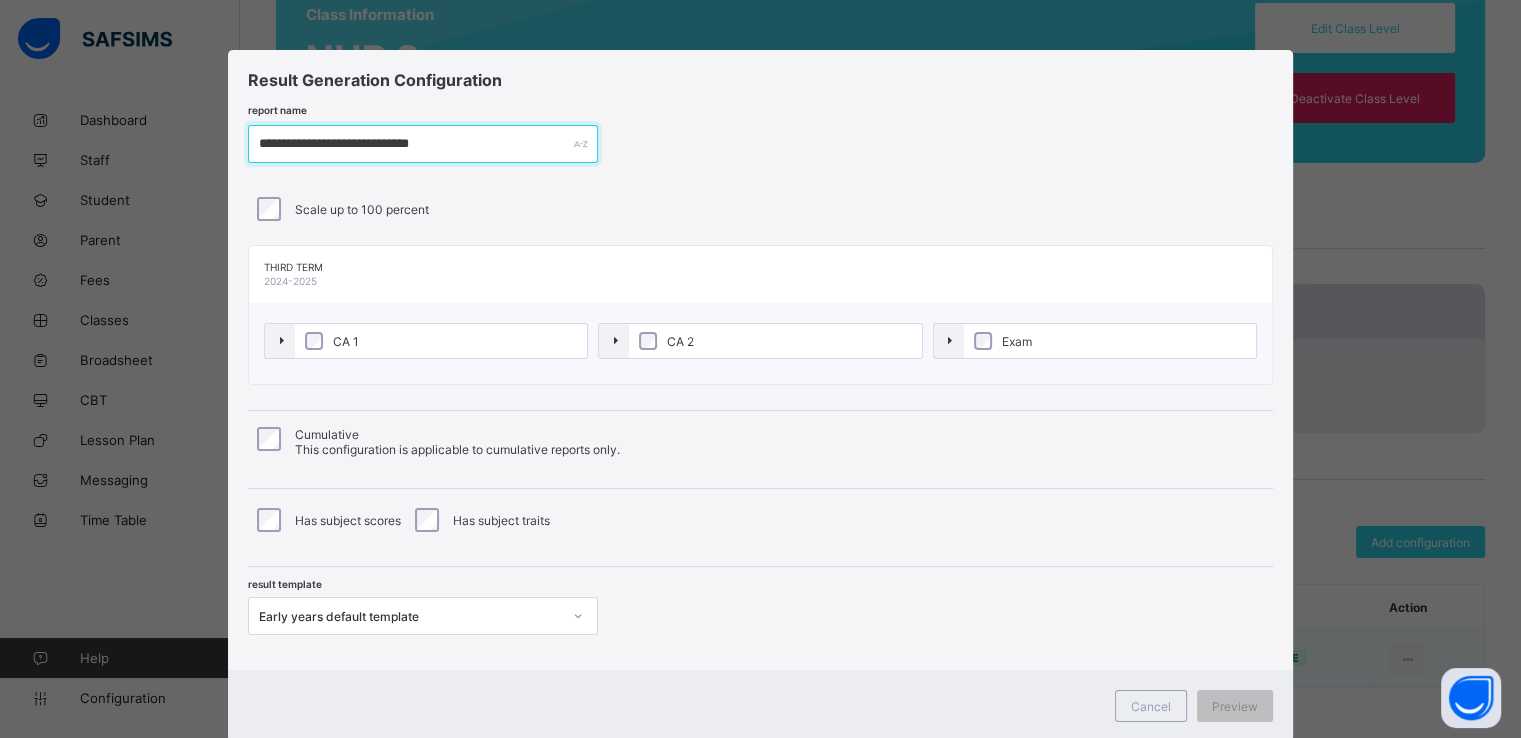 click on "**********" at bounding box center (423, 144) 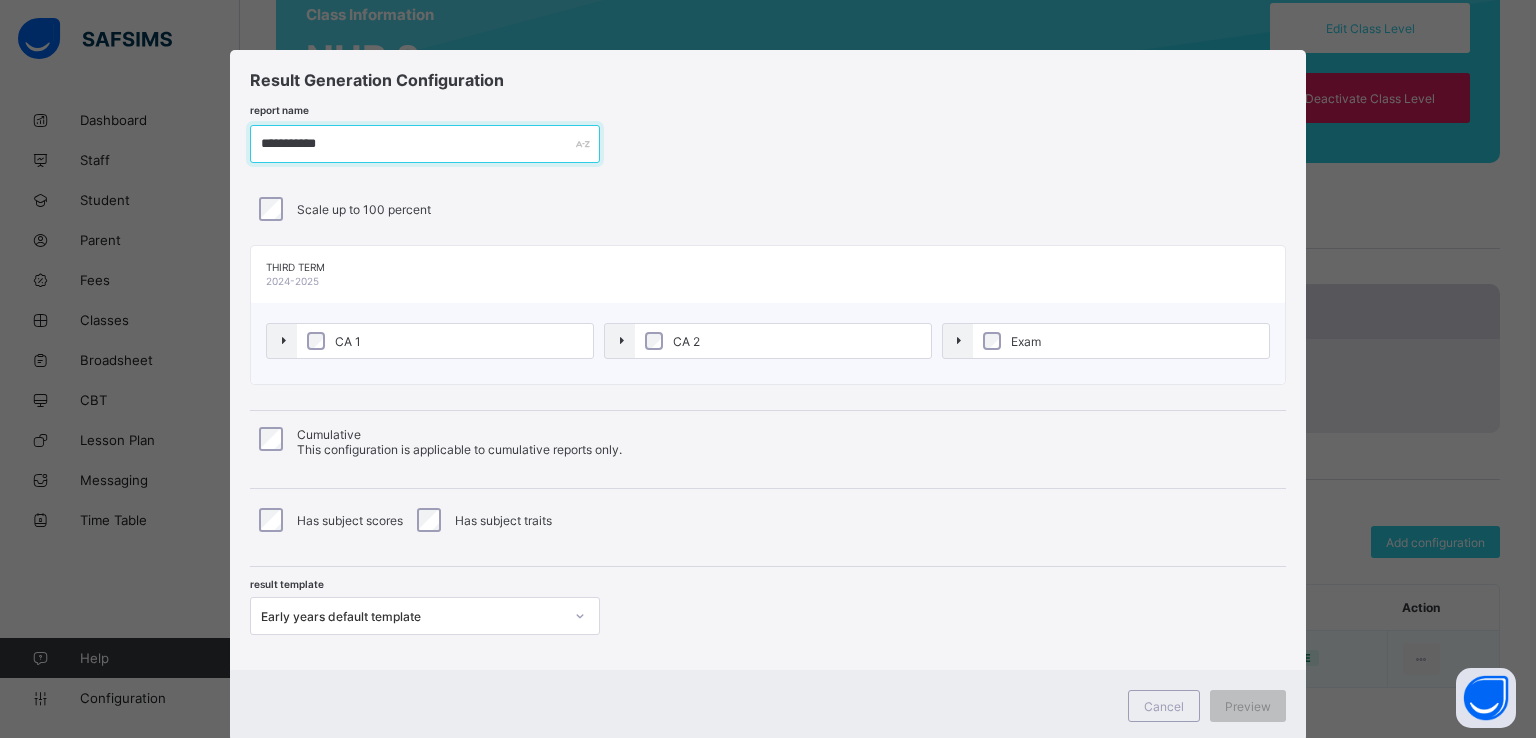 type on "**********" 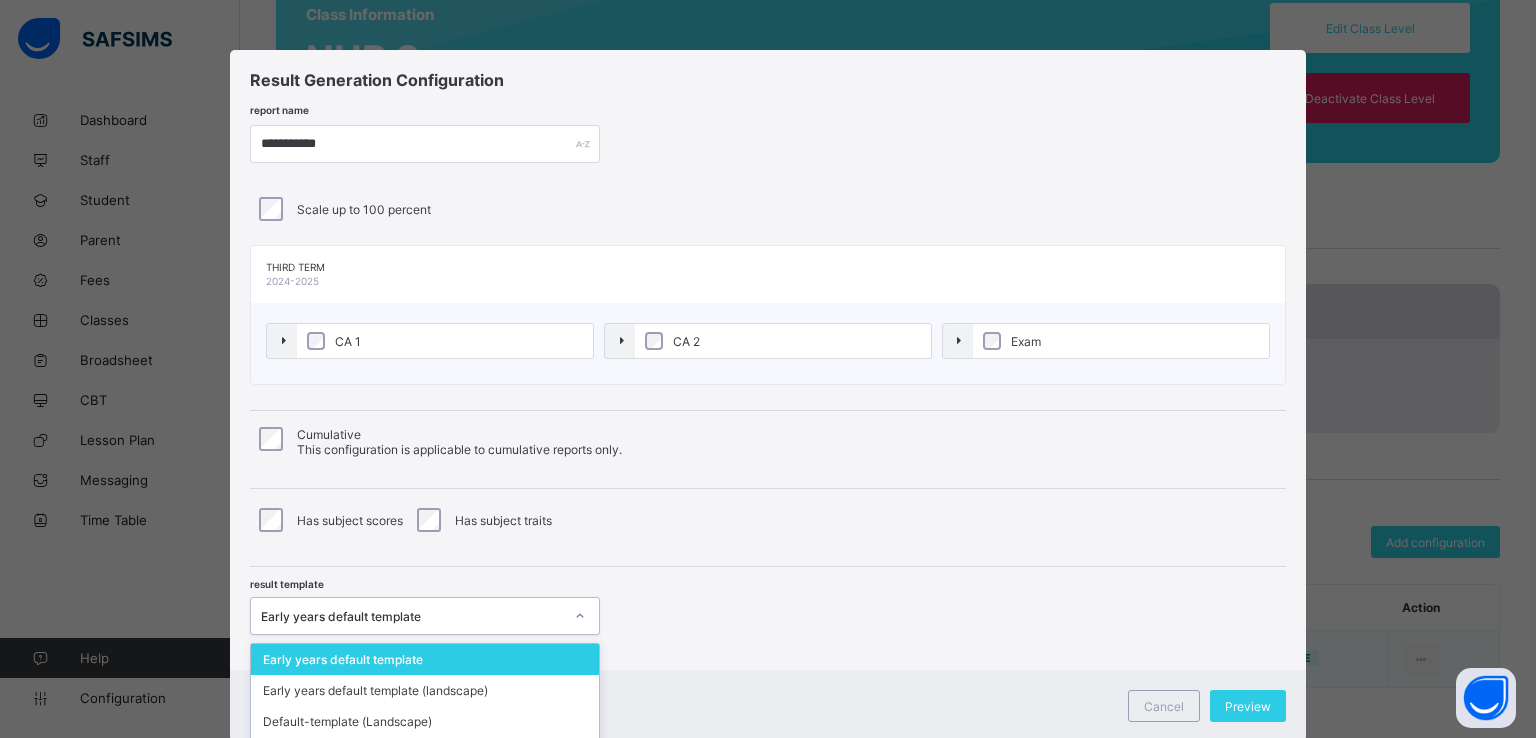 scroll, scrollTop: 60, scrollLeft: 0, axis: vertical 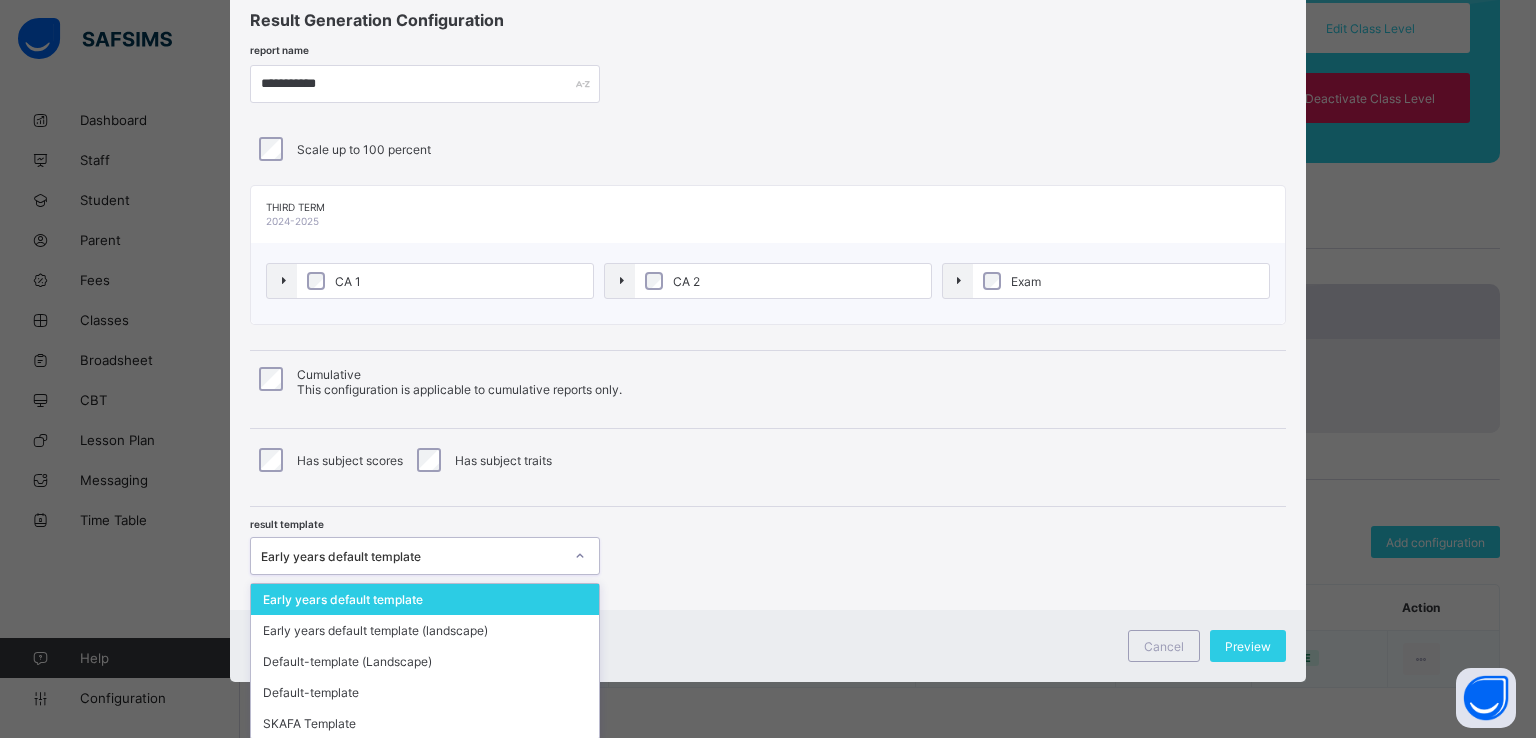 click on "option Early years default template focused, 1 of 5. 5 results available. Use Up and Down to choose options, press Enter to select the currently focused option, press Escape to exit the menu, press Tab to select the option and exit the menu. Early years default template Early years default template Early years default template (landscape) Default-template (Landscape) Default-template SKAFA Template" at bounding box center (425, 556) 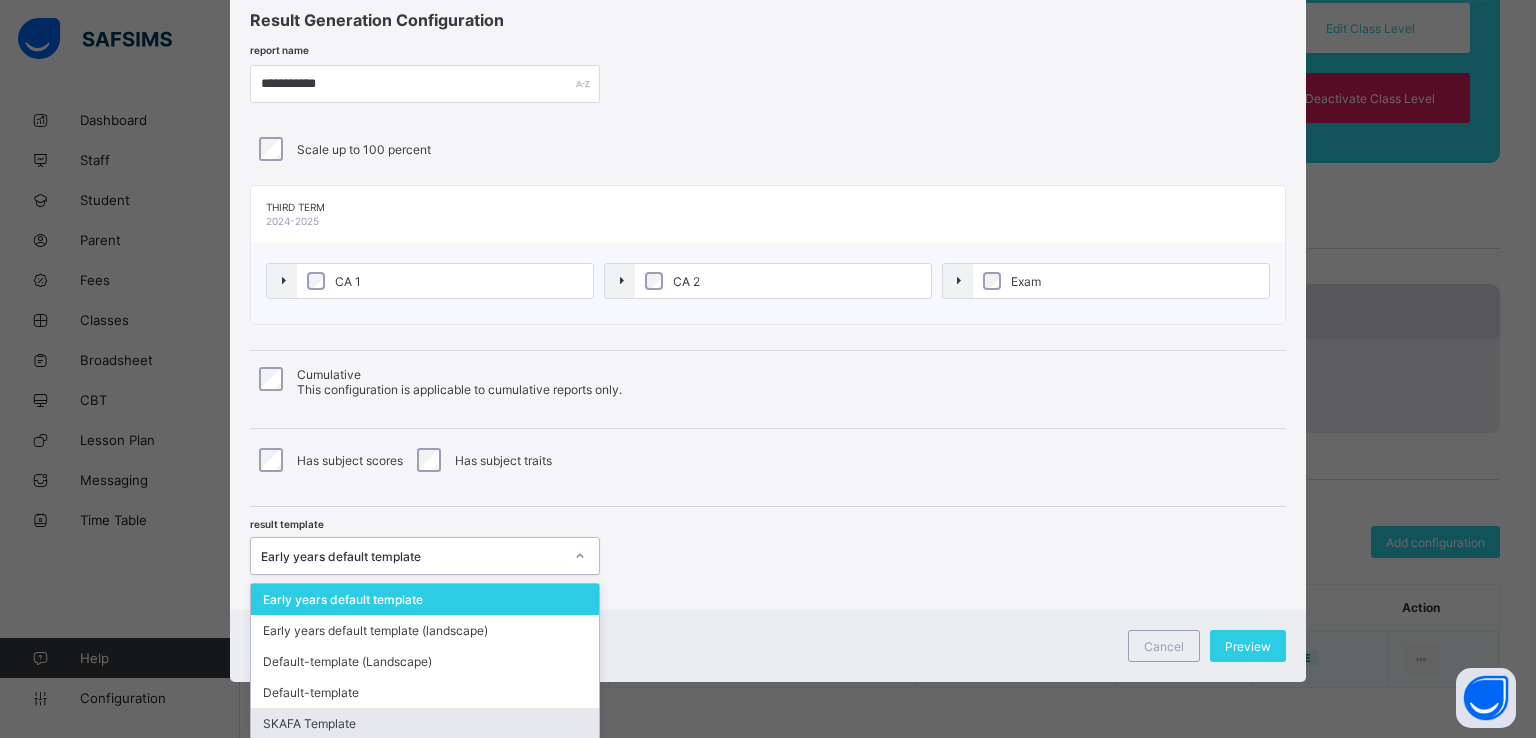 click on "SKAFA Template" at bounding box center (425, 723) 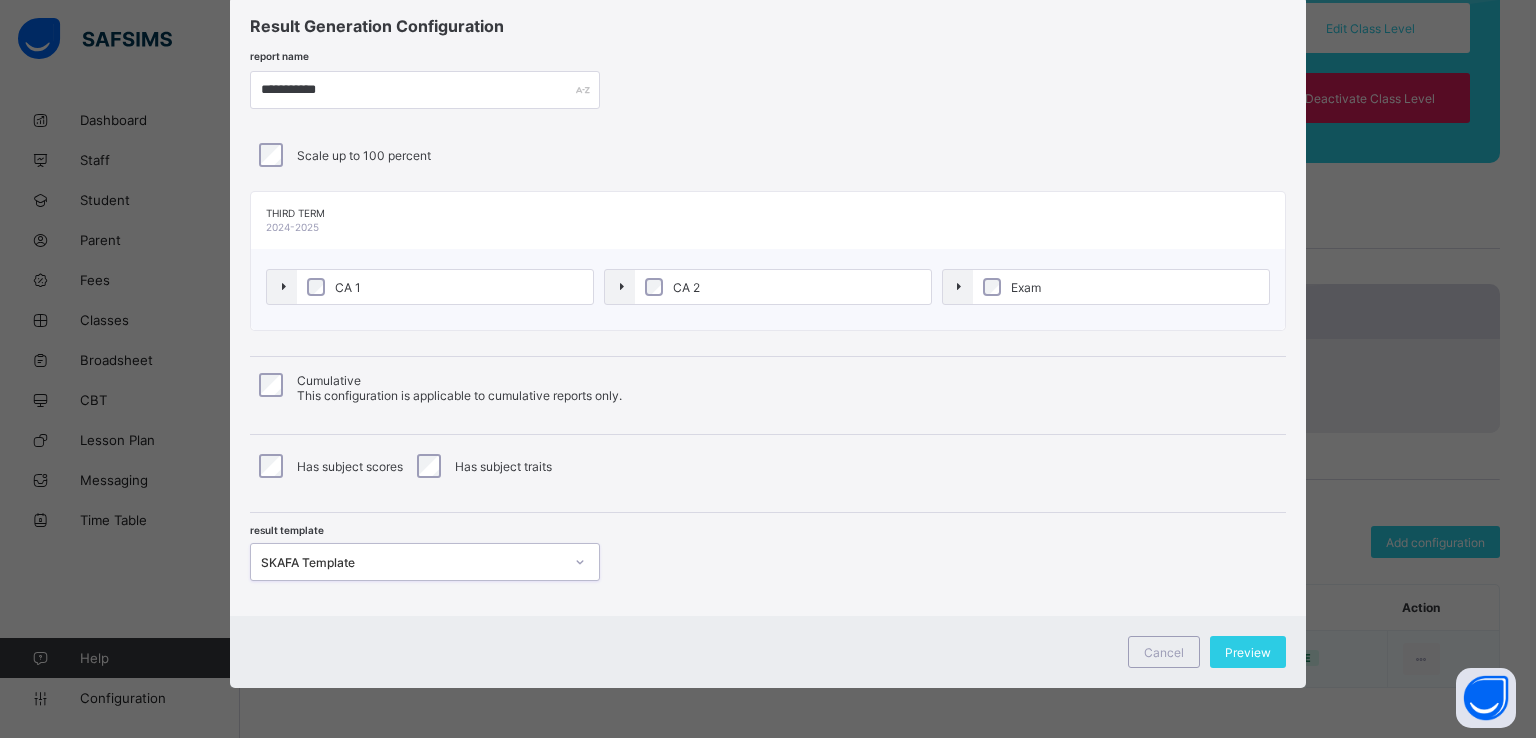scroll, scrollTop: 52, scrollLeft: 0, axis: vertical 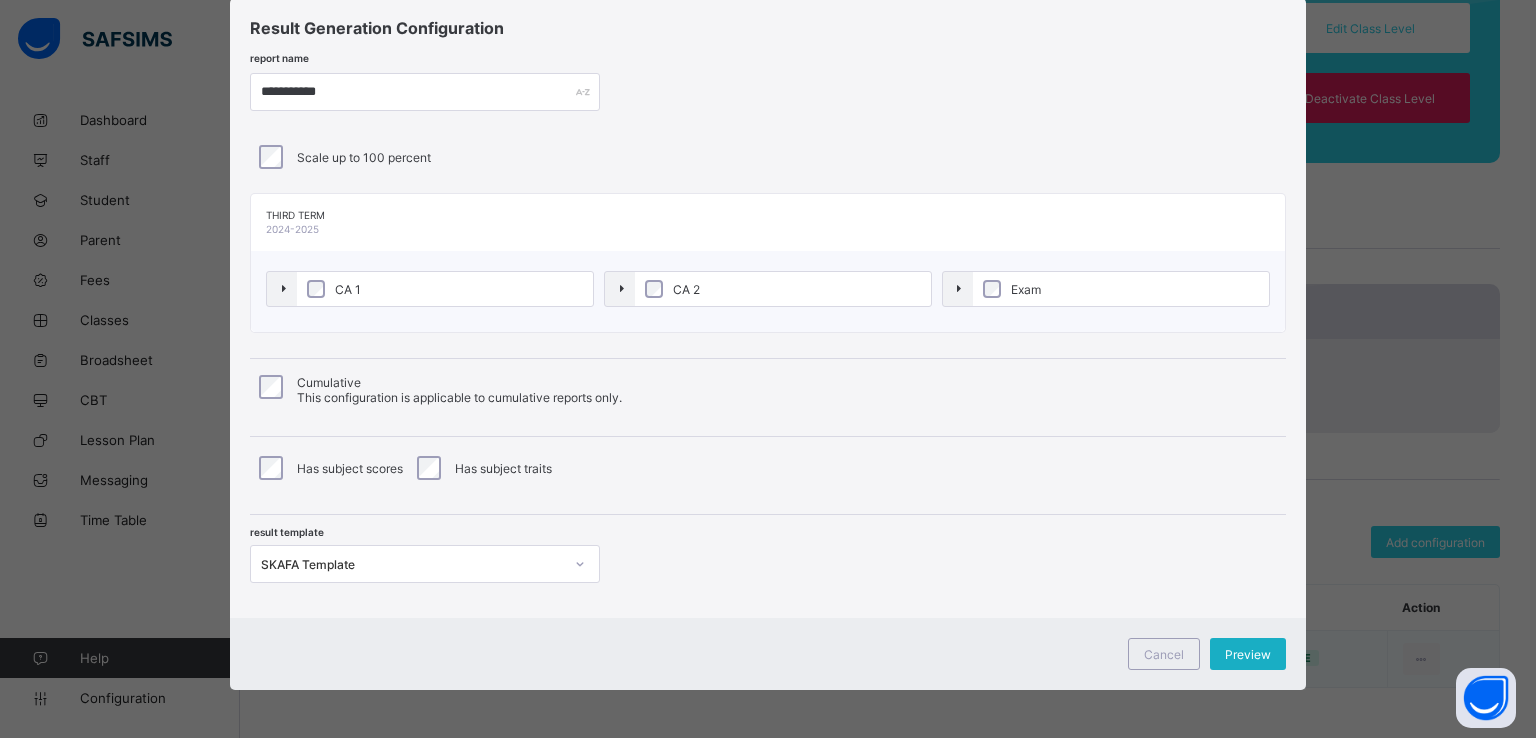 click on "Preview" at bounding box center (1248, 654) 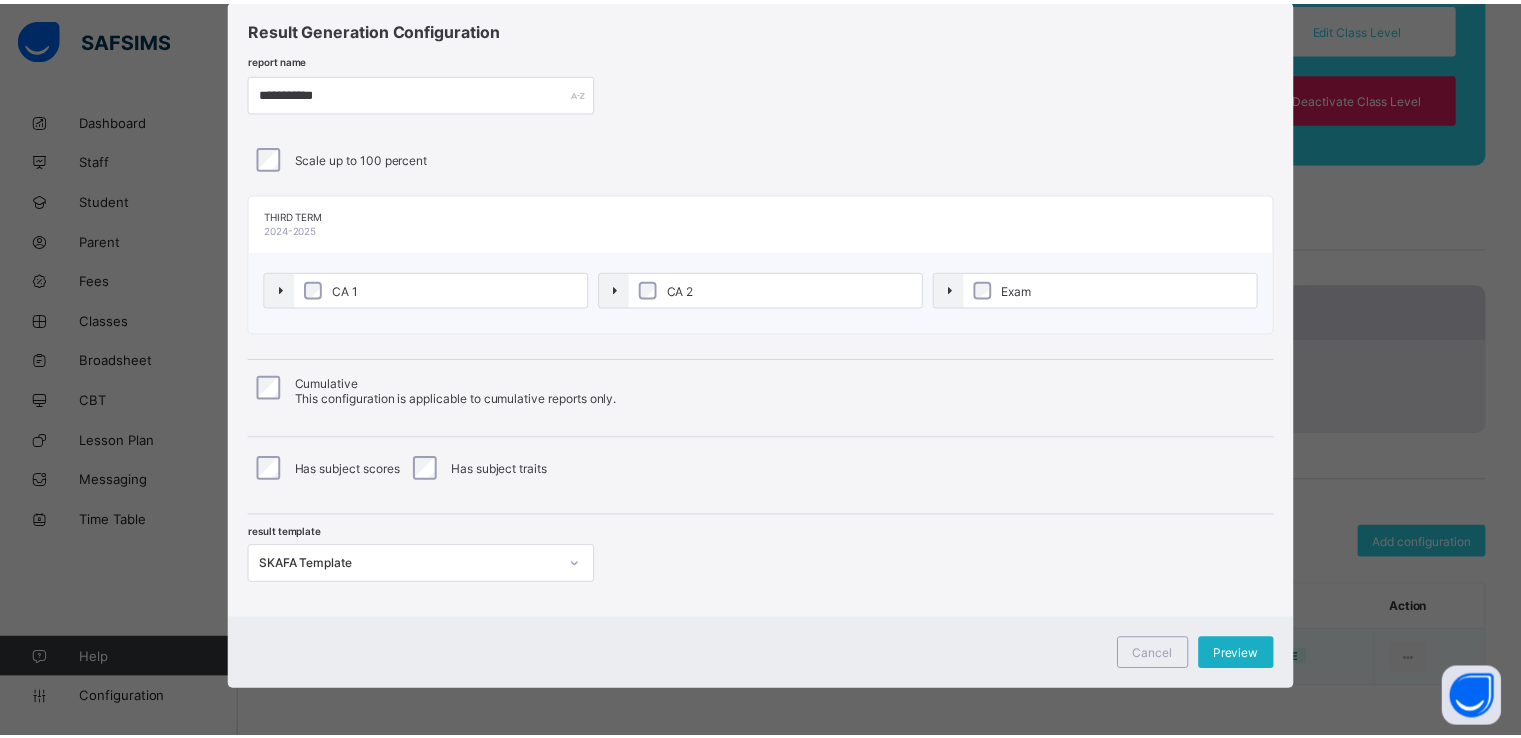 scroll, scrollTop: 0, scrollLeft: 0, axis: both 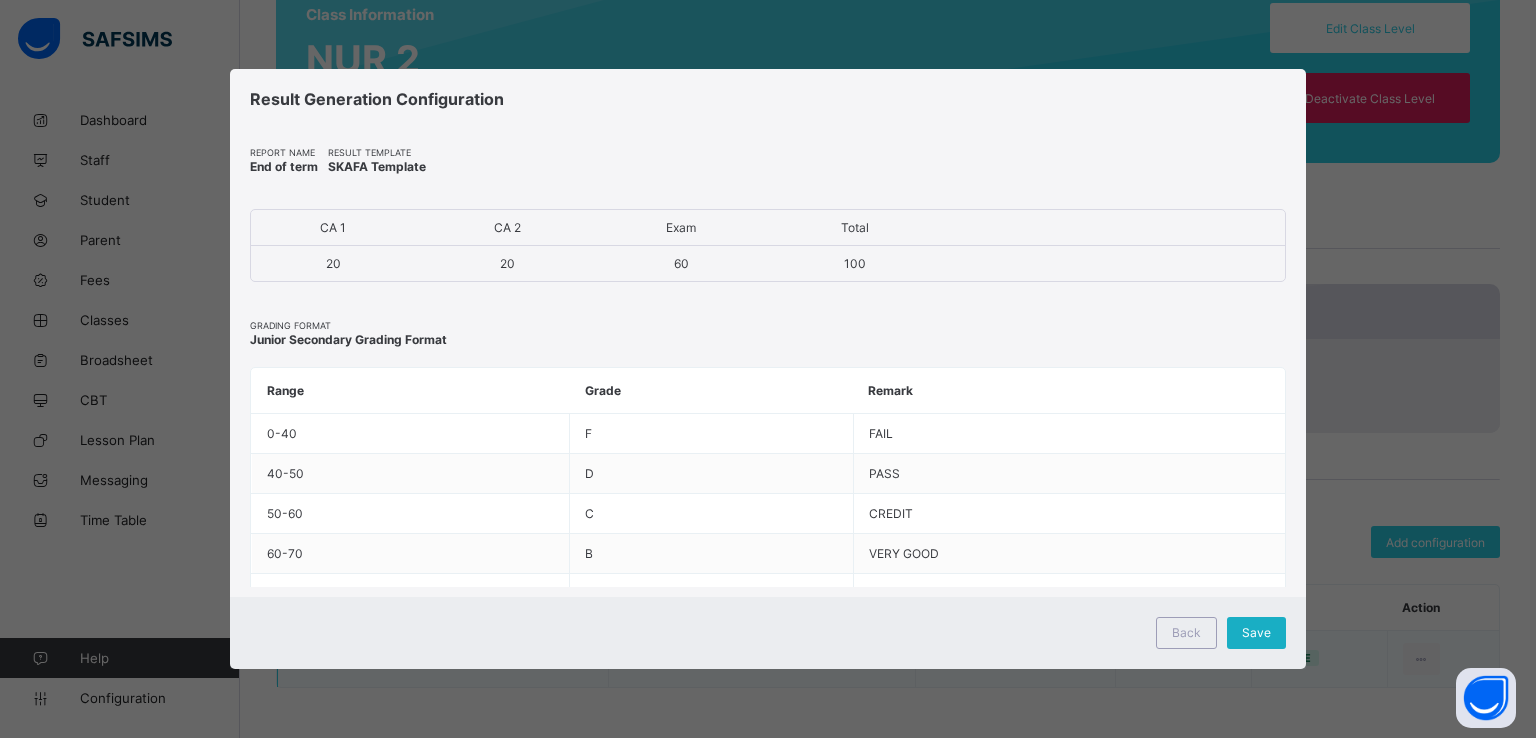 click on "Save" at bounding box center [1256, 632] 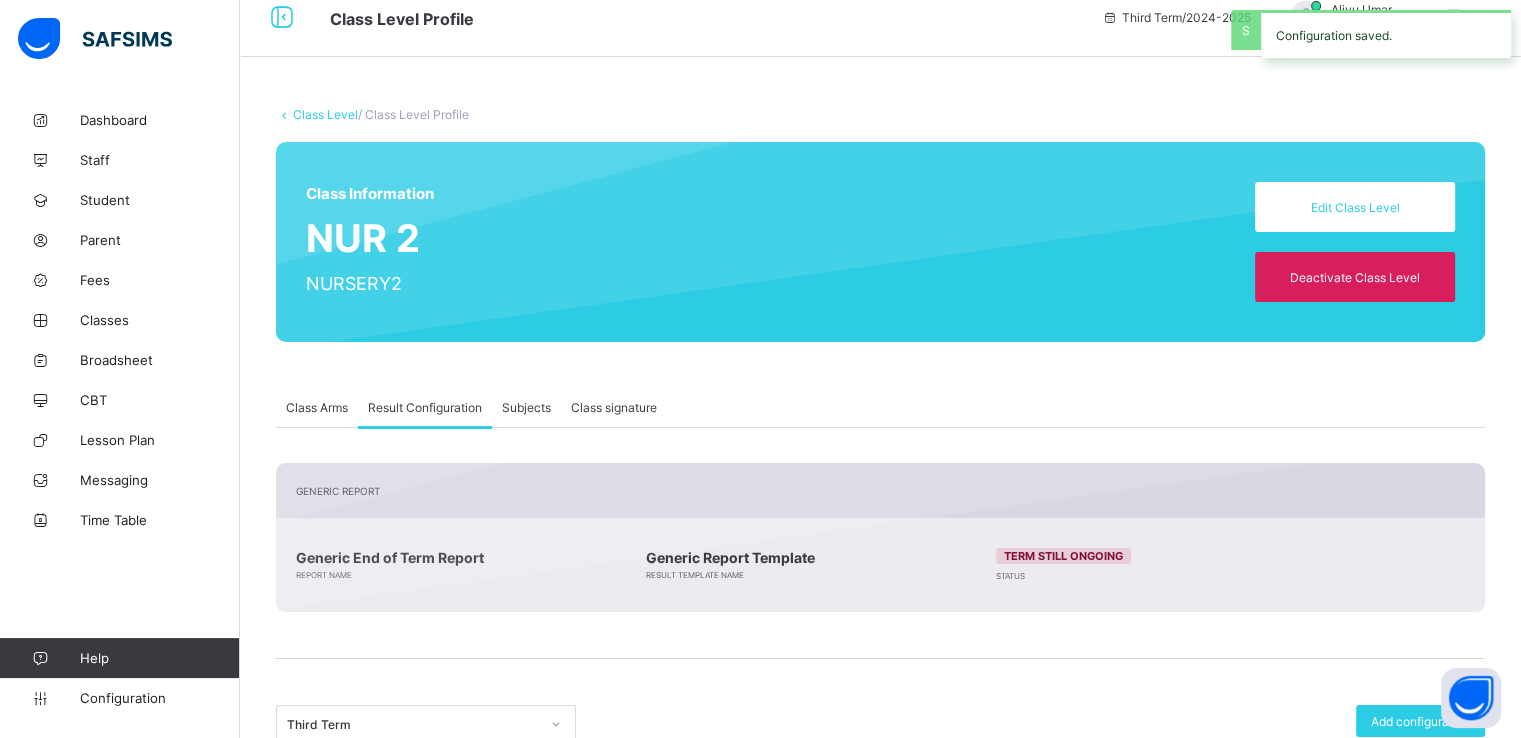 scroll, scrollTop: 17, scrollLeft: 0, axis: vertical 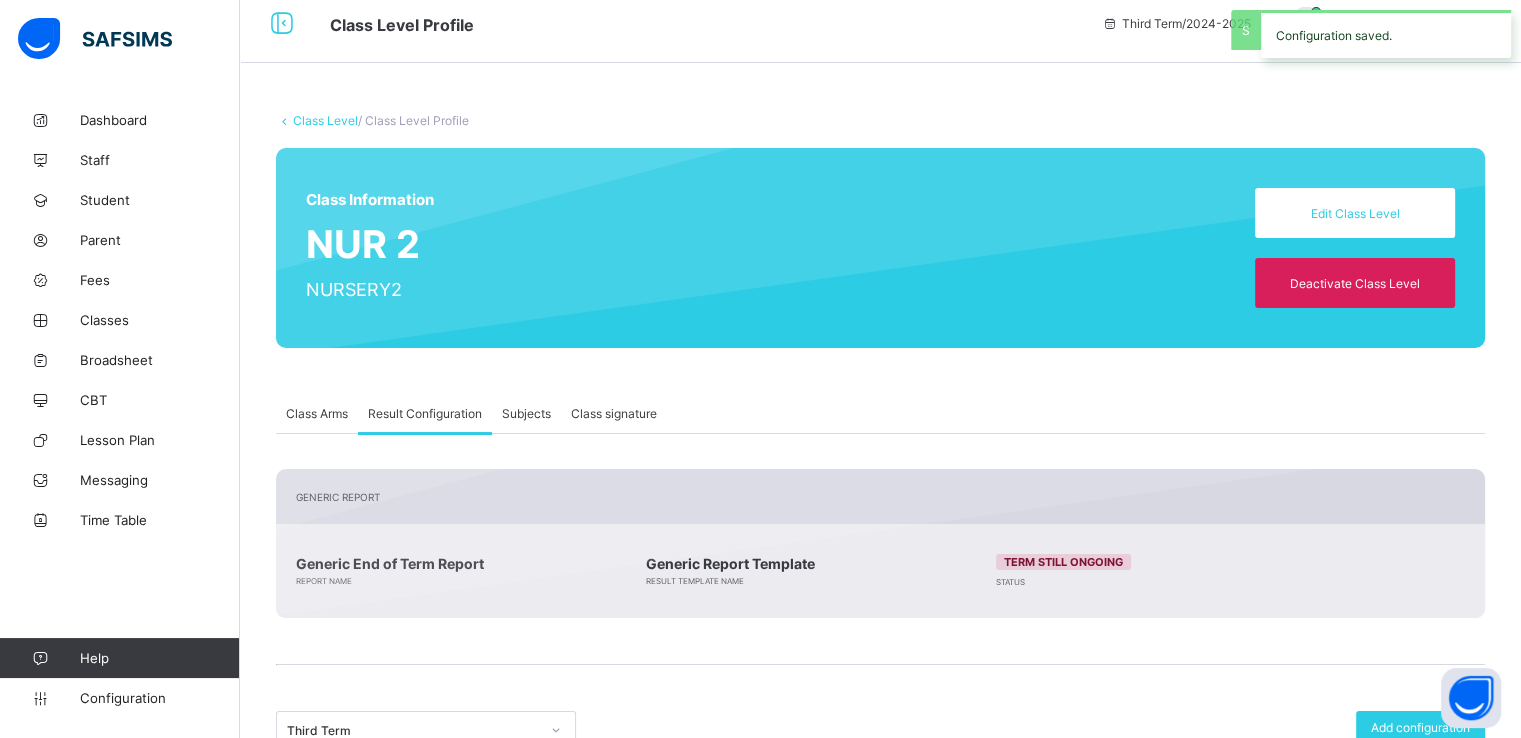 click on "Class Level" at bounding box center [325, 120] 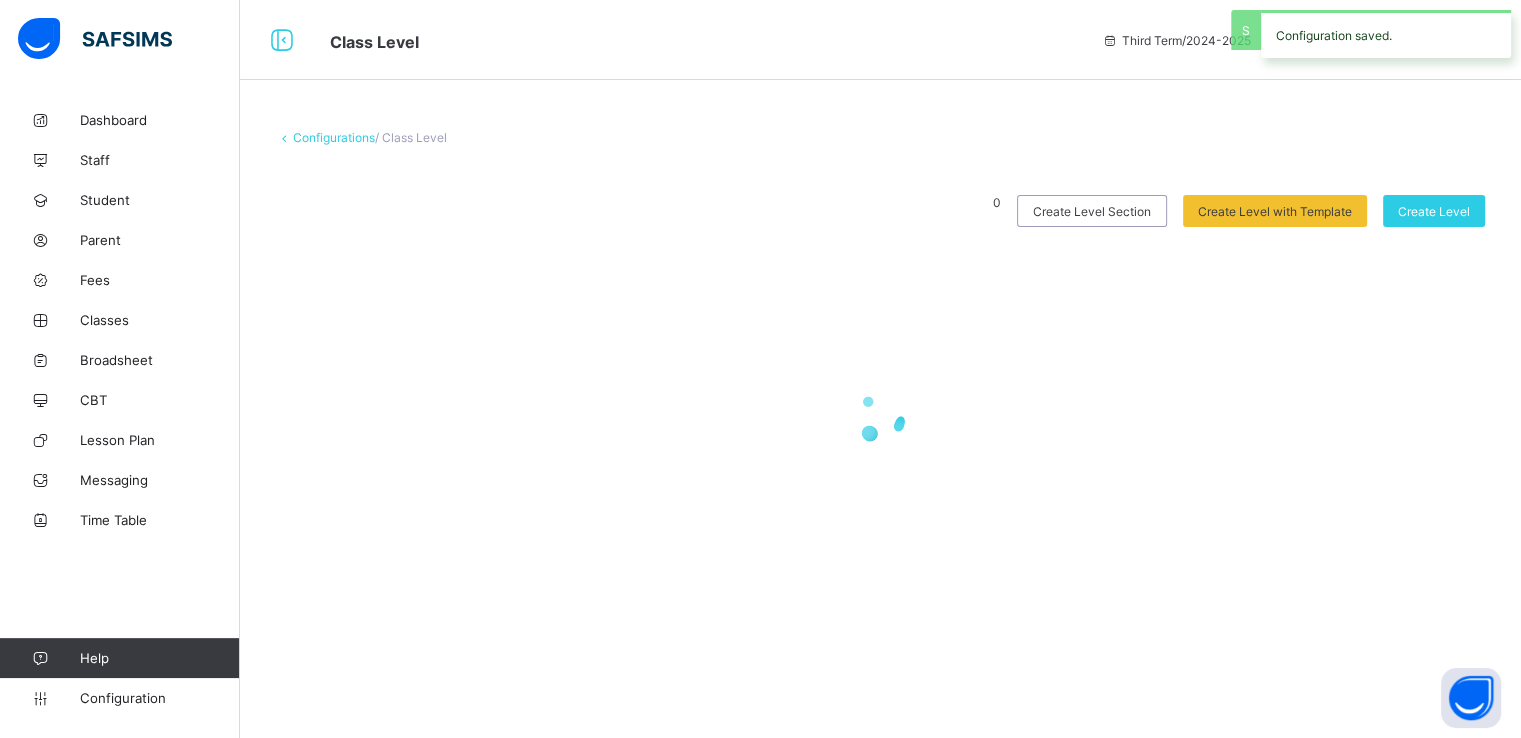 scroll, scrollTop: 0, scrollLeft: 0, axis: both 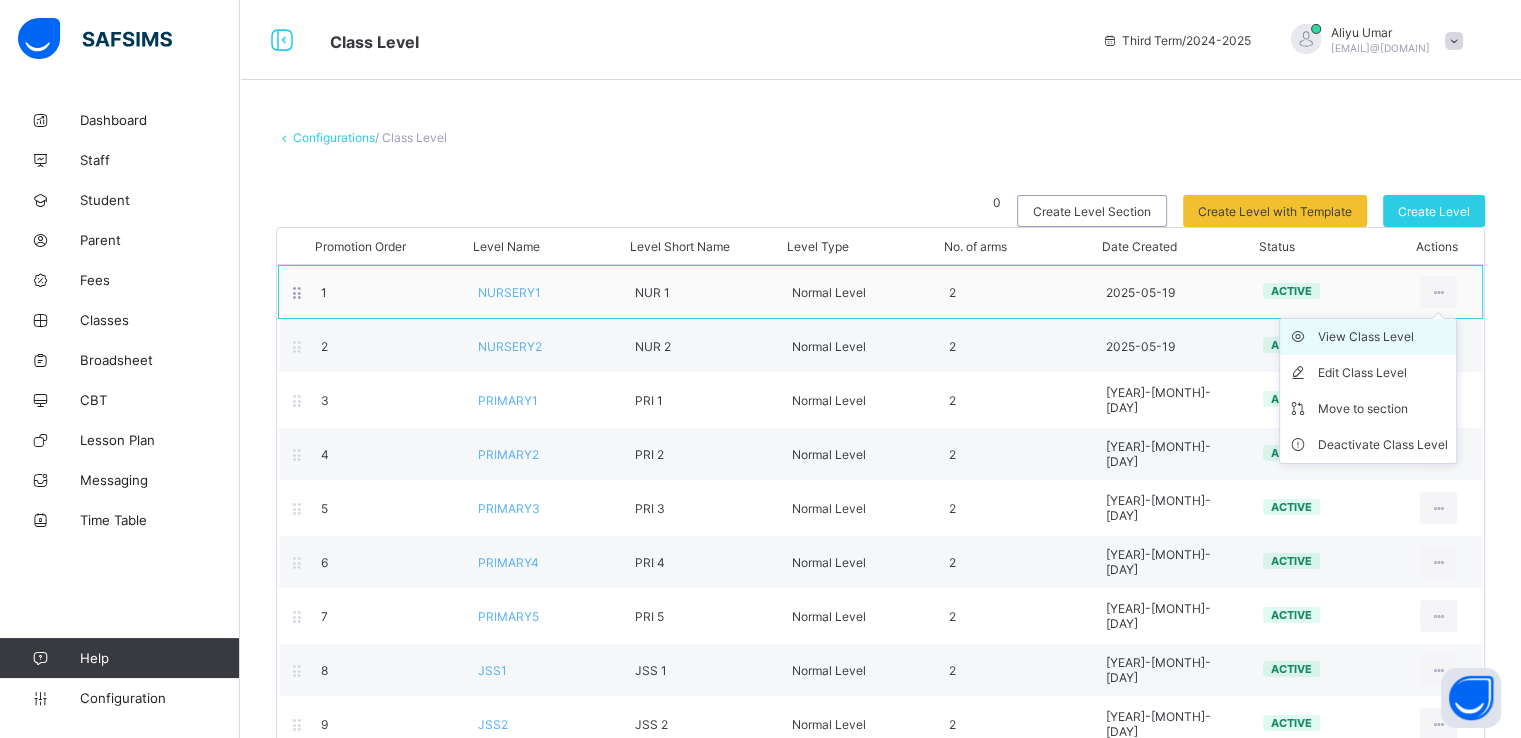 click on "View Class Level" at bounding box center [1383, 337] 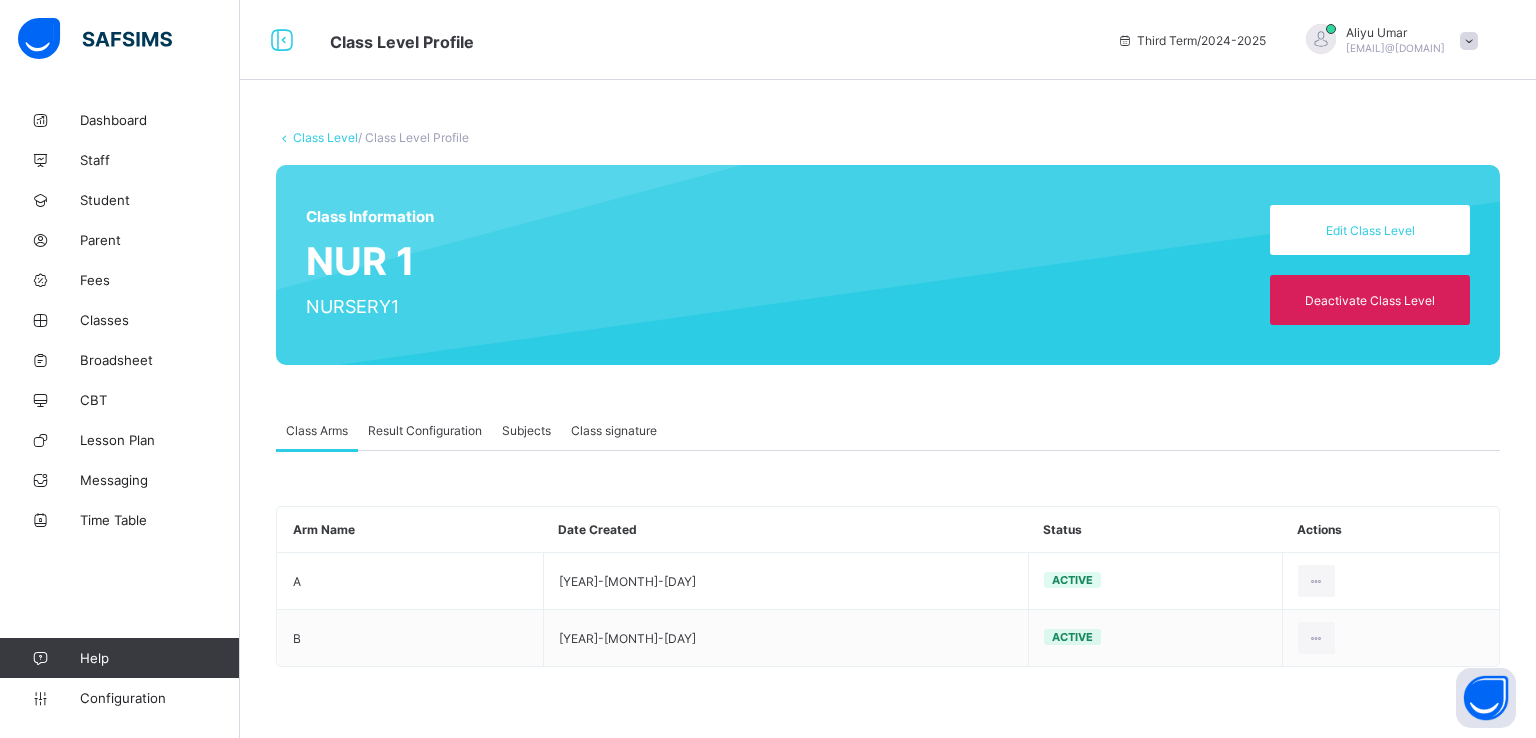click on "Result Configuration" at bounding box center [425, 430] 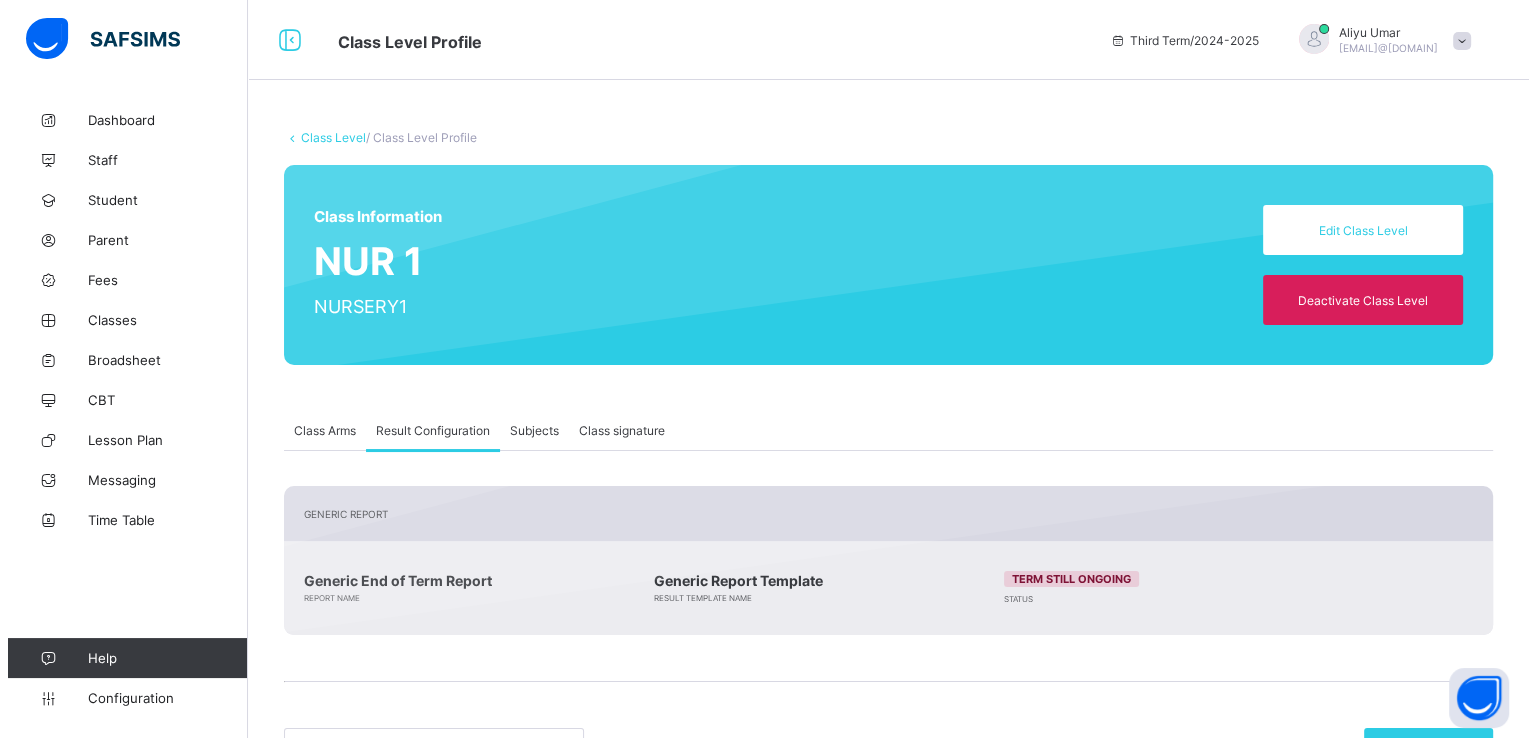 scroll, scrollTop: 202, scrollLeft: 0, axis: vertical 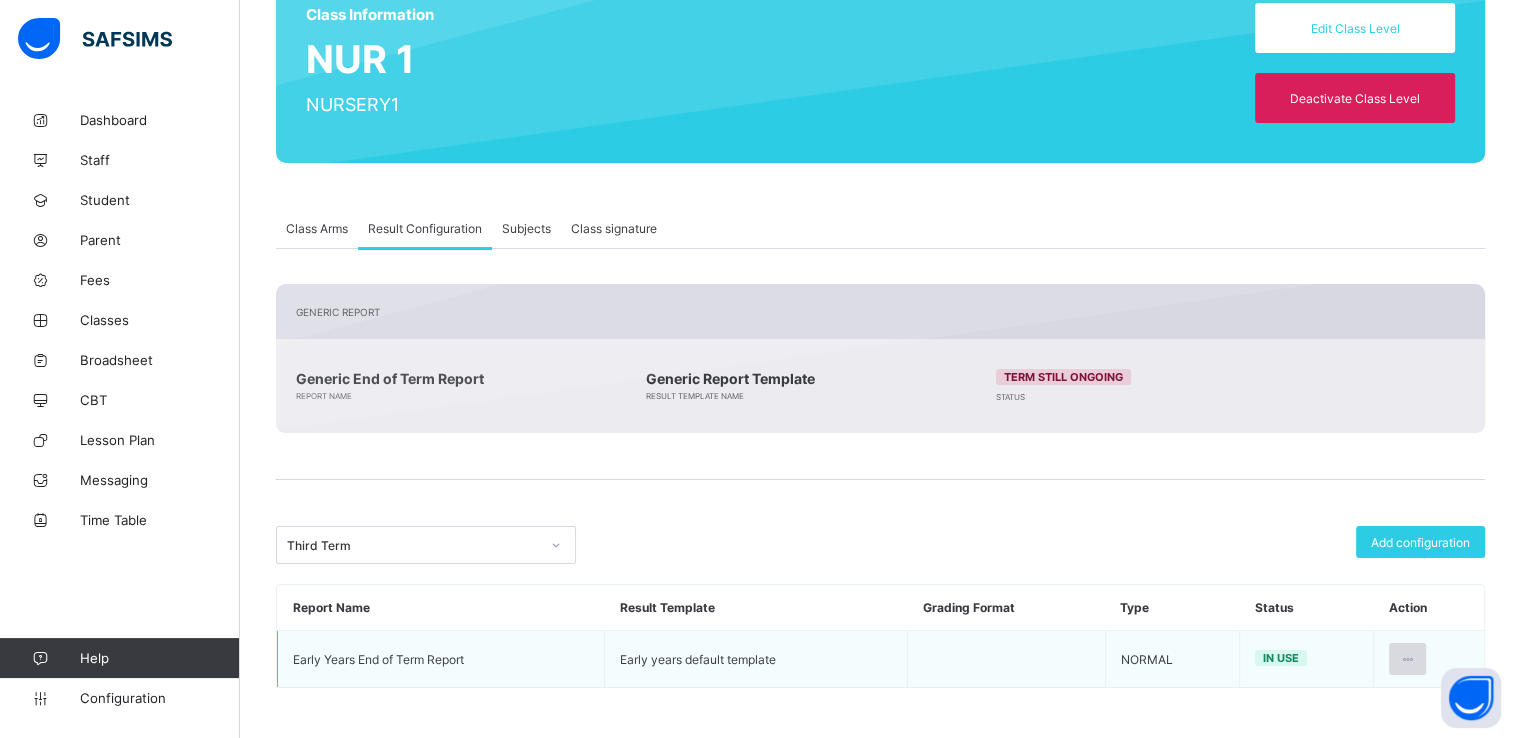 click at bounding box center [1407, 659] 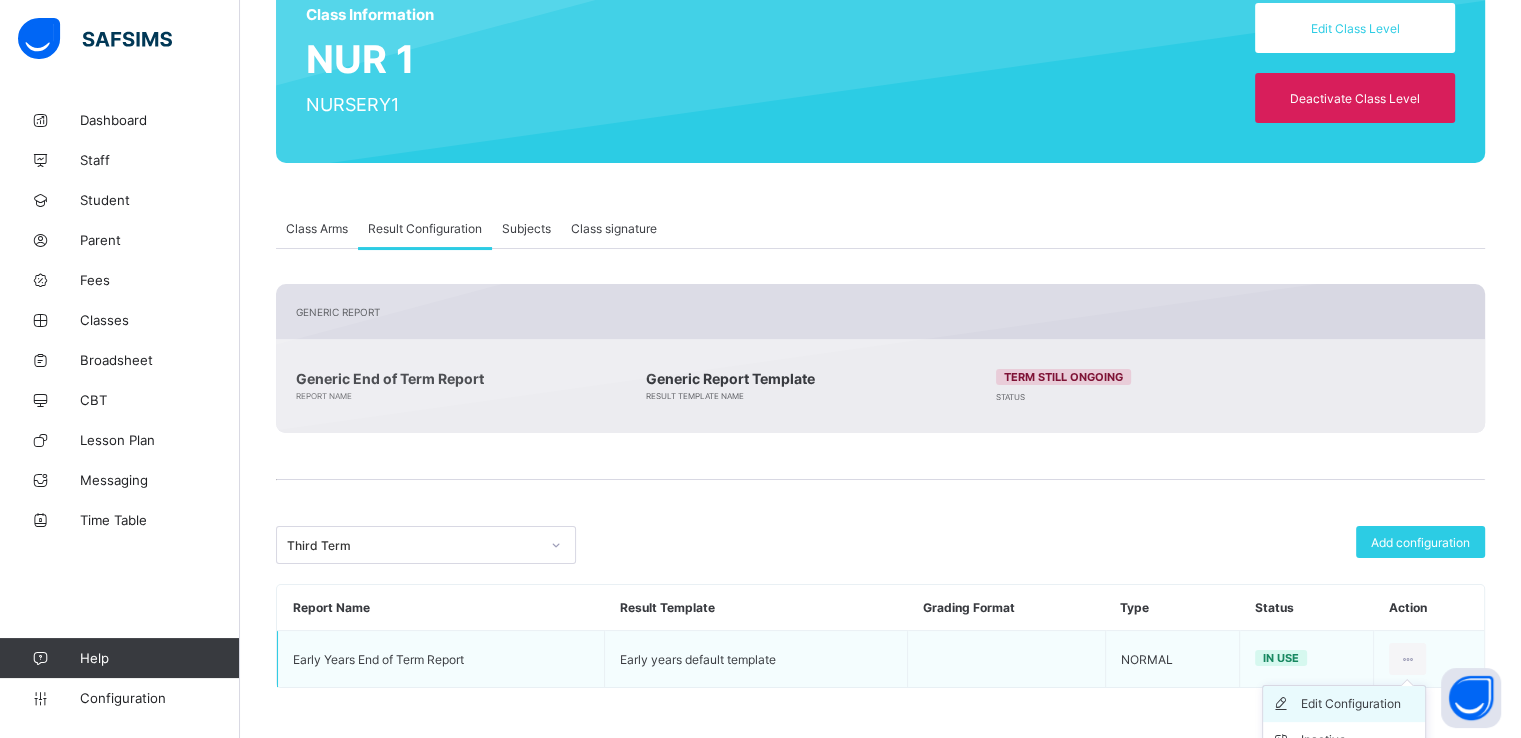 click on "Edit Configuration" at bounding box center [1359, 704] 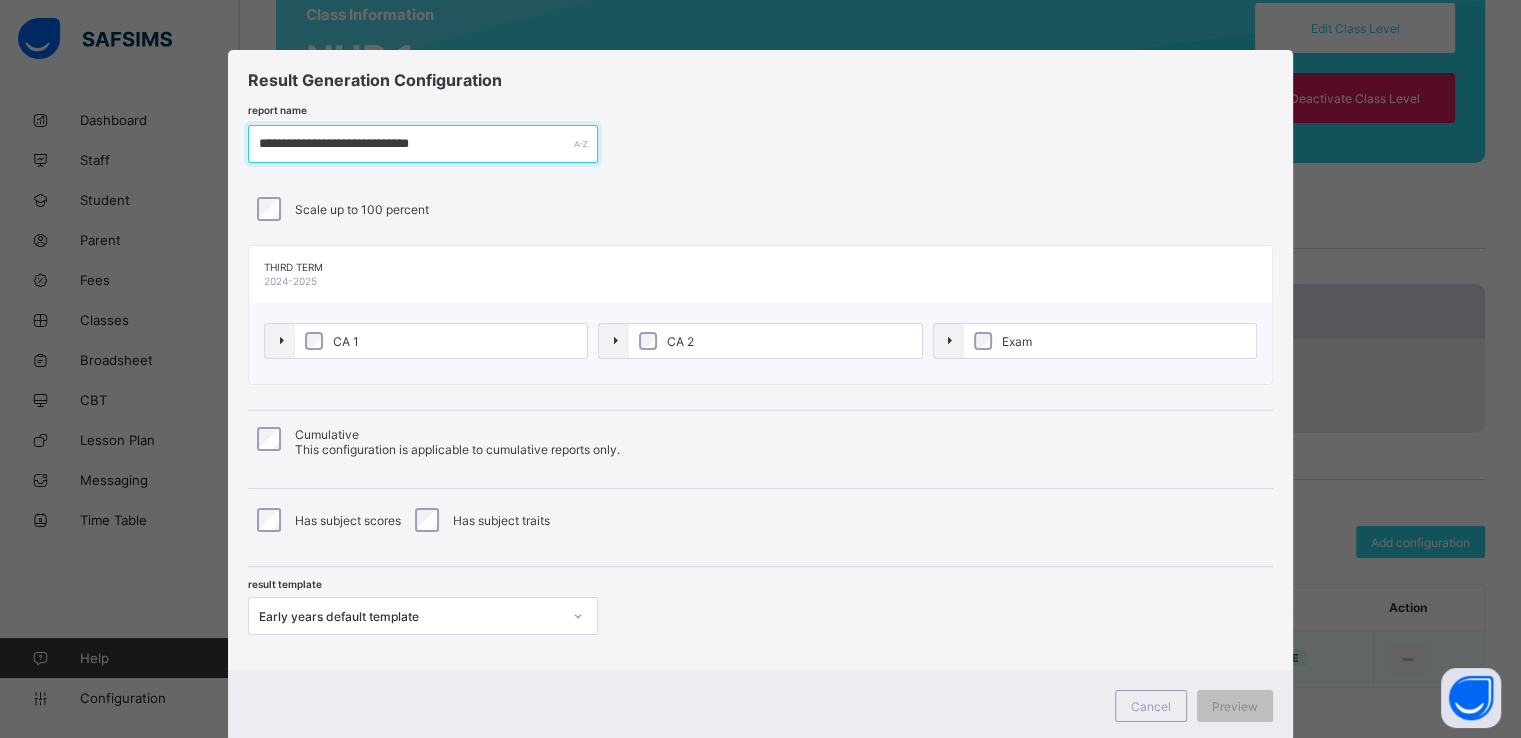 click on "**********" at bounding box center (423, 144) 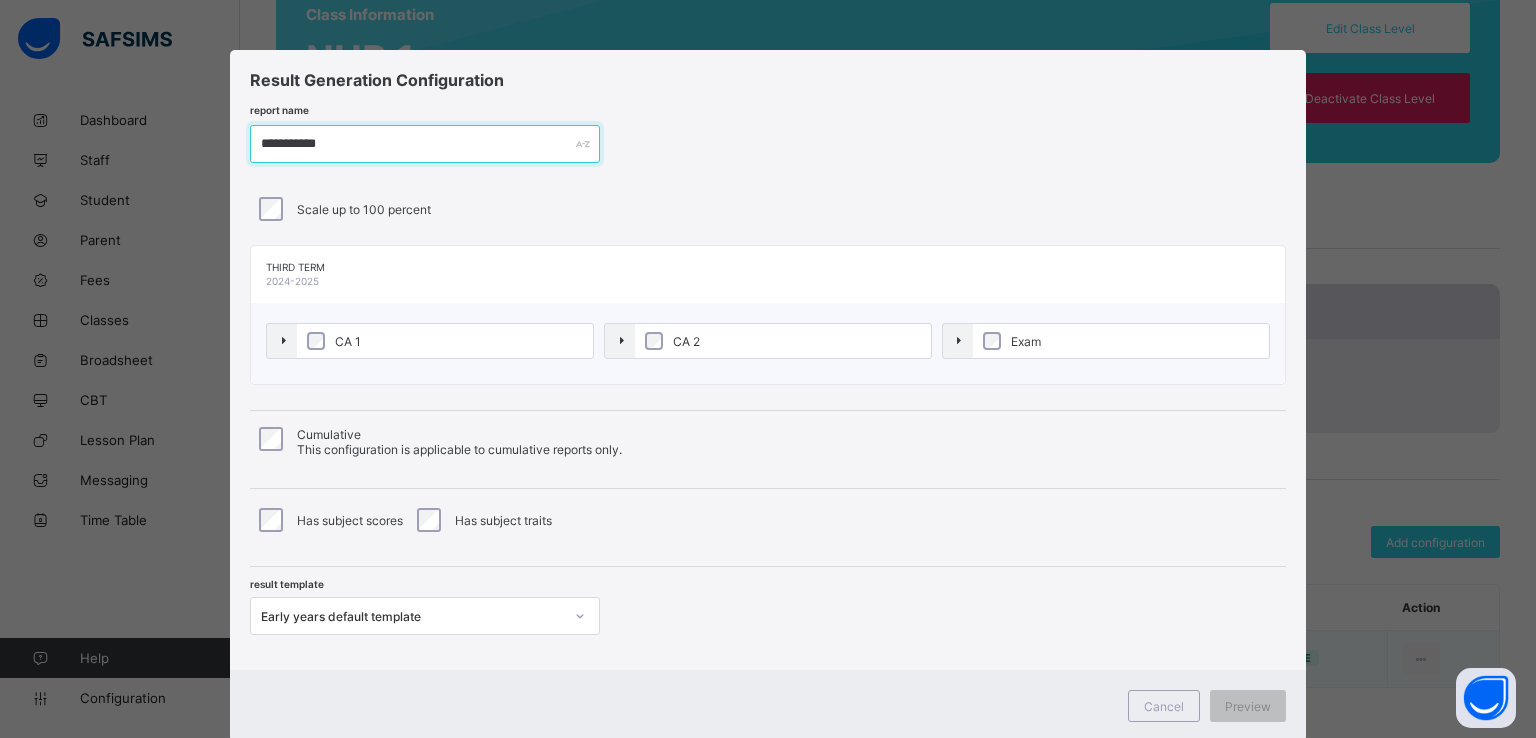 type on "**********" 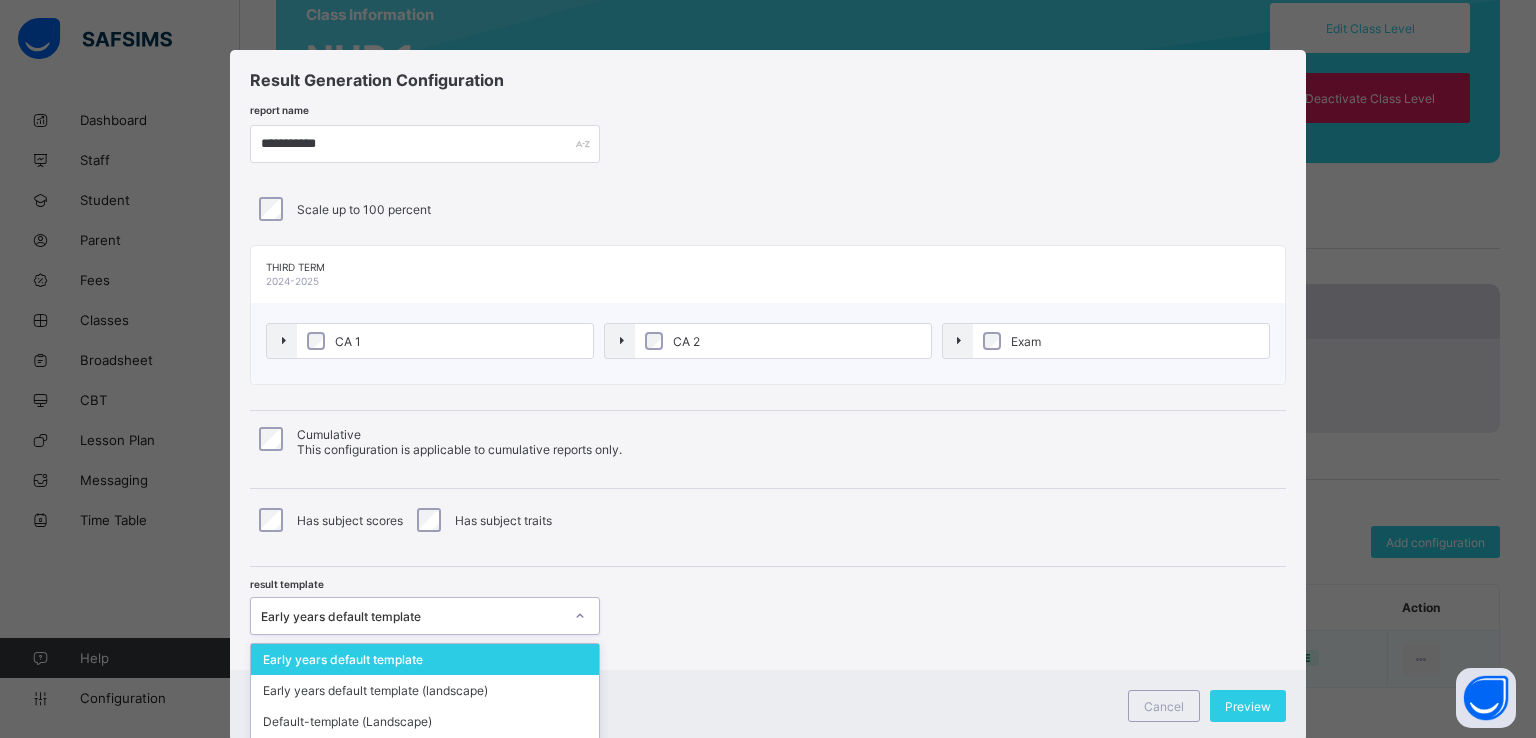 scroll, scrollTop: 60, scrollLeft: 0, axis: vertical 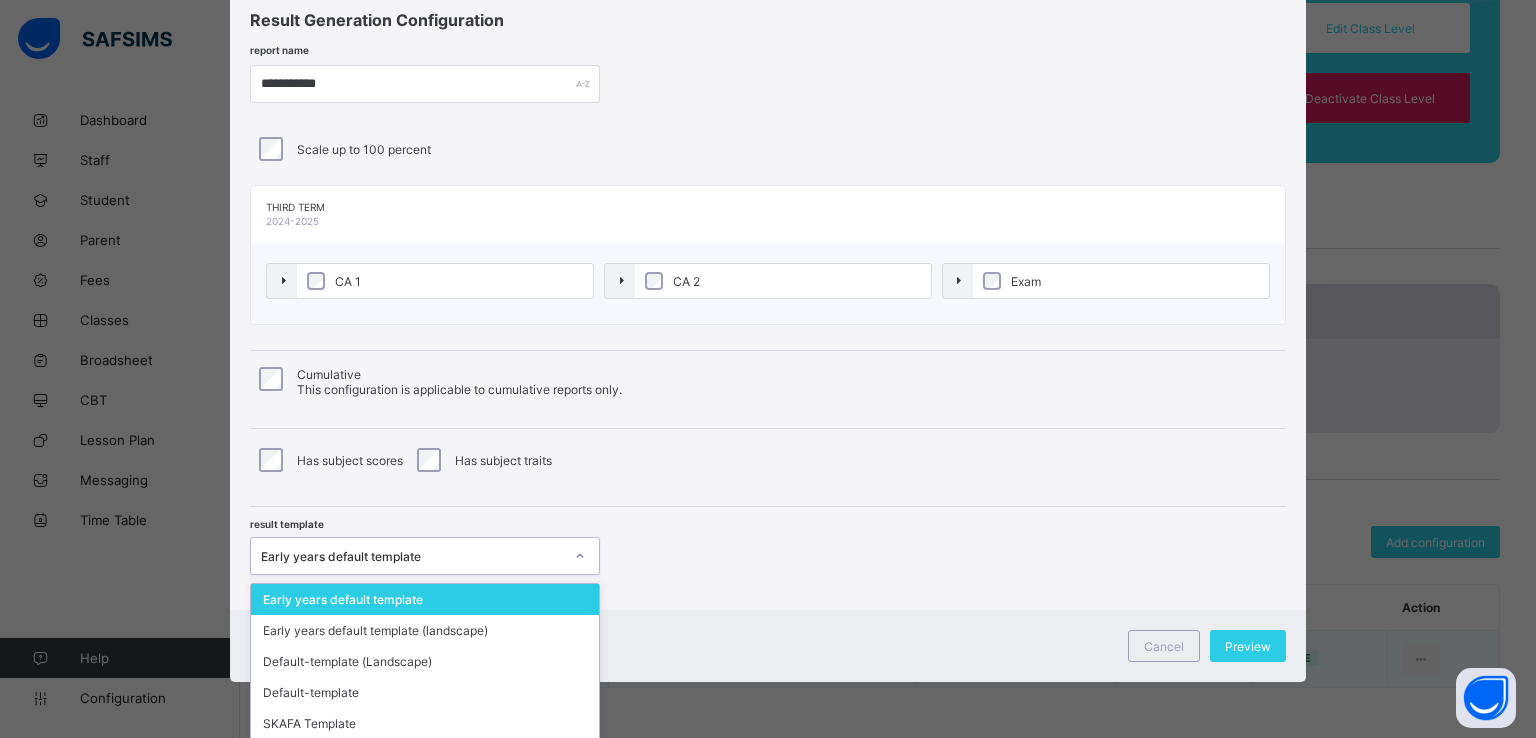 click on "option Early years default template focused, 1 of 5. 5 results available. Use Up and Down to choose options, press Enter to select the currently focused option, press Escape to exit the menu, press Tab to select the option and exit the menu. Early years default template Early years default template Early years default template (landscape) Default-template (Landscape) Default-template SKAFA Template" at bounding box center (425, 556) 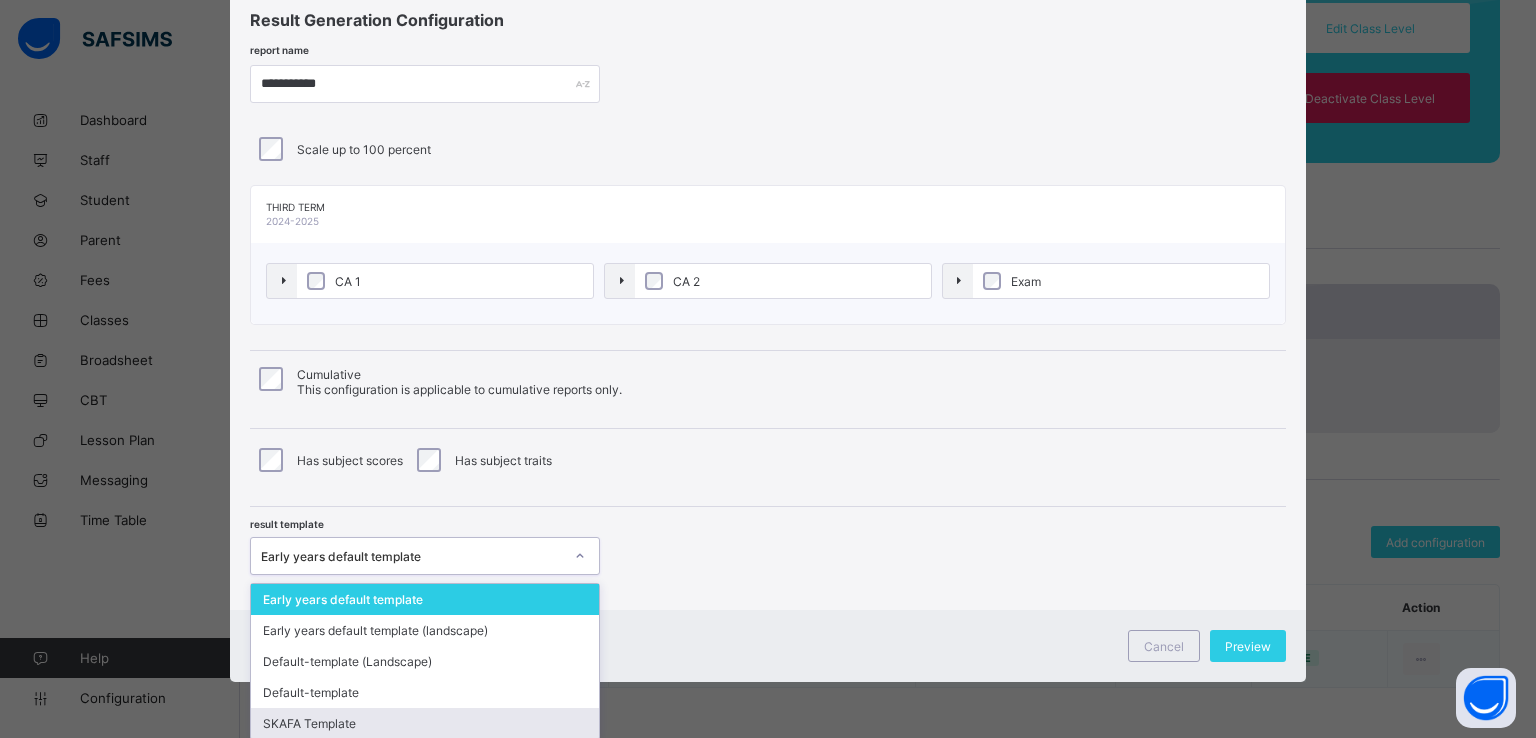 click on "SKAFA Template" at bounding box center (425, 723) 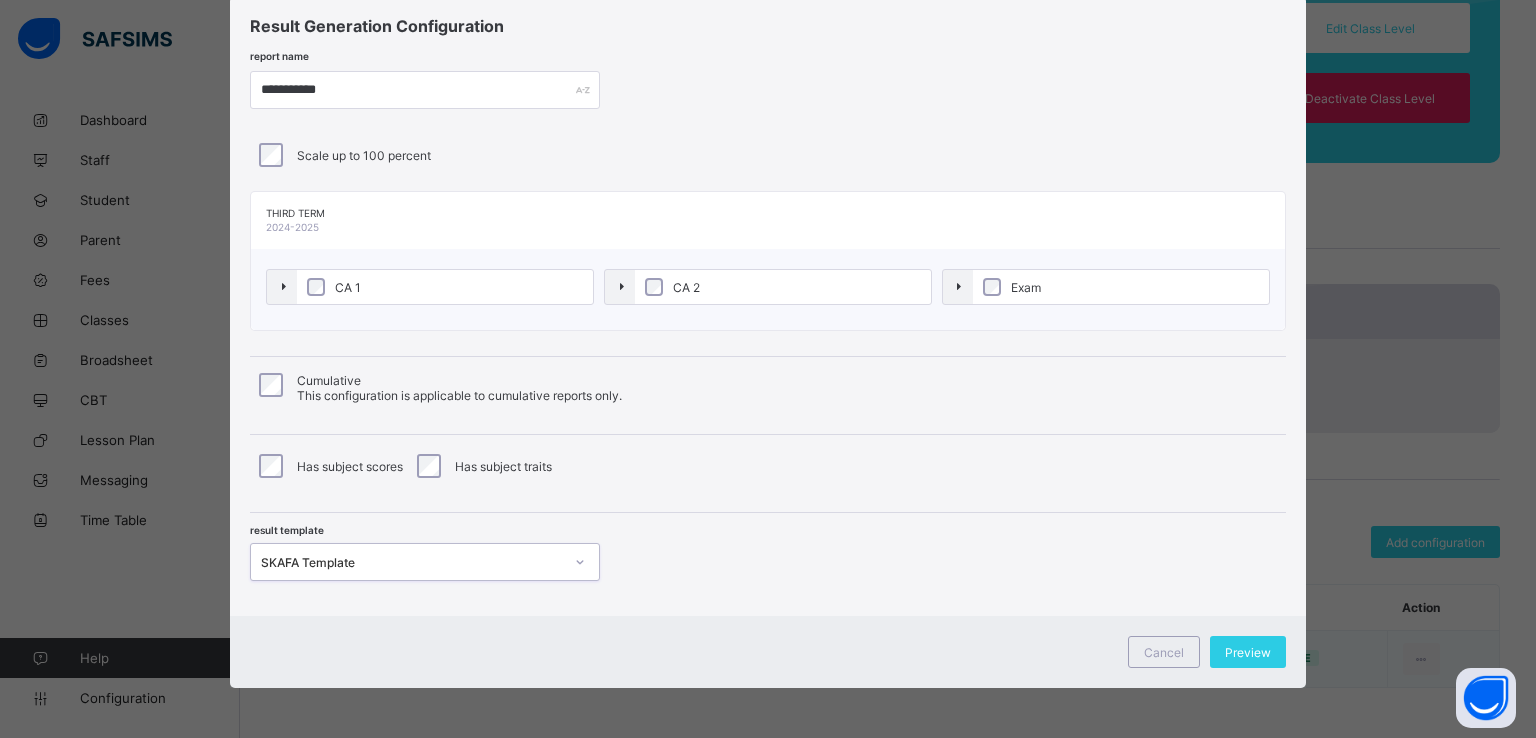 scroll, scrollTop: 52, scrollLeft: 0, axis: vertical 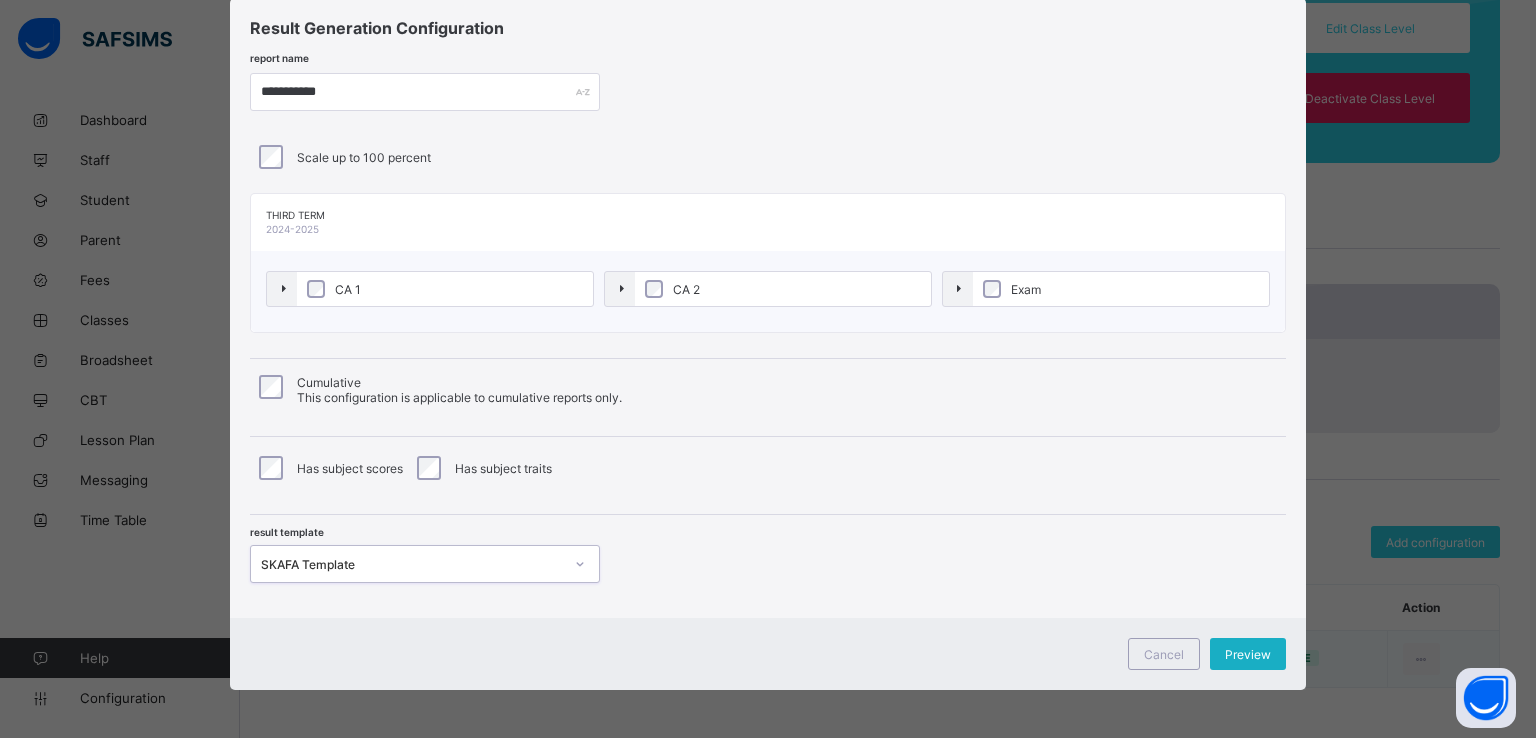 click on "Preview" at bounding box center (1248, 654) 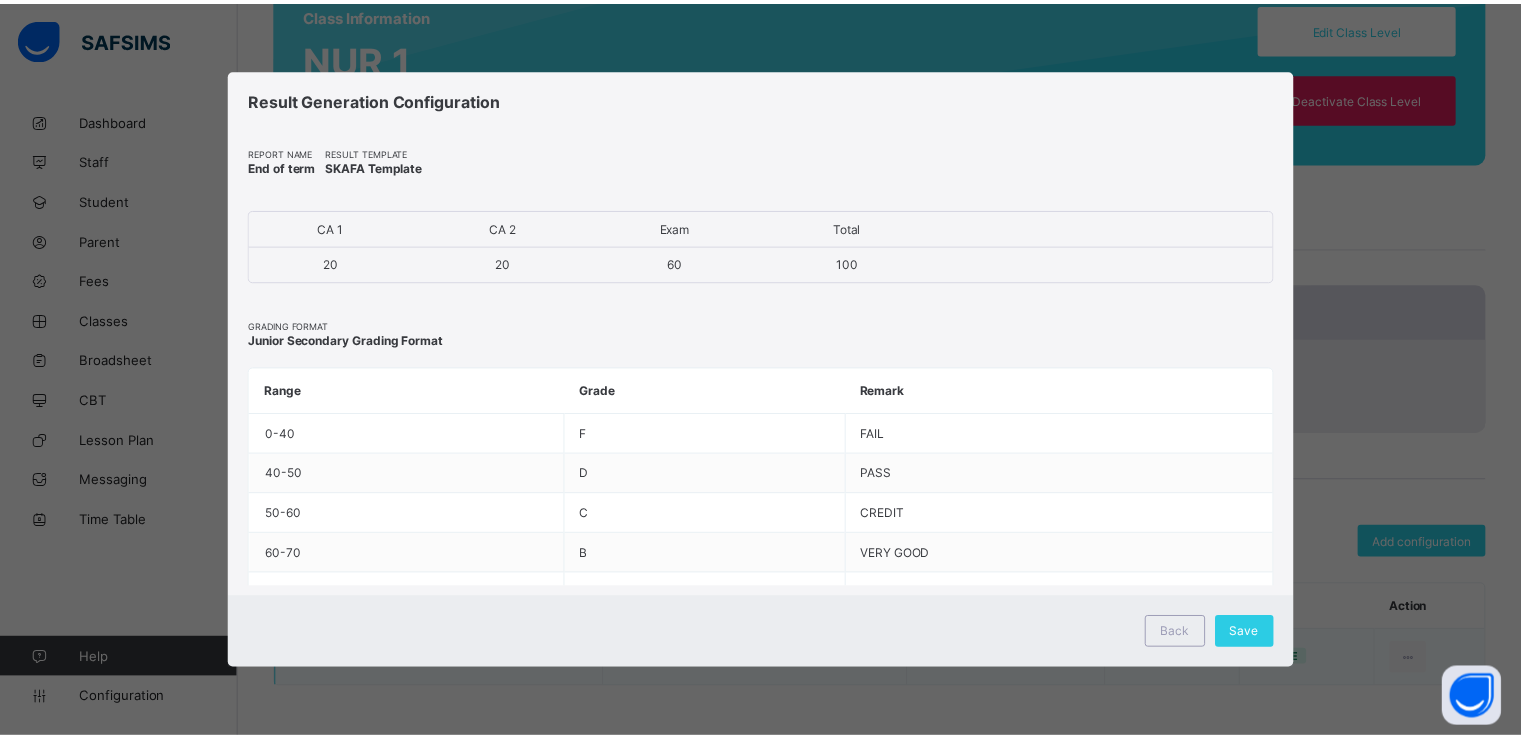 scroll, scrollTop: 0, scrollLeft: 0, axis: both 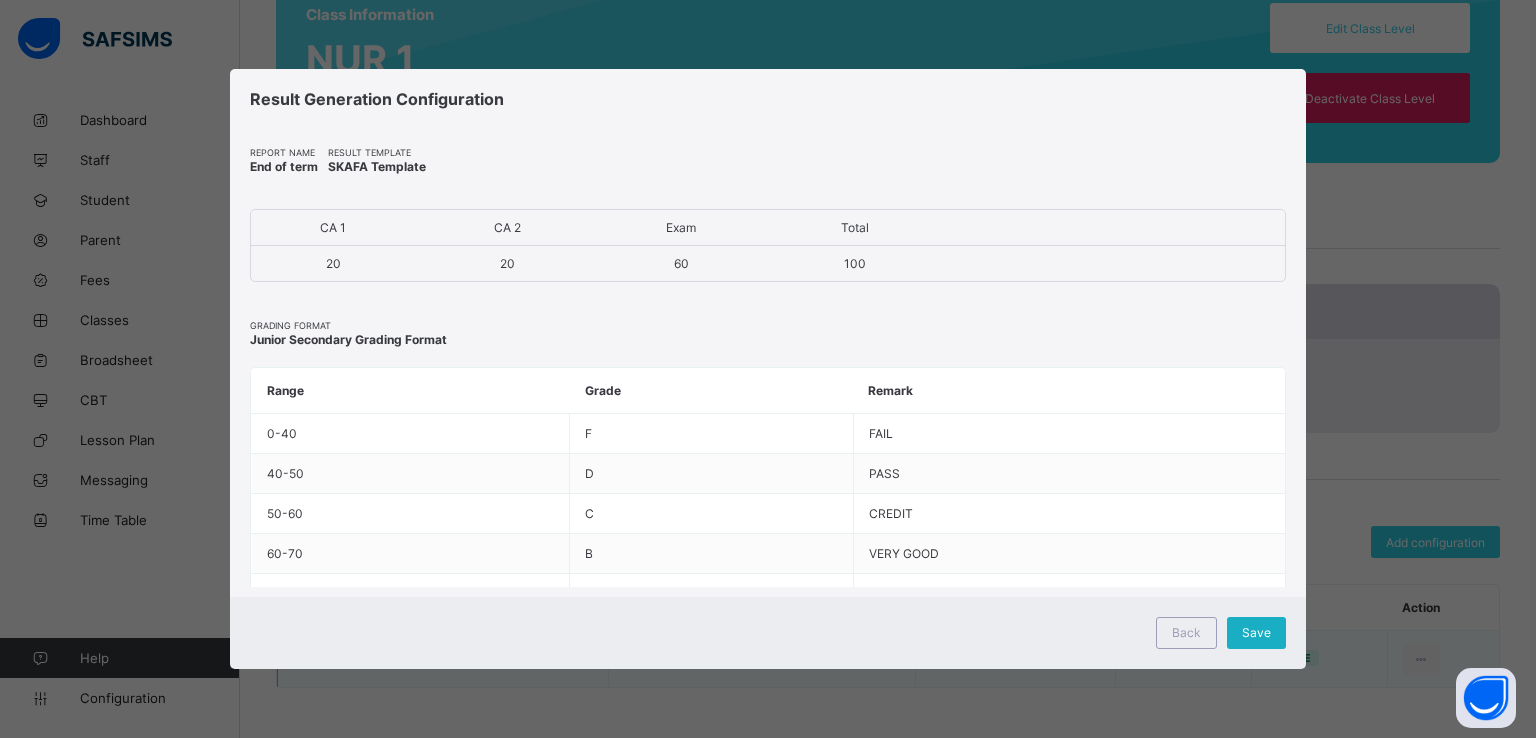 click on "Save" at bounding box center [1256, 632] 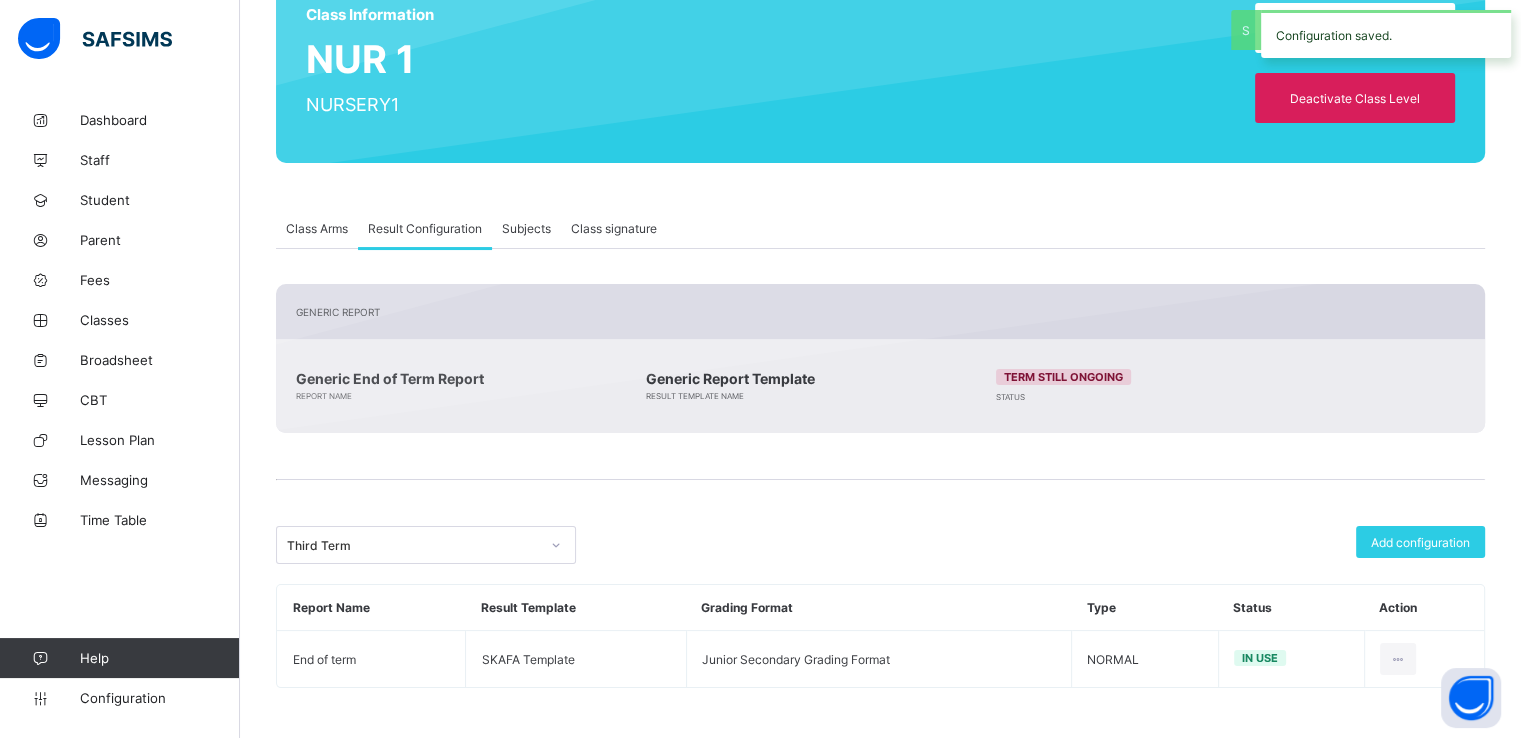 scroll, scrollTop: 0, scrollLeft: 0, axis: both 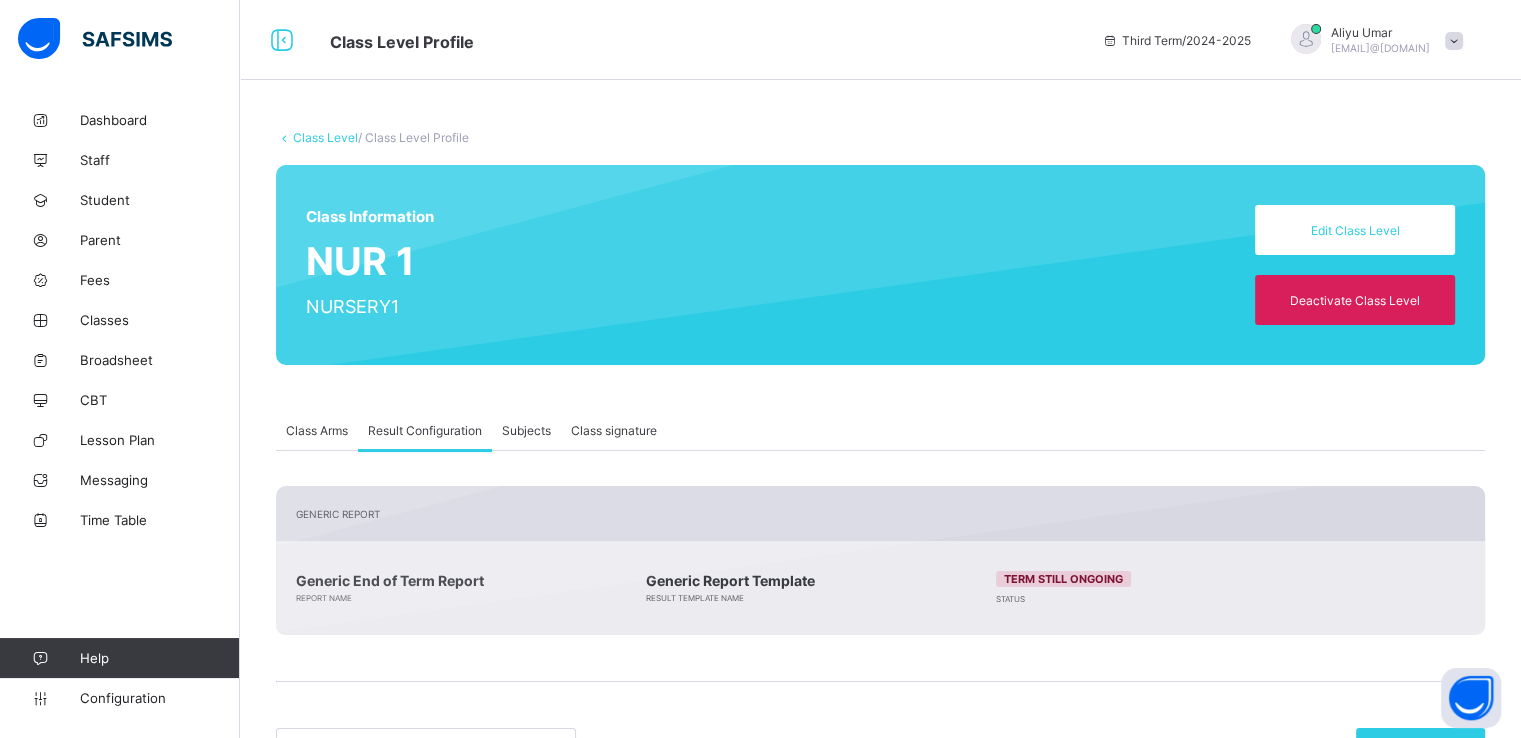 click on "Class Level" at bounding box center (325, 137) 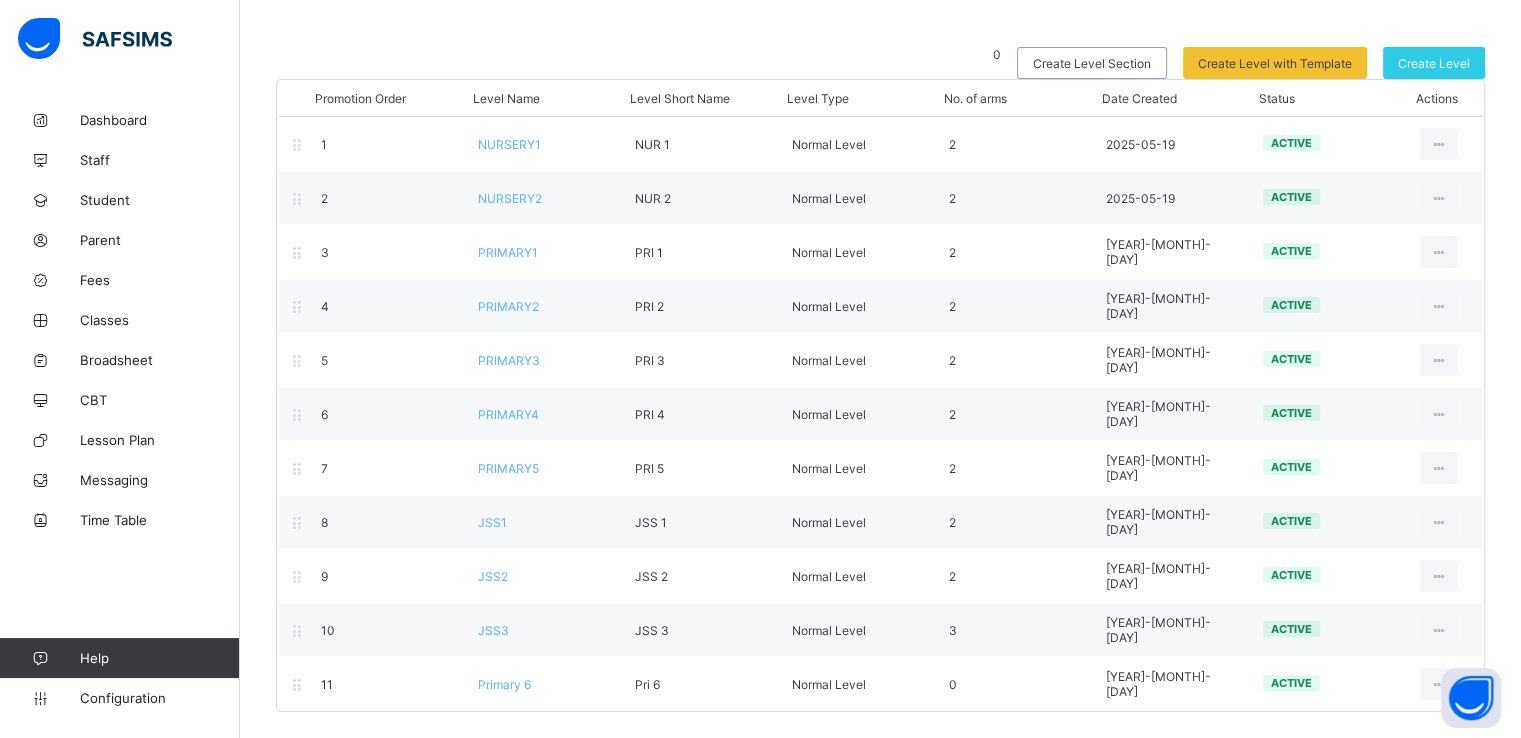 scroll, scrollTop: 0, scrollLeft: 0, axis: both 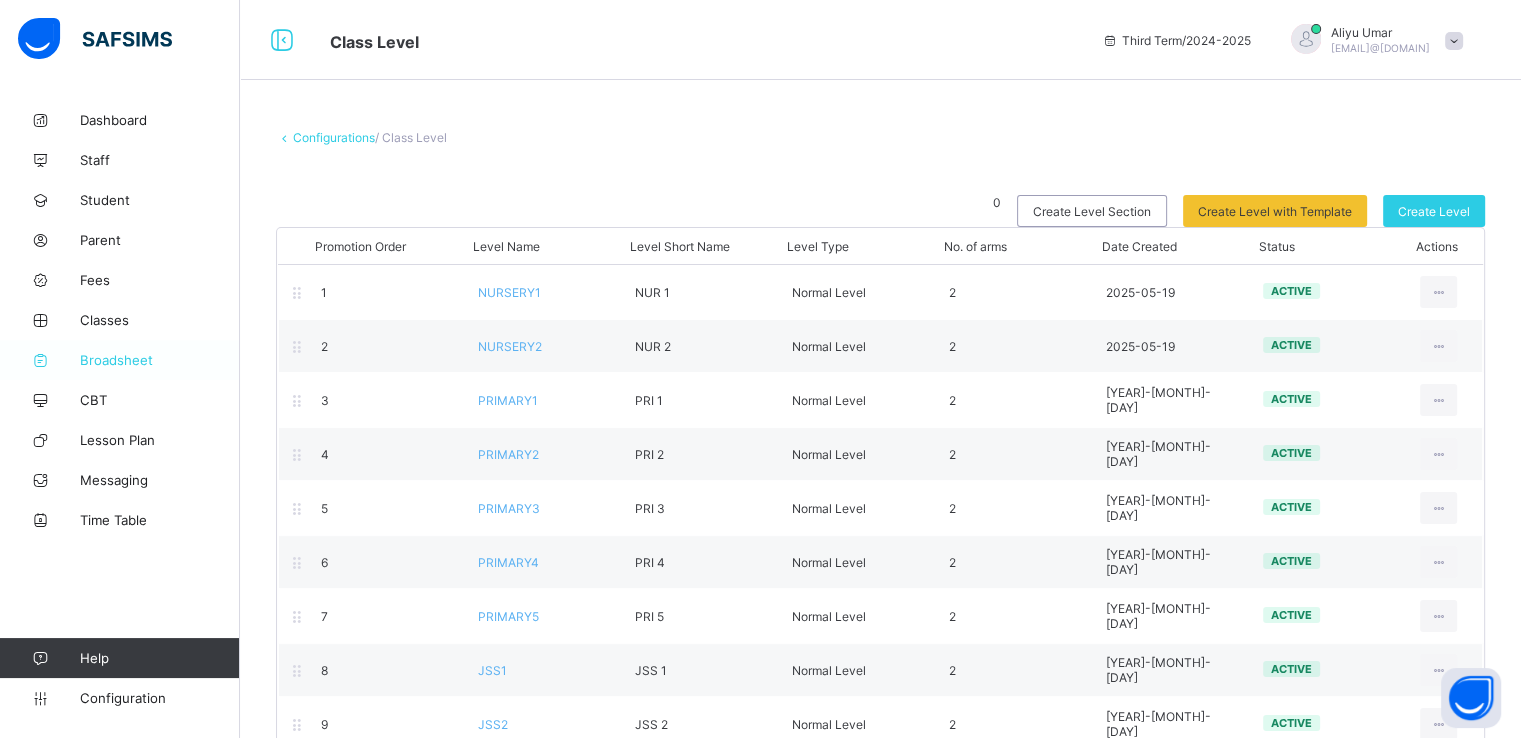 click on "Broadsheet" at bounding box center [160, 360] 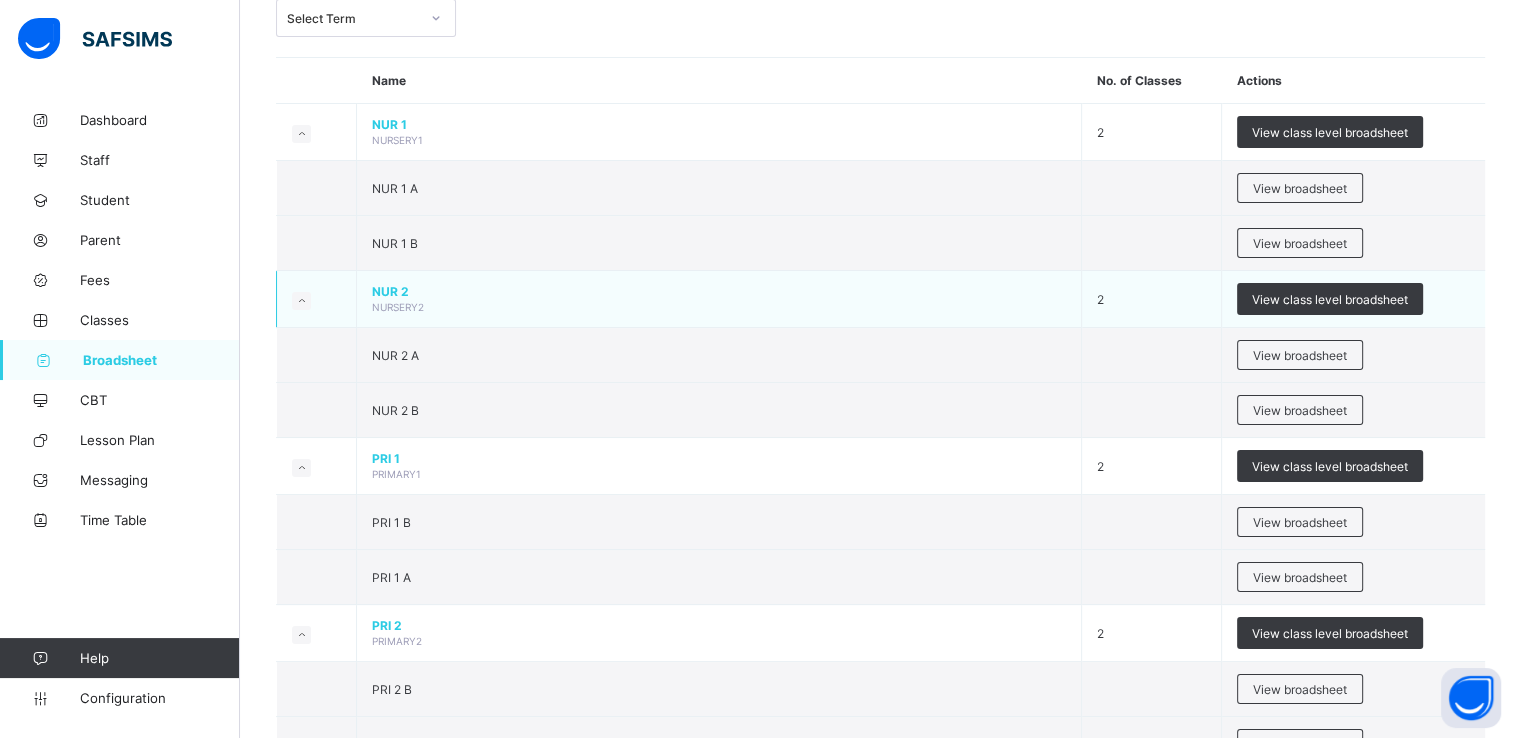 scroll, scrollTop: 142, scrollLeft: 0, axis: vertical 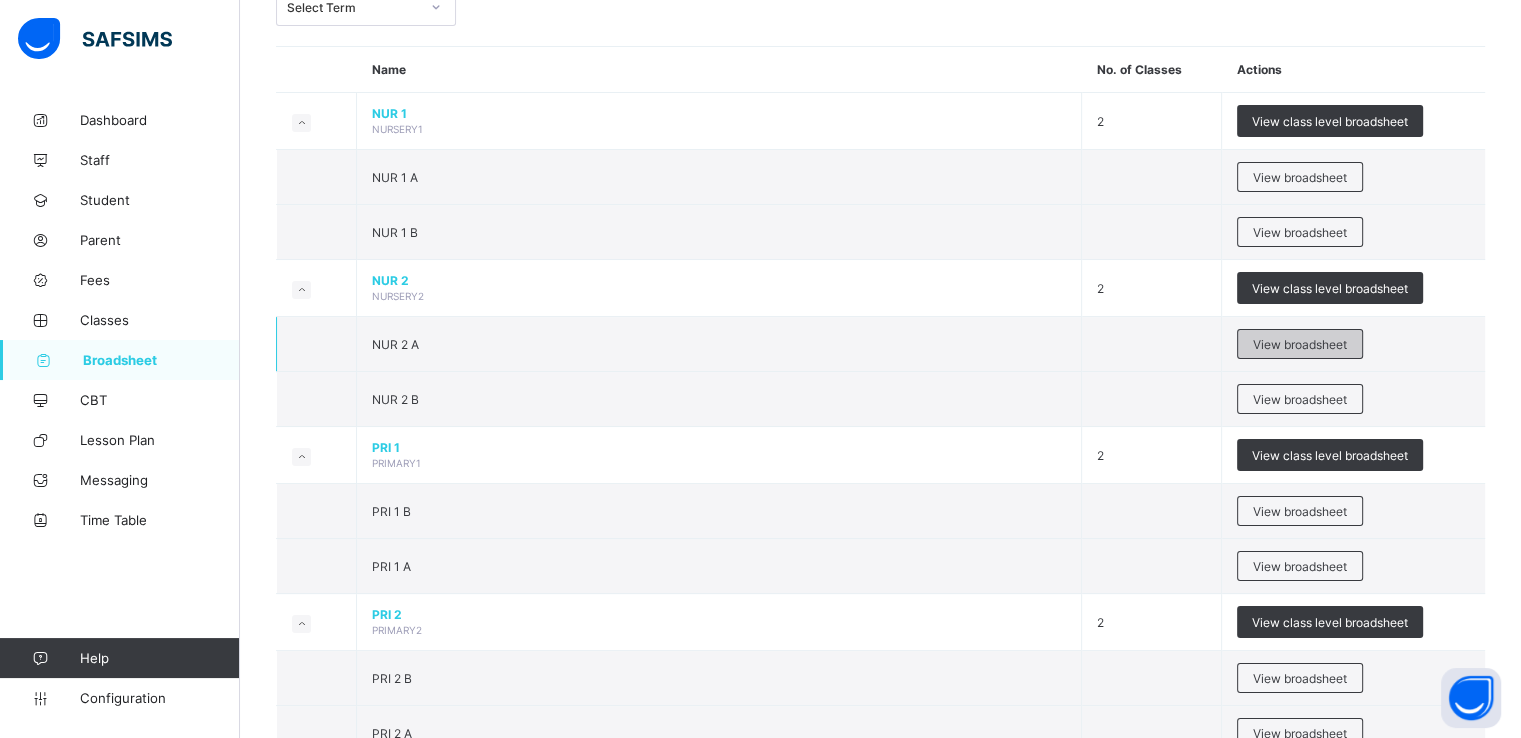 click on "View broadsheet" at bounding box center (1300, 344) 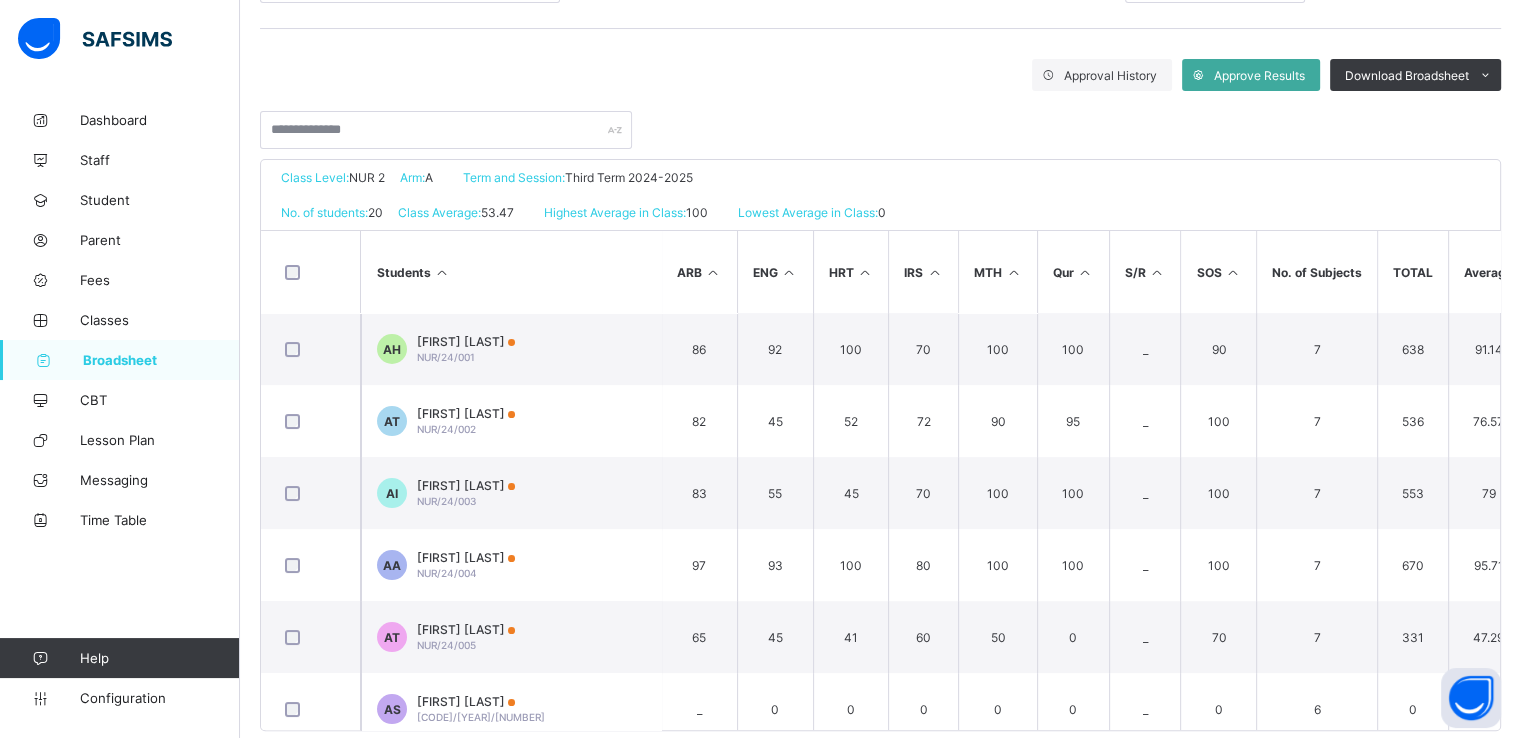 scroll, scrollTop: 344, scrollLeft: 0, axis: vertical 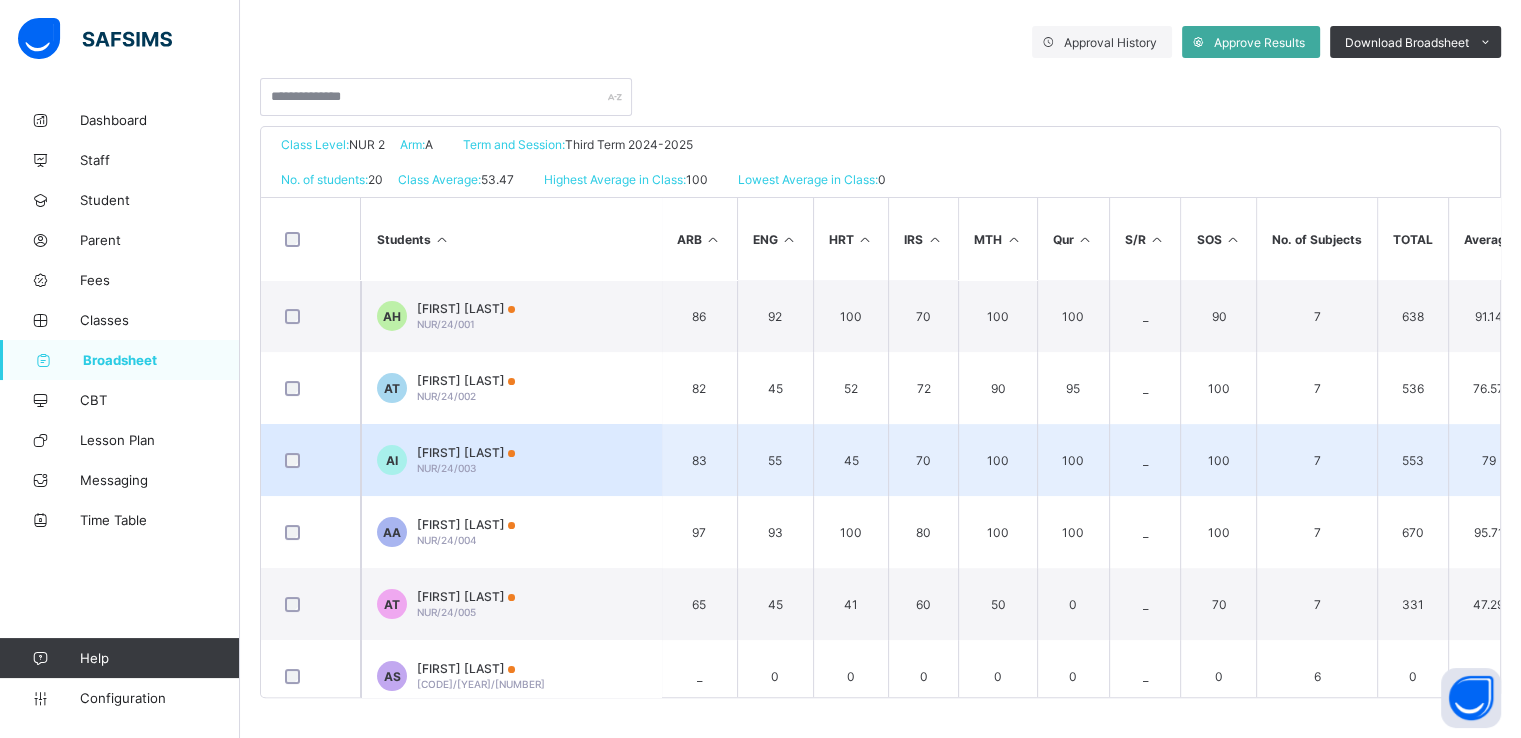 click on "NUR/24/003" at bounding box center (446, 468) 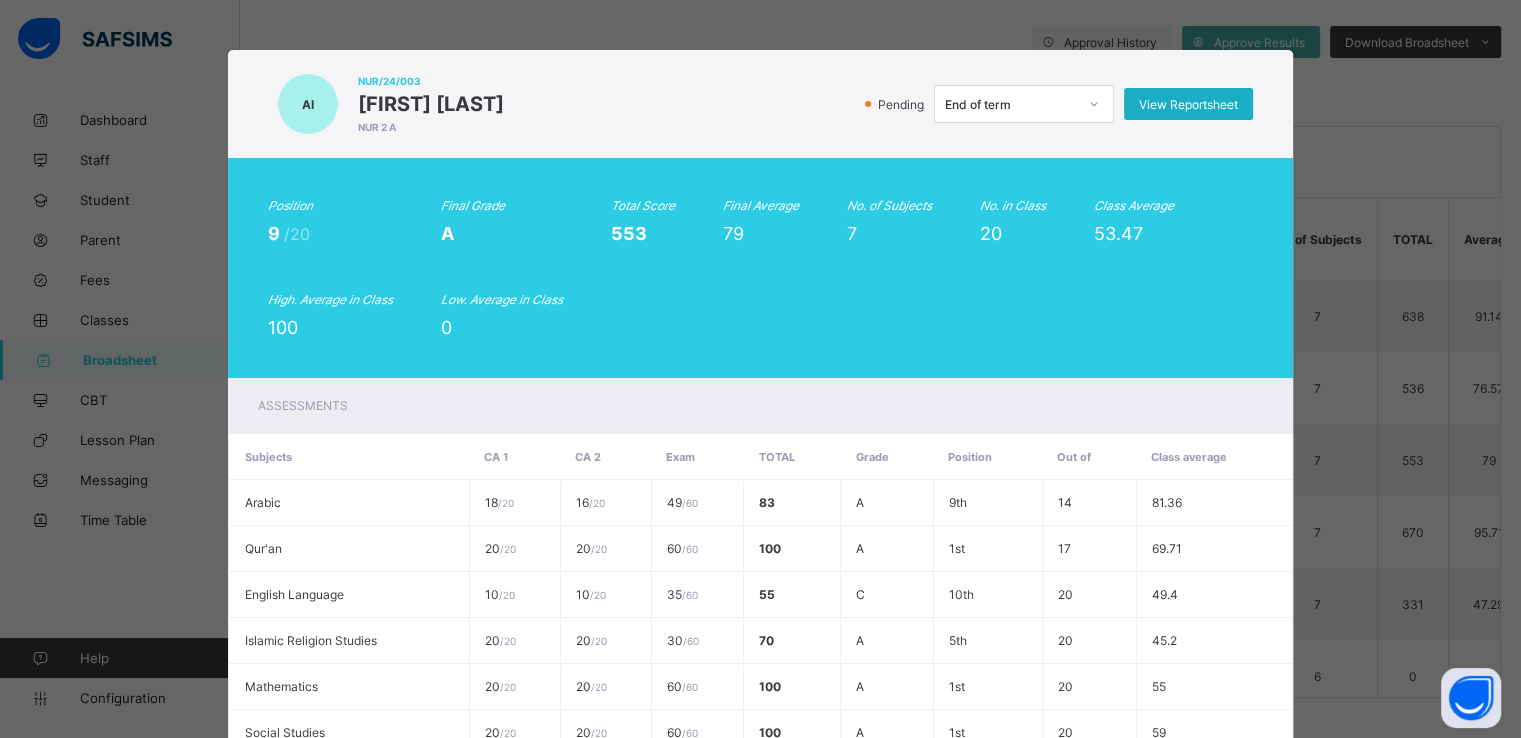 click on "View Reportsheet" at bounding box center [1188, 104] 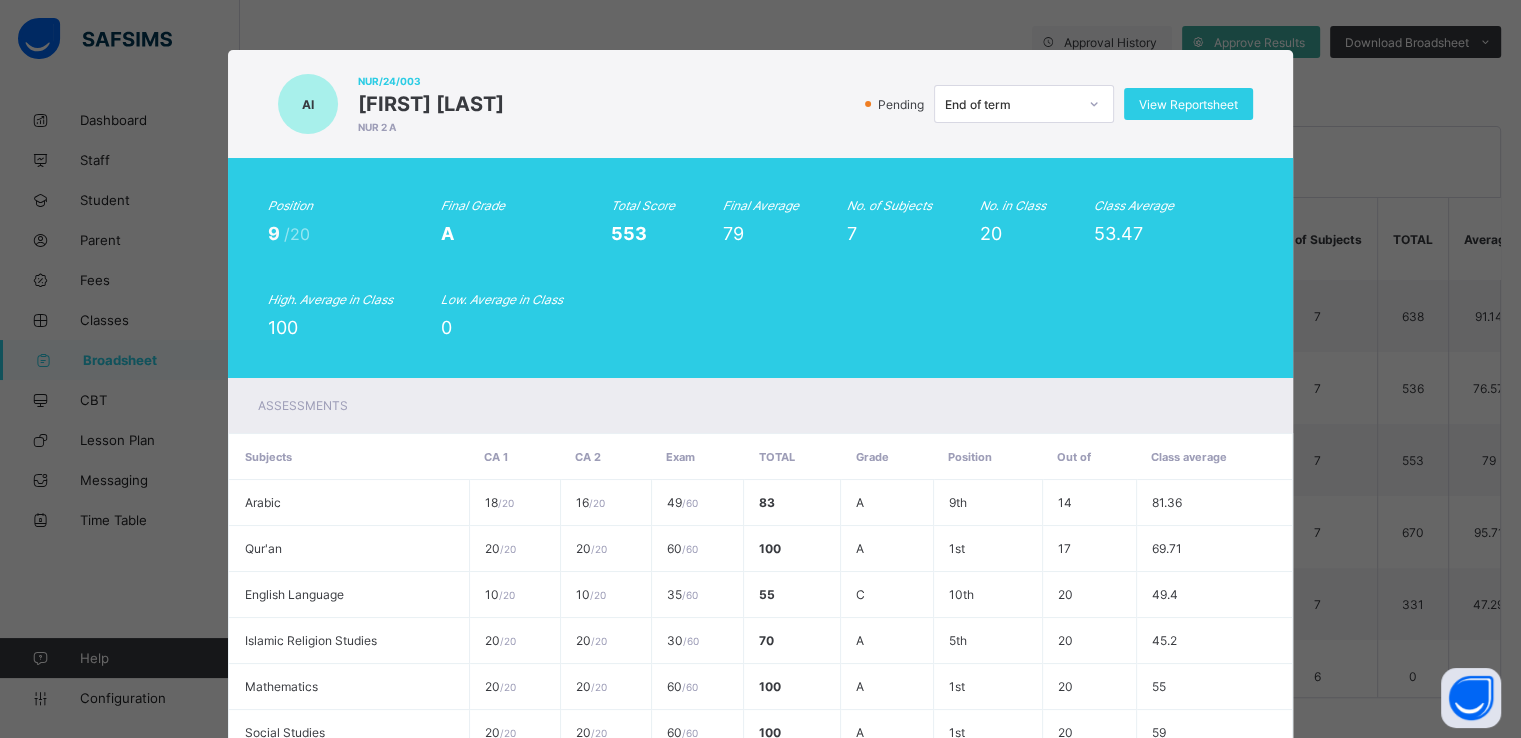 scroll, scrollTop: 248, scrollLeft: 0, axis: vertical 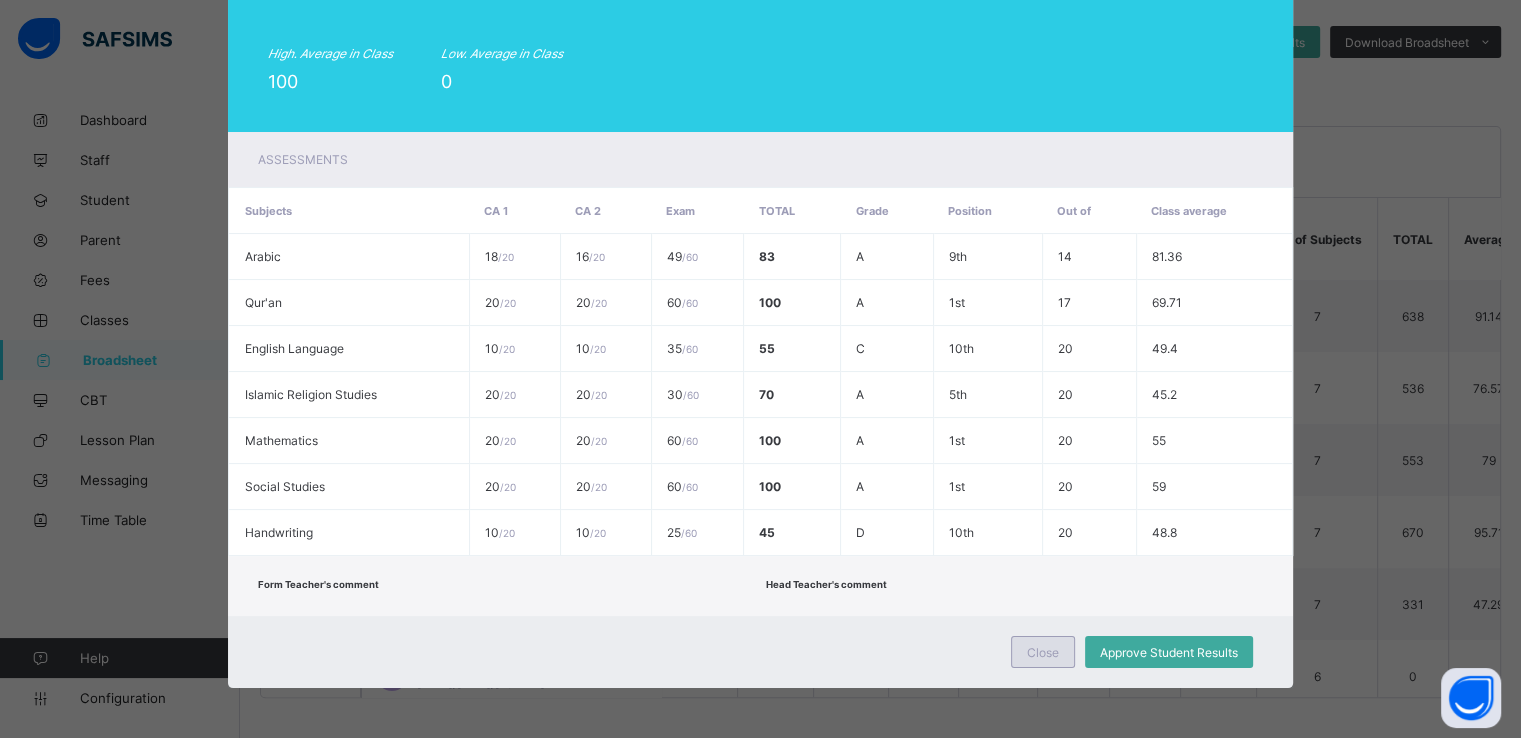 click on "Close" at bounding box center (1043, 652) 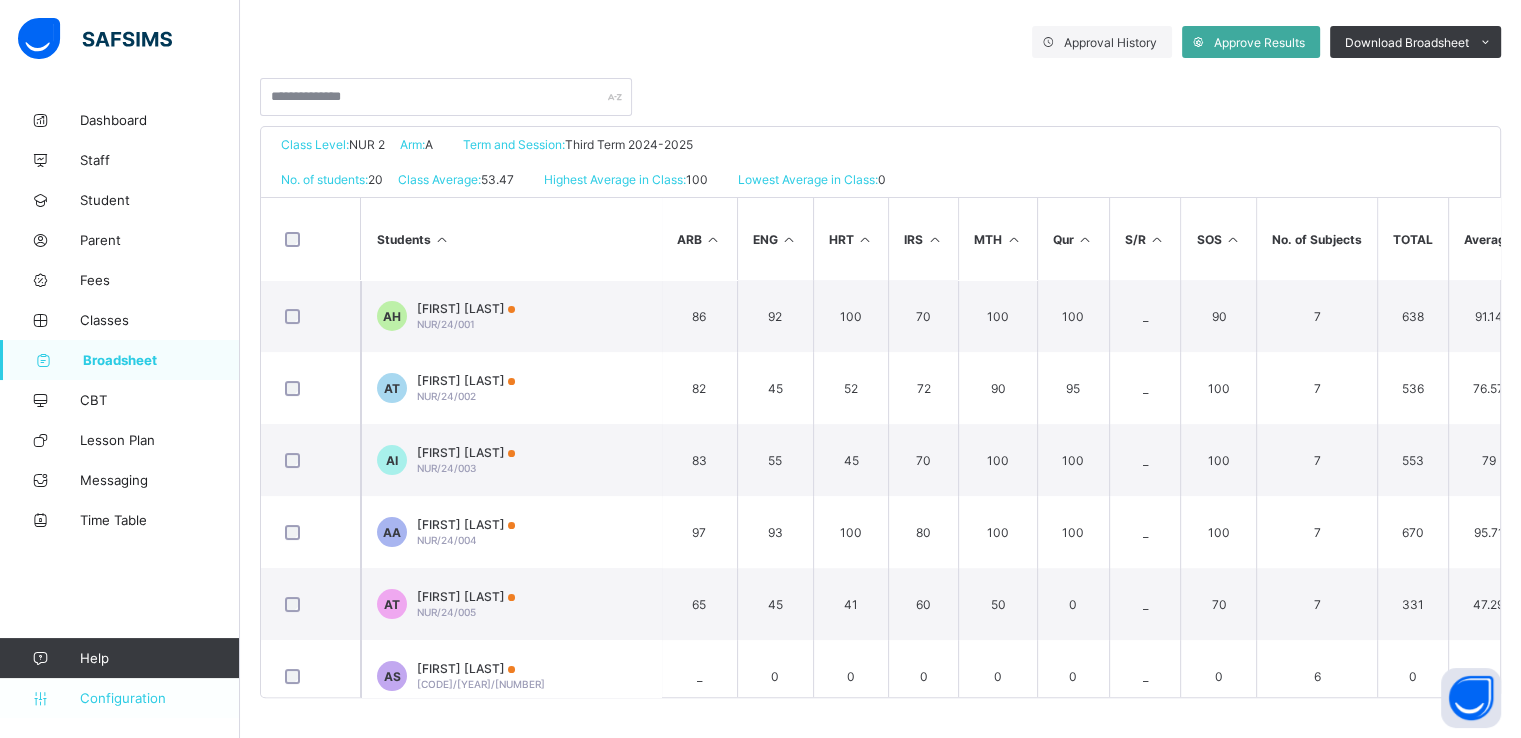 click on "Configuration" at bounding box center [119, 698] 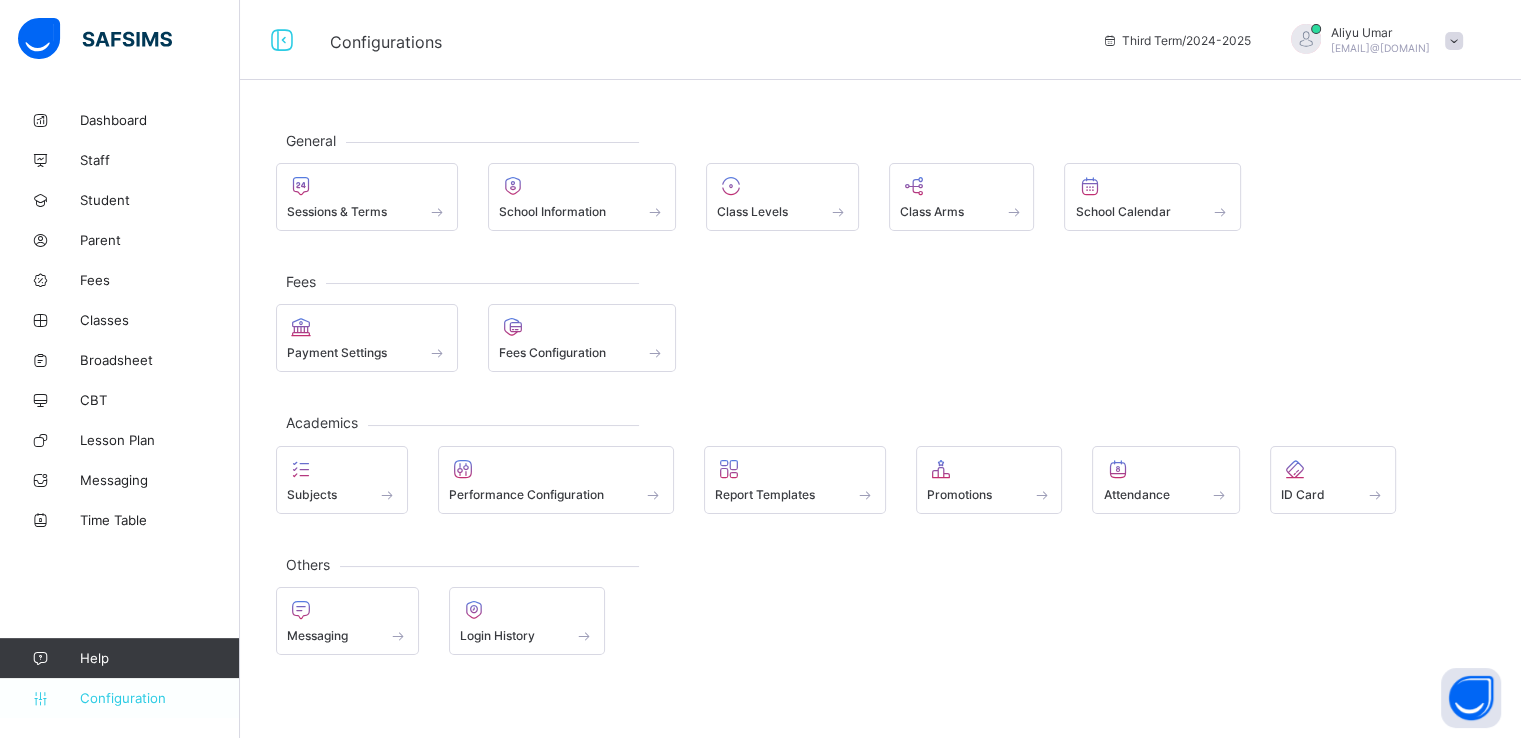 scroll, scrollTop: 0, scrollLeft: 0, axis: both 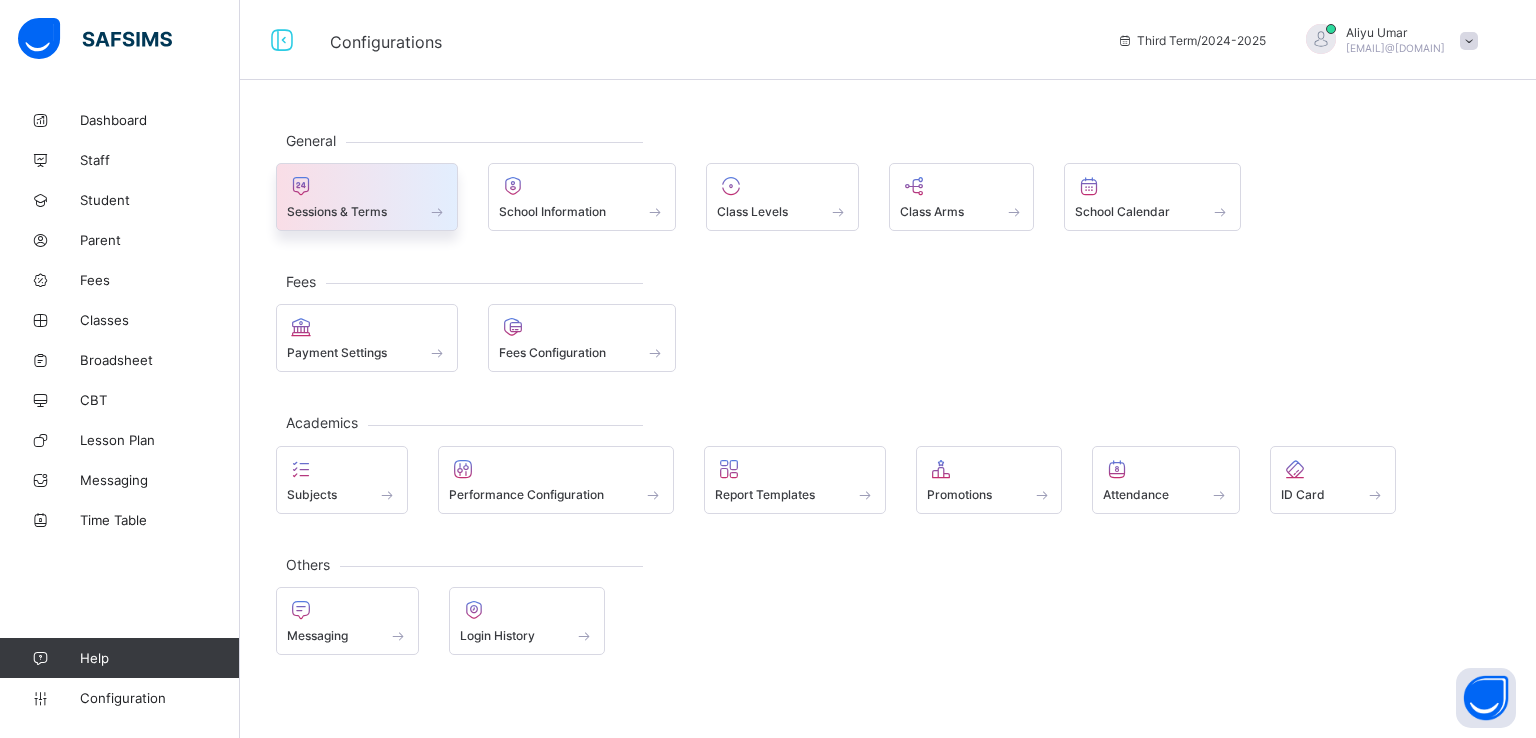 click at bounding box center [367, 200] 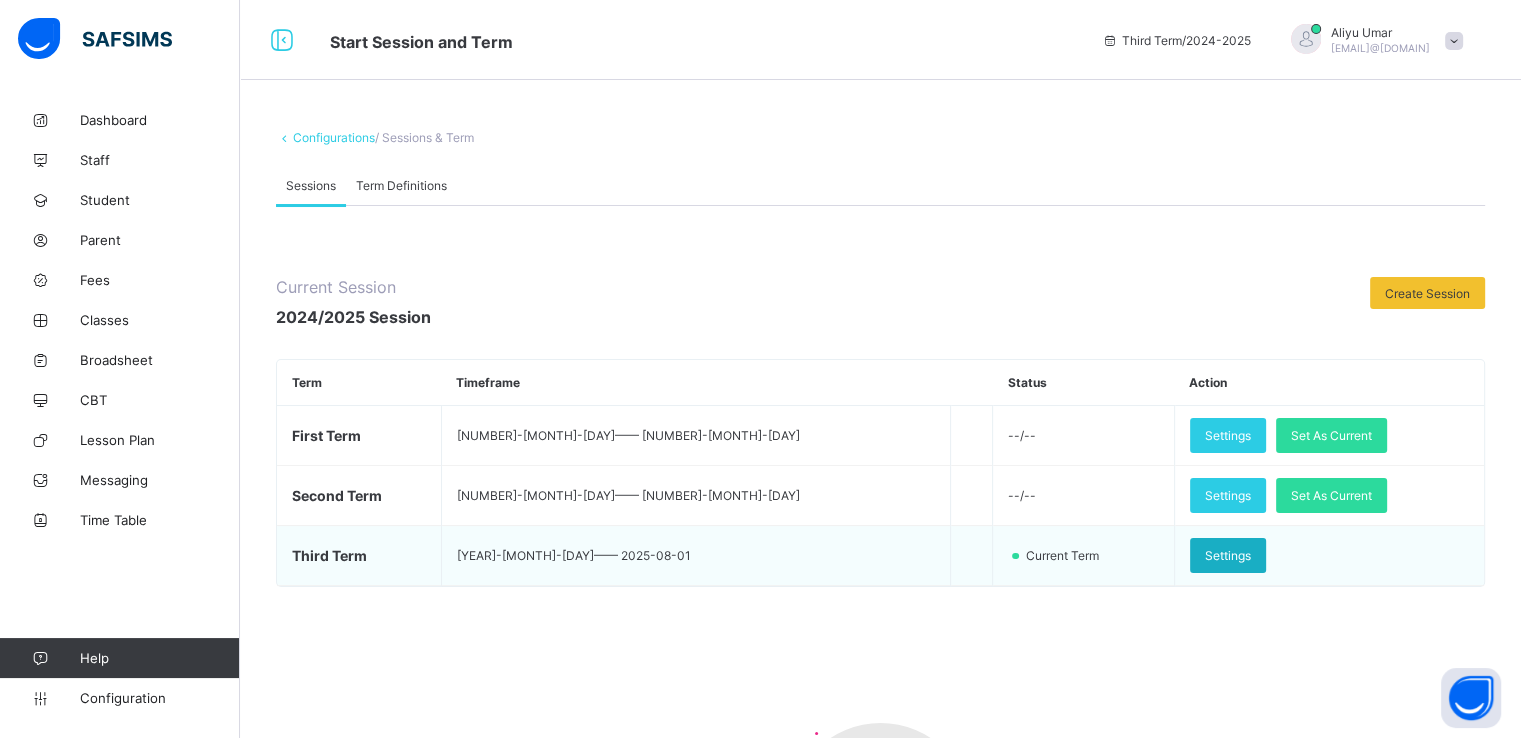 click on "Settings" at bounding box center [1228, 555] 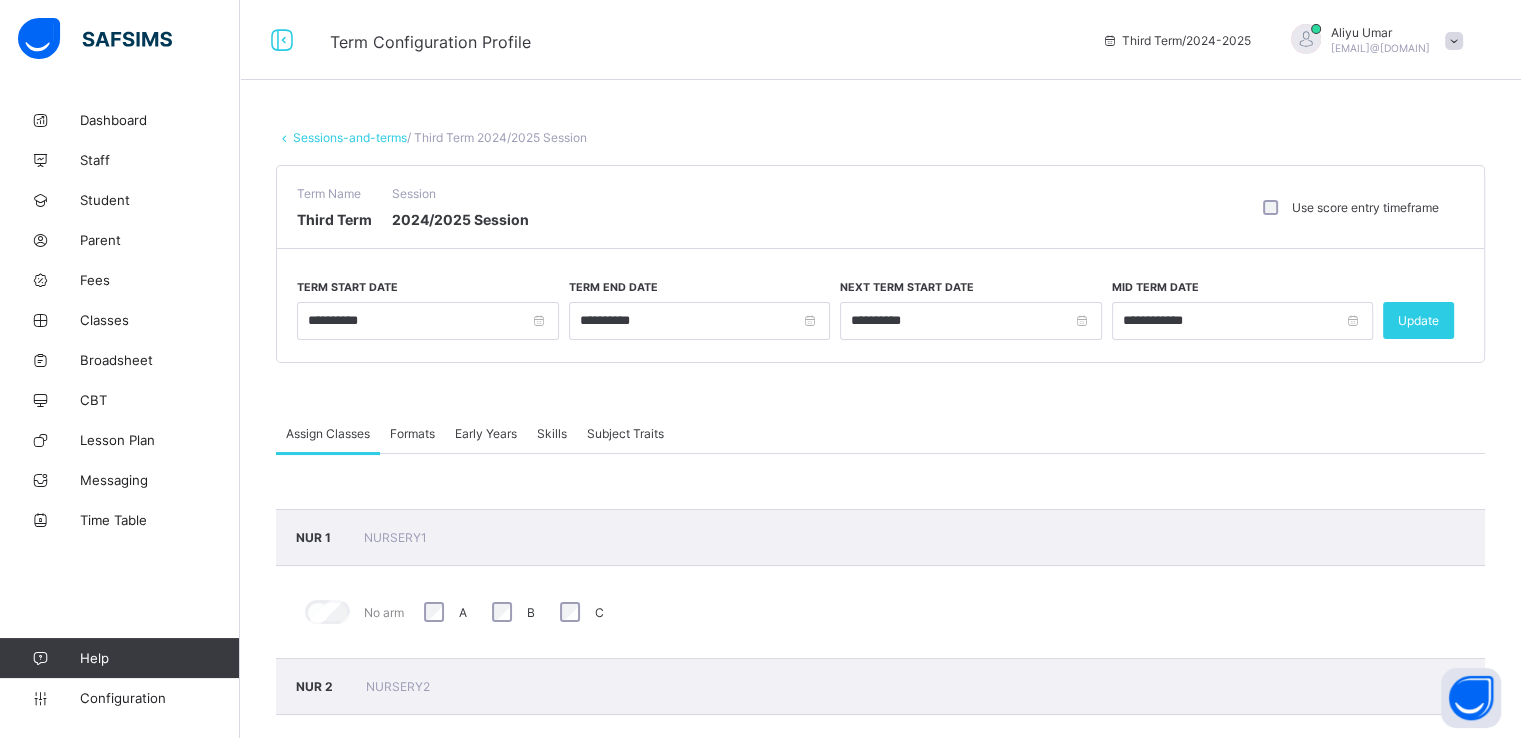 click on "Formats" at bounding box center (412, 433) 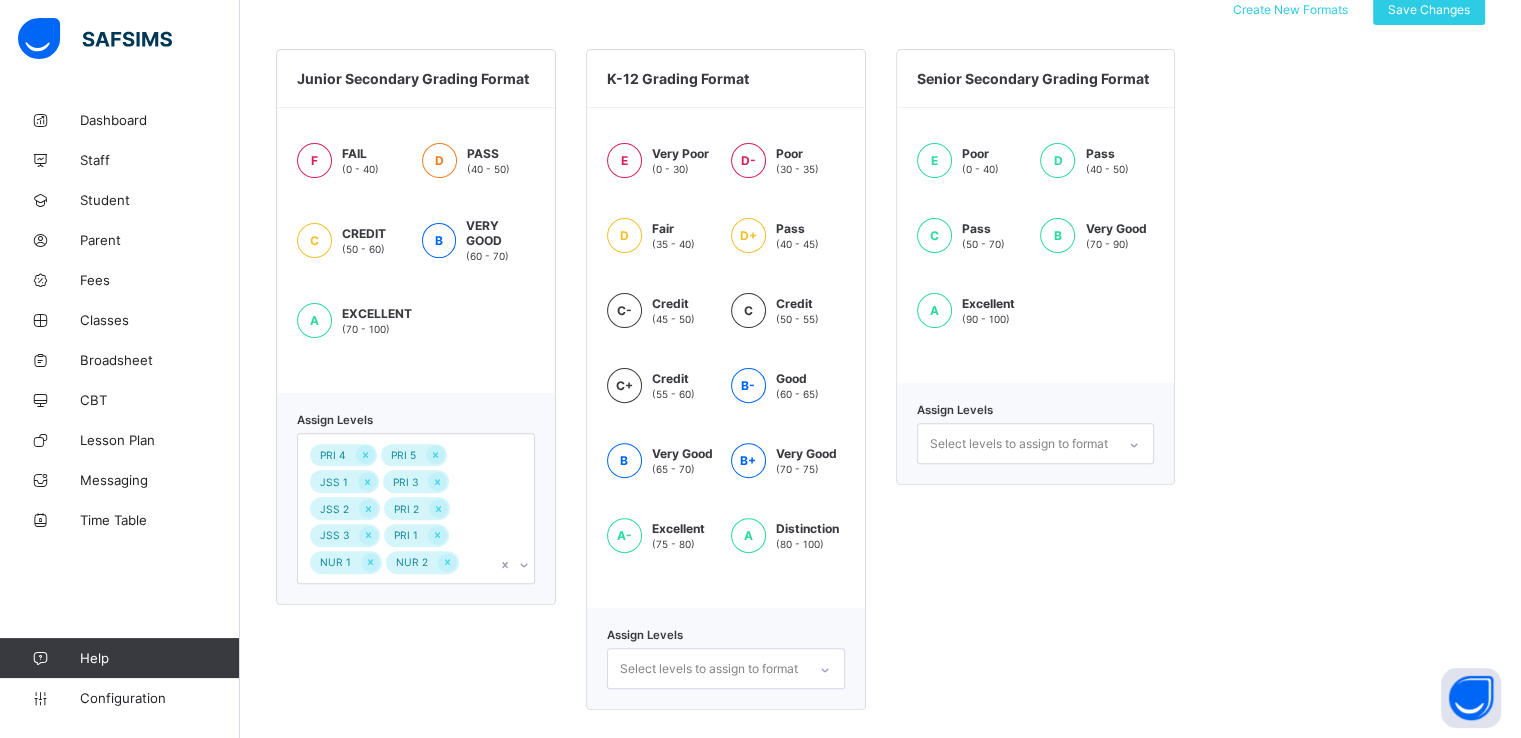 scroll, scrollTop: 574, scrollLeft: 0, axis: vertical 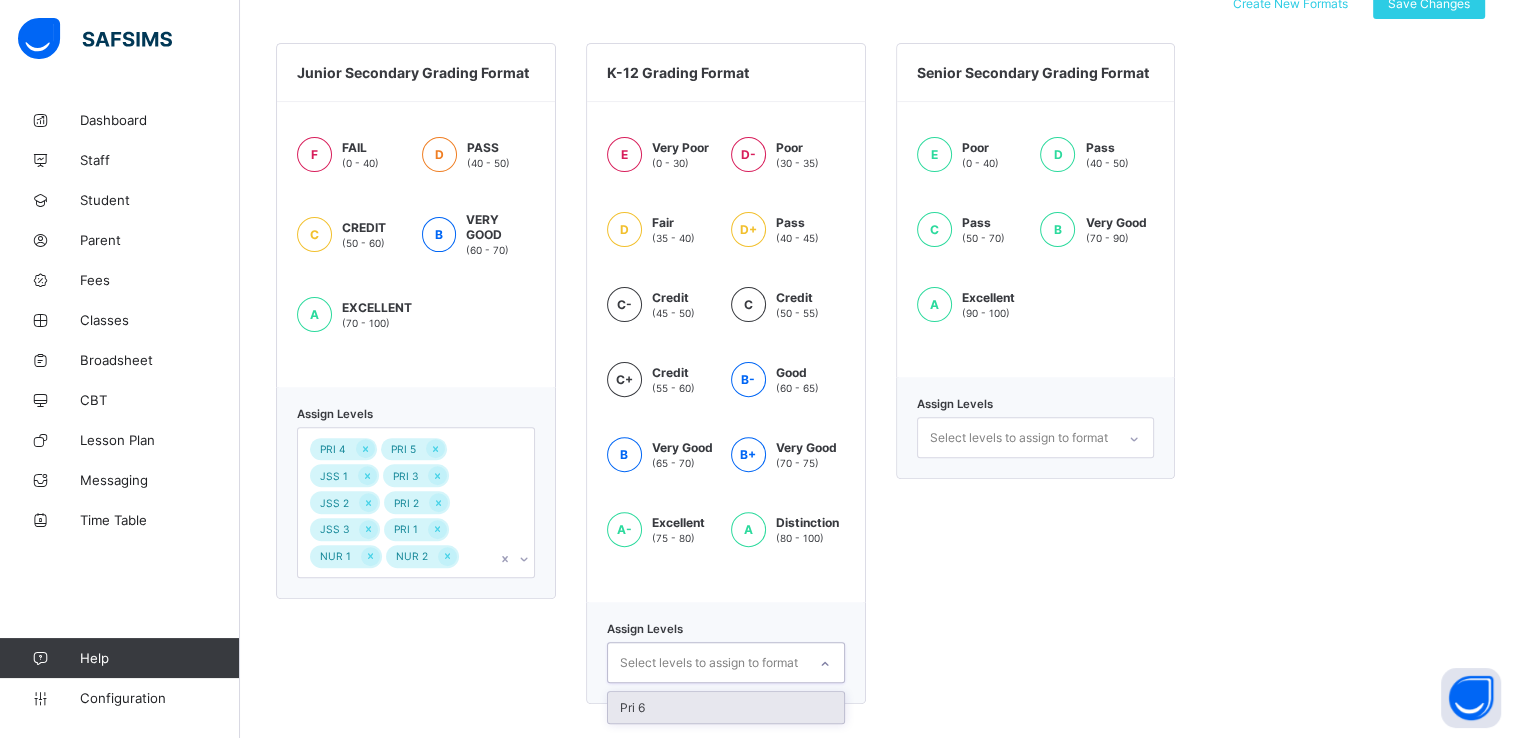 click on "Select levels to assign to format" at bounding box center [707, 662] 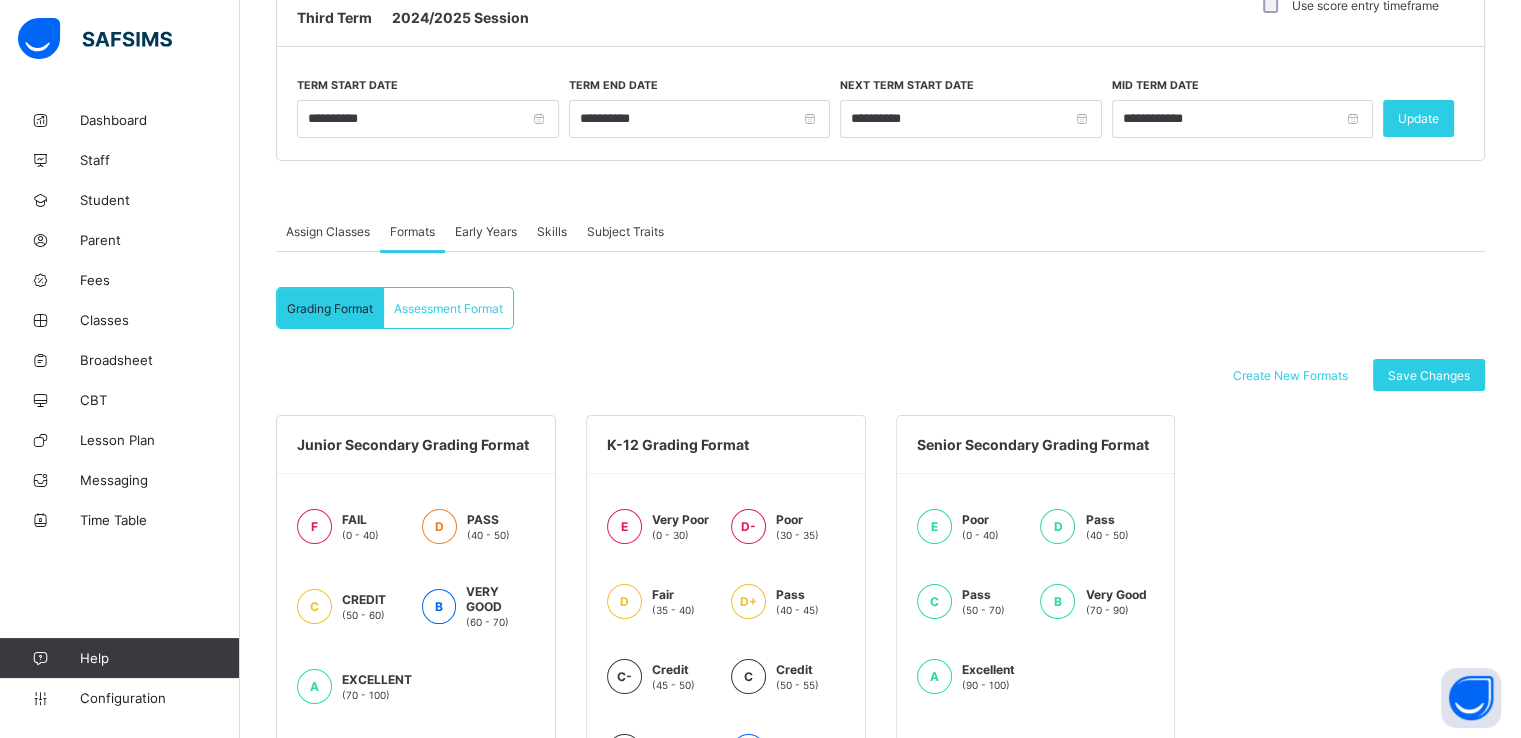 scroll, scrollTop: 197, scrollLeft: 0, axis: vertical 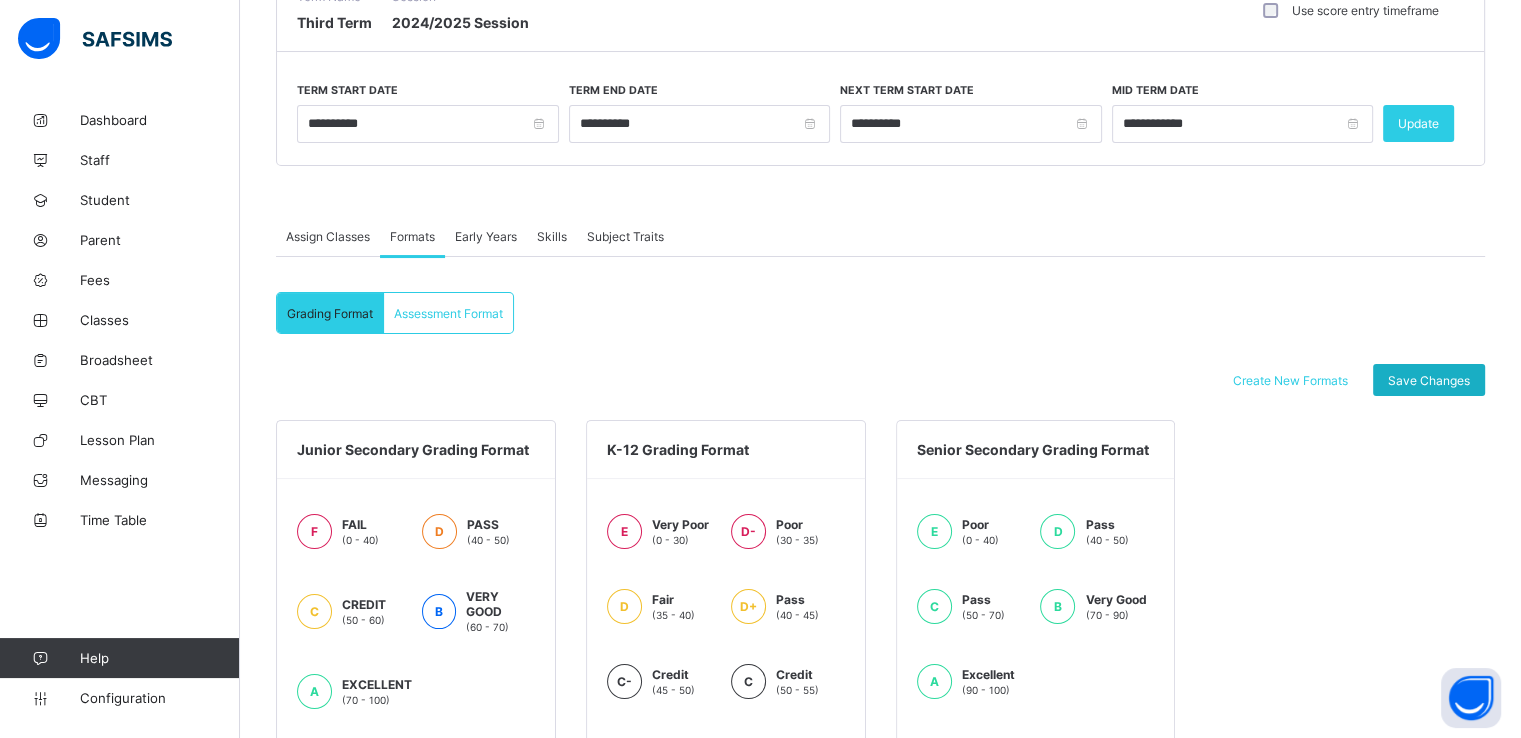 click on "Save Changes" at bounding box center [1429, 380] 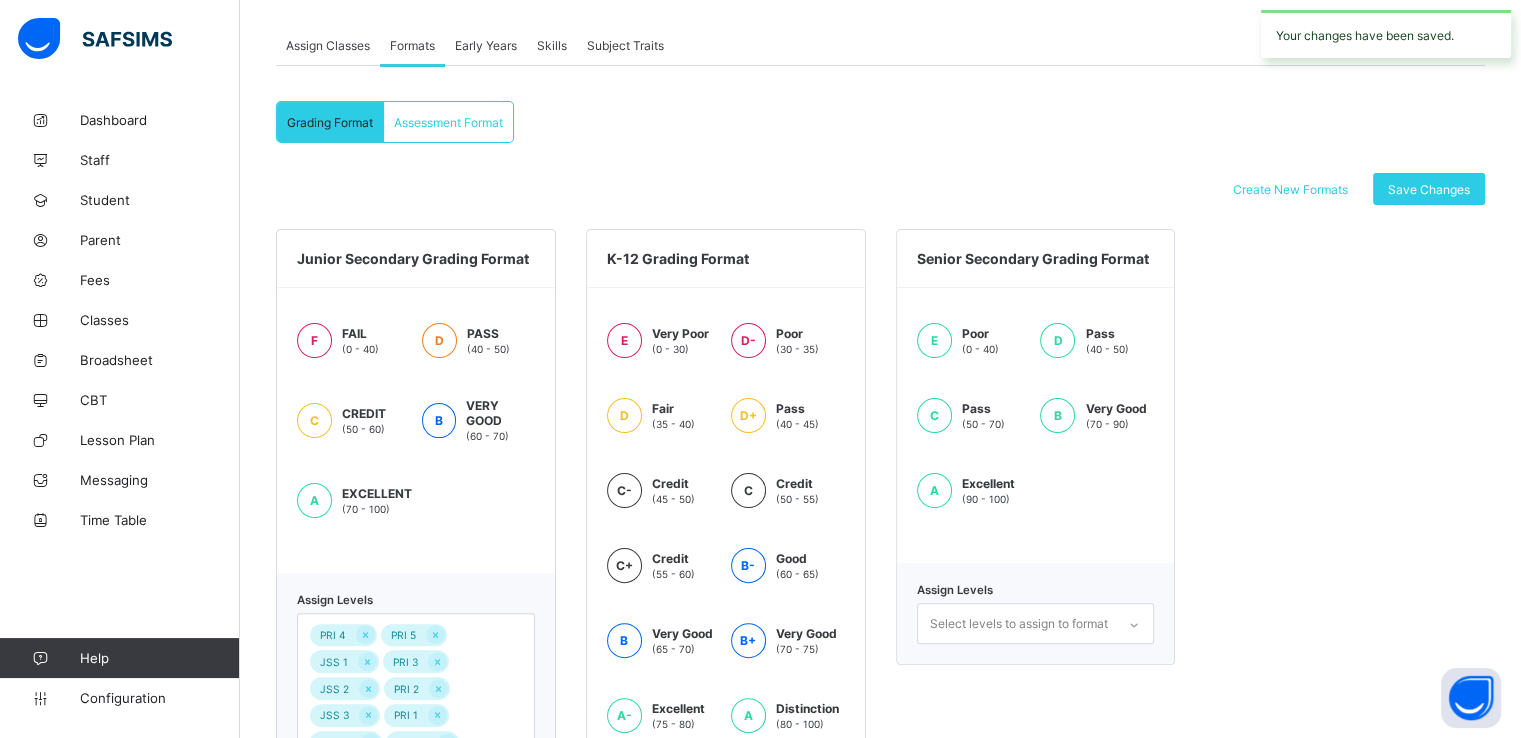 scroll, scrollTop: 577, scrollLeft: 0, axis: vertical 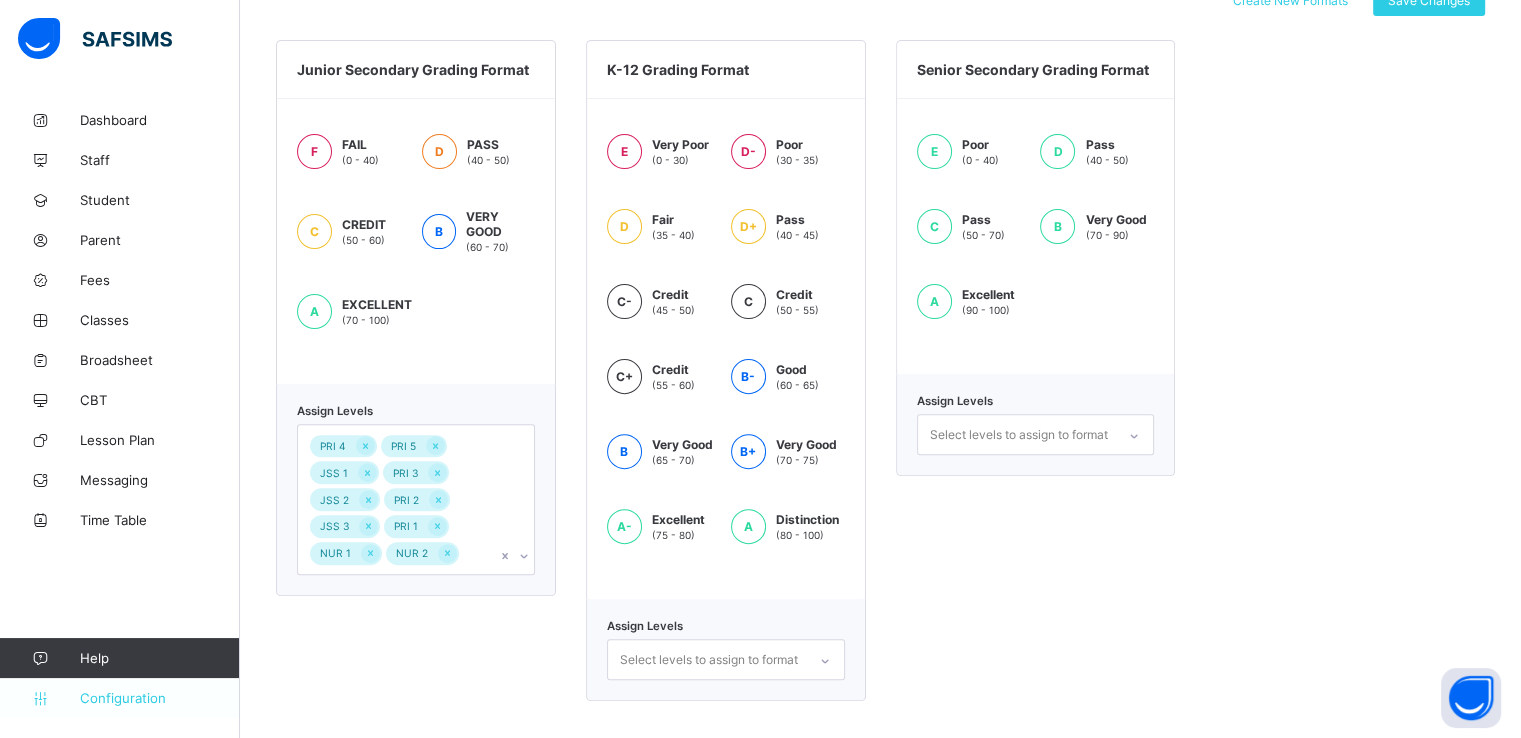 click on "Configuration" at bounding box center [159, 698] 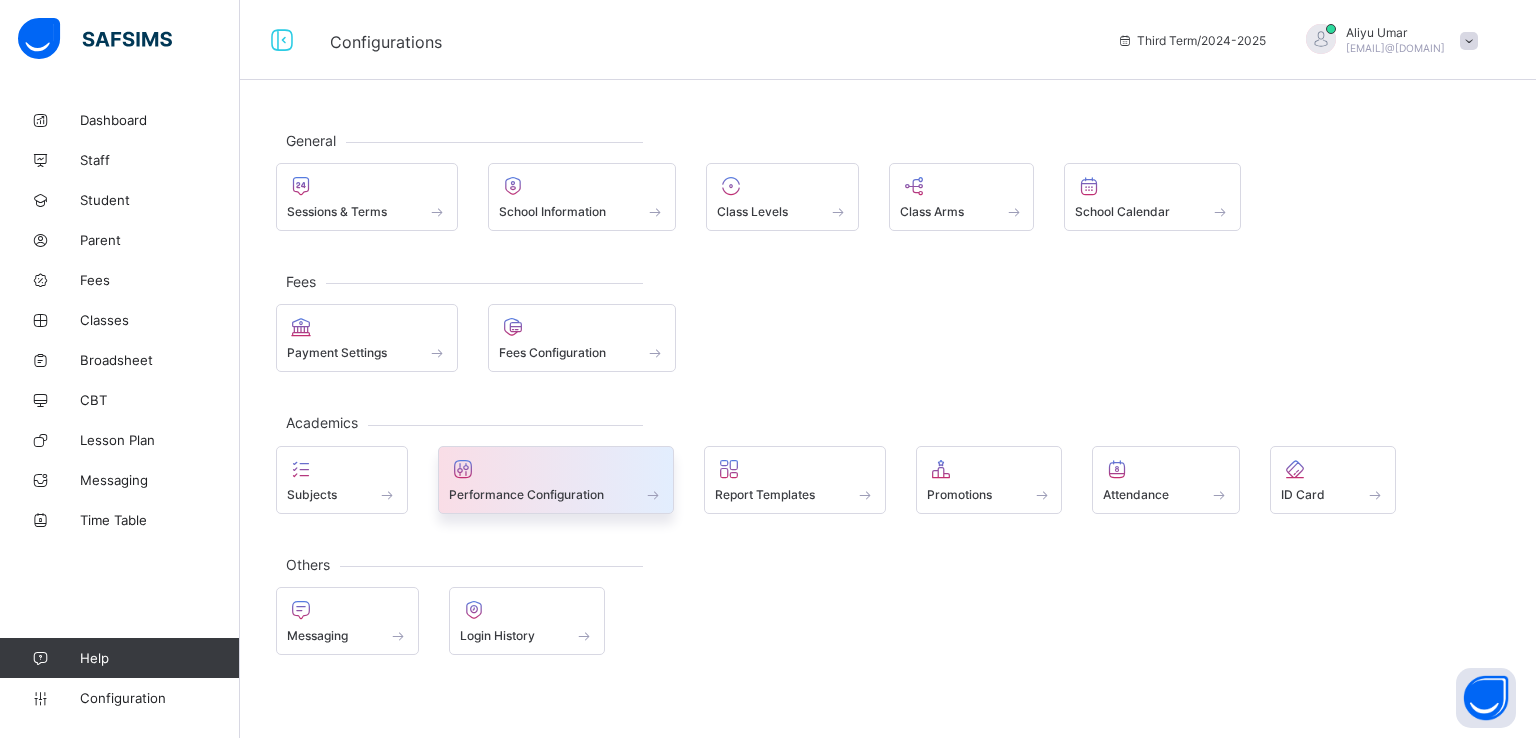 click at bounding box center (556, 483) 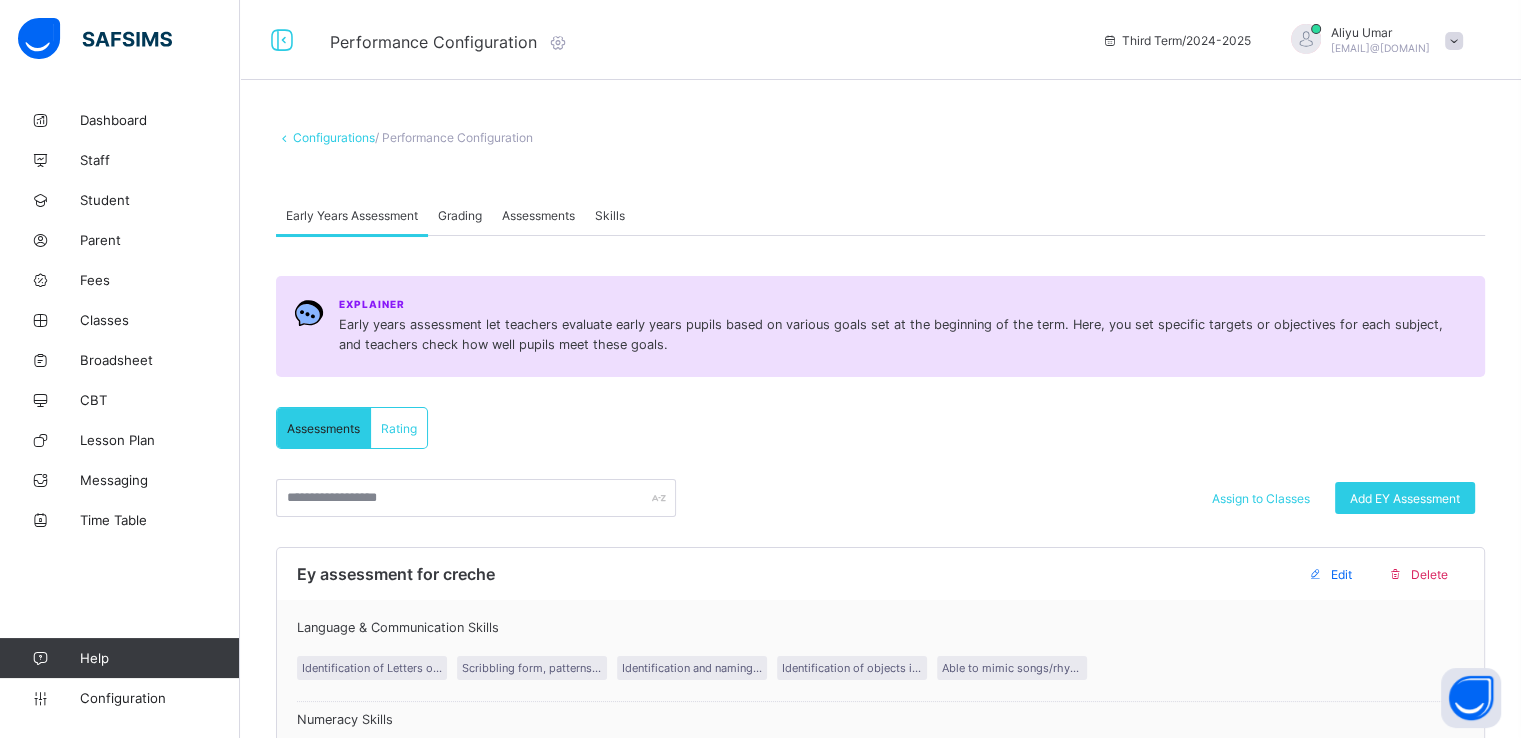 click on "Grading" at bounding box center [460, 215] 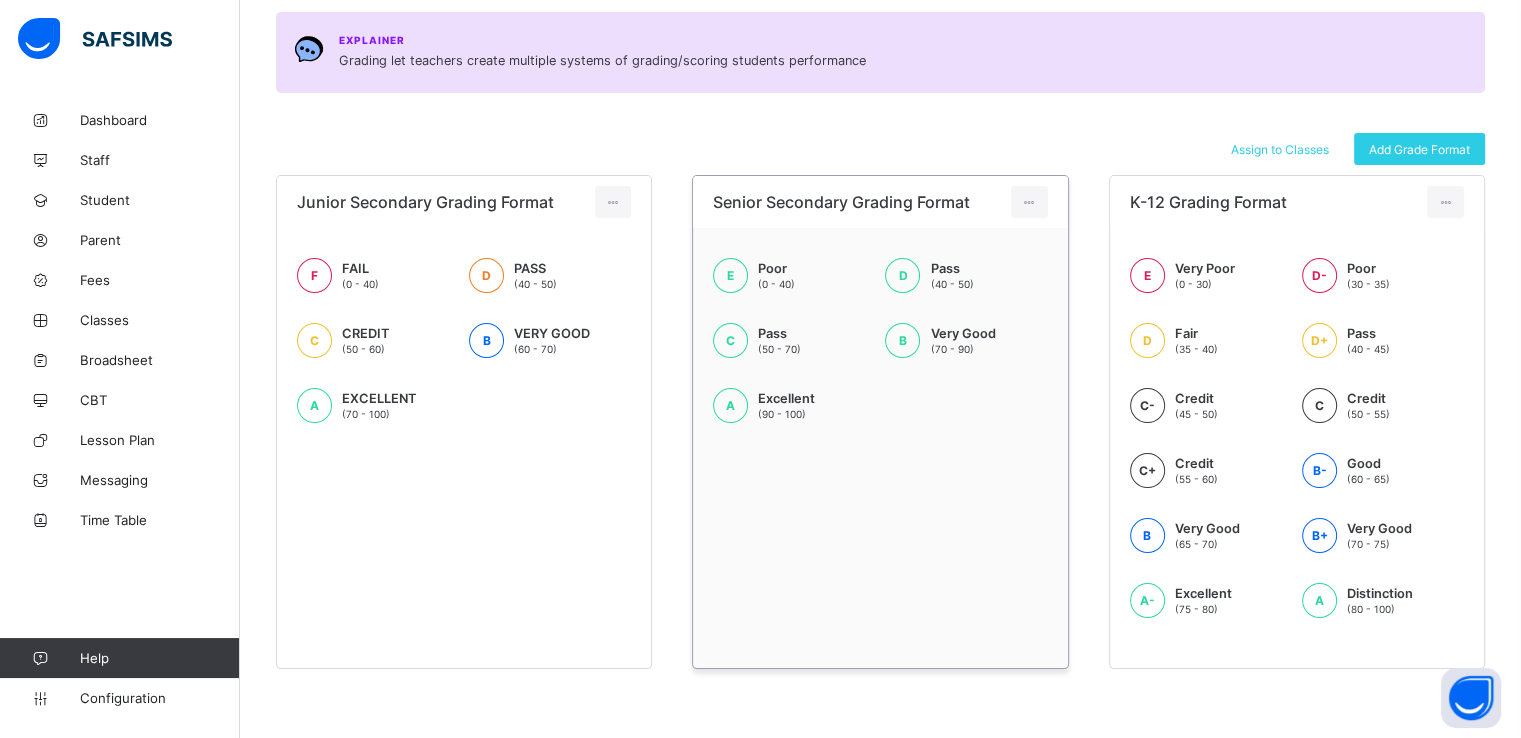 scroll, scrollTop: 0, scrollLeft: 0, axis: both 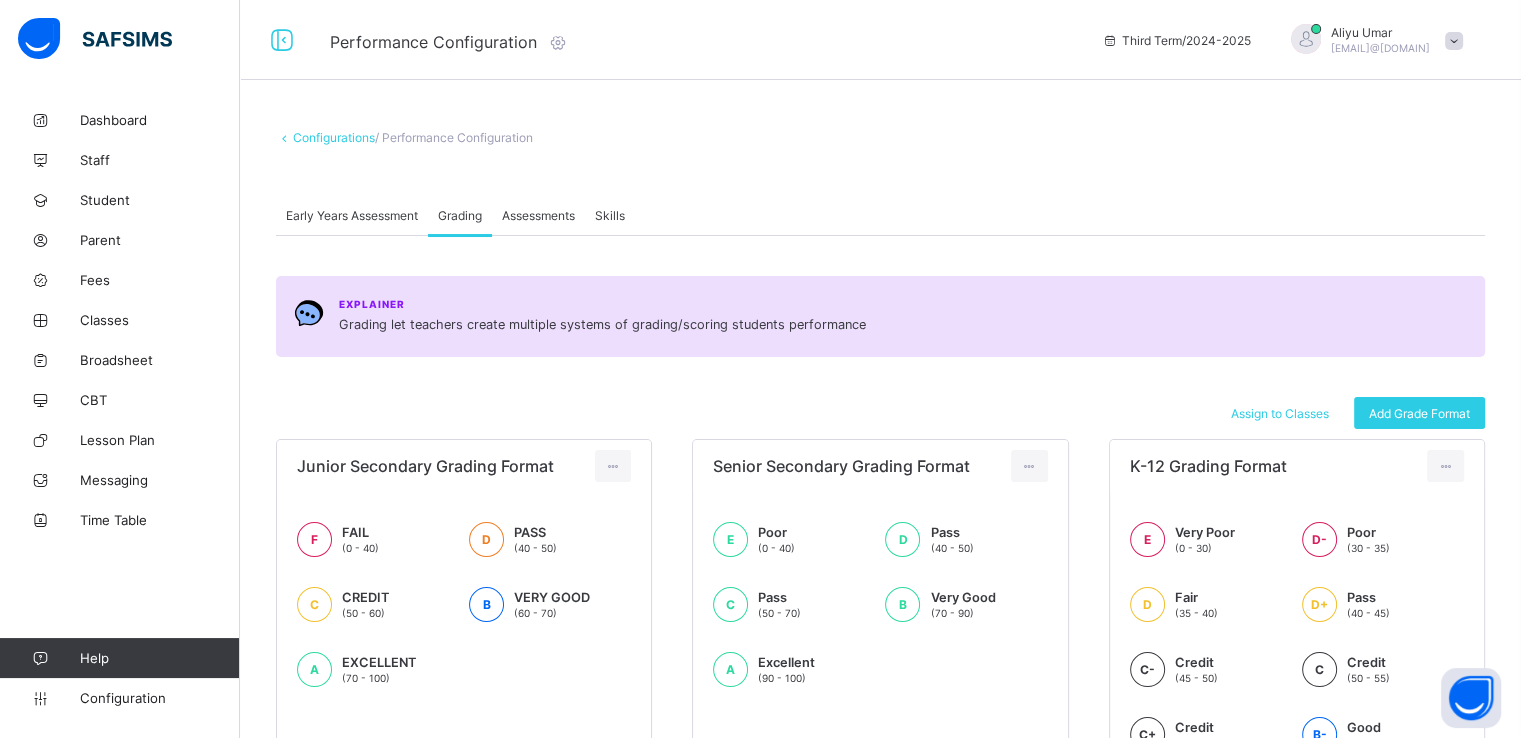 click on "Configurations" at bounding box center (334, 137) 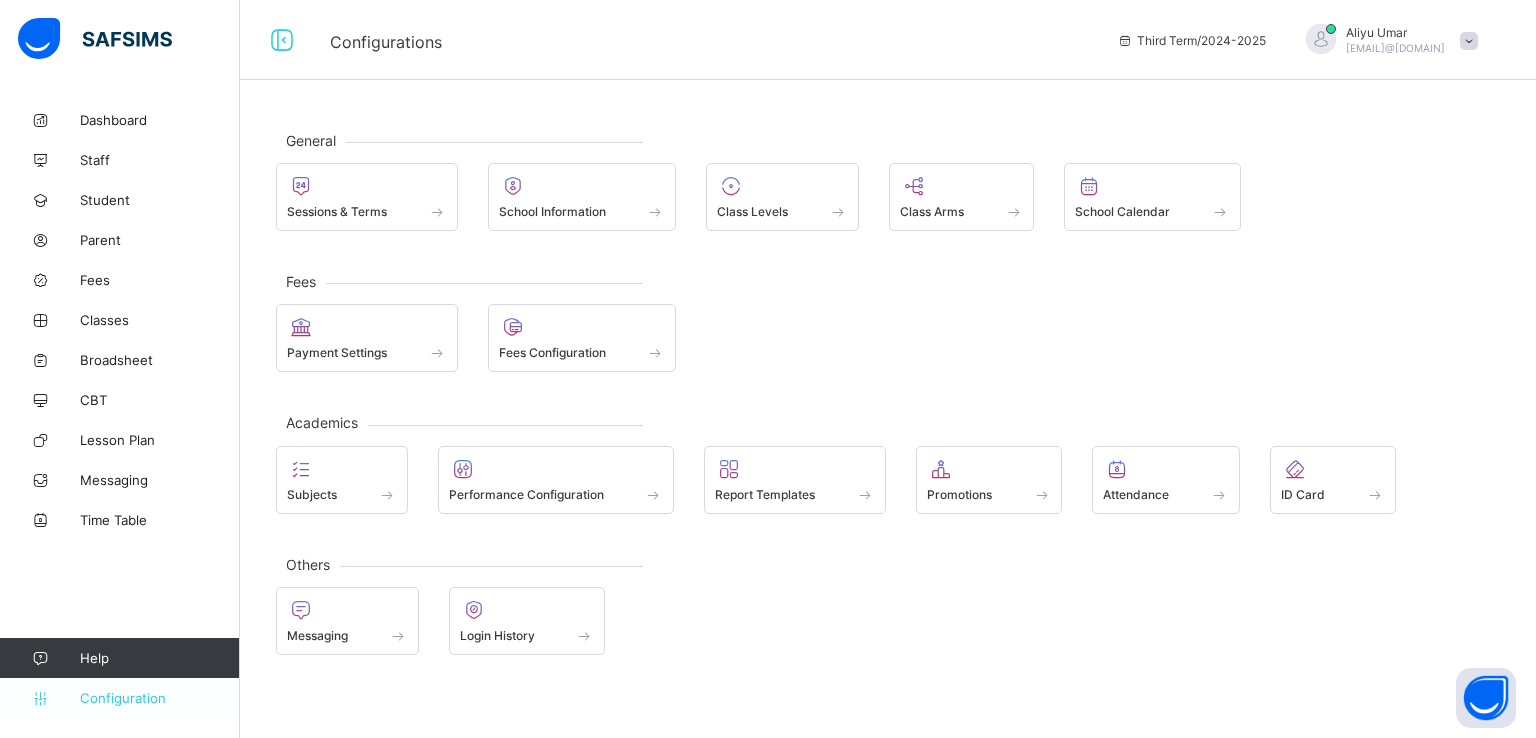 click on "Configuration" at bounding box center (159, 698) 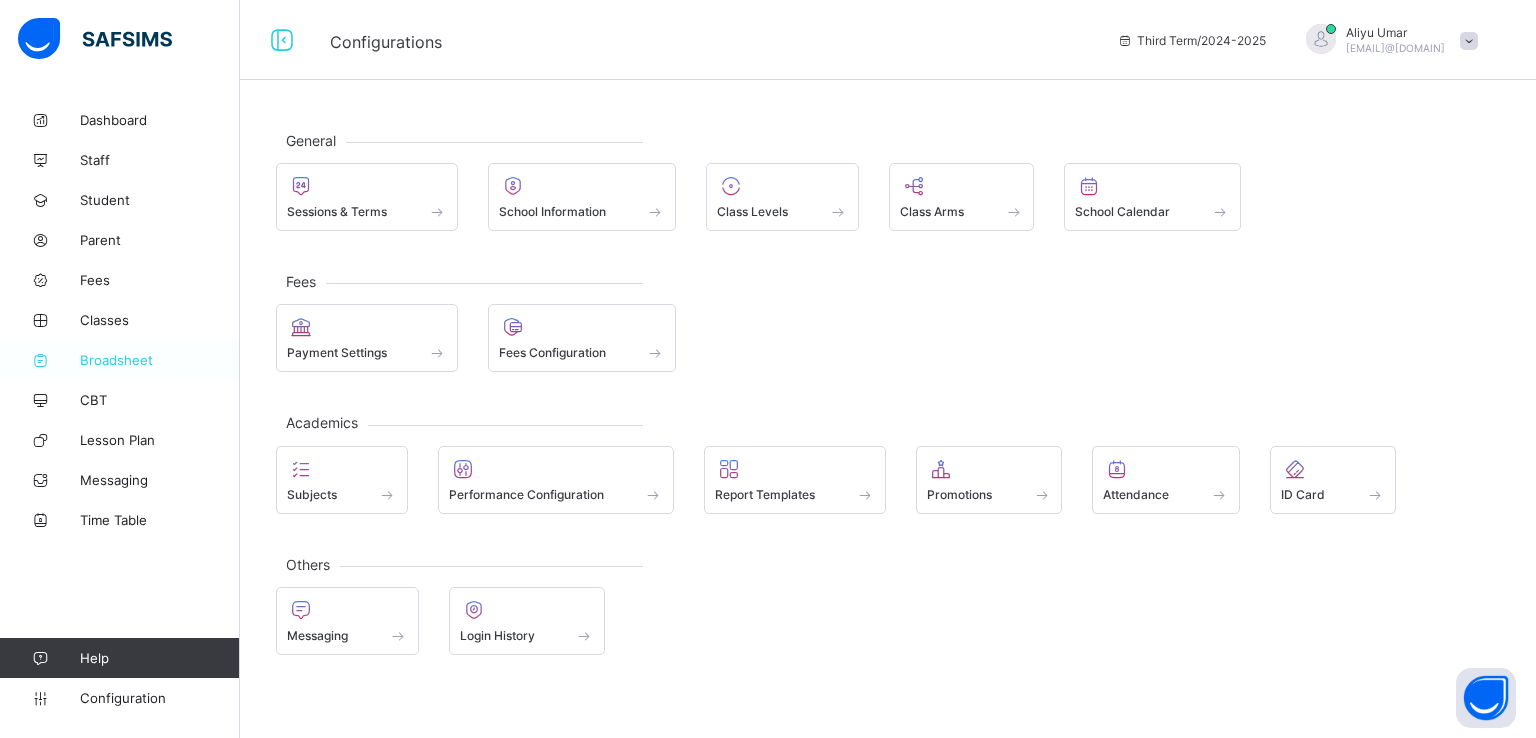 click on "Broadsheet" at bounding box center (120, 360) 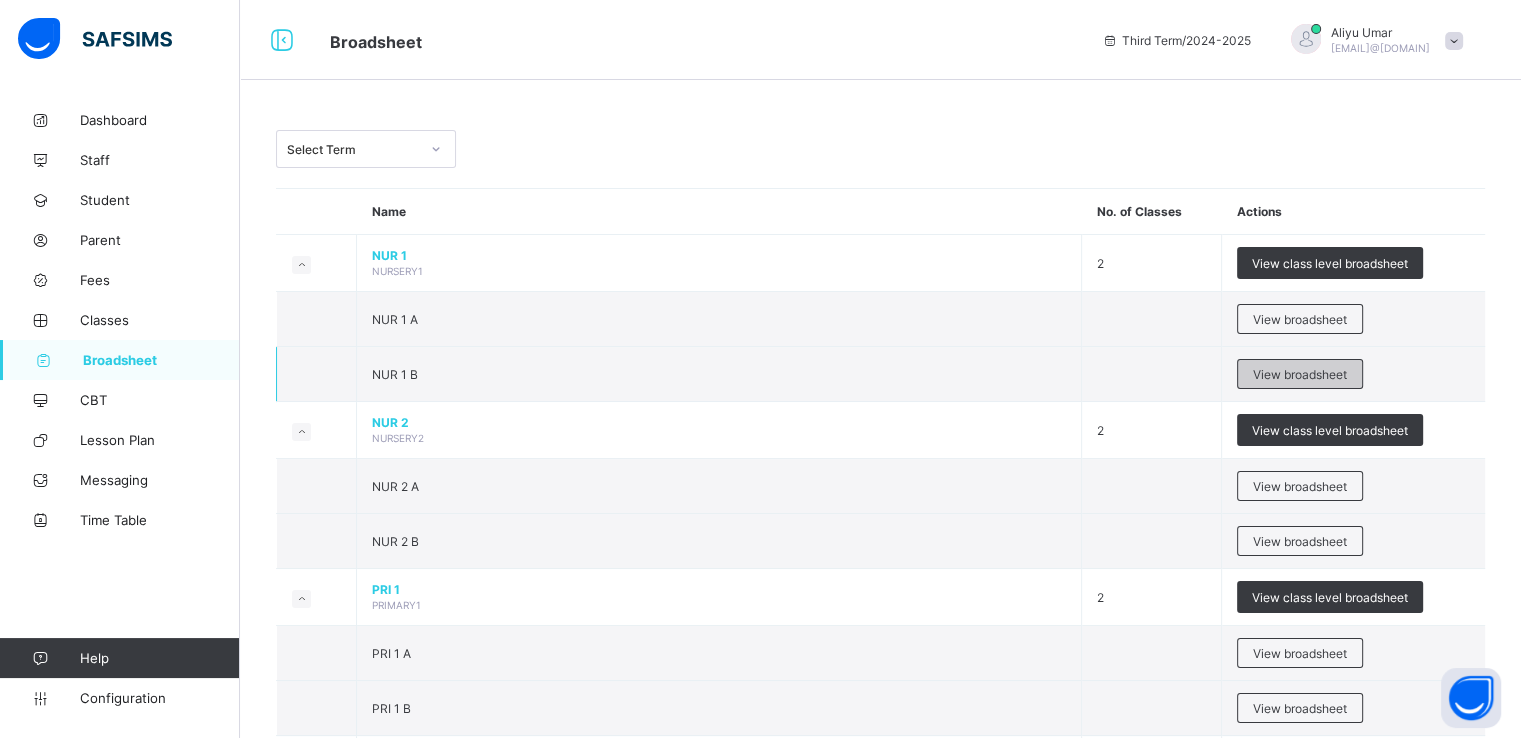 click on "View broadsheet" at bounding box center [1300, 374] 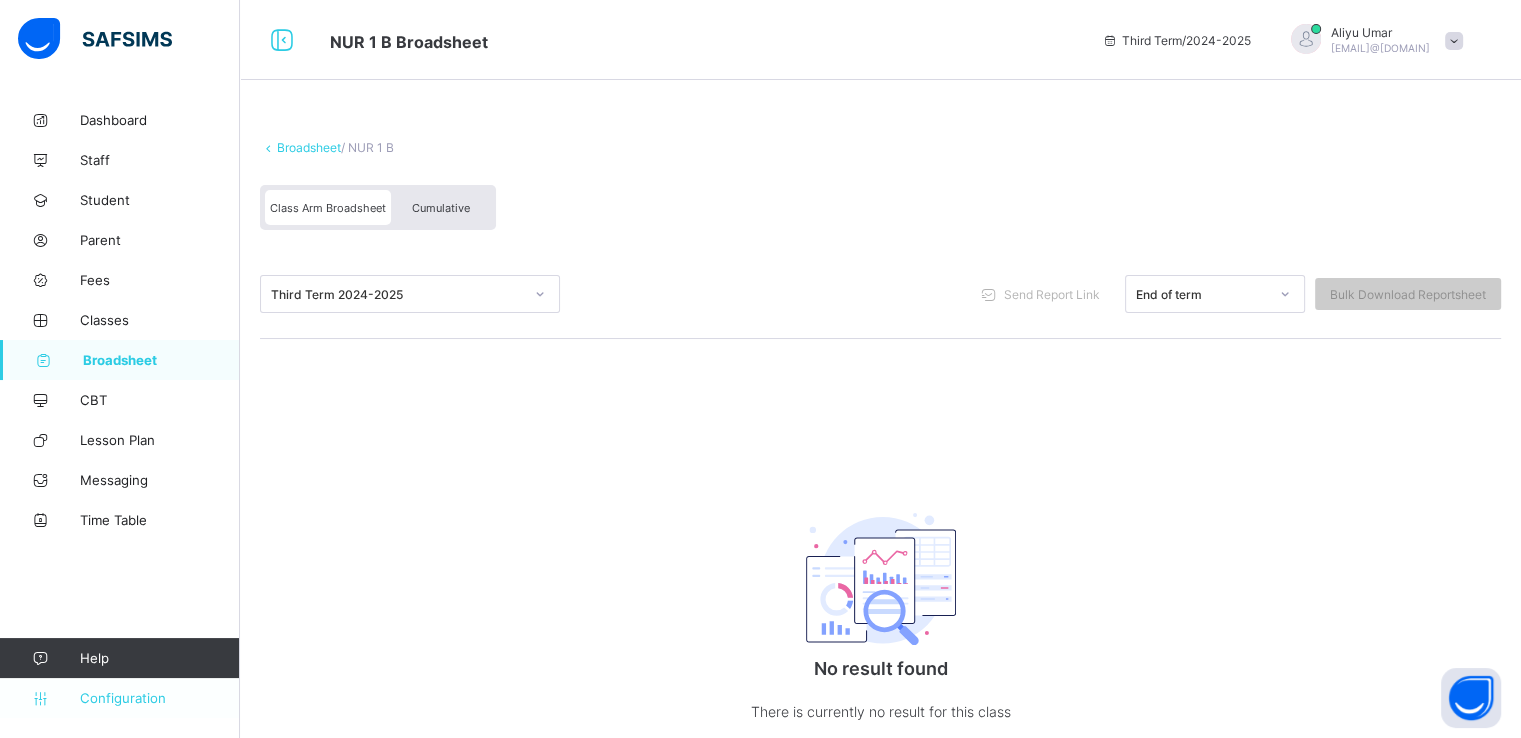 click on "Configuration" at bounding box center (159, 698) 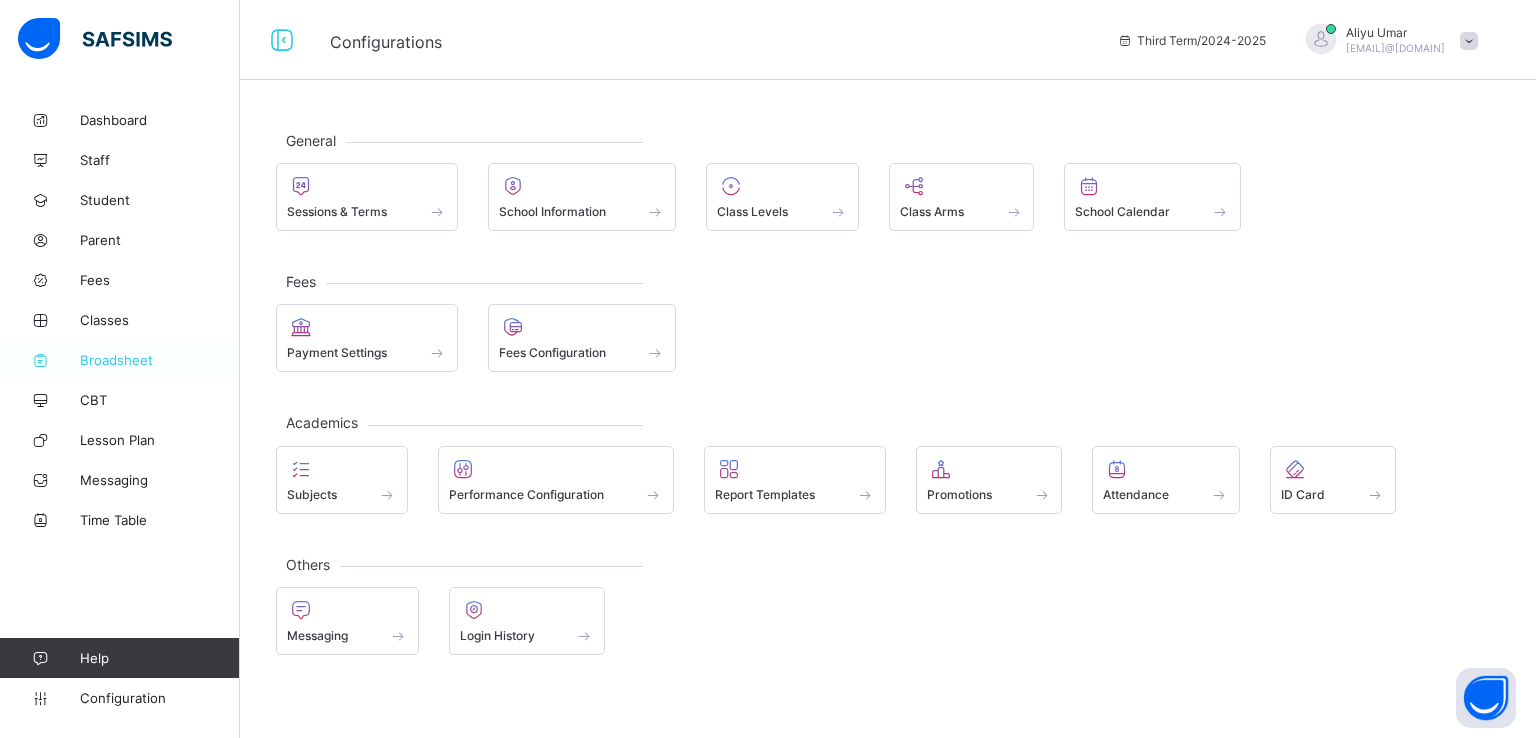click on "Broadsheet" at bounding box center (120, 360) 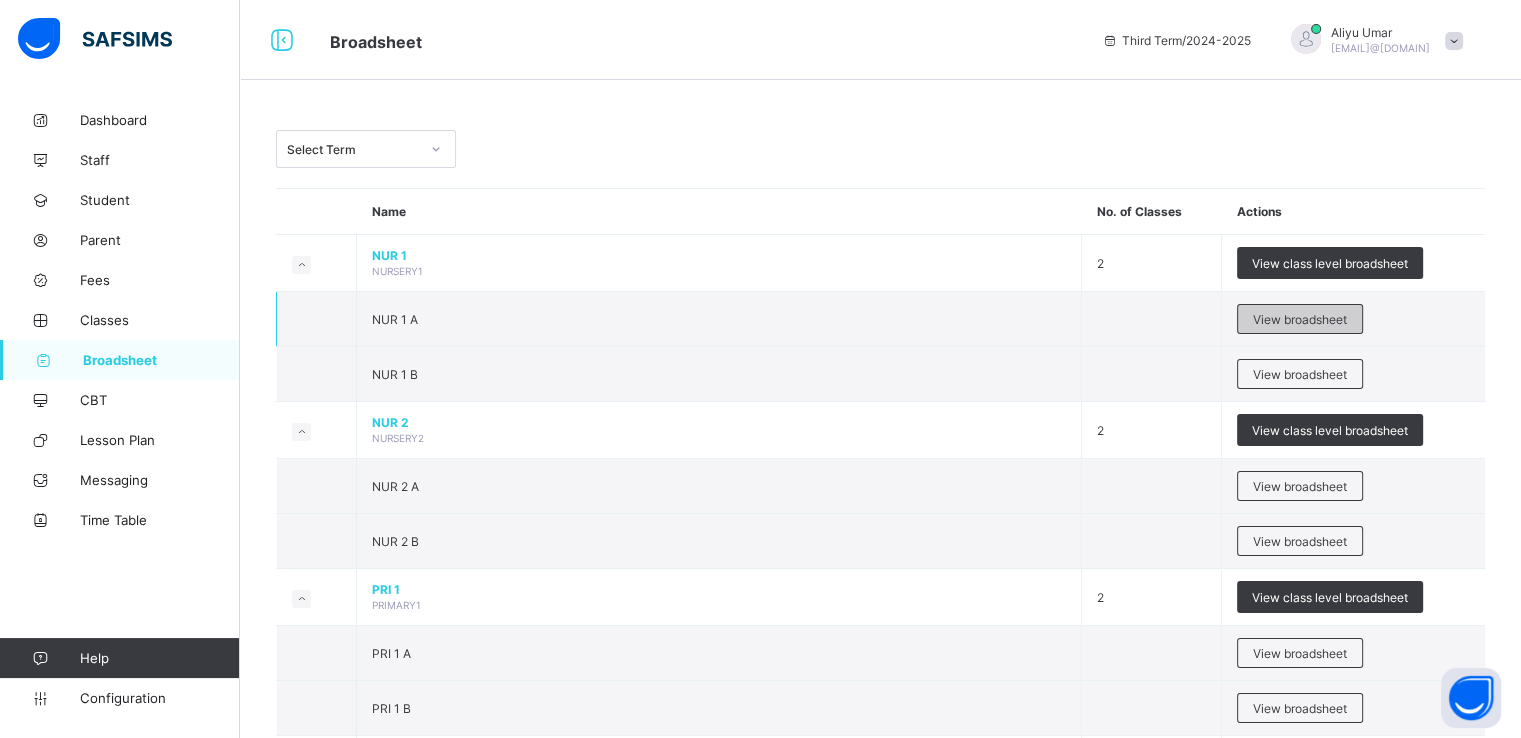 click on "View broadsheet" at bounding box center [1300, 319] 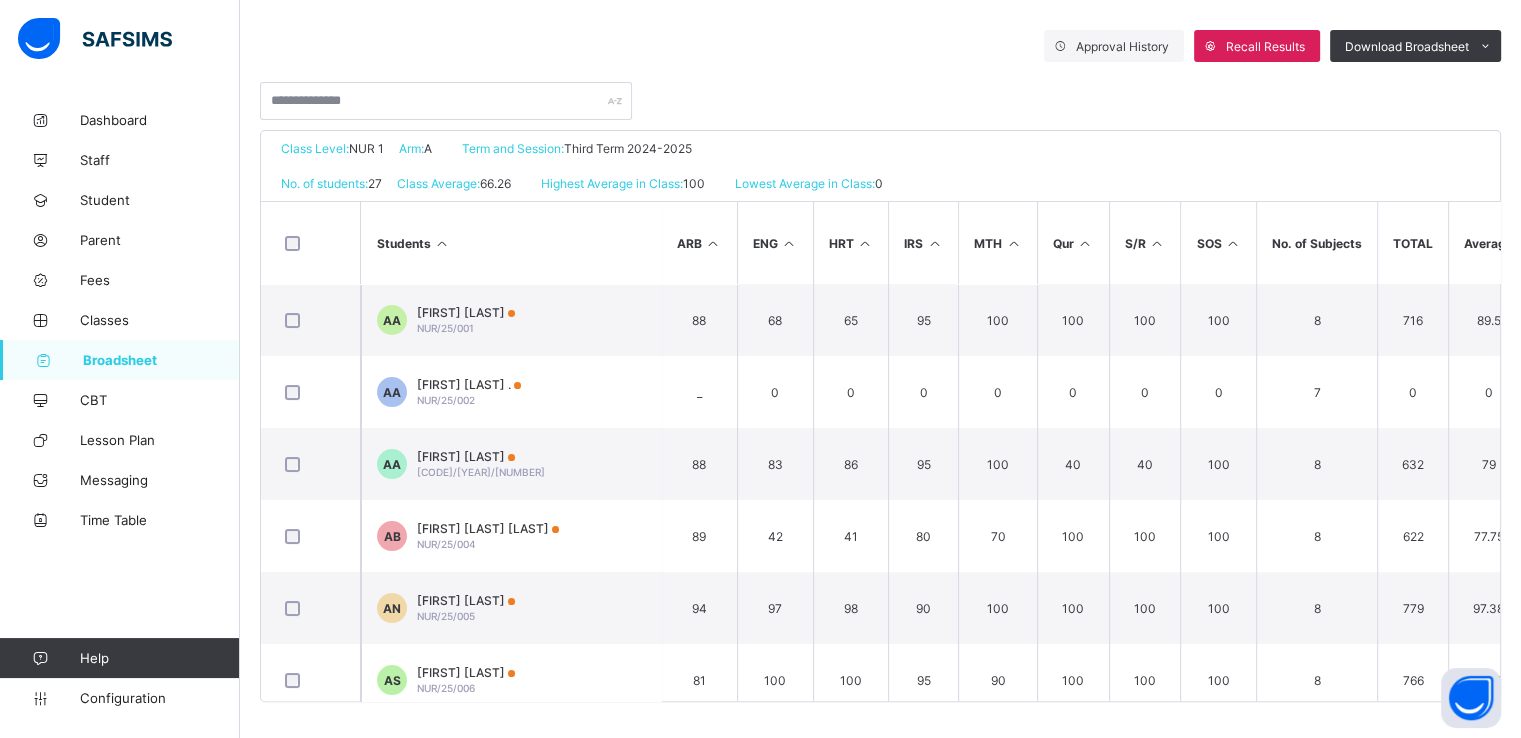 scroll, scrollTop: 344, scrollLeft: 0, axis: vertical 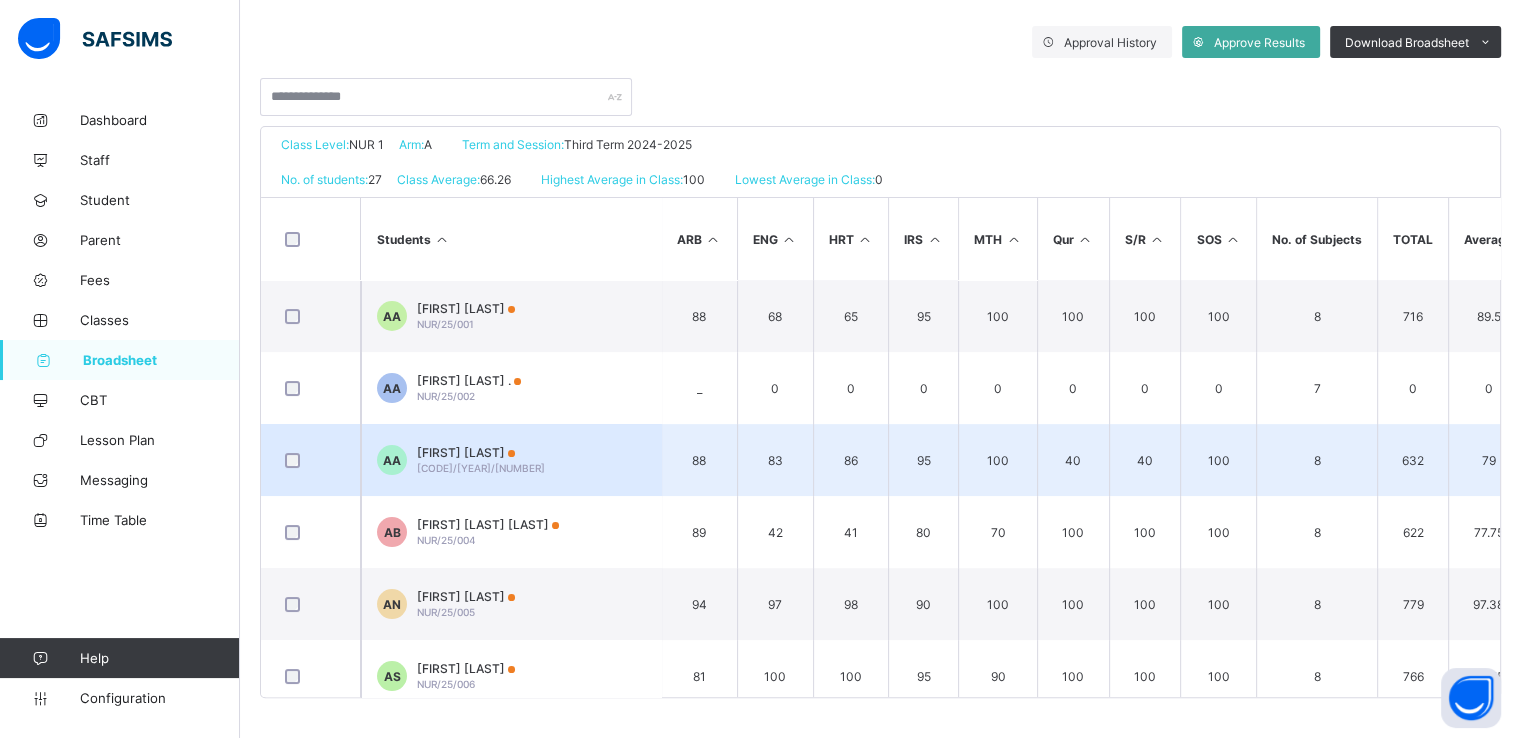 click on "ADAMU  AHMAD" at bounding box center [481, 452] 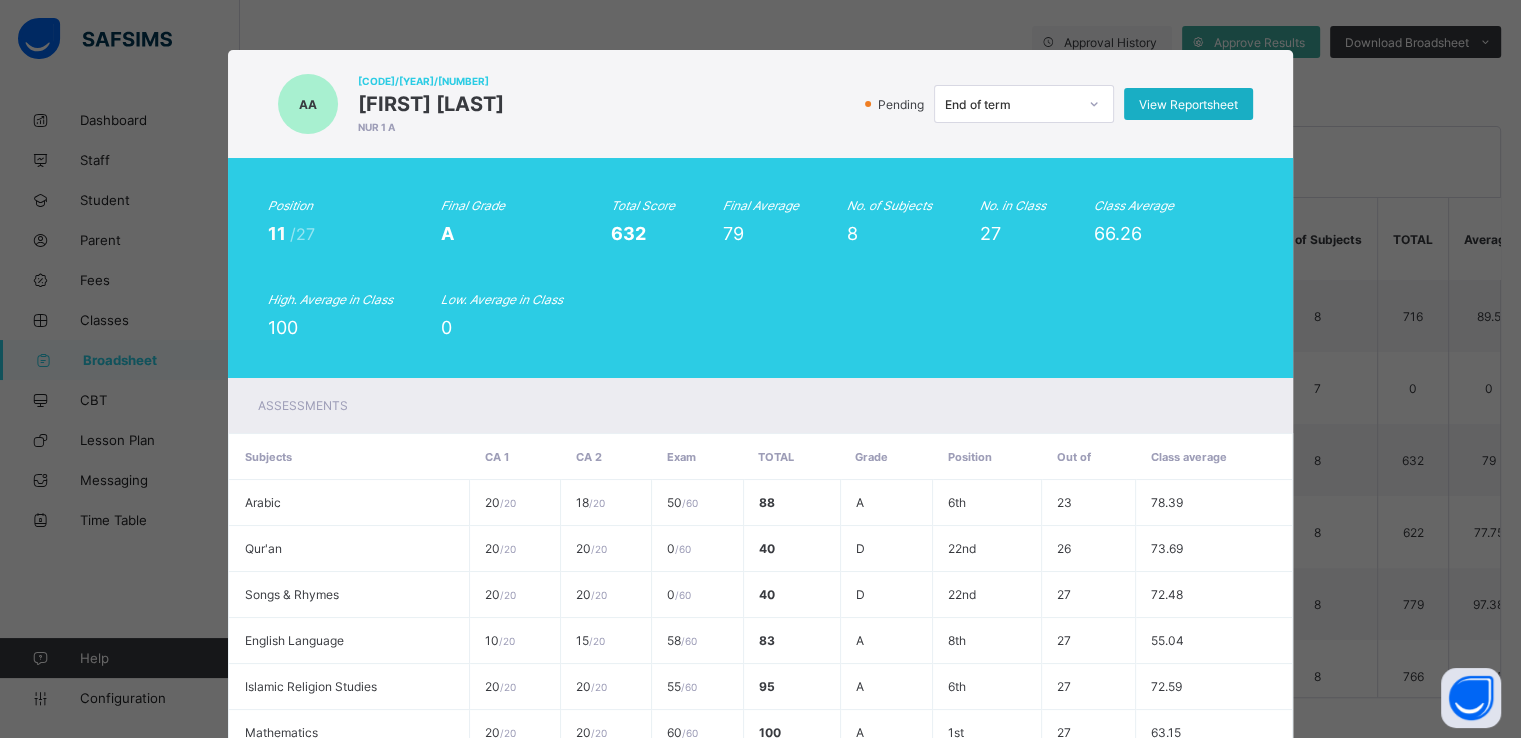click on "View Reportsheet" at bounding box center [1188, 104] 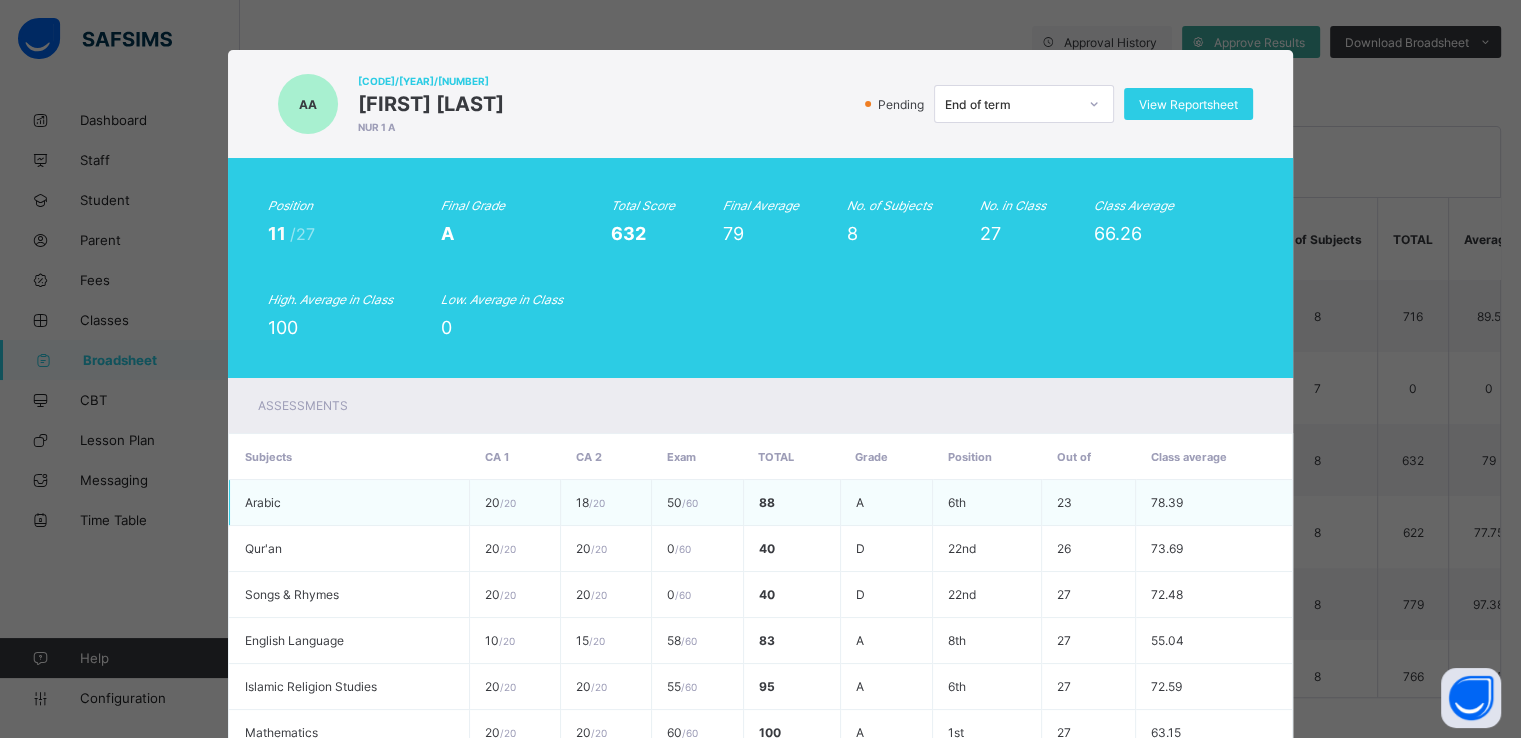 scroll, scrollTop: 294, scrollLeft: 0, axis: vertical 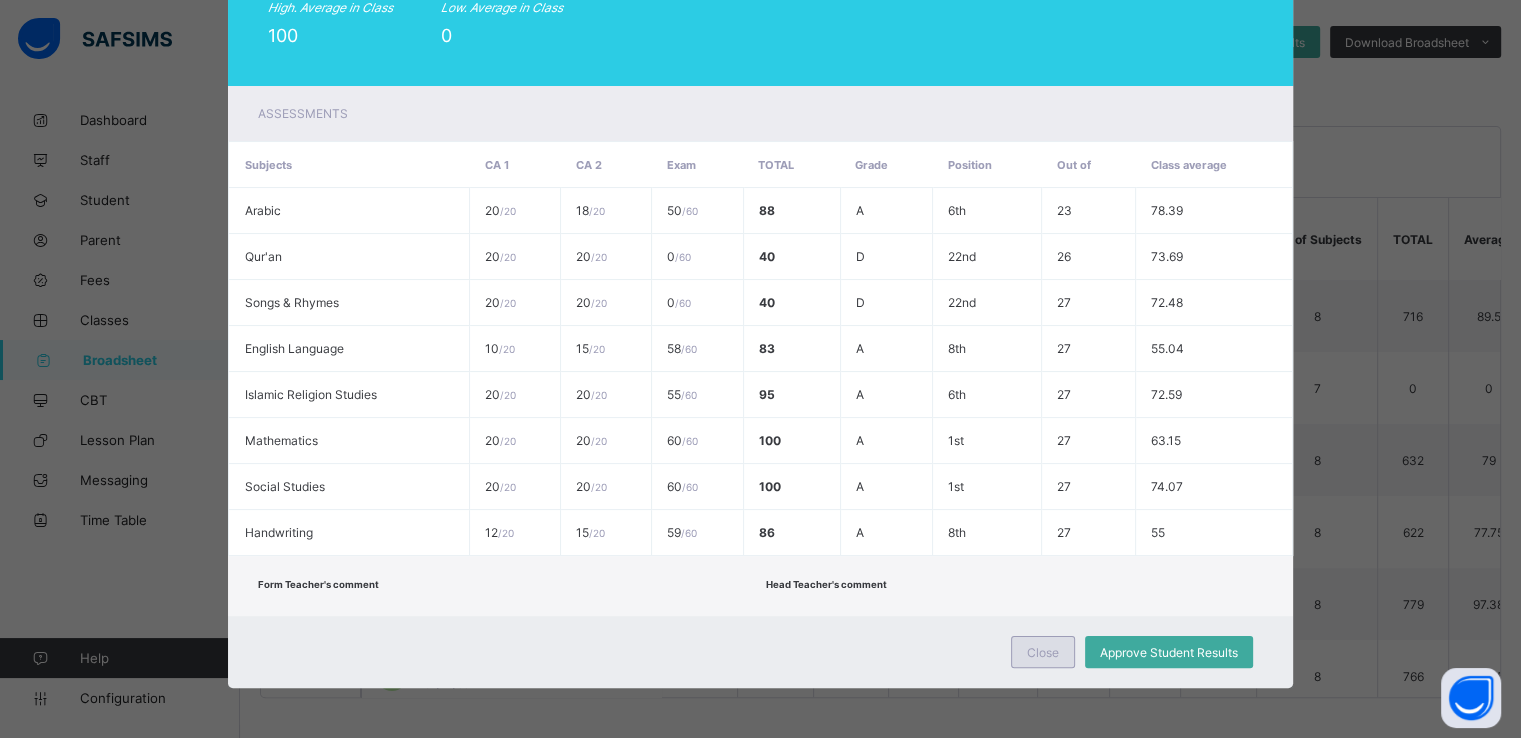 click on "Close" at bounding box center (1043, 652) 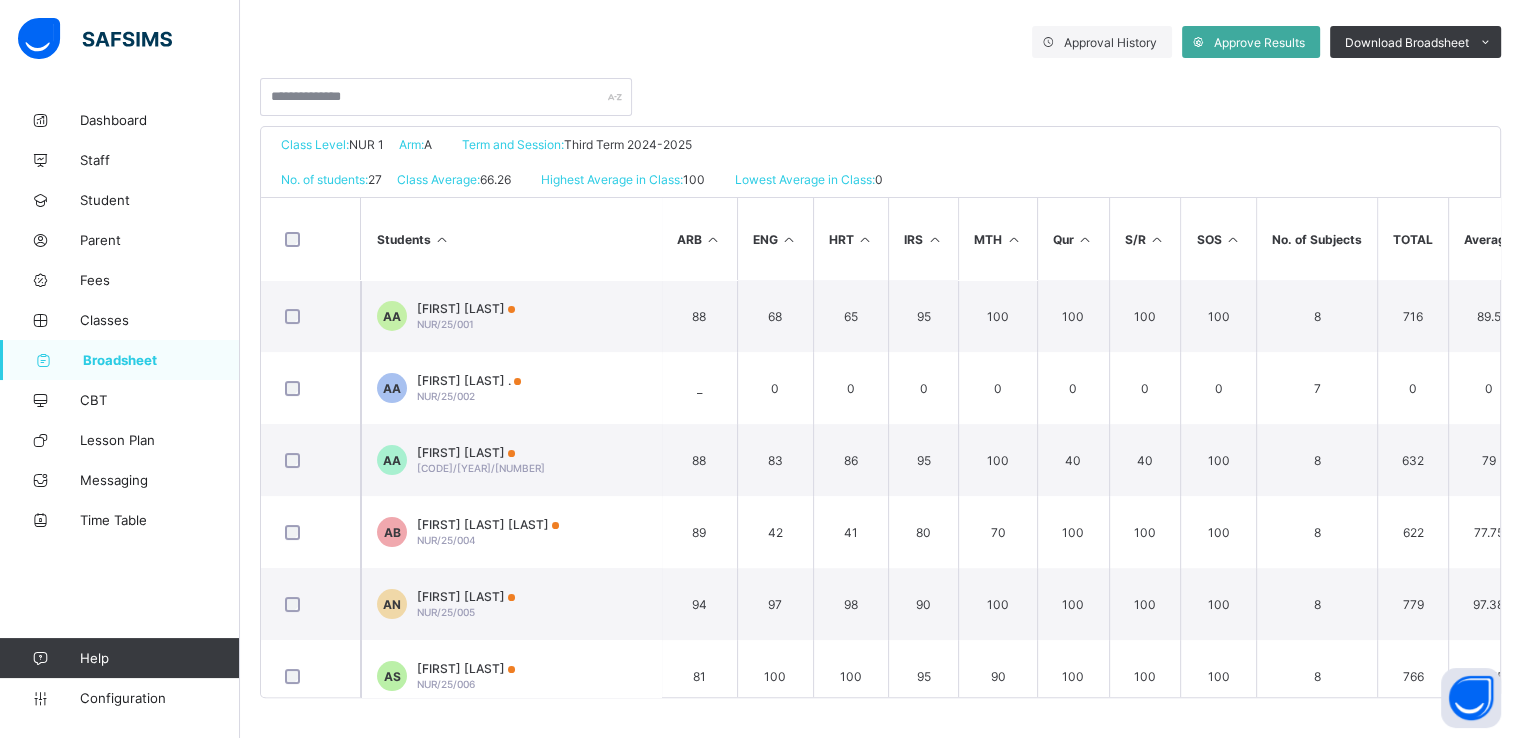 click on "Broadsheet" at bounding box center [161, 360] 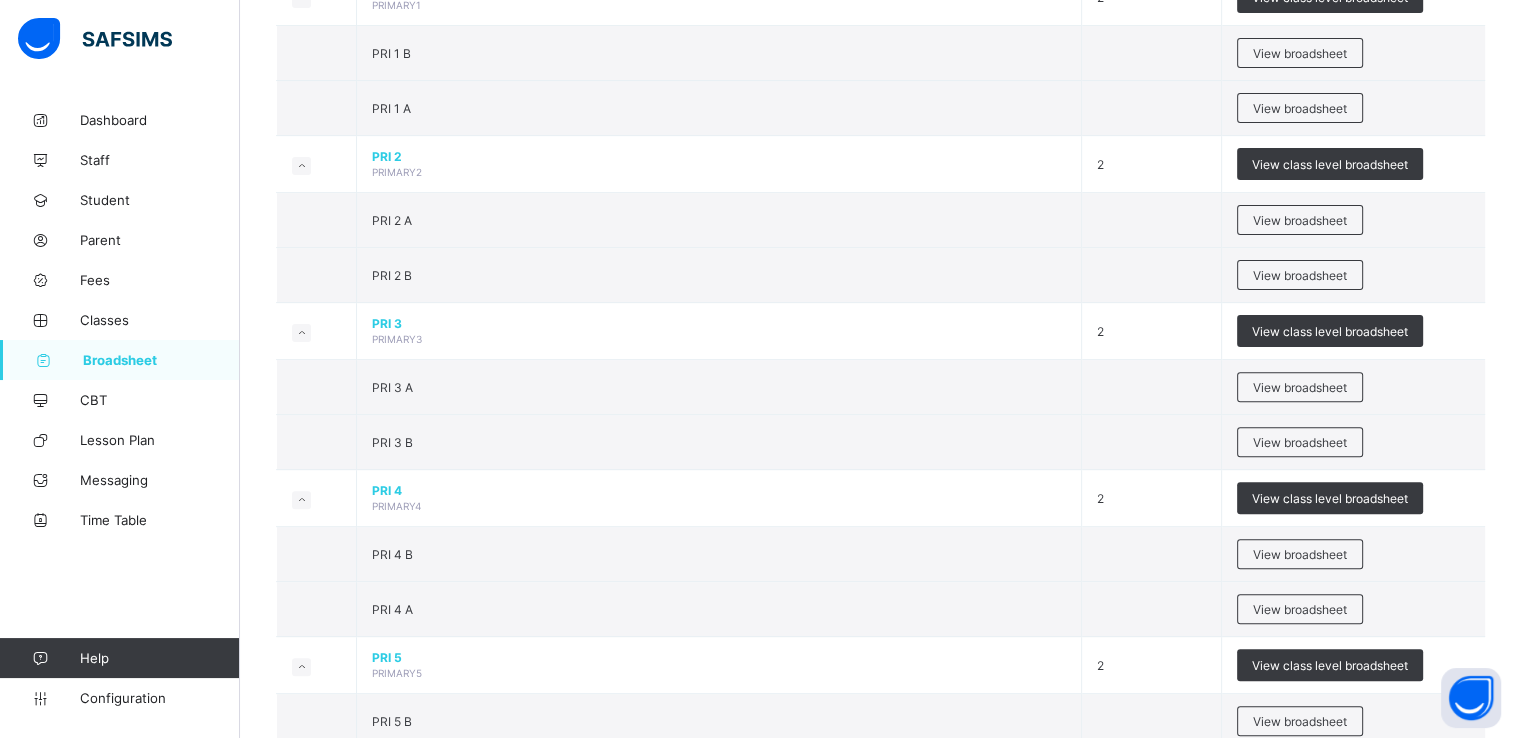 scroll, scrollTop: 603, scrollLeft: 0, axis: vertical 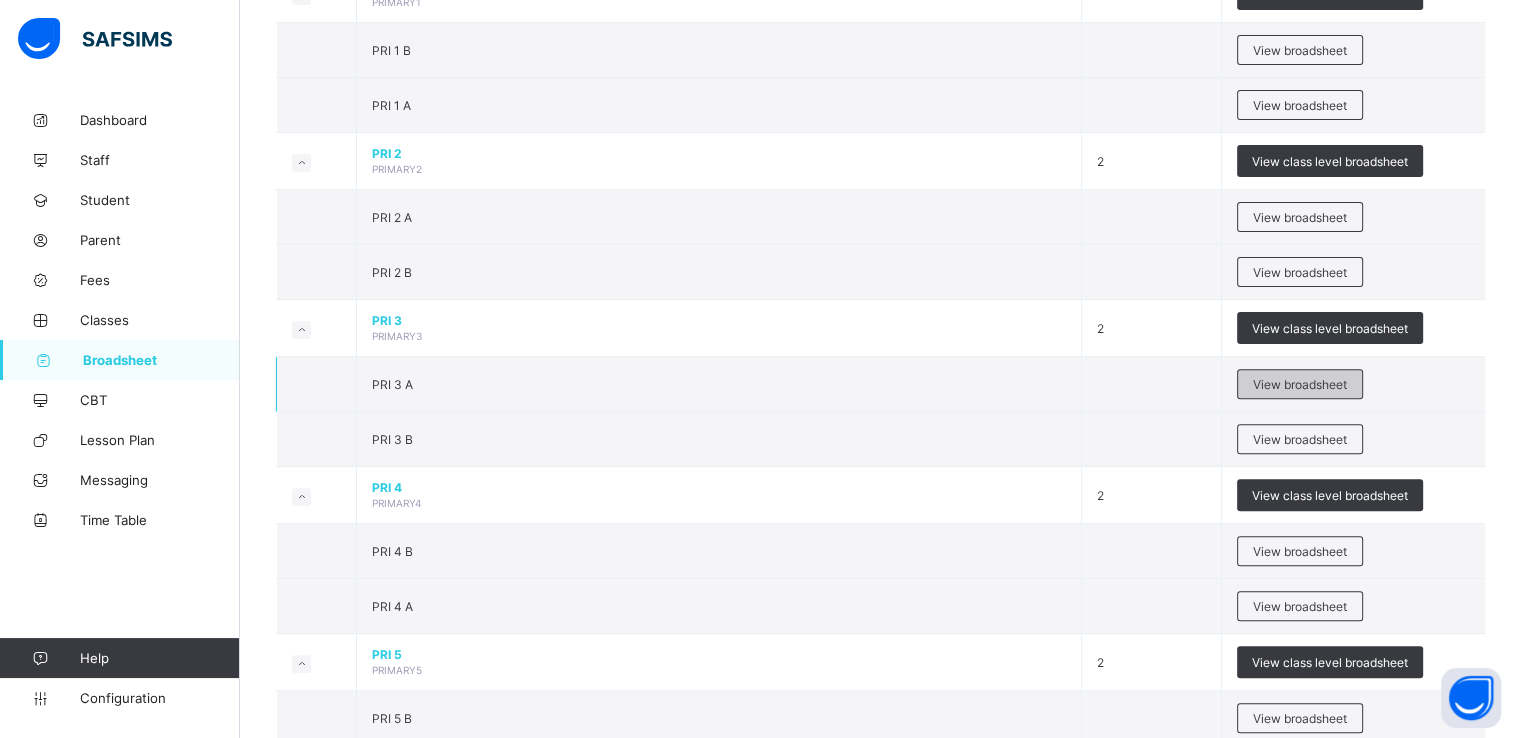 click on "View broadsheet" at bounding box center (1300, 384) 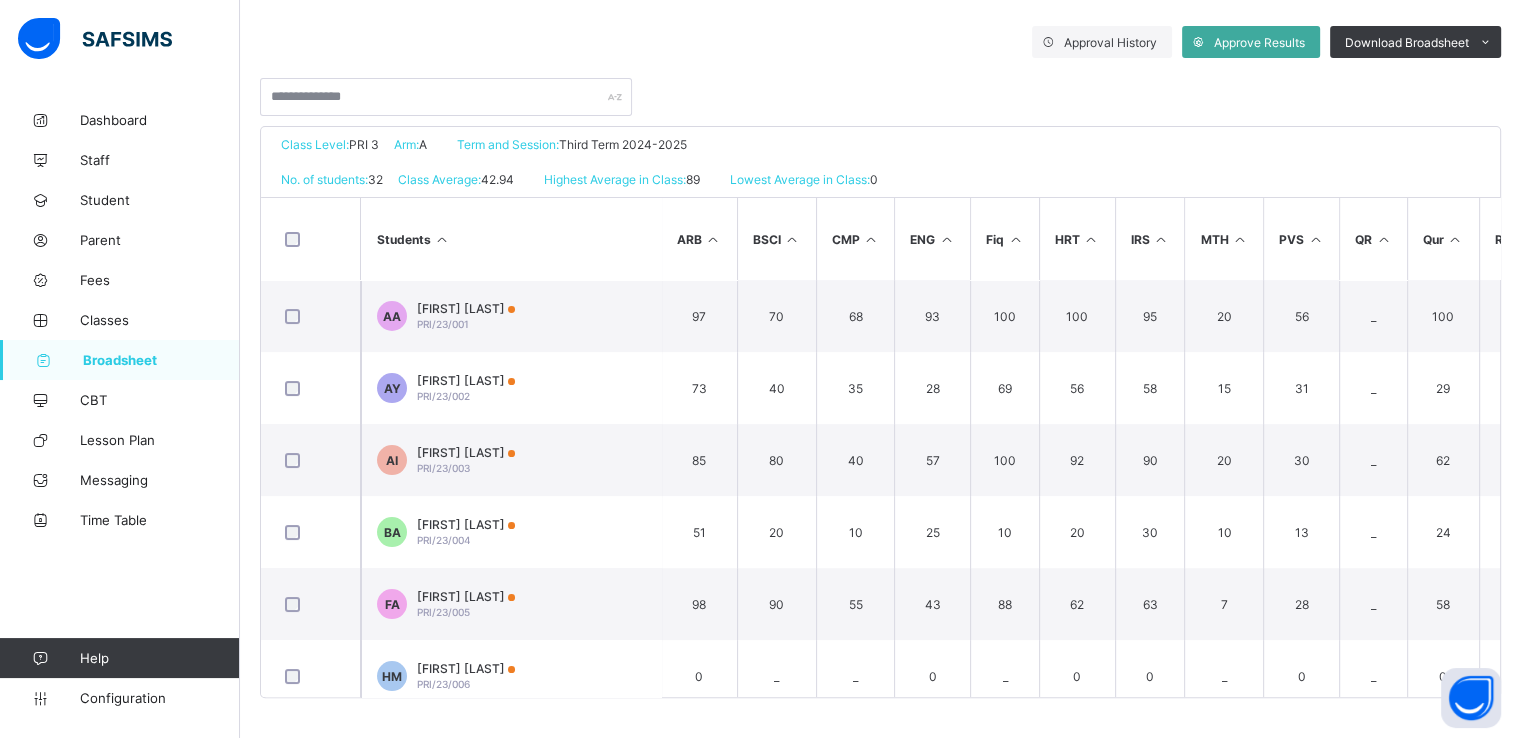 scroll, scrollTop: 344, scrollLeft: 0, axis: vertical 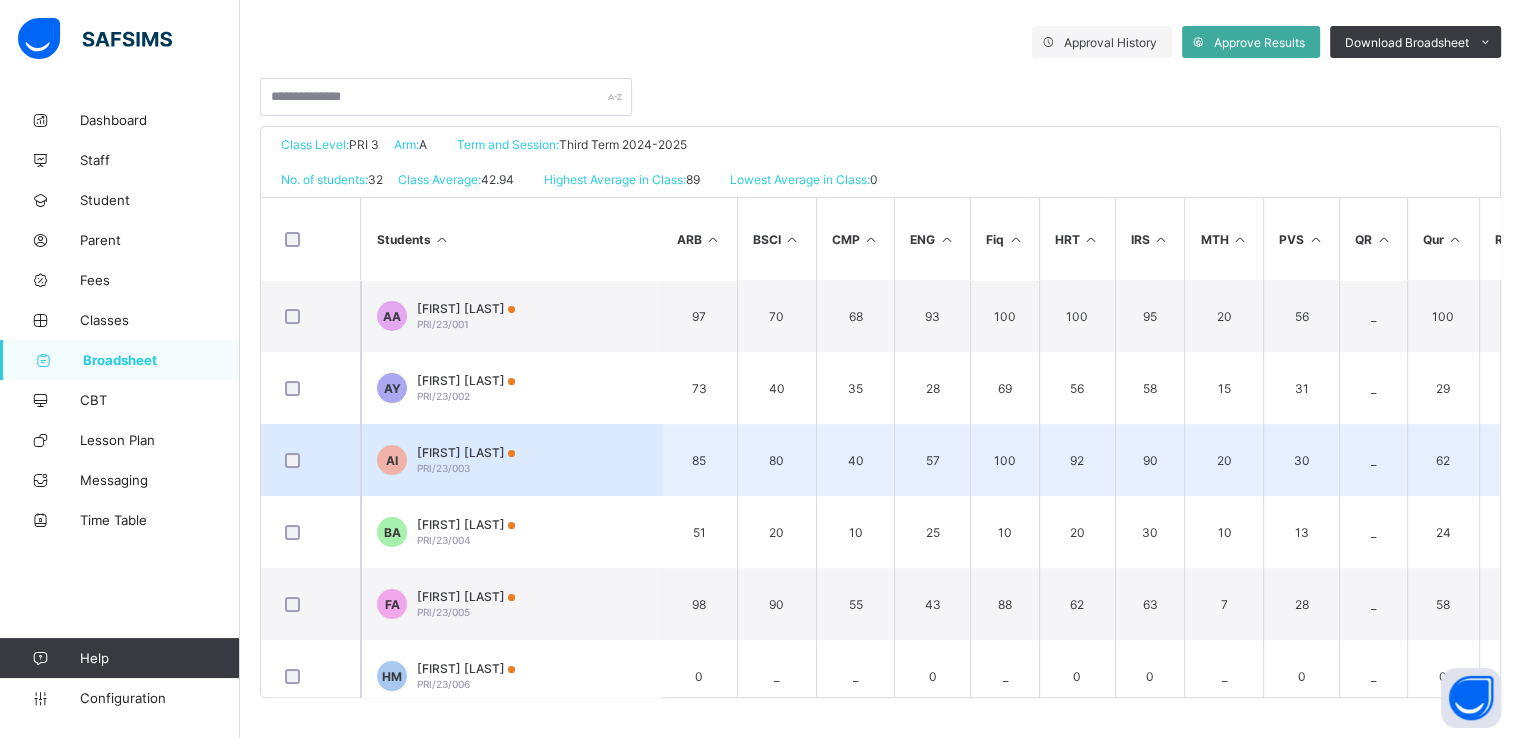 click on "AI ASMA’U  ISMA’IL   PRI/23/003" at bounding box center [511, 460] 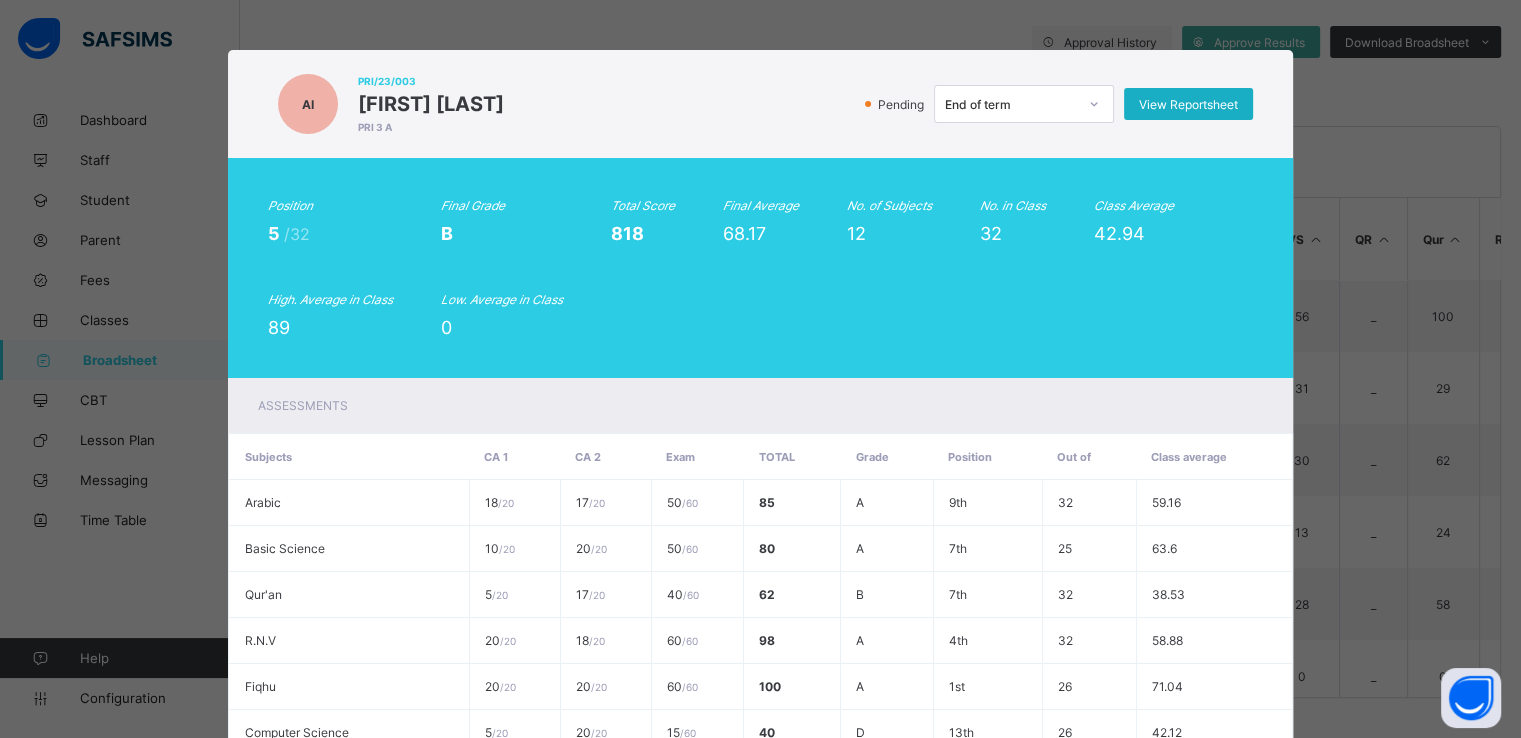 click on "View Reportsheet" at bounding box center [1188, 104] 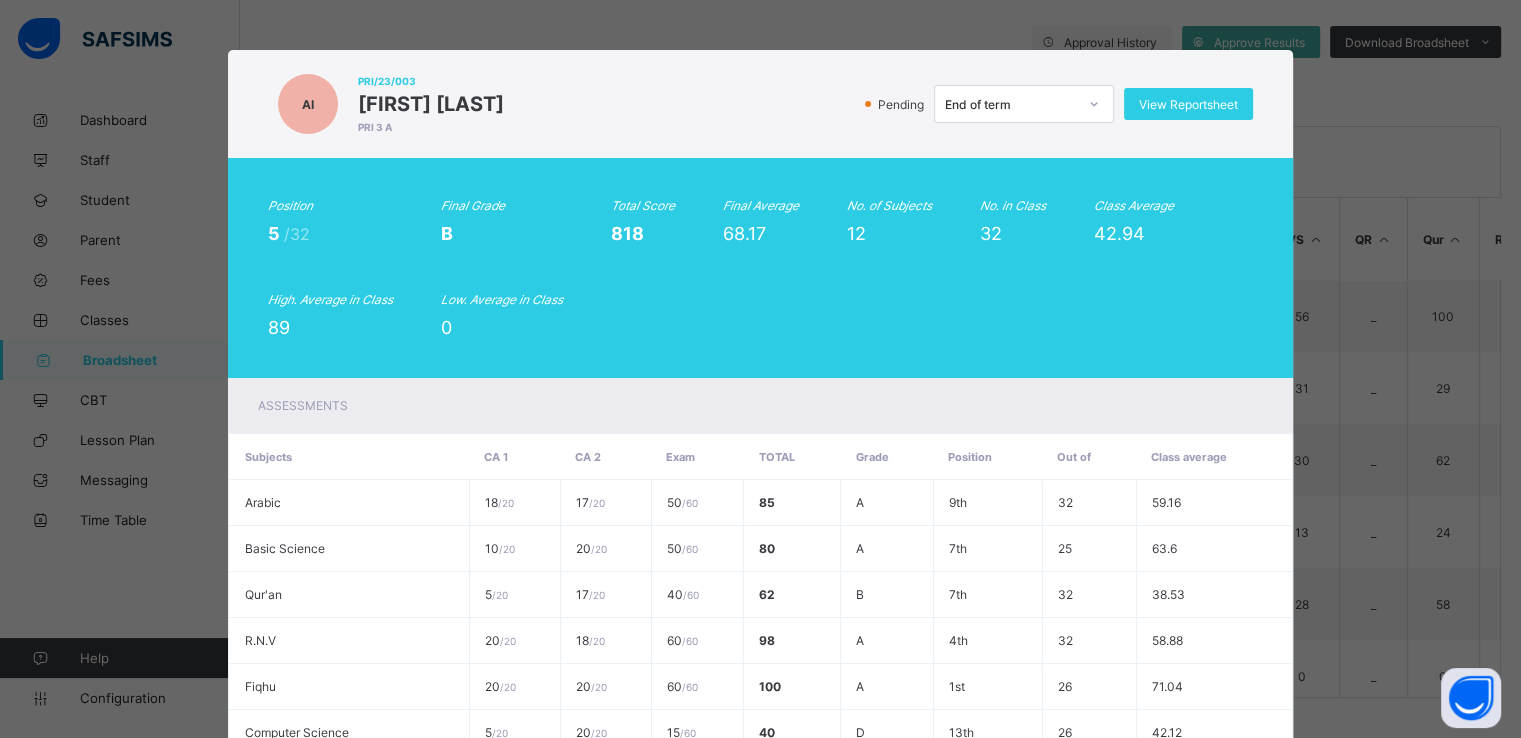 scroll, scrollTop: 478, scrollLeft: 0, axis: vertical 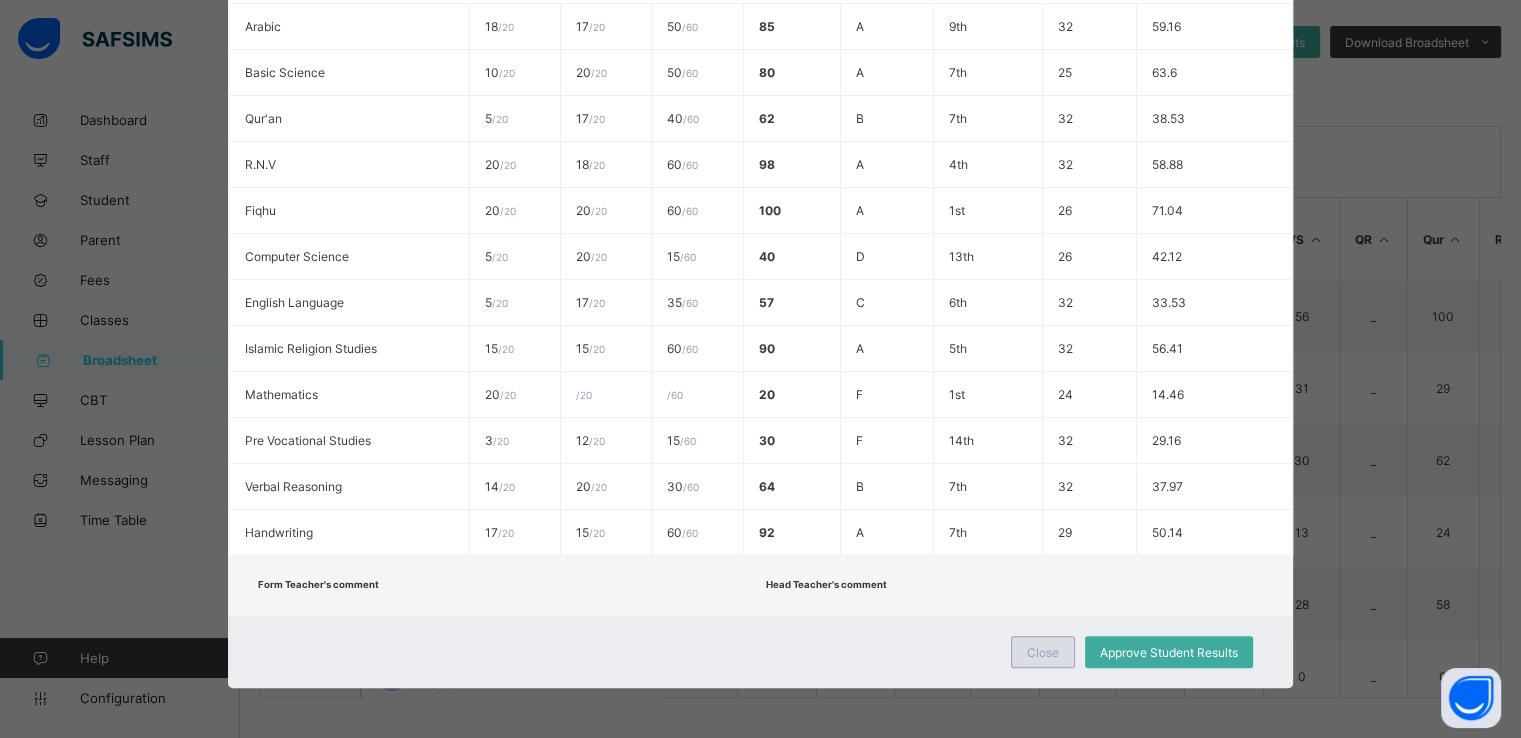 click on "Close" at bounding box center (1043, 652) 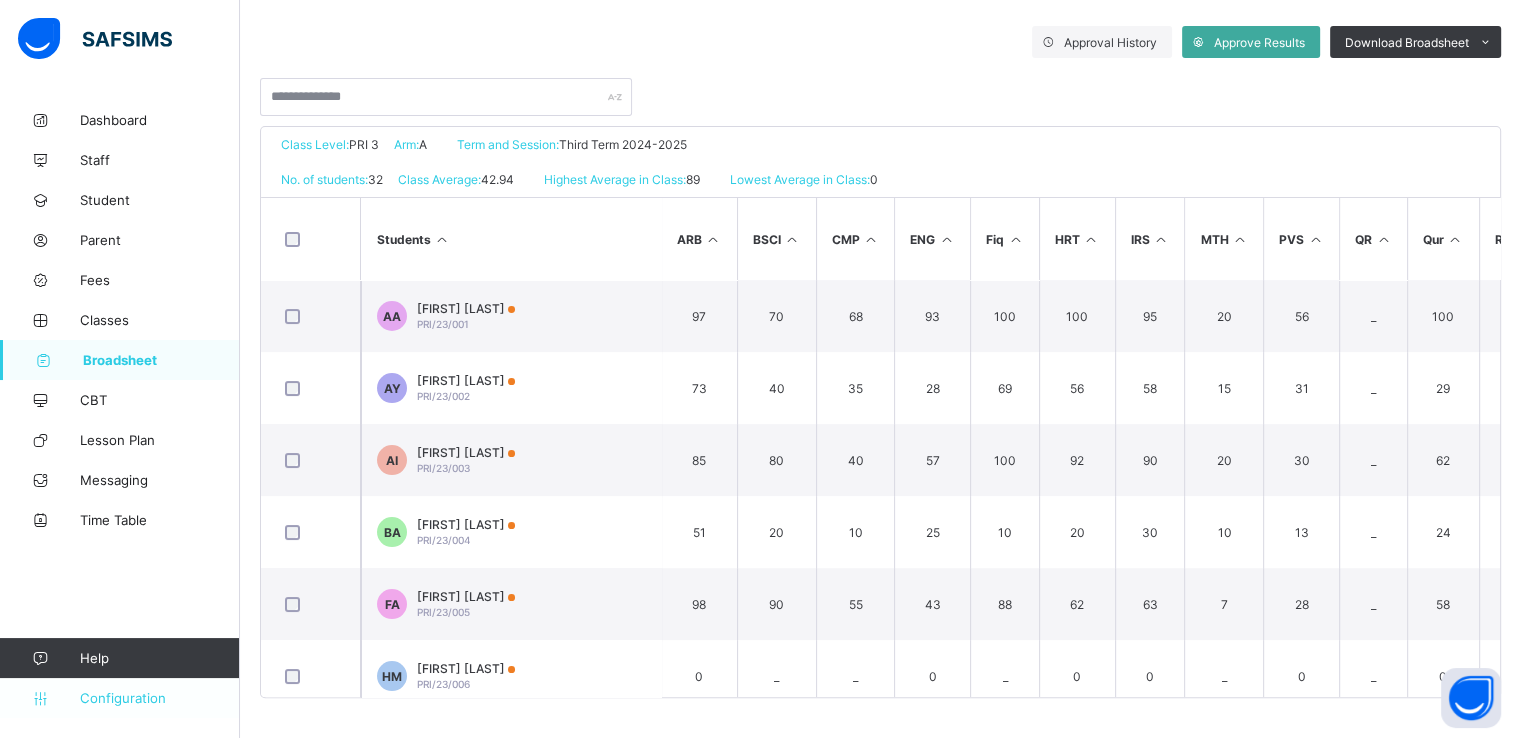 click on "Configuration" at bounding box center [159, 698] 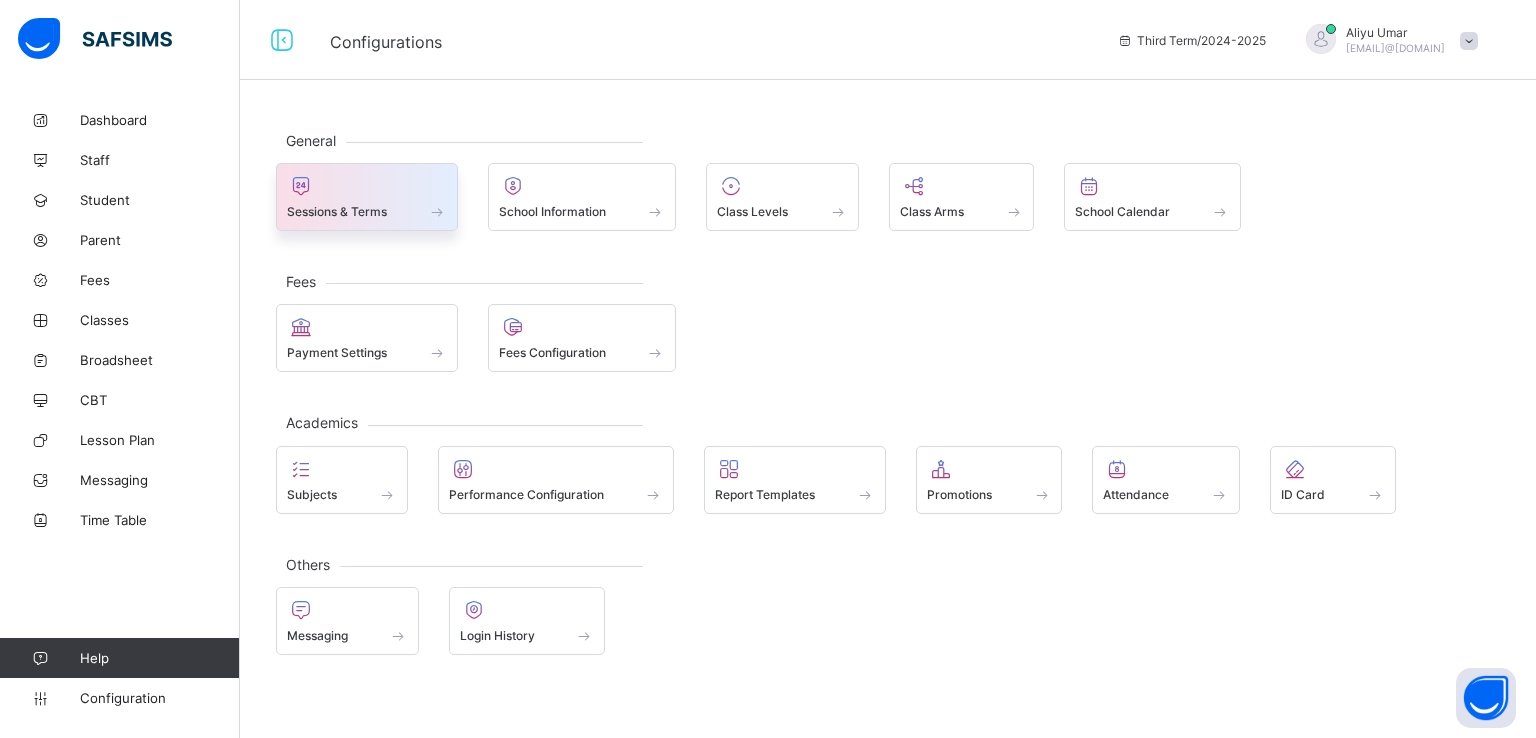 click on "Sessions & Terms" at bounding box center [337, 211] 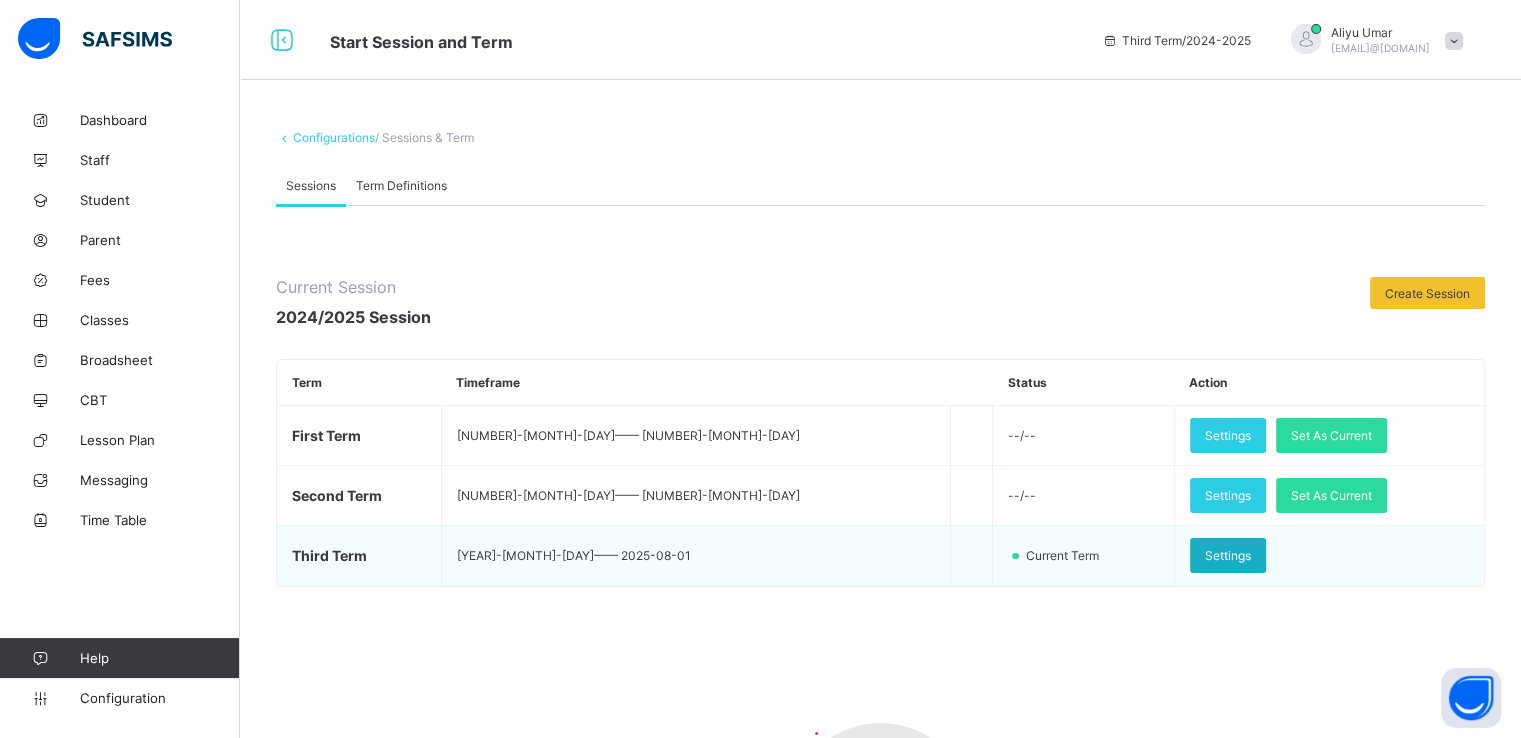 click on "Settings" at bounding box center (1228, 555) 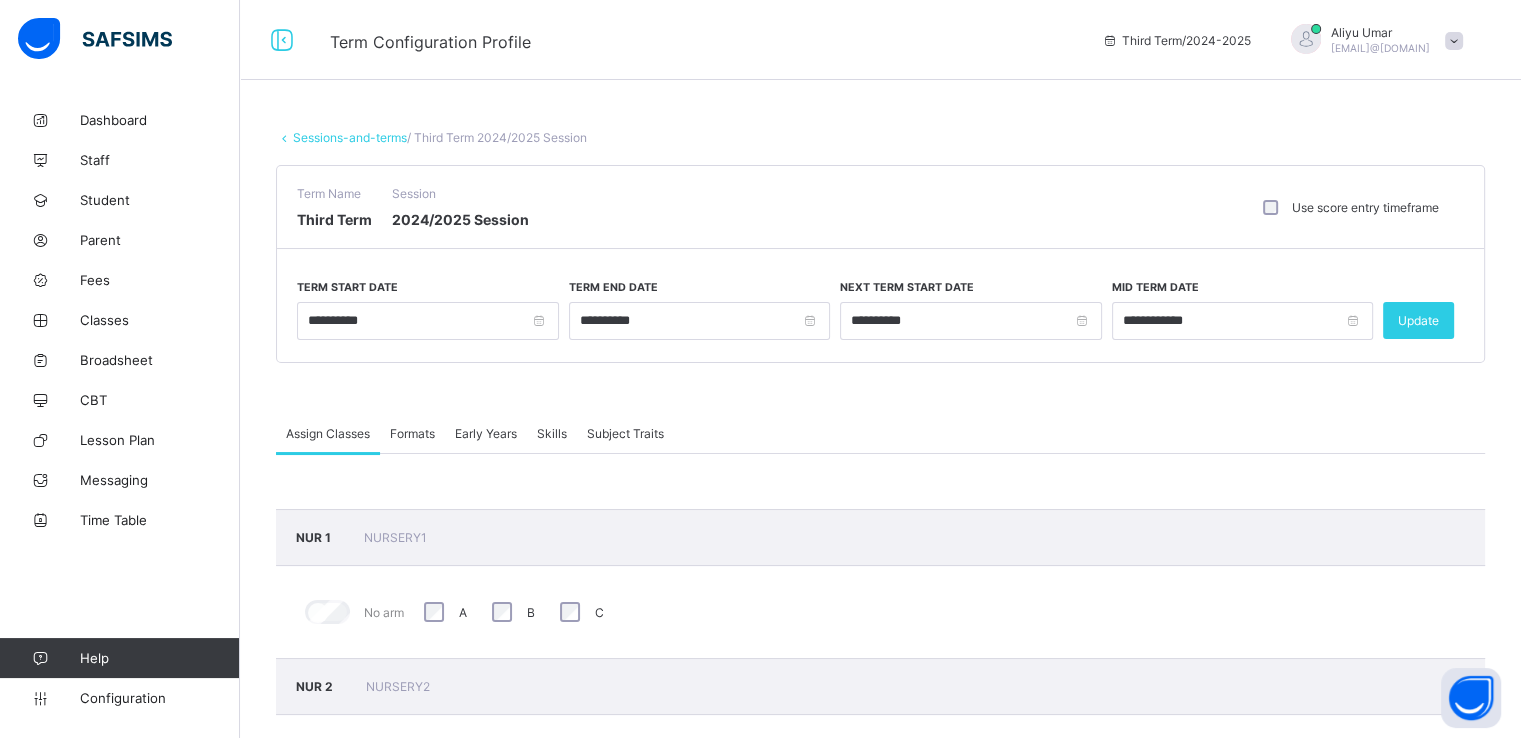 click on "Early Years" at bounding box center (486, 433) 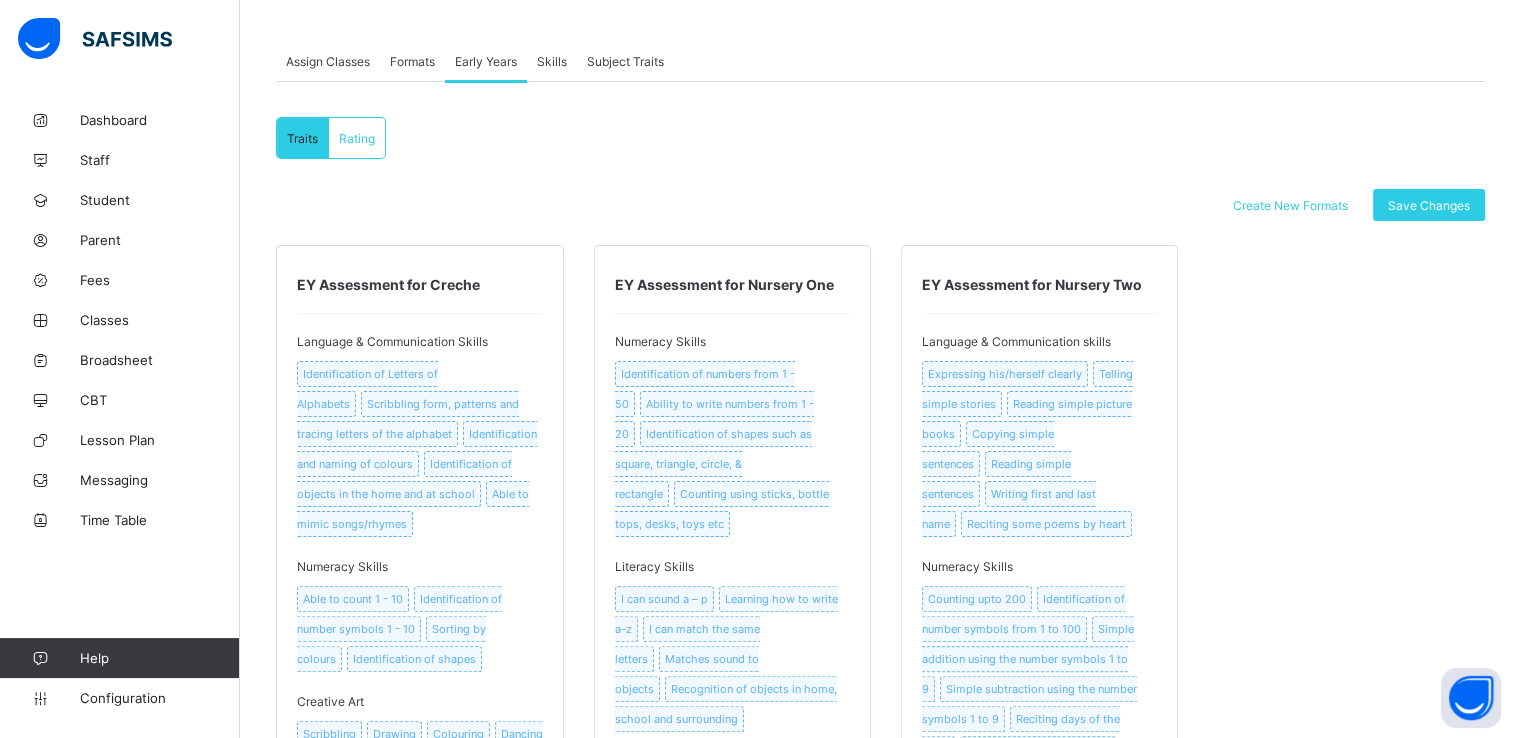 scroll, scrollTop: 0, scrollLeft: 0, axis: both 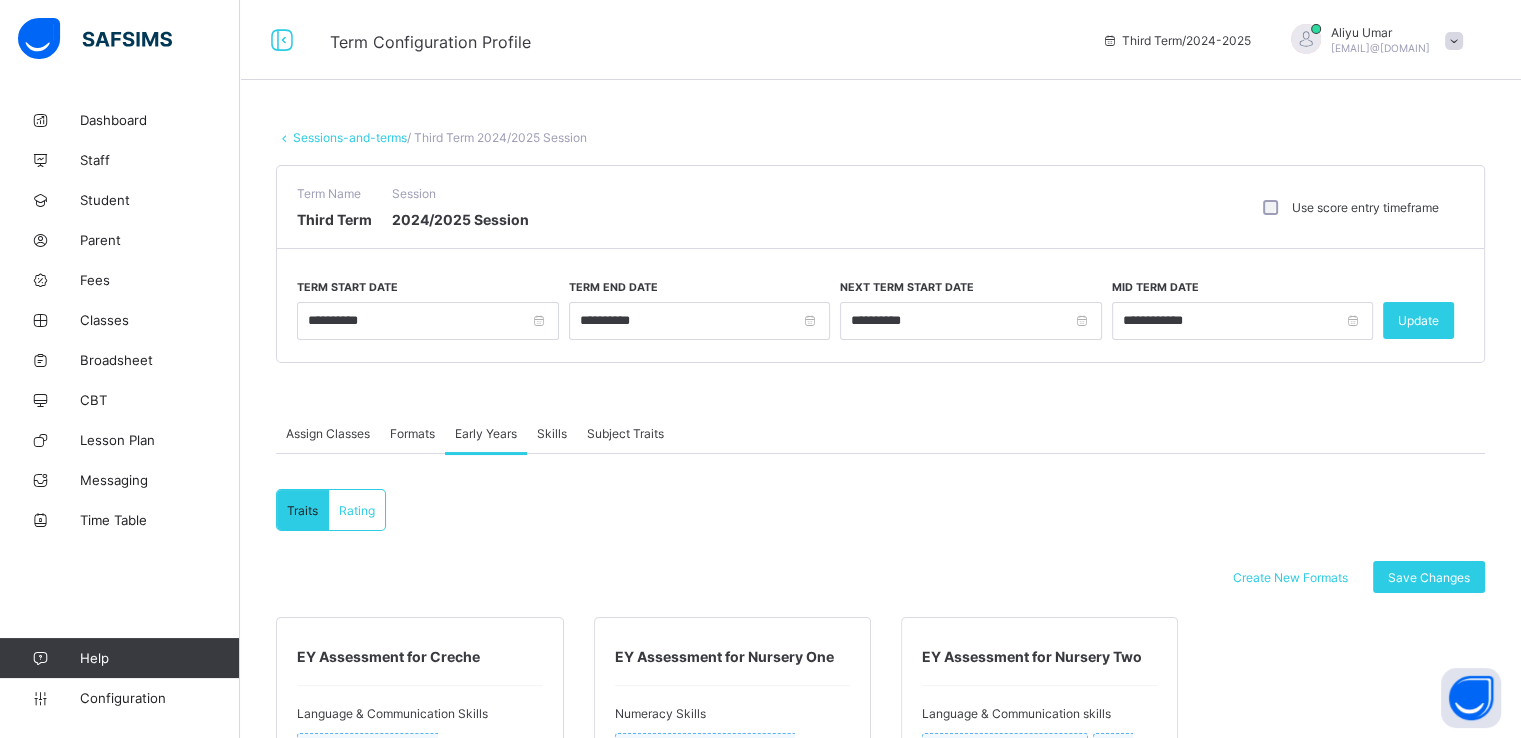 click on "Rating" at bounding box center [357, 510] 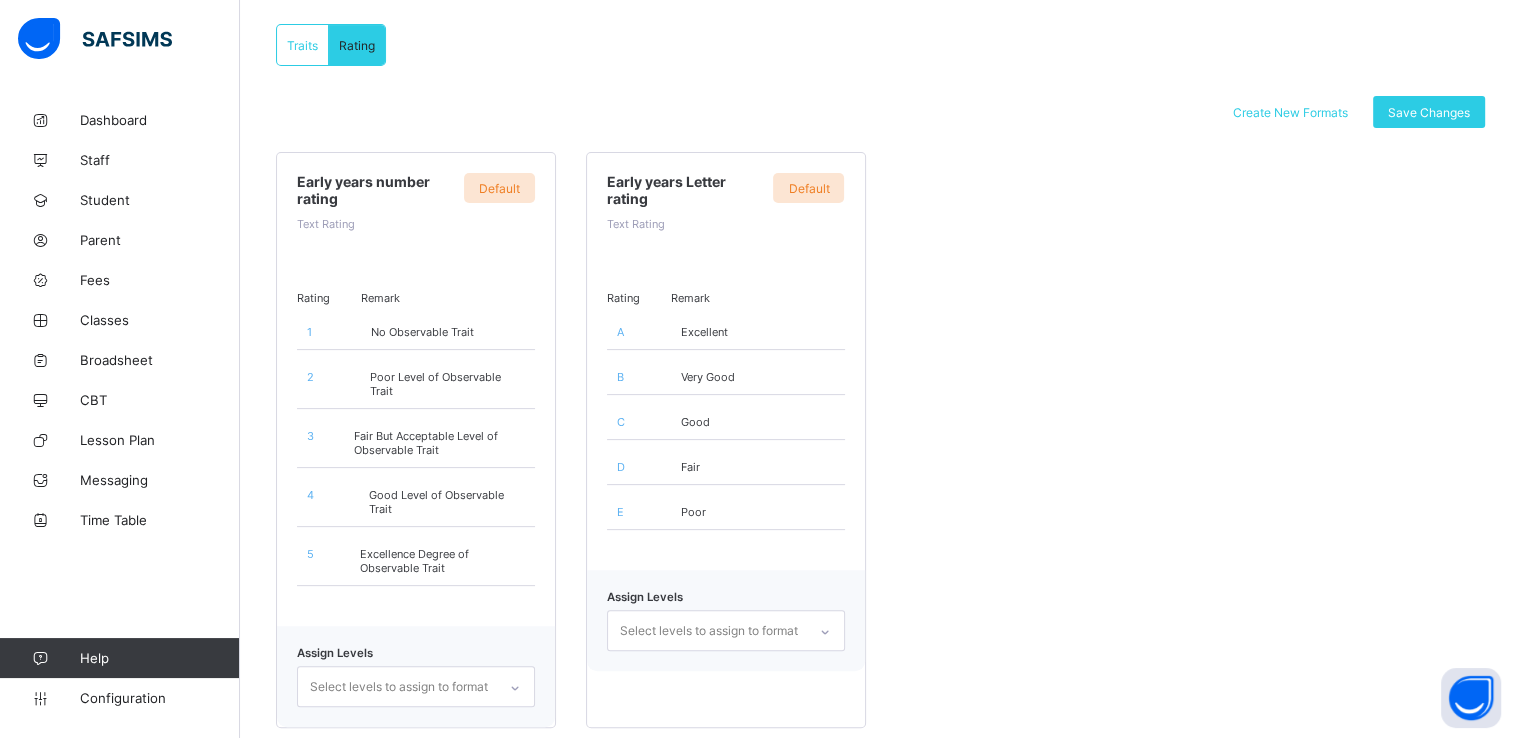scroll, scrollTop: 0, scrollLeft: 0, axis: both 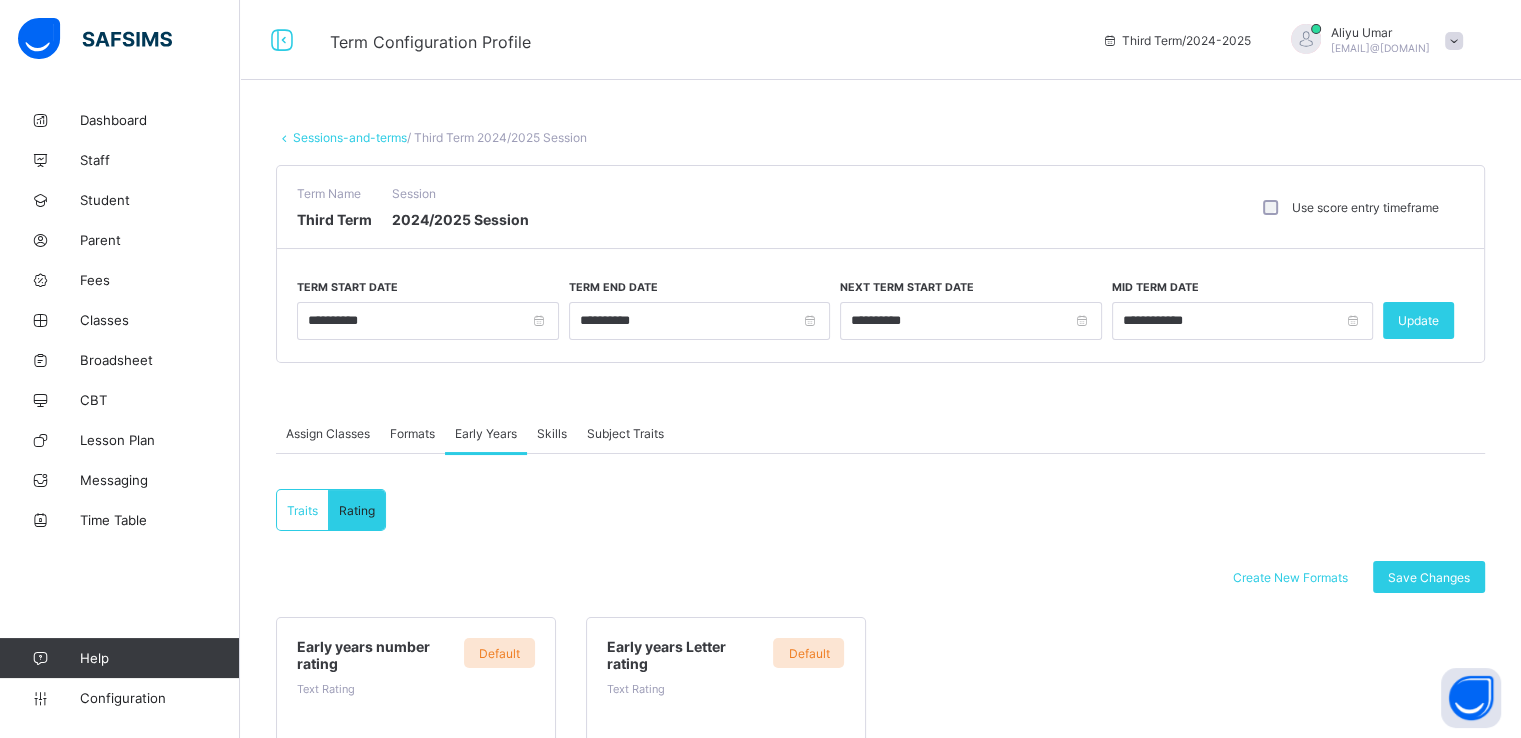 click on "Skills" at bounding box center (552, 433) 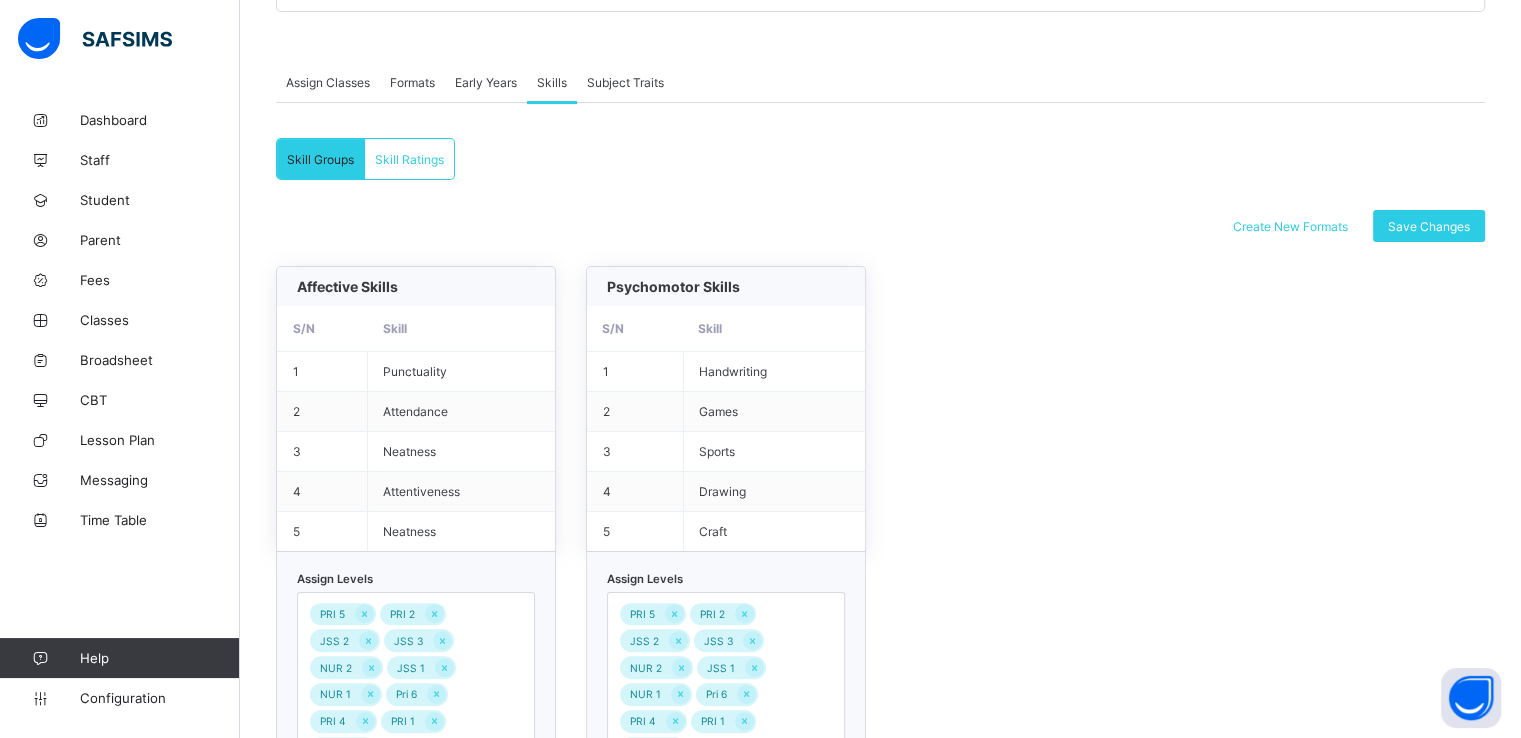 scroll, scrollTop: 442, scrollLeft: 0, axis: vertical 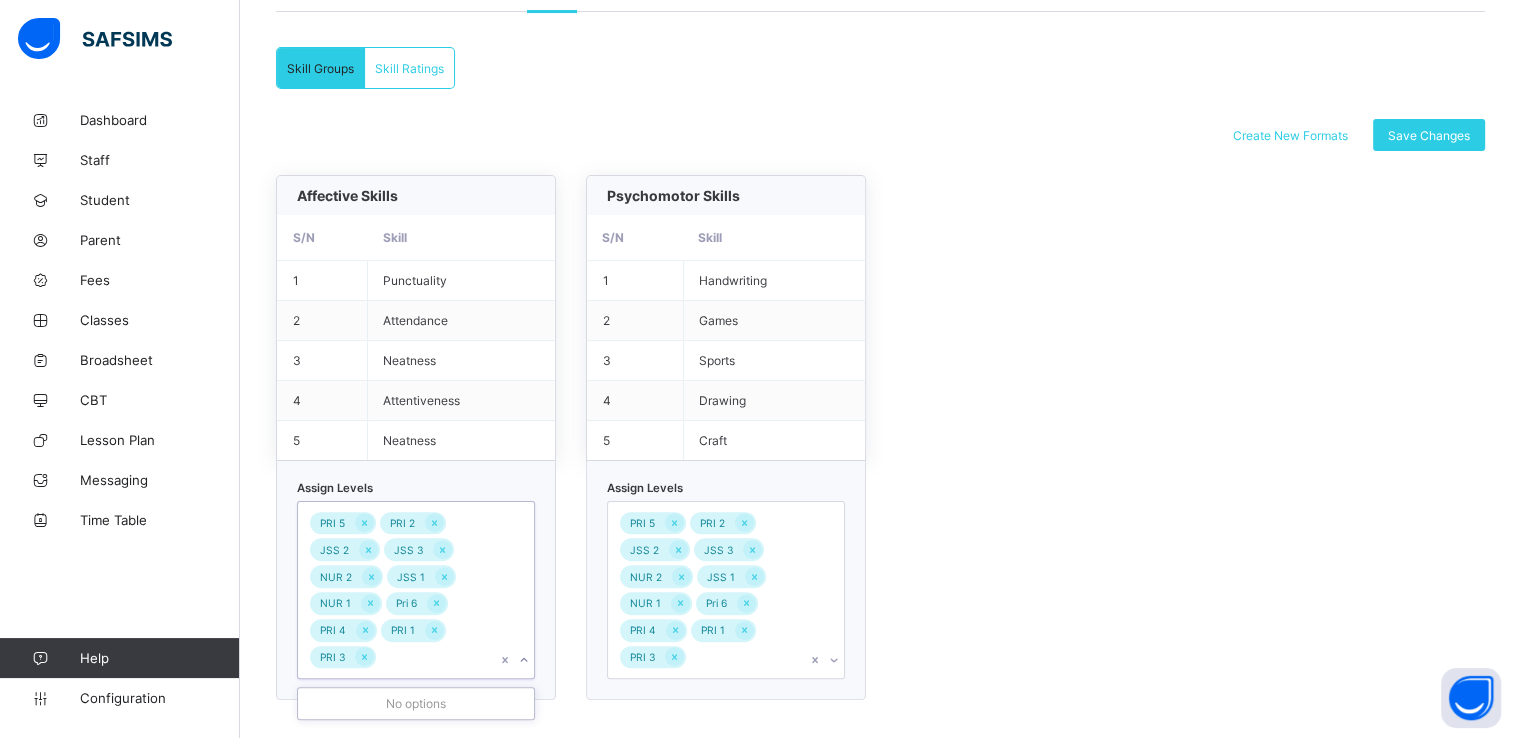 click 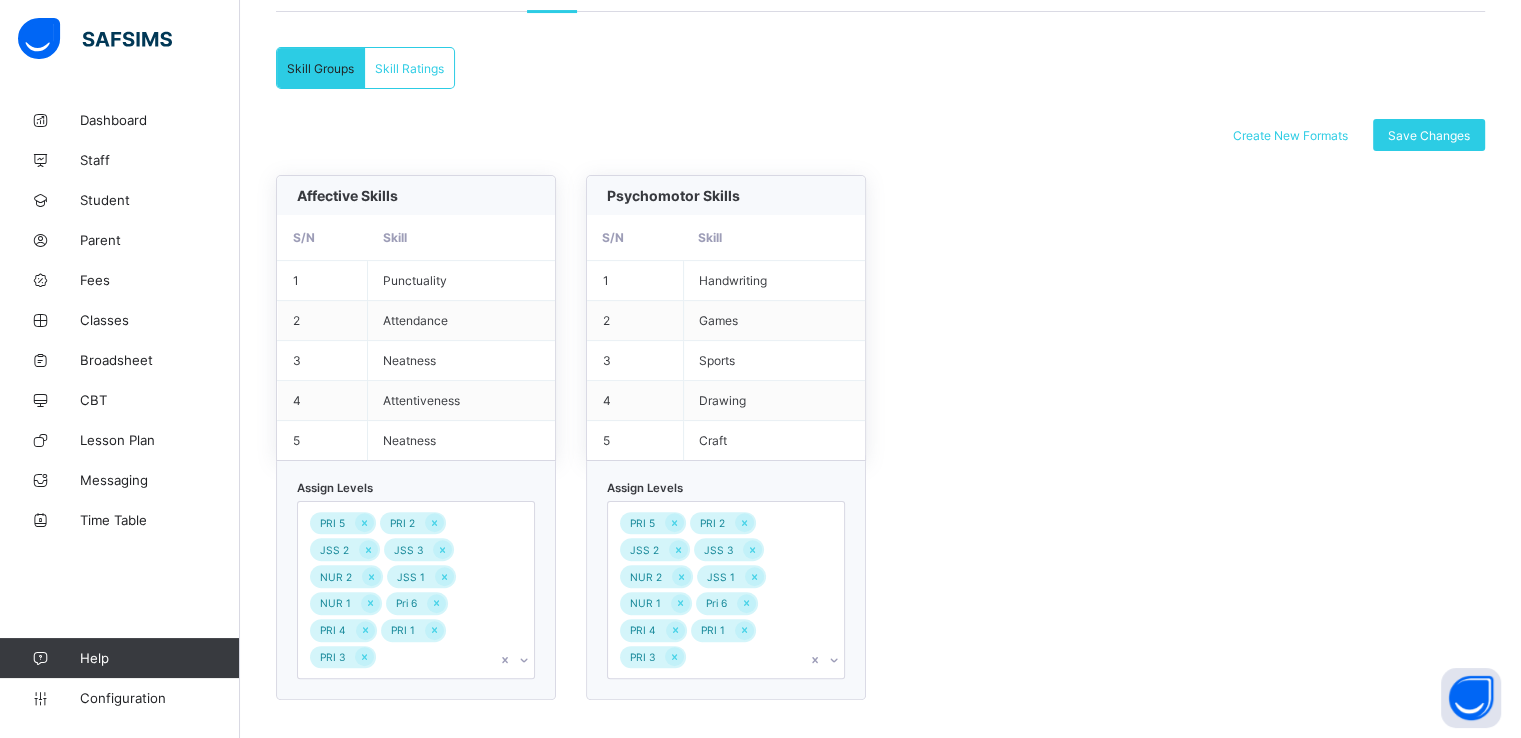 click on "Affective Skills   S/N Skill 1 Punctuality 2 Attendance 3 Neatness 4 Attentiveness 5 Neatness Assign Levels PRI 5 PRI 2 JSS 2 JSS 3 NUR 2 JSS 1 NUR 1 Pri 6 PRI 4 PRI 1 PRI 3   Psychomotor Skills   S/N Skill 1 Handwriting 2 Games 3 Sports 4 Drawing 5 Craft Assign Levels PRI 5 PRI 2 JSS 2 JSS 3 NUR 2 JSS 1 NUR 1 Pri 6 PRI 4 PRI 1 PRI 3" at bounding box center [880, 437] 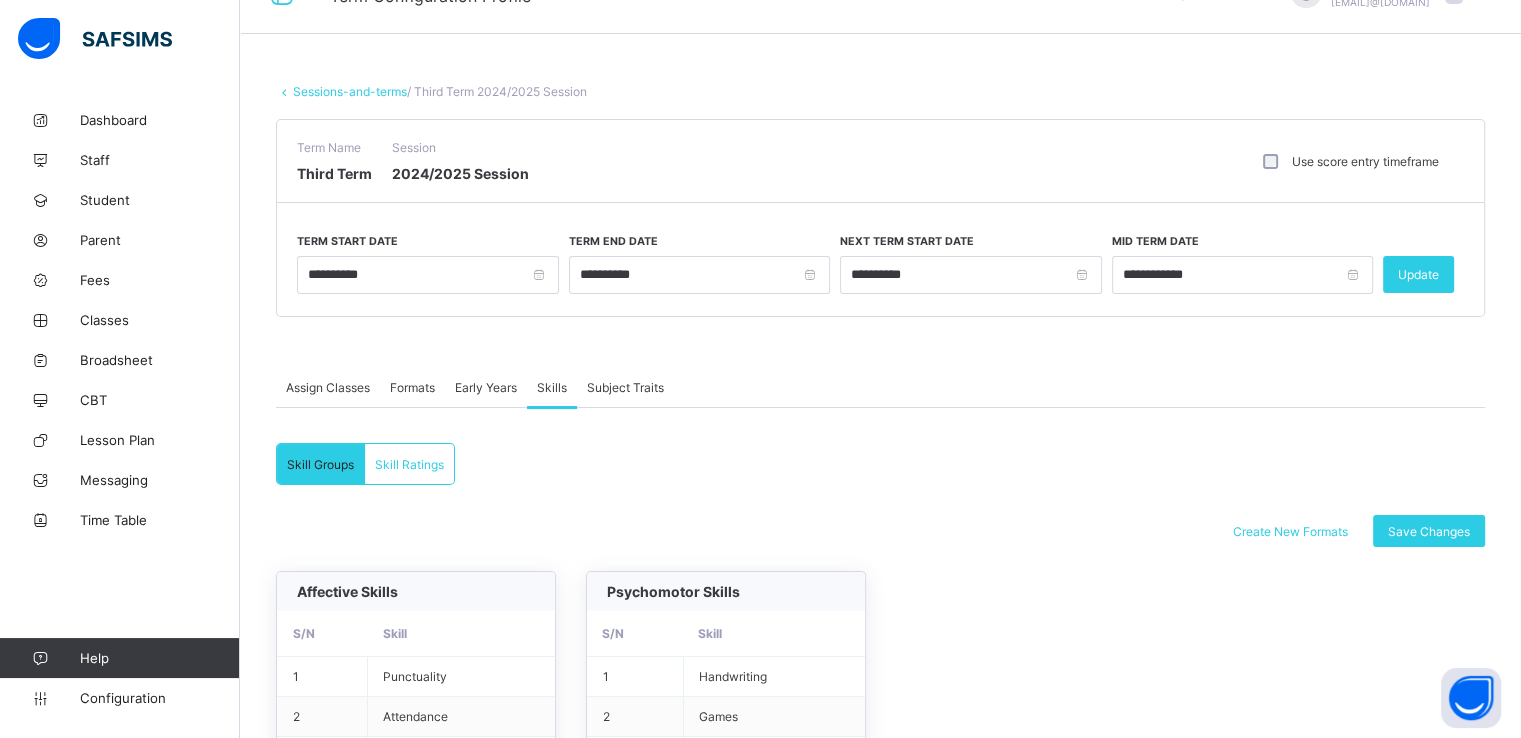 scroll, scrollTop: 0, scrollLeft: 0, axis: both 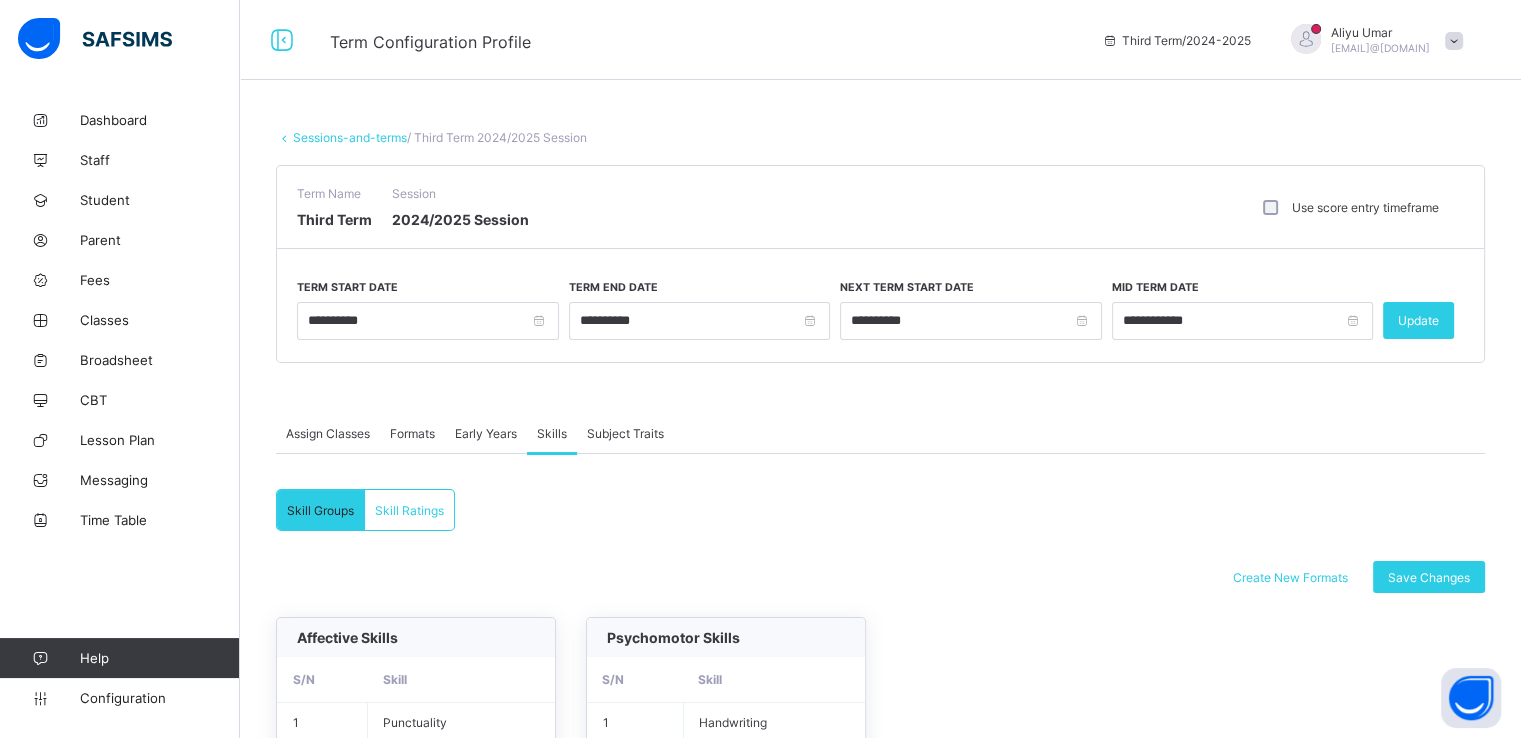 click on "Sessions-and-terms" at bounding box center (350, 137) 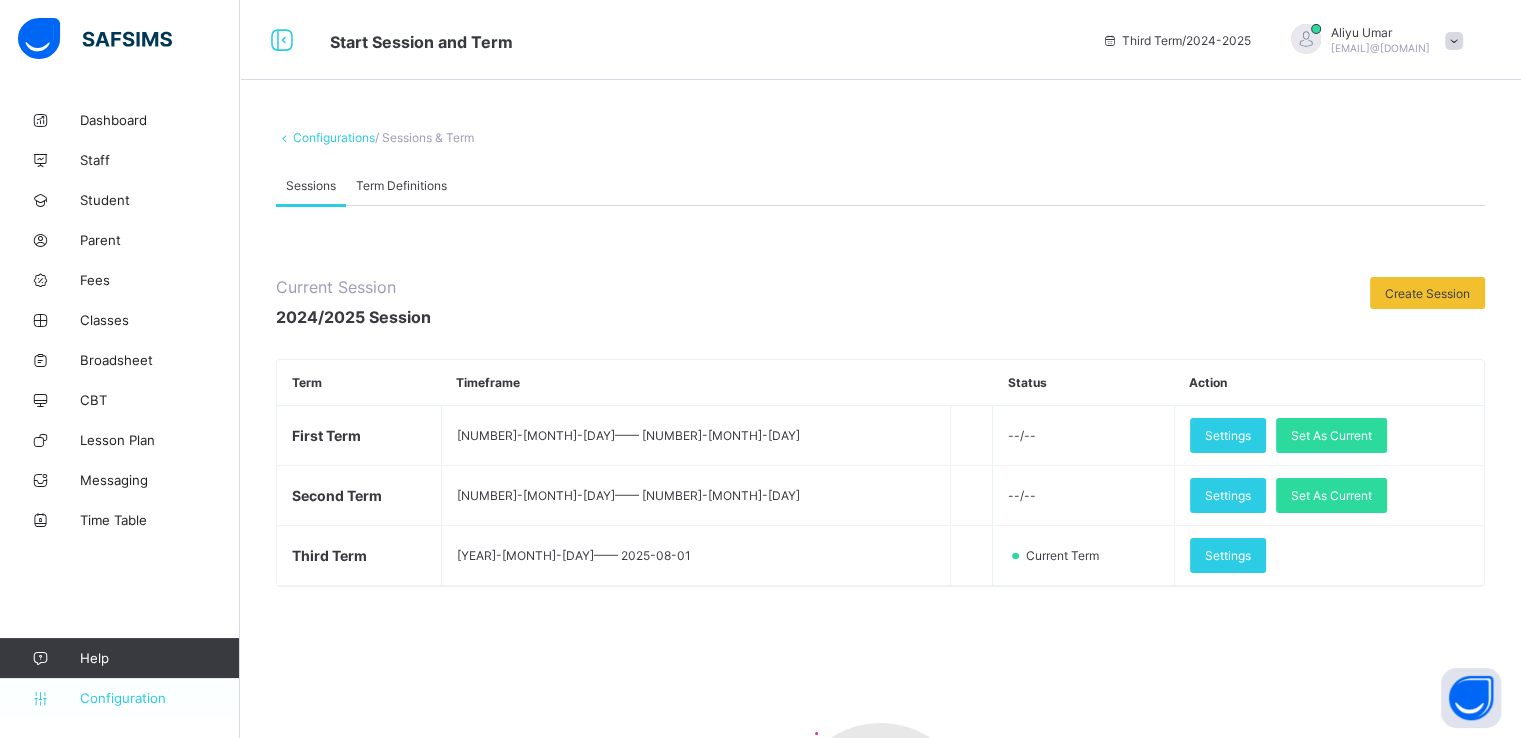 click on "Configuration" at bounding box center (159, 698) 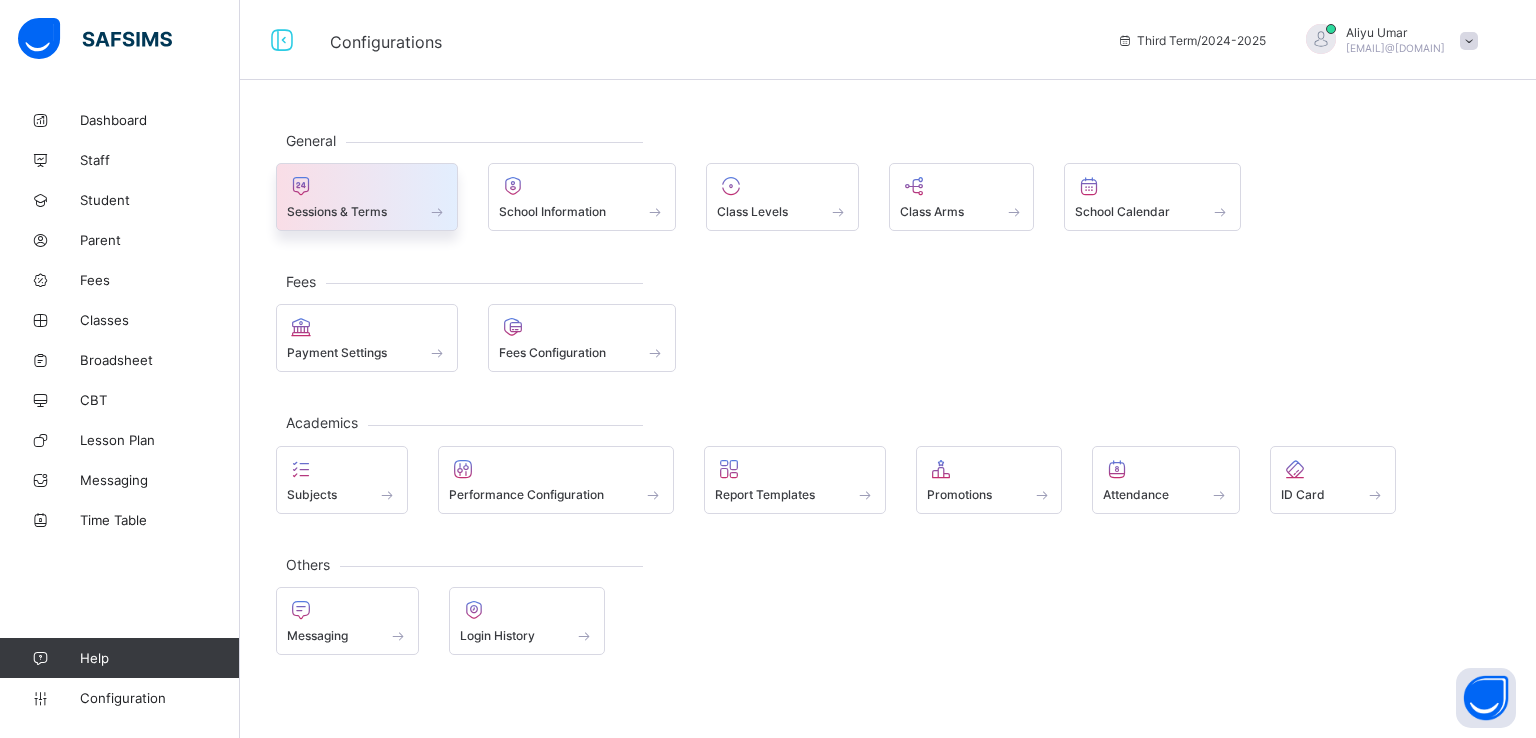 click at bounding box center (367, 200) 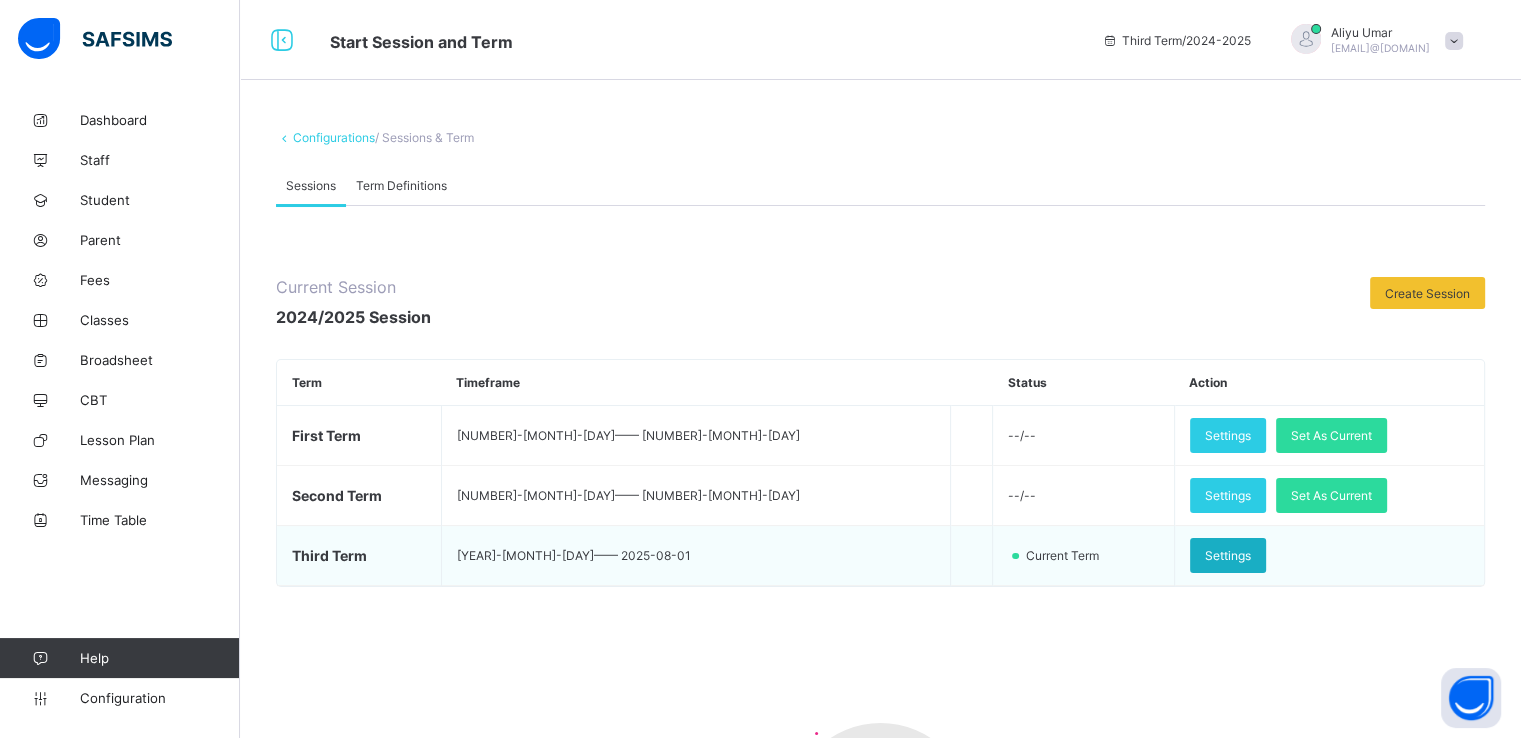 click on "Settings" at bounding box center (1228, 555) 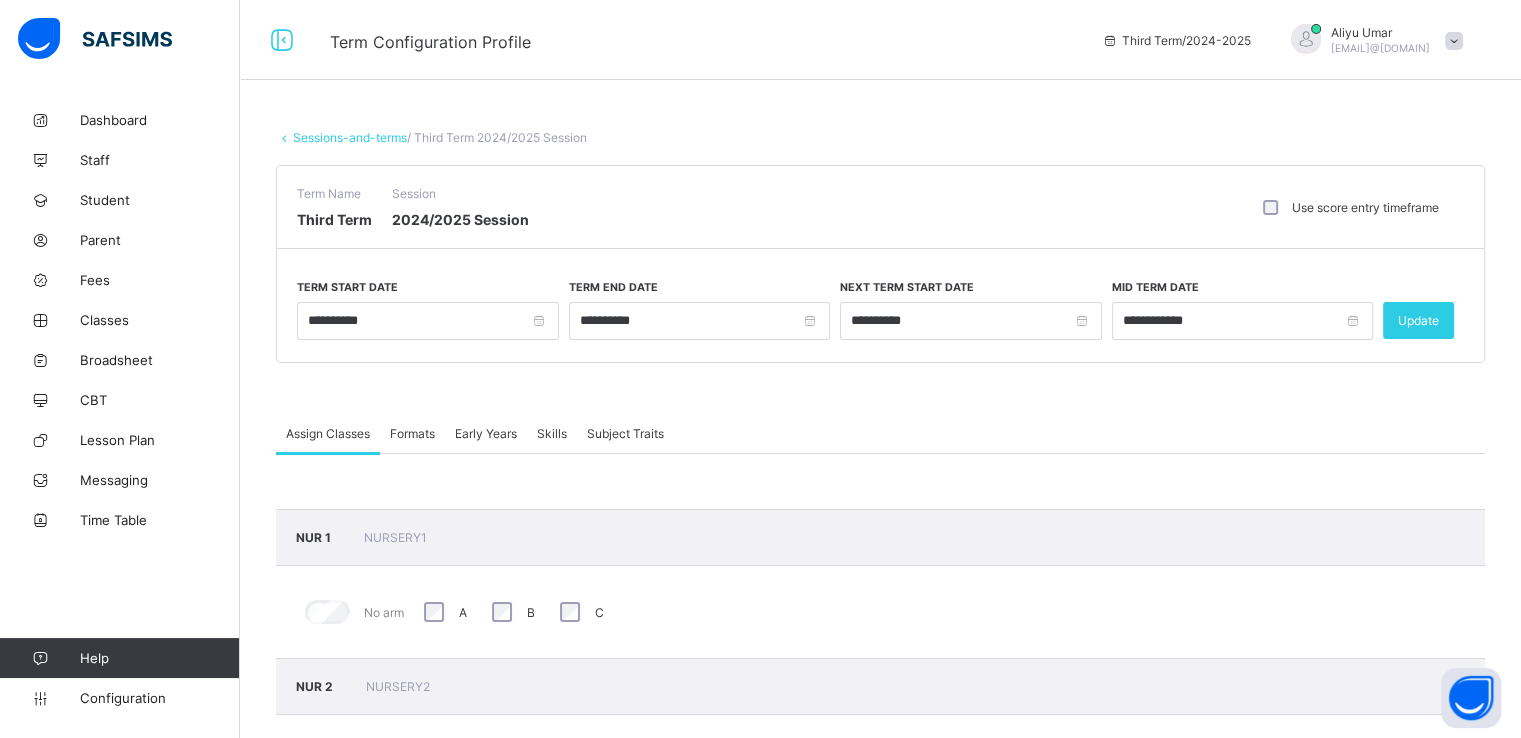 click on "Formats" at bounding box center [412, 433] 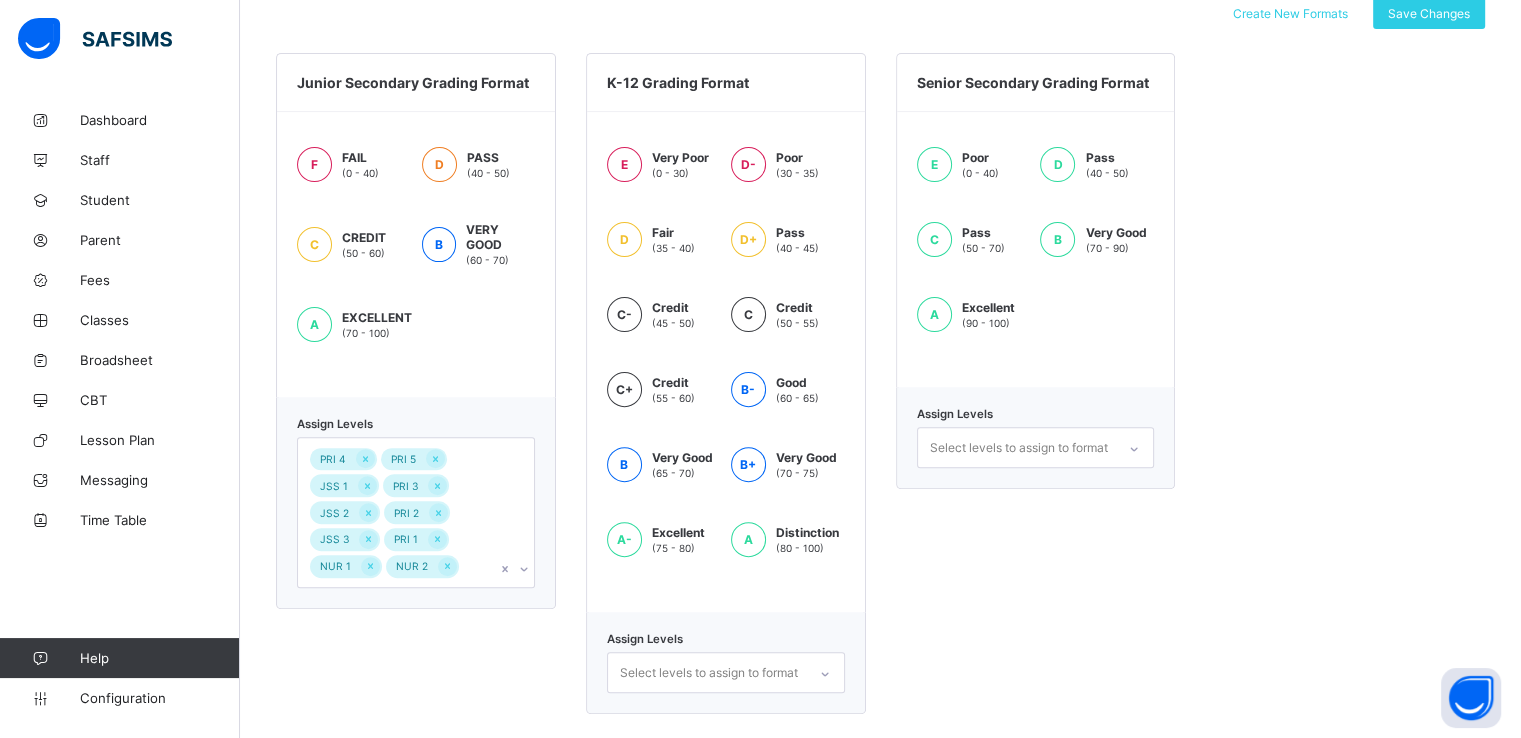 scroll, scrollTop: 577, scrollLeft: 0, axis: vertical 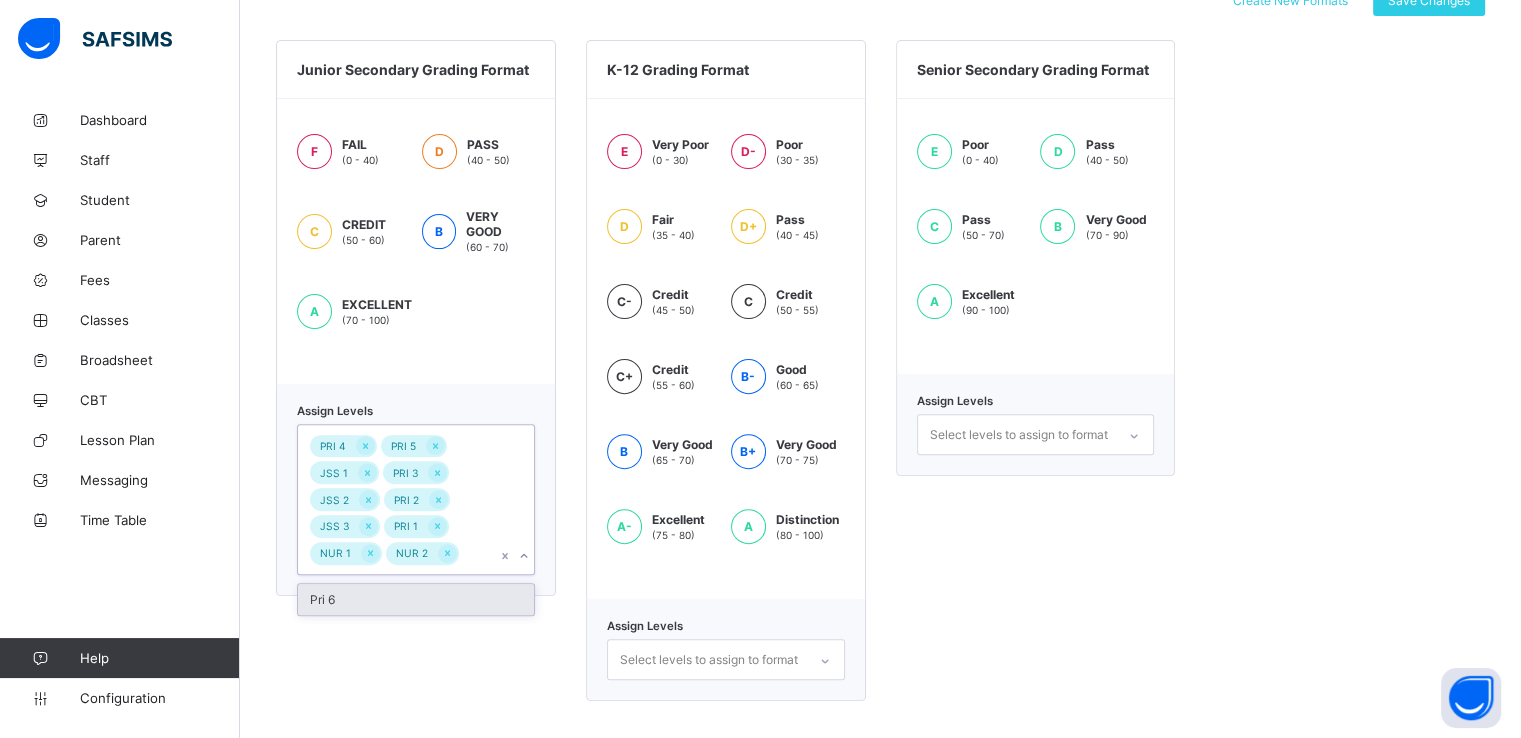 click 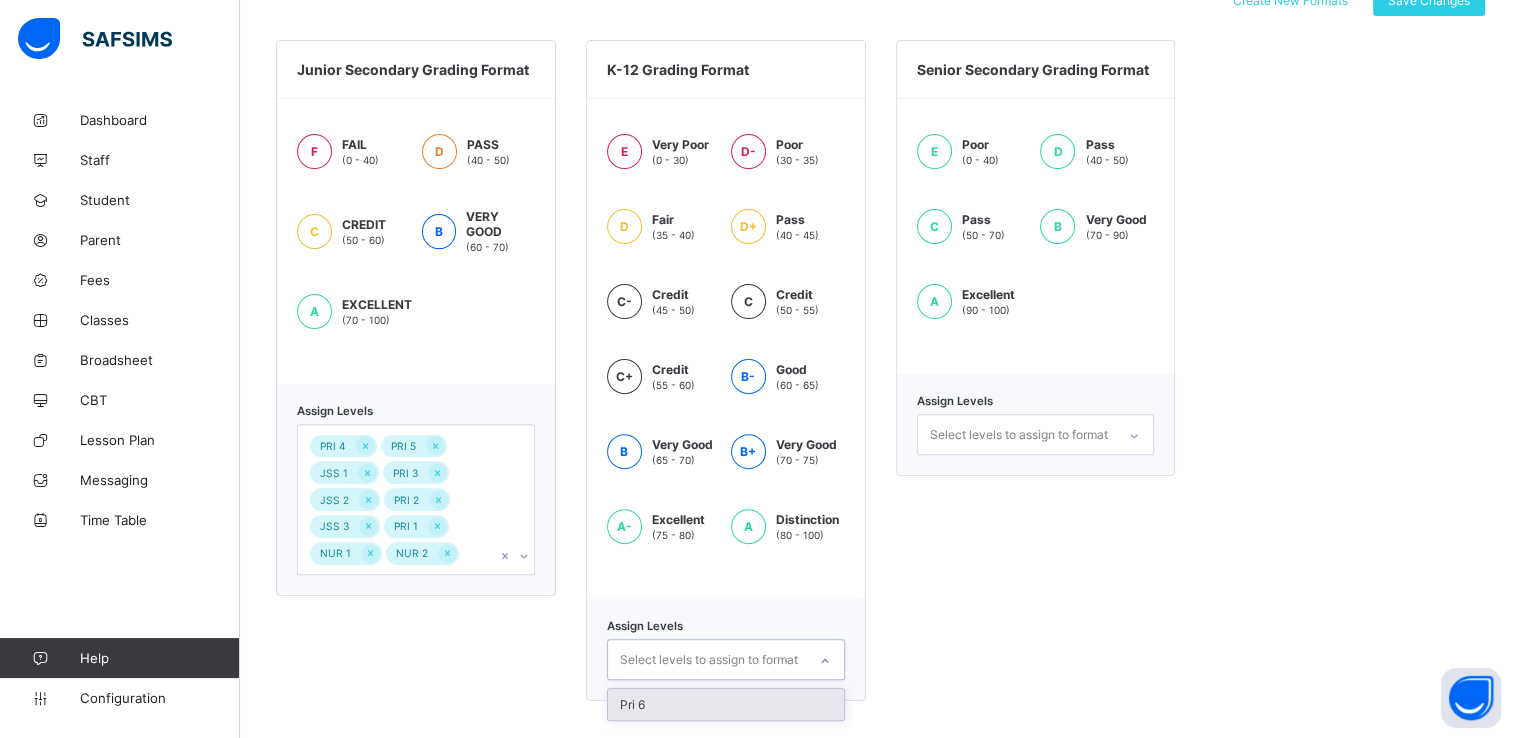 click on "Select levels to assign to format" at bounding box center [709, 660] 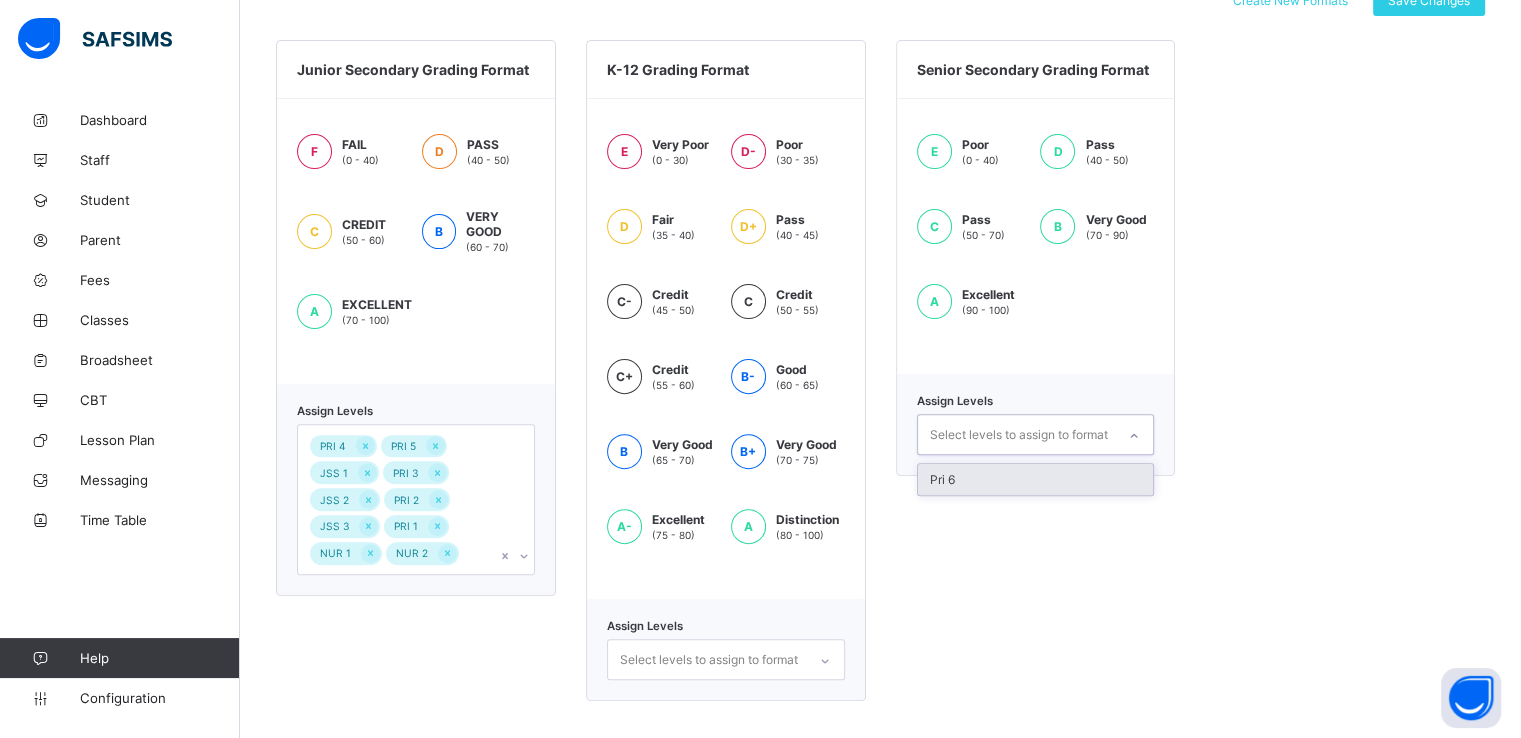 click on "Select levels to assign to format" at bounding box center [1019, 435] 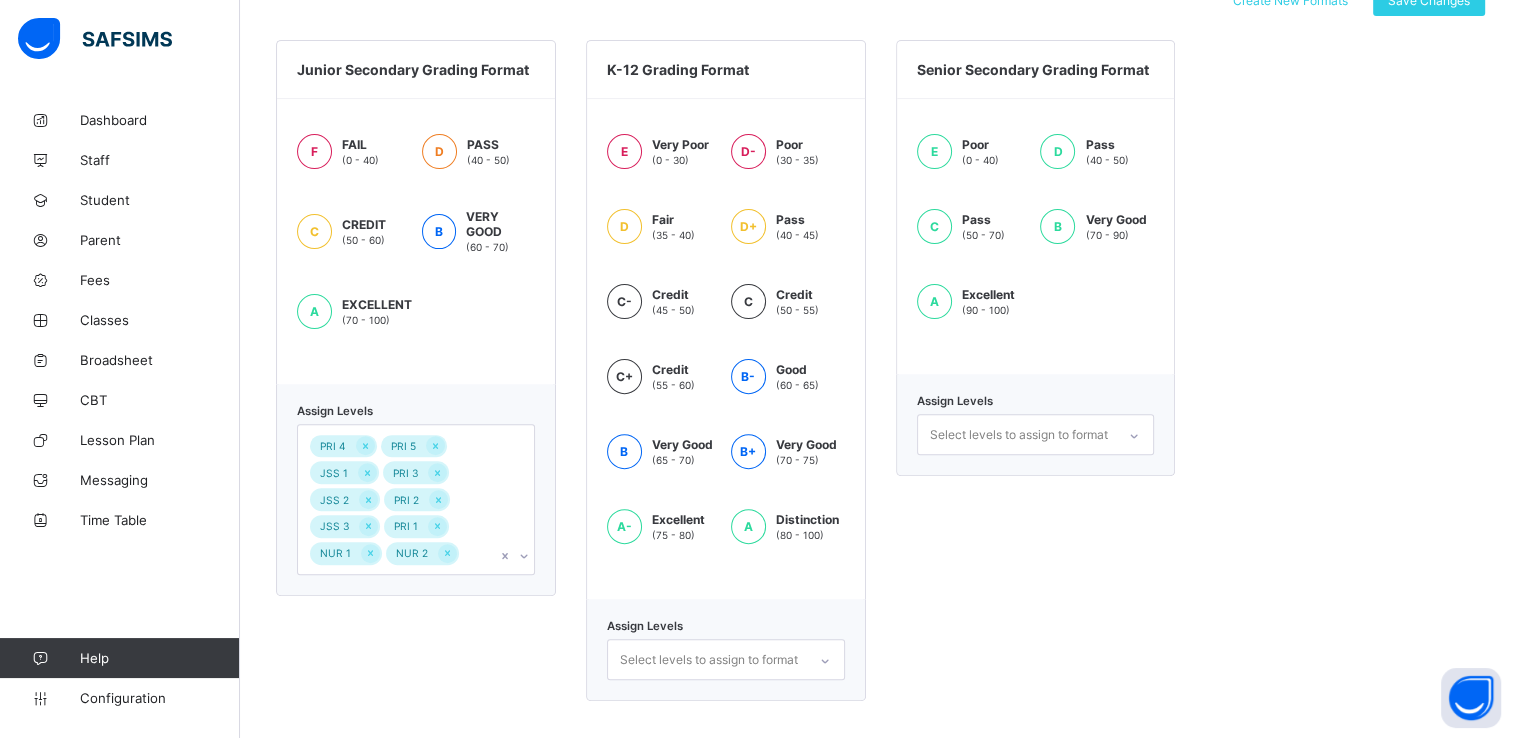 click on "Senior Secondary Grading Format E Poor   (0 - 40)   D Pass   (40 - 50)   C Pass   (50 - 70)   B Very Good   (70 - 90)   A Excellent   (90 - 100)   Assign Levels Select levels to assign to format" at bounding box center (1036, 370) 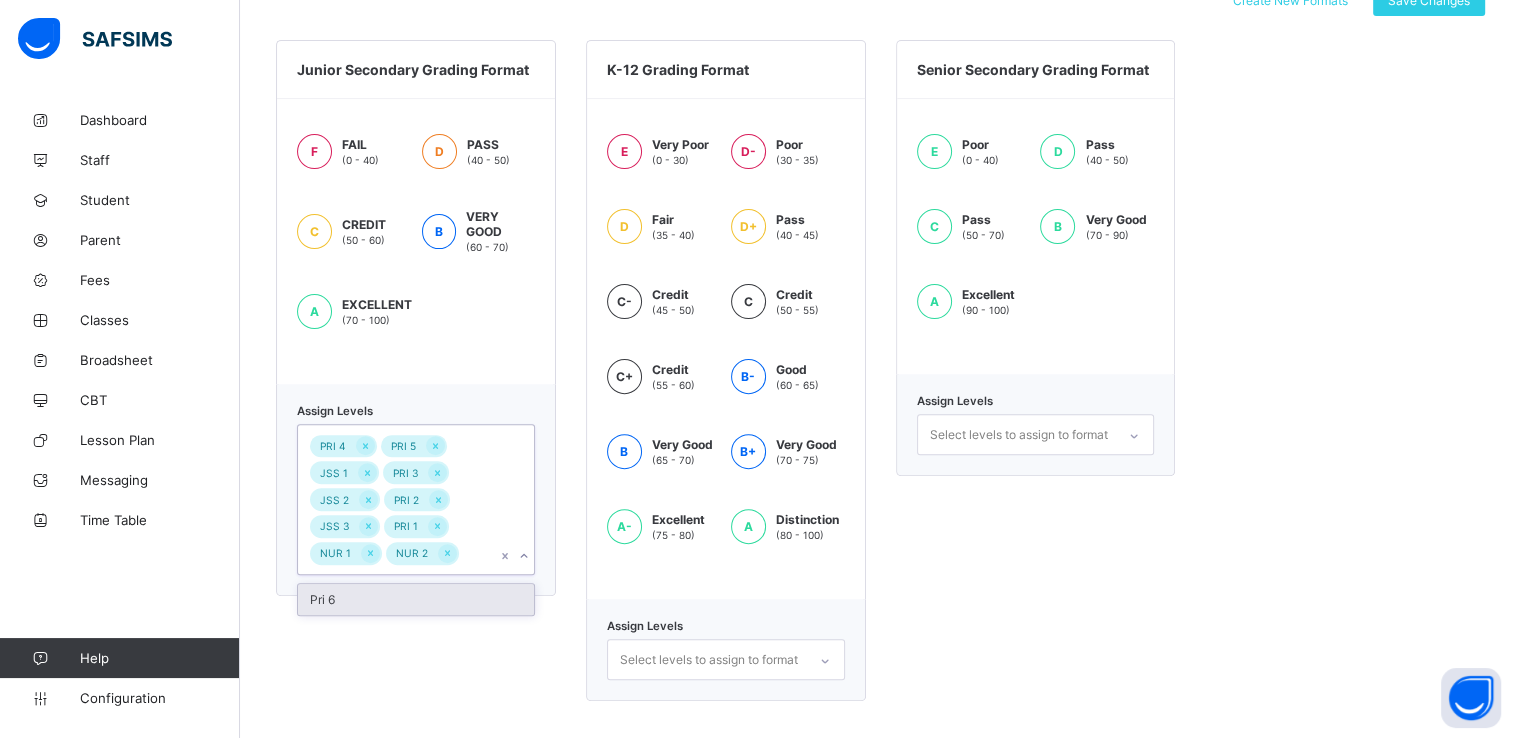 click on "NUR 1" at bounding box center (346, 553) 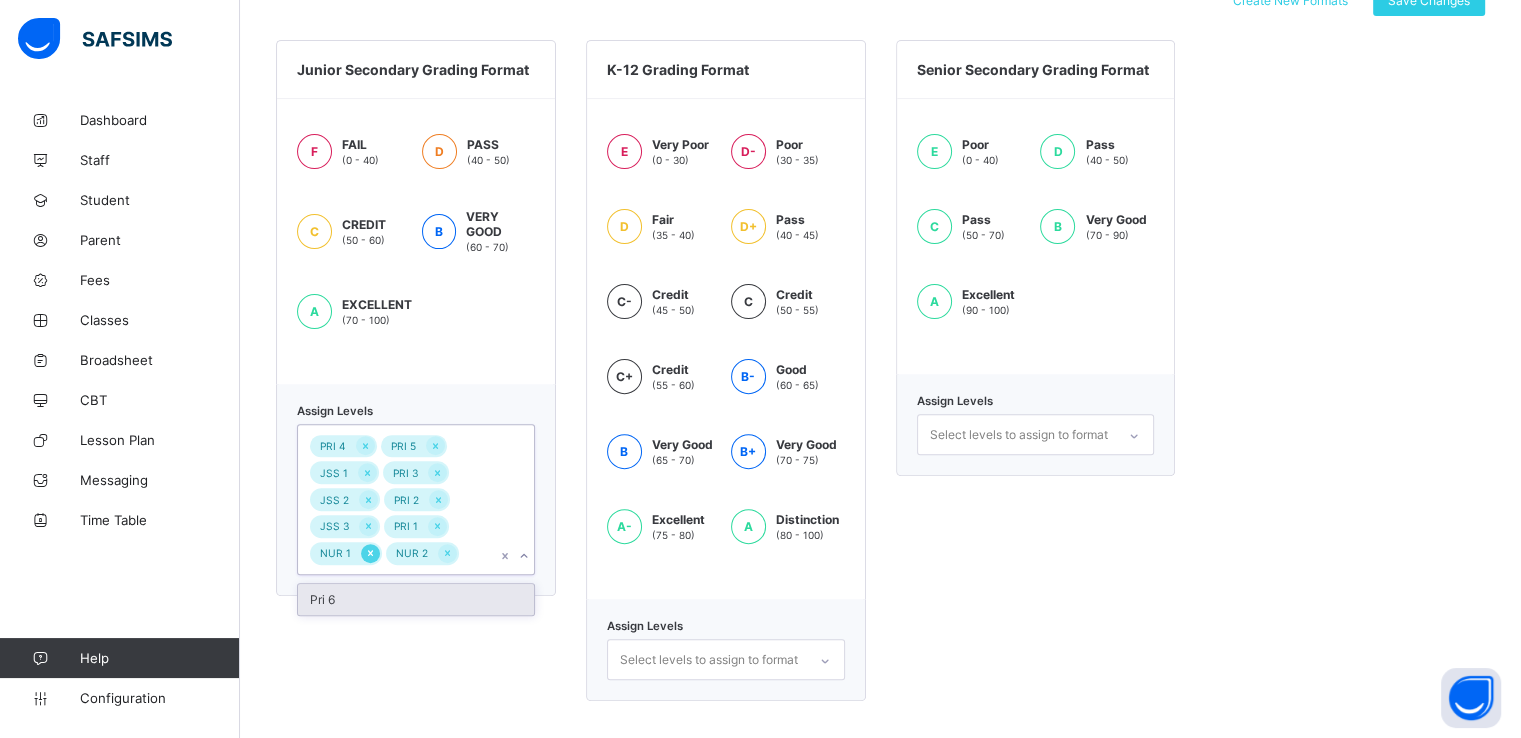 click 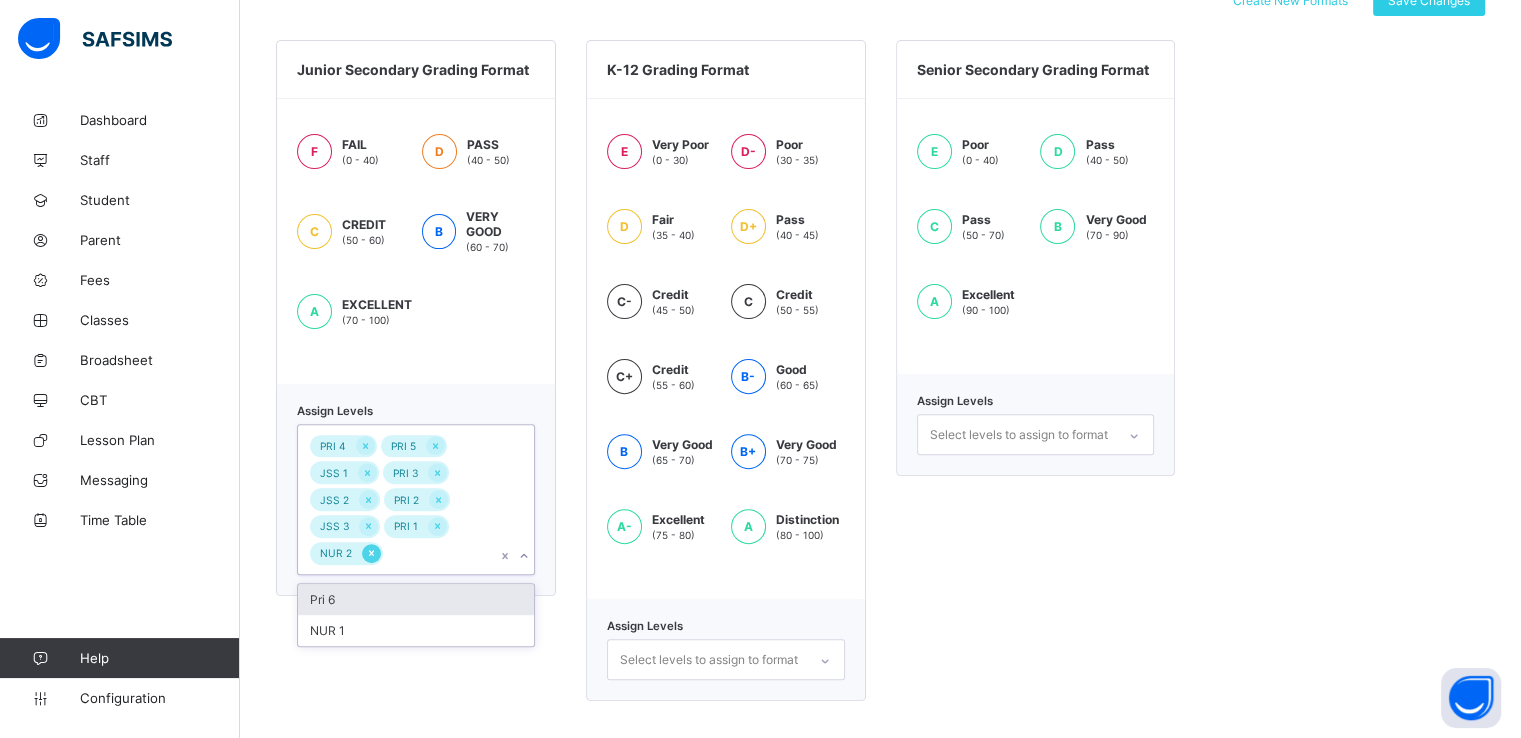 click 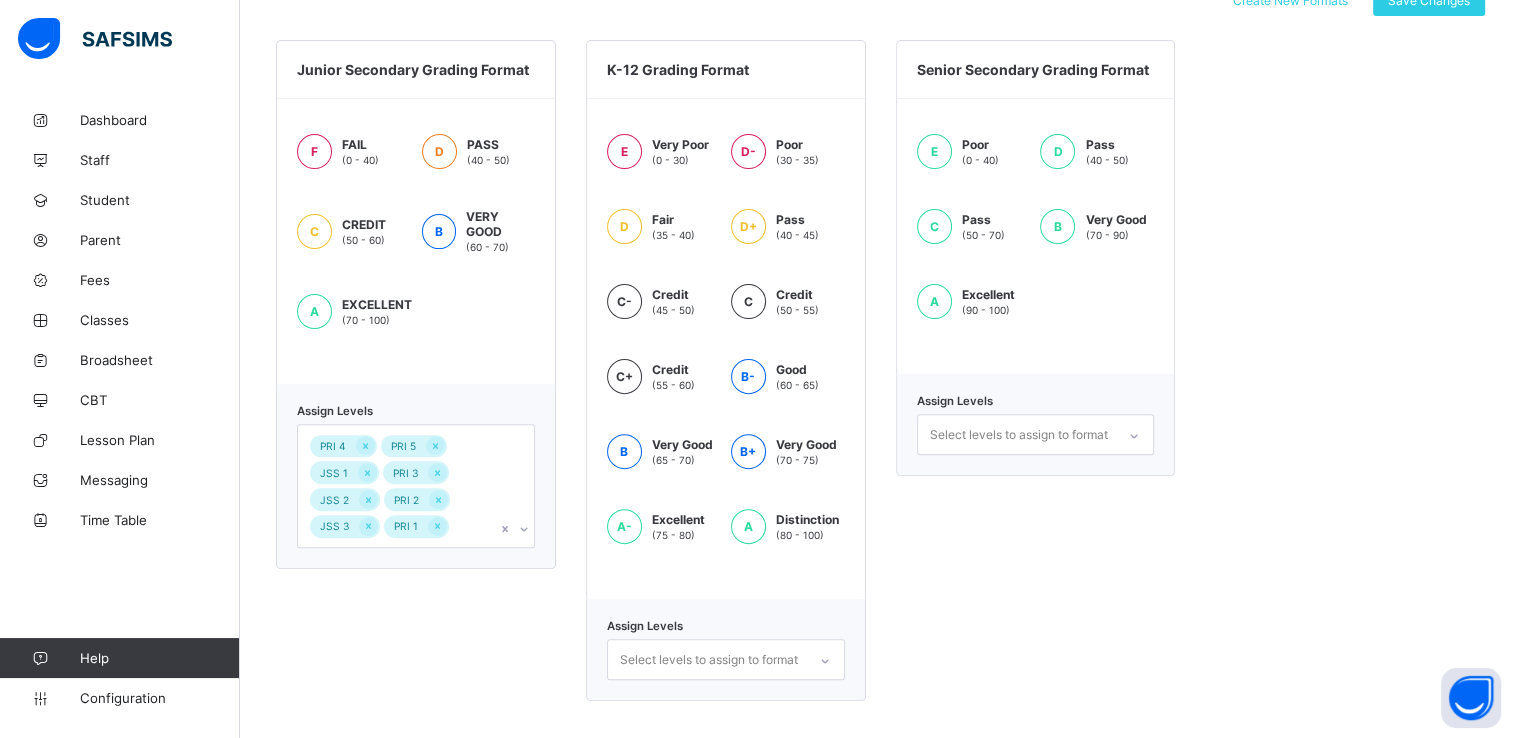 click on "Junior Secondary Grading Format F FAIL   (0 - 40)   D PASS   (40 - 50)   C CREDIT   (50 - 60)   B VERY GOOD   (60 - 70)   A EXCELLENT   (70 - 100)   Assign Levels PRI 4 PRI 5 JSS 1 PRI 3 JSS 2 PRI 2 JSS 3 PRI 1 K-12 Grading Format E Very Poor   (0 - 30)   D- Poor   (30 - 35)   D Fair   (35 - 40)   D+ Pass   (40 - 45)   C- Credit   (45 - 50)   C Credit   (50 - 55)   C+ Credit   (55 - 60)   B- Good   (60 - 65)   B Very Good   (65 - 70)   B+ Very Good   (70 - 75)   A- Excellent   (75 - 80)   A Distinction   (80 - 100)   Assign Levels Select levels to assign to format Senior Secondary Grading Format E Poor   (0 - 40)   D Pass   (40 - 50)   C Pass   (50 - 70)   B Very Good   (70 - 90)   A Excellent   (90 - 100)   Assign Levels Select levels to assign to format" at bounding box center (880, 370) 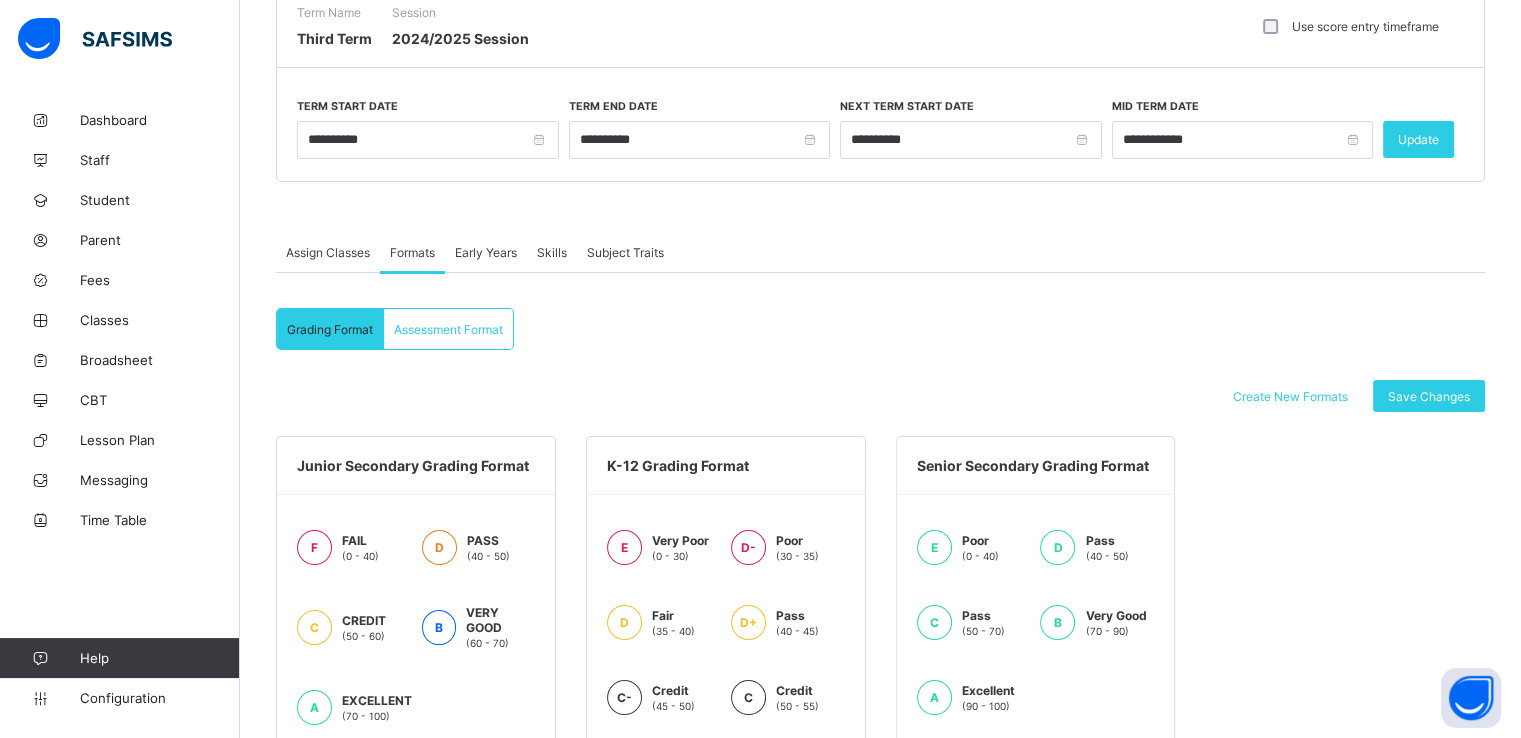 scroll, scrollTop: 169, scrollLeft: 0, axis: vertical 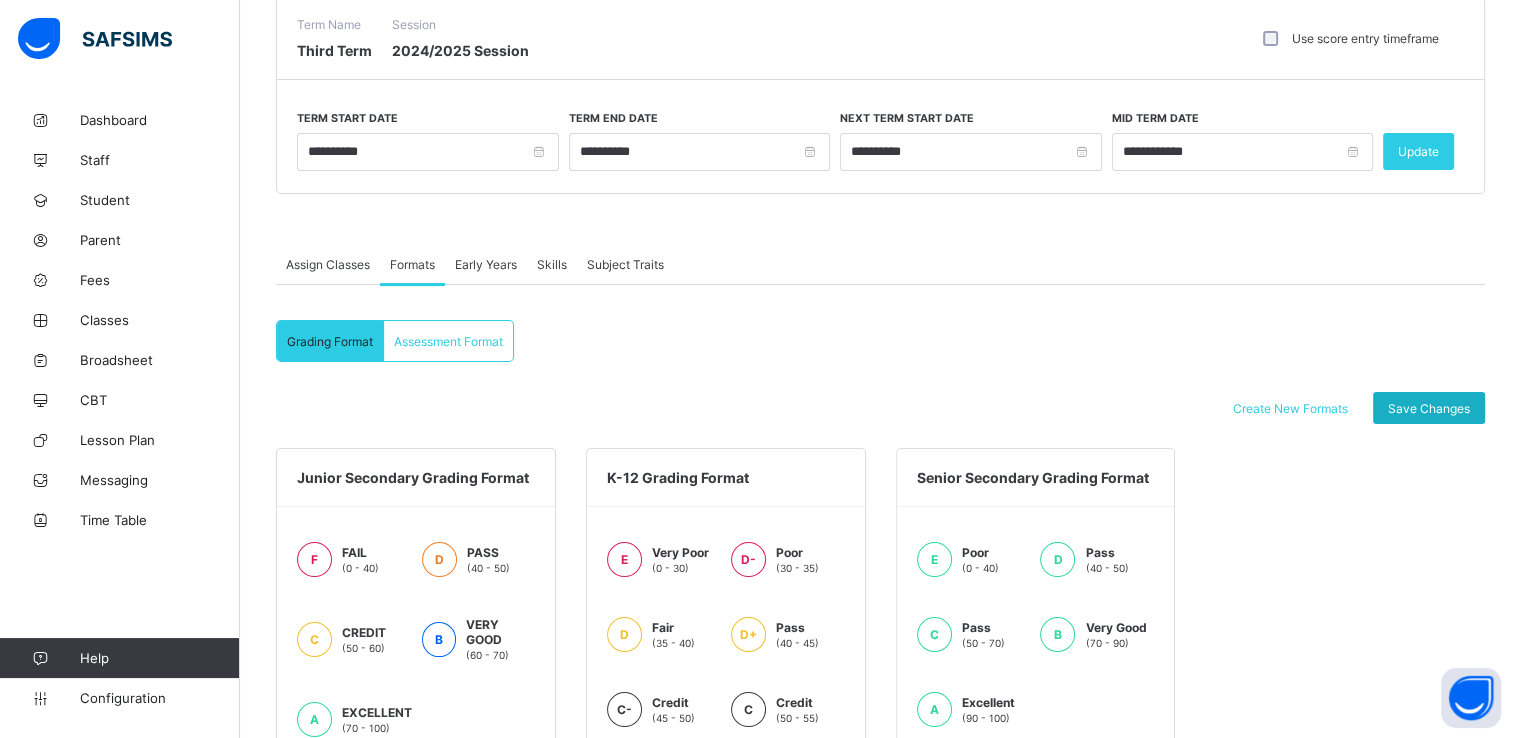 click on "Save Changes" at bounding box center [1429, 408] 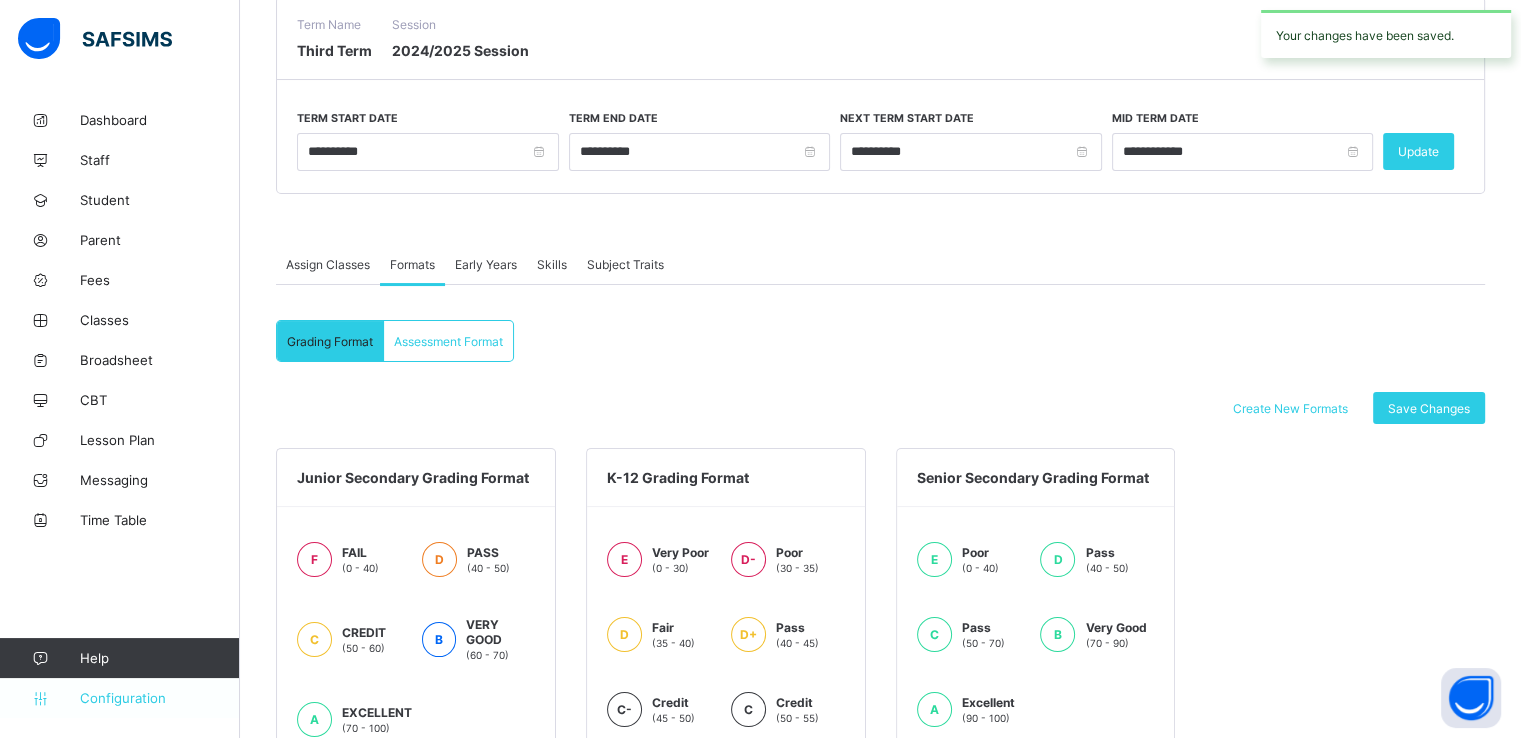 click on "Configuration" at bounding box center (119, 698) 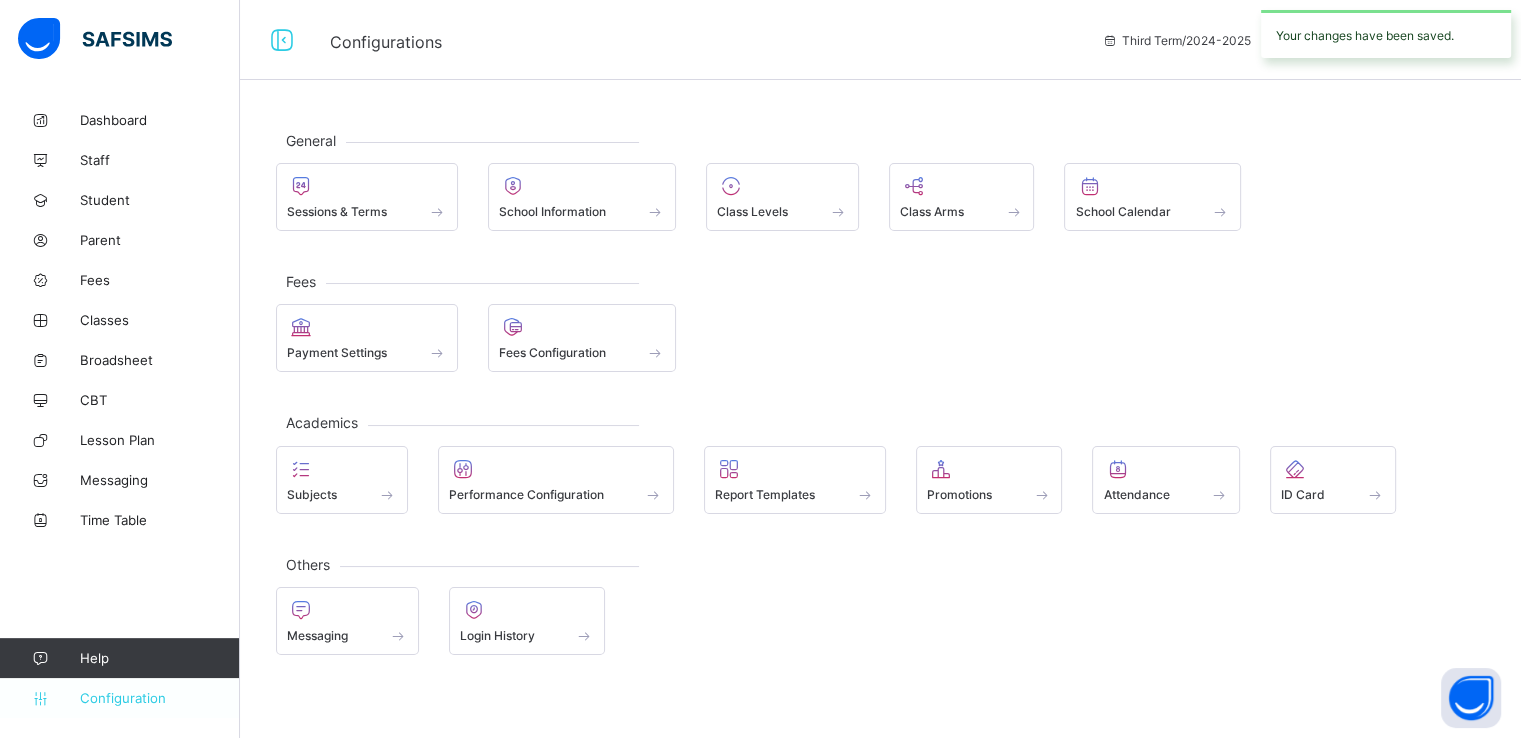 scroll, scrollTop: 0, scrollLeft: 0, axis: both 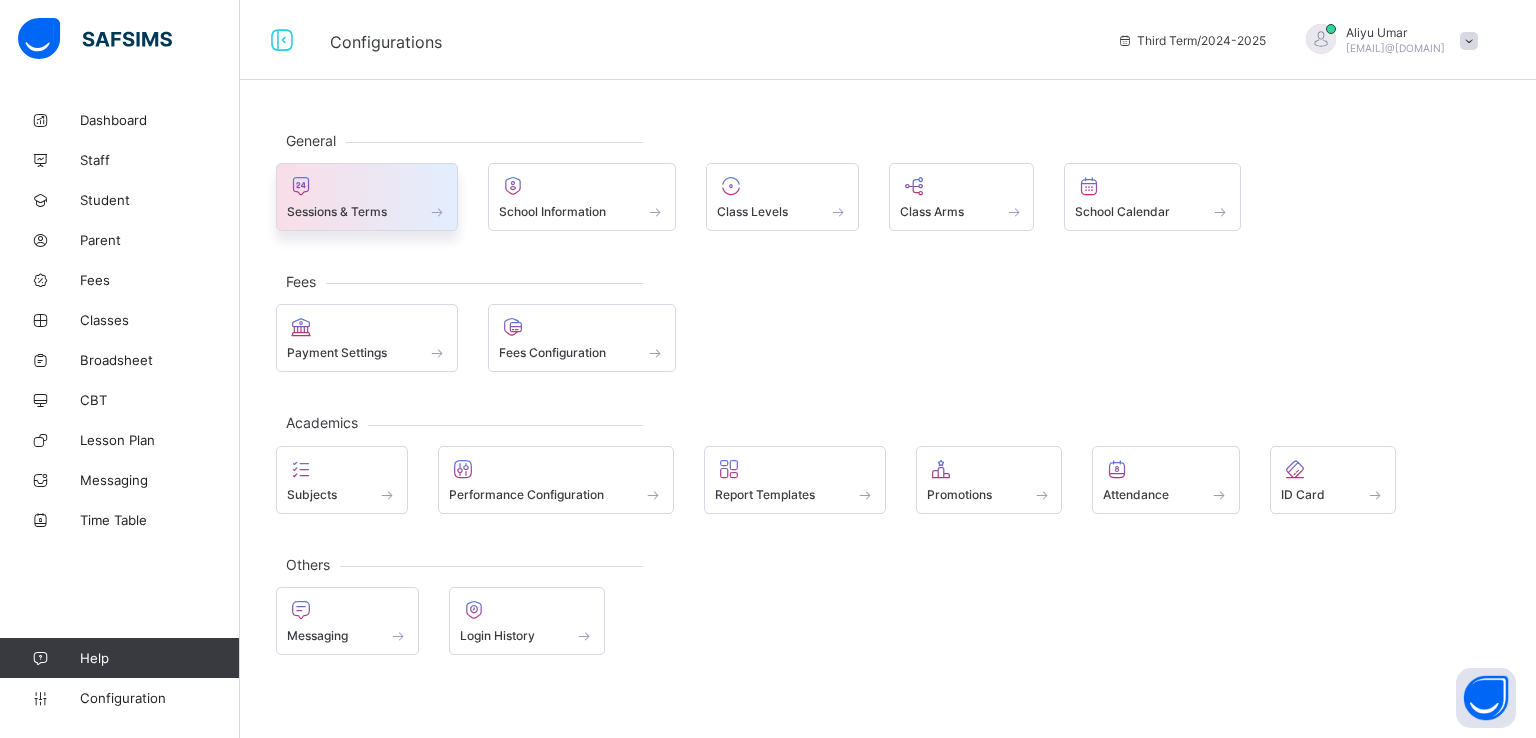 click at bounding box center (367, 200) 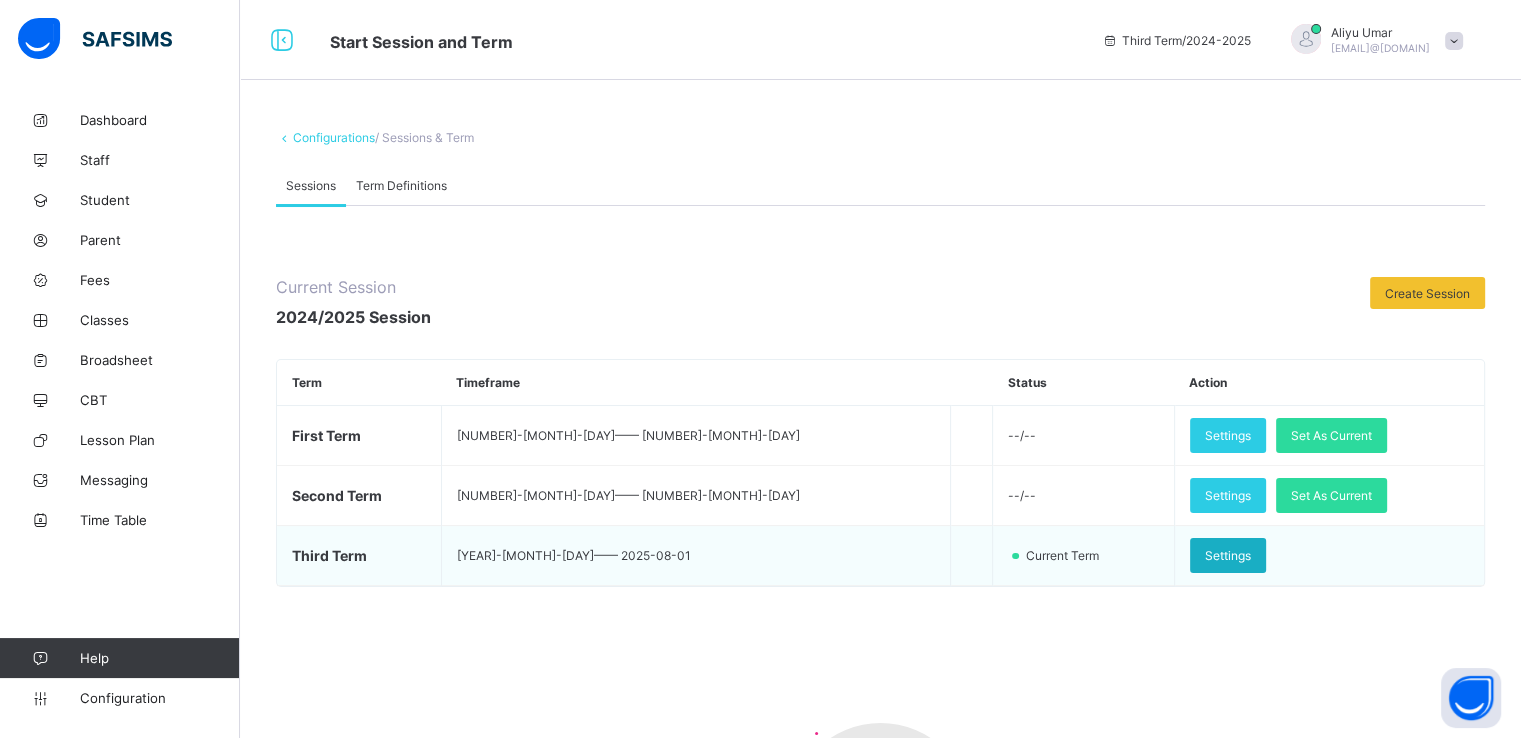 click on "Settings" at bounding box center (1228, 555) 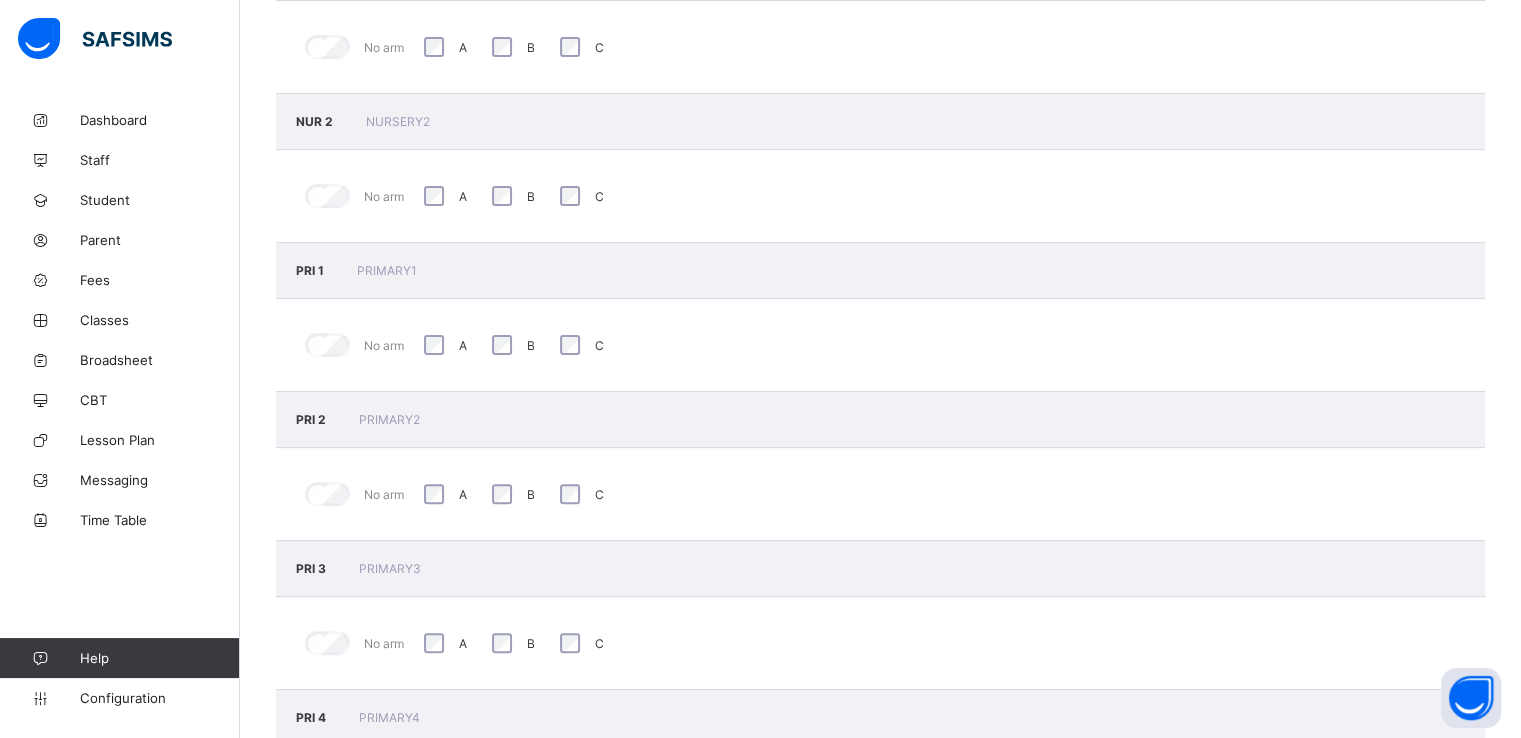 scroll, scrollTop: 0, scrollLeft: 0, axis: both 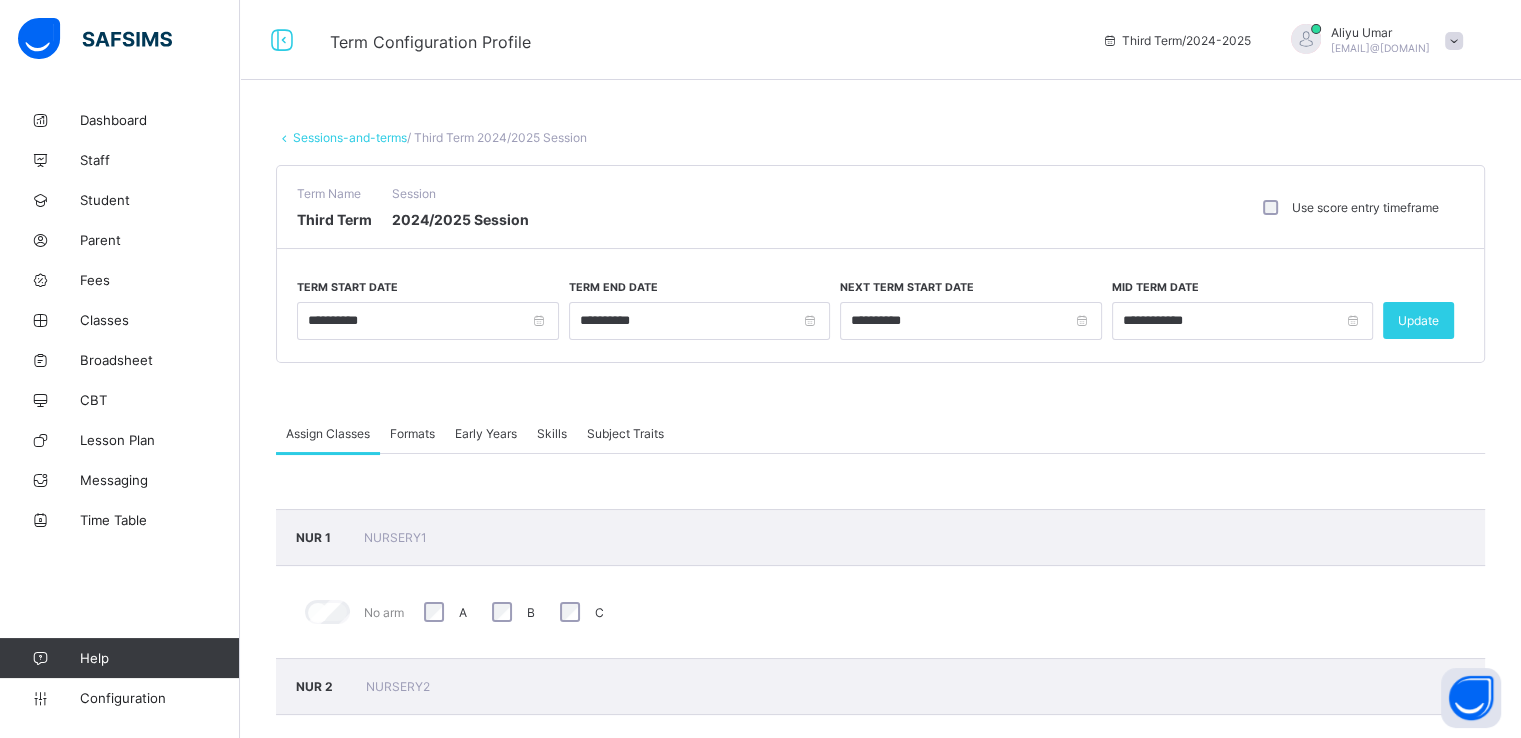 click on "Formats" at bounding box center [412, 433] 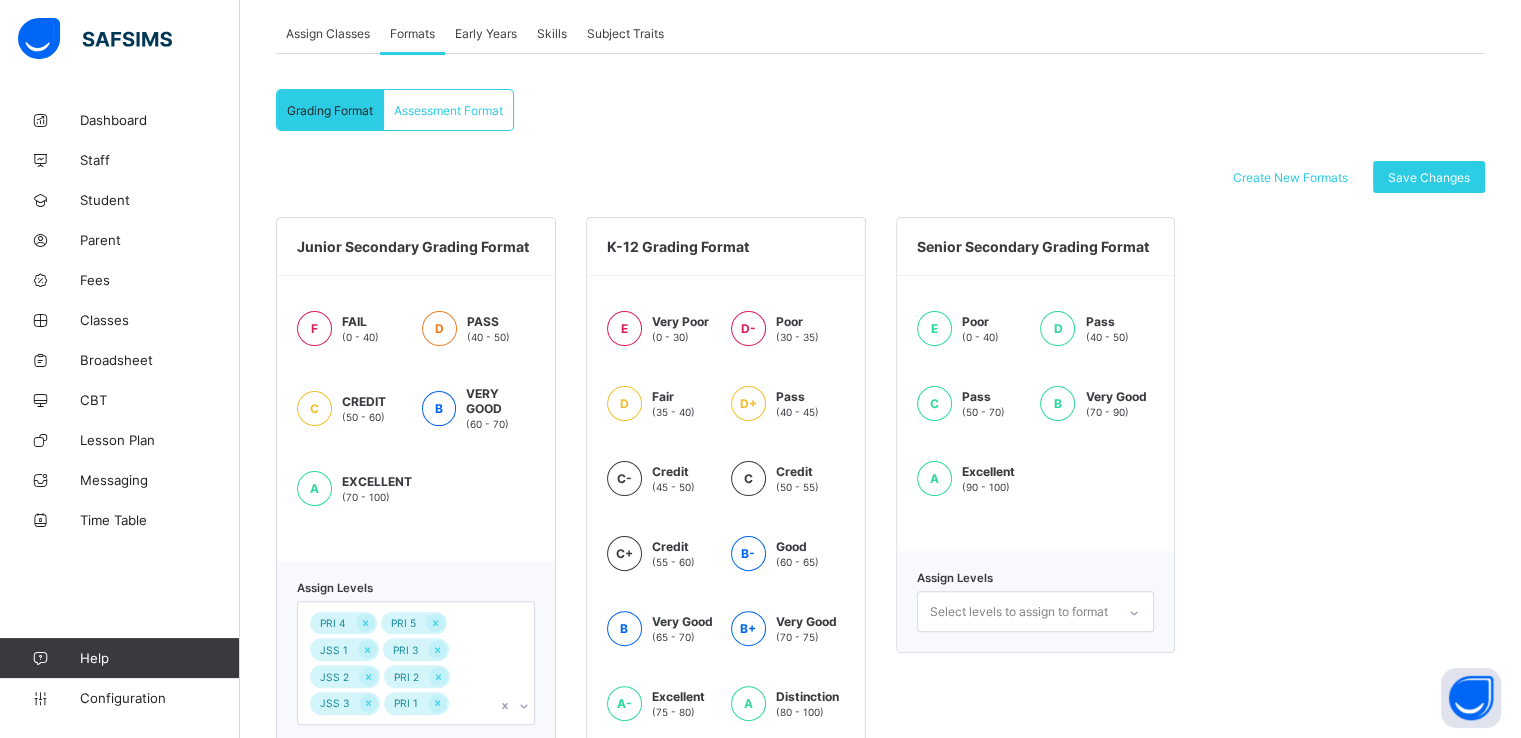 scroll, scrollTop: 577, scrollLeft: 0, axis: vertical 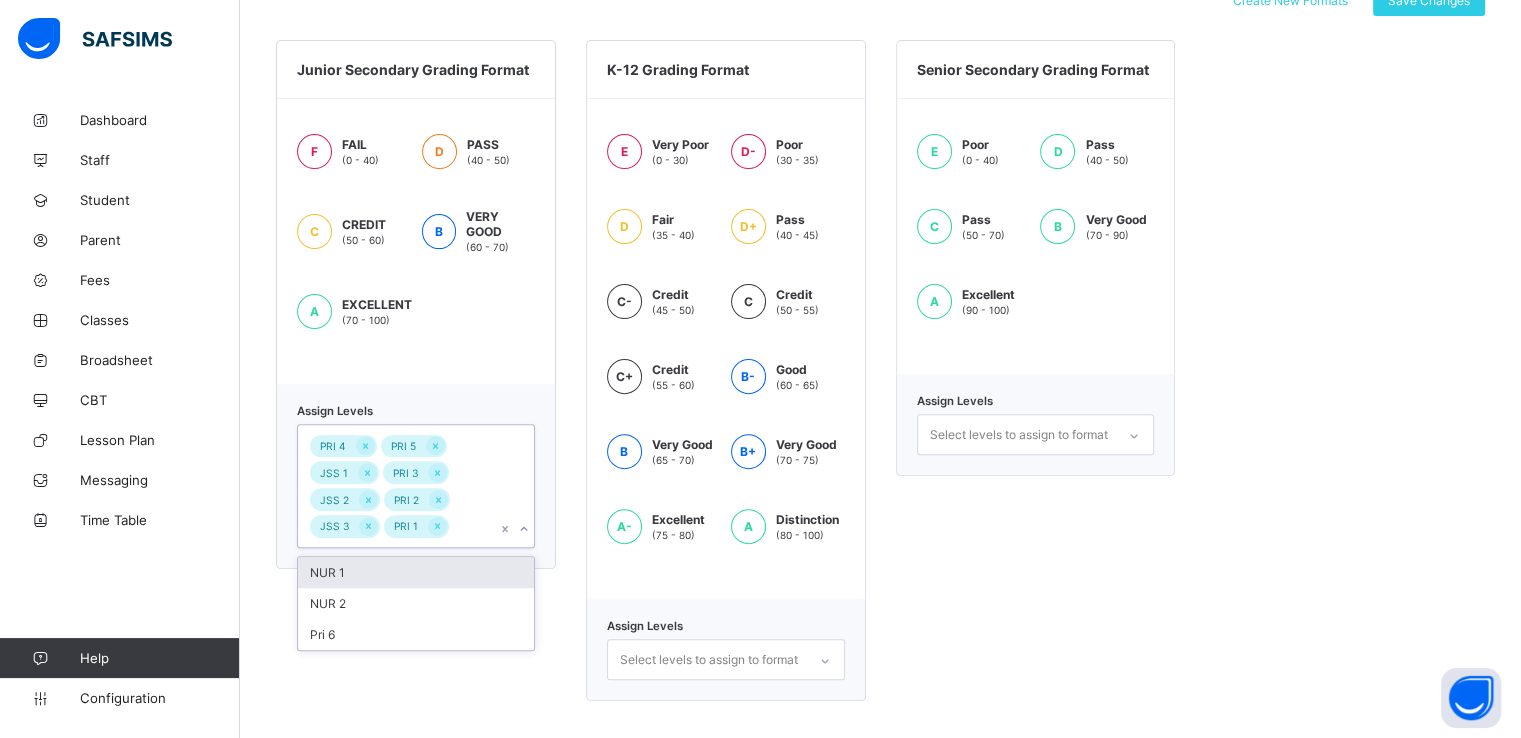 click 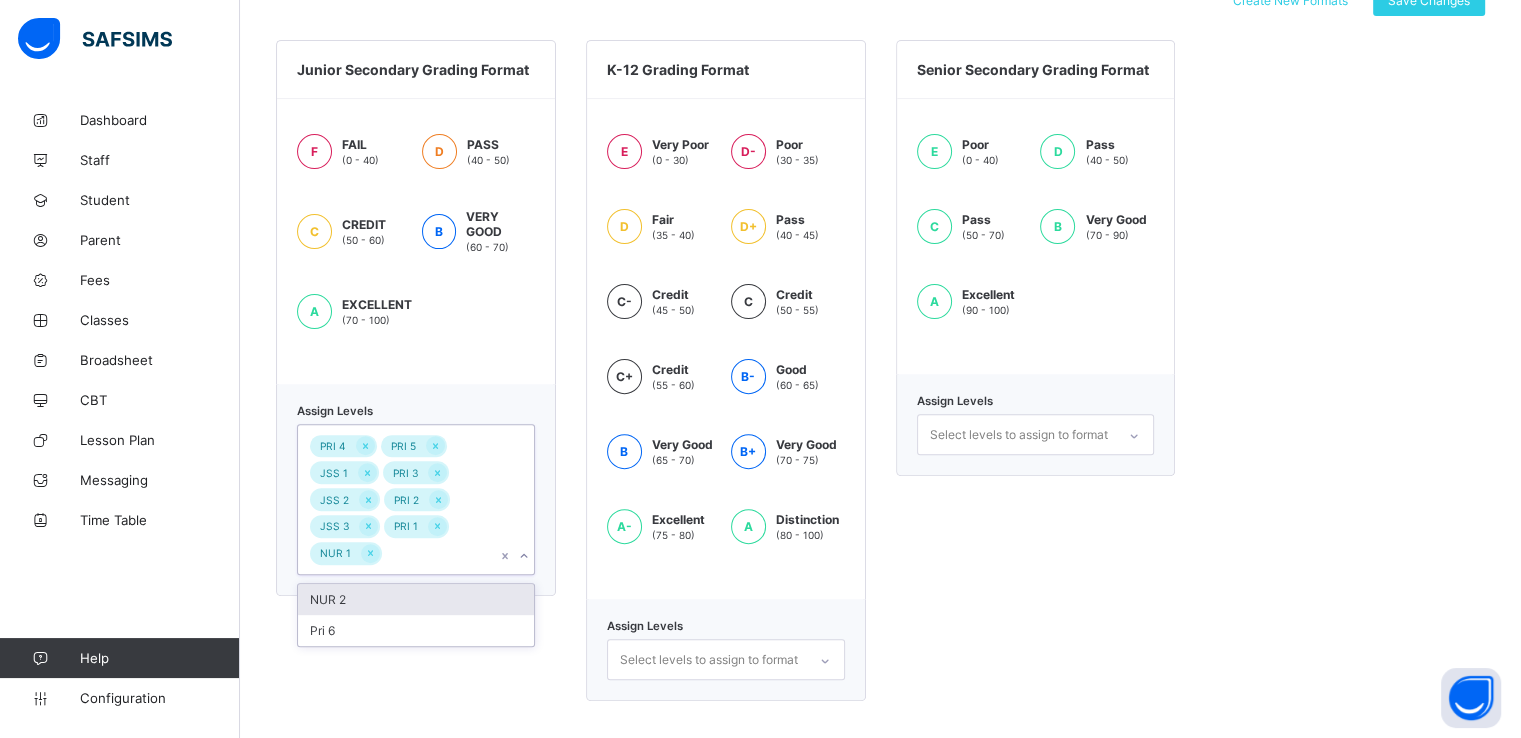 click on "NUR 2" at bounding box center [416, 599] 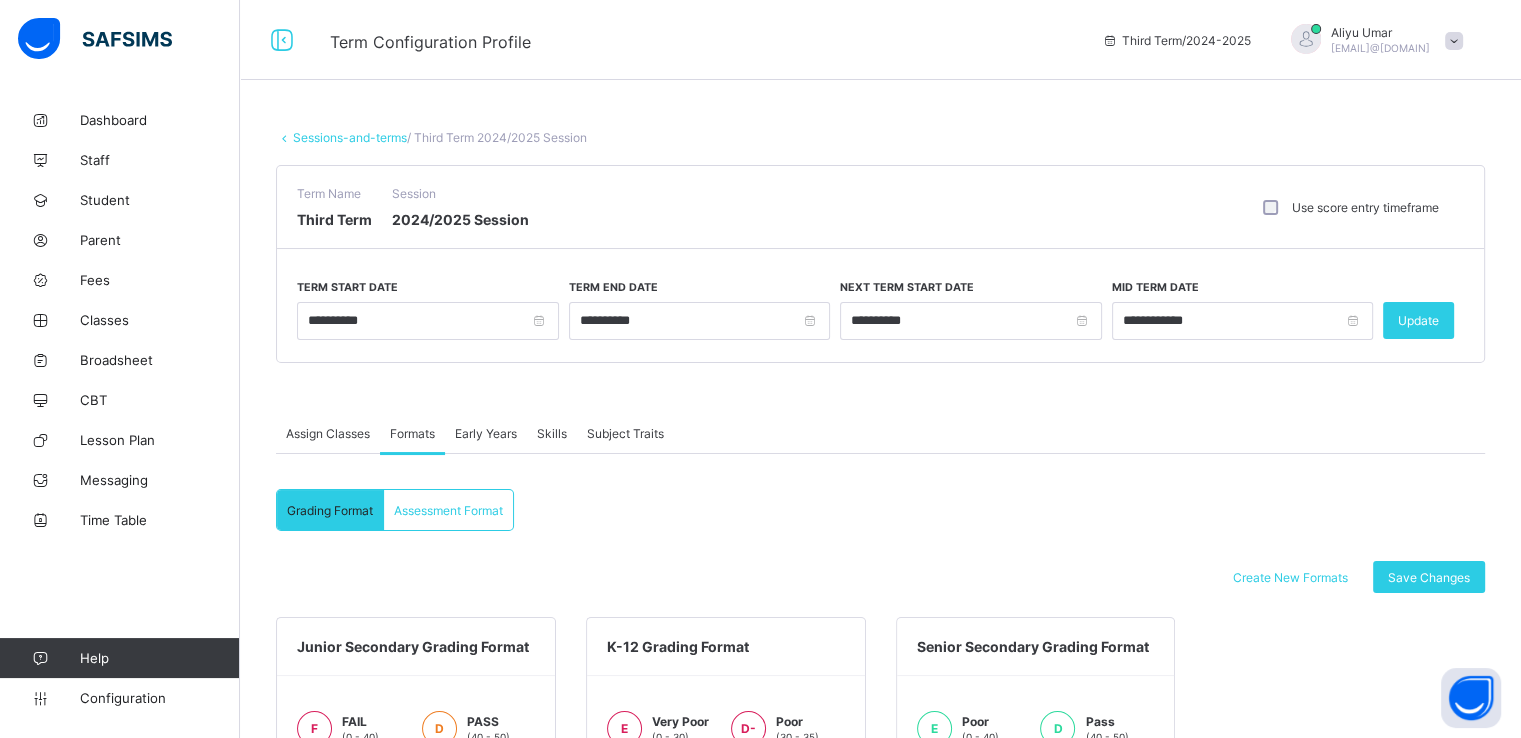 scroll, scrollTop: 0, scrollLeft: 0, axis: both 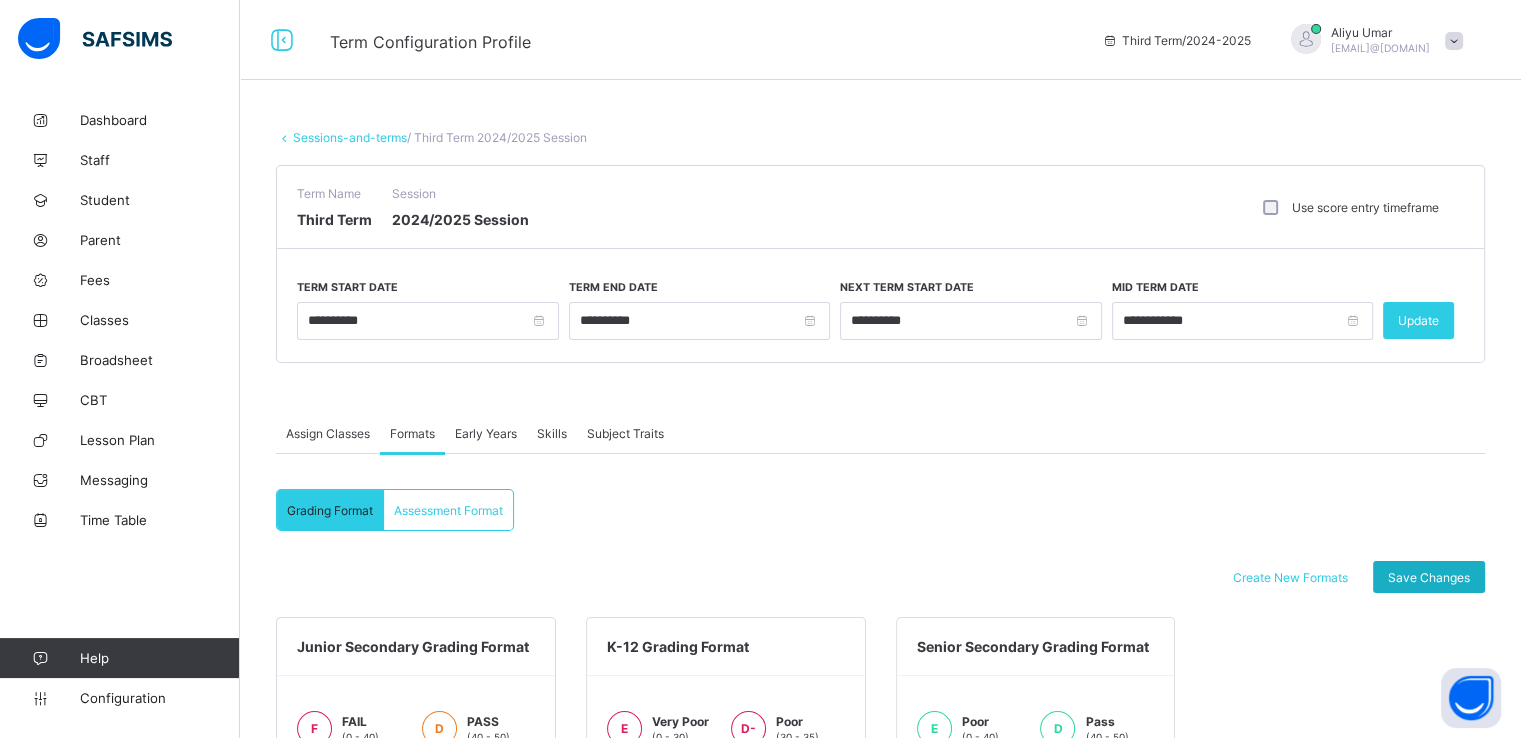 click on "Save Changes" at bounding box center (1429, 577) 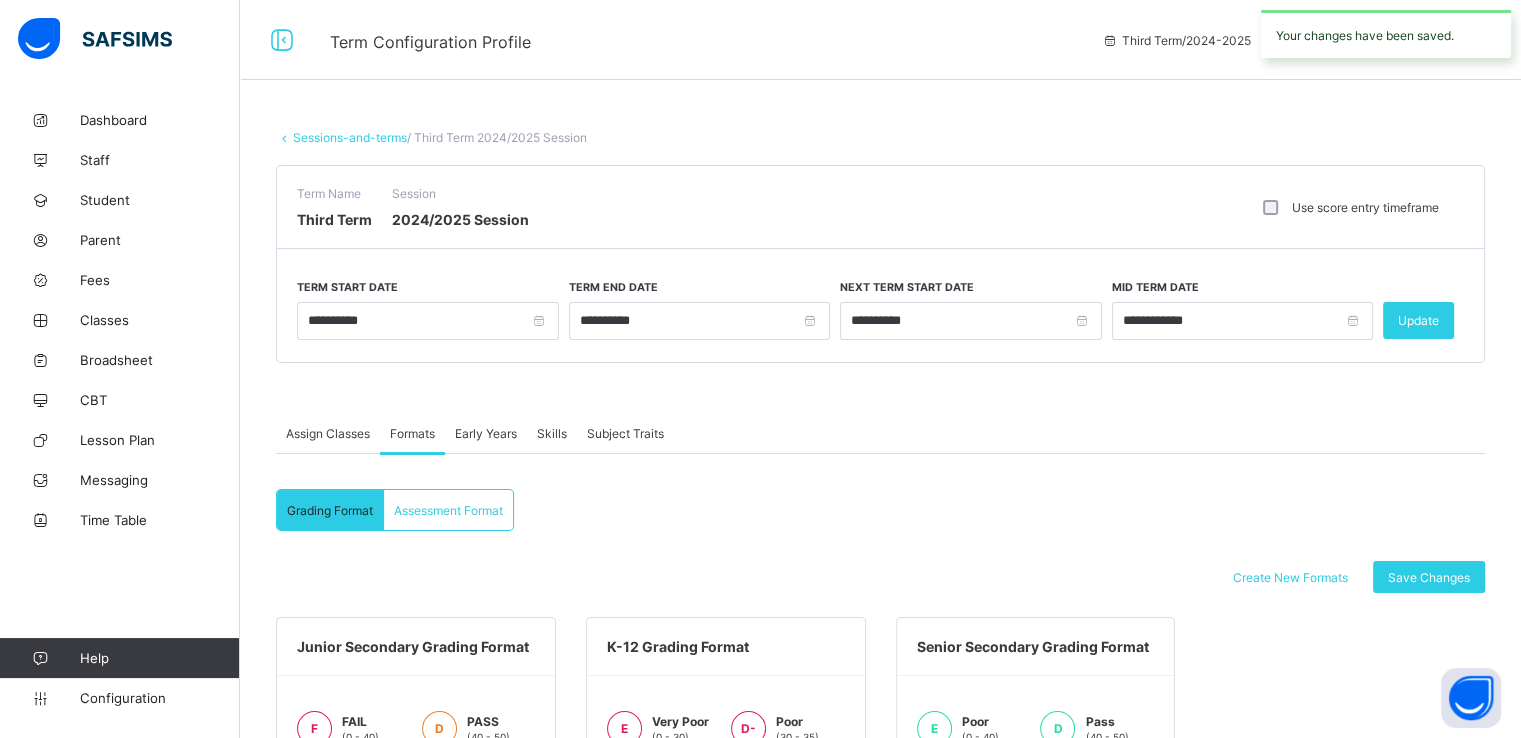 click on "Assessment Format" at bounding box center [448, 510] 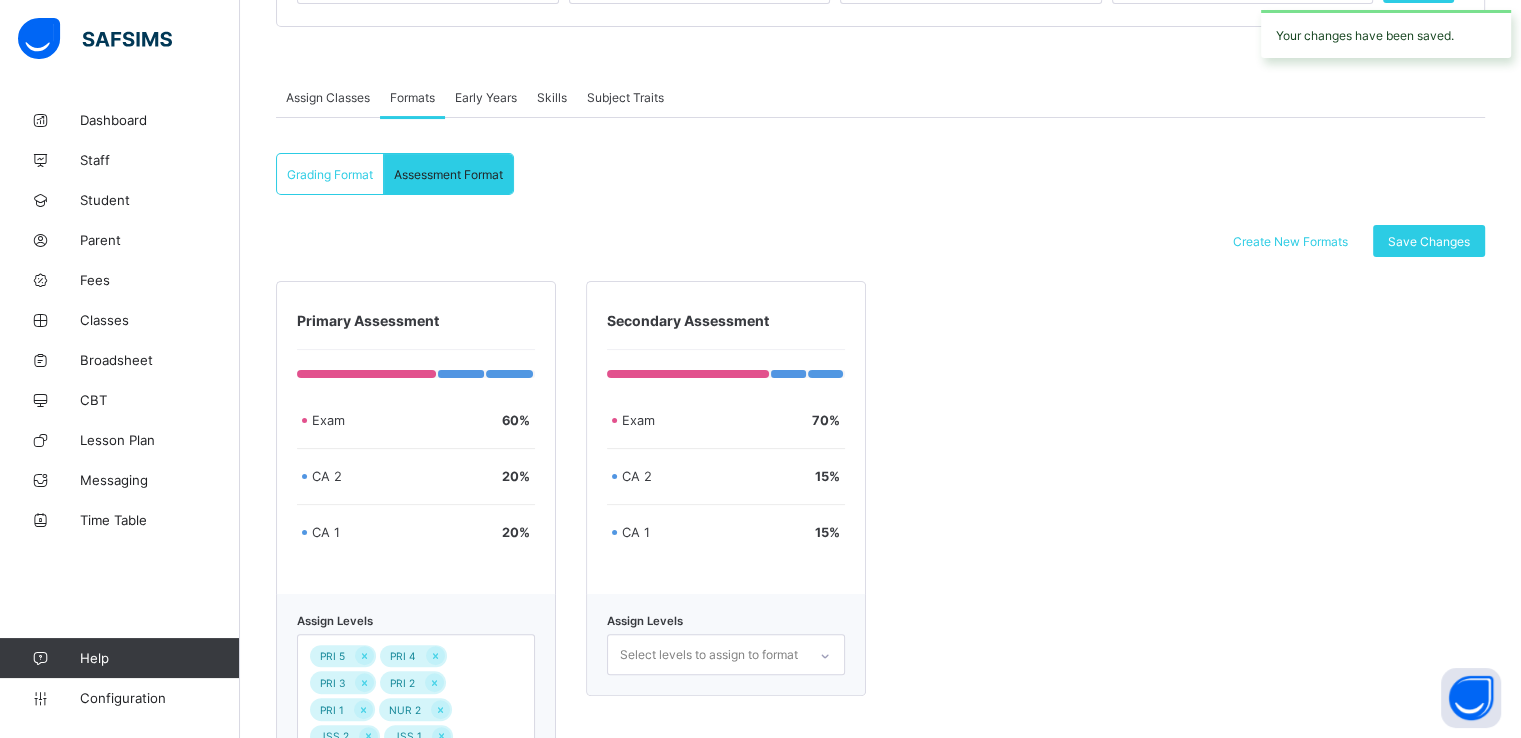 scroll, scrollTop: 445, scrollLeft: 0, axis: vertical 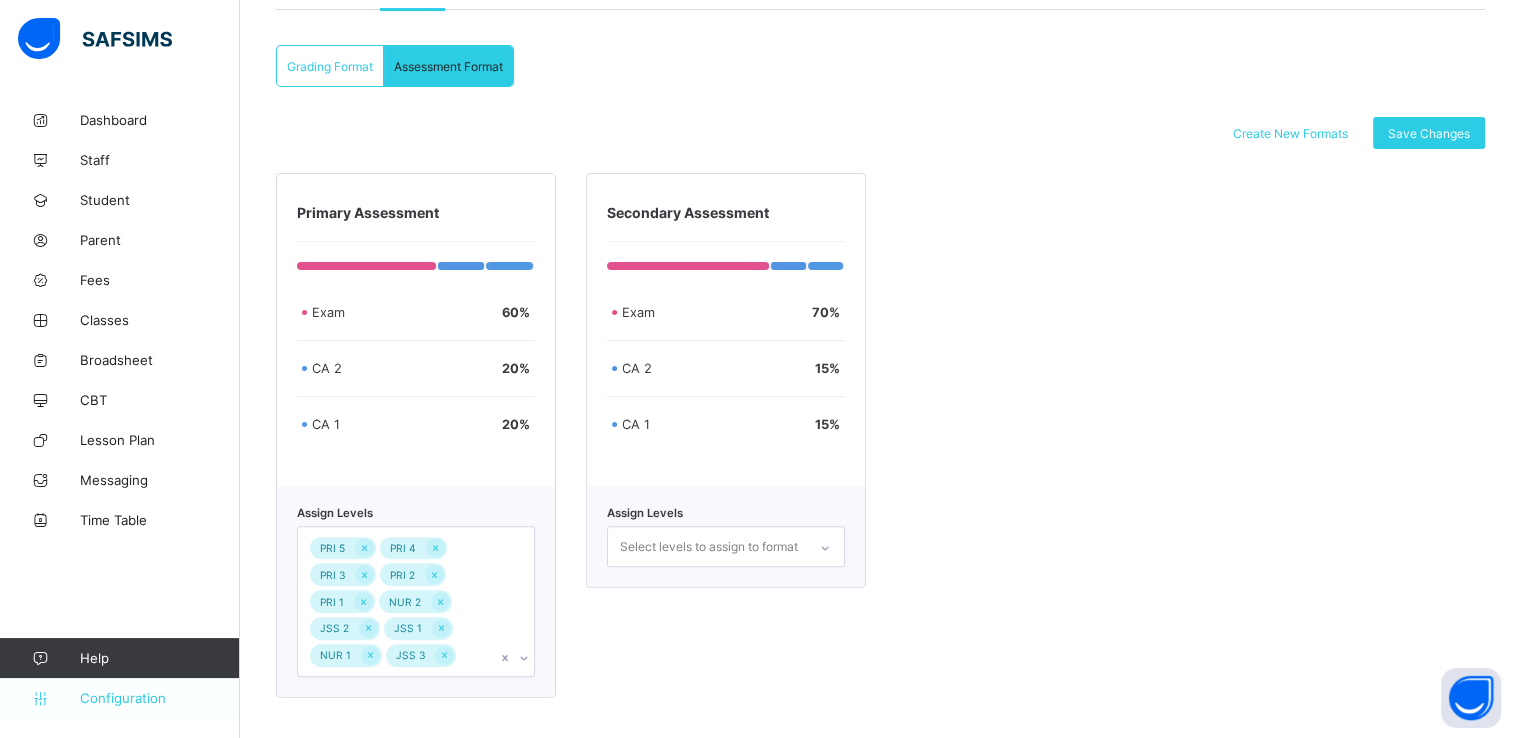 click on "Configuration" at bounding box center [159, 698] 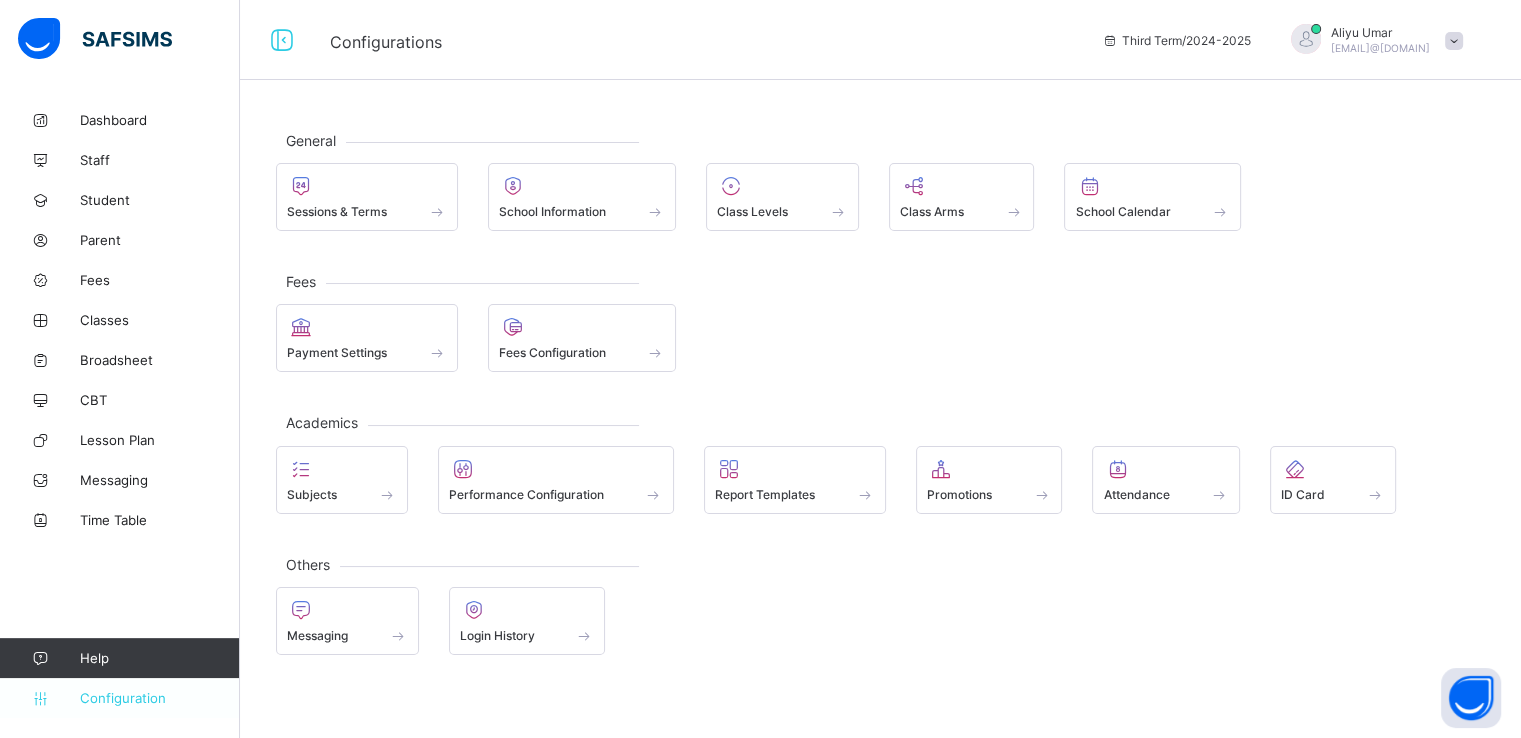 scroll, scrollTop: 0, scrollLeft: 0, axis: both 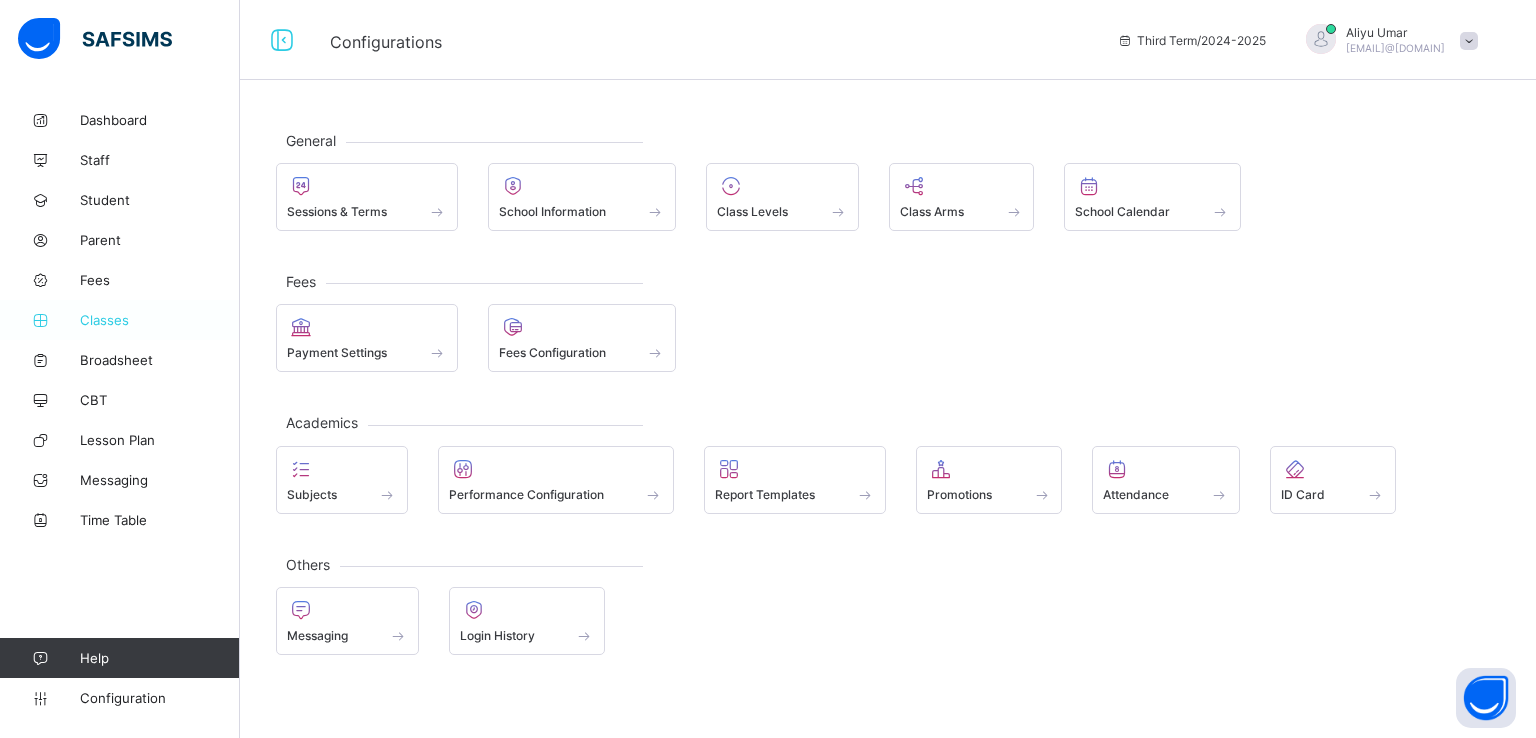 click on "Classes" at bounding box center (160, 320) 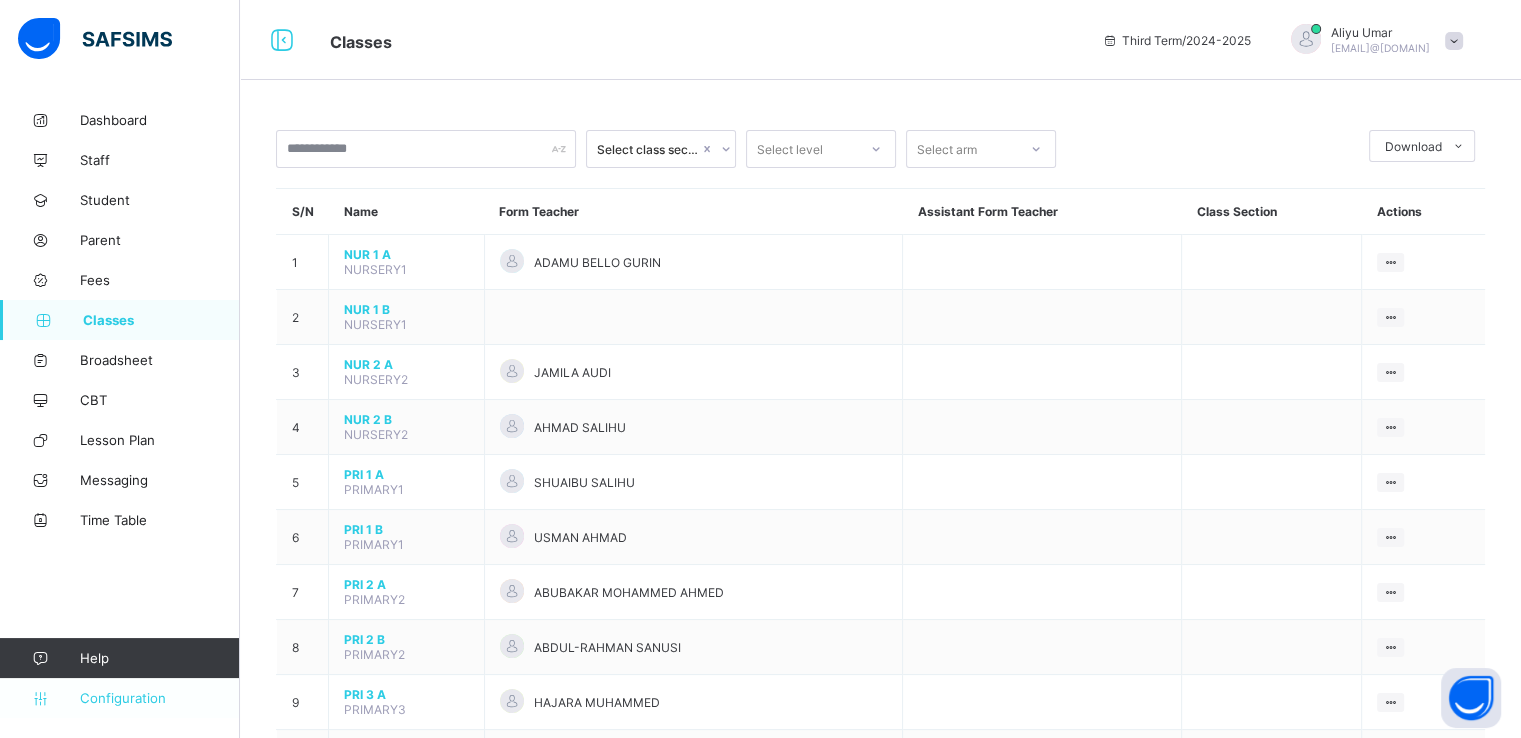 click on "Configuration" at bounding box center [119, 698] 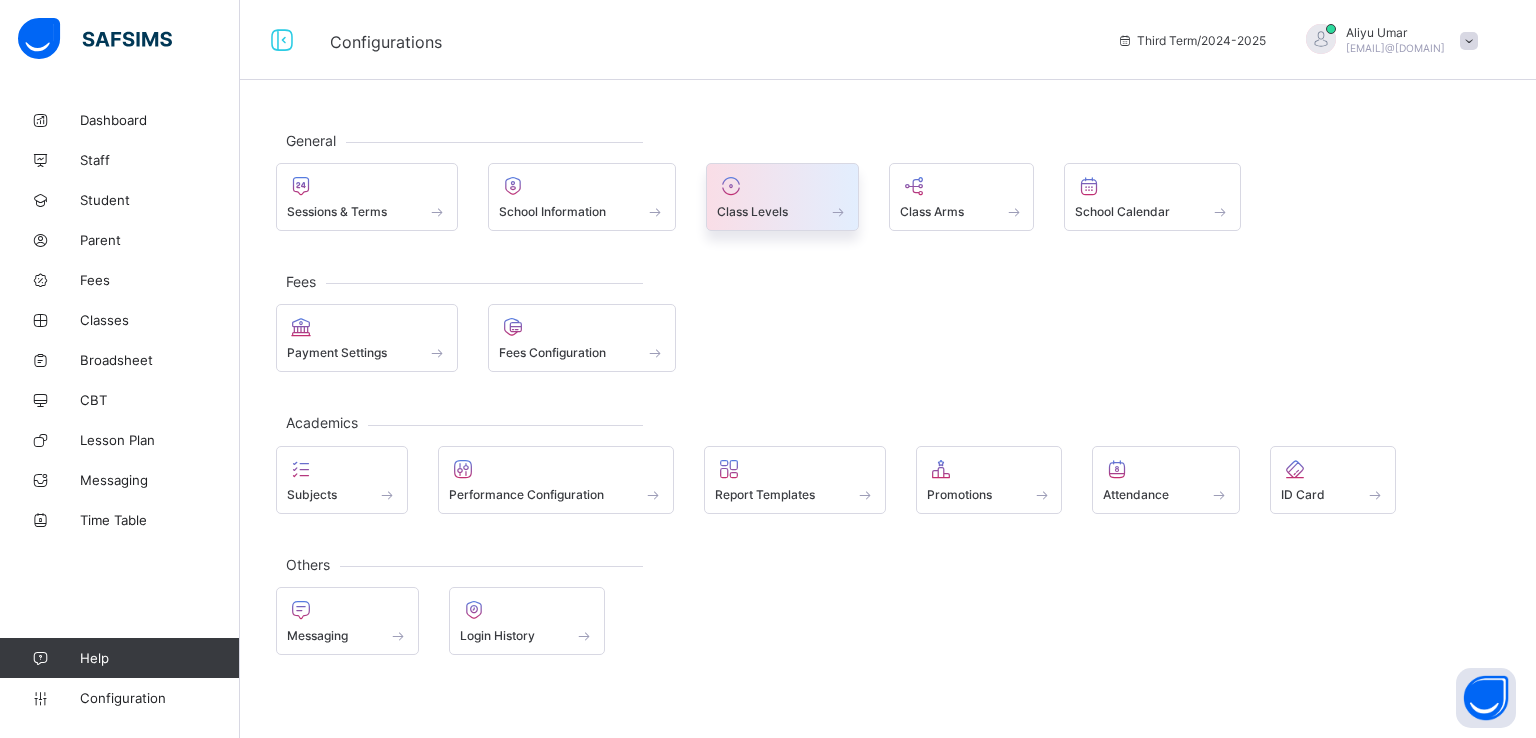 click on "Class Levels" at bounding box center [752, 211] 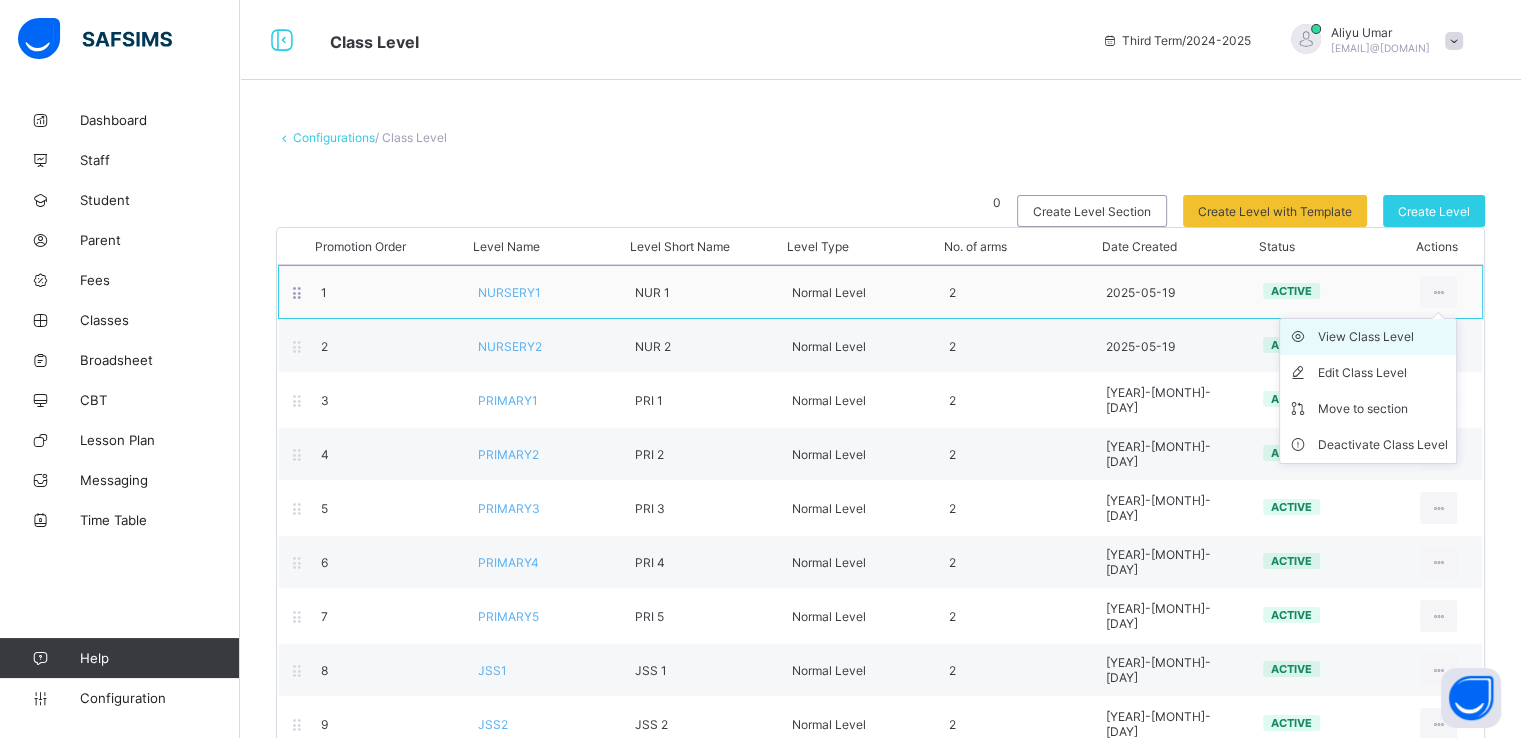 click on "View Class Level" at bounding box center [1383, 337] 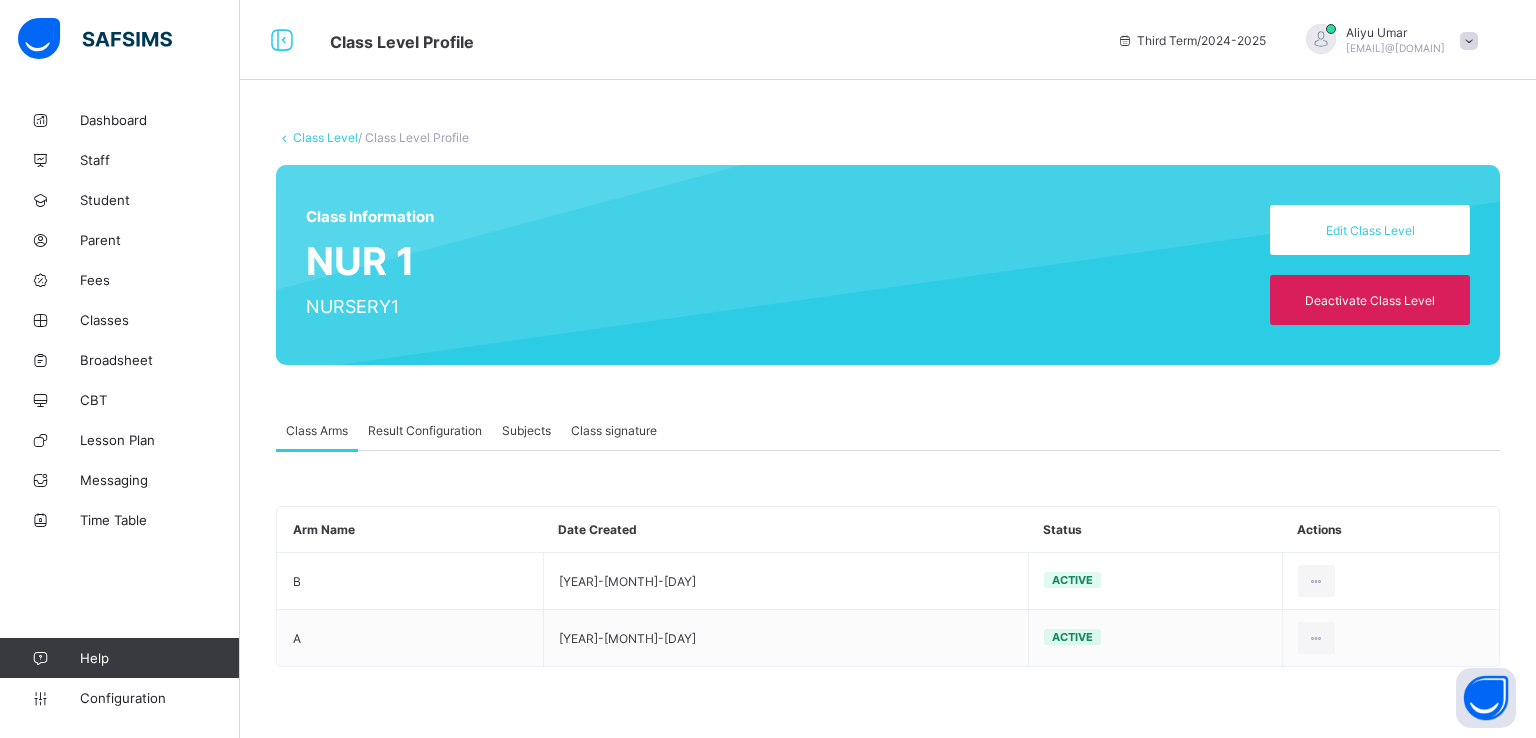 click on "Result Configuration" at bounding box center (425, 430) 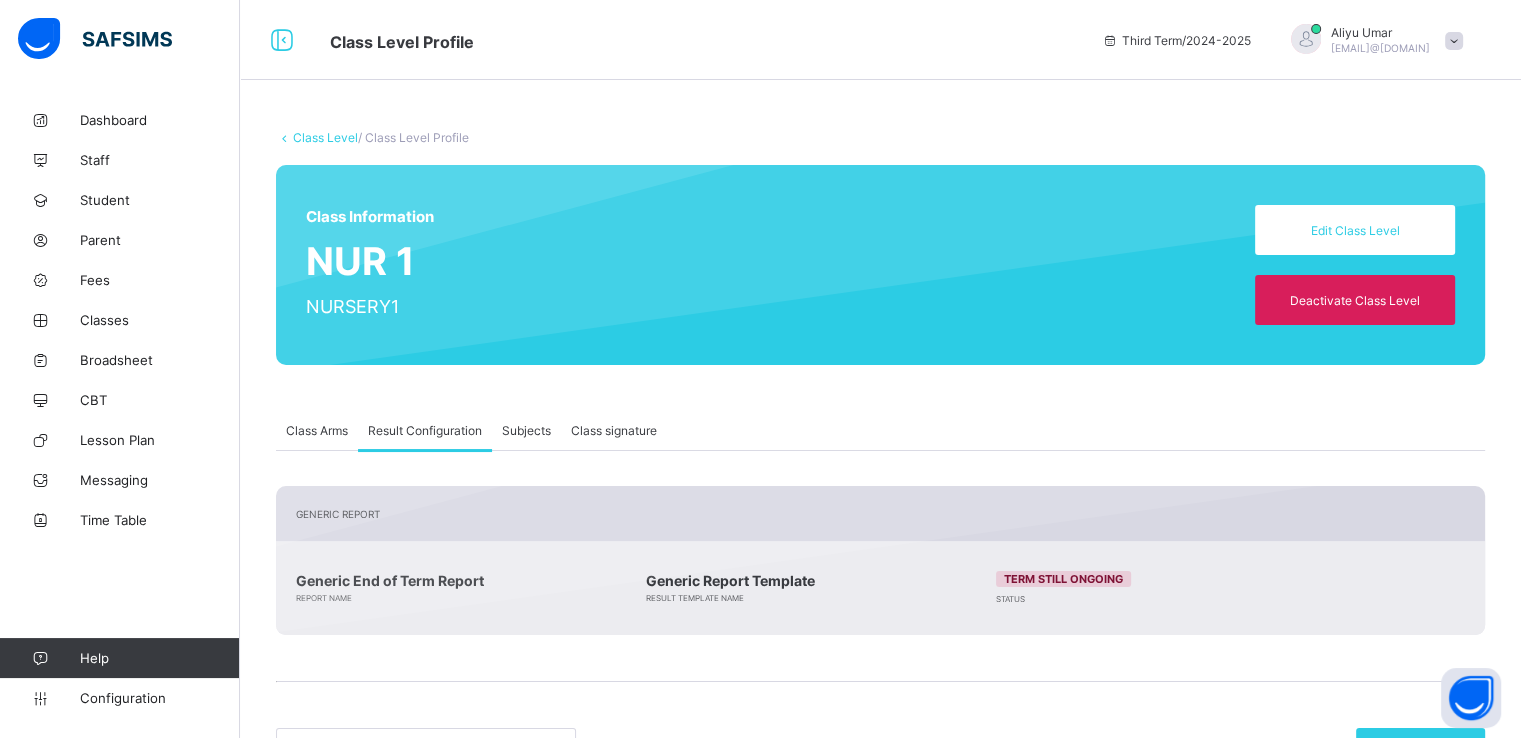 scroll, scrollTop: 202, scrollLeft: 0, axis: vertical 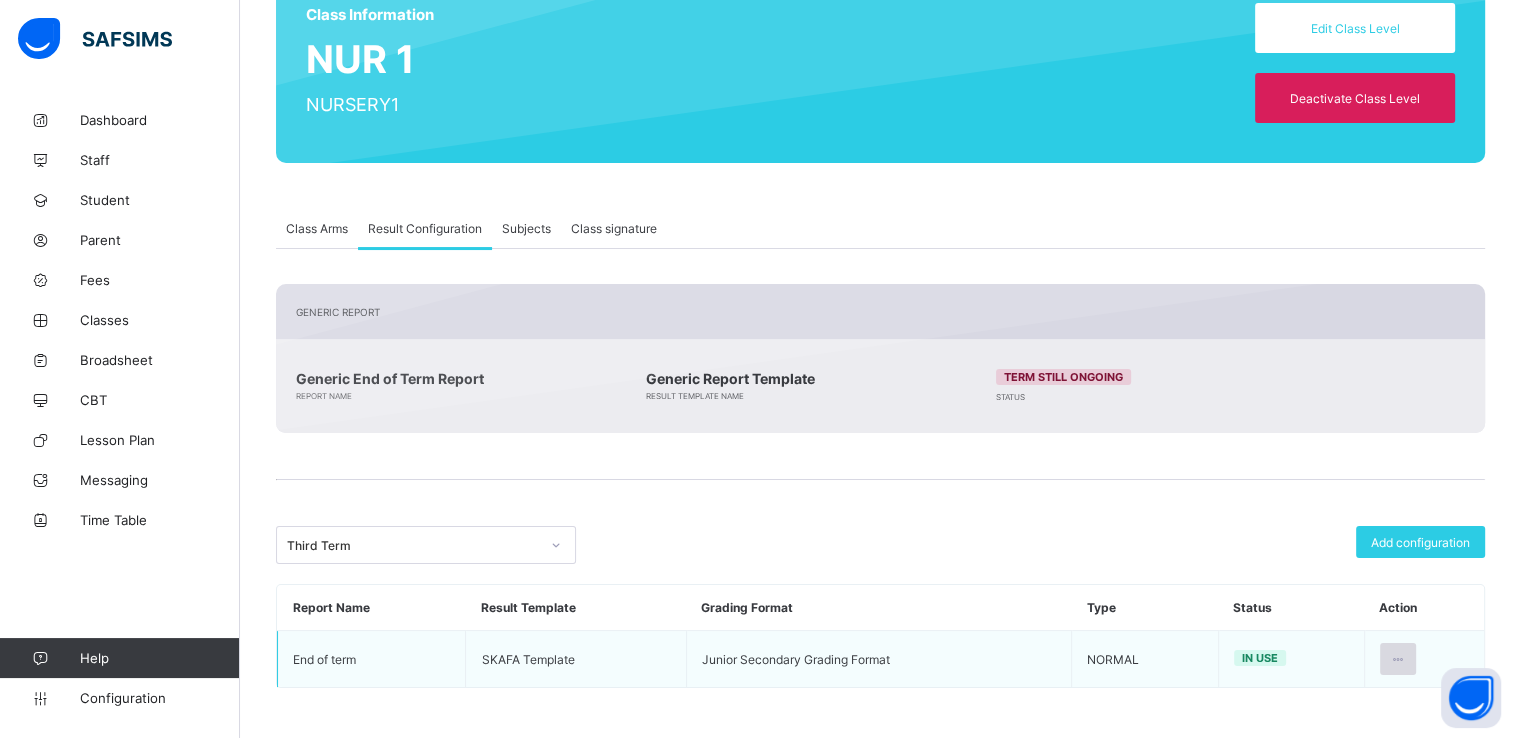click at bounding box center [1398, 659] 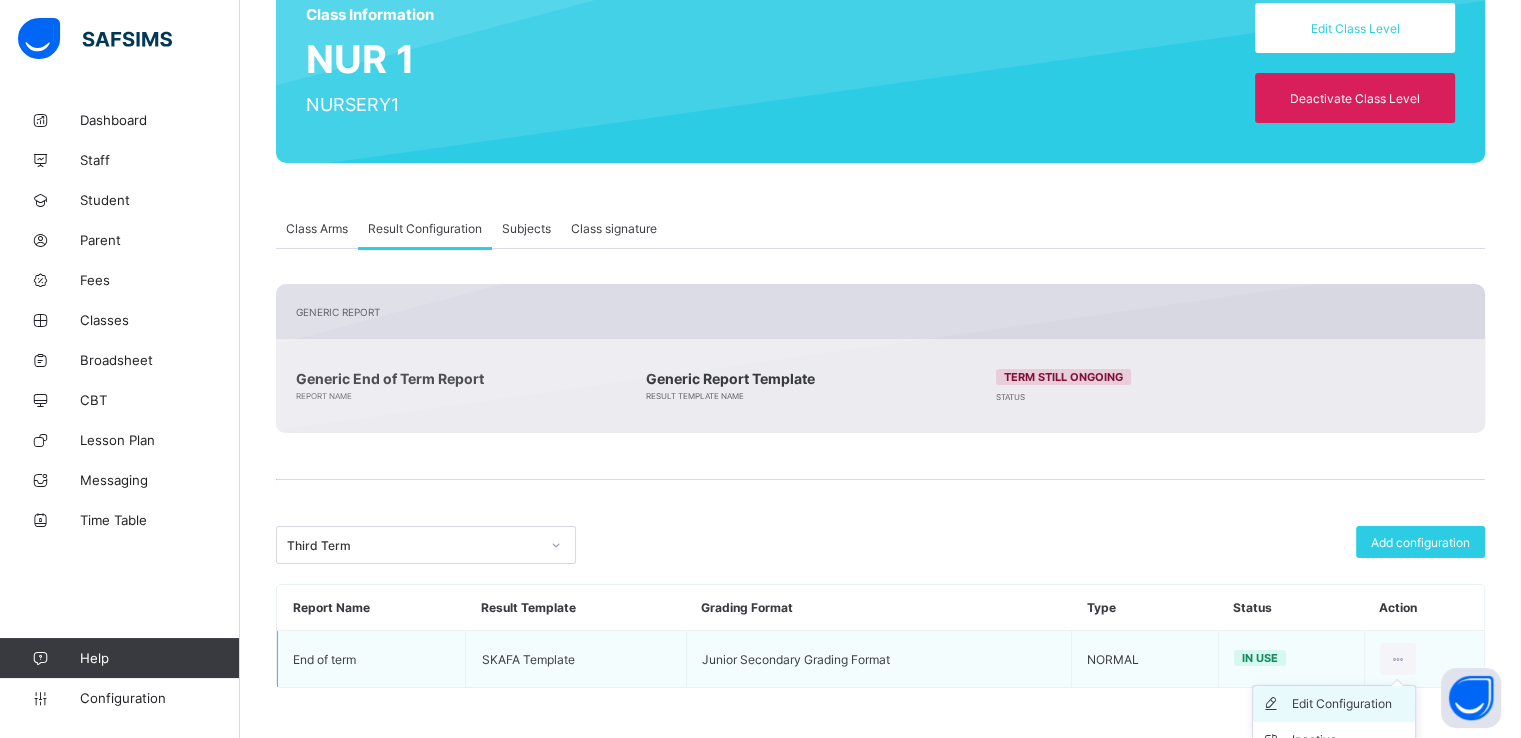 click on "Edit Configuration" at bounding box center (1349, 704) 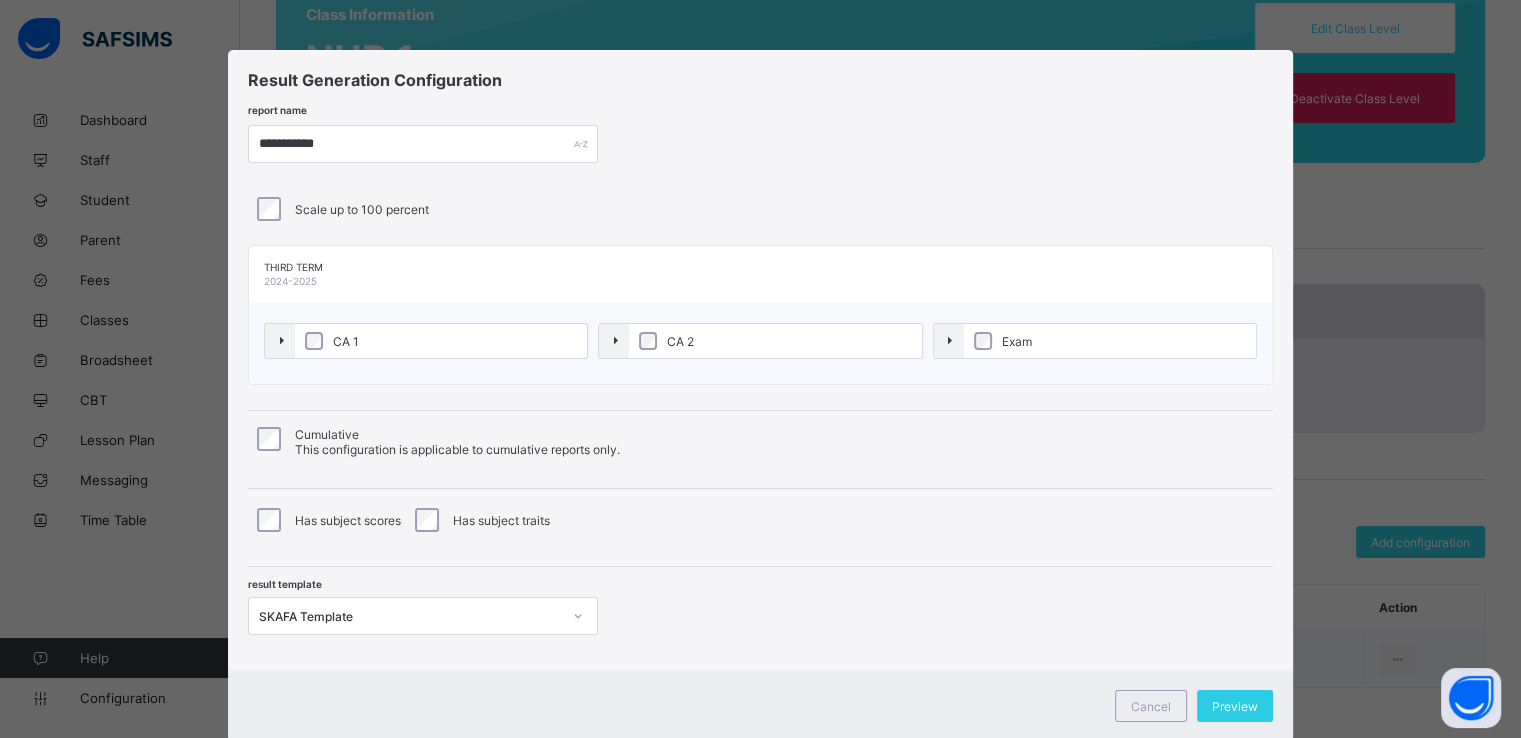 scroll, scrollTop: 52, scrollLeft: 0, axis: vertical 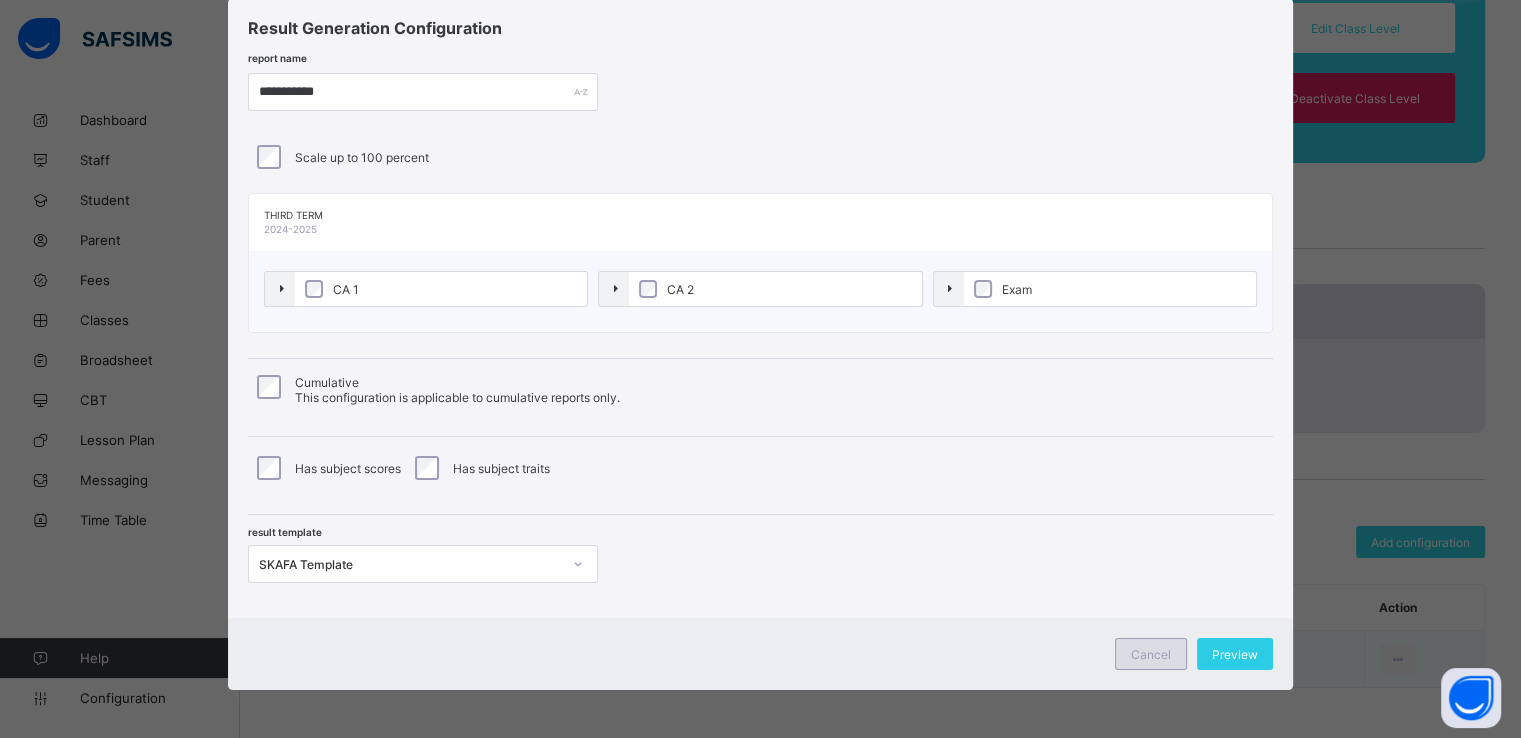 click on "Cancel" at bounding box center (1151, 654) 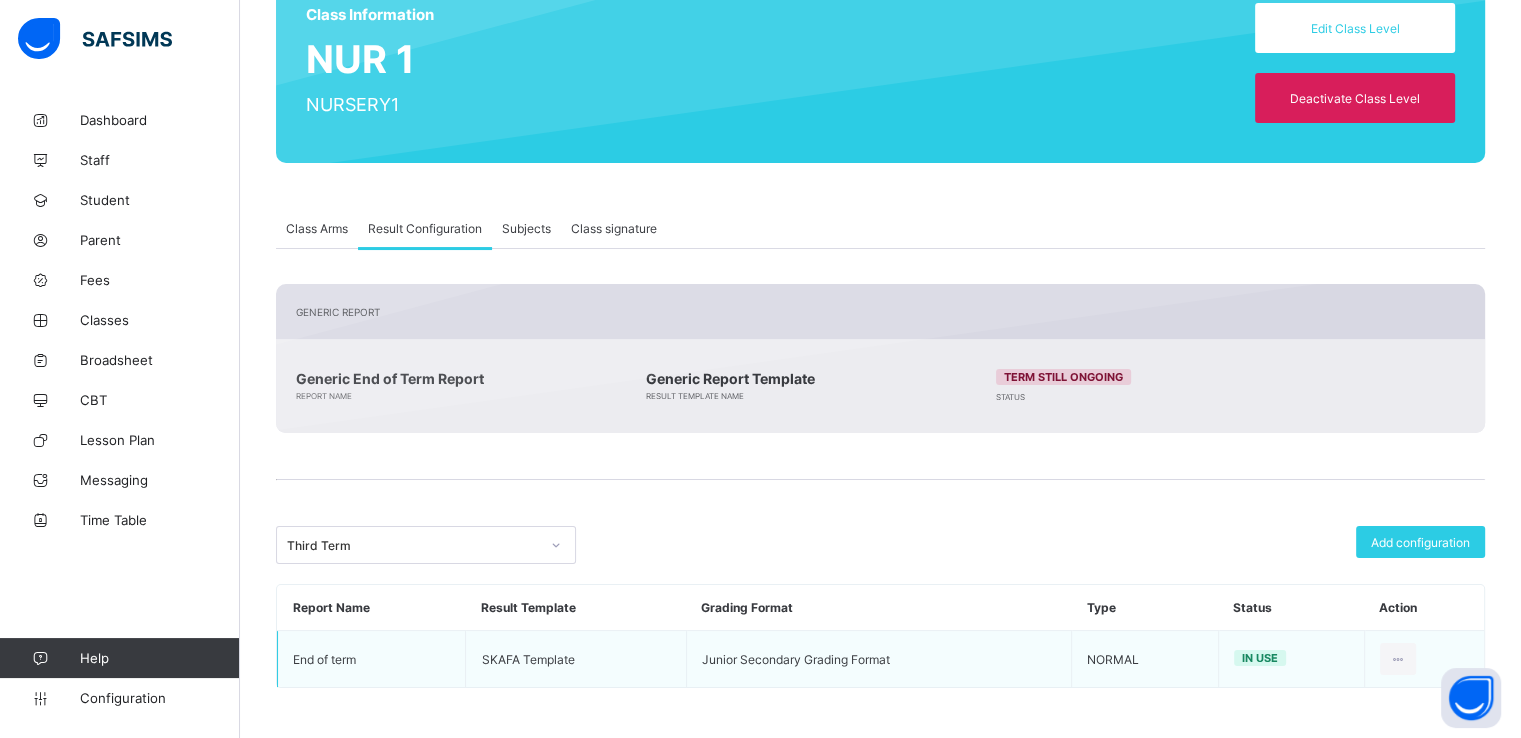 scroll, scrollTop: 0, scrollLeft: 0, axis: both 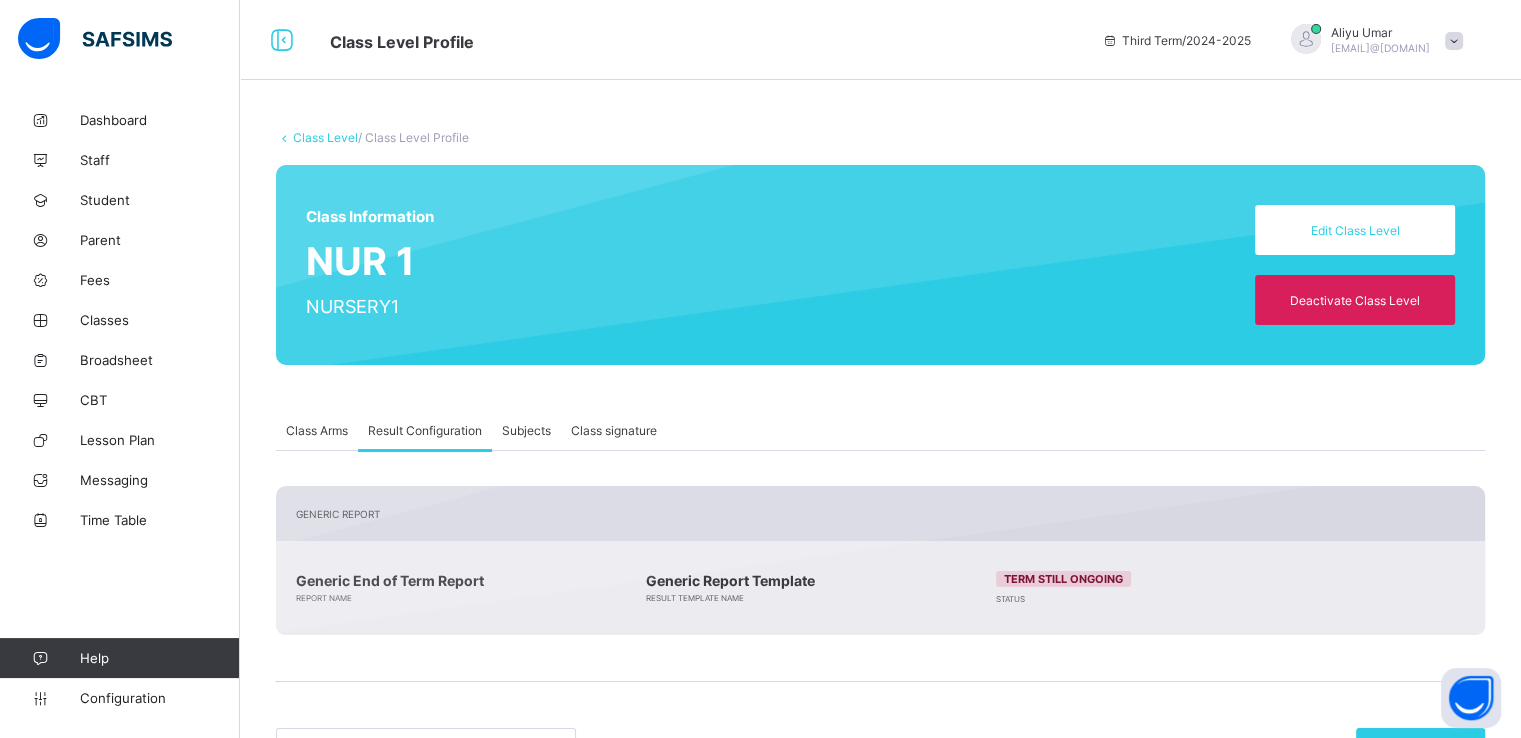 click on "Class Level" at bounding box center [325, 137] 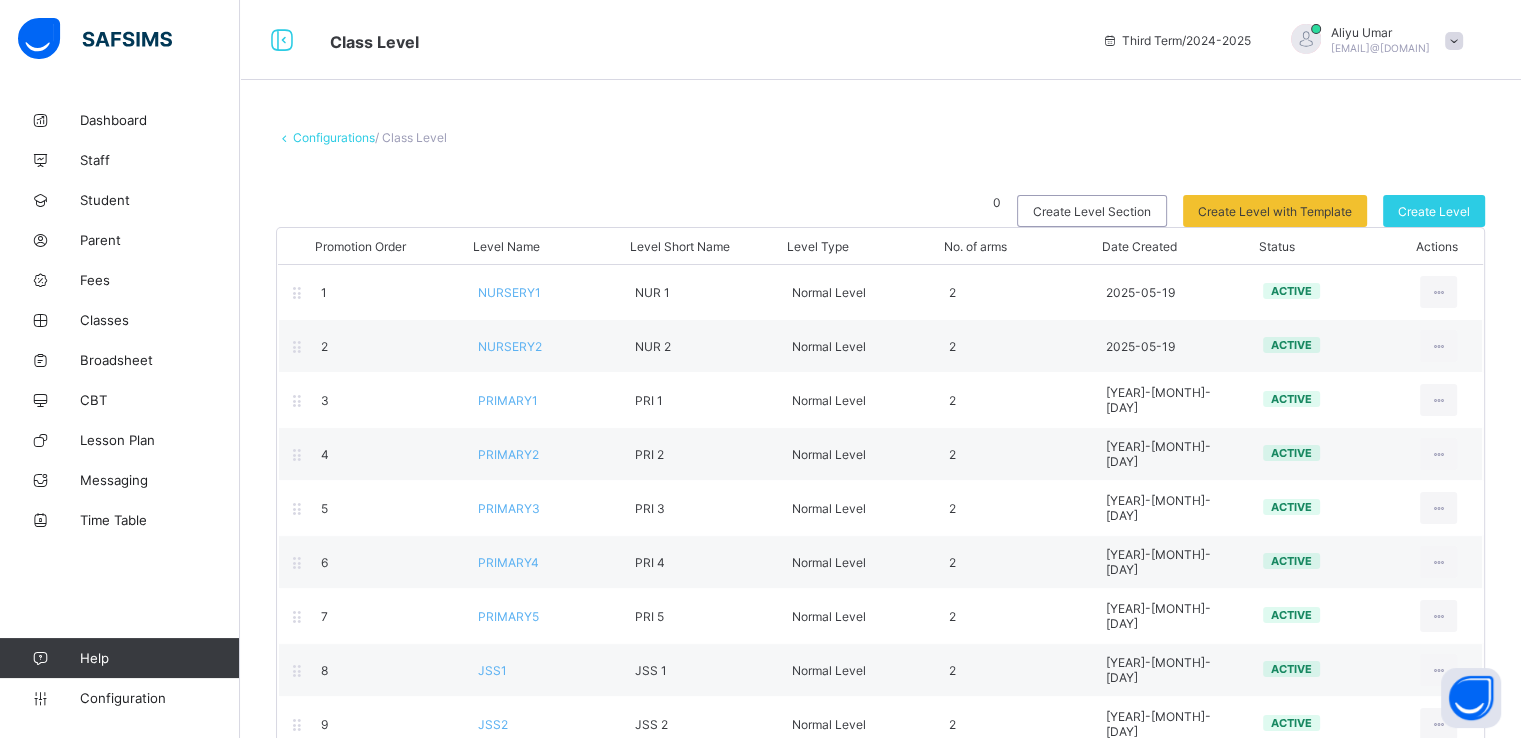 scroll, scrollTop: 148, scrollLeft: 0, axis: vertical 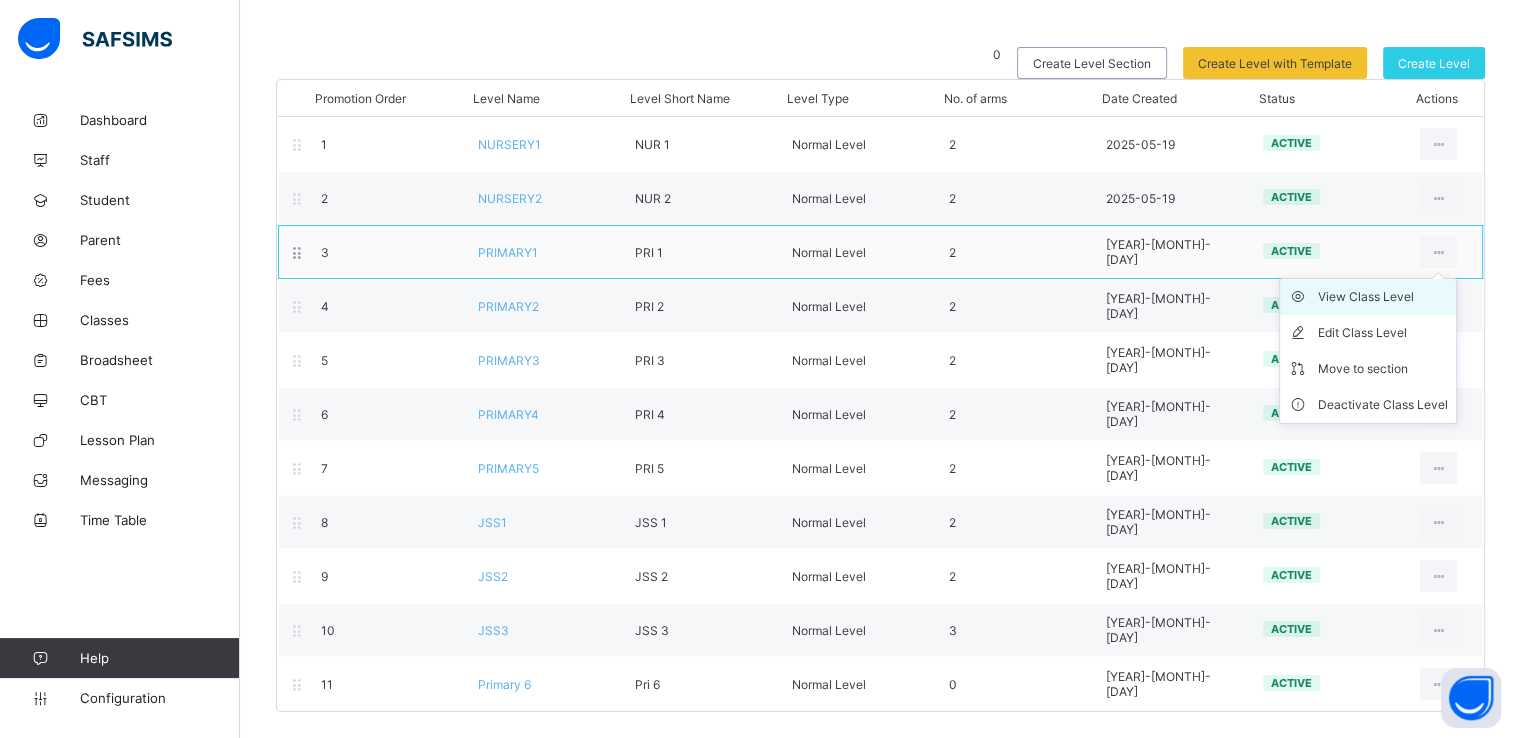 click on "View Class Level" at bounding box center [1383, 297] 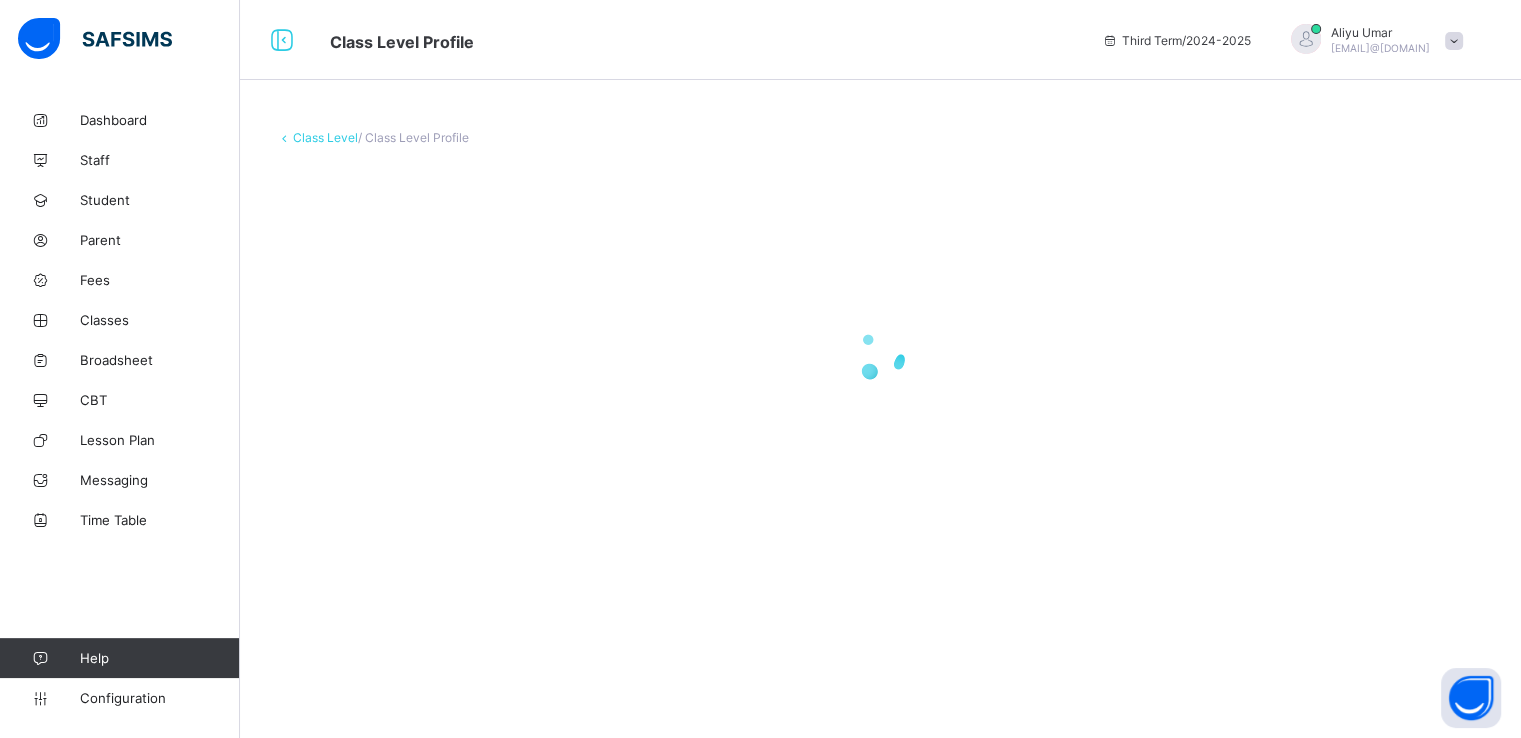 scroll, scrollTop: 0, scrollLeft: 0, axis: both 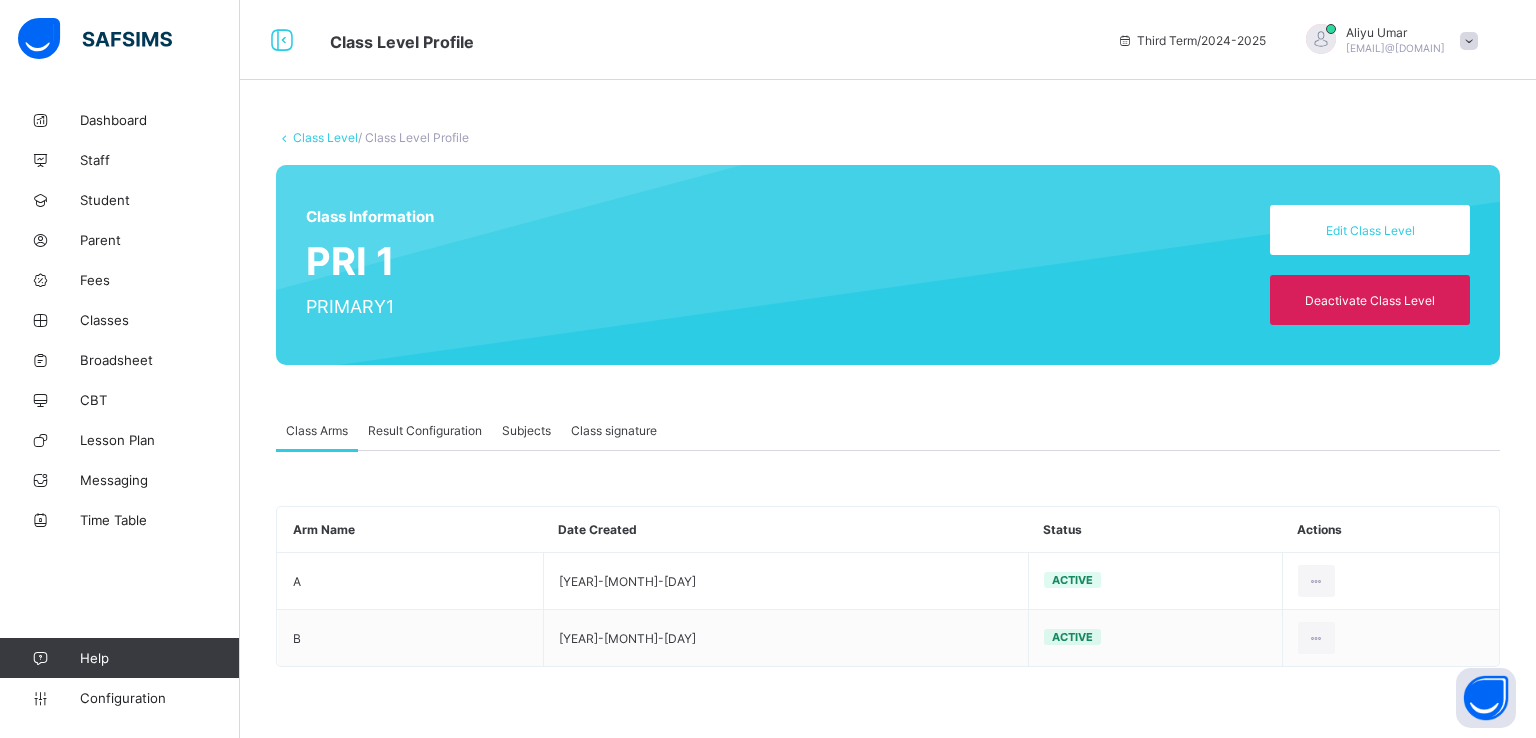 click on "Result Configuration" at bounding box center (425, 430) 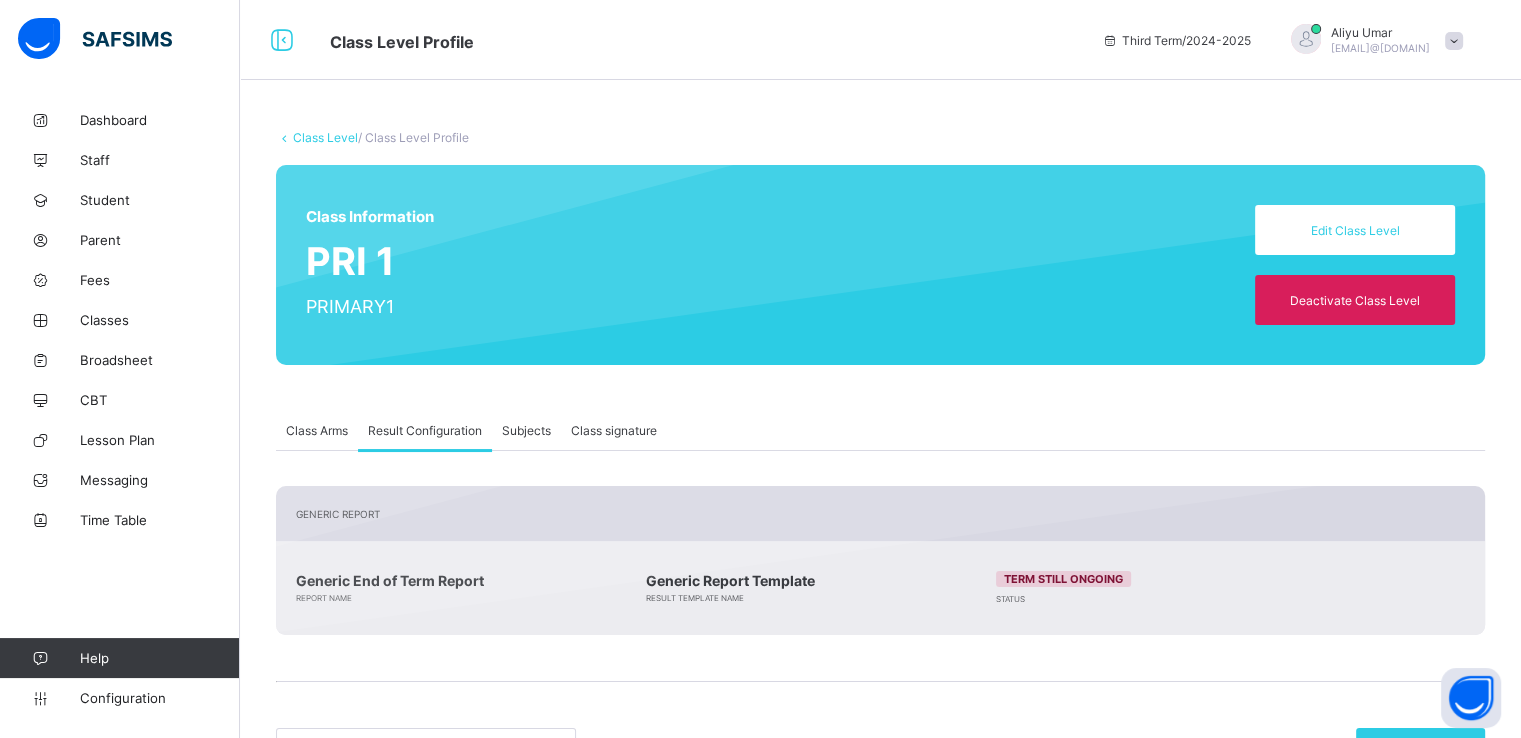 scroll, scrollTop: 202, scrollLeft: 0, axis: vertical 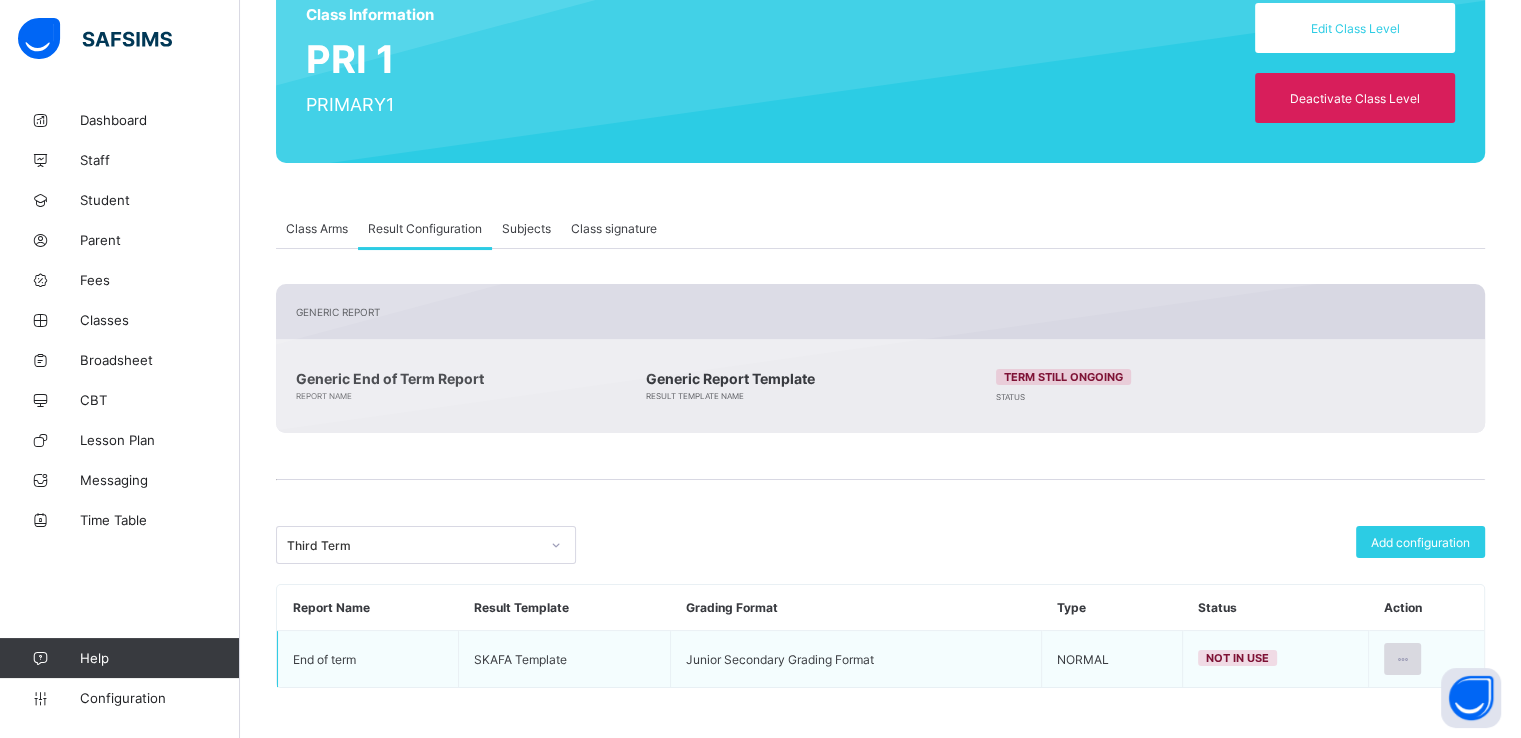 click at bounding box center (1402, 659) 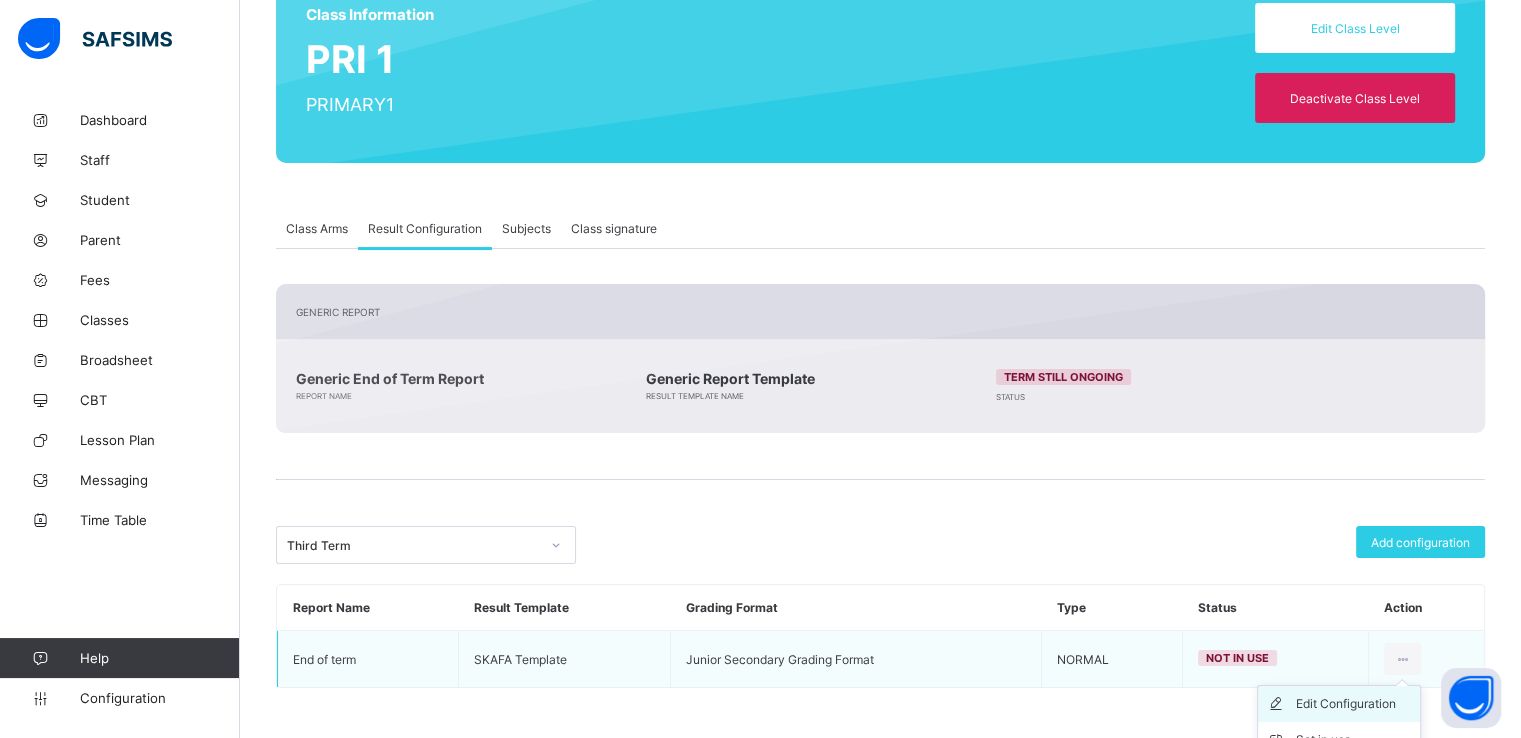 click on "Edit Configuration" at bounding box center [1354, 704] 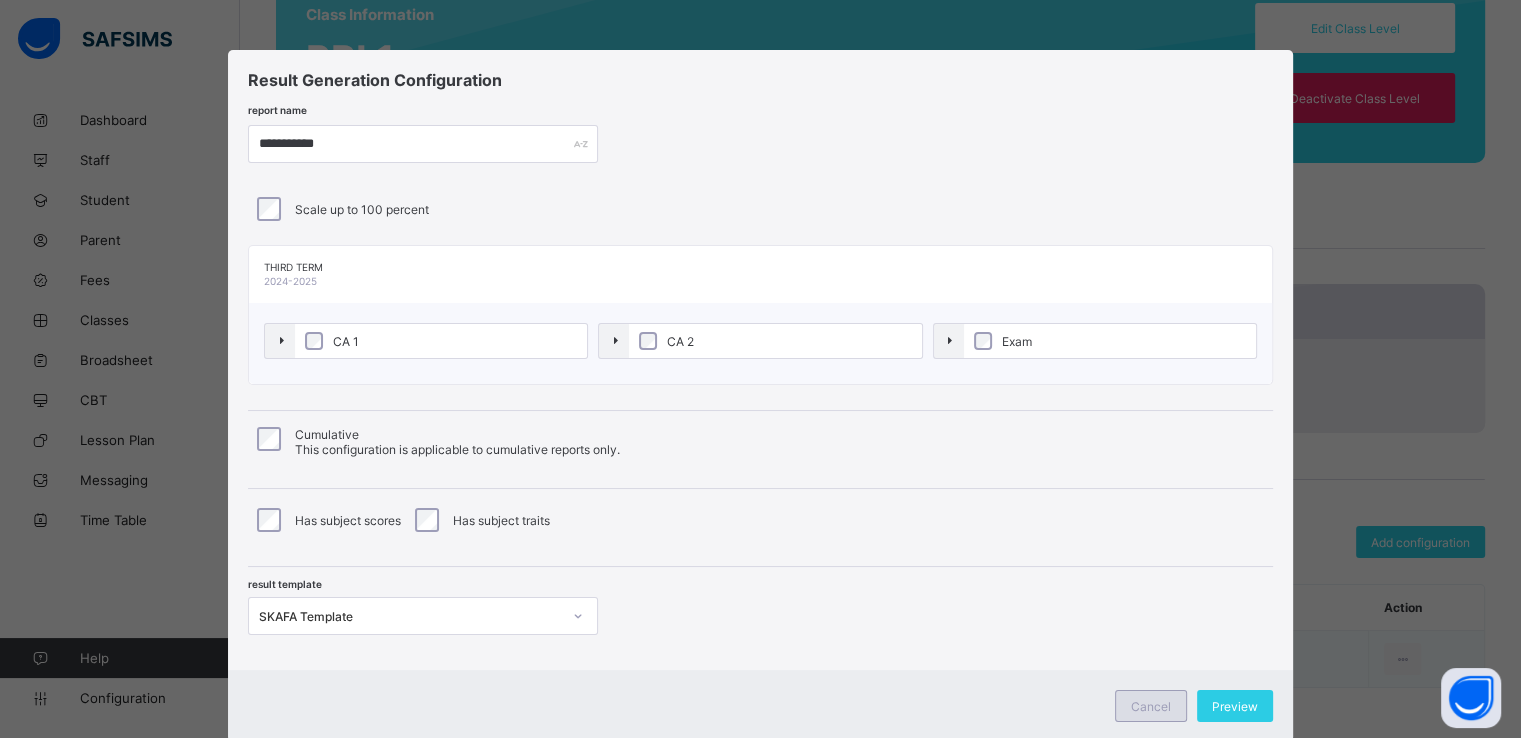 click on "Cancel" at bounding box center (1151, 706) 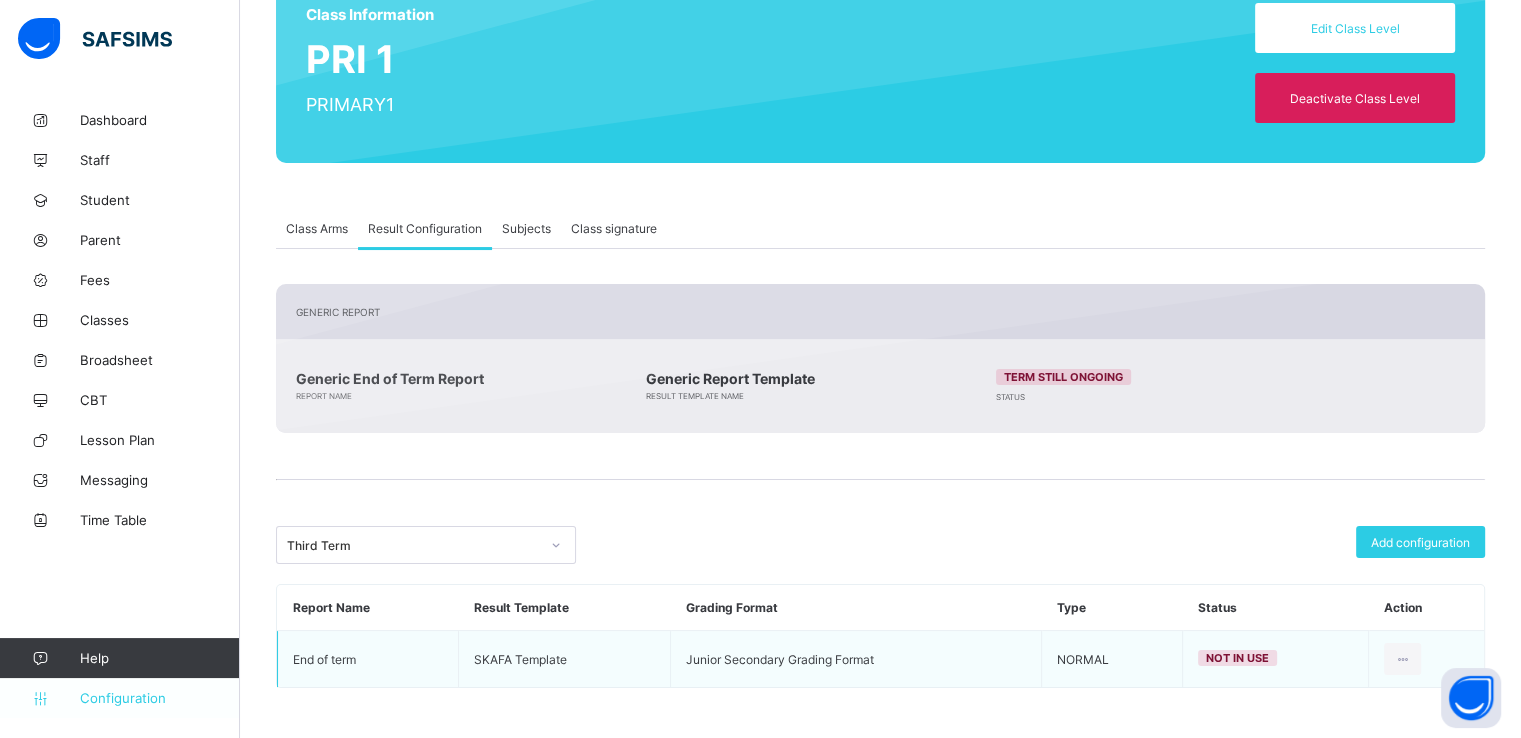 click on "Configuration" at bounding box center [159, 698] 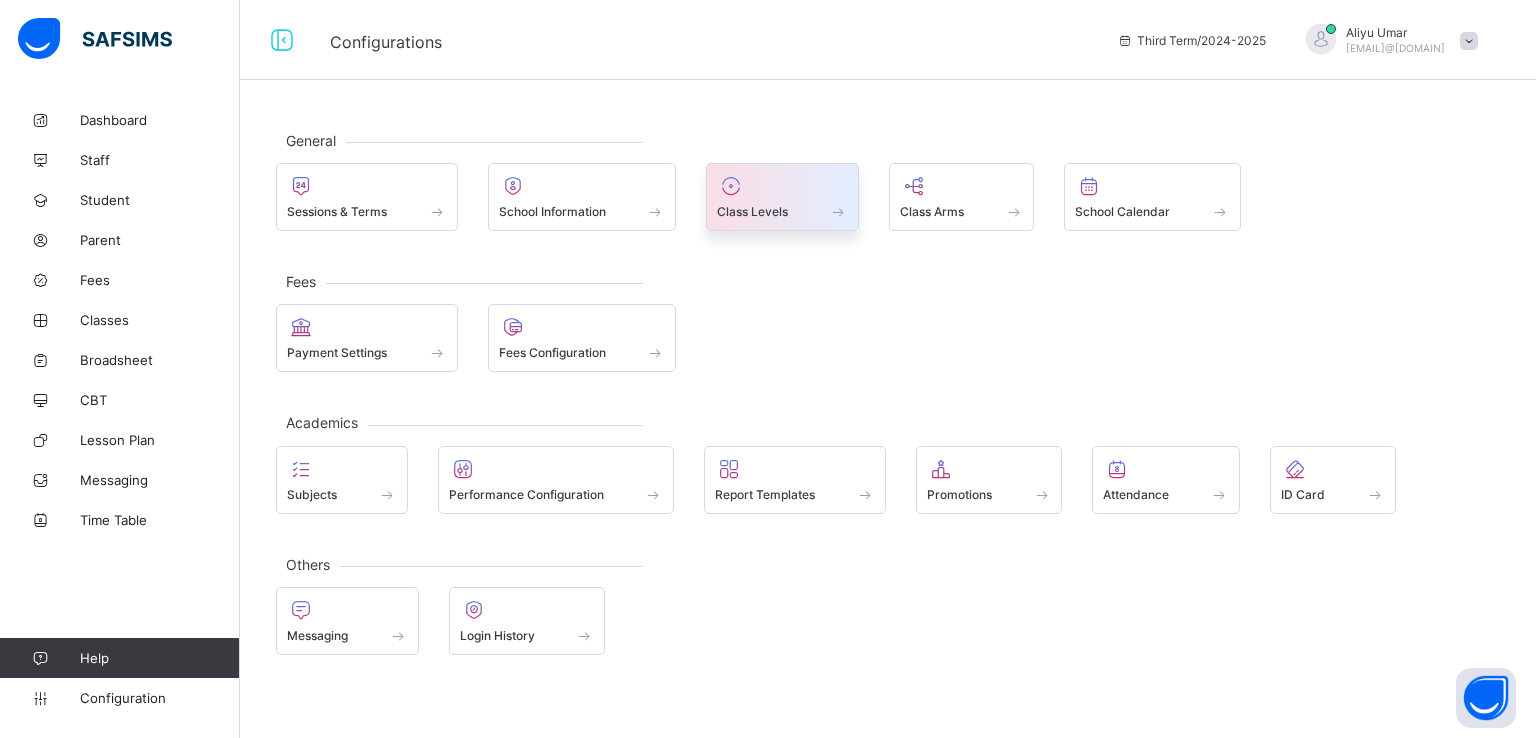 click on "Class Levels" at bounding box center (752, 211) 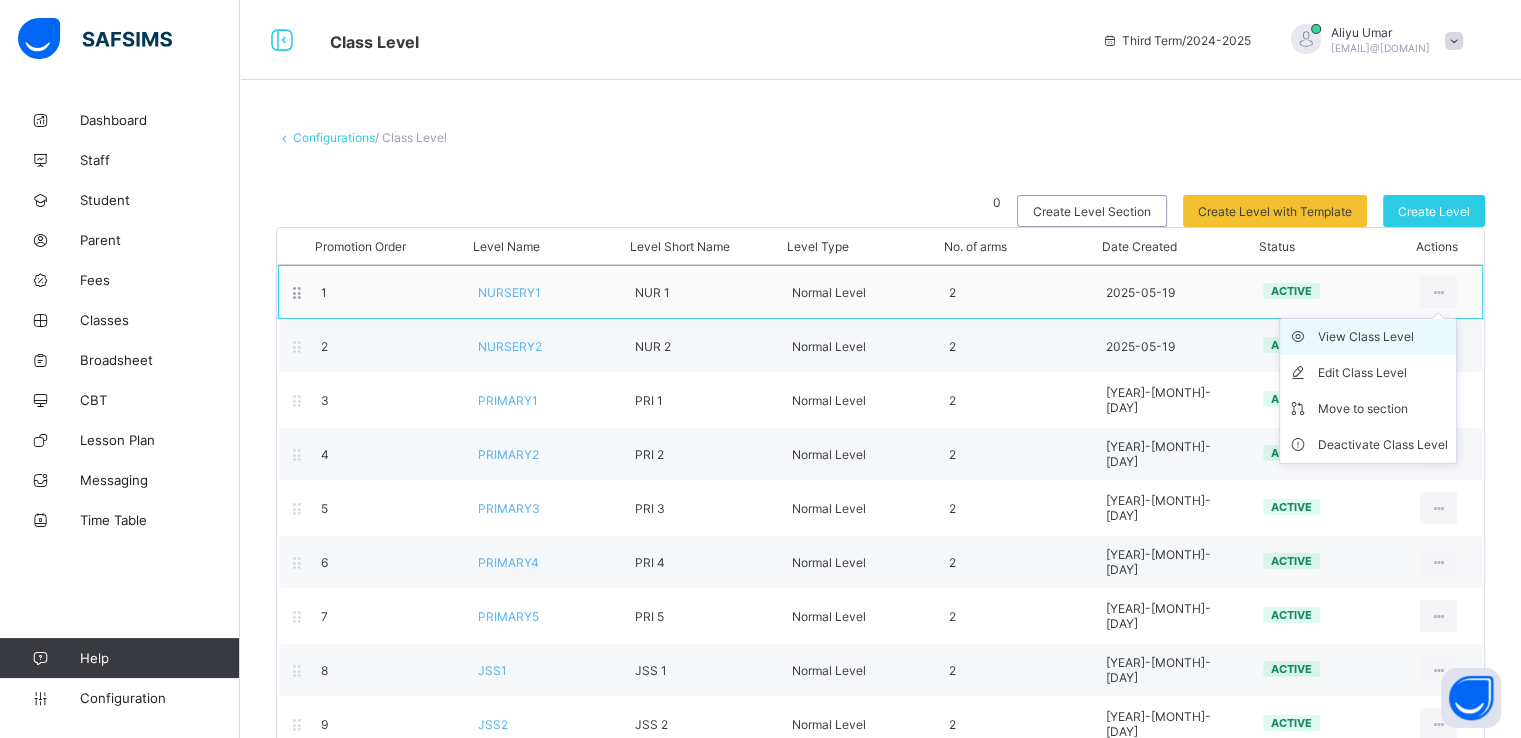 click on "View Class Level" at bounding box center (1368, 337) 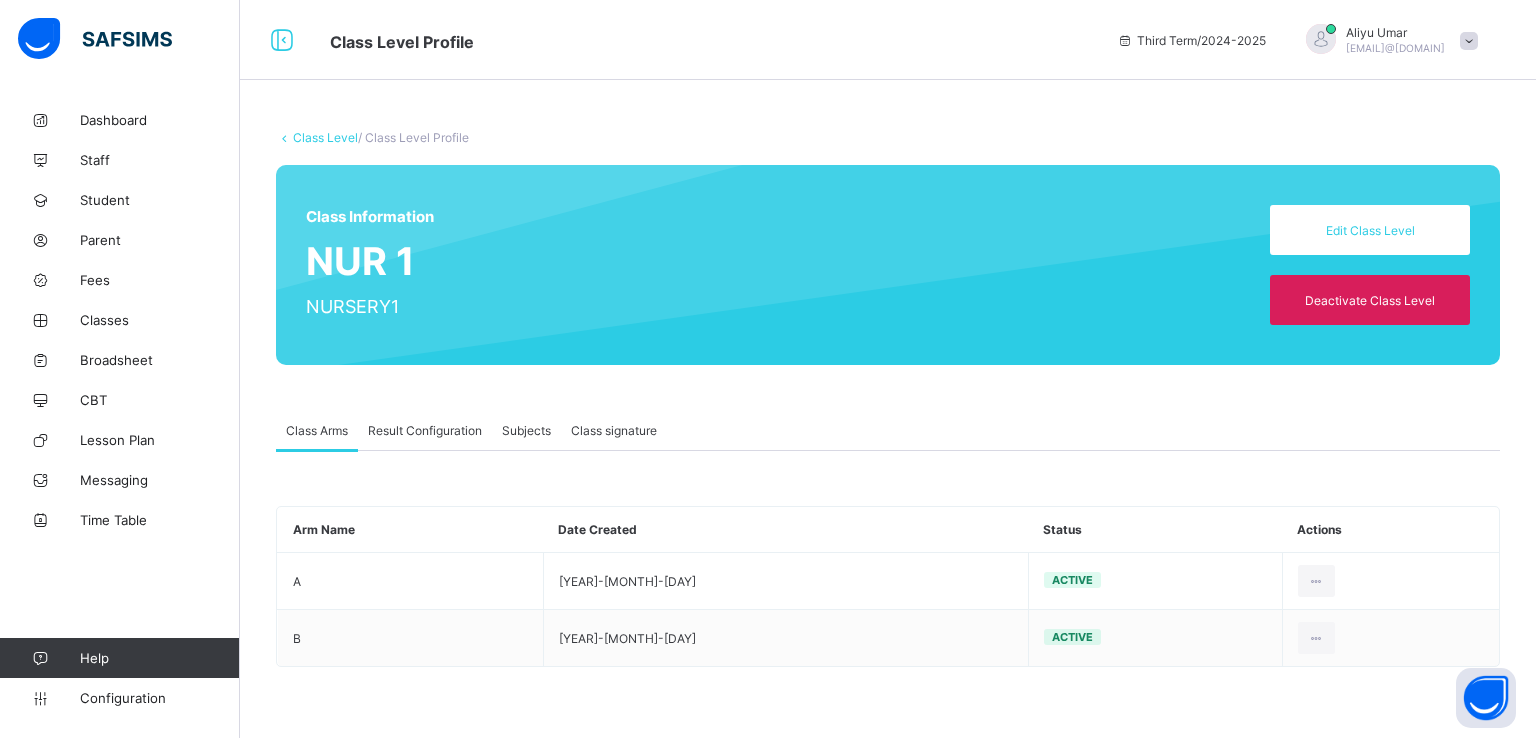 click on "Result Configuration" at bounding box center [425, 430] 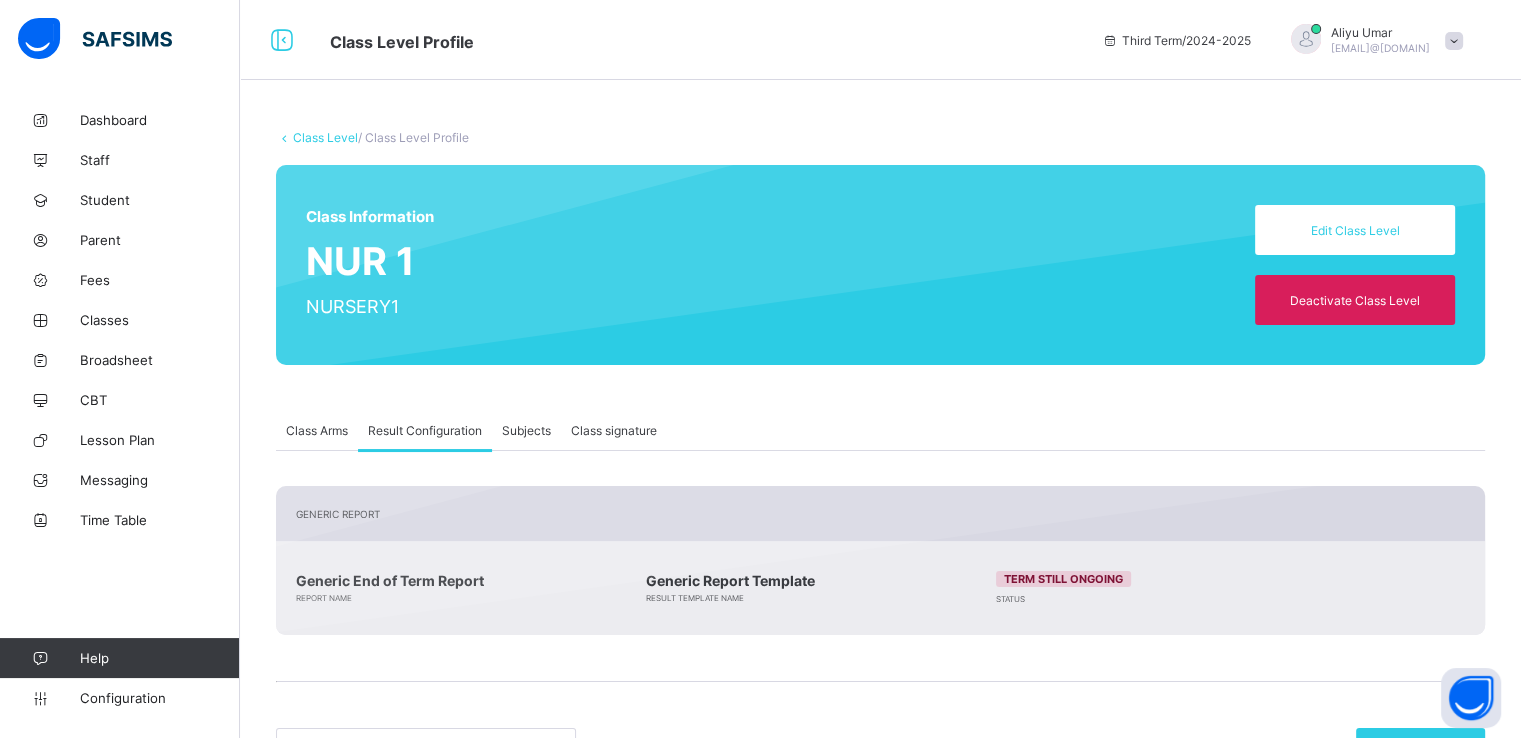 scroll, scrollTop: 202, scrollLeft: 0, axis: vertical 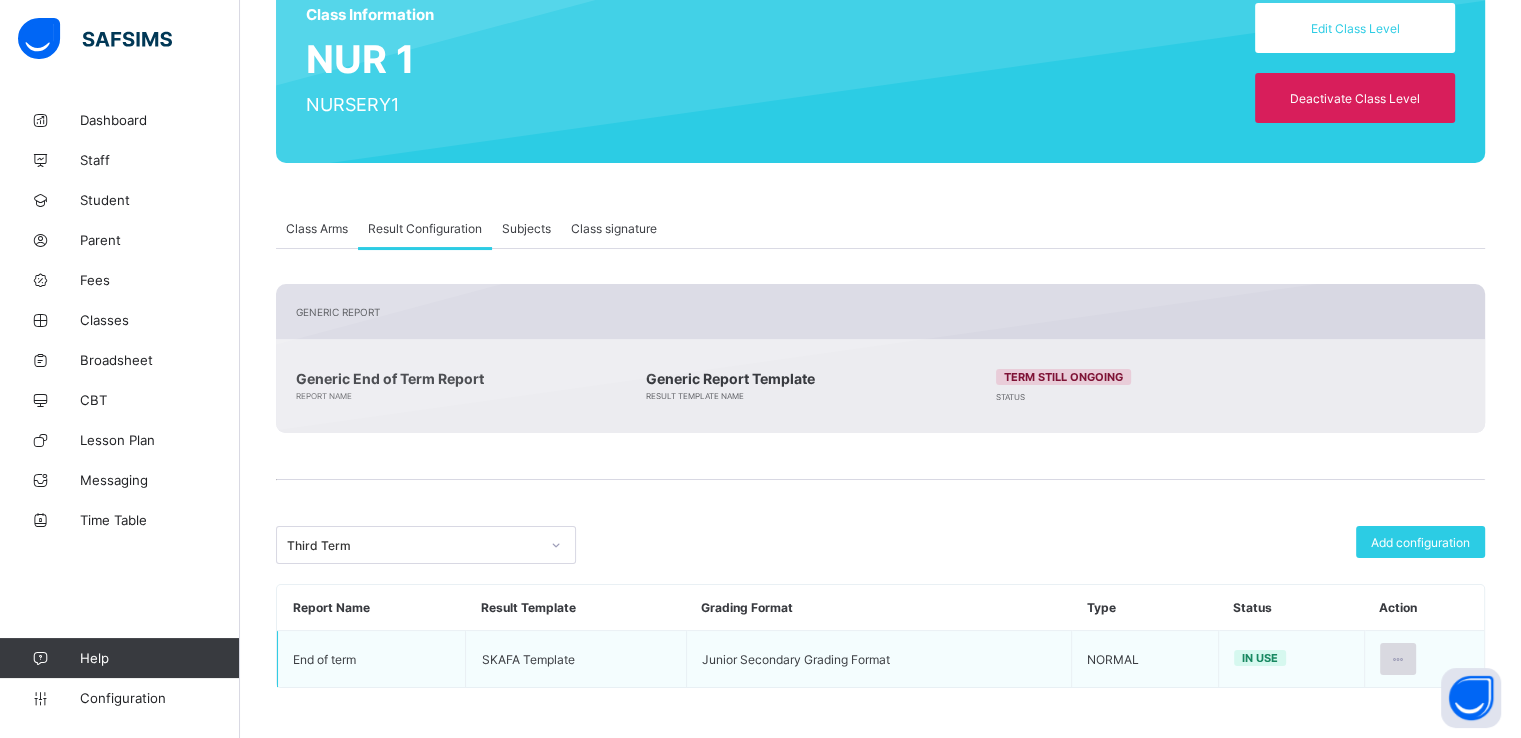 click at bounding box center [1398, 659] 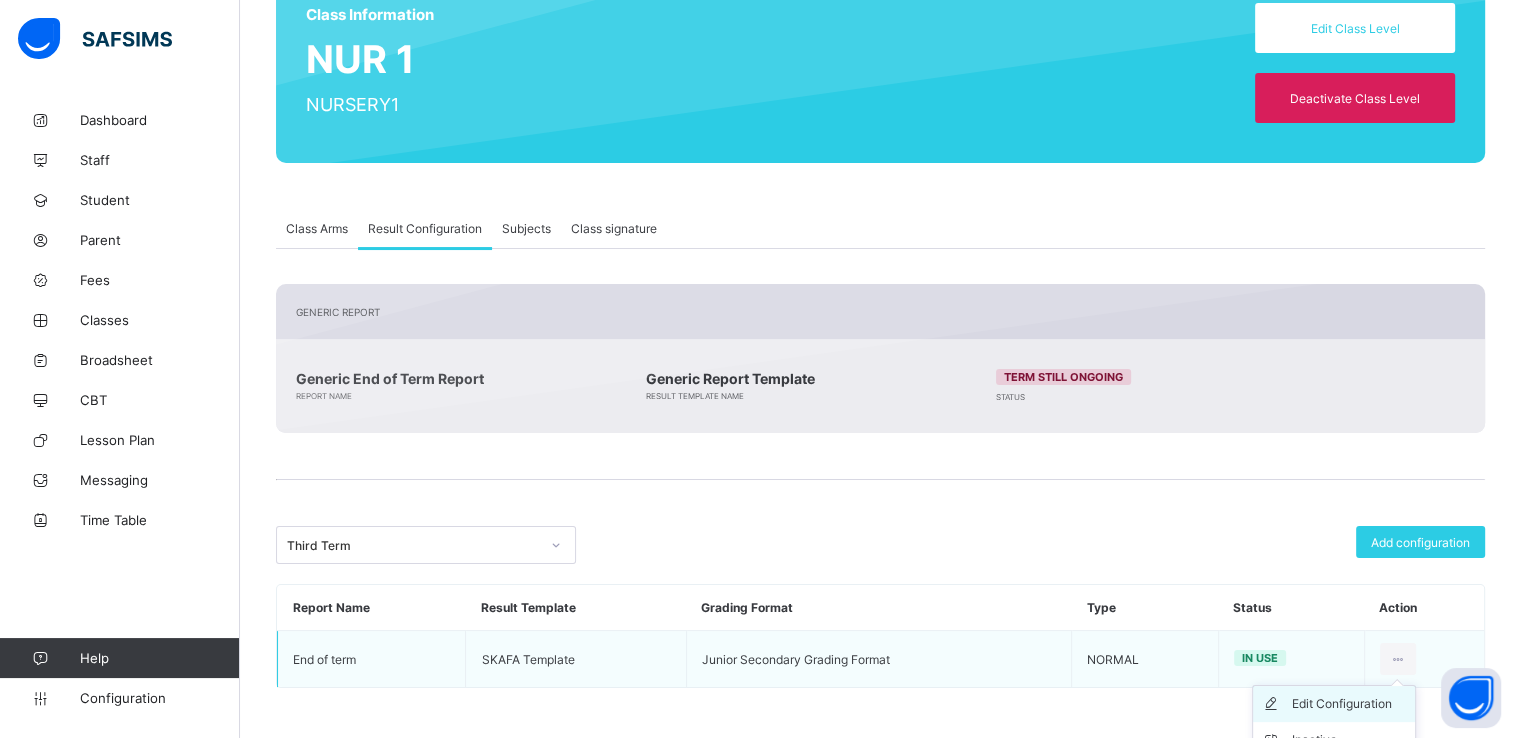 click on "Edit Configuration" at bounding box center [1349, 704] 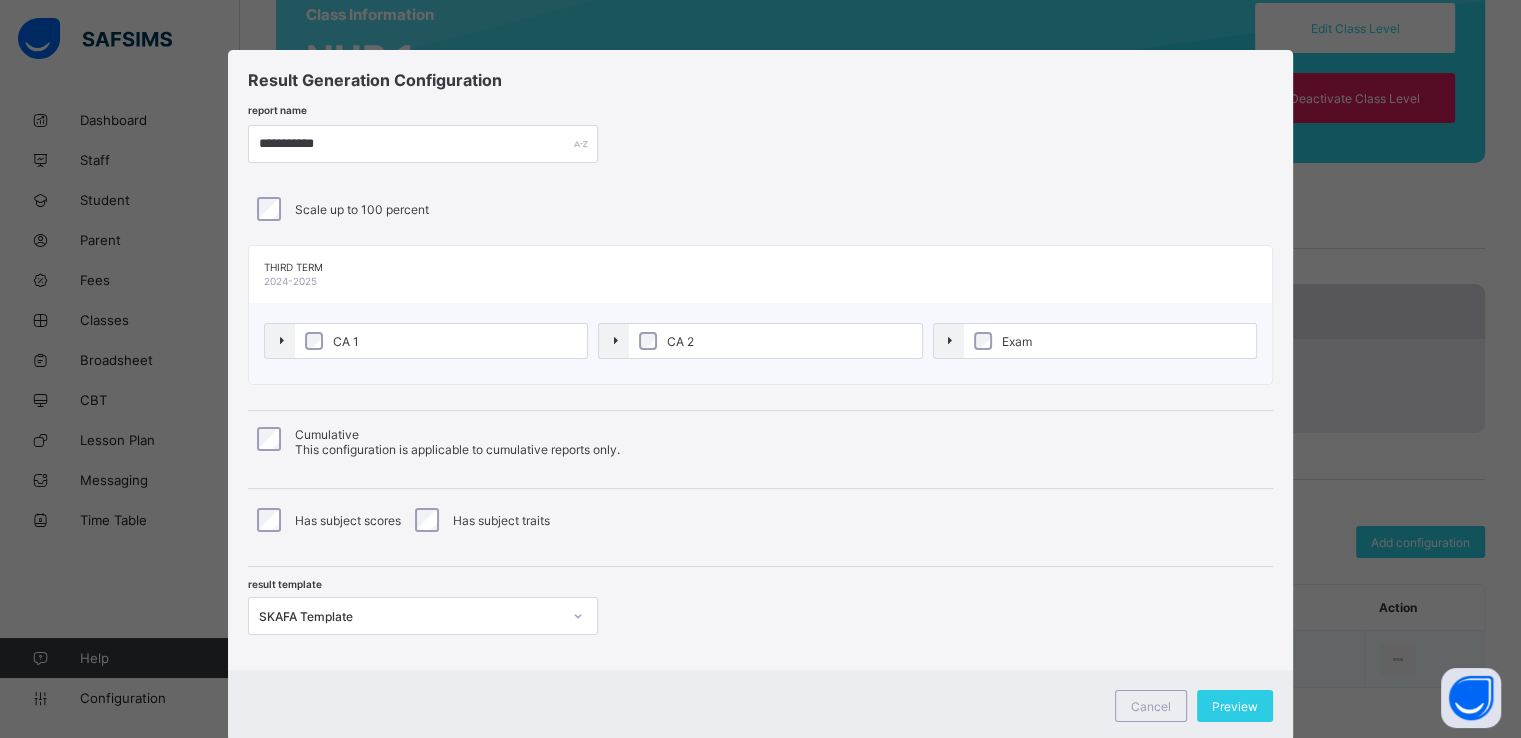 type on "**********" 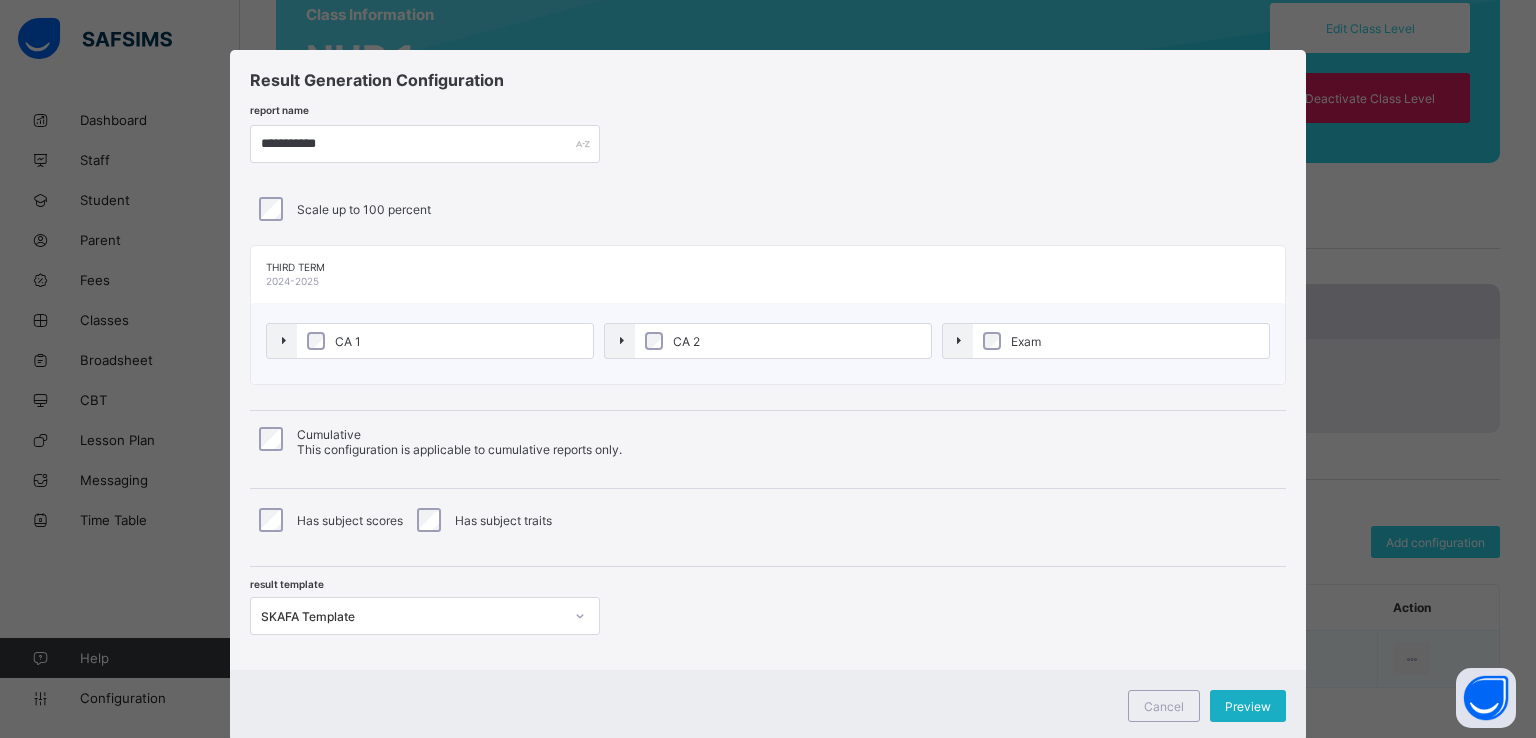 click on "Preview" at bounding box center (1248, 706) 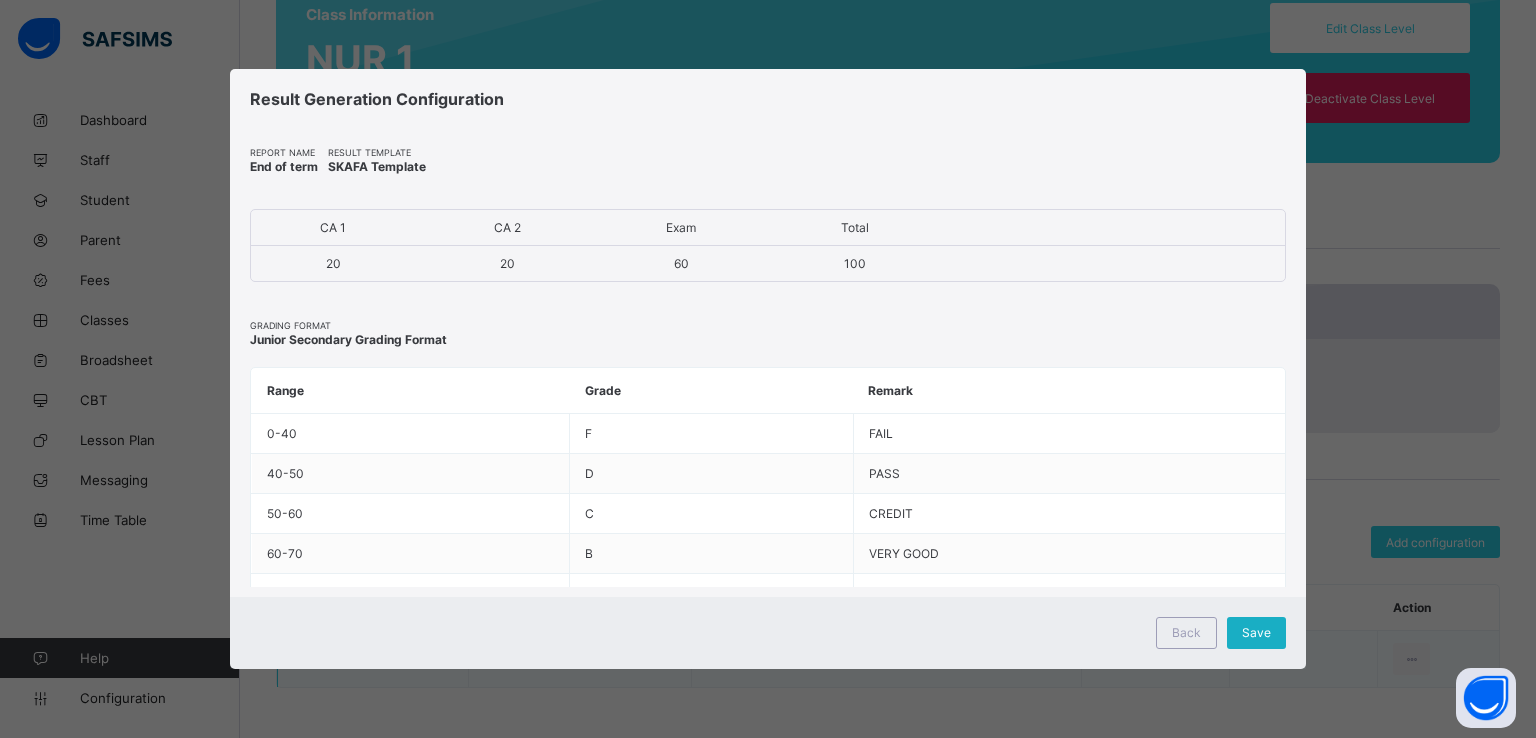 click on "Save" at bounding box center (1256, 632) 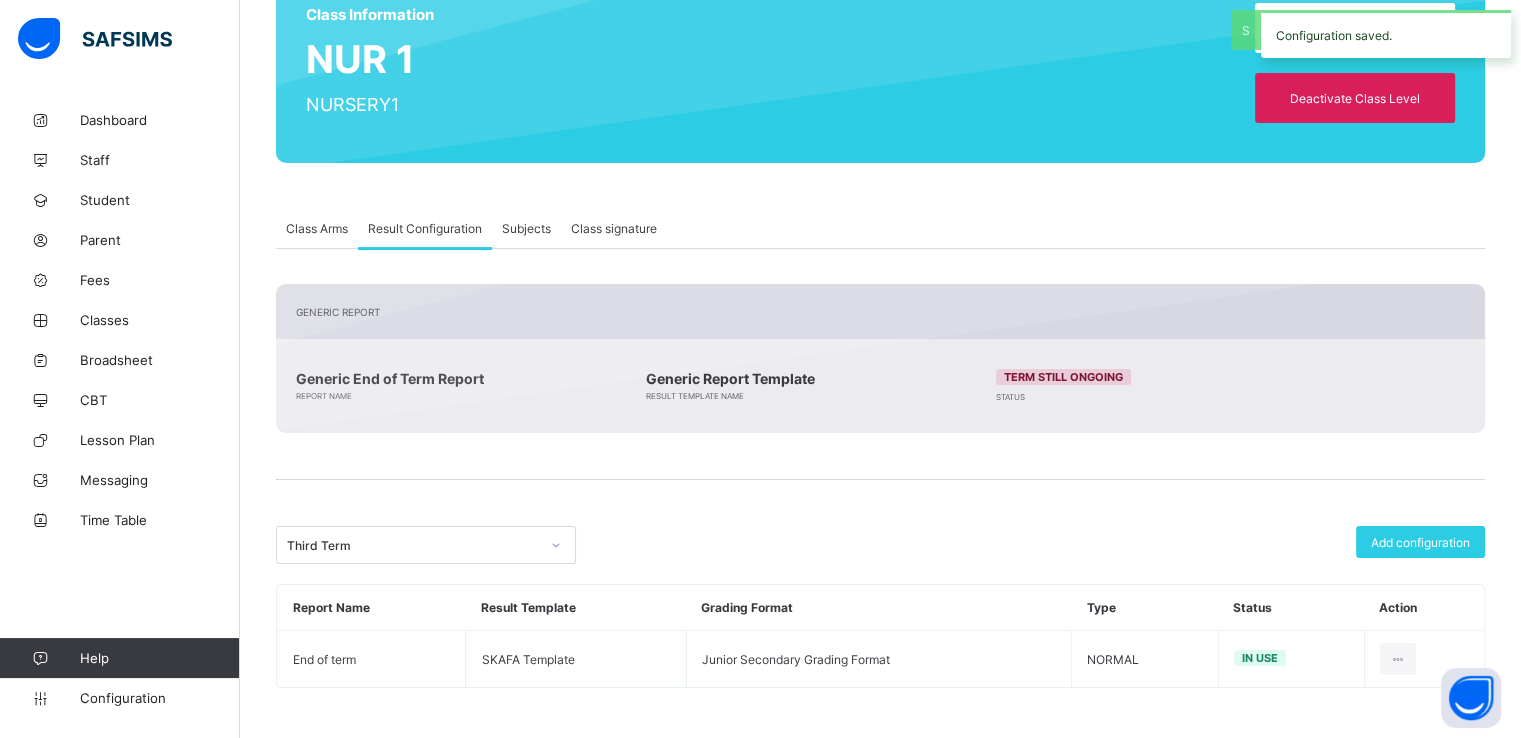 scroll, scrollTop: 0, scrollLeft: 0, axis: both 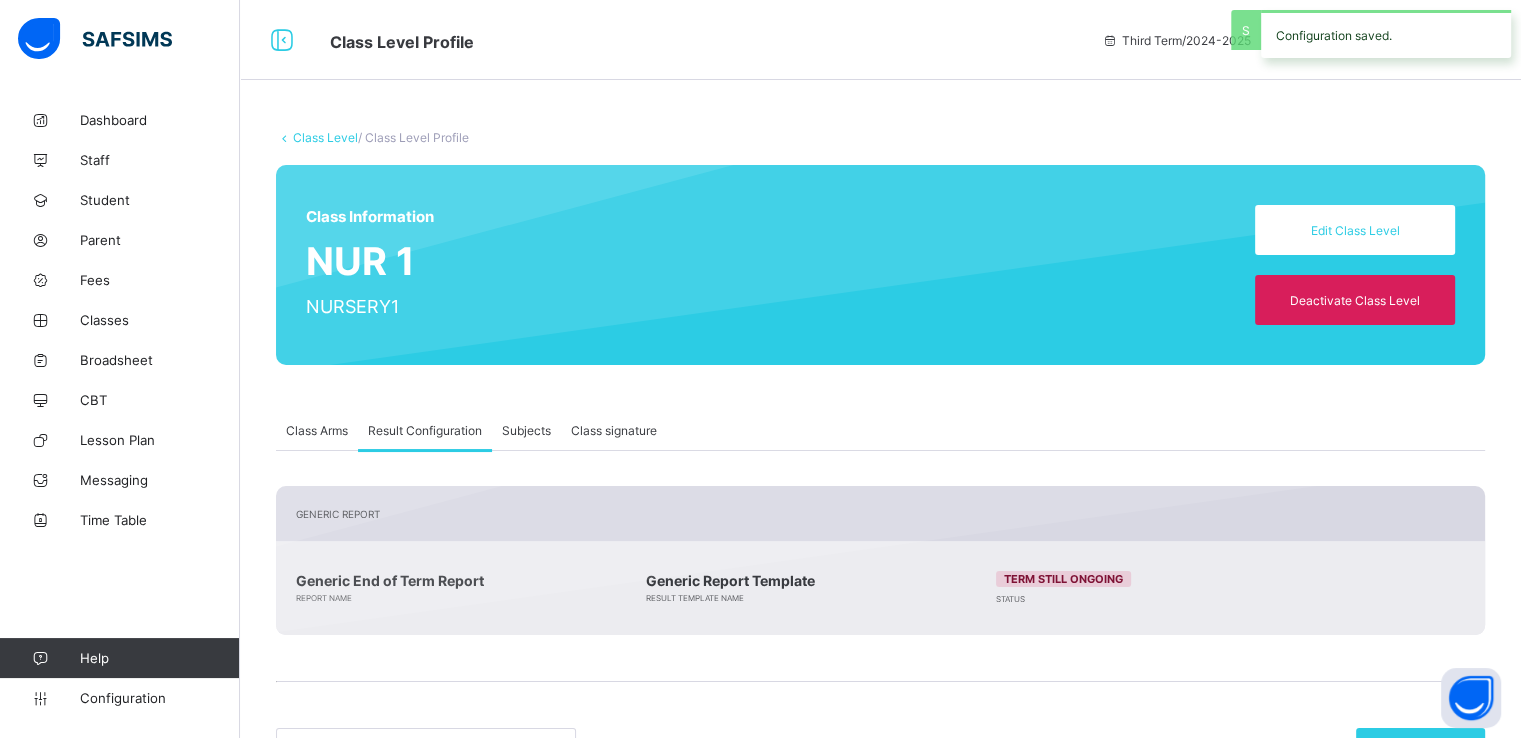 click on "Class Level" at bounding box center (325, 137) 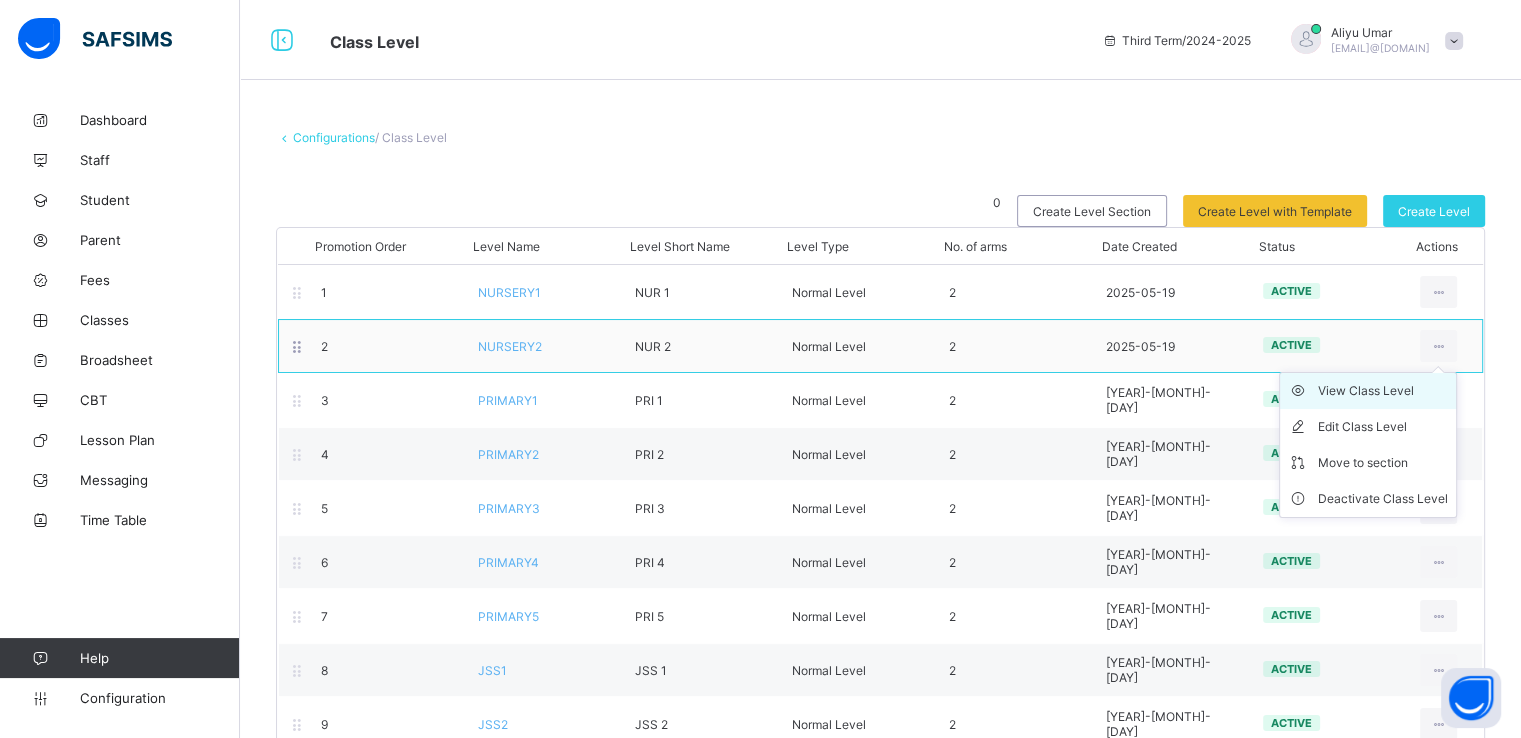 click on "View Class Level" at bounding box center (1383, 391) 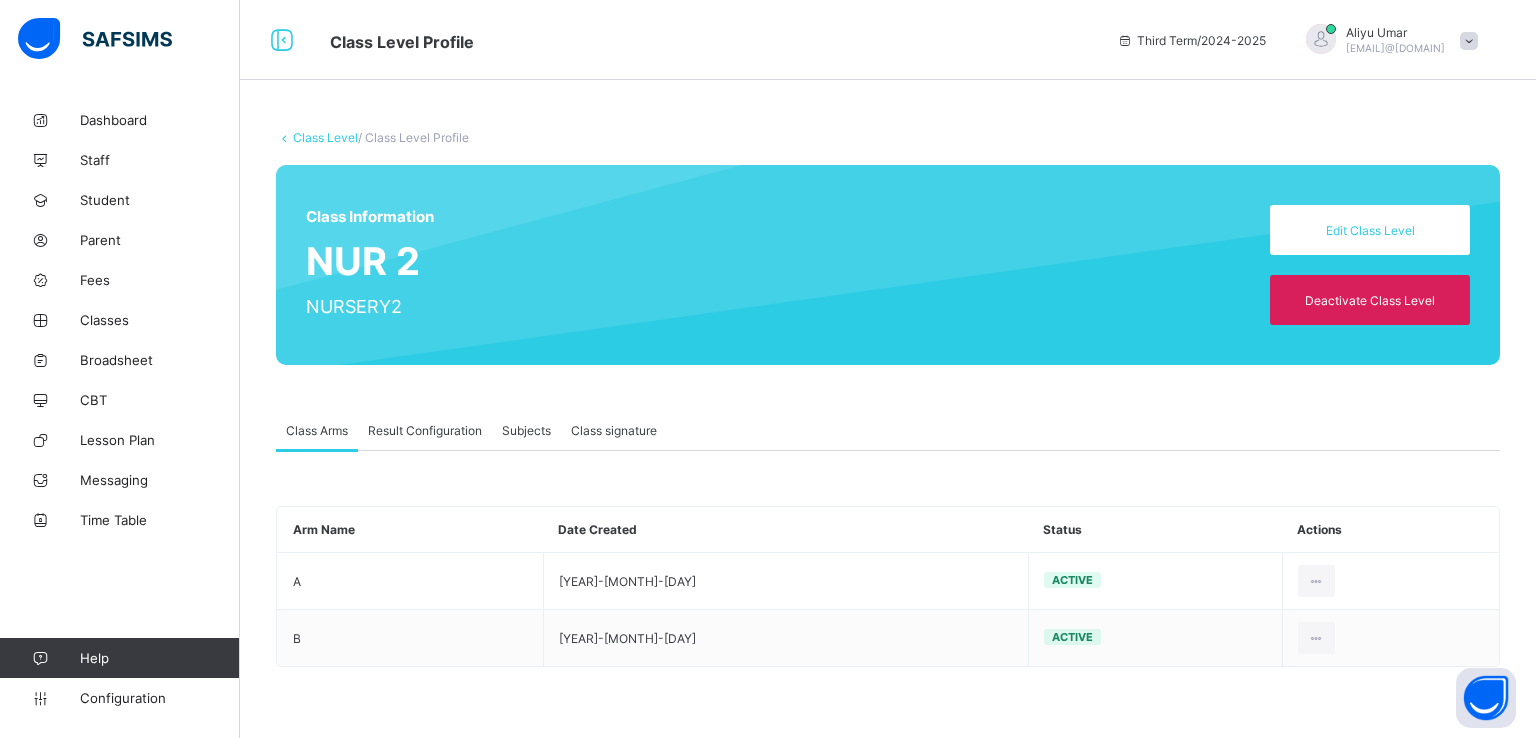 click on "Result Configuration" at bounding box center (425, 430) 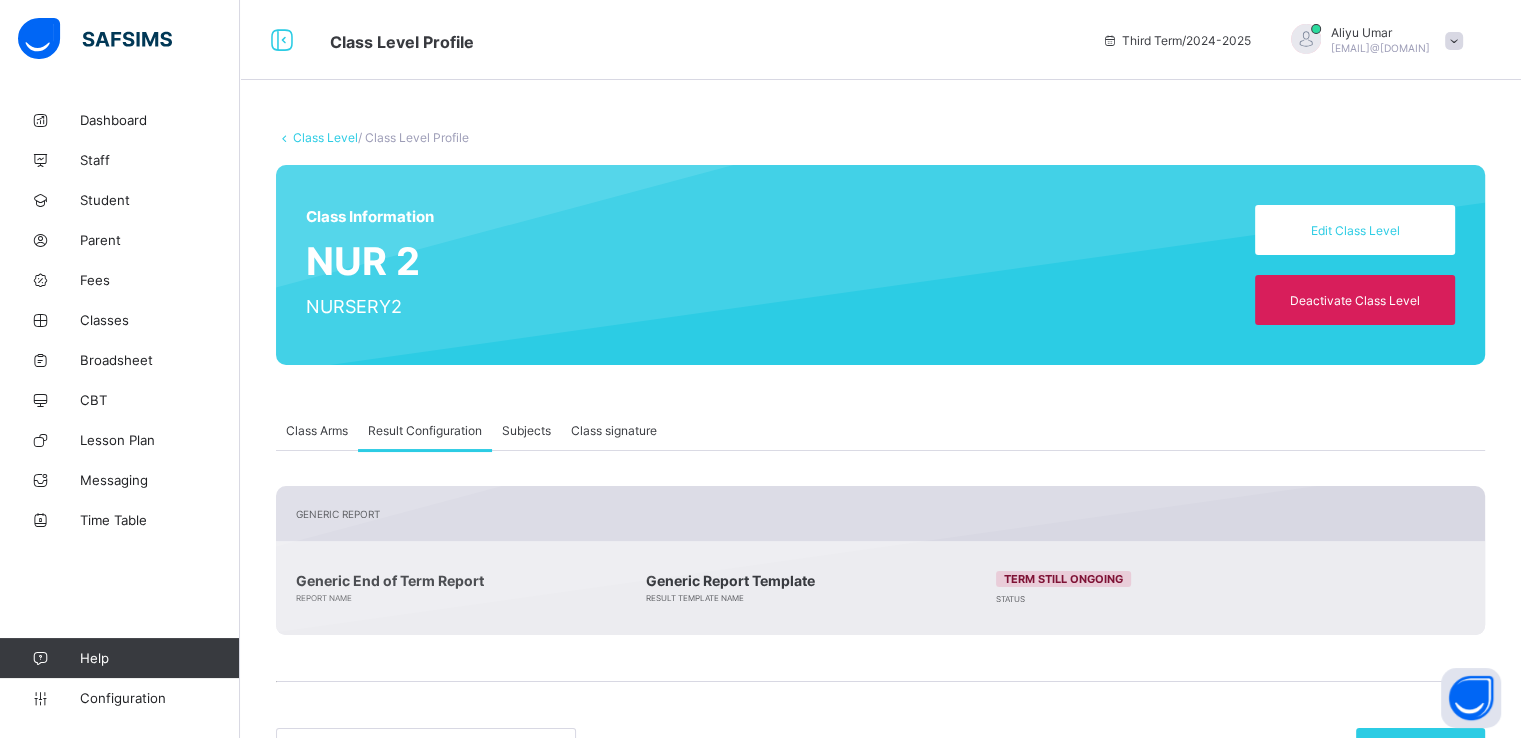 scroll, scrollTop: 202, scrollLeft: 0, axis: vertical 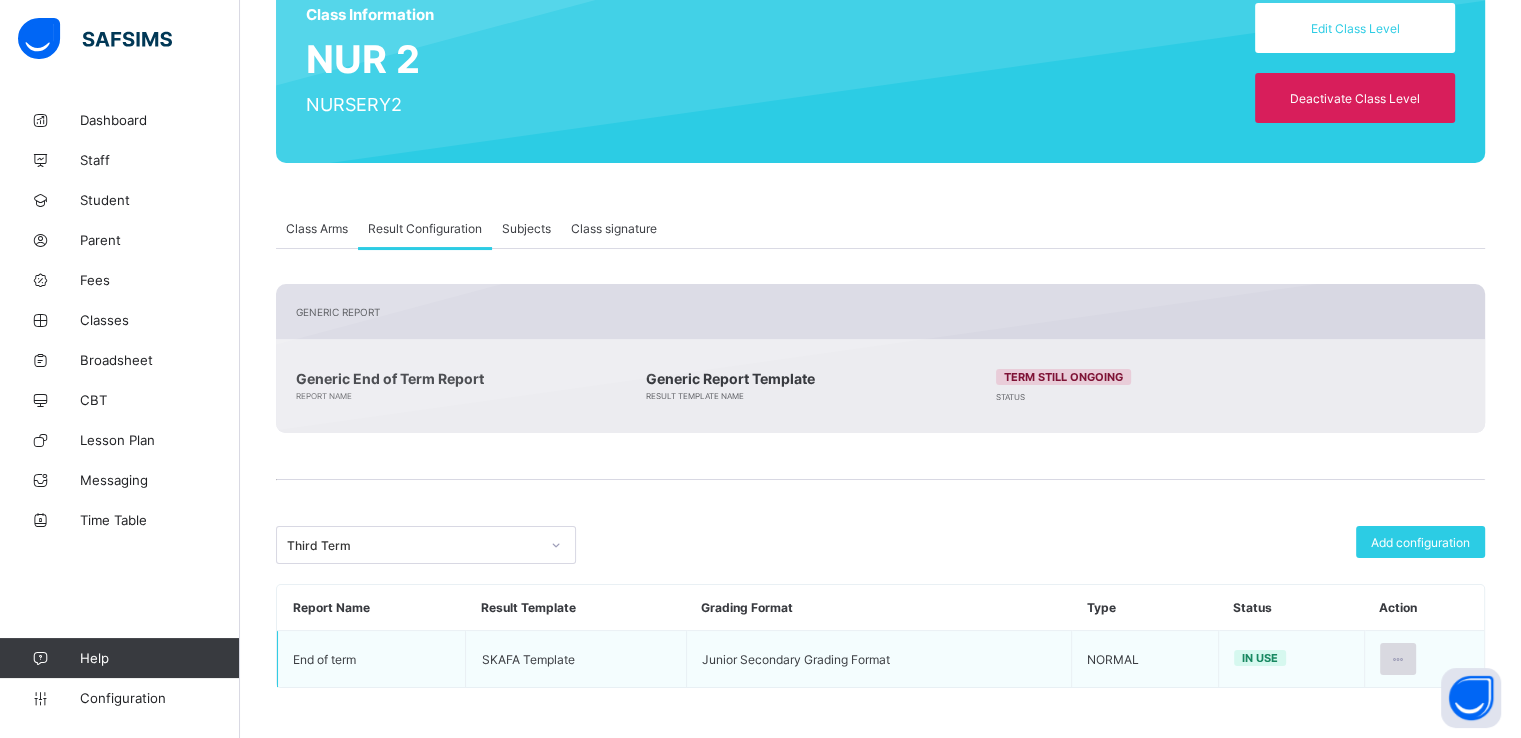 click at bounding box center (1398, 659) 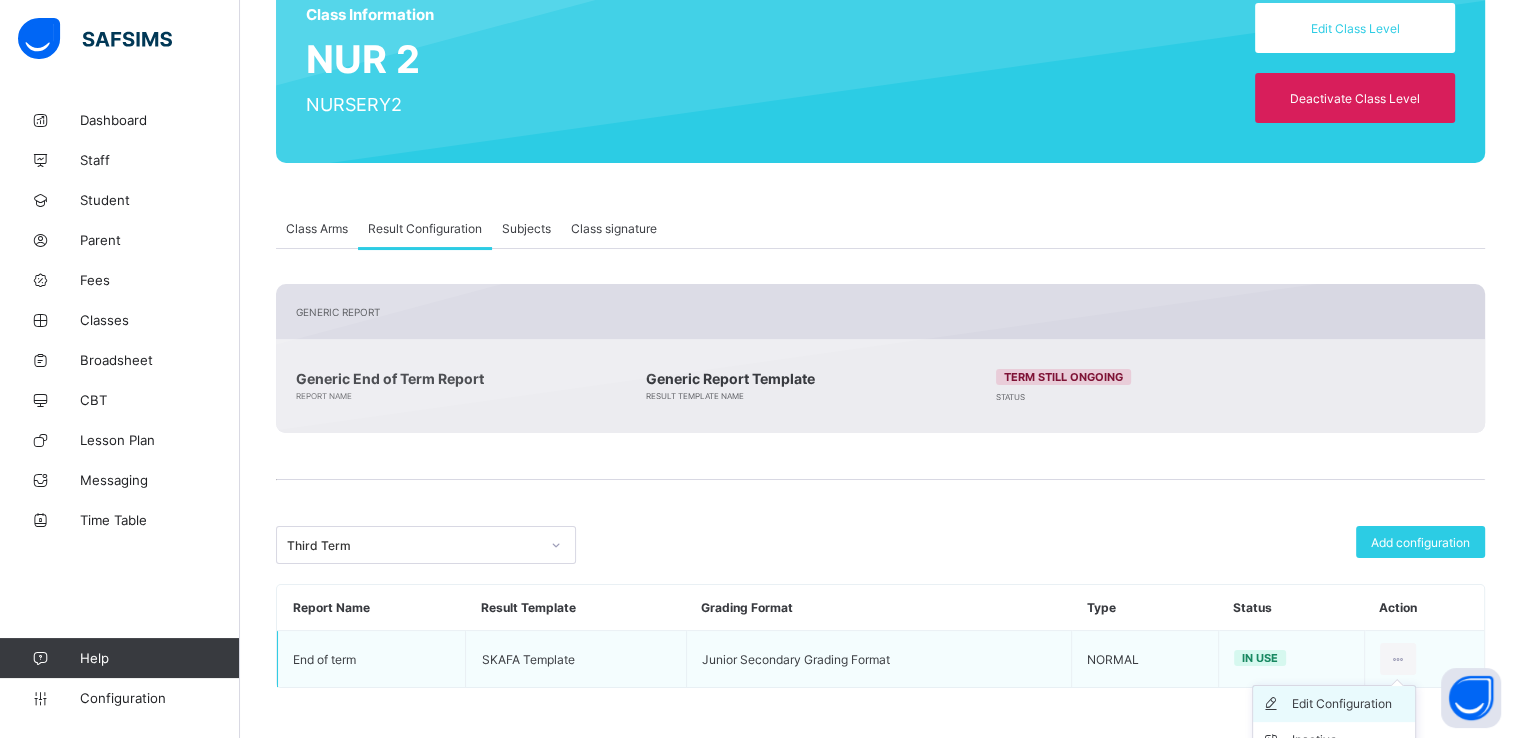 click on "Edit Configuration" at bounding box center [1349, 704] 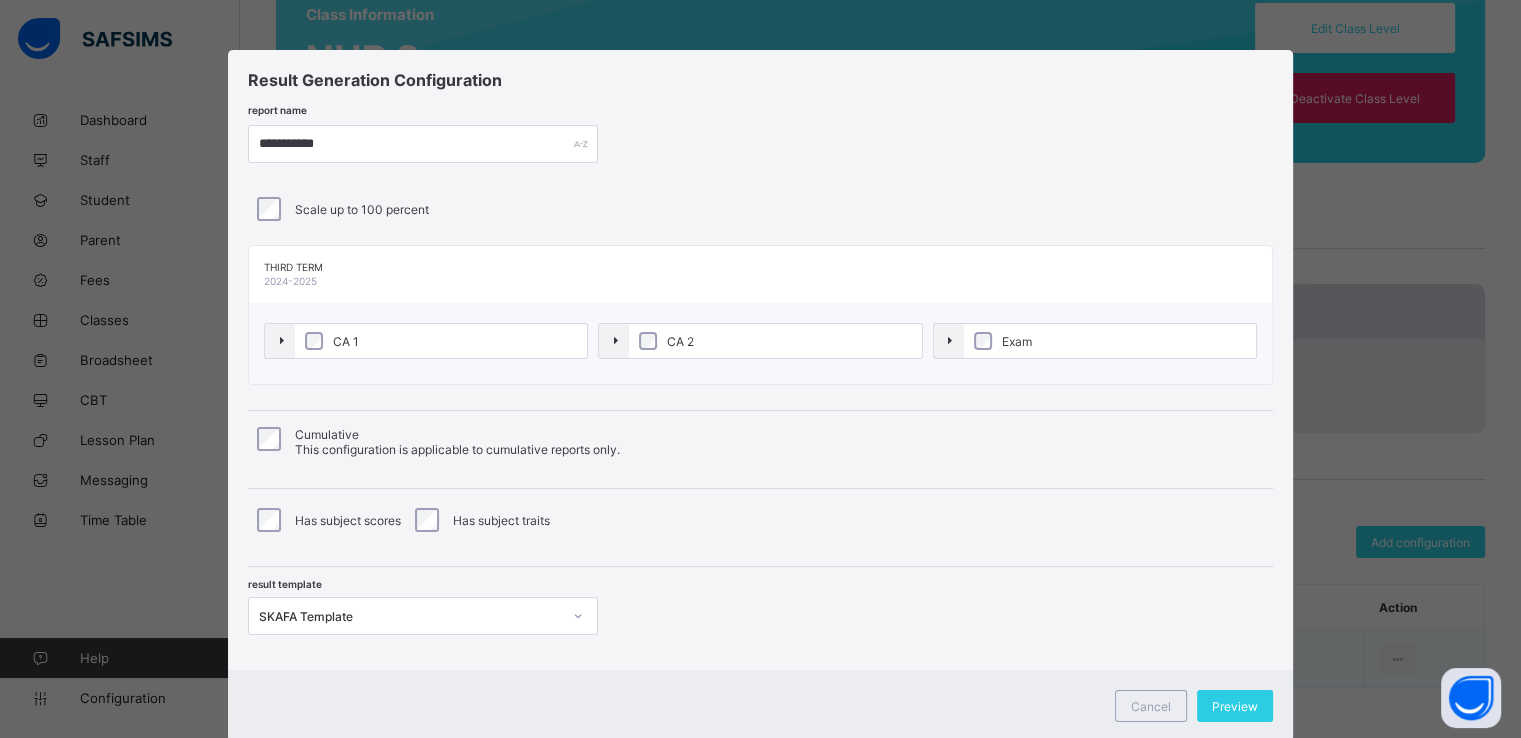 type on "**********" 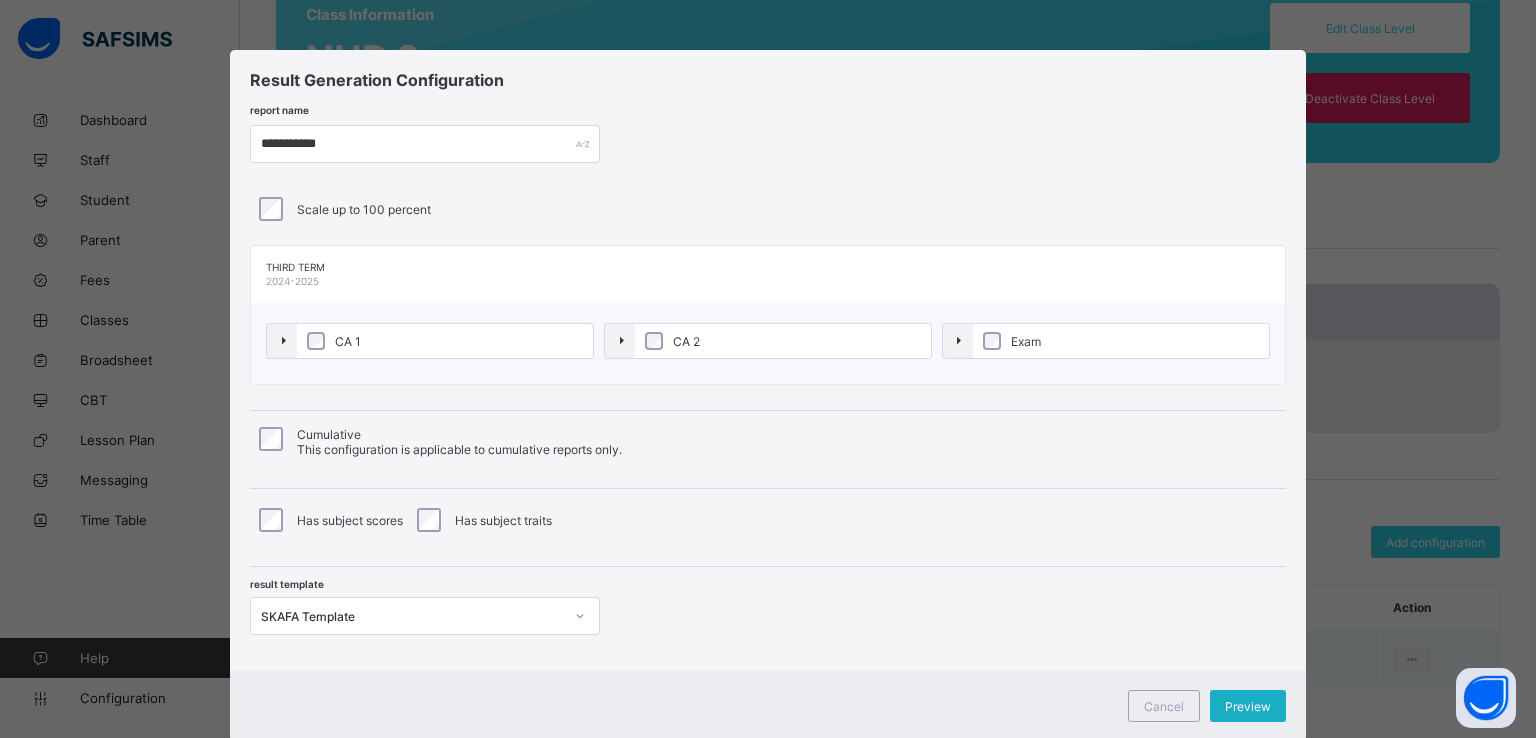 click on "Preview" at bounding box center [1248, 706] 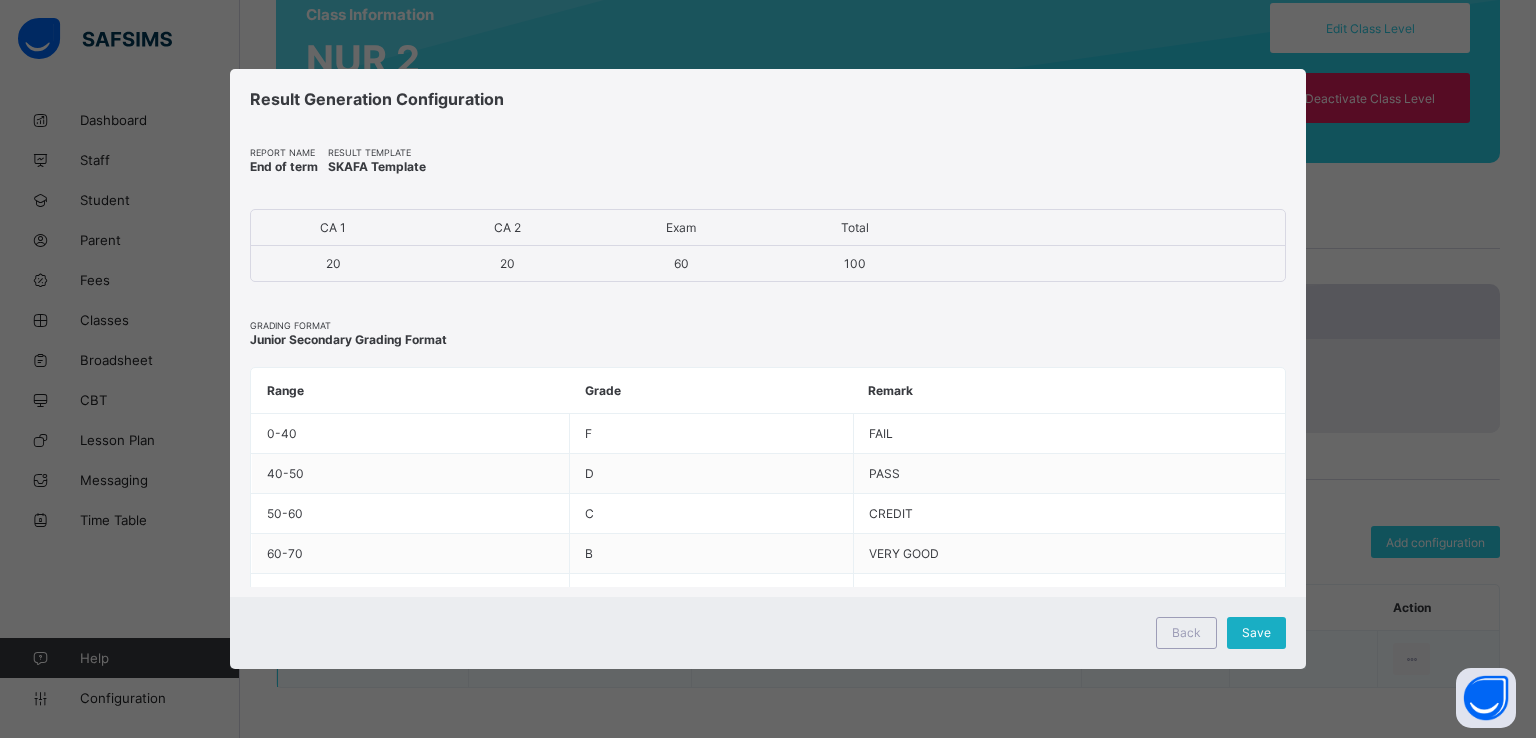 click on "Save" at bounding box center (1256, 632) 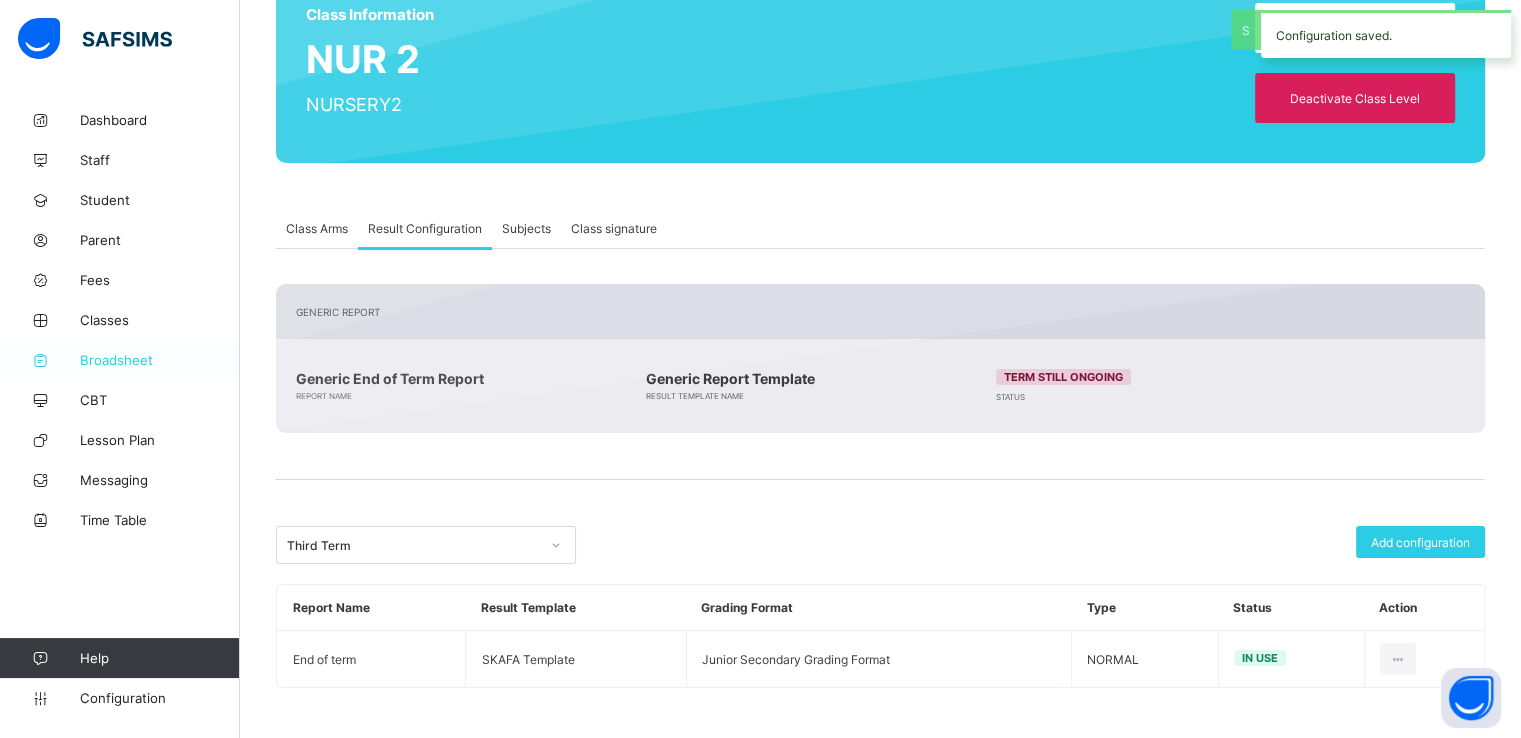 click on "Broadsheet" at bounding box center (160, 360) 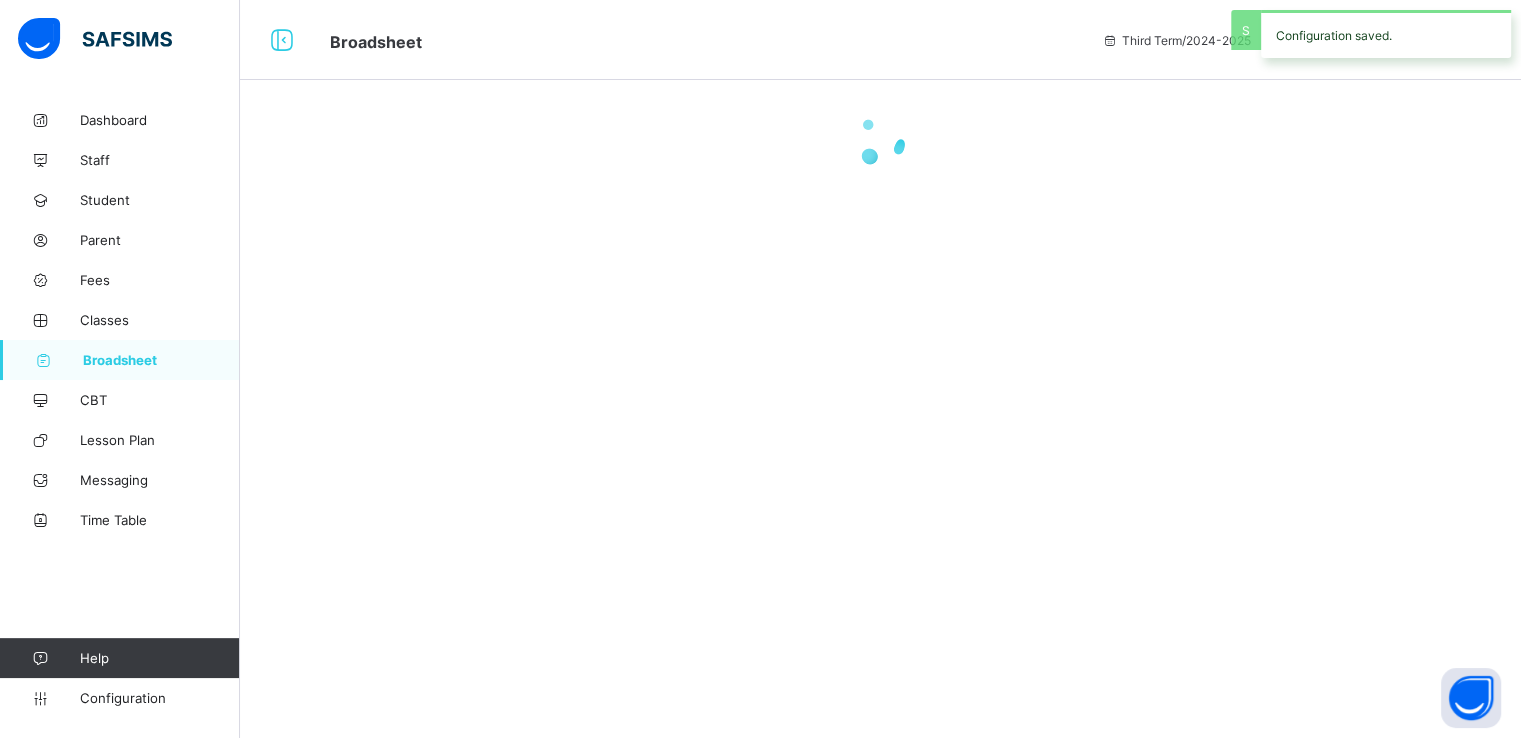 scroll, scrollTop: 0, scrollLeft: 0, axis: both 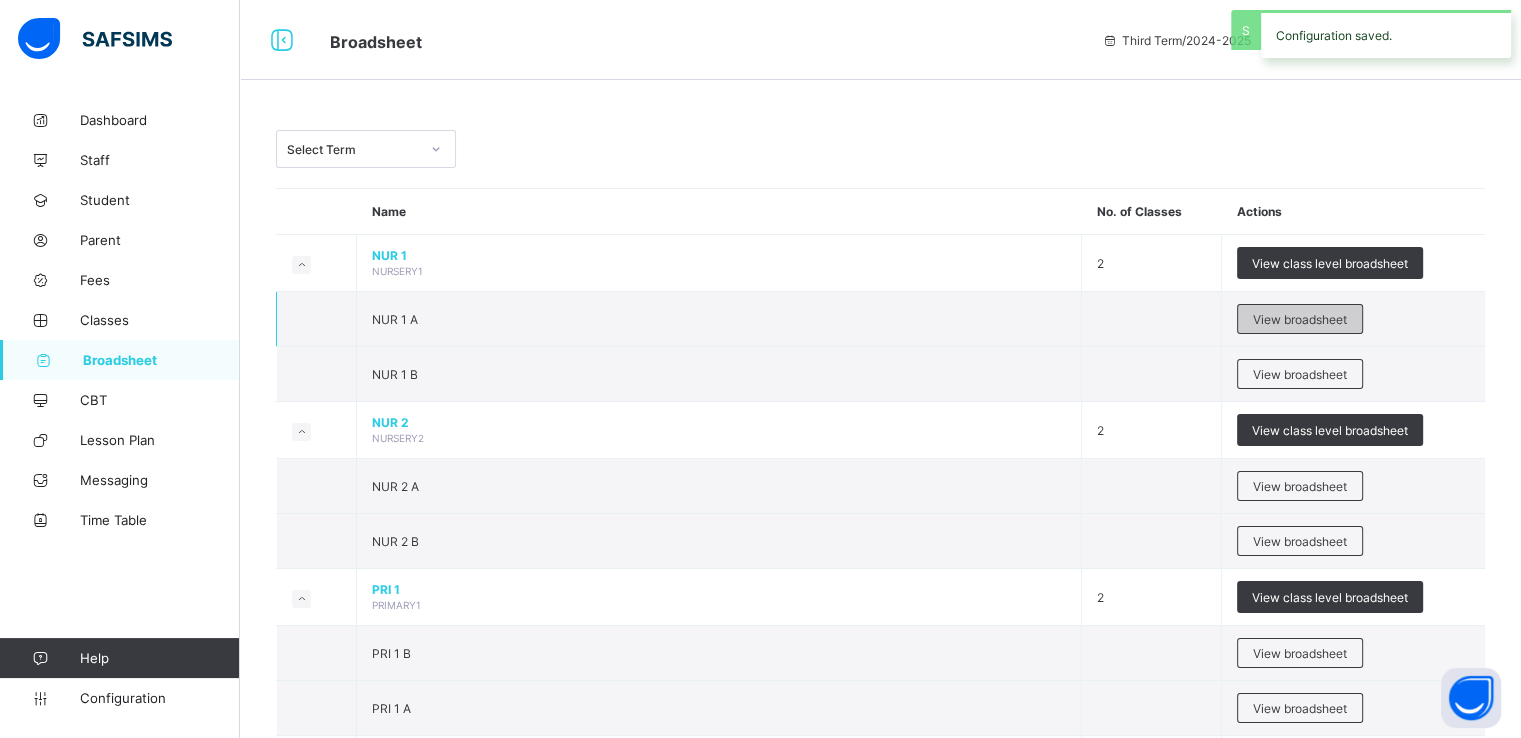 click on "View broadsheet" at bounding box center [1300, 319] 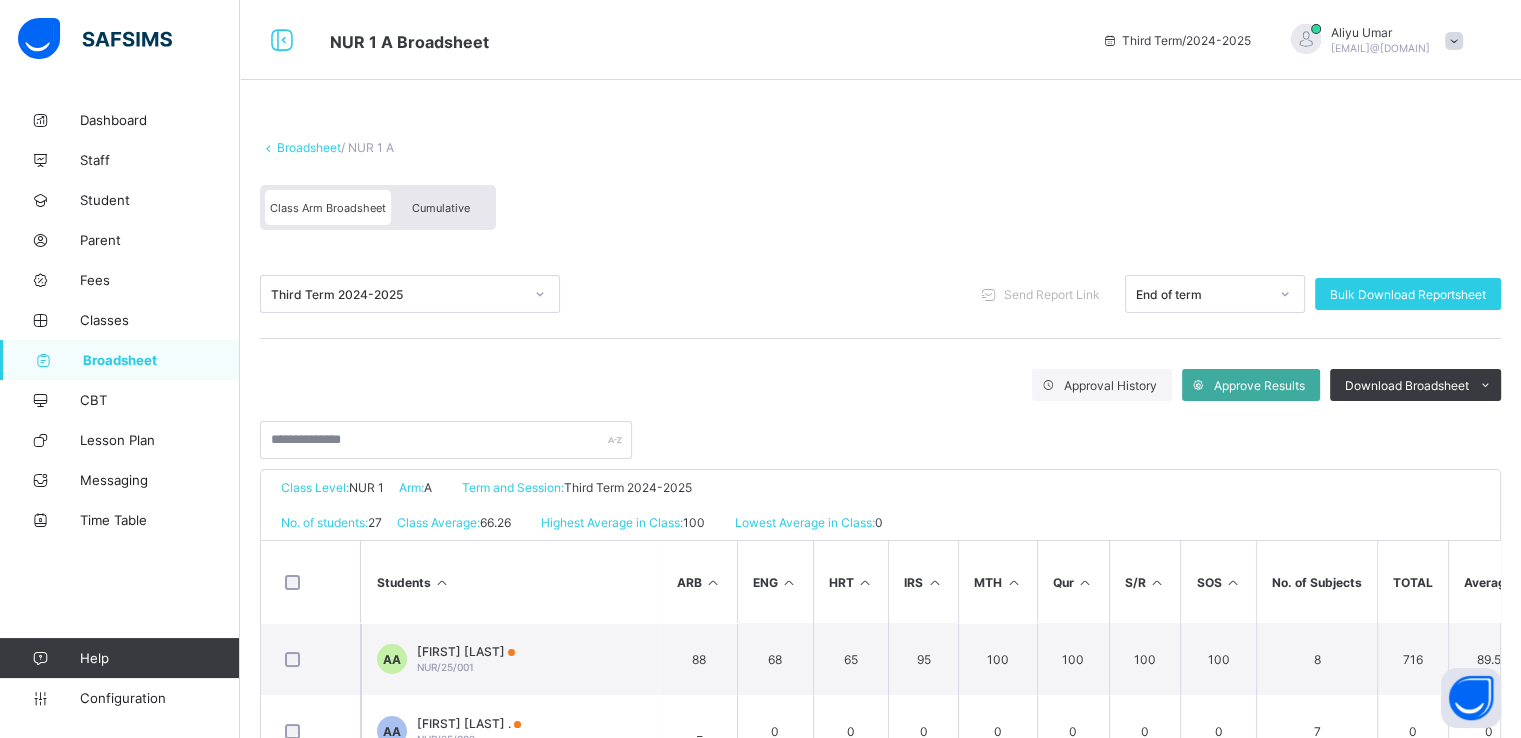 scroll, scrollTop: 344, scrollLeft: 0, axis: vertical 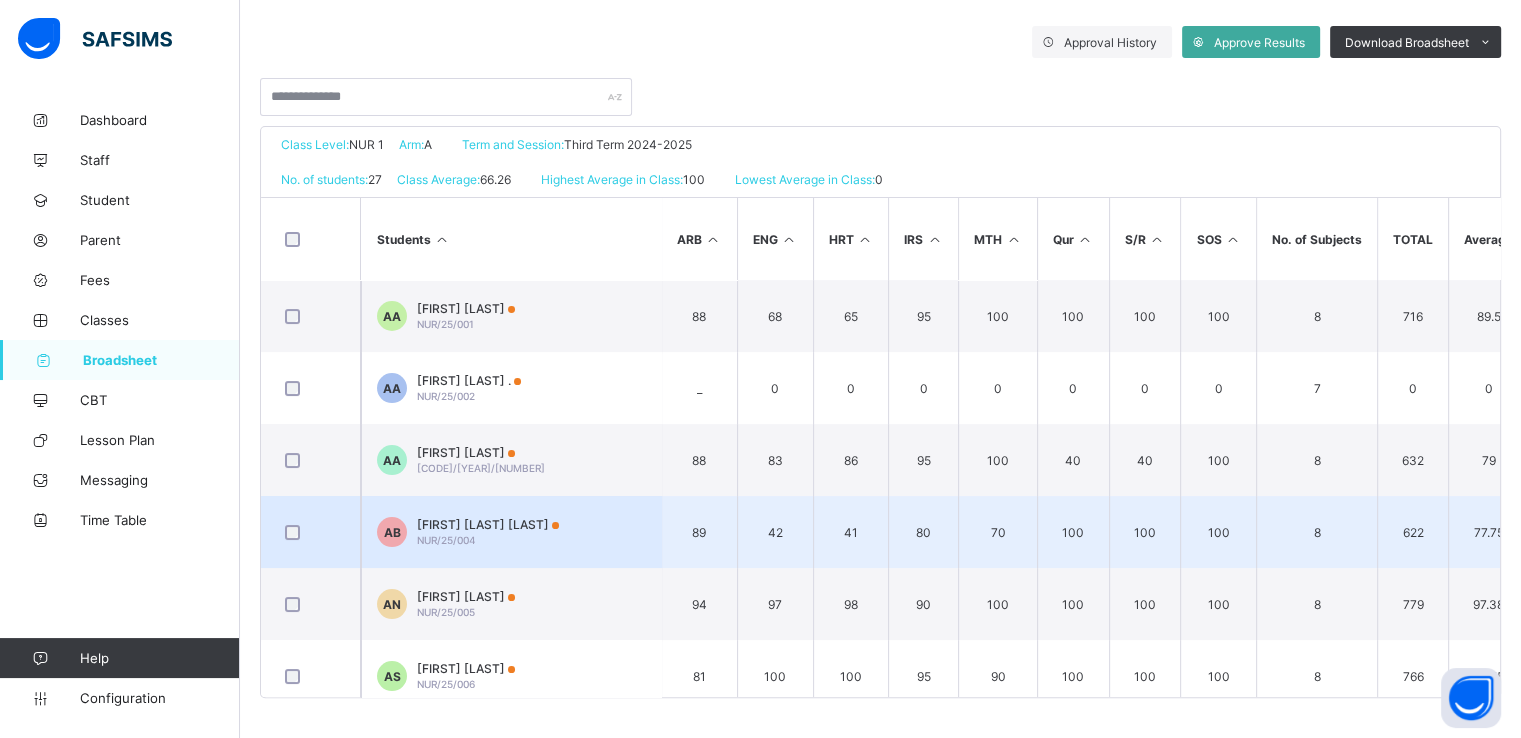 click on "AHMAD ILIYASU BALA   NUR/25/004" at bounding box center (488, 532) 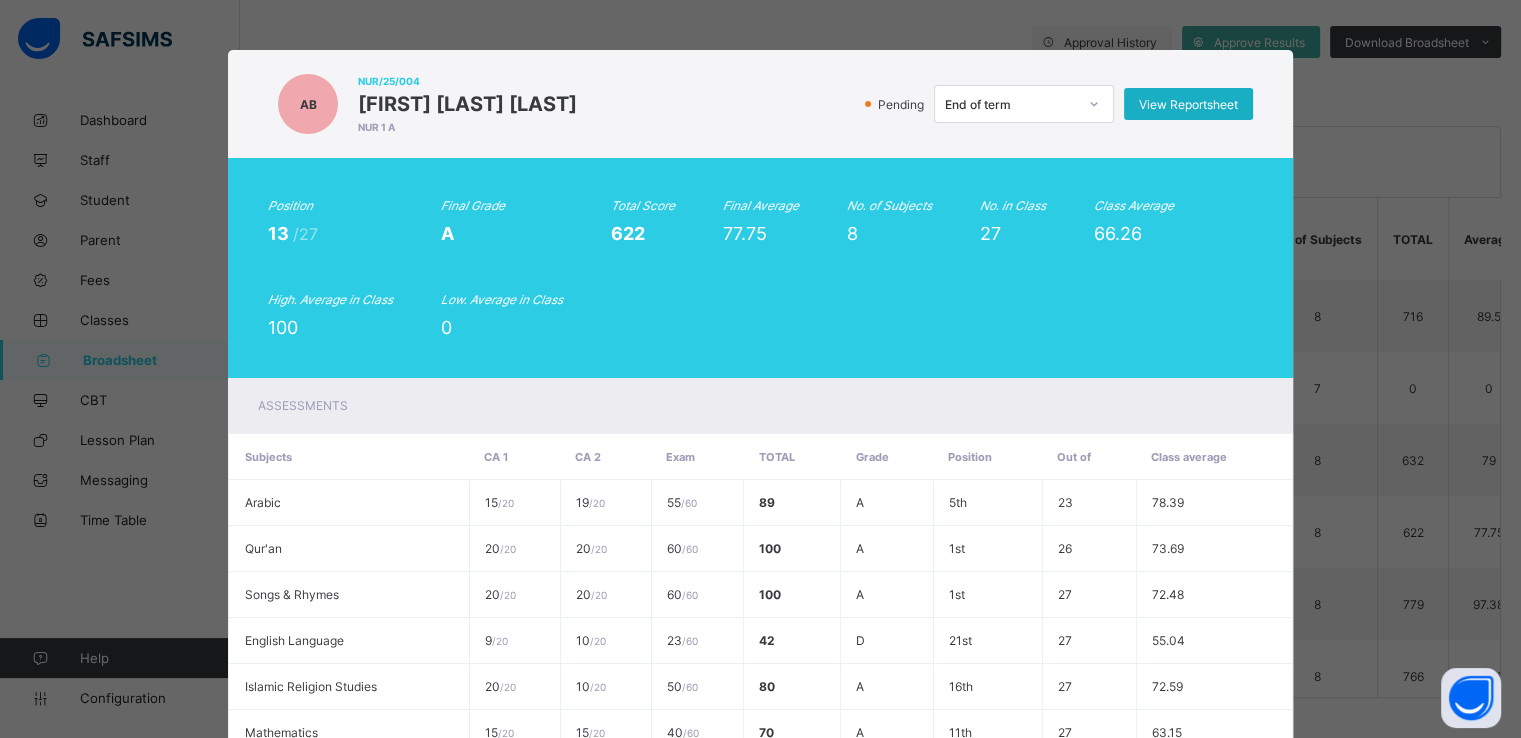 click on "View Reportsheet" at bounding box center (1188, 104) 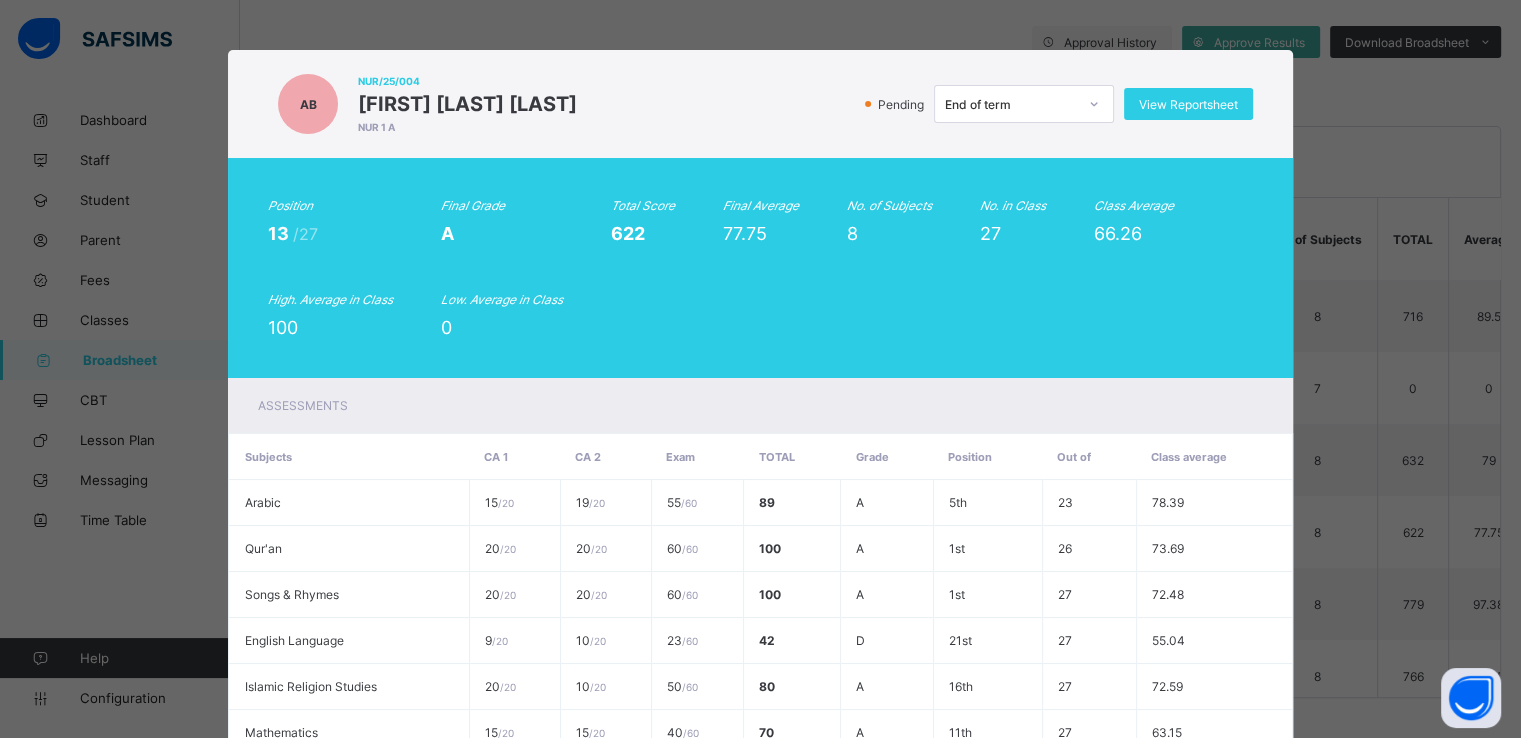 scroll, scrollTop: 294, scrollLeft: 0, axis: vertical 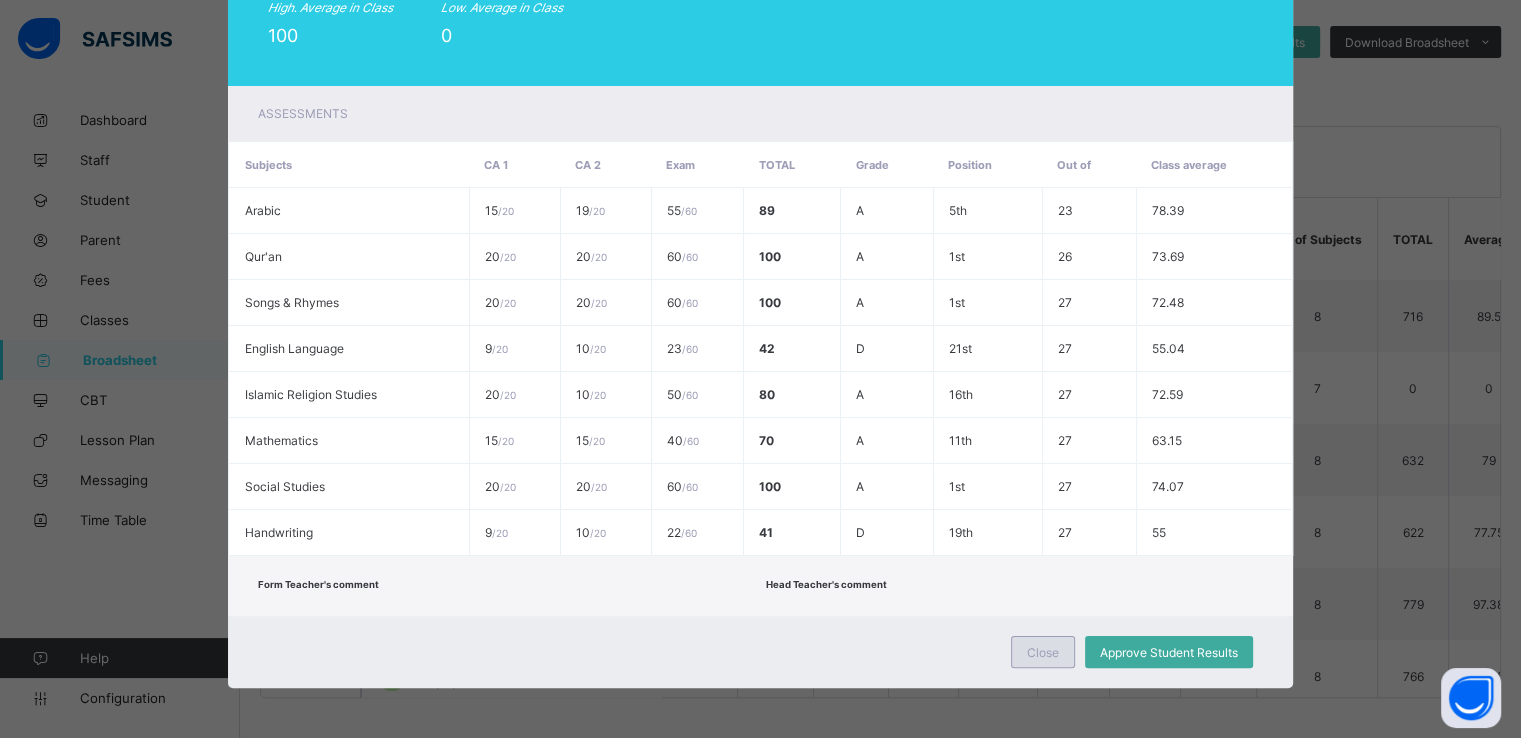 click on "Close" at bounding box center [1043, 652] 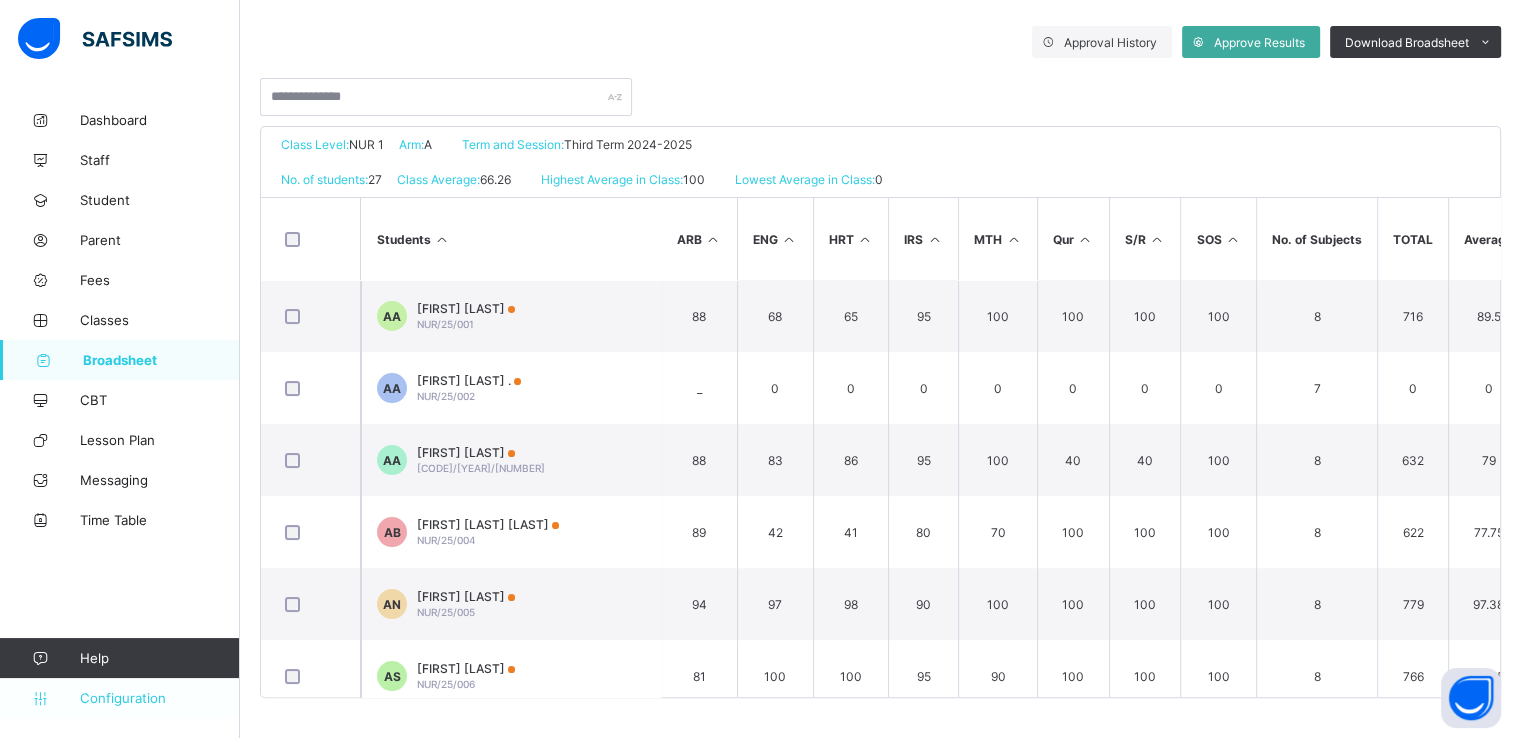 click on "Configuration" at bounding box center [119, 698] 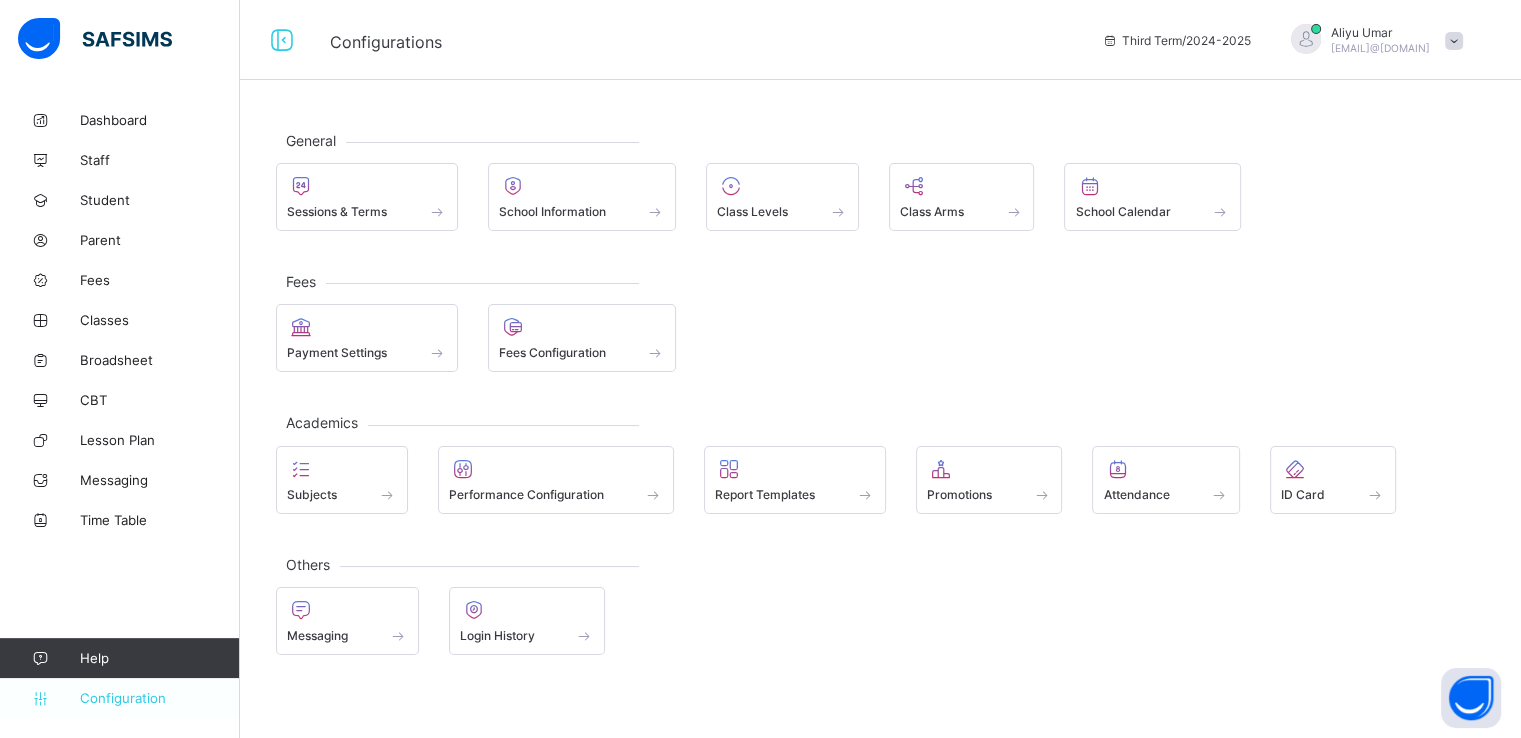 scroll, scrollTop: 0, scrollLeft: 0, axis: both 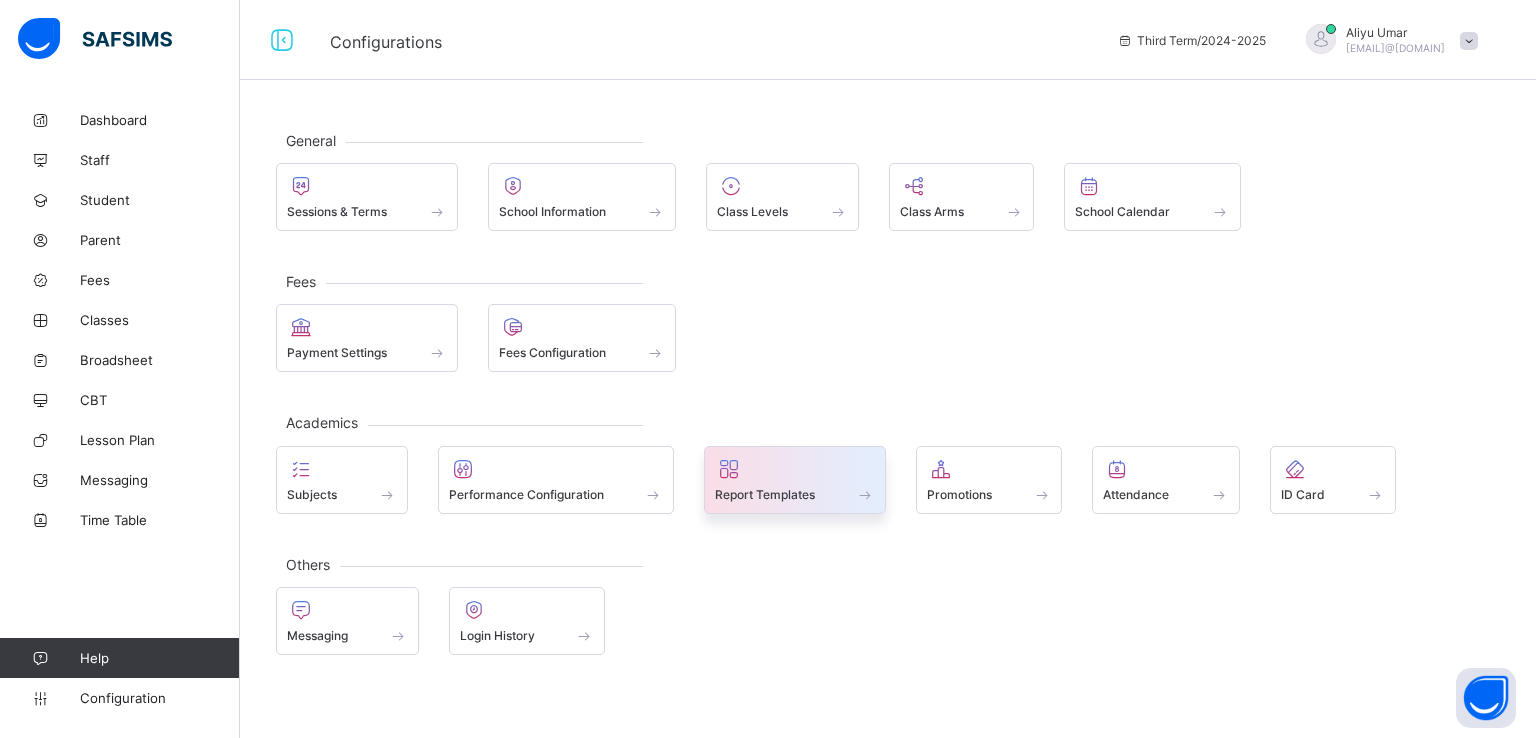 click on "Report Templates" at bounding box center [765, 494] 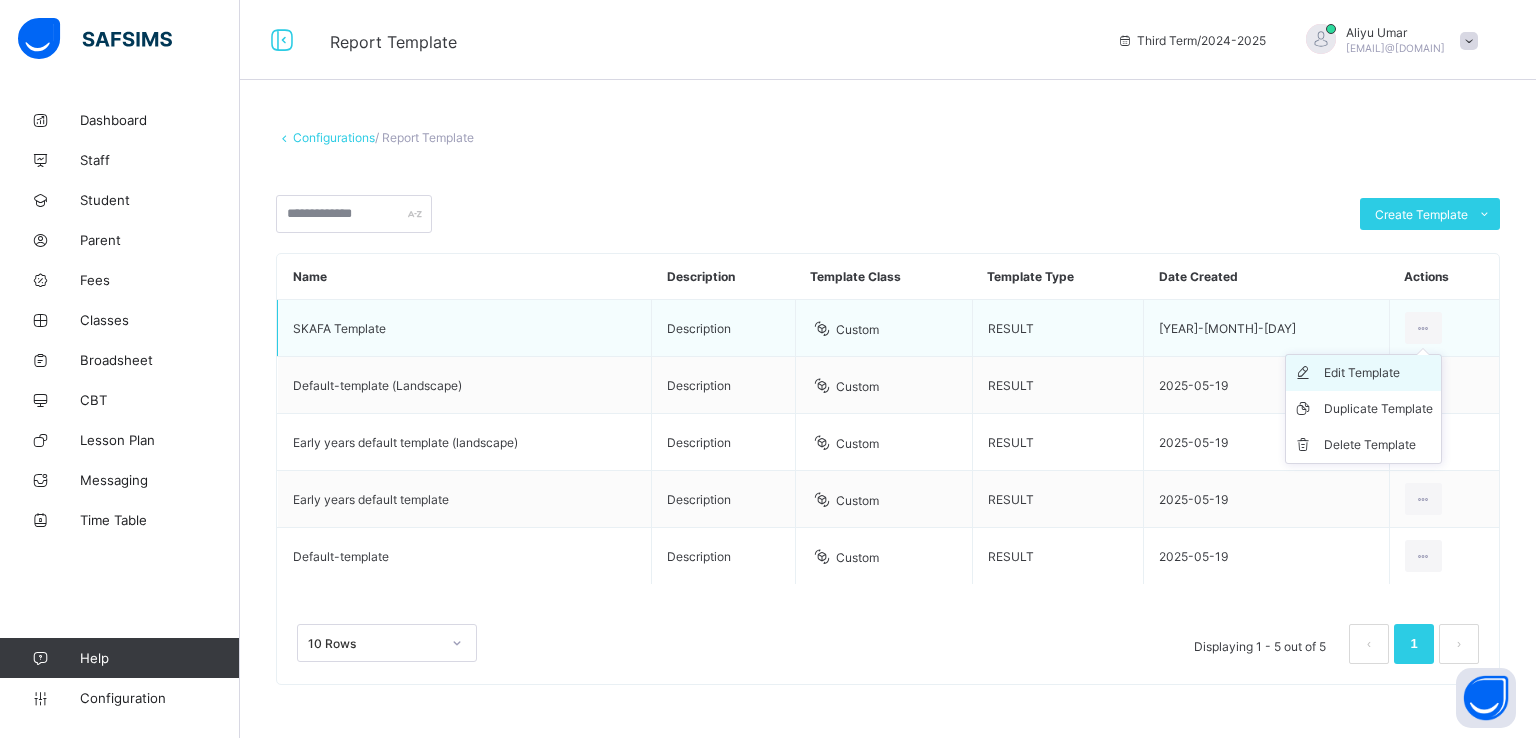 click on "Edit Template" at bounding box center (1378, 373) 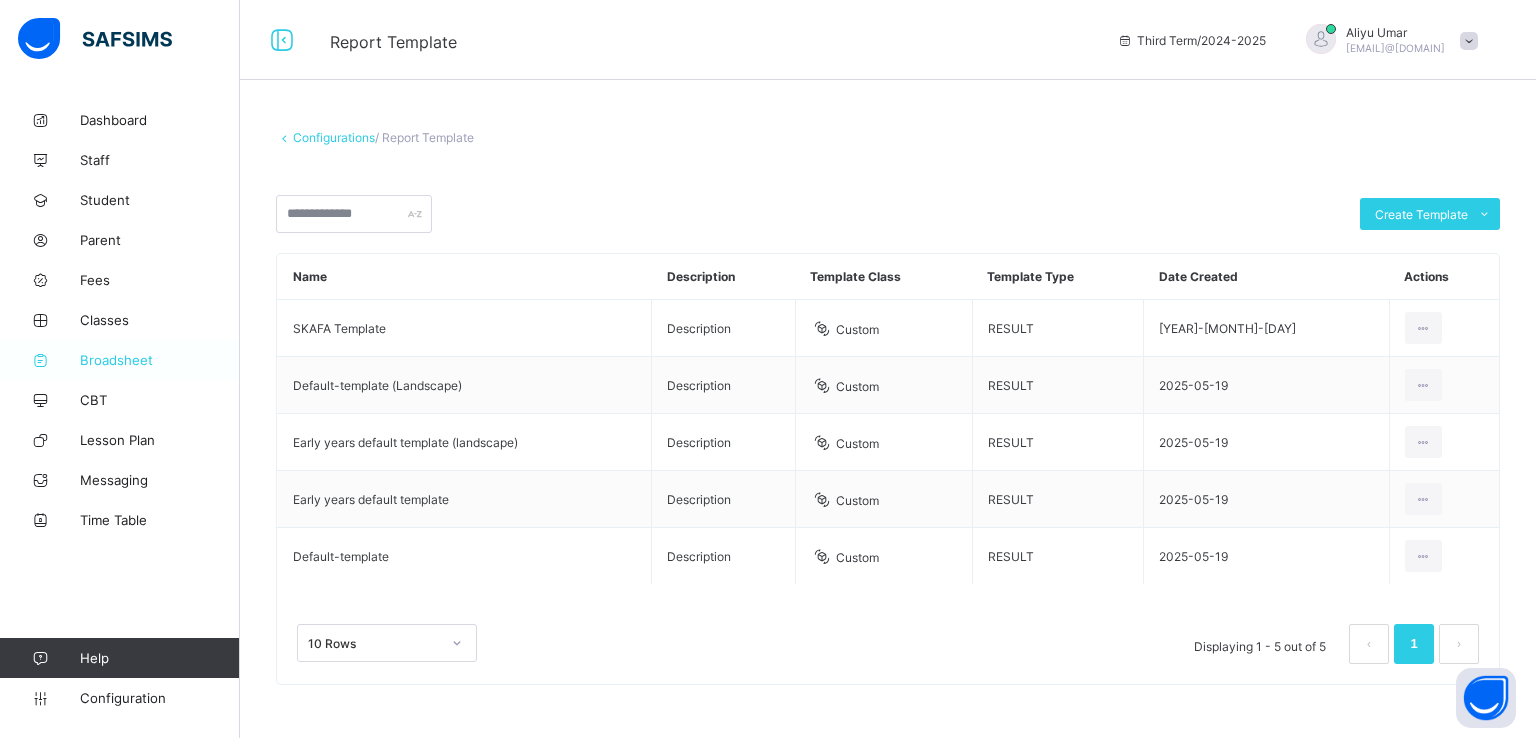 click on "Broadsheet" at bounding box center (160, 360) 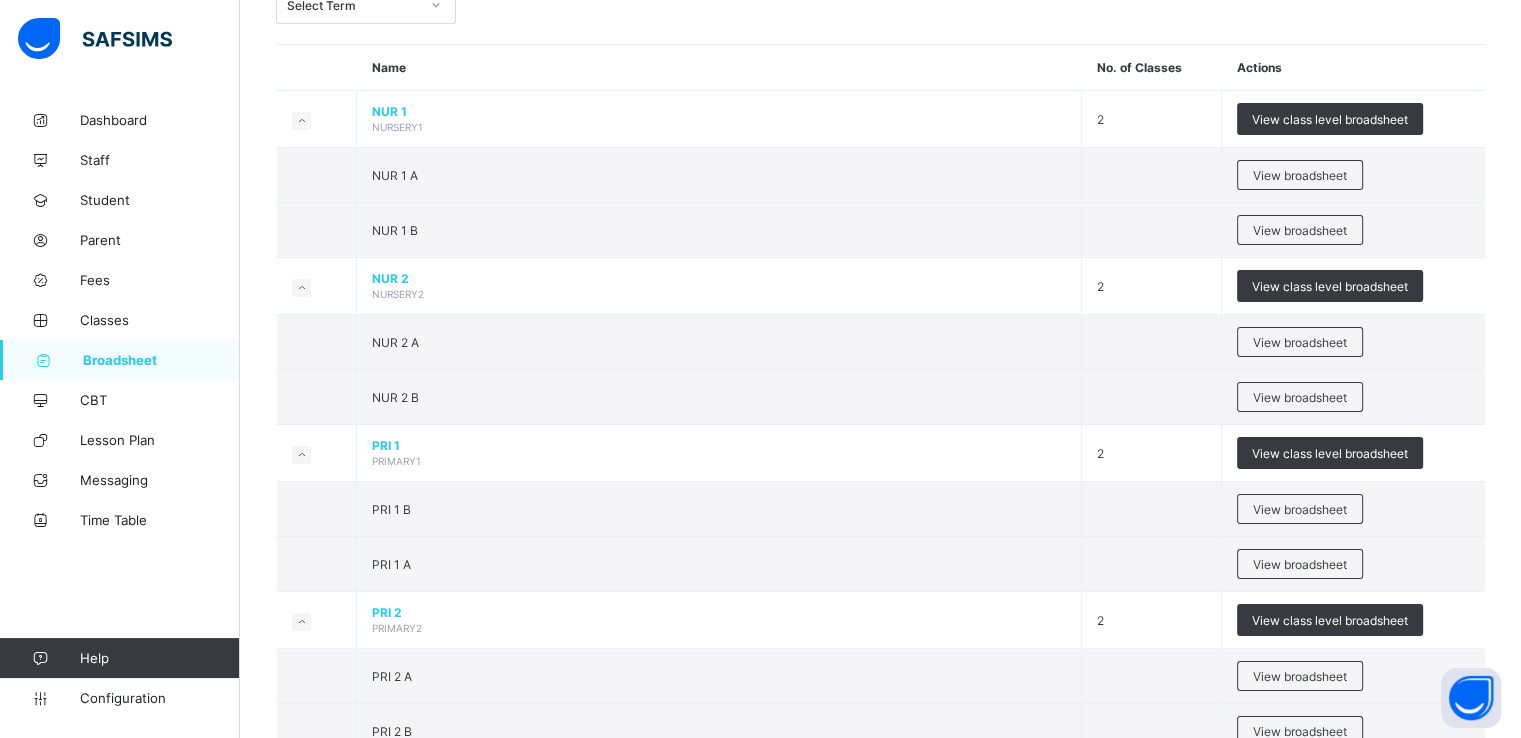 scroll, scrollTop: 147, scrollLeft: 0, axis: vertical 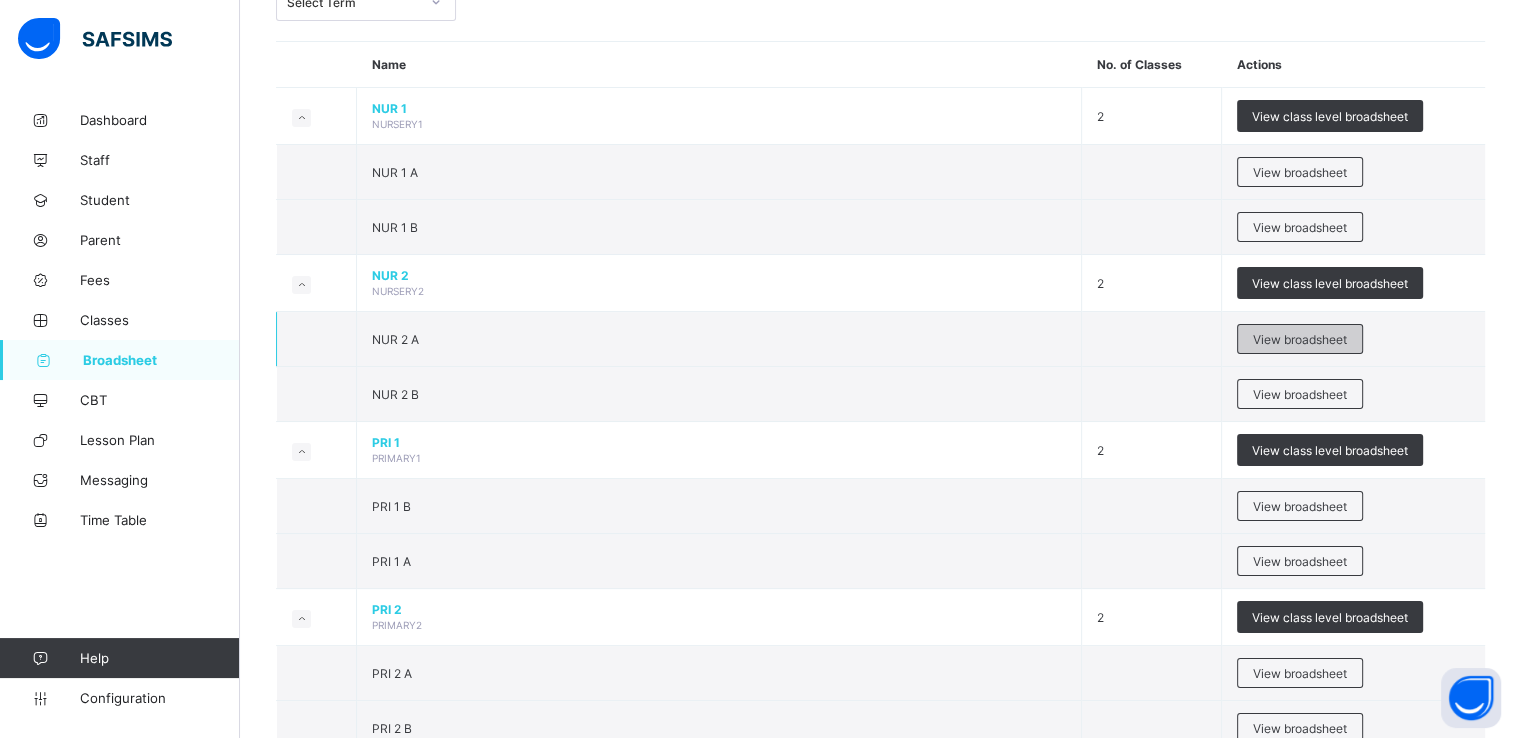 click on "View broadsheet" at bounding box center (1300, 339) 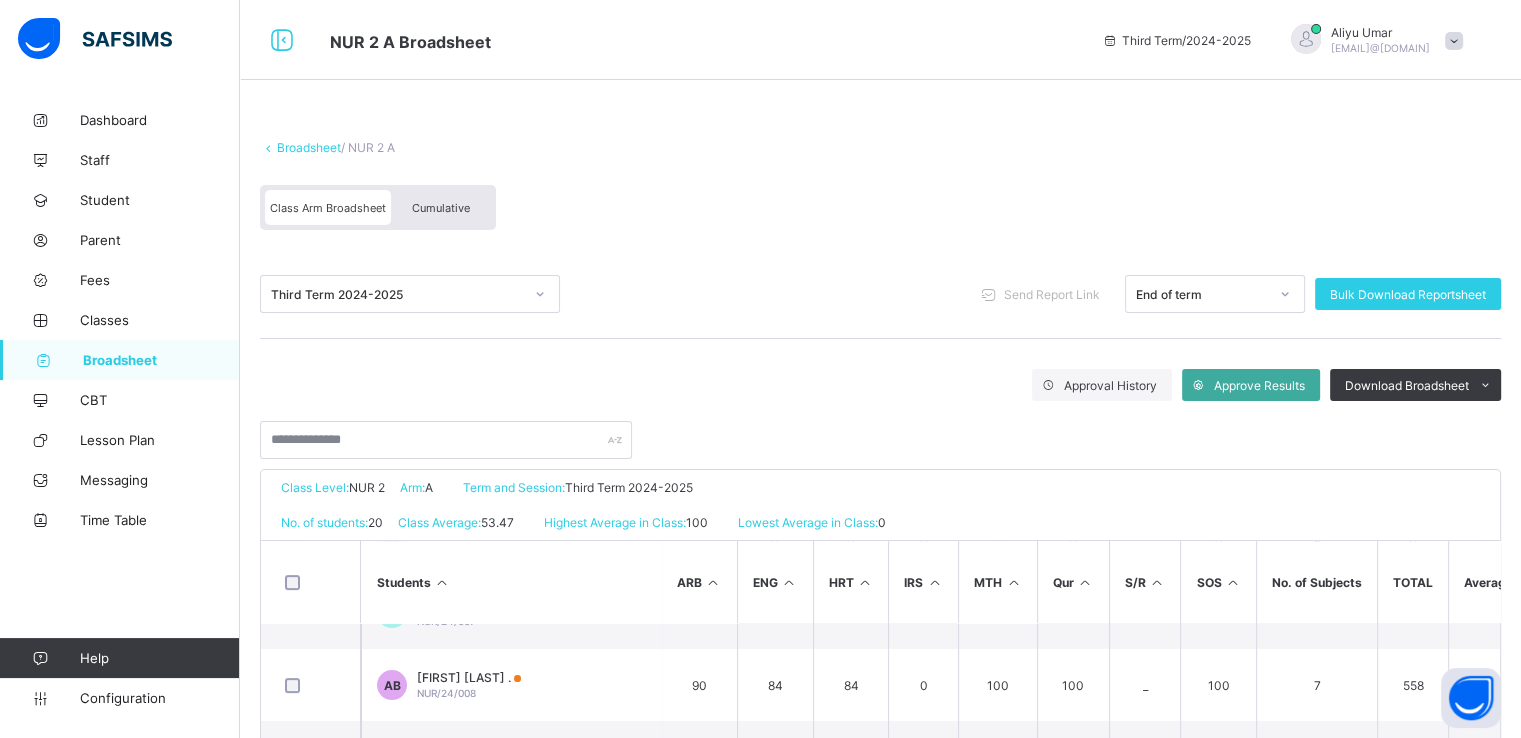 scroll, scrollTop: 479, scrollLeft: 0, axis: vertical 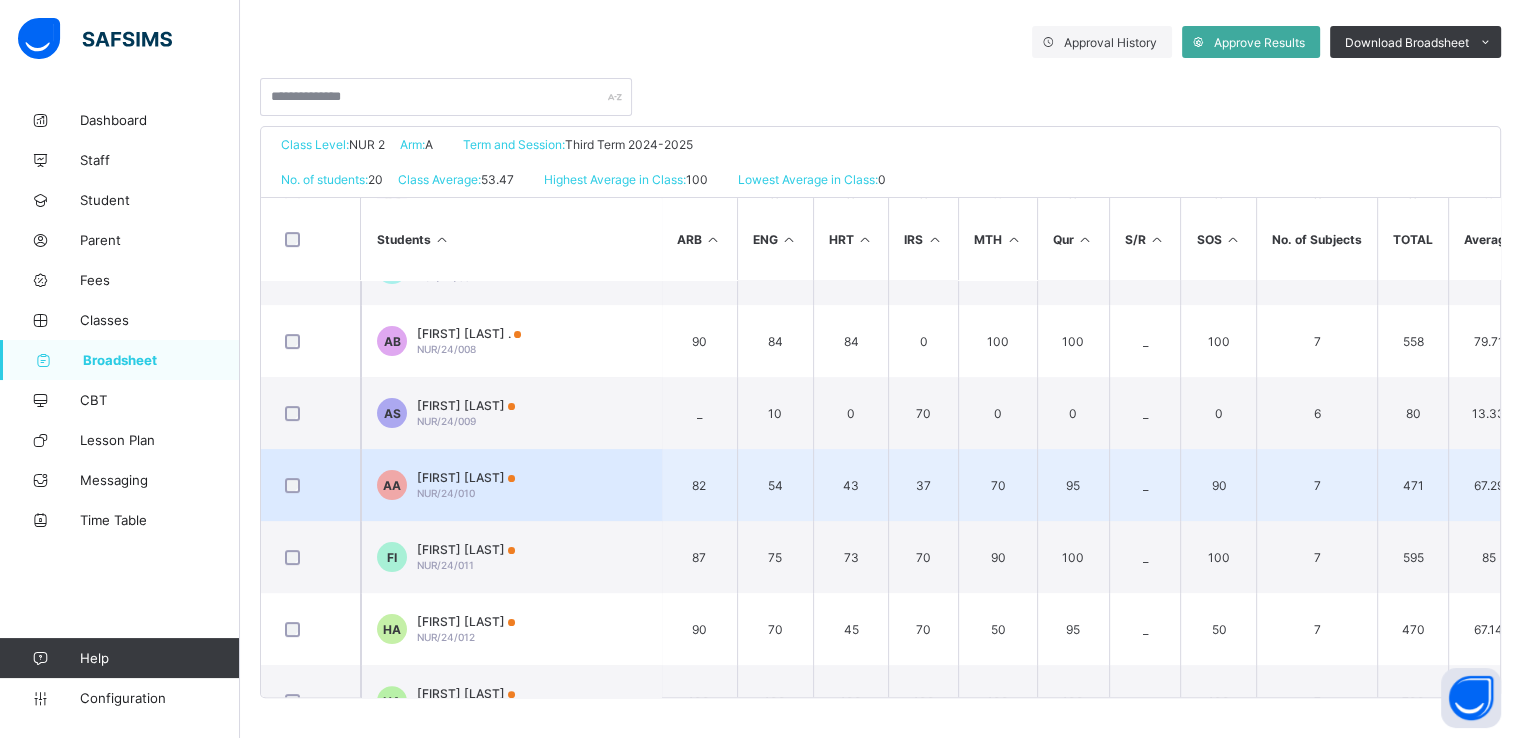 click on "ANISA  AUWAL   NUR/24/010" at bounding box center (466, 485) 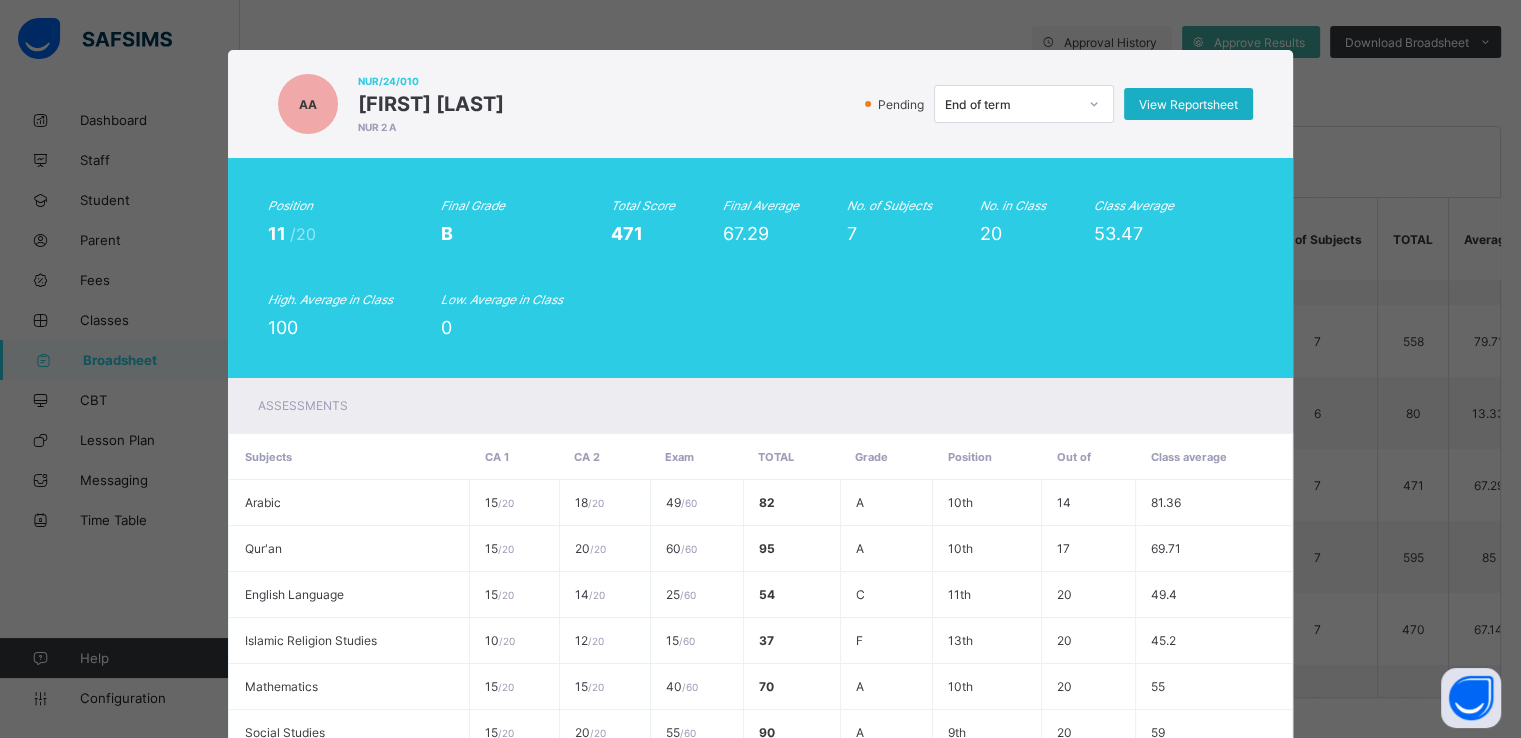 click on "View Reportsheet" at bounding box center [1188, 104] 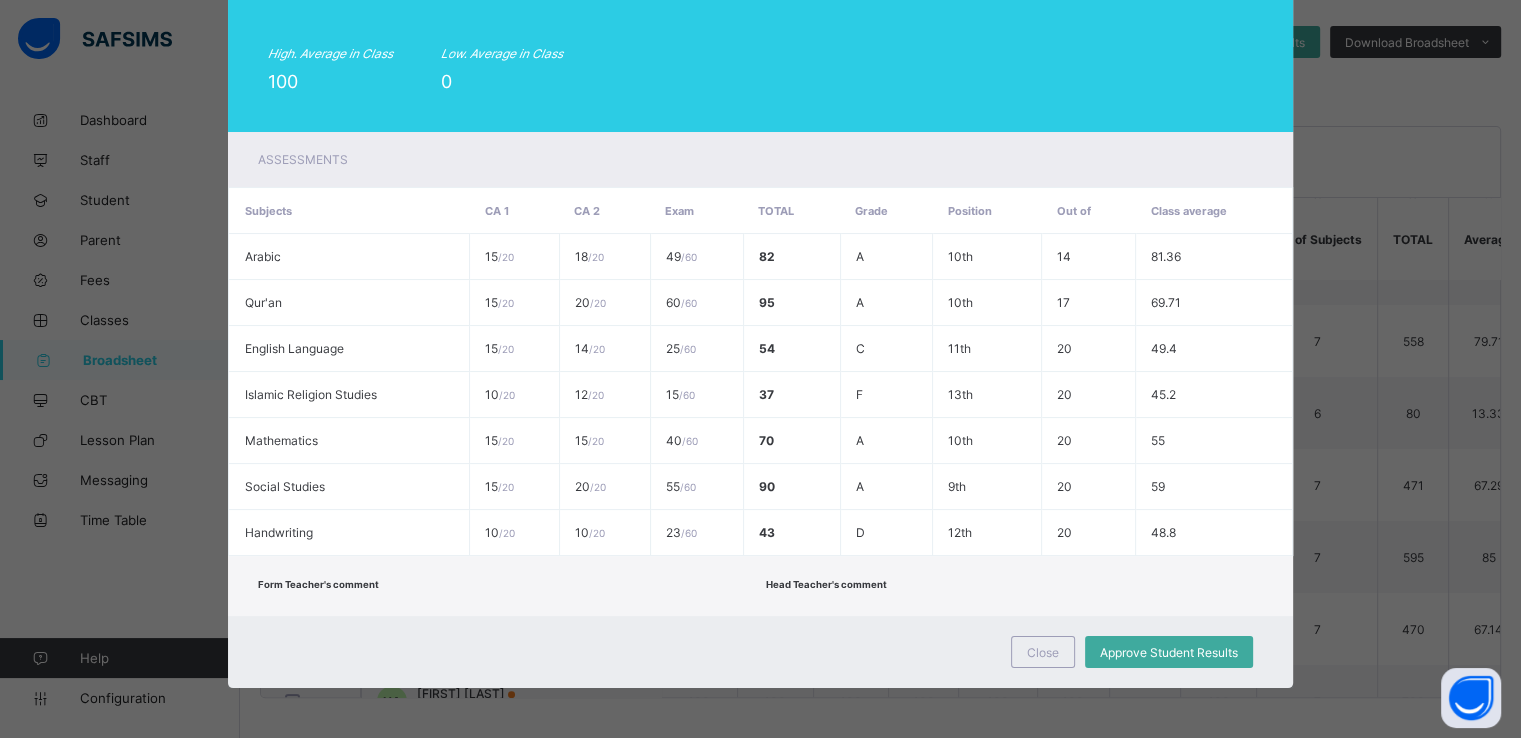 scroll, scrollTop: 247, scrollLeft: 0, axis: vertical 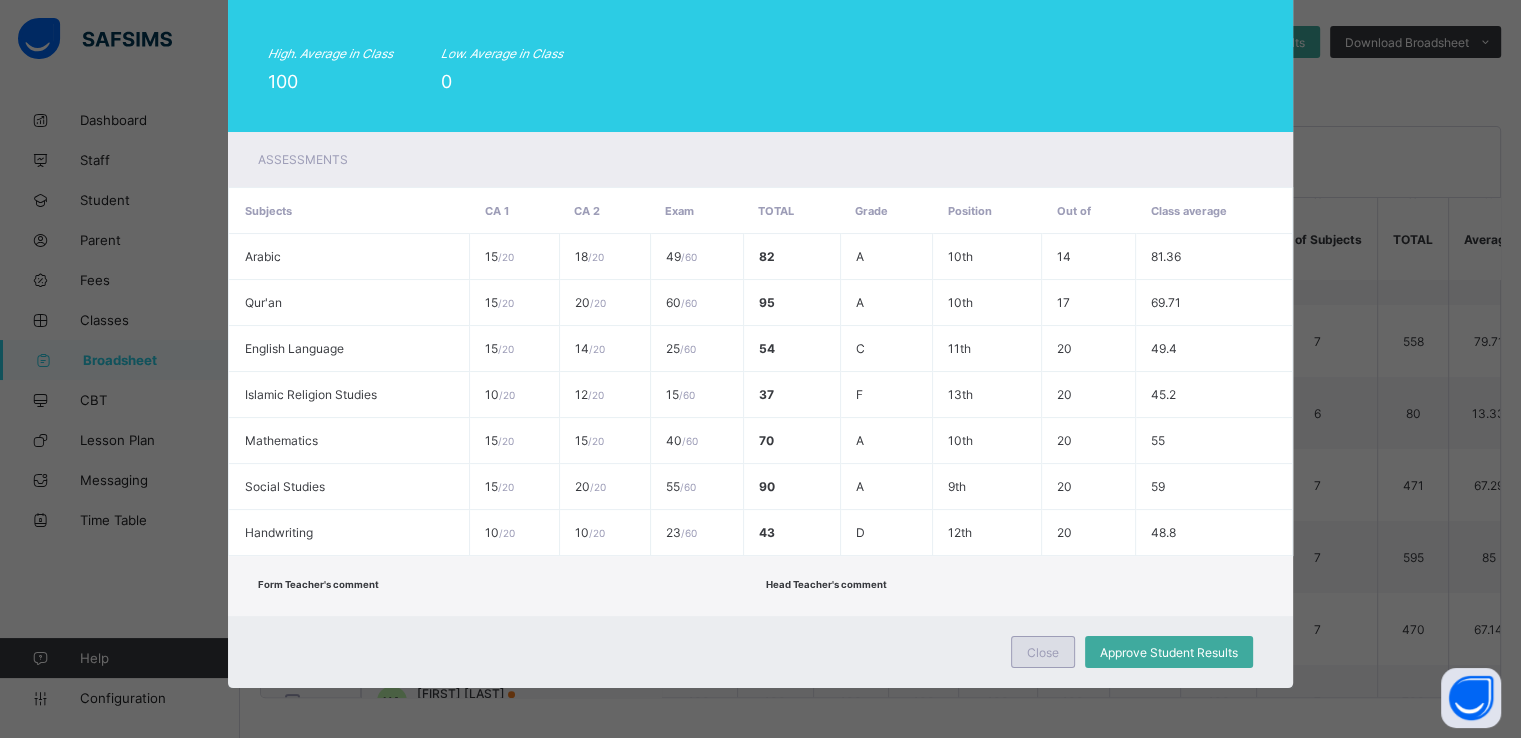 click on "Close" at bounding box center [1043, 652] 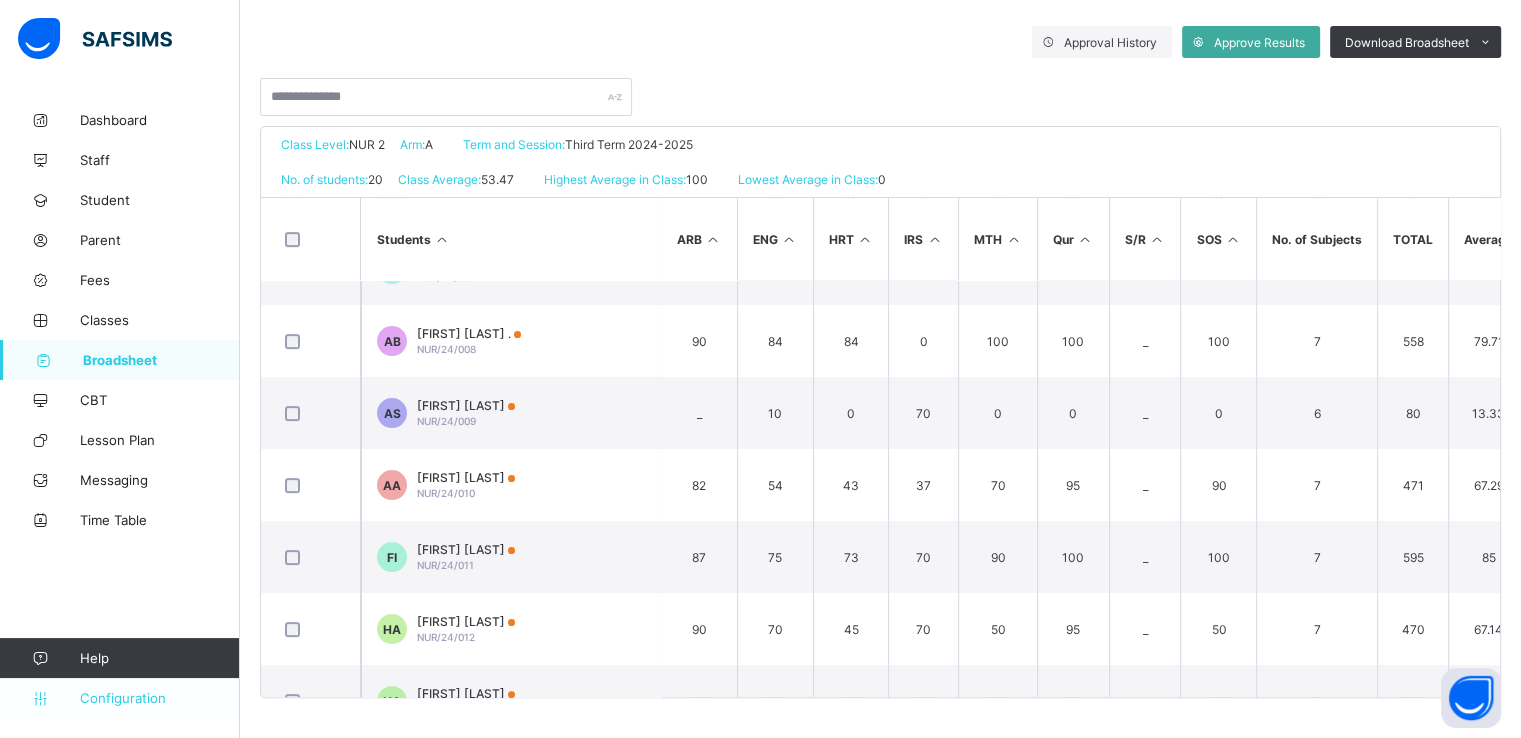 click on "Configuration" at bounding box center (159, 698) 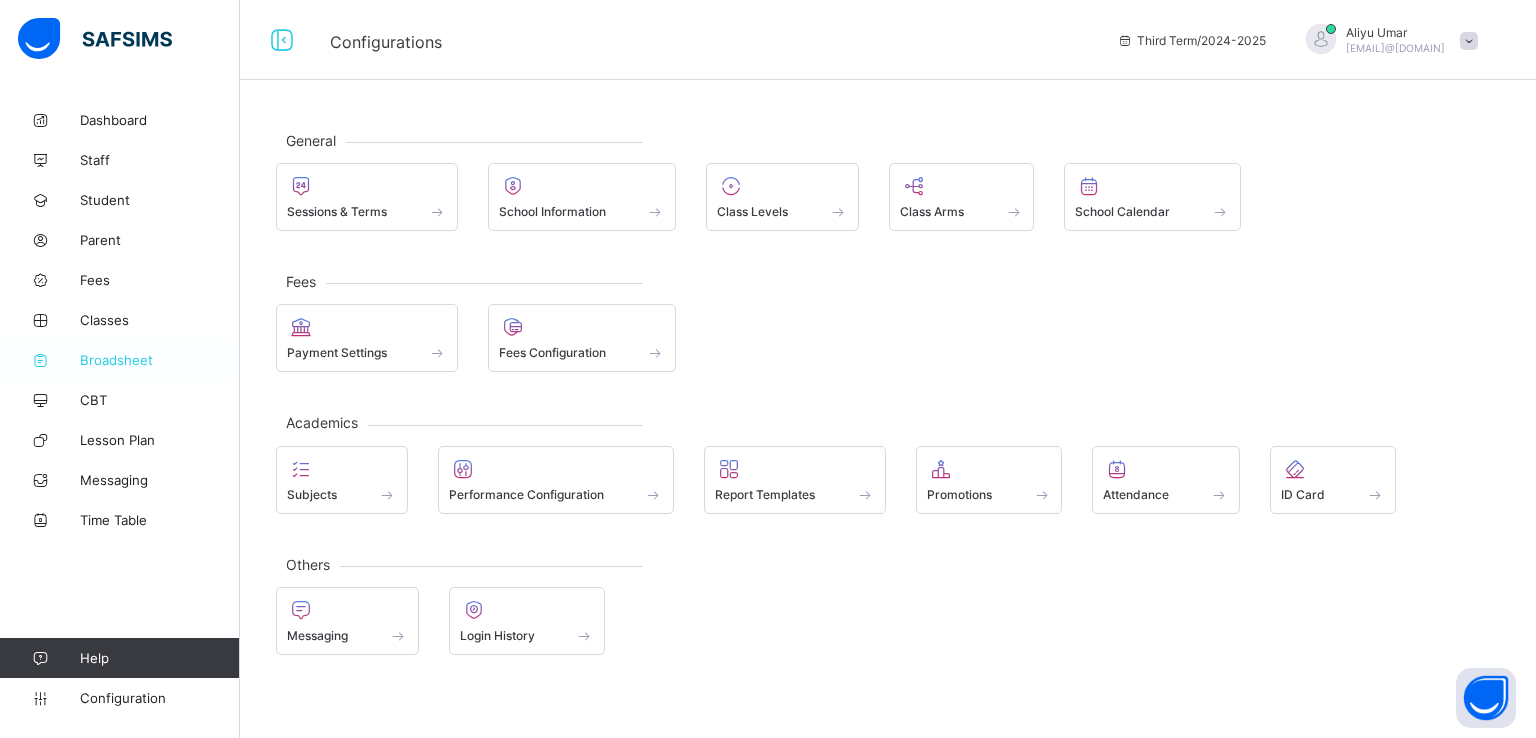 click on "Broadsheet" at bounding box center (160, 360) 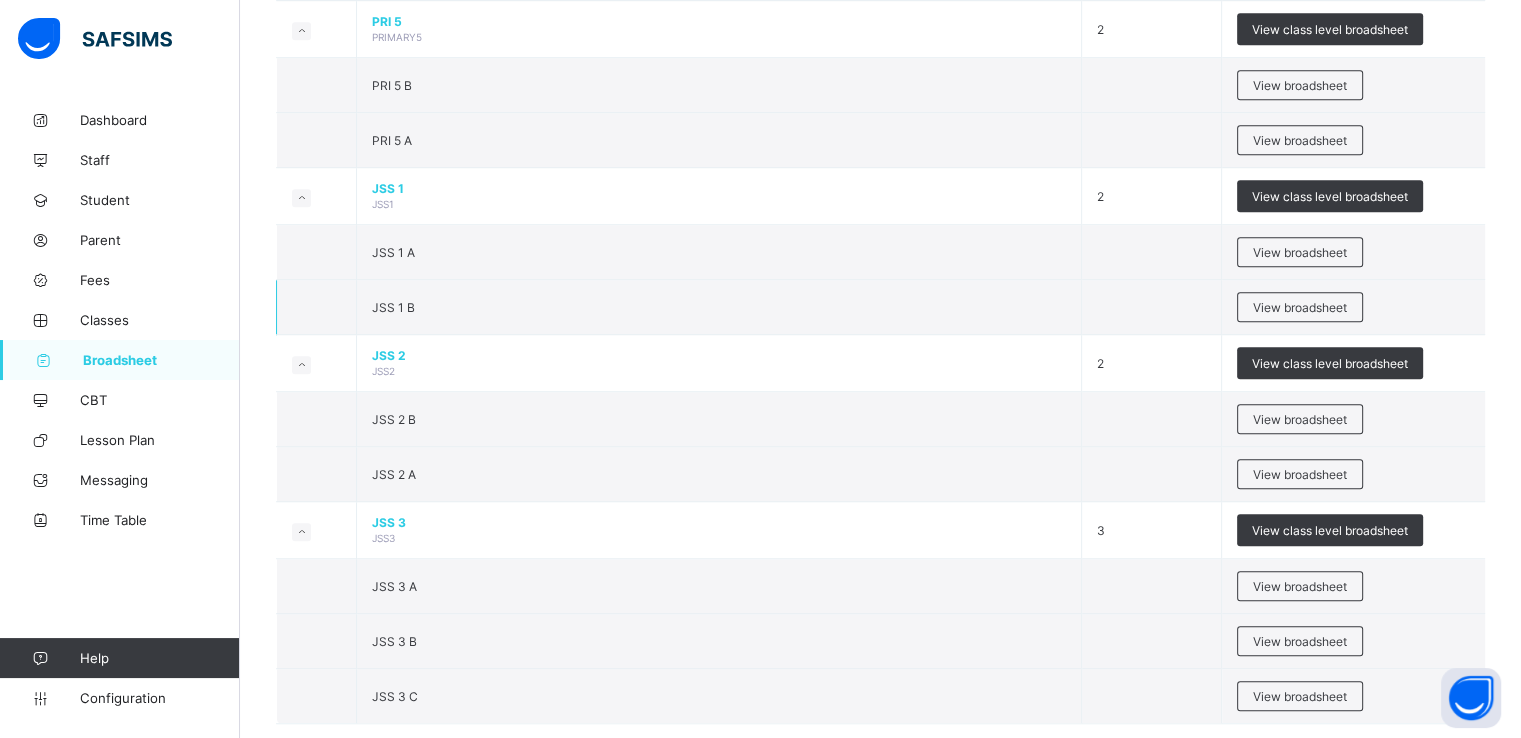 scroll, scrollTop: 1238, scrollLeft: 0, axis: vertical 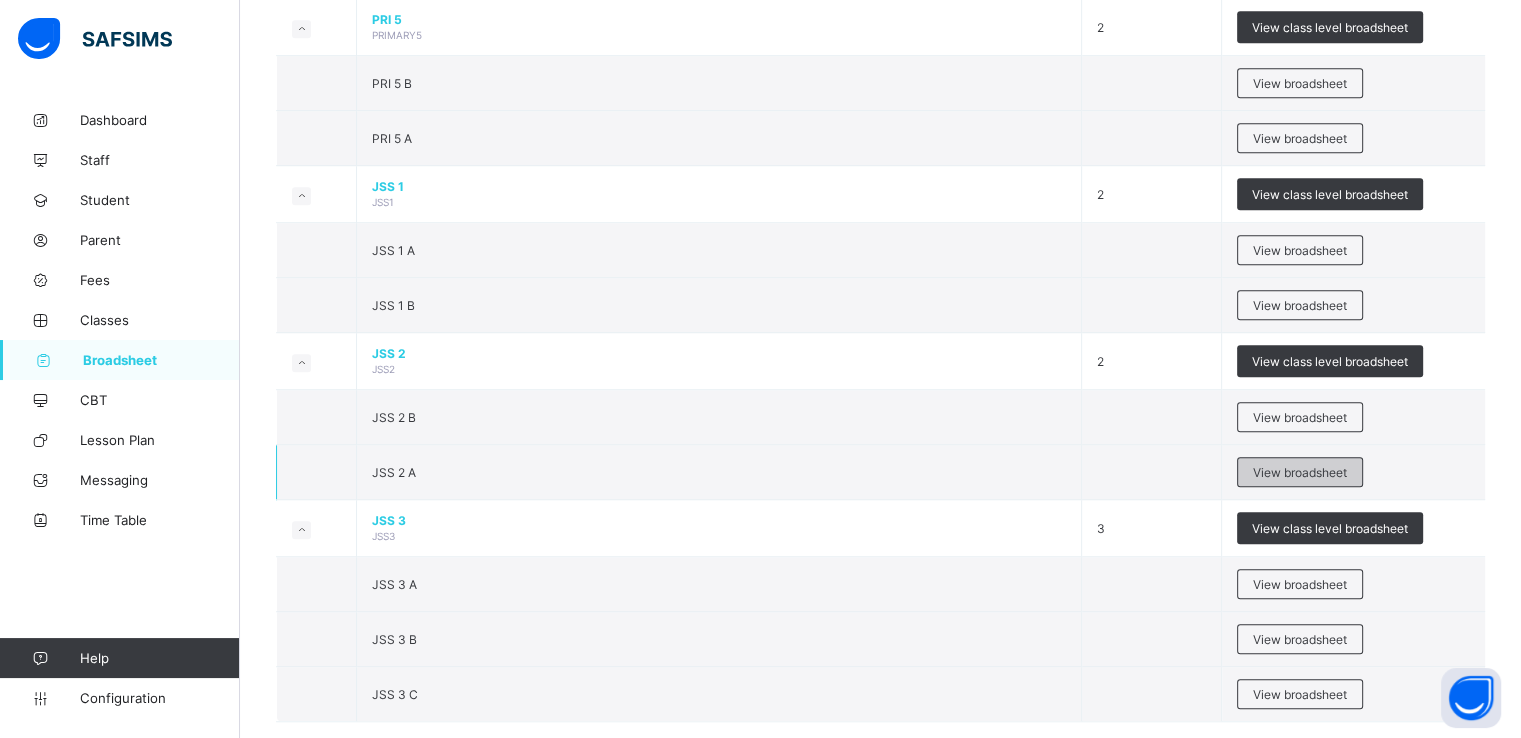 click on "View broadsheet" at bounding box center [1300, 472] 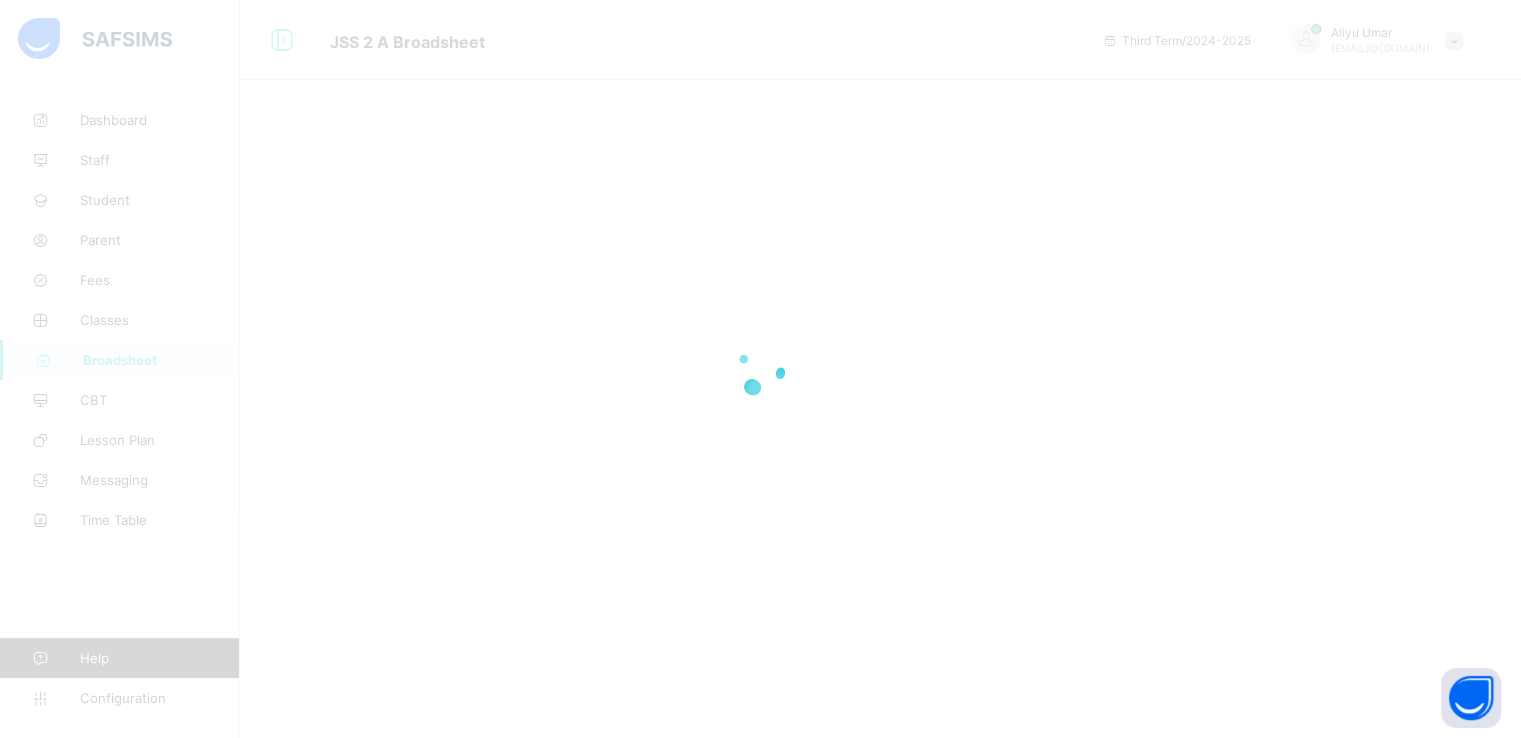 scroll, scrollTop: 0, scrollLeft: 0, axis: both 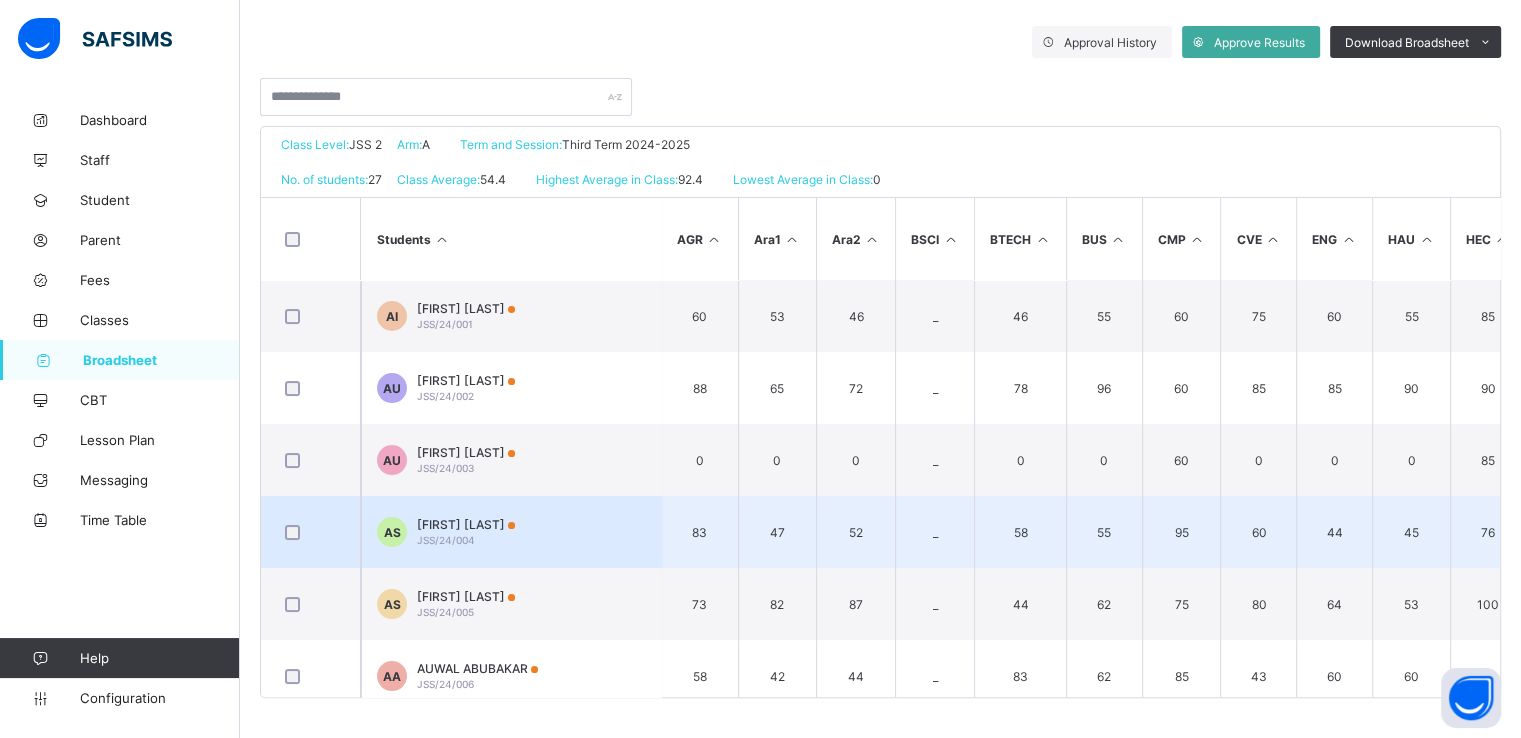 click on "ABUBAKAR  SA`AD" at bounding box center [466, 524] 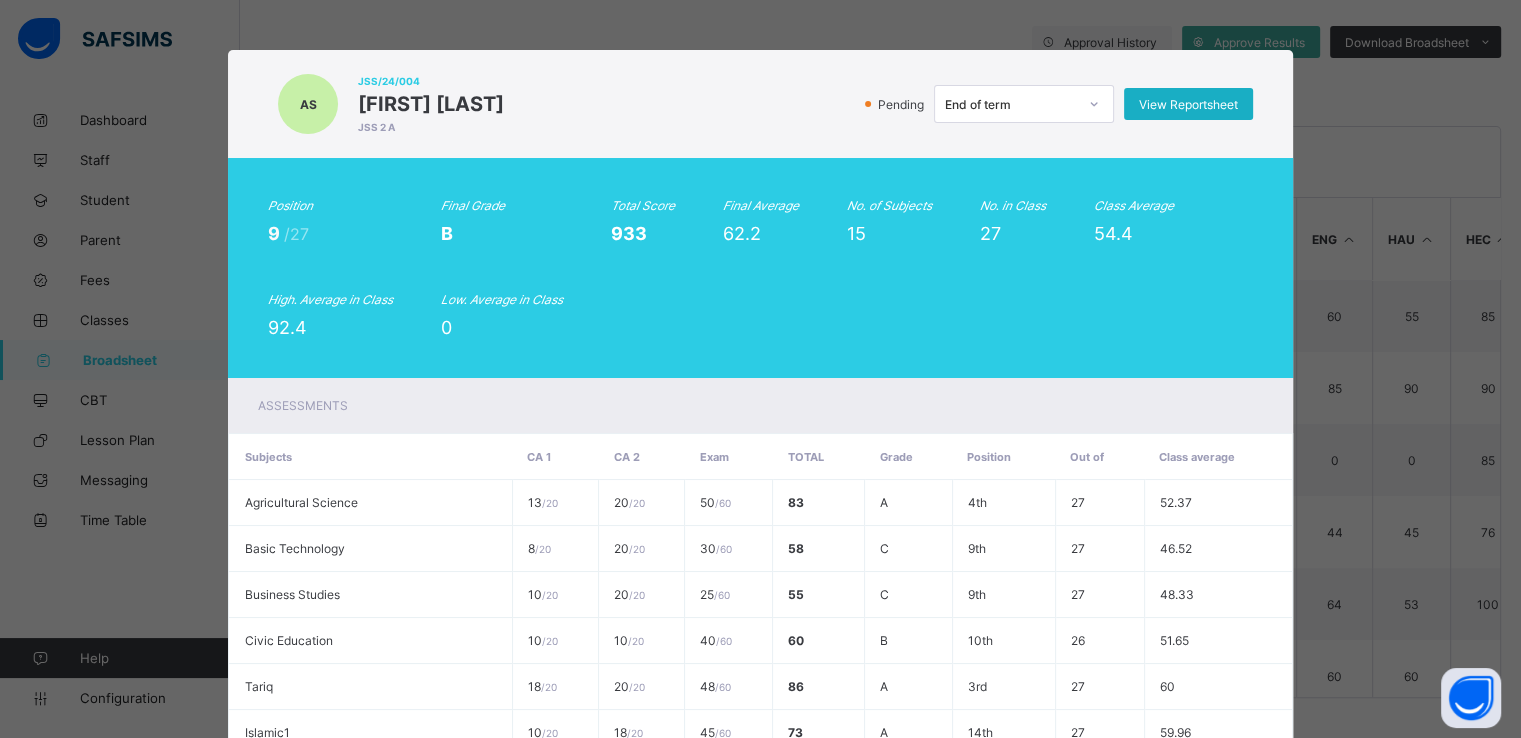click on "View Reportsheet" at bounding box center [1188, 104] 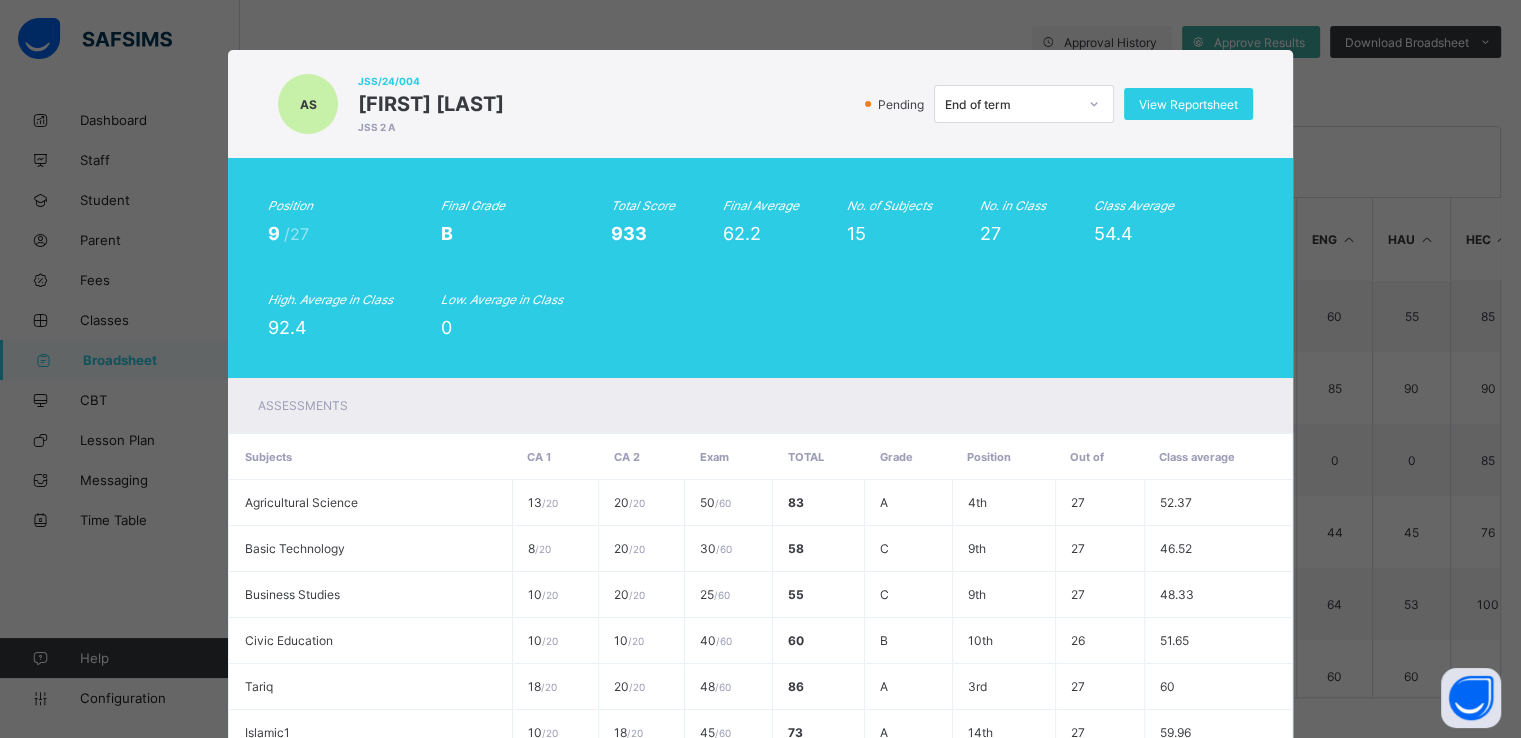 scroll, scrollTop: 616, scrollLeft: 0, axis: vertical 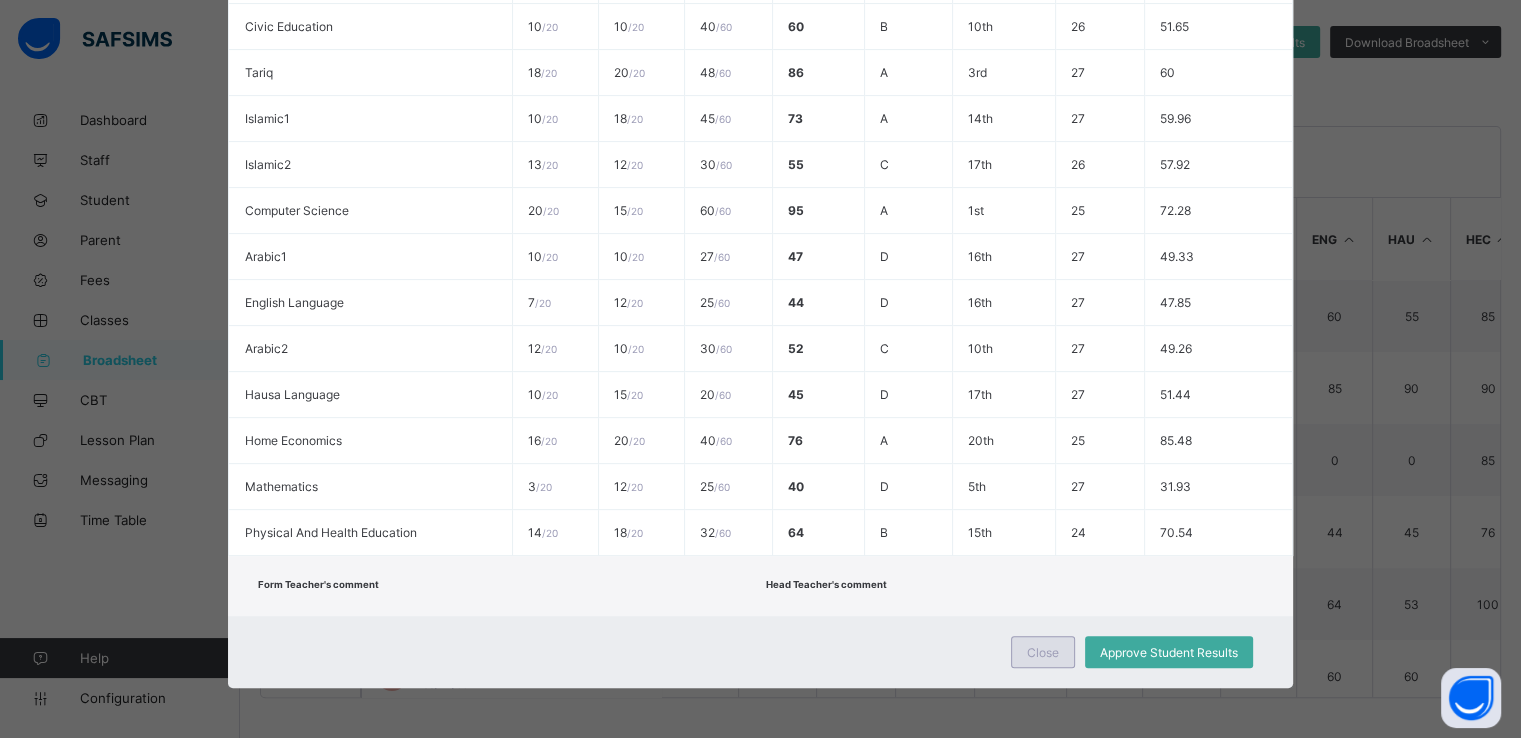 click on "Close" at bounding box center (1043, 652) 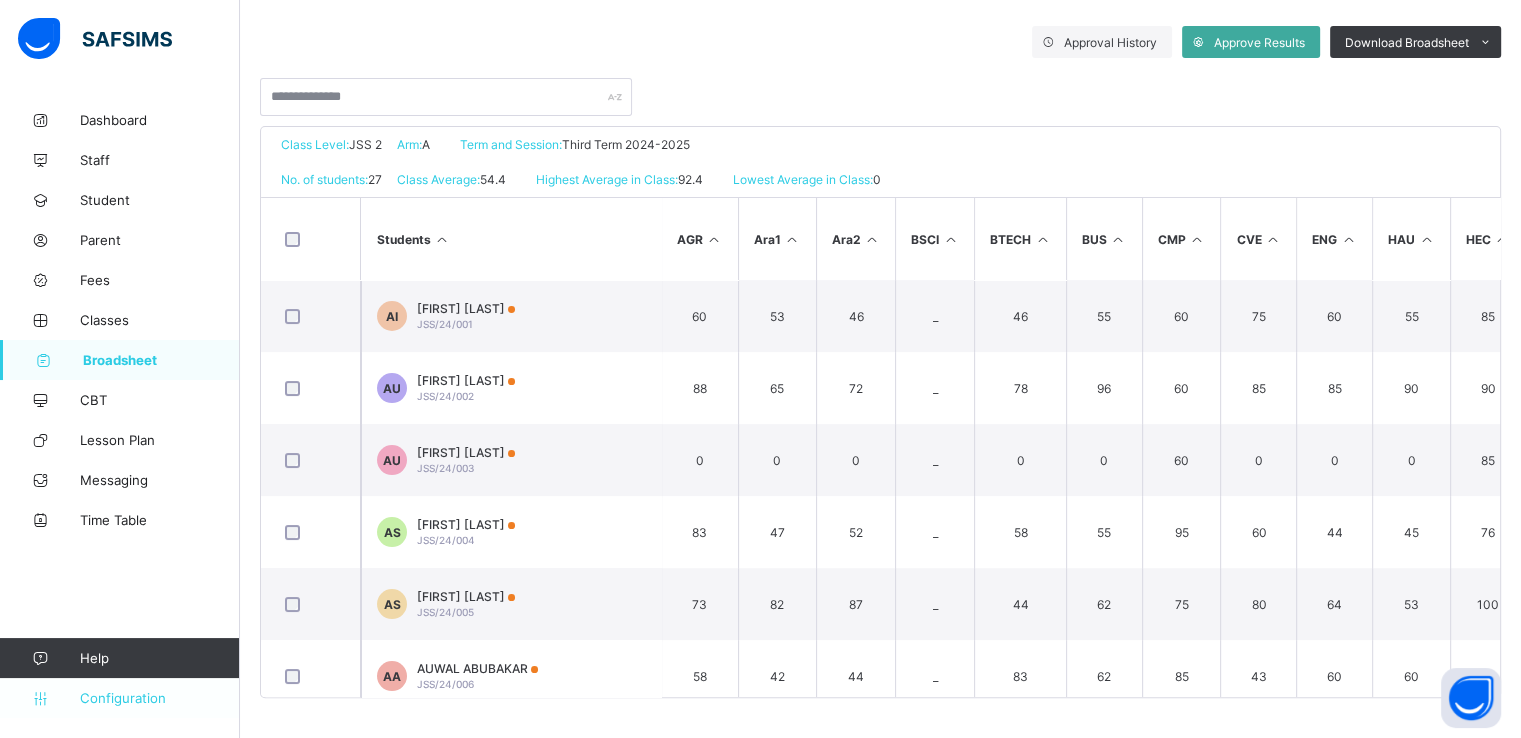 click on "Configuration" at bounding box center (159, 698) 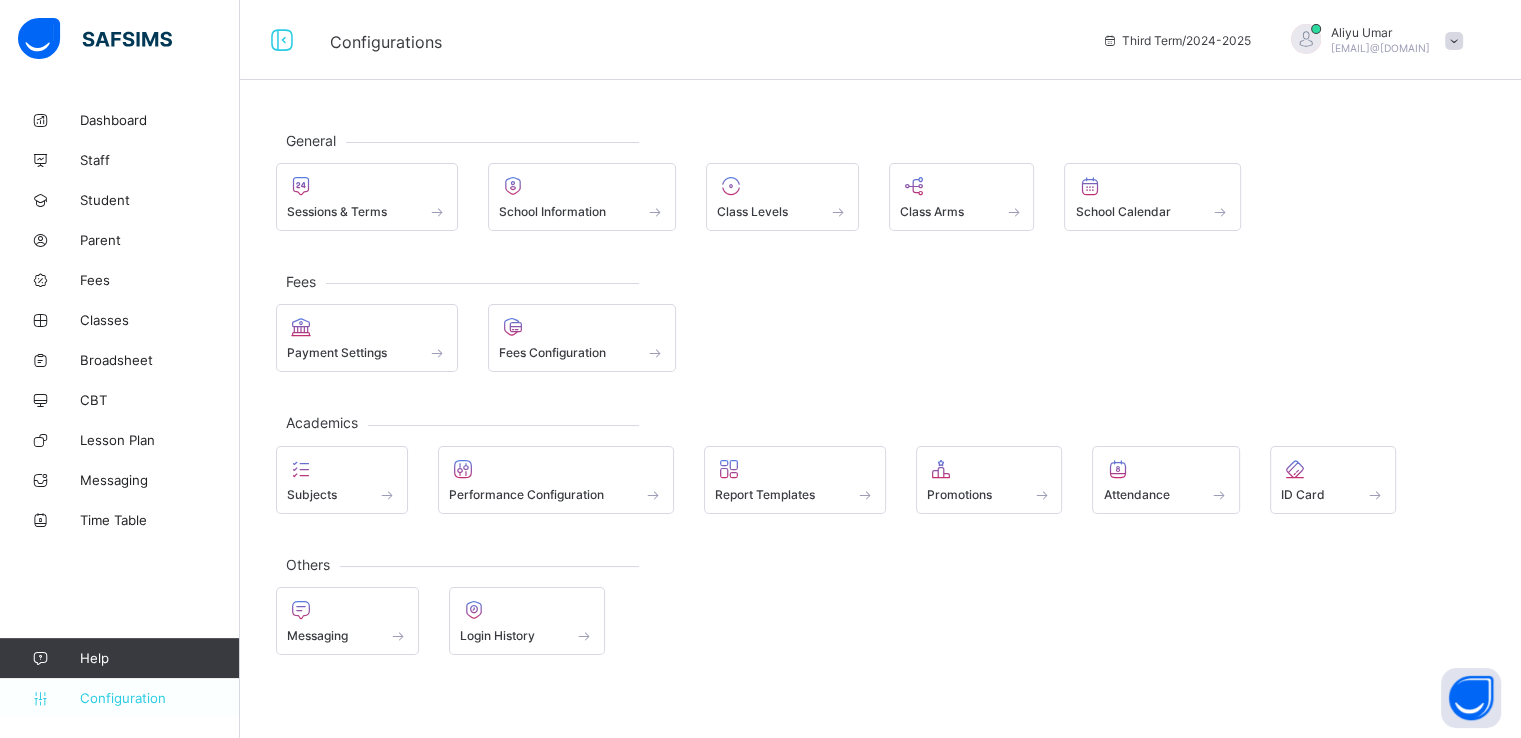 scroll, scrollTop: 0, scrollLeft: 0, axis: both 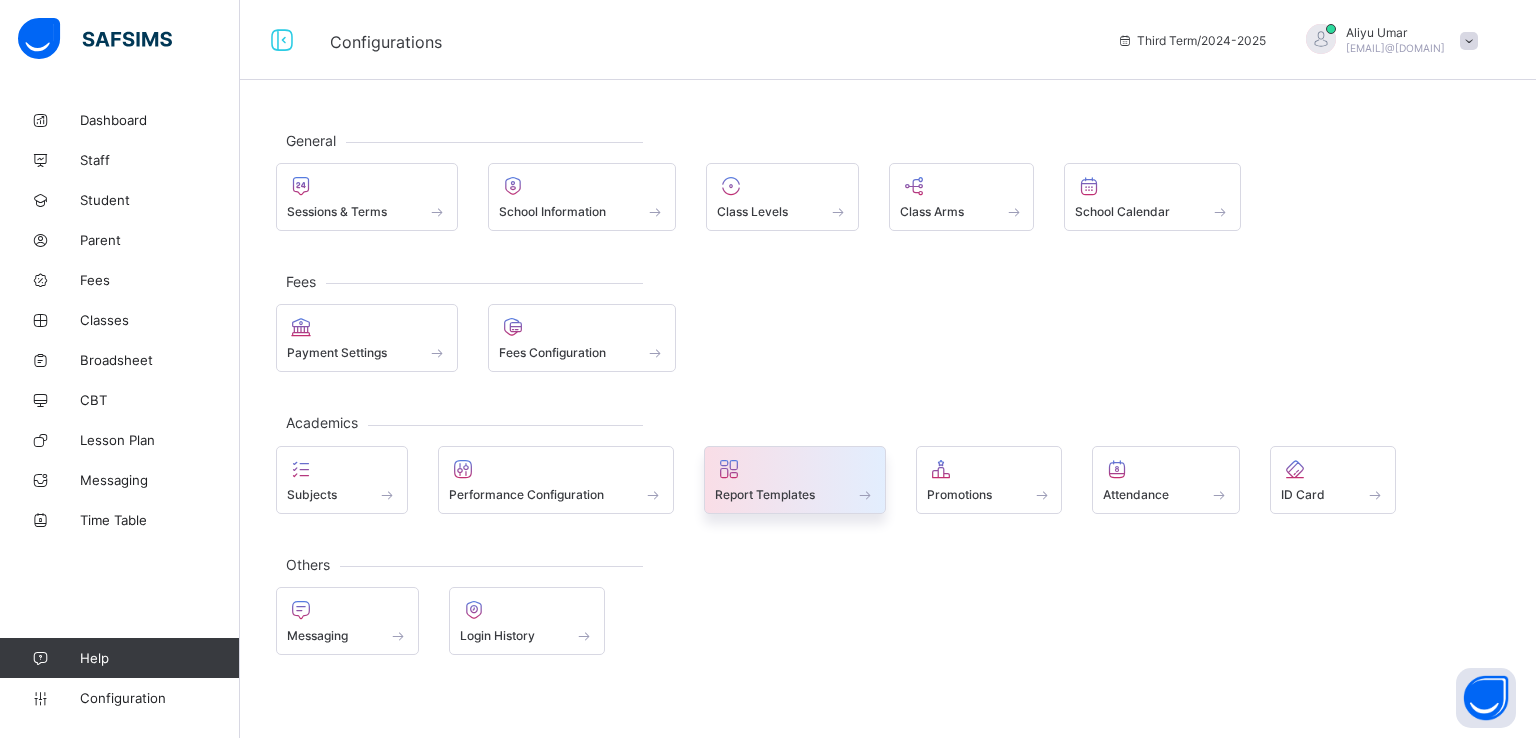 click on "Report Templates" at bounding box center (765, 494) 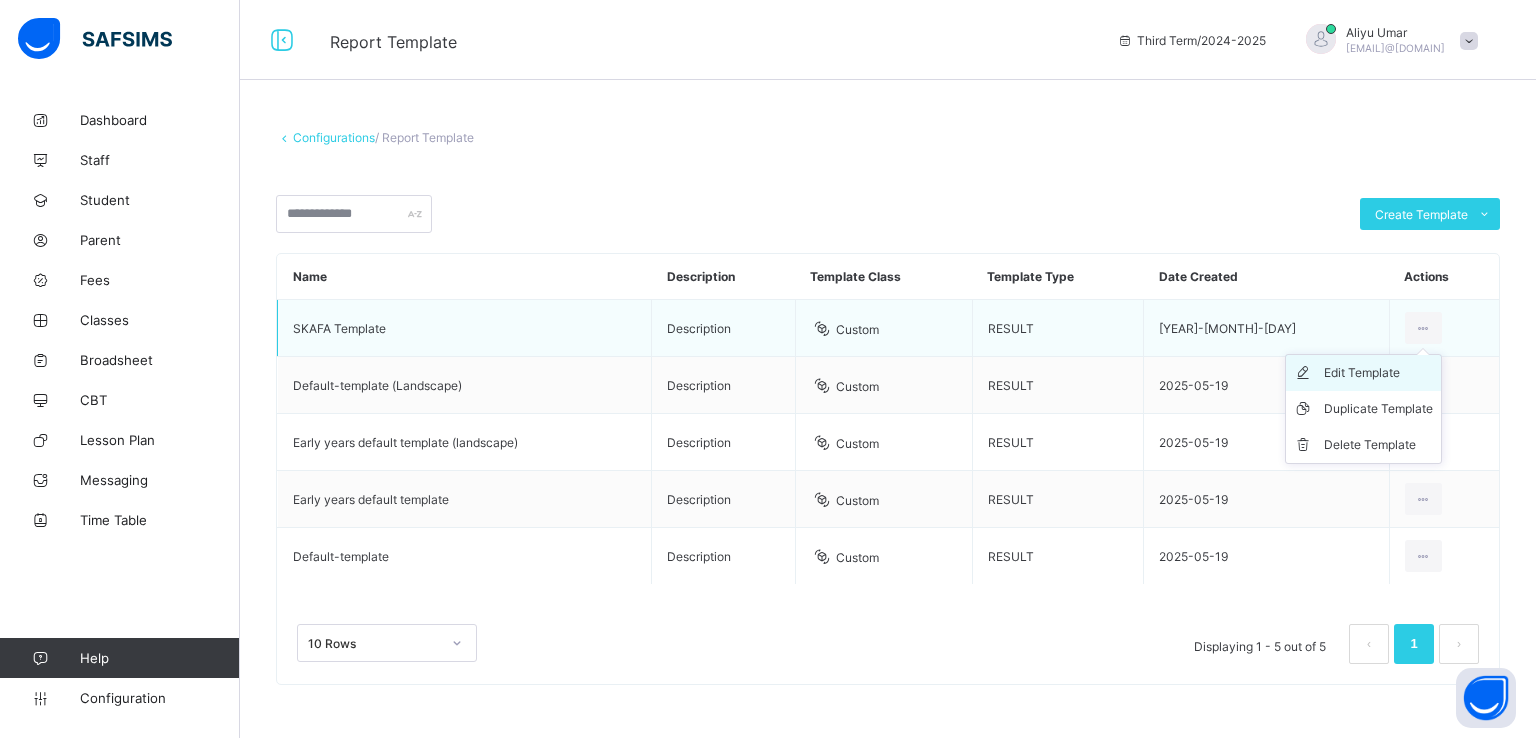 click on "Edit Template" at bounding box center (1378, 373) 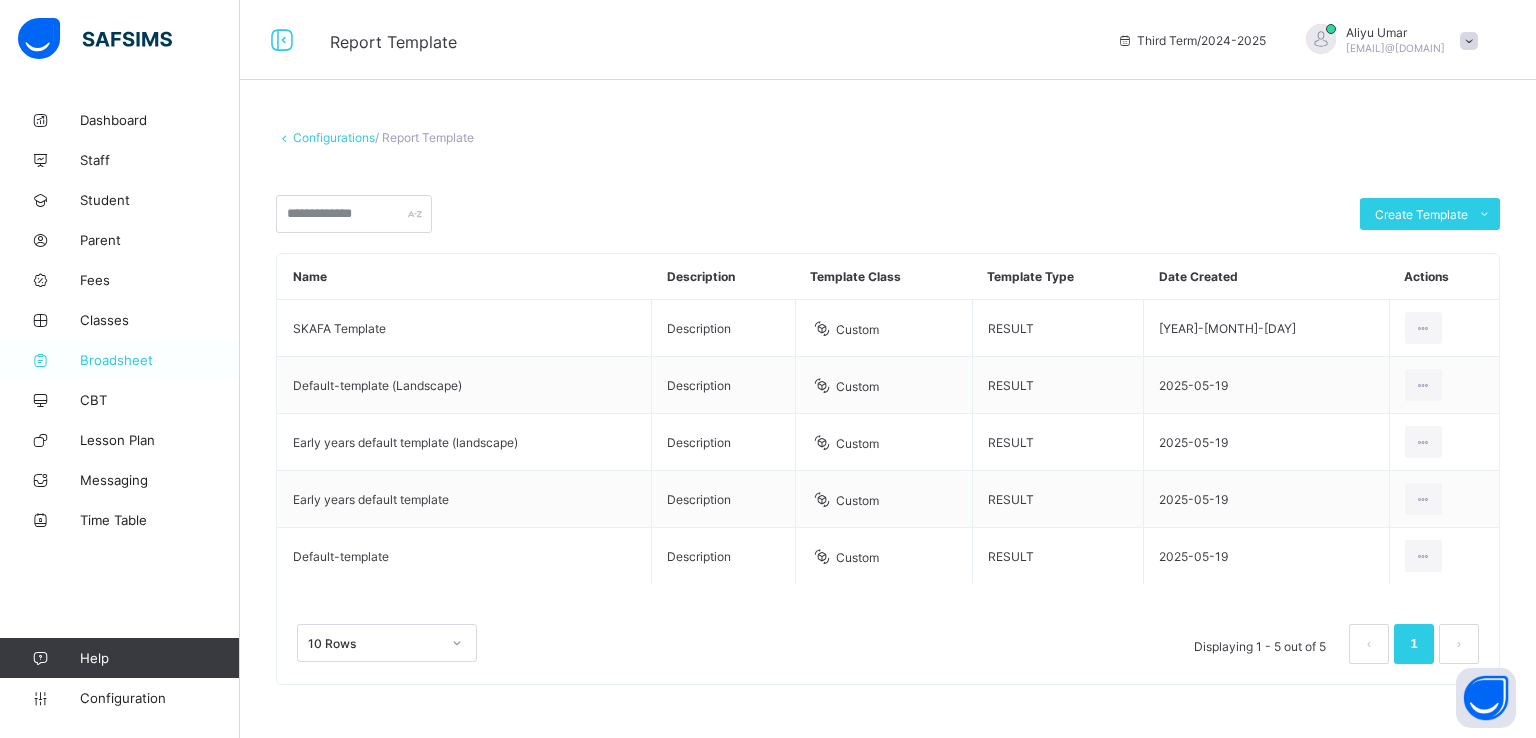 click on "Broadsheet" at bounding box center [160, 360] 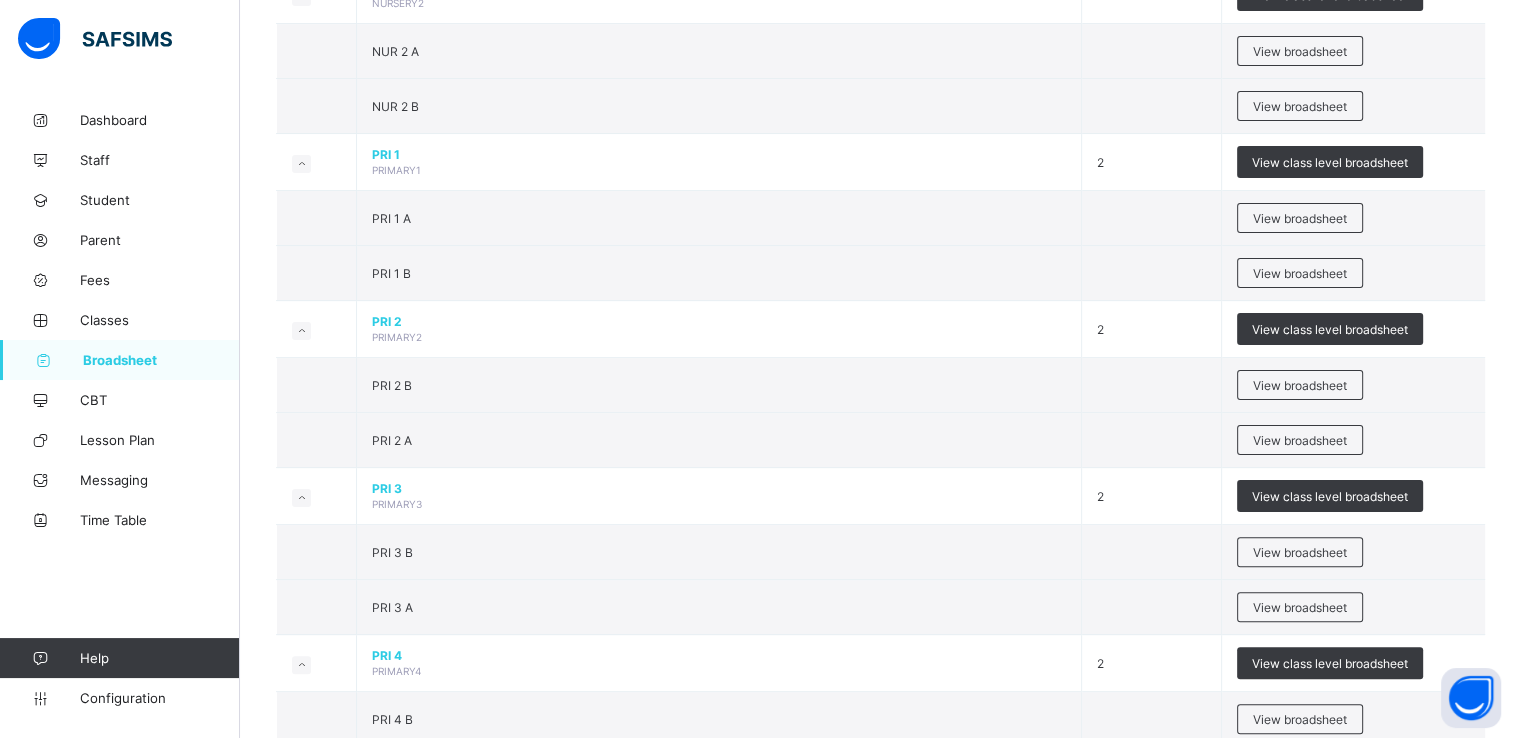 scroll, scrollTop: 436, scrollLeft: 0, axis: vertical 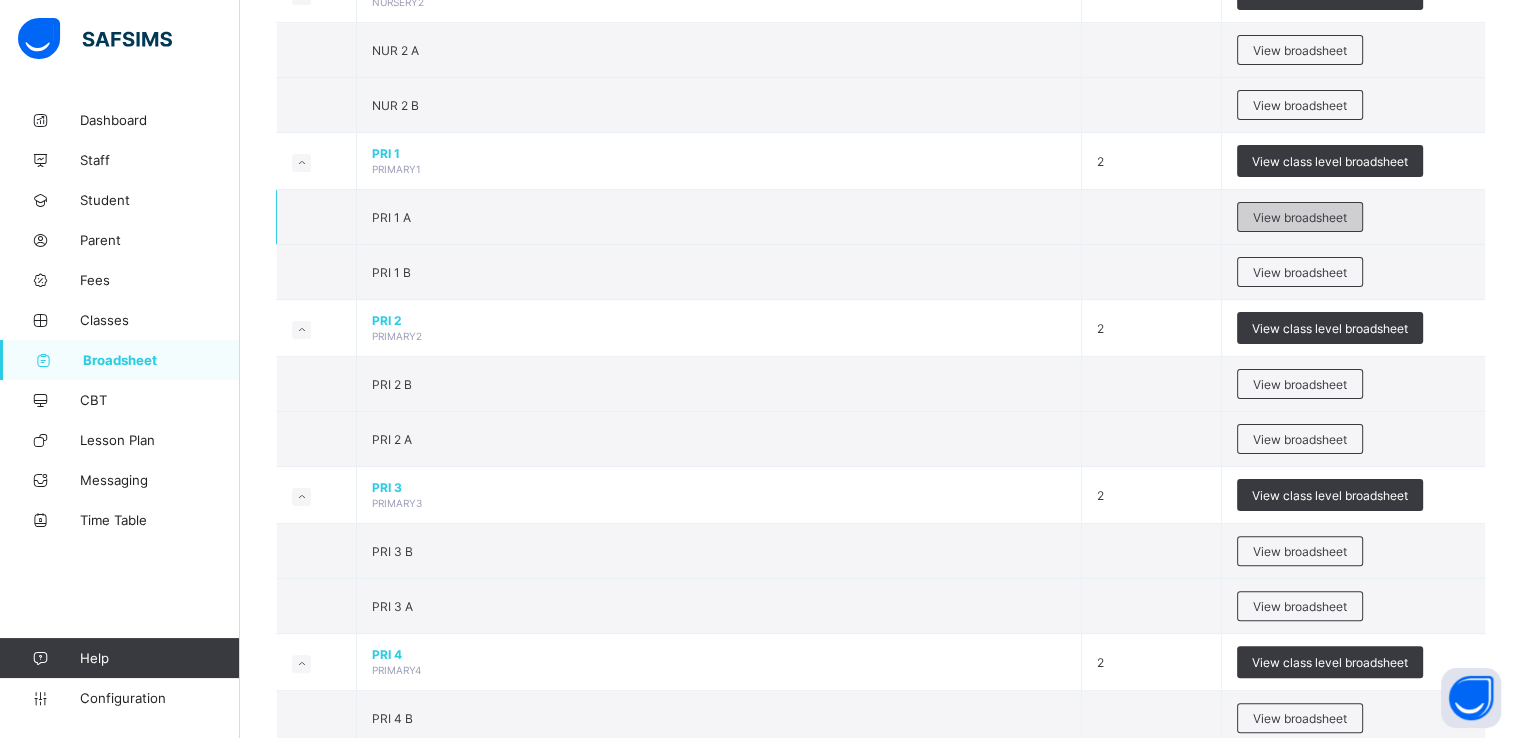 click on "View broadsheet" at bounding box center (1300, 217) 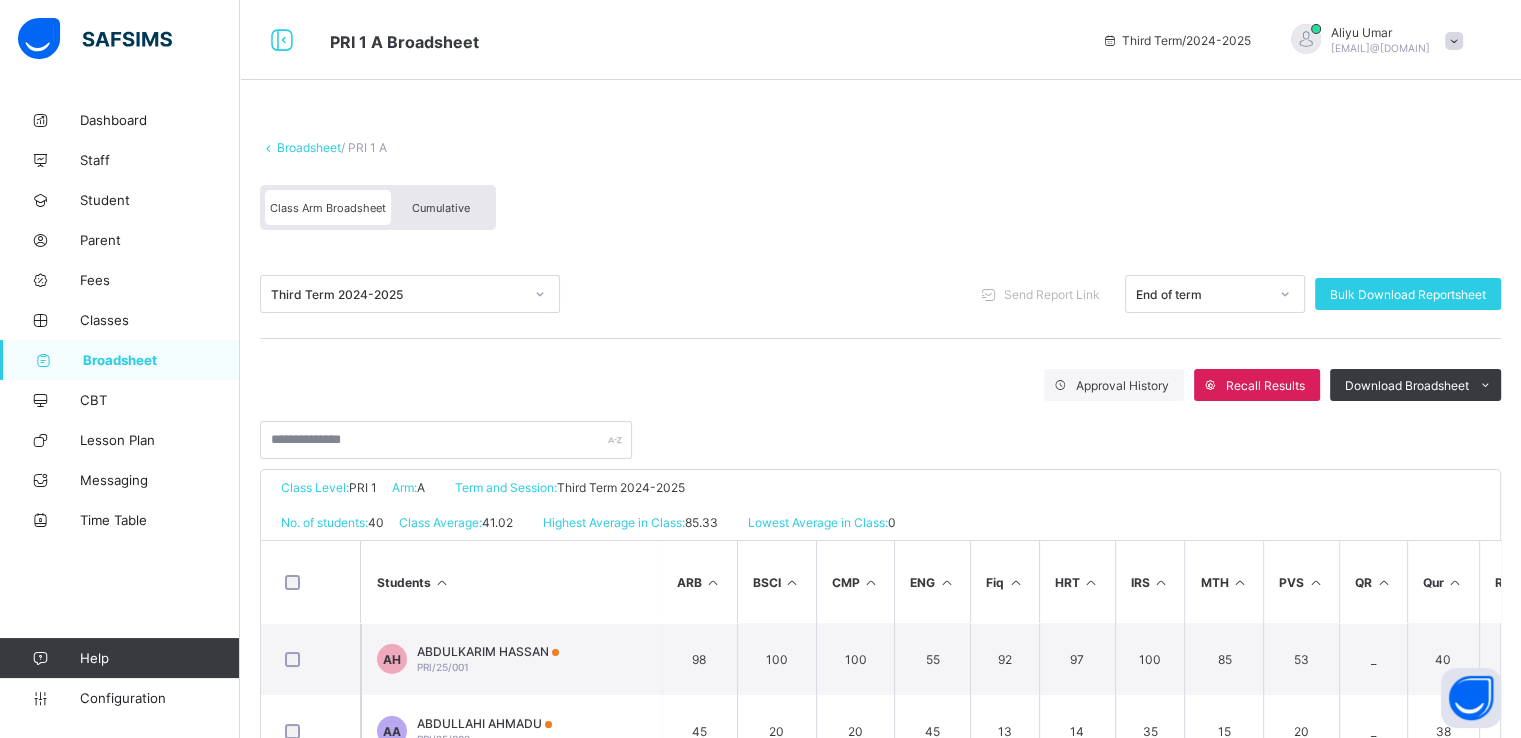 scroll, scrollTop: 344, scrollLeft: 0, axis: vertical 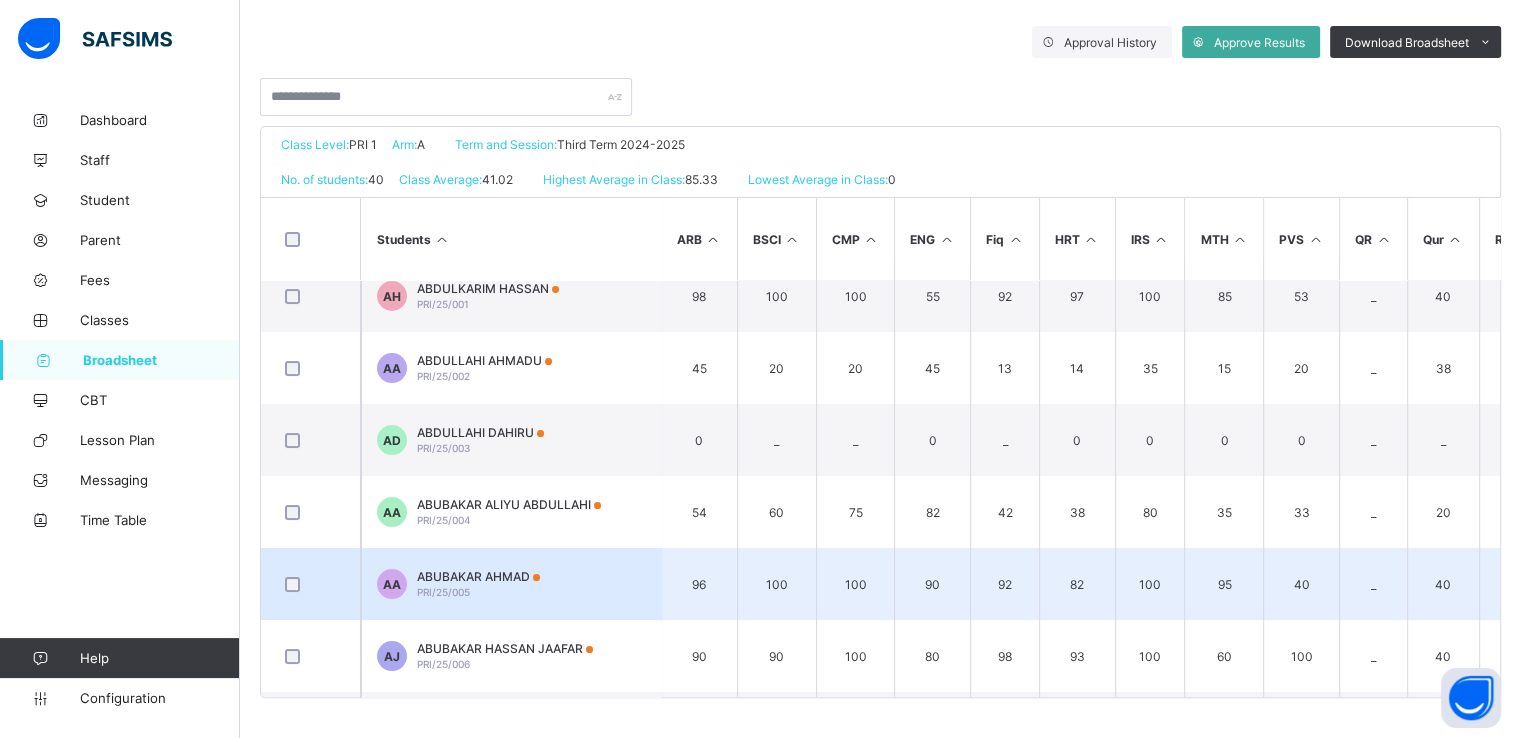 click on "ABUBAKAR  AHMAD   PRI/25/005" at bounding box center (478, 584) 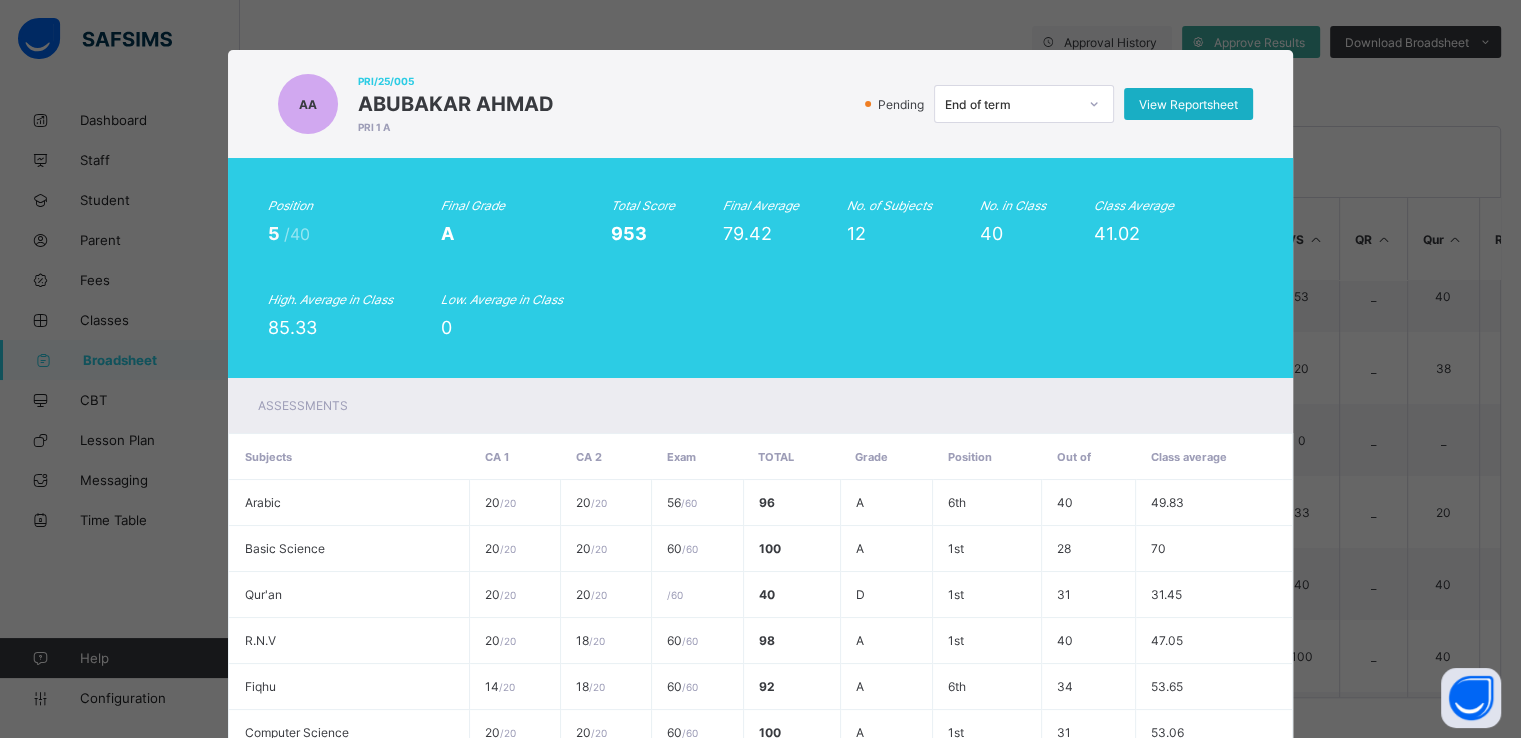 click on "View Reportsheet" at bounding box center [1188, 104] 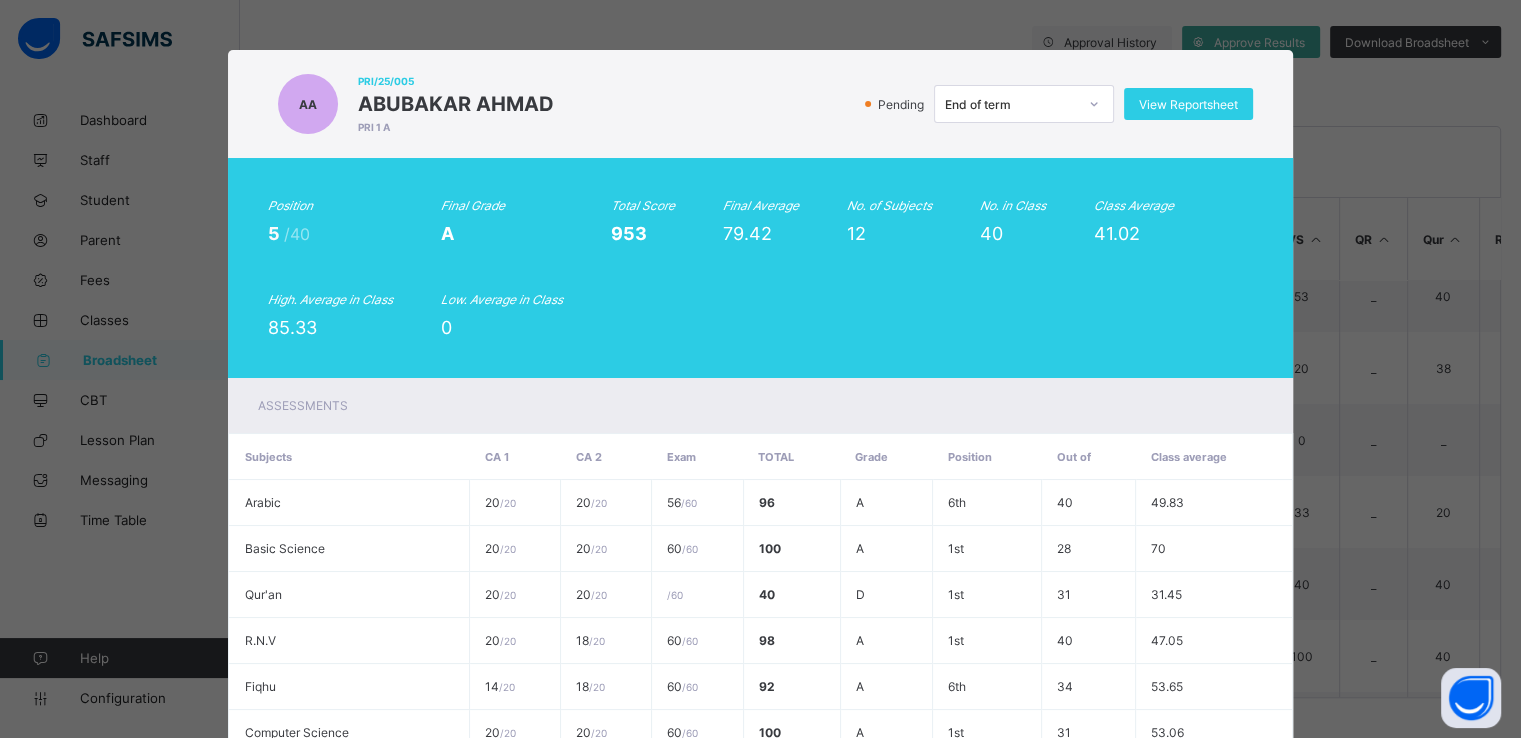 scroll, scrollTop: 478, scrollLeft: 0, axis: vertical 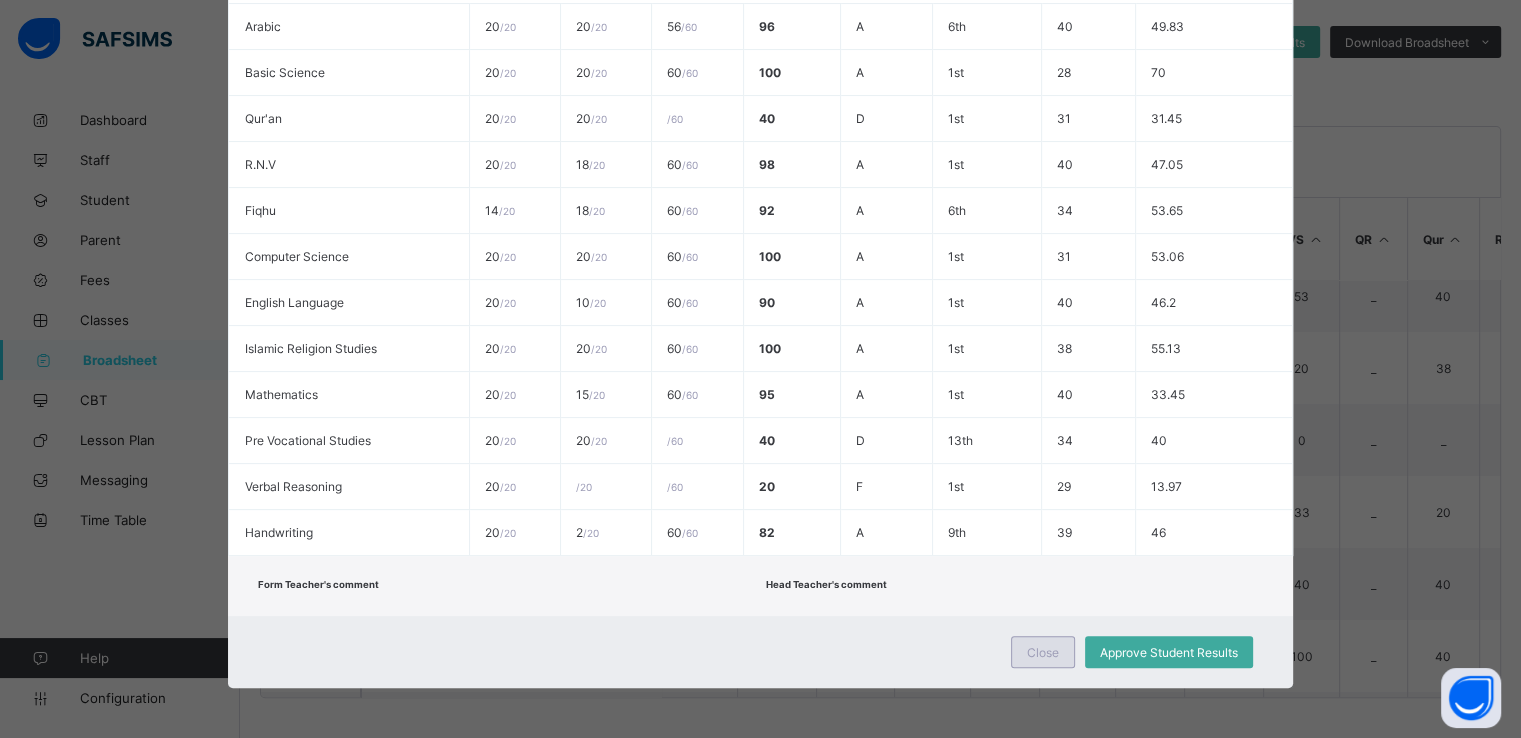 click on "Close" at bounding box center (1043, 652) 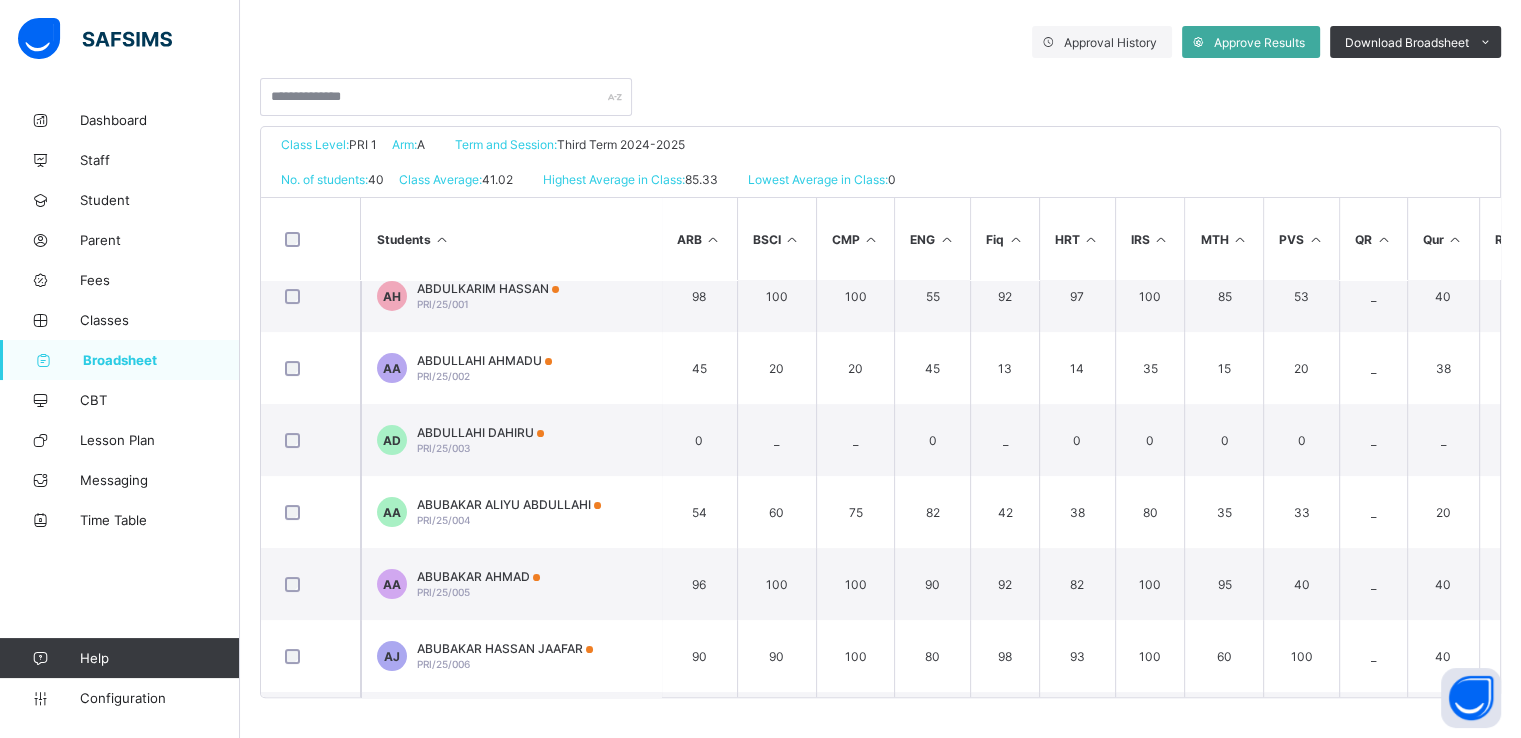 scroll, scrollTop: 0, scrollLeft: 0, axis: both 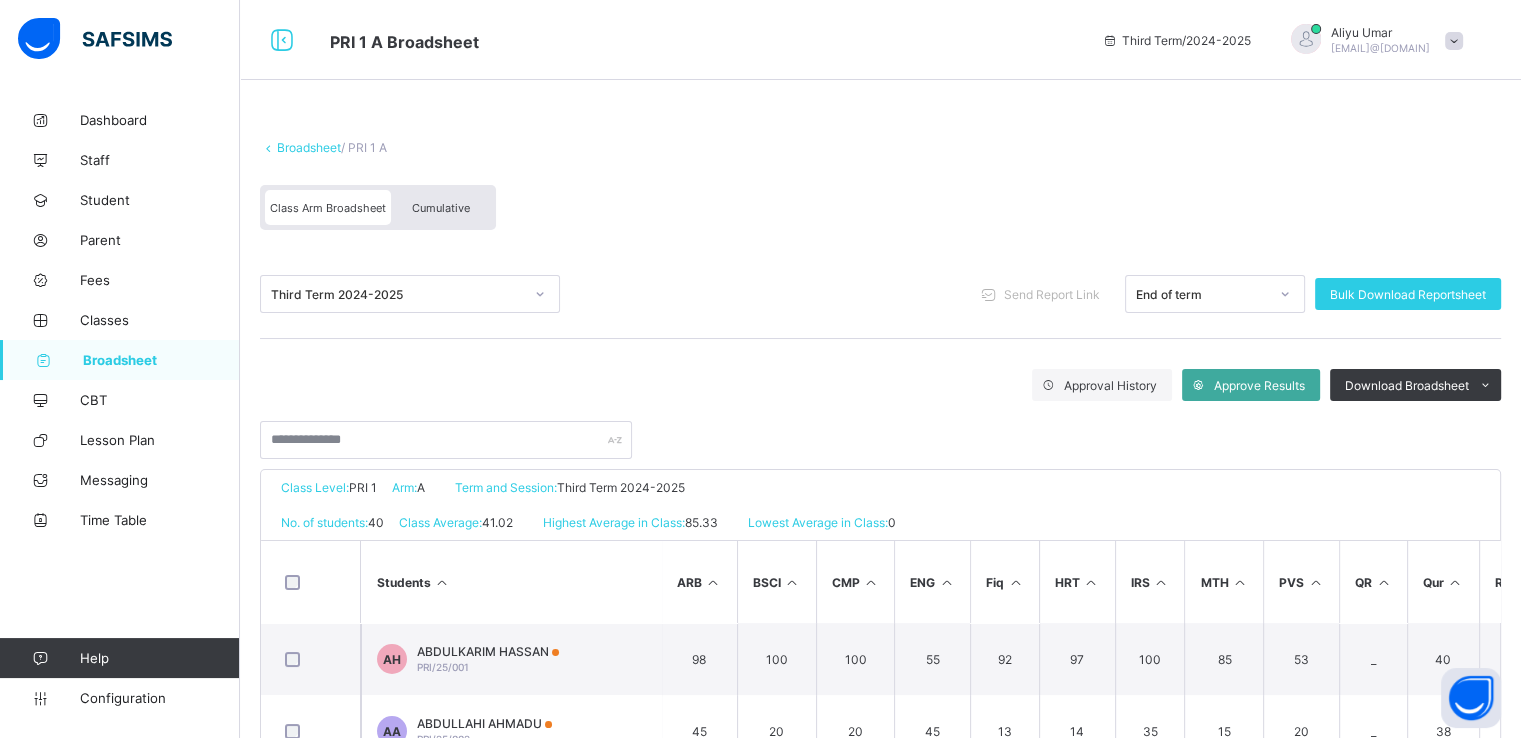 click at bounding box center (880, 130) 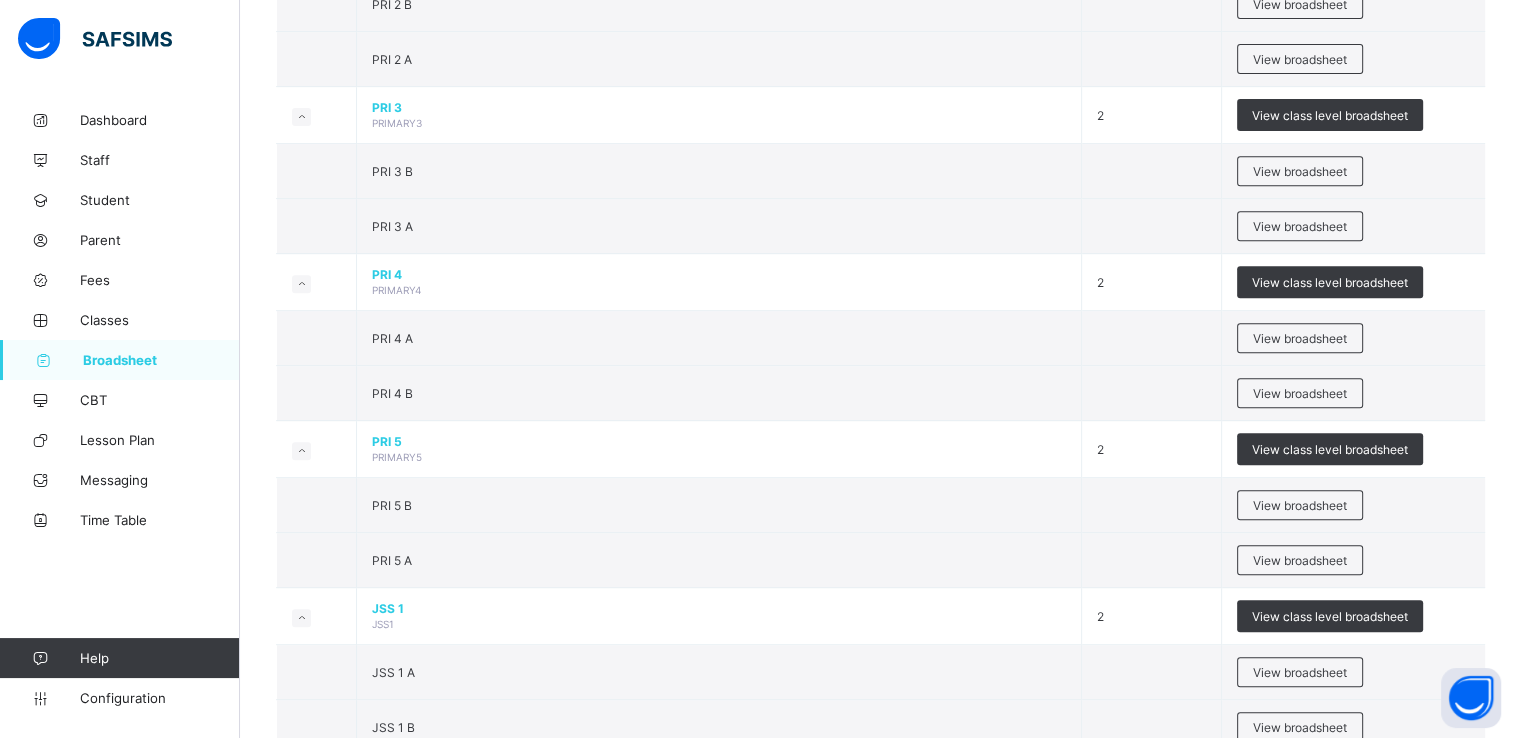 scroll, scrollTop: 1266, scrollLeft: 0, axis: vertical 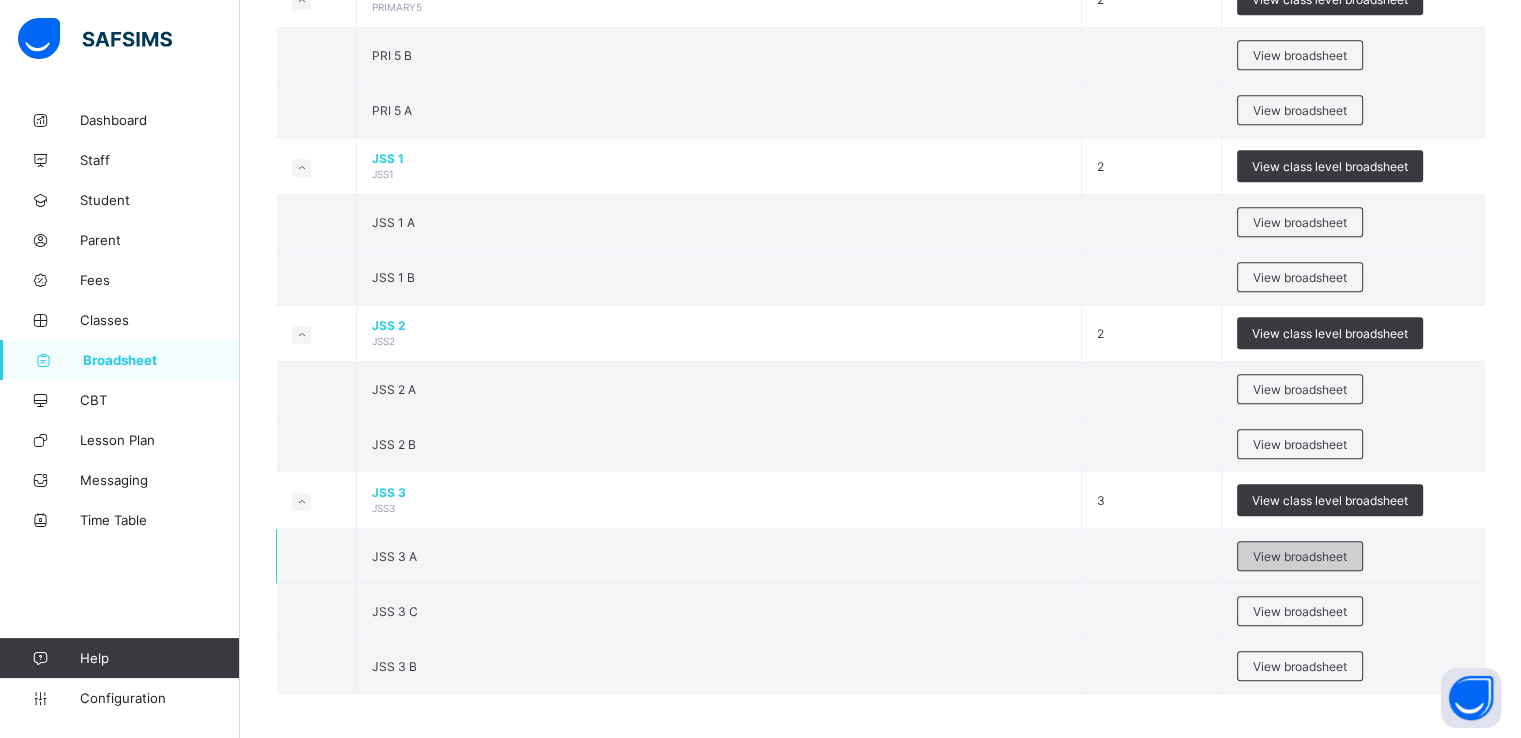 click on "View broadsheet" at bounding box center (1300, 556) 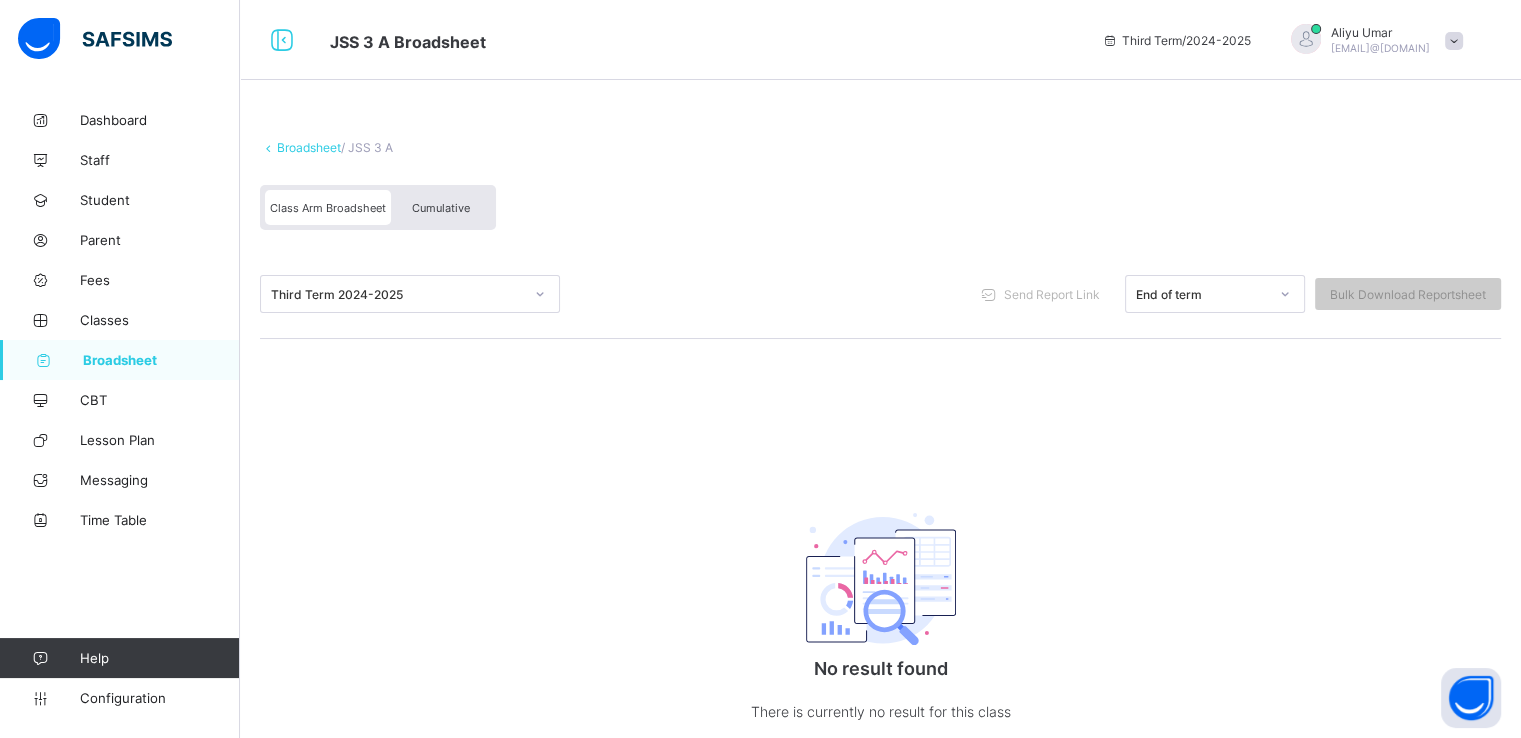 click on "Broadsheet" at bounding box center (309, 147) 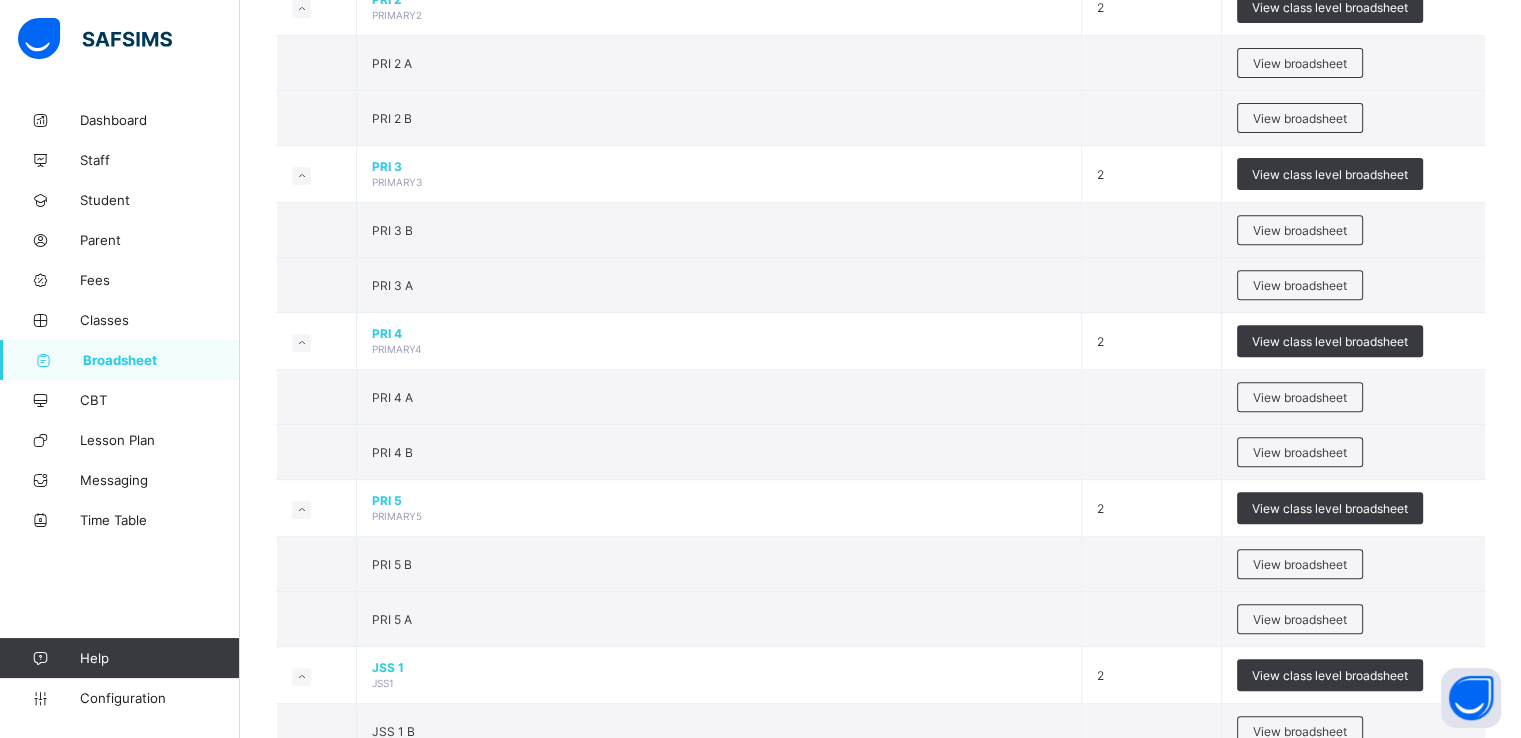 scroll, scrollTop: 756, scrollLeft: 0, axis: vertical 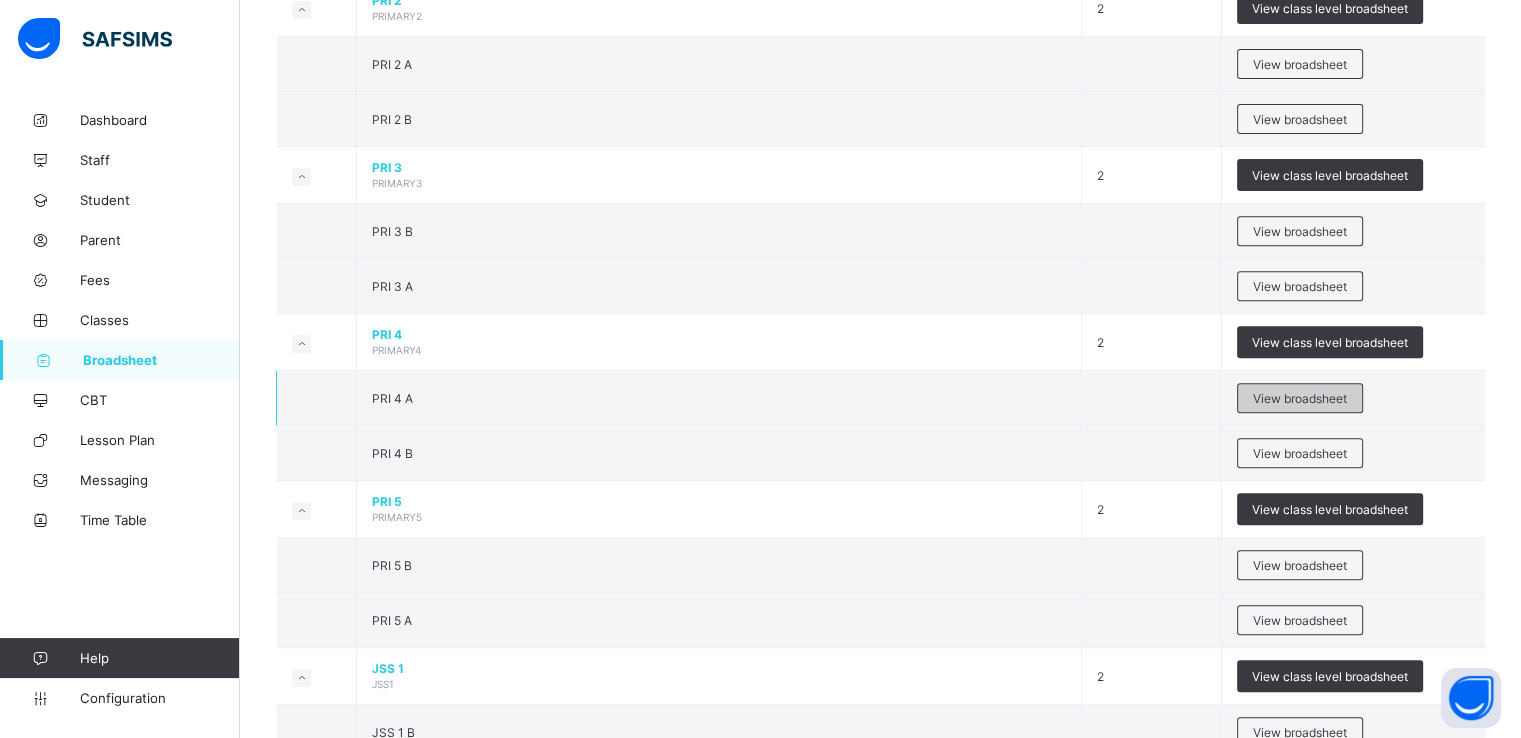 click on "View broadsheet" at bounding box center [1300, 398] 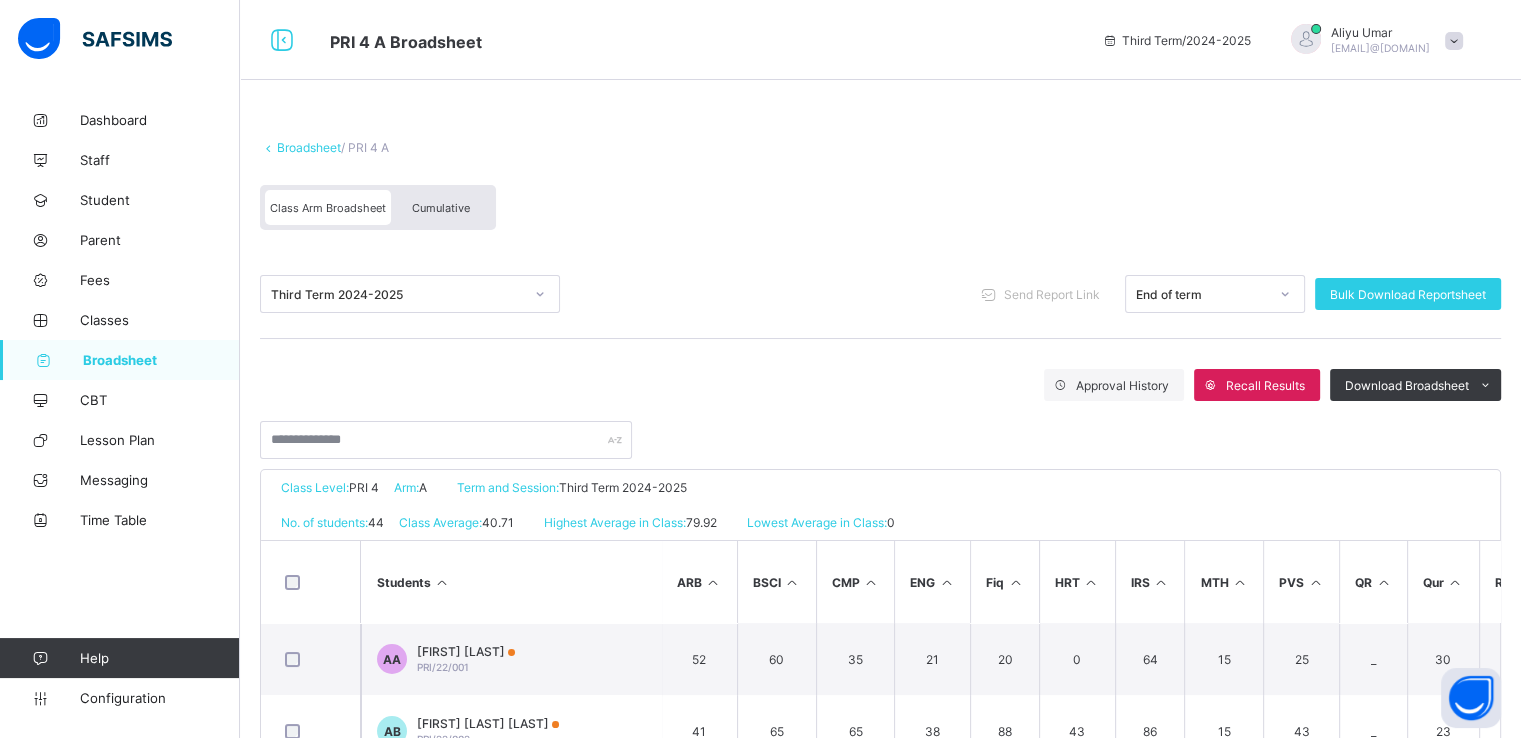 scroll, scrollTop: 344, scrollLeft: 0, axis: vertical 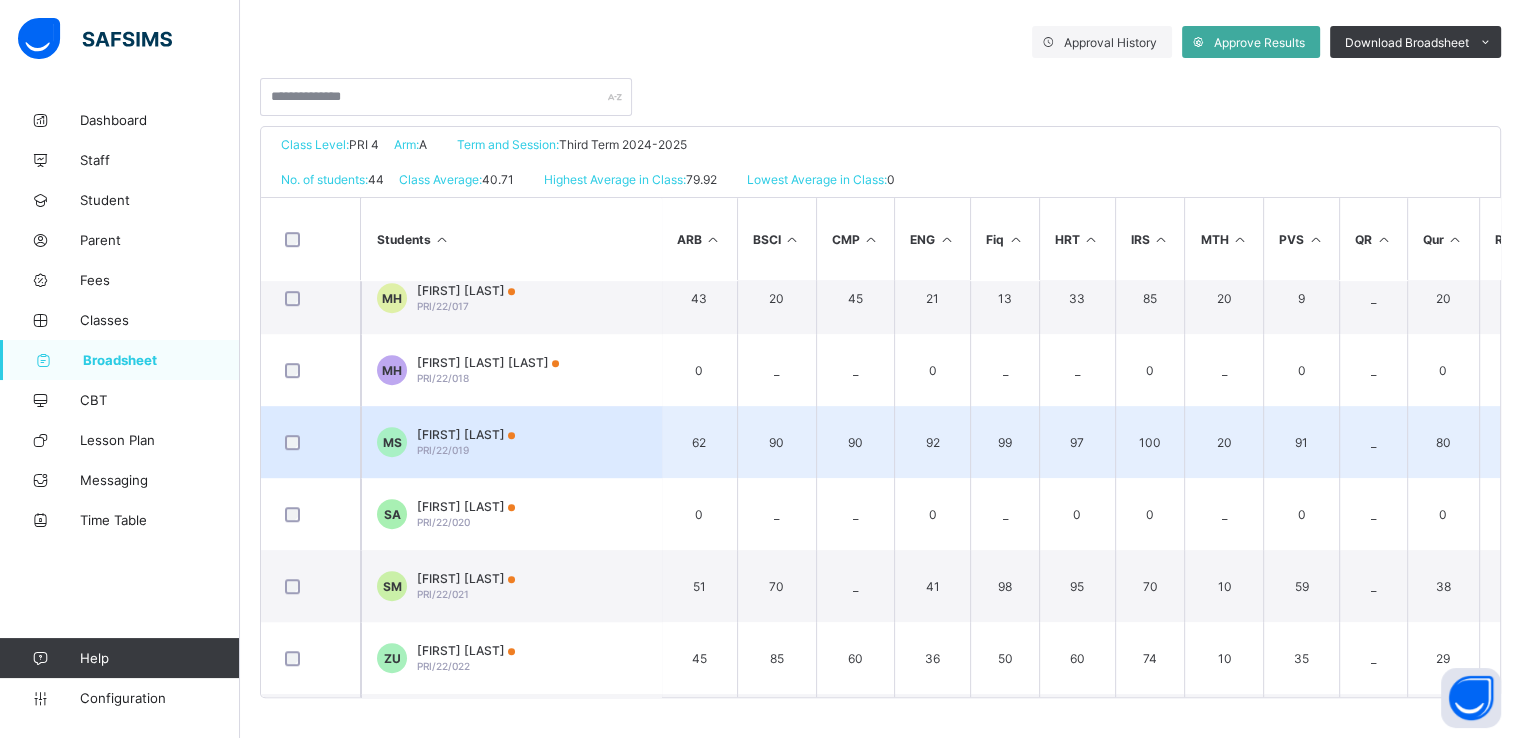 click on "MUSTAPHA  SALIHU" at bounding box center [466, 434] 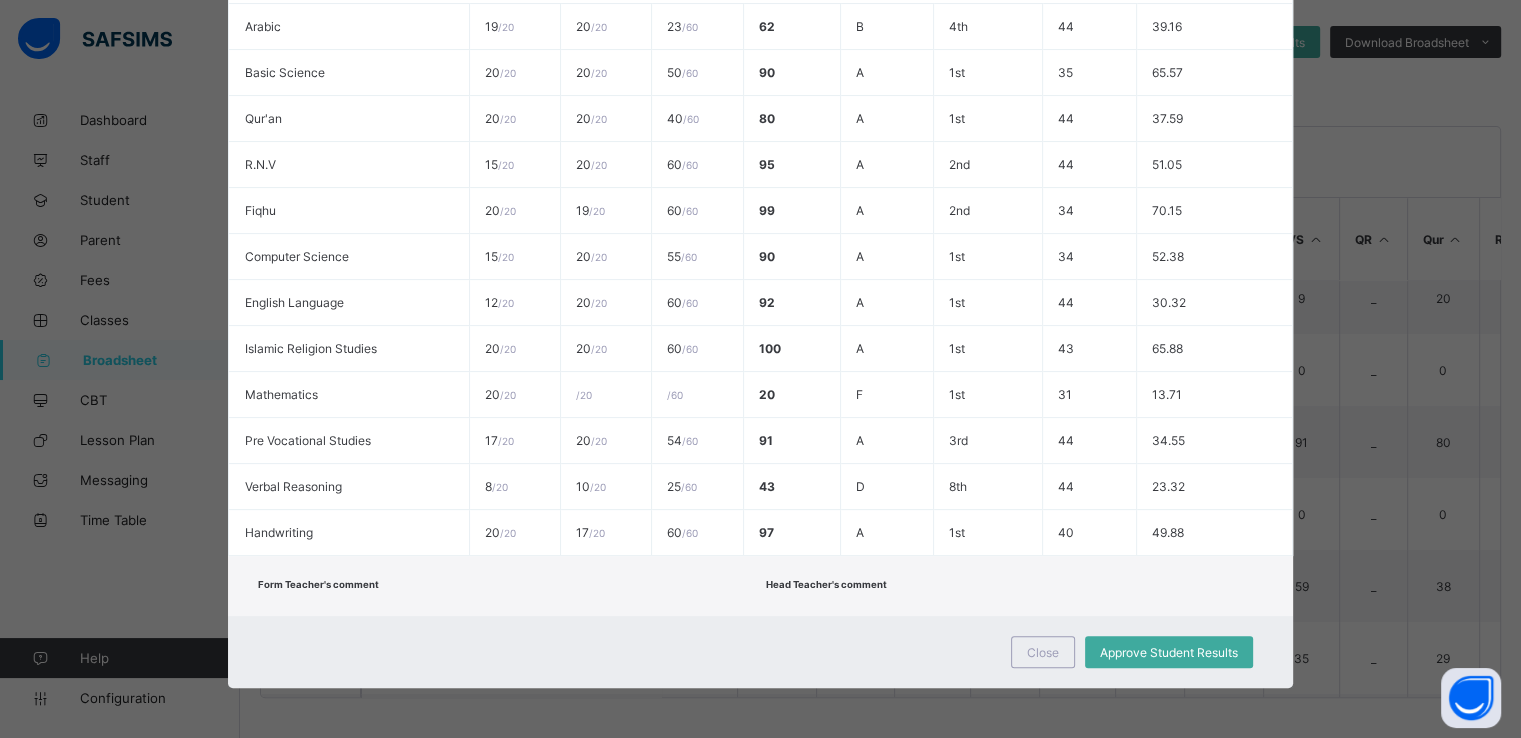 scroll, scrollTop: 0, scrollLeft: 0, axis: both 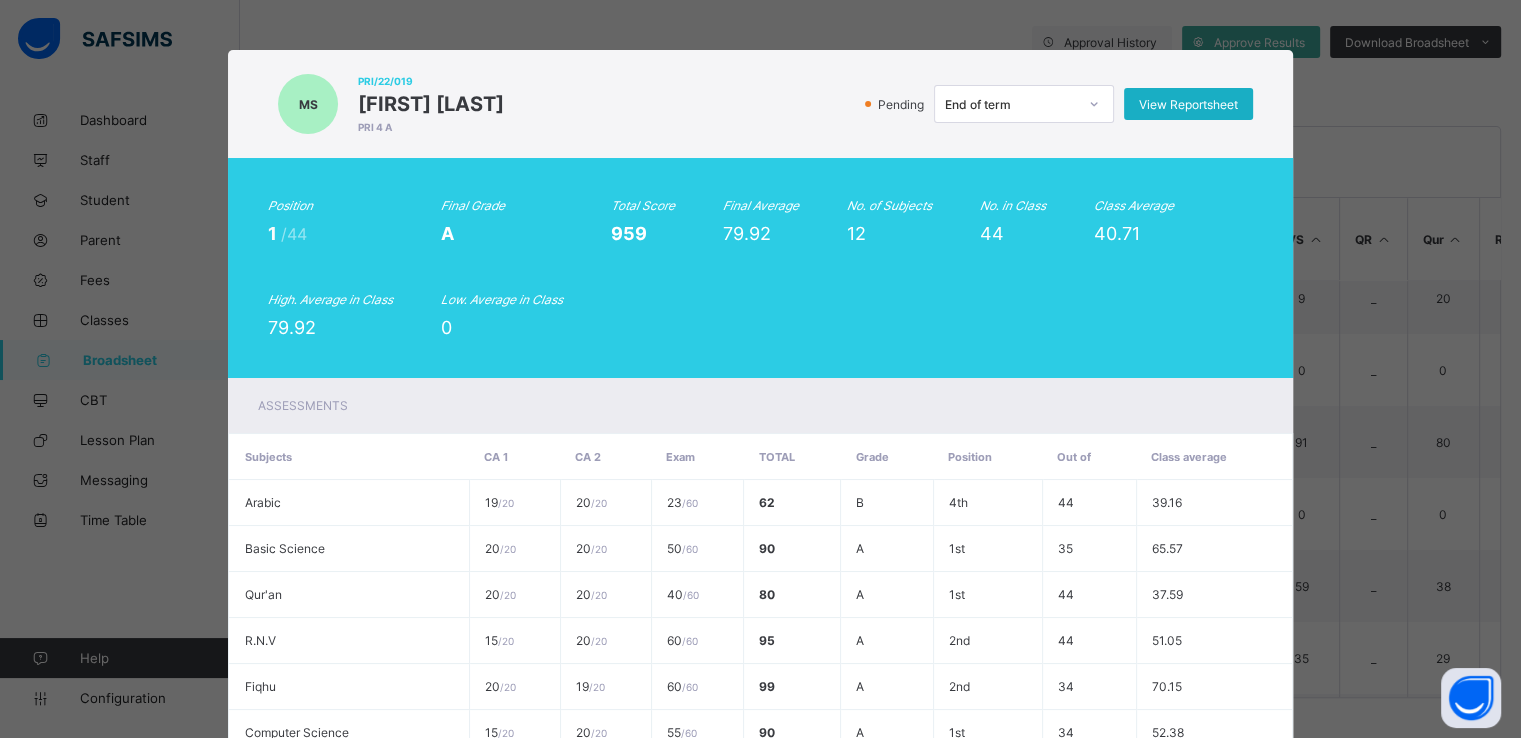 click on "View Reportsheet" at bounding box center [1188, 104] 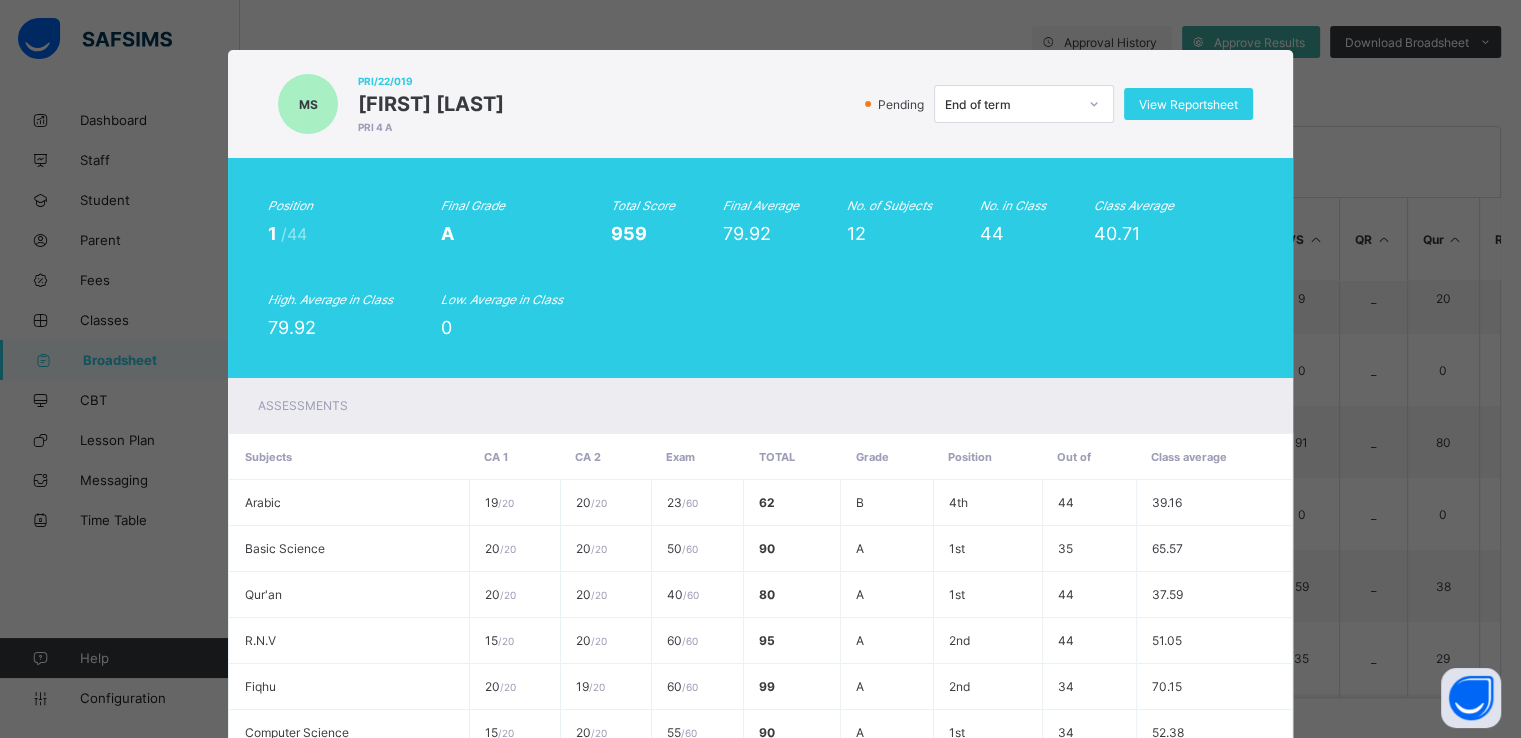 scroll, scrollTop: 478, scrollLeft: 0, axis: vertical 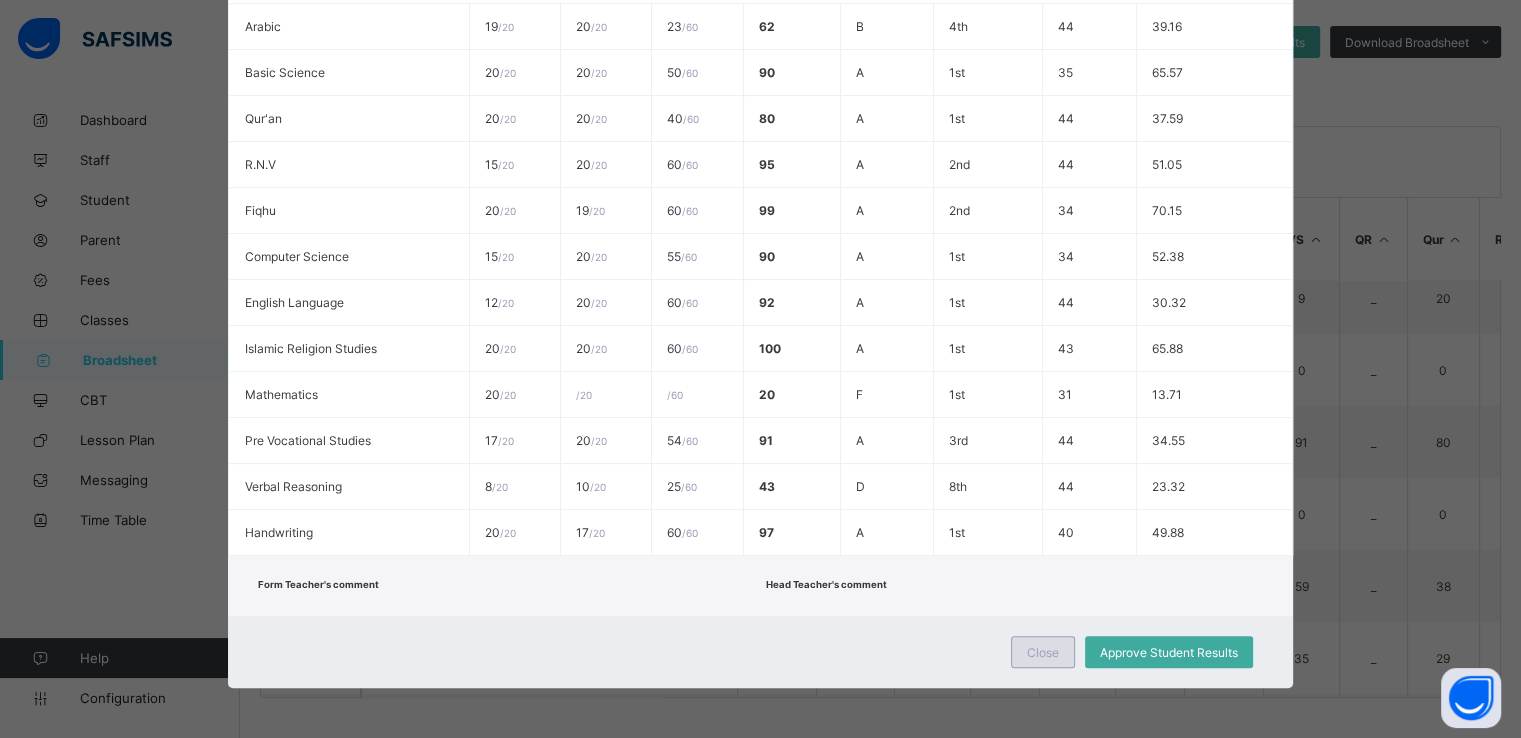click on "Close" at bounding box center (1043, 652) 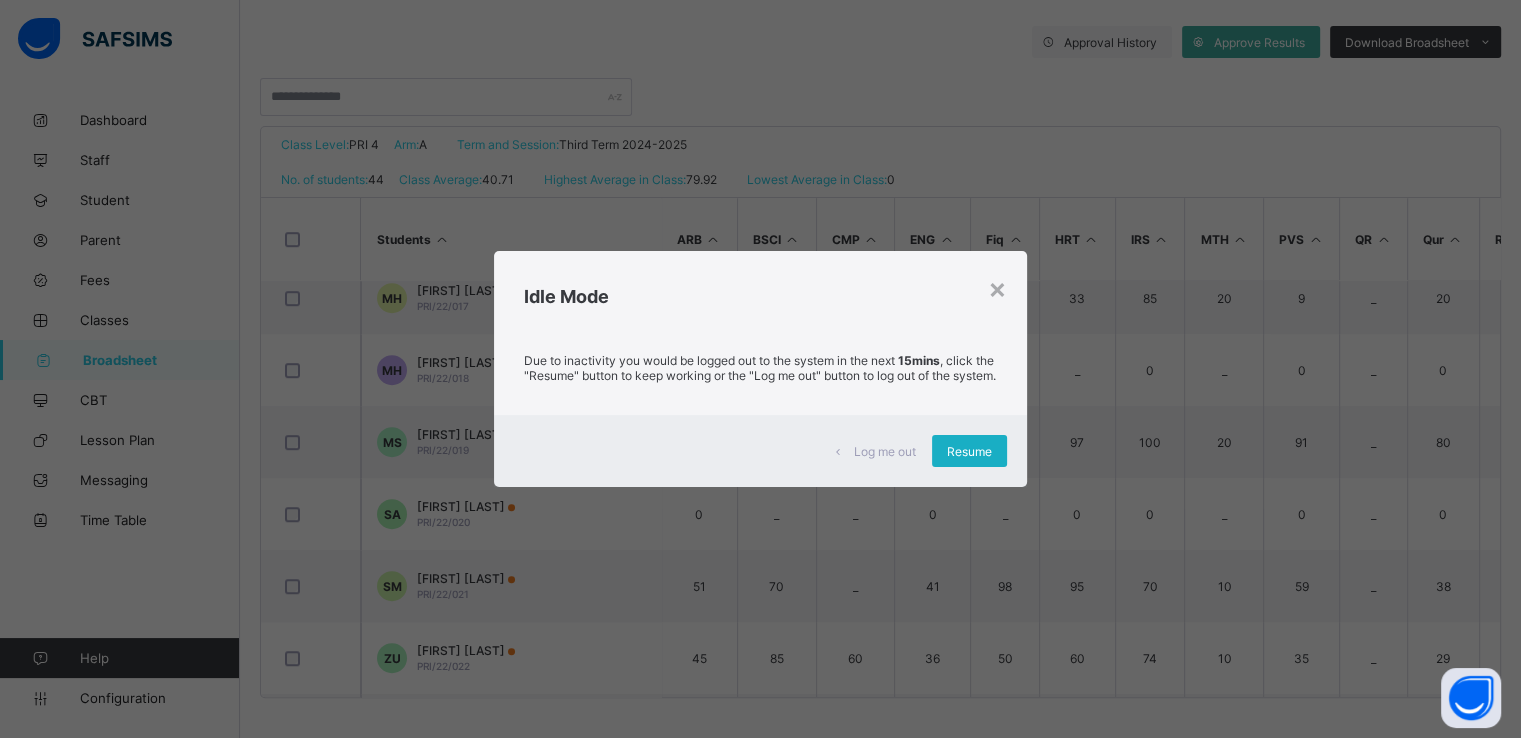 click on "Resume" at bounding box center (969, 451) 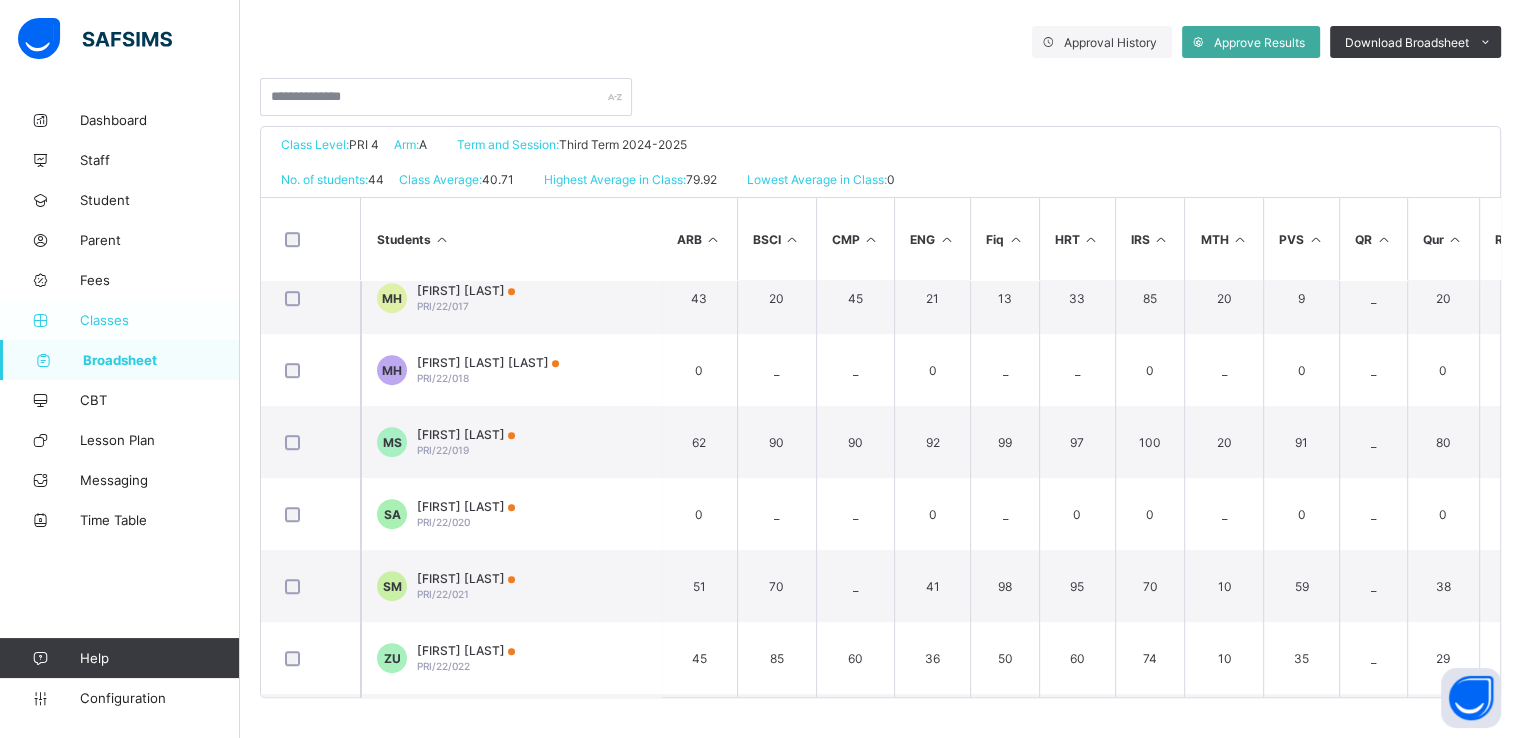 click on "Classes" at bounding box center (120, 320) 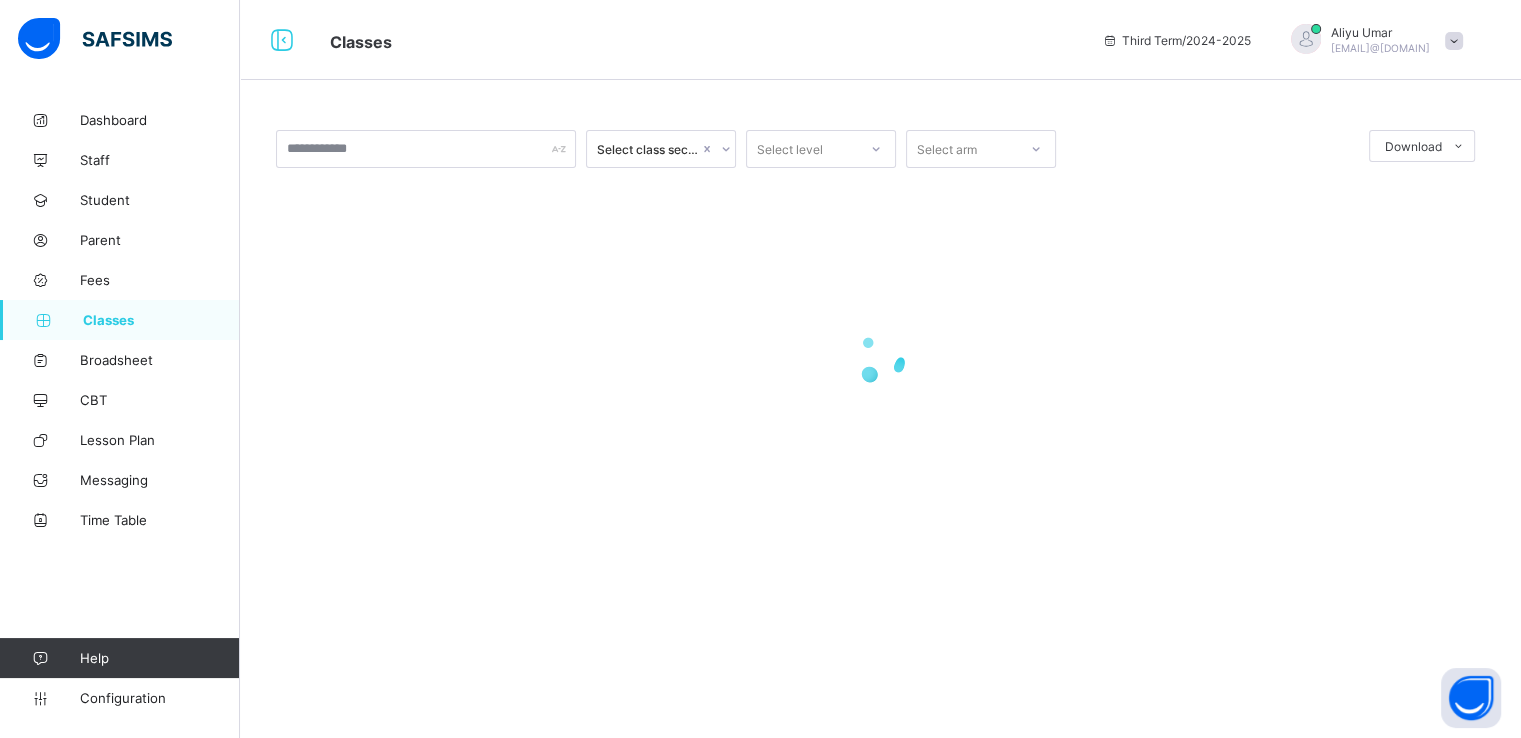 scroll, scrollTop: 0, scrollLeft: 0, axis: both 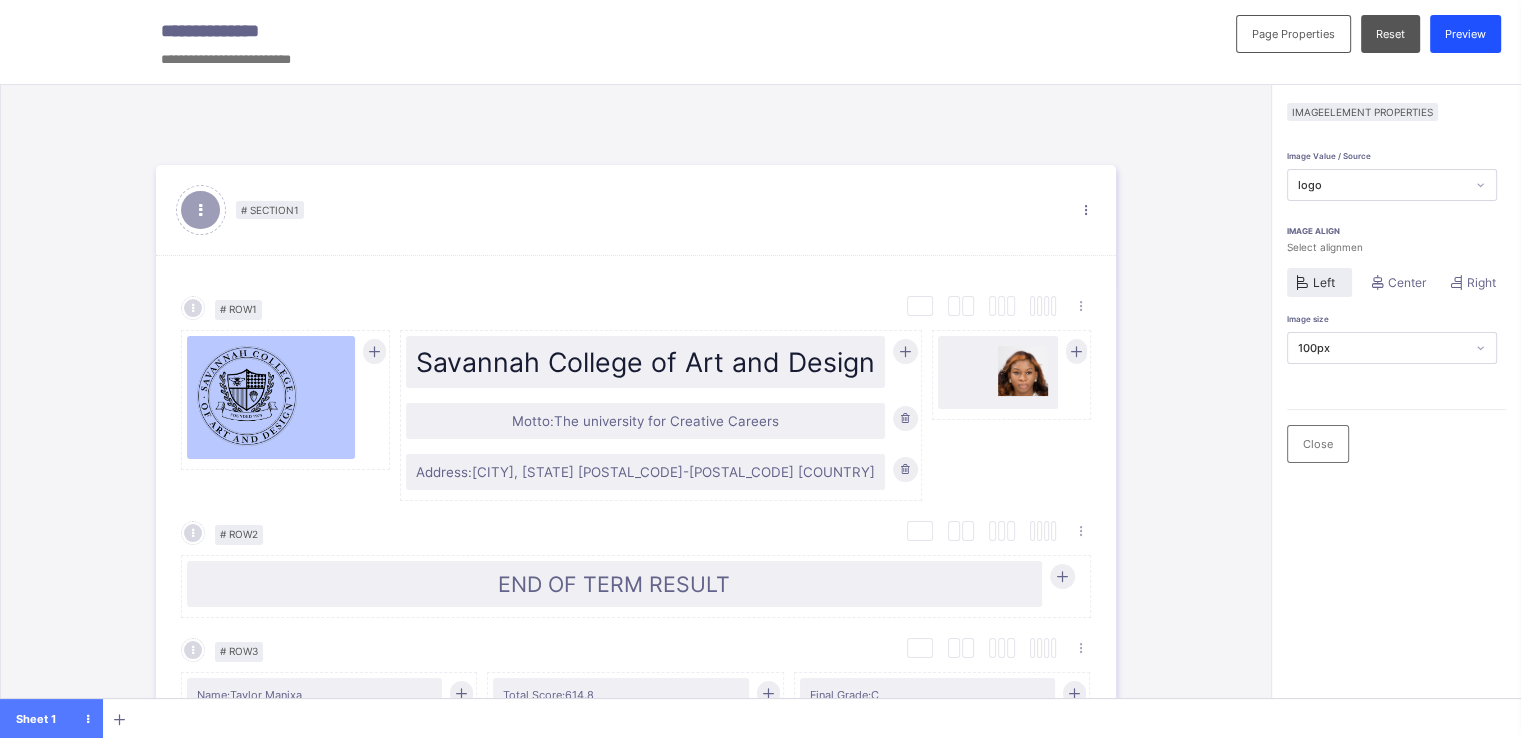 click on "Preview" at bounding box center [1465, 34] 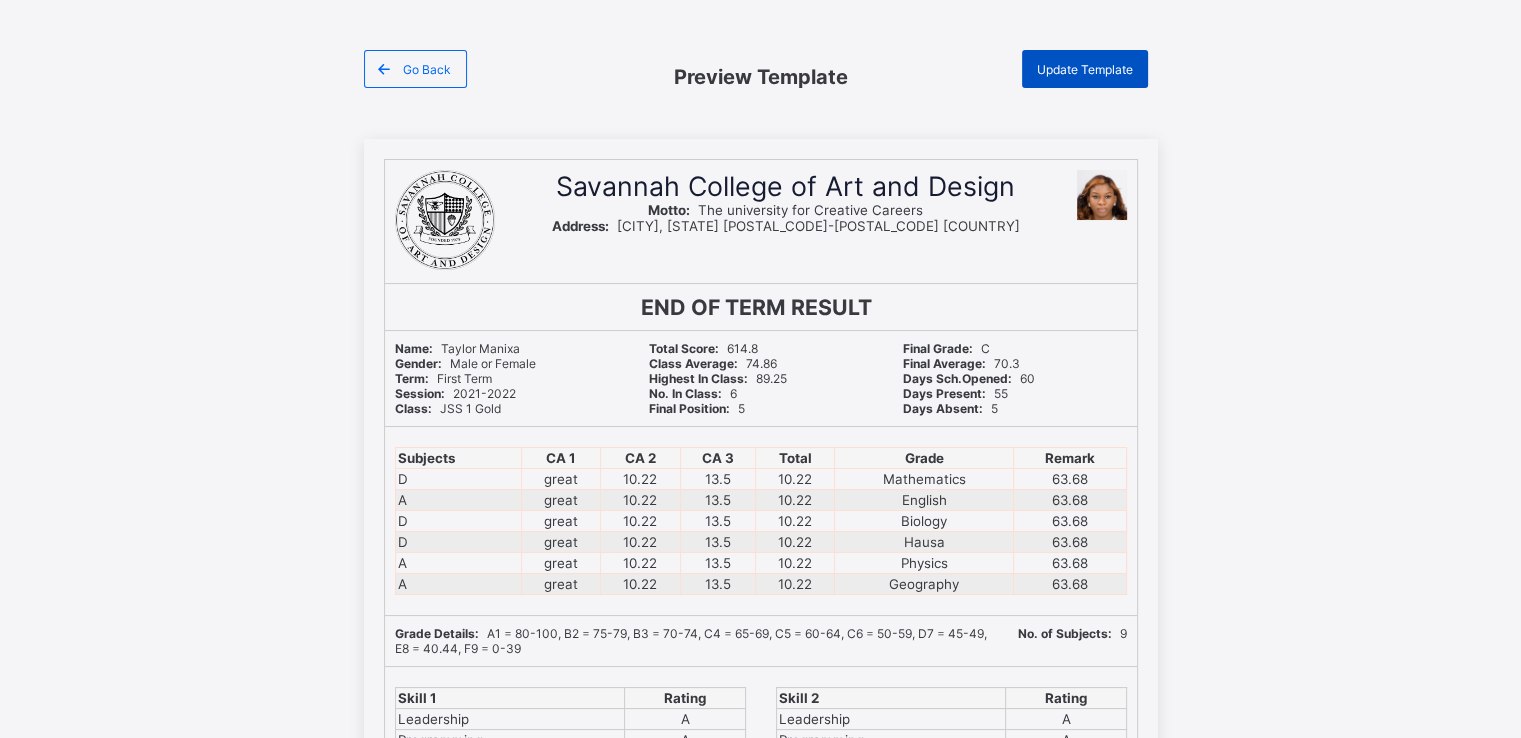 click on "Update Template" at bounding box center [1085, 69] 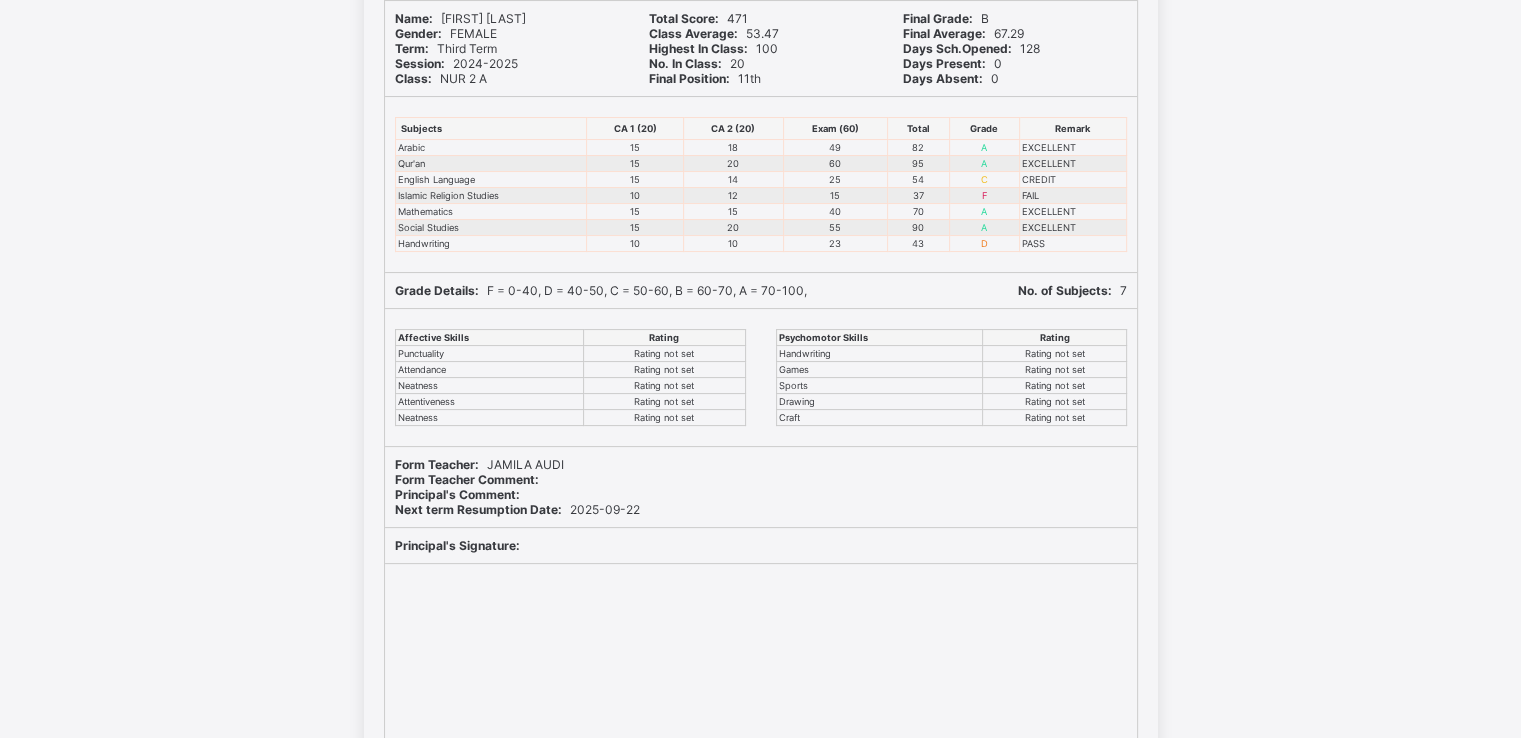 scroll, scrollTop: 328, scrollLeft: 0, axis: vertical 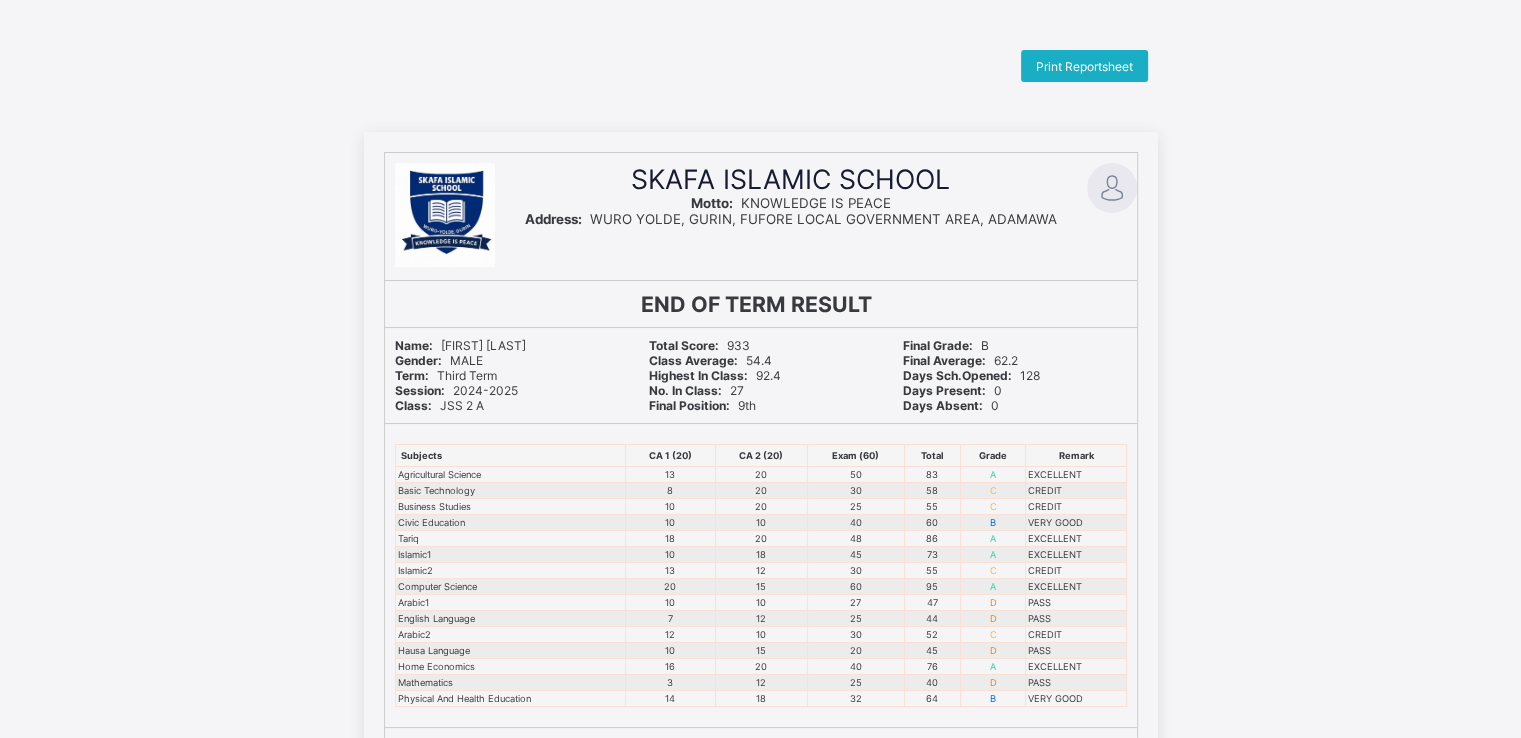 click on "Print Reportsheet" at bounding box center [1084, 66] 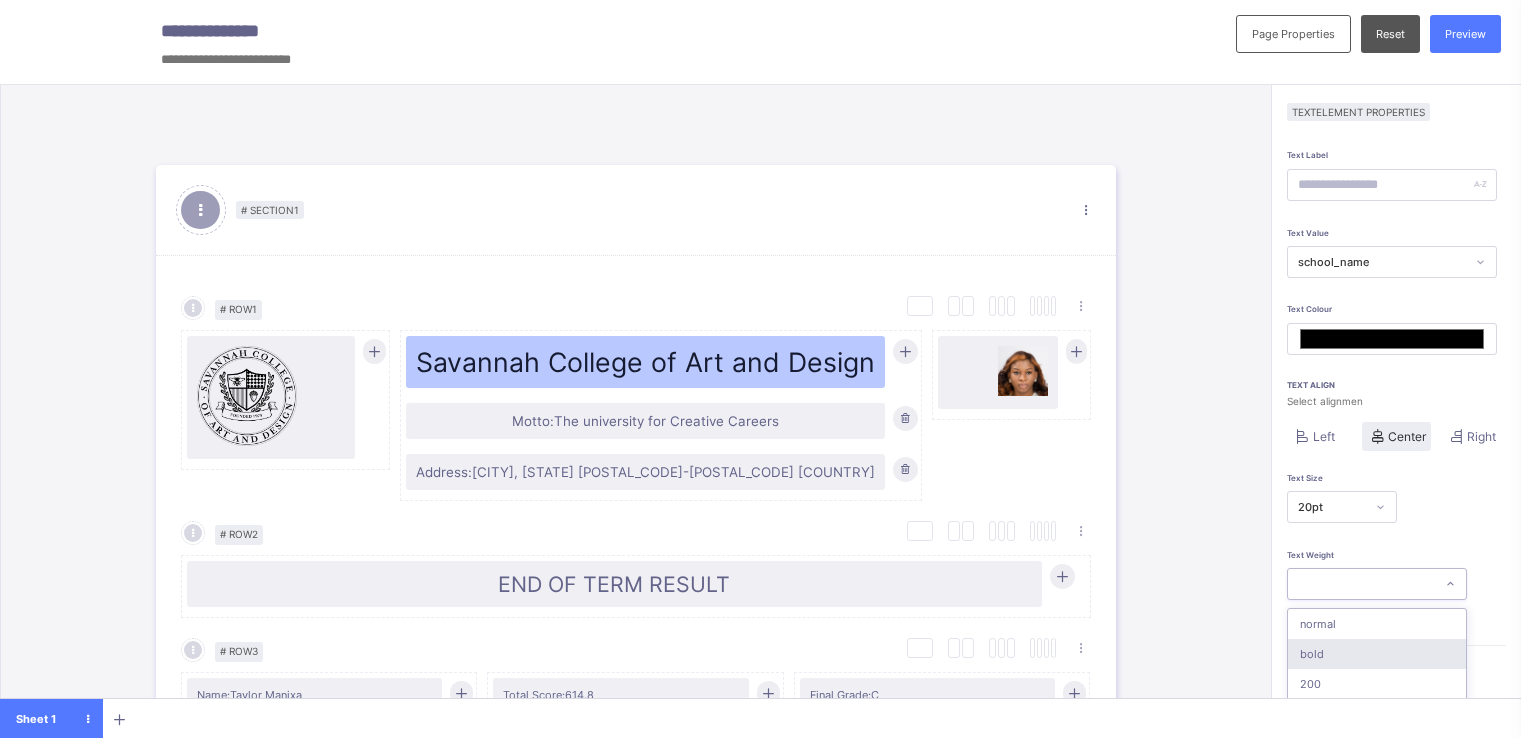 scroll, scrollTop: 50, scrollLeft: 0, axis: vertical 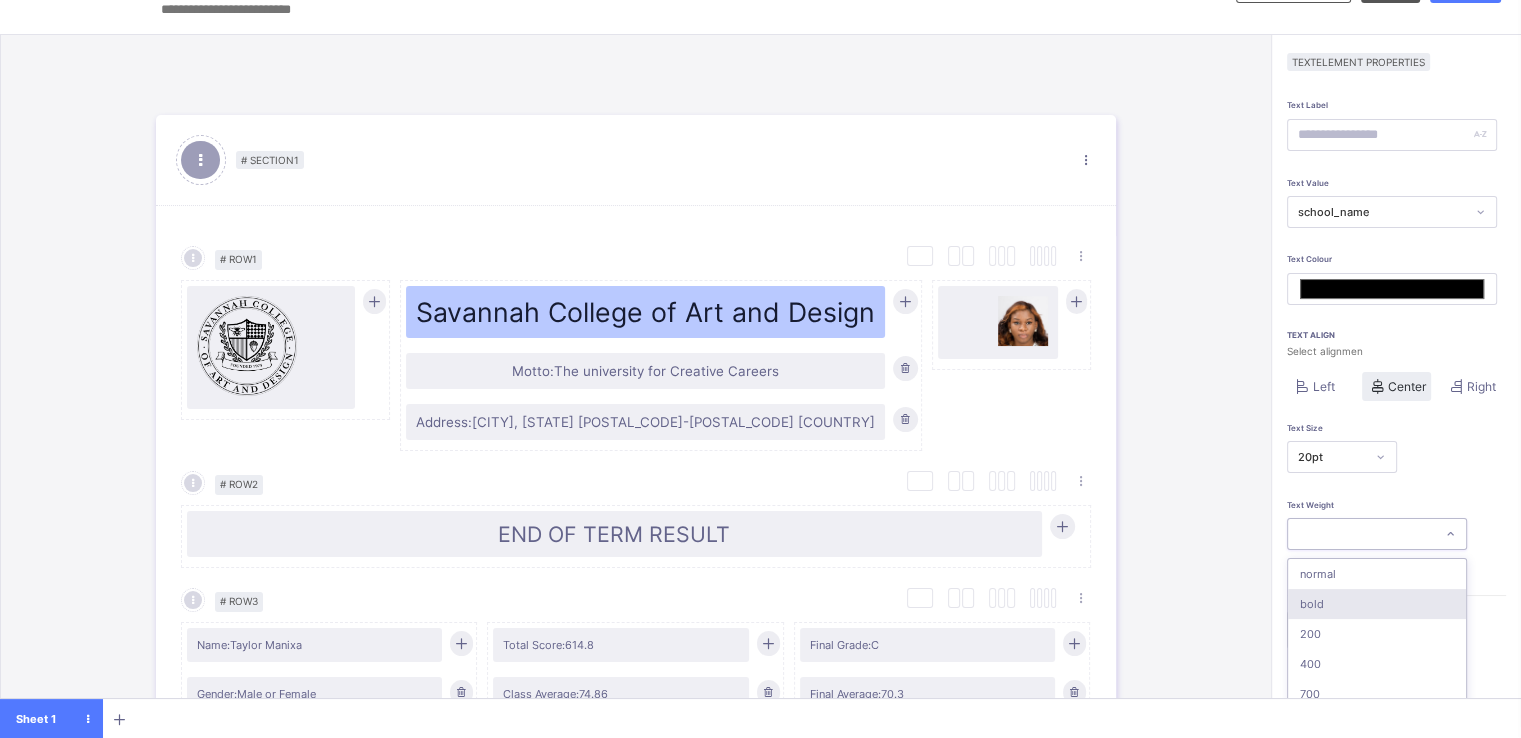 click on "bold" at bounding box center [1377, 604] 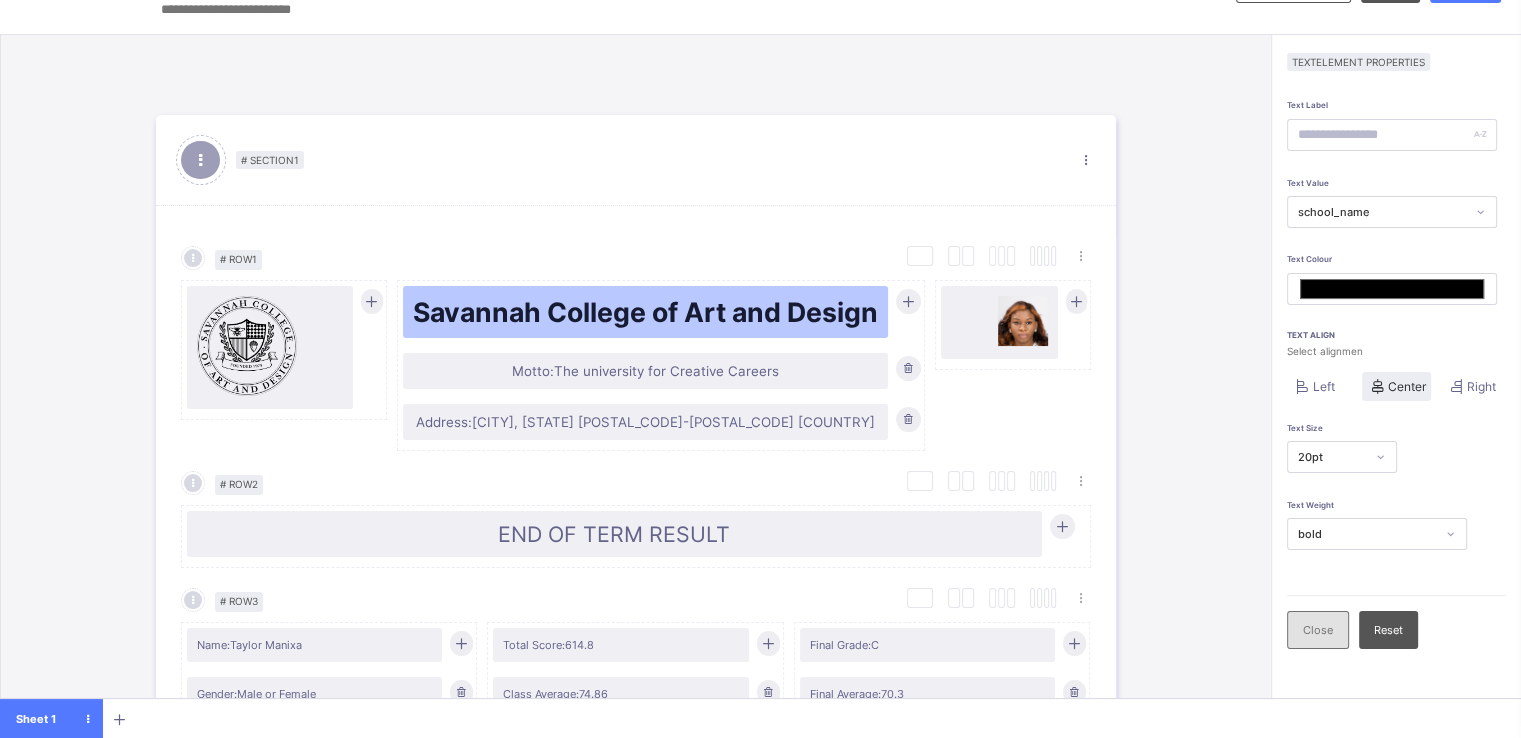 click on "Close" at bounding box center (1318, 630) 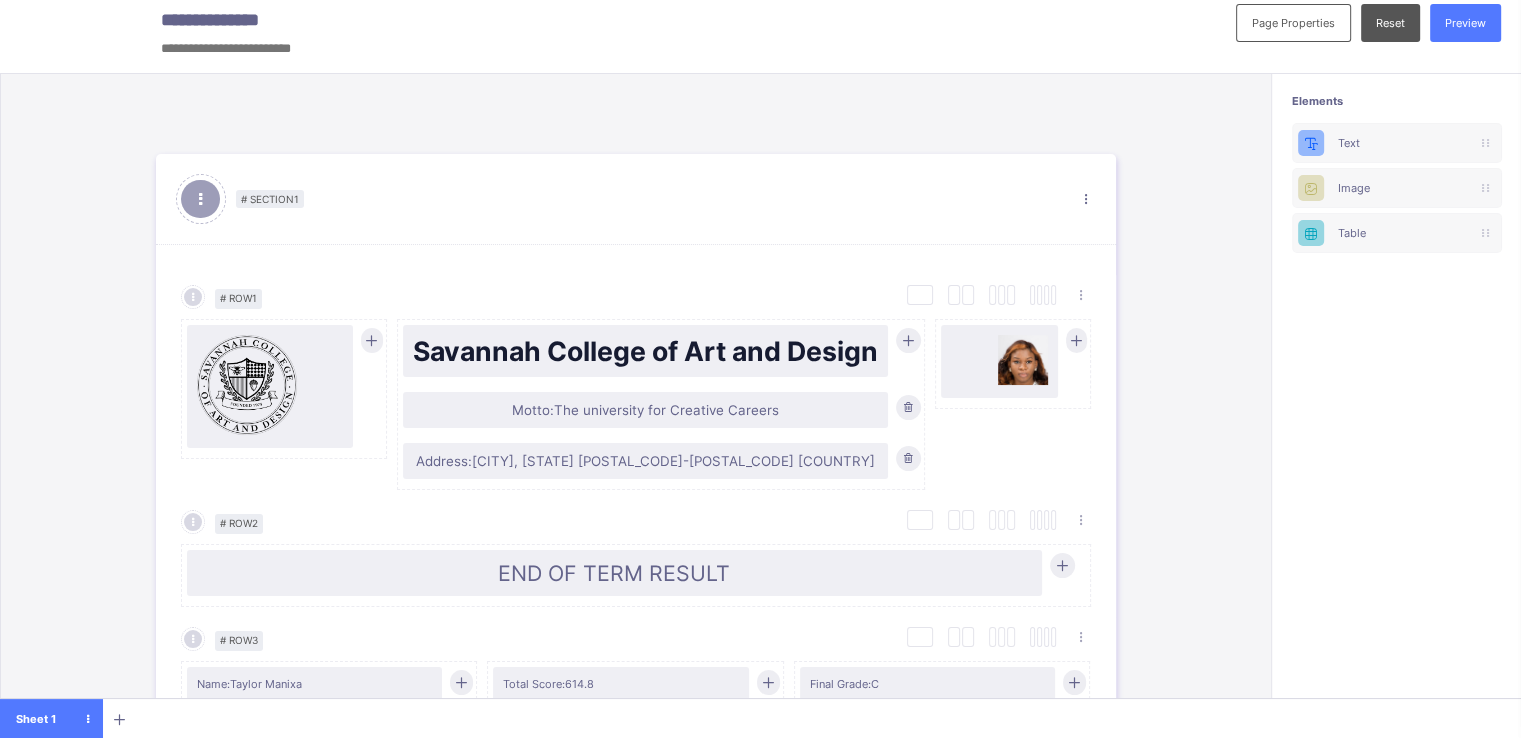 scroll, scrollTop: 11, scrollLeft: 0, axis: vertical 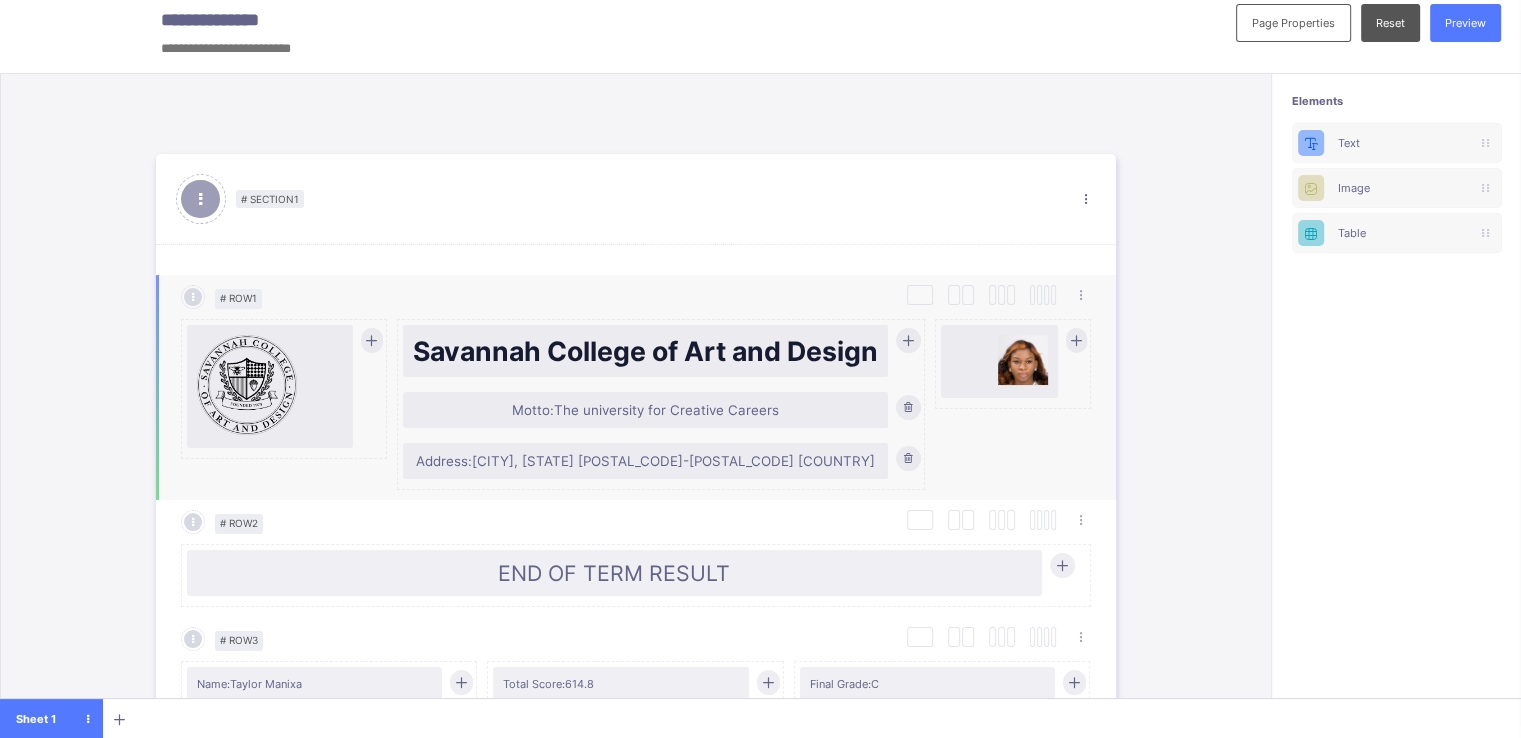 click on "Savannah College of Art and Design" at bounding box center (645, 351) 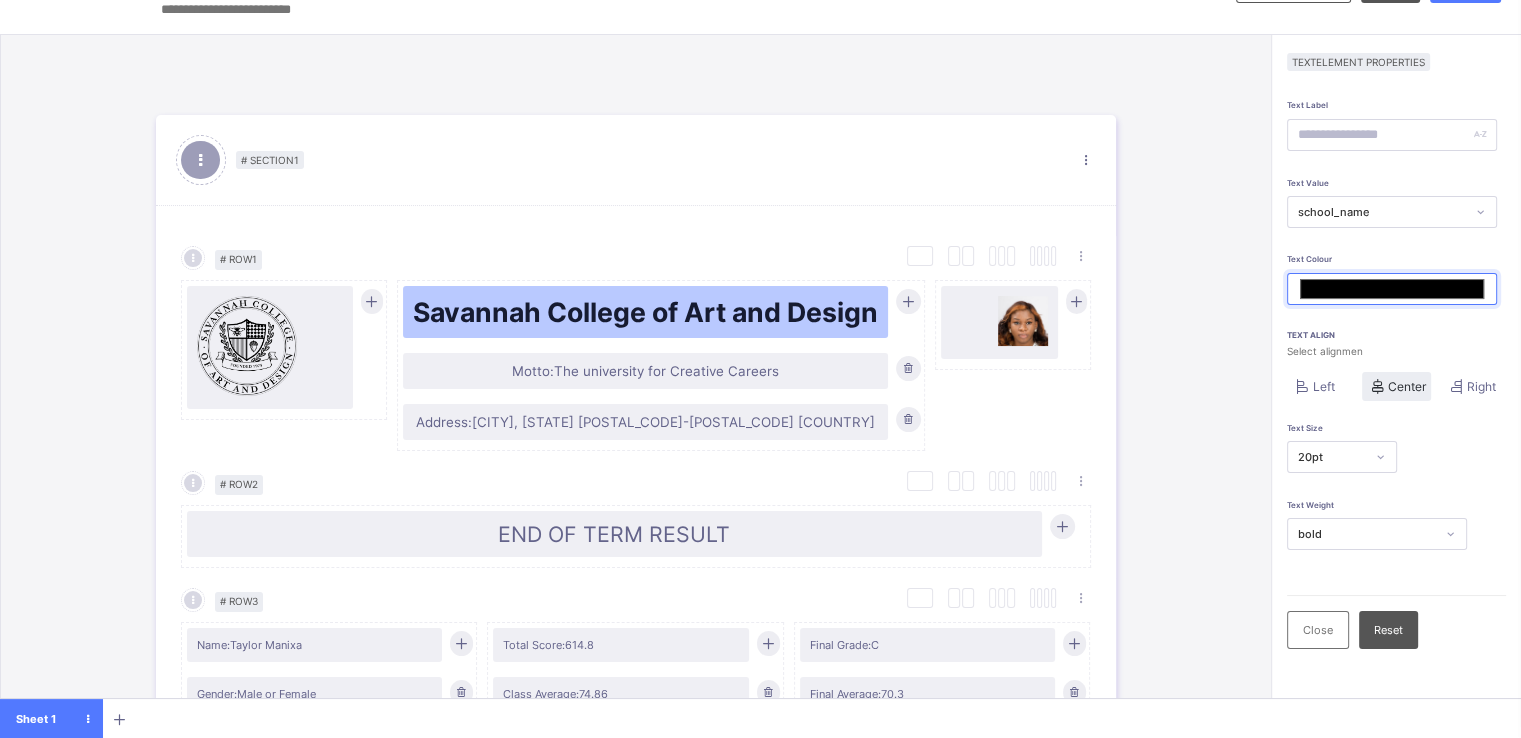 click on "*******" at bounding box center (1392, 289) 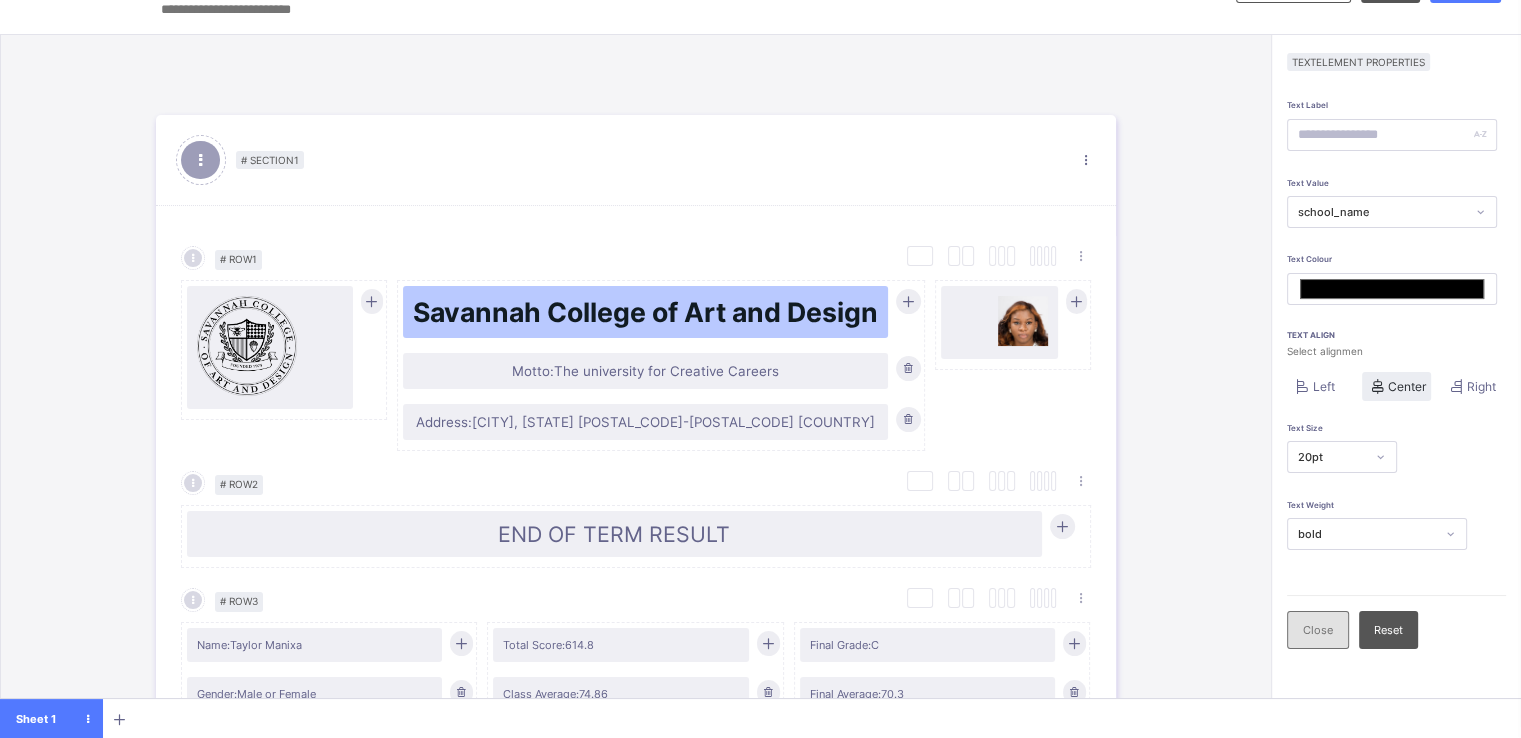 type on "*******" 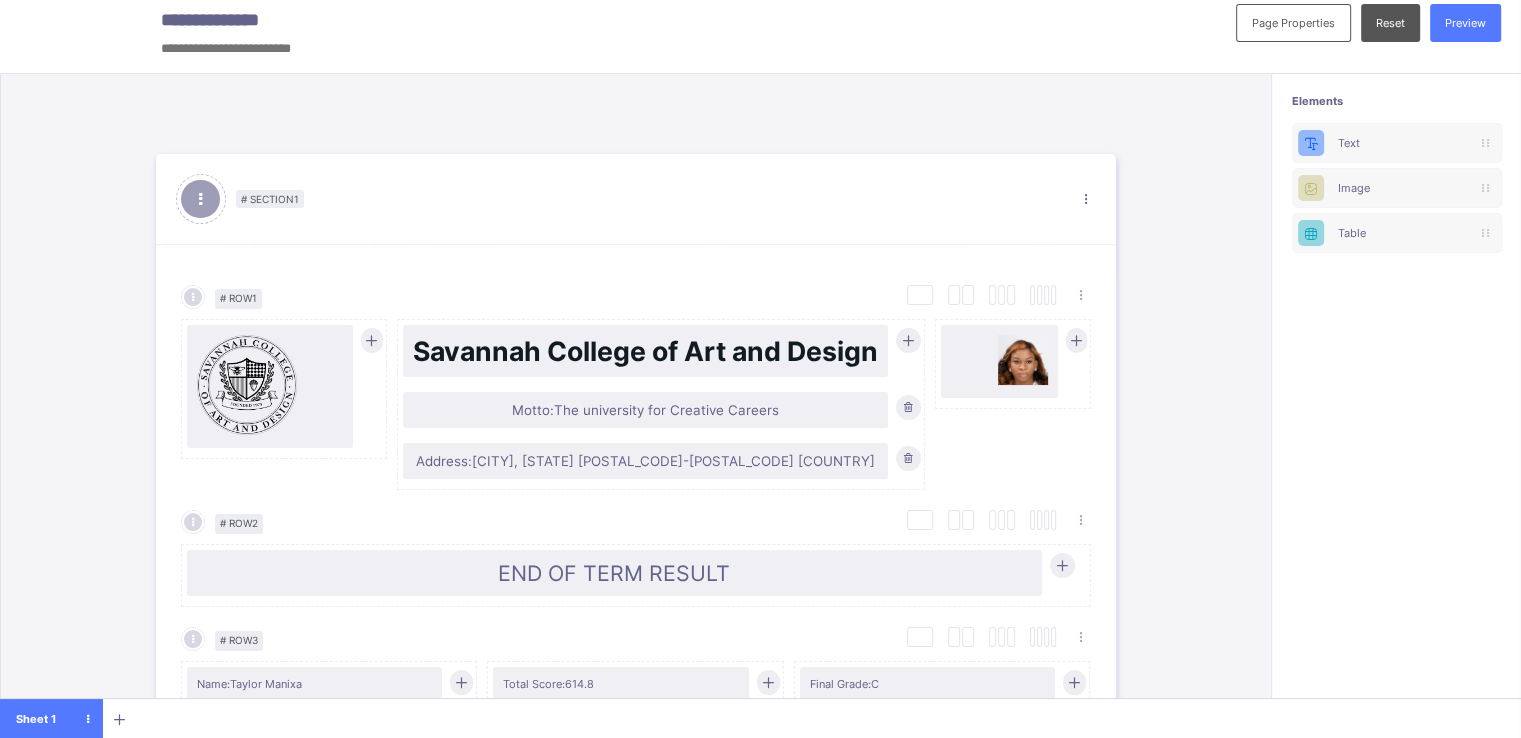 scroll, scrollTop: 11, scrollLeft: 0, axis: vertical 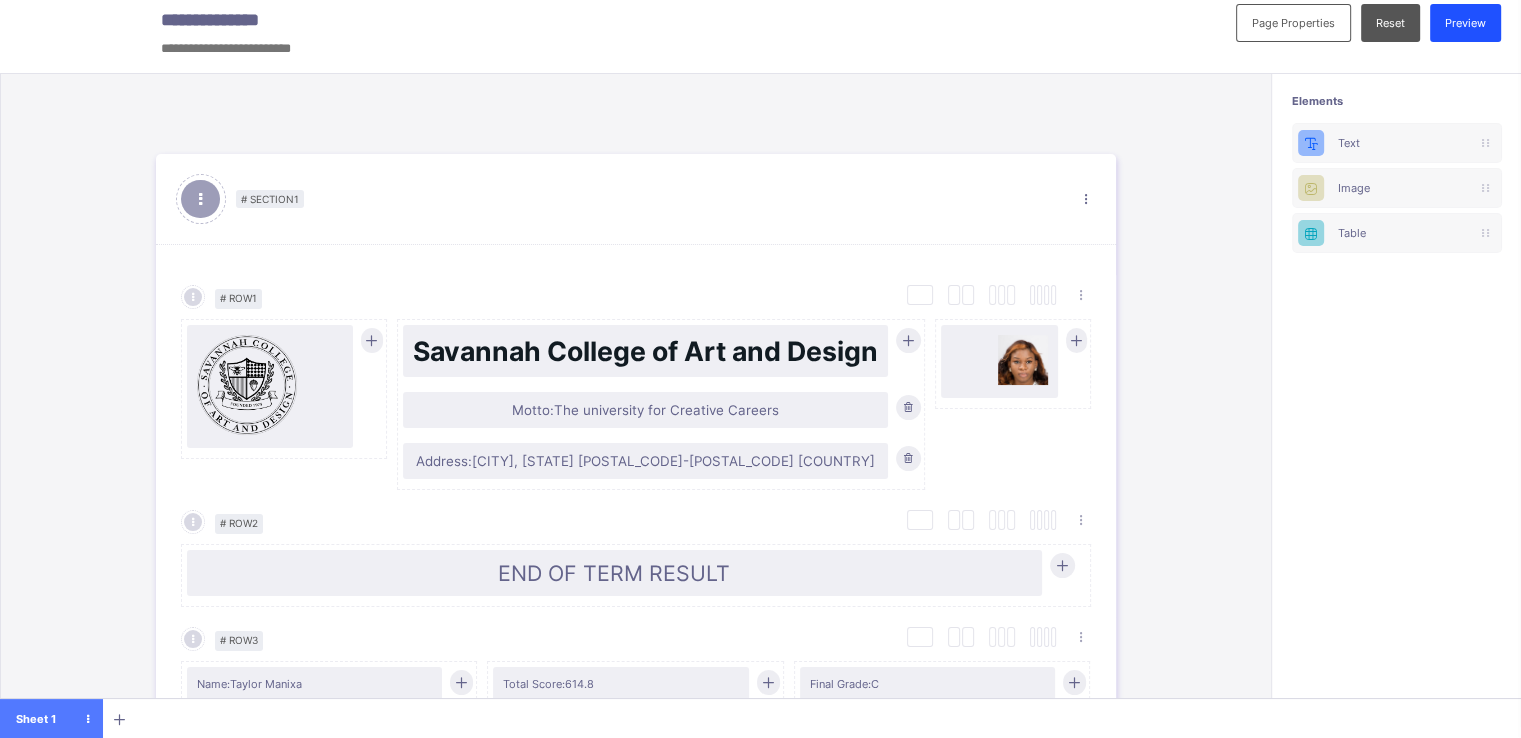 click on "Preview" at bounding box center (1465, 23) 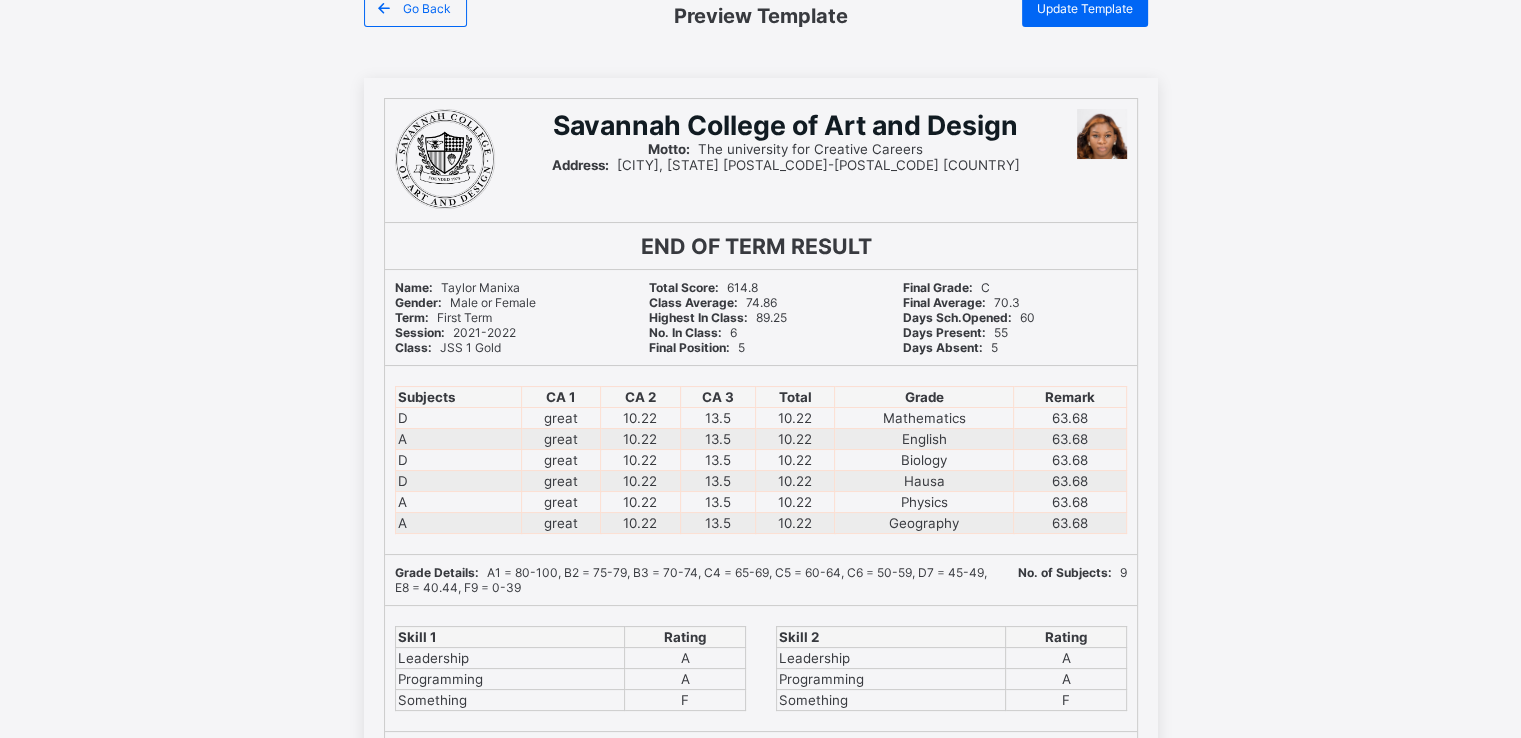scroll, scrollTop: 0, scrollLeft: 0, axis: both 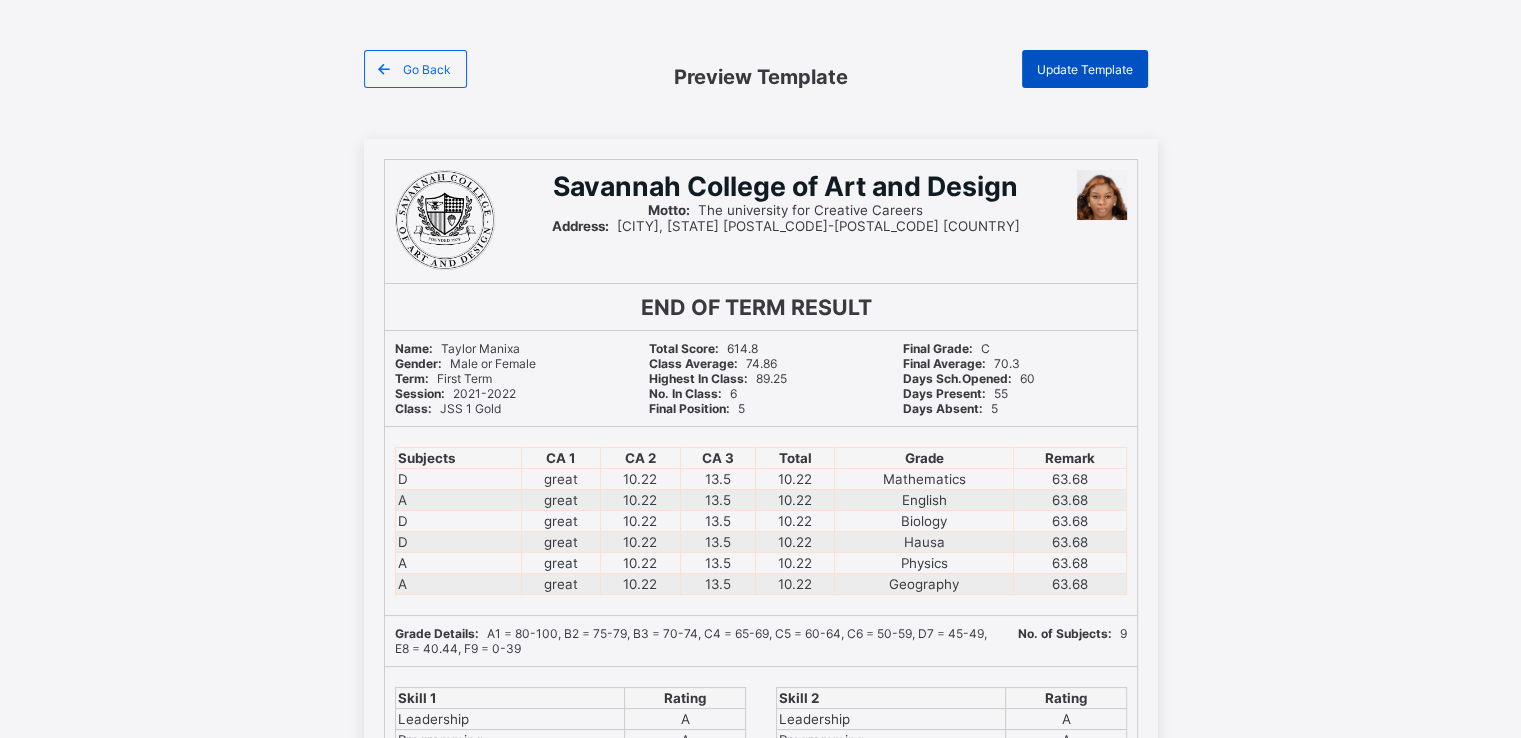 click on "Update Template" at bounding box center [1085, 69] 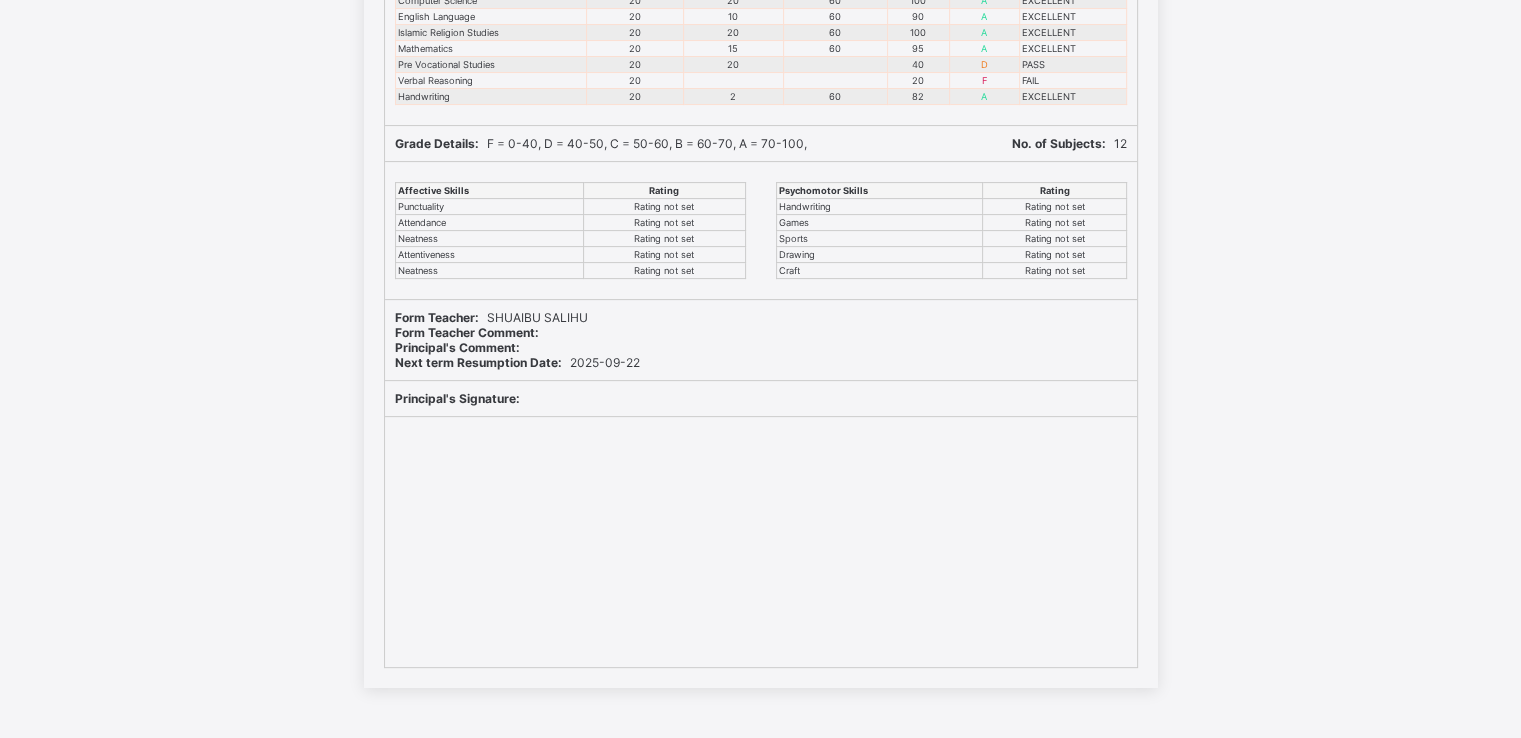 scroll, scrollTop: 0, scrollLeft: 0, axis: both 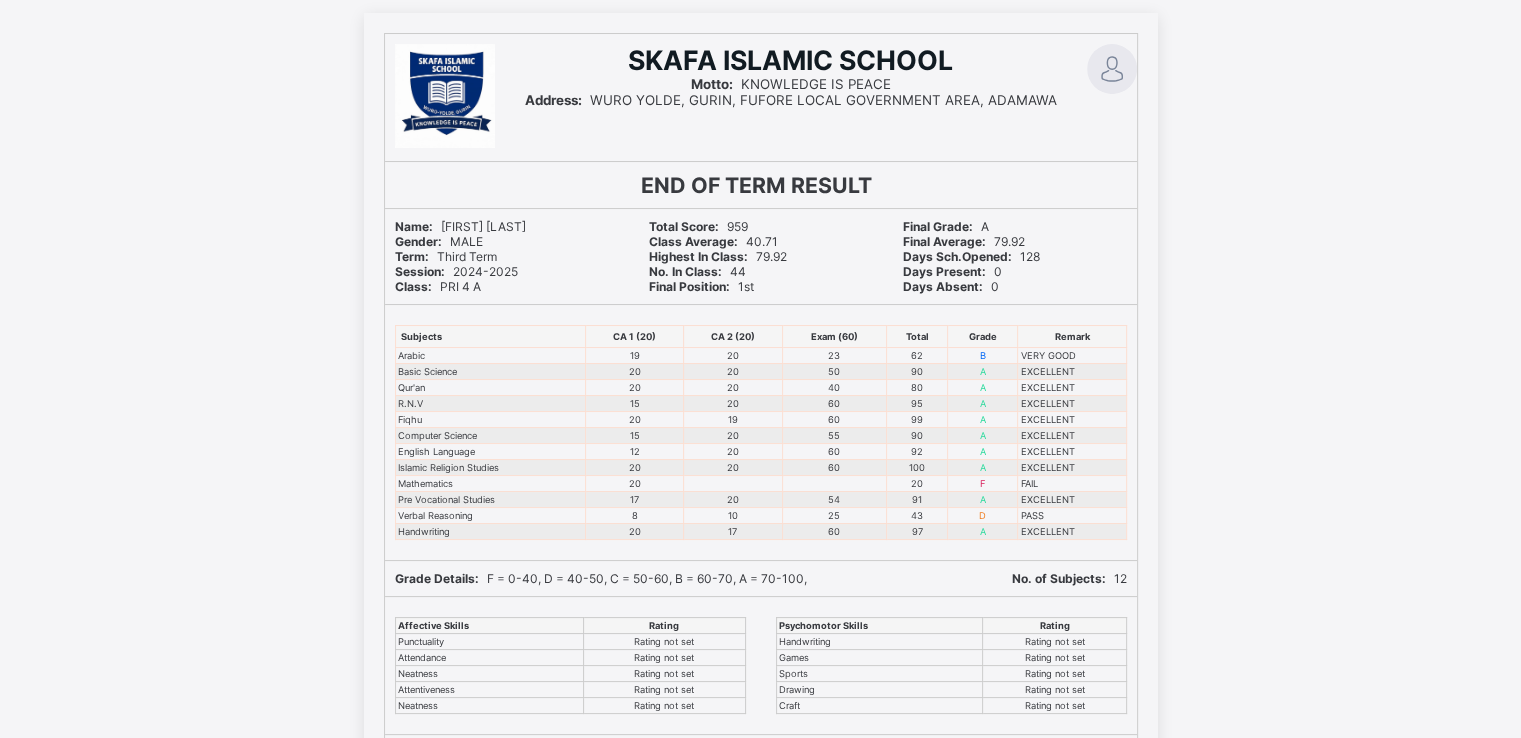 drag, startPoint x: 987, startPoint y: 386, endPoint x: 1264, endPoint y: 114, distance: 388.2177 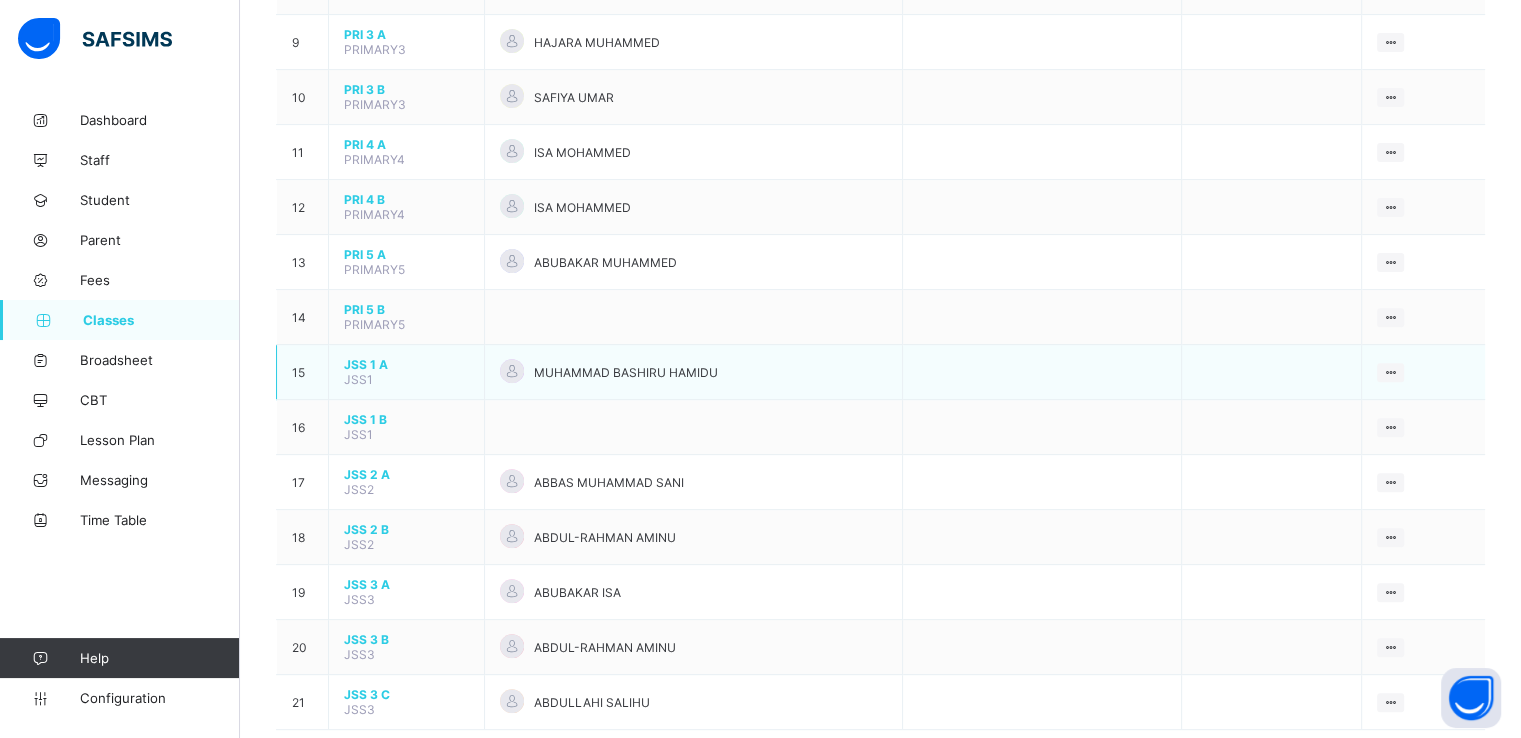 scroll, scrollTop: 660, scrollLeft: 0, axis: vertical 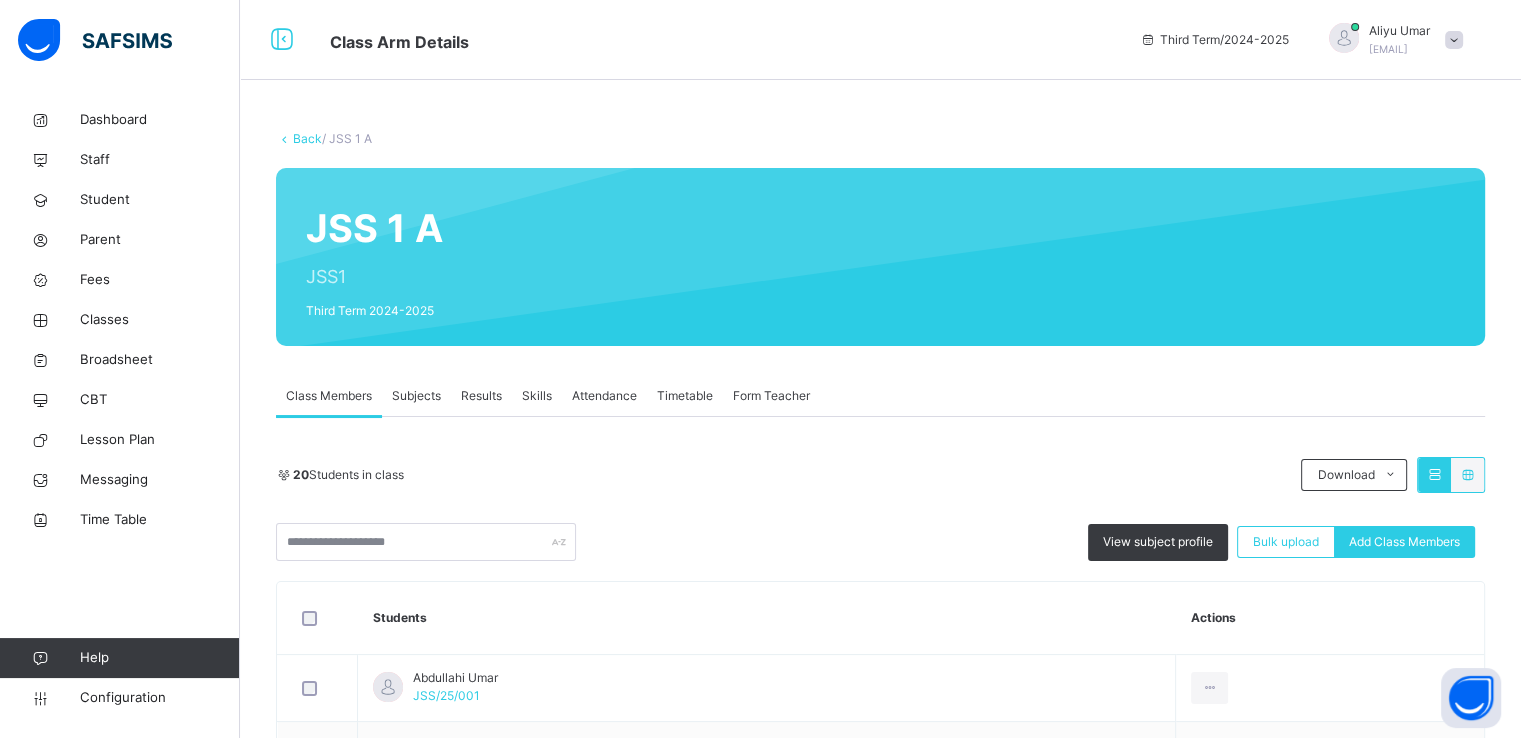 click on "Subjects" at bounding box center [416, 396] 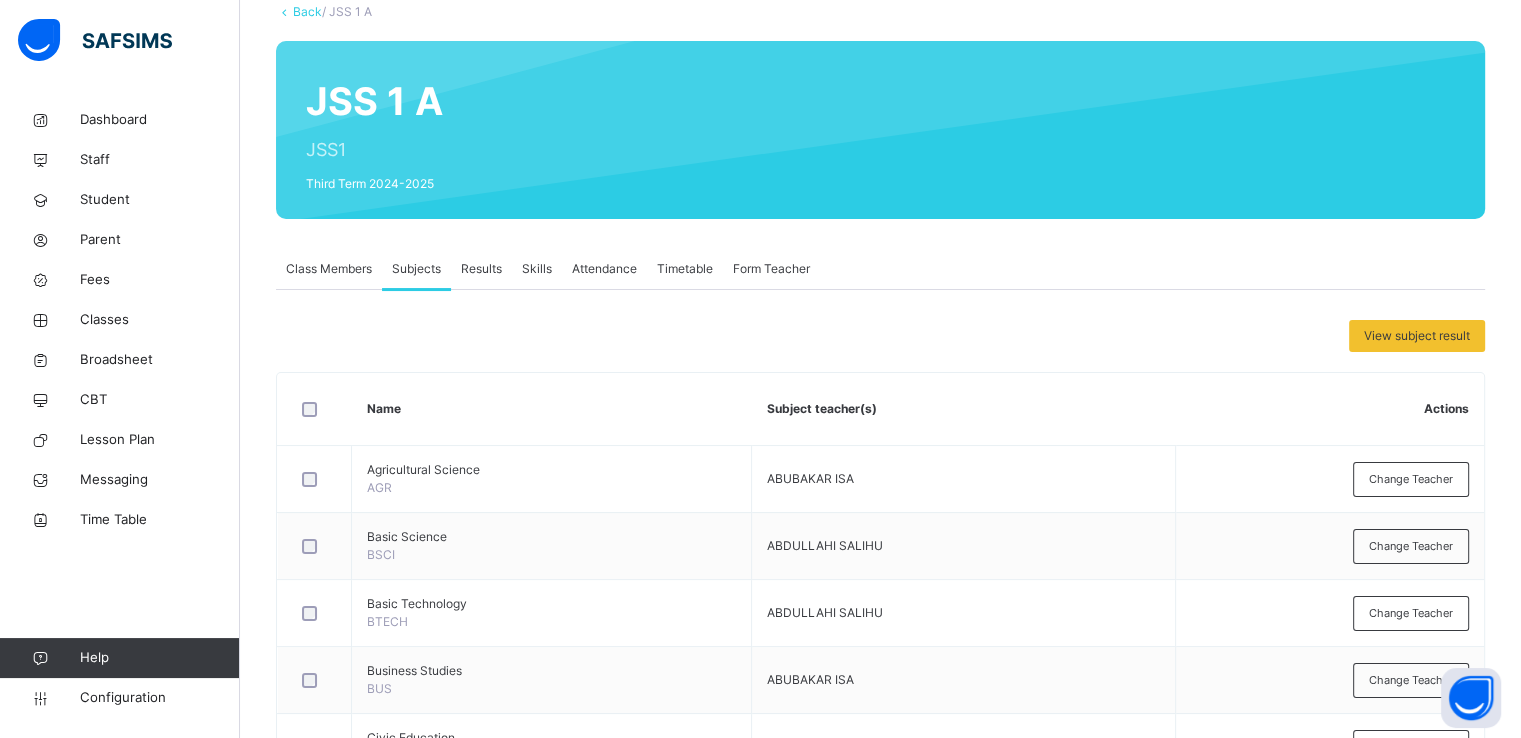 scroll, scrollTop: 0, scrollLeft: 0, axis: both 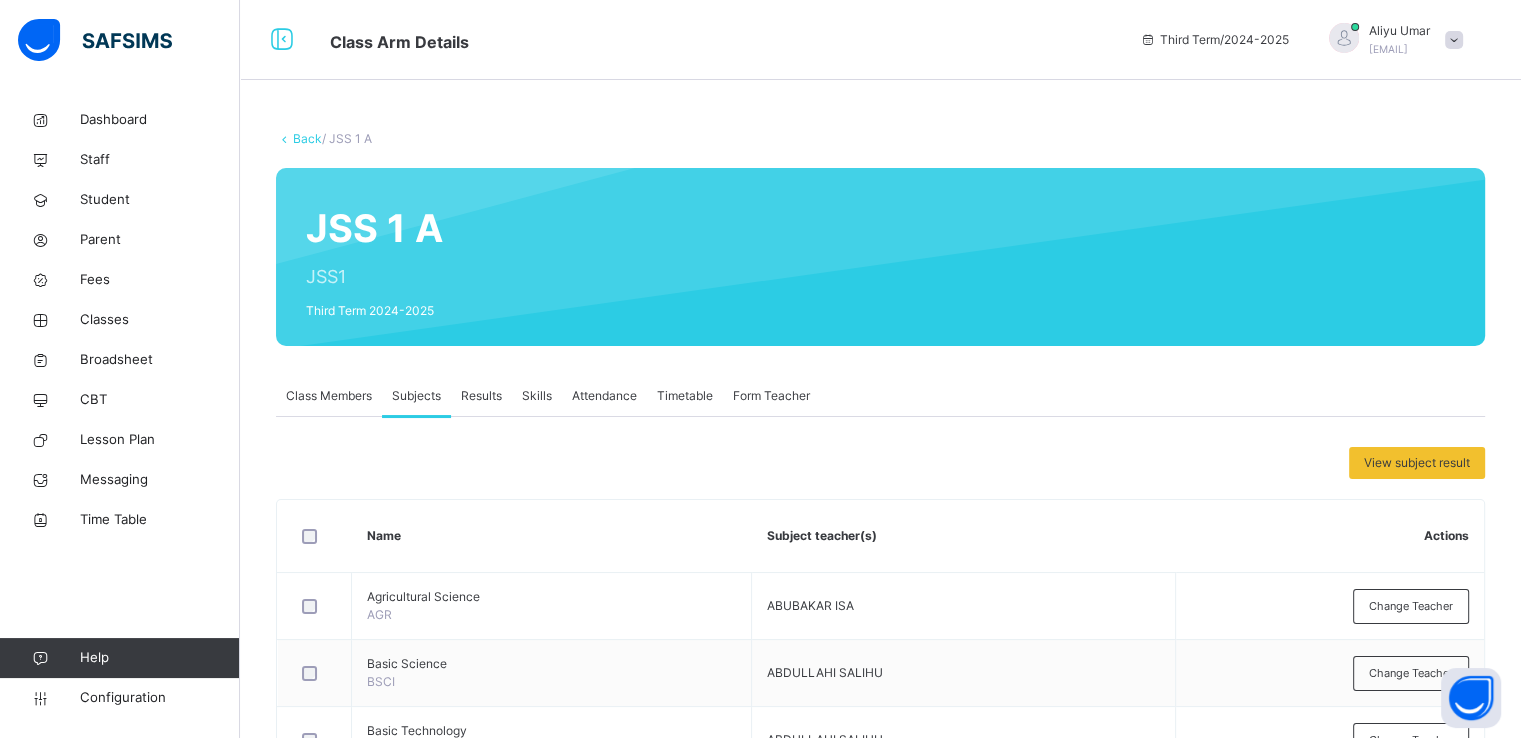 click on "Back  / JSS 1 A JSS 1 A JSS1 Third Term [YEAR]-[YEAR] Class Members Subjects Results Skills Attendance Timetable Form Teacher Subjects More Options   20  Students in class Download Pdf Report Excel Report View subject profile Bulk upload Add Class Members  SKAFA ISLAMIC SCHOOL Date: [DAY] [MONTH] [YEAR], [HOUR]:[MINUTE]:[SECOND] [AM/PM] Class Members Class:  JSS 1 A Total no. of Students:  20 Term:  Third Term Session:  [YEAR]-[YEAR] S/NO Admission No. Last Name First Name Other Name 1 JSS/25/001 [LAST] [LAST] 2 JSS/25/002 [LAST] [LAST] 3 JSS/25/003 [FIRST] [LAST] 4 JSS/25/004 [LAST] [FIRST] 5 JSS/25/005 [LAST] [FIRST] [LAST] 6 JSS/25/006 [LAST] [FIRST] 7 JSS/25/007 [LAST] [FIRST] 8 JSS/25/008 [LAST] [FIRST] 9 JSS/25/009 [LAST] [FIRST] [LAST] 10 JSS/25/010 [LAST] [FIRST] [LAST] 11 JSS/25/011 [LAST] [FIRST] 12 JSS/25/012 [LAST] [FIRST] 13 JSS/25/013 [LAST] [FIRST] 14 JSS/25/014 [LAST] [FIRST] [LAST] 15 JSS/25/015 [LAST] [FIRST] [LAST] 16 JSS/25/016 [LAST] [FIRST] [LAST] 17 JSS/25/017 [LAST] [FIRST] [LAST] 18 JSS/25/018 [LAST] [FIRST] 19 JSS/25/019 [LAST]" at bounding box center (880, 931) 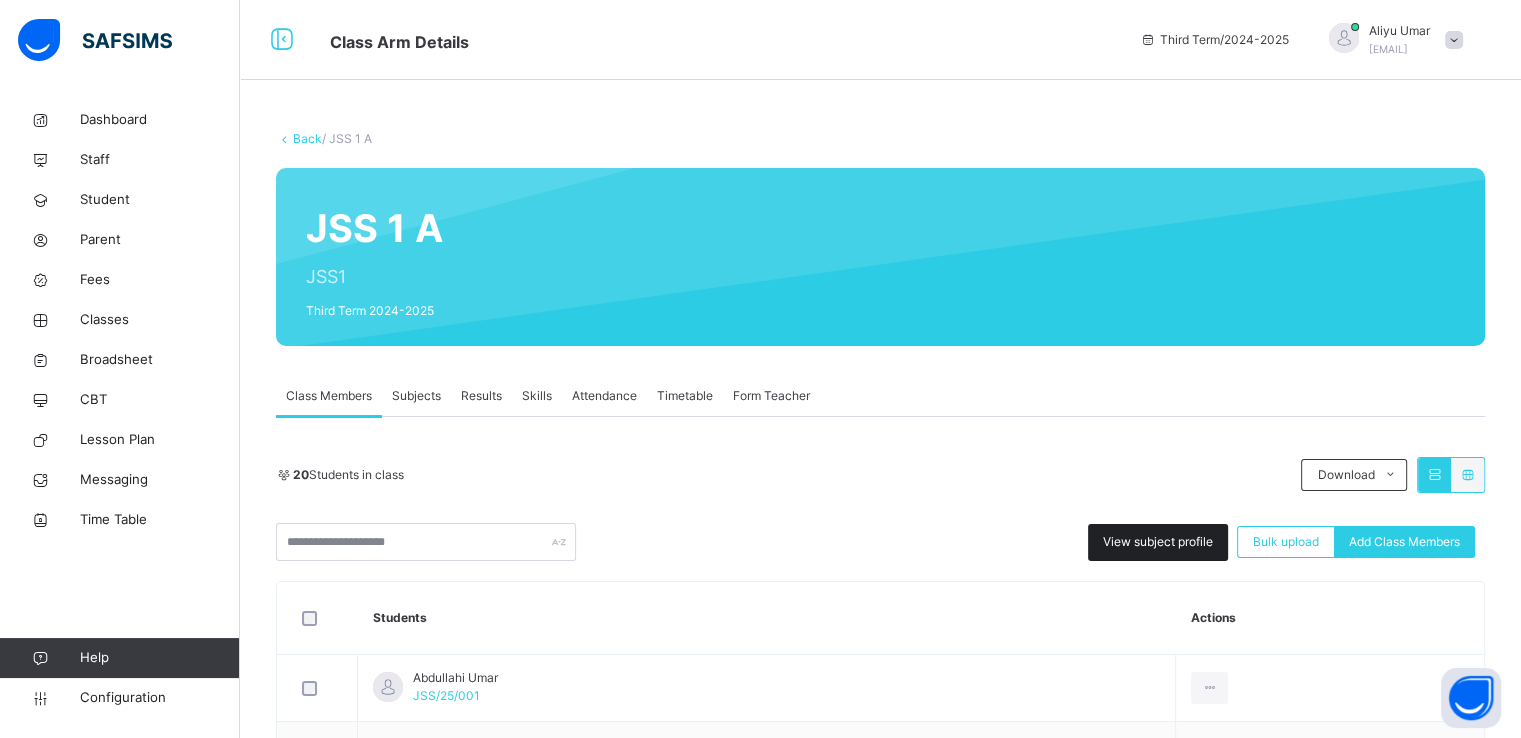 click on "View subject profile" at bounding box center [1158, 542] 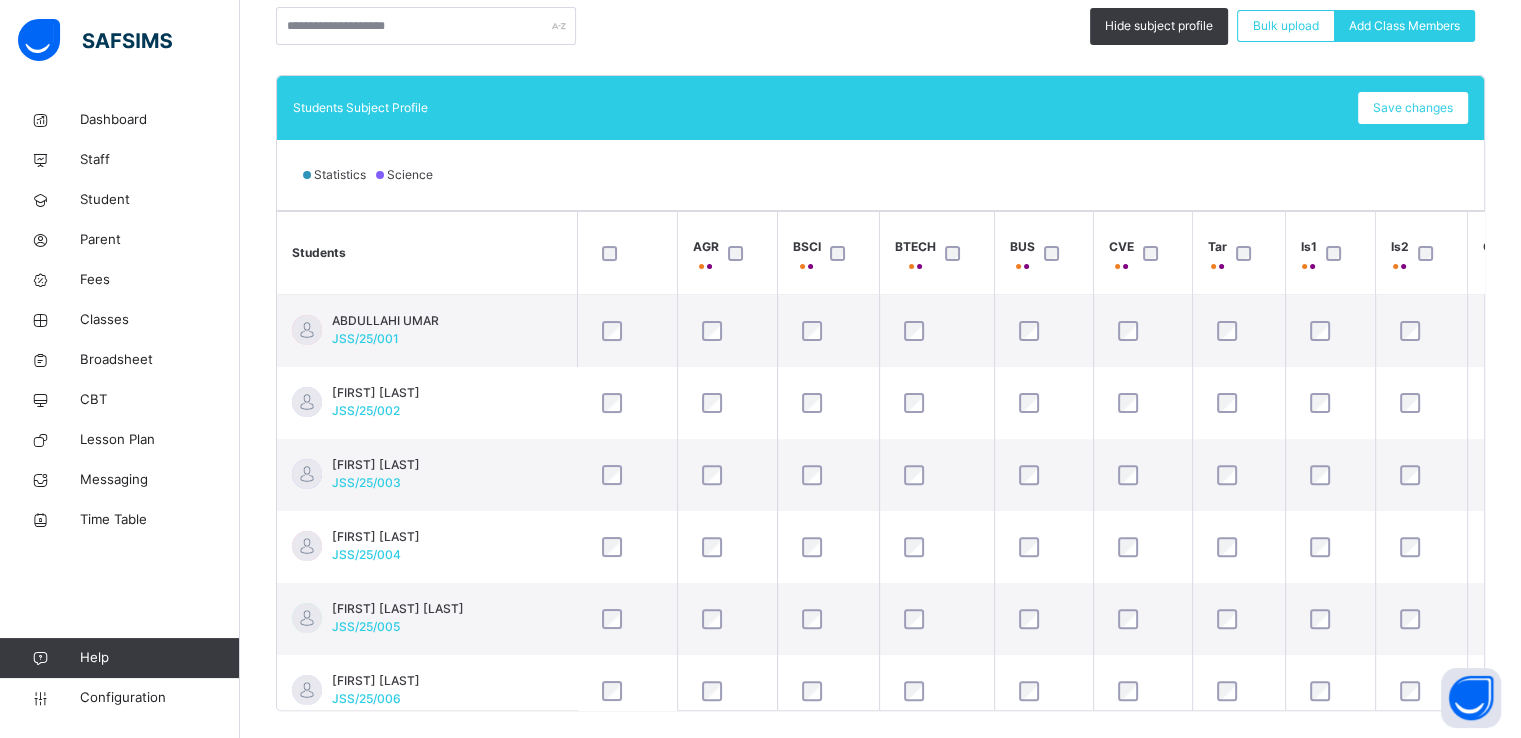 scroll, scrollTop: 516, scrollLeft: 0, axis: vertical 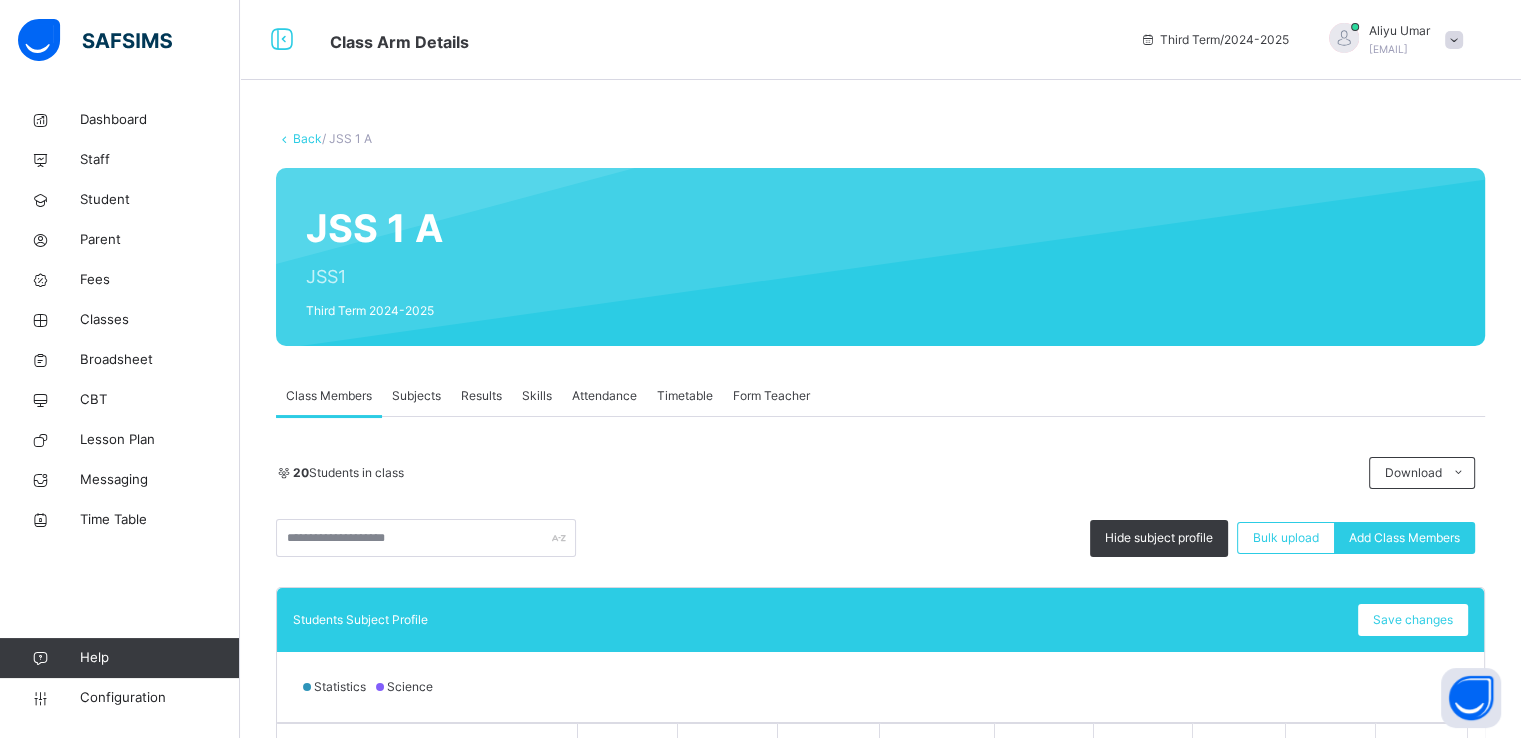 click on "Subjects" at bounding box center (416, 396) 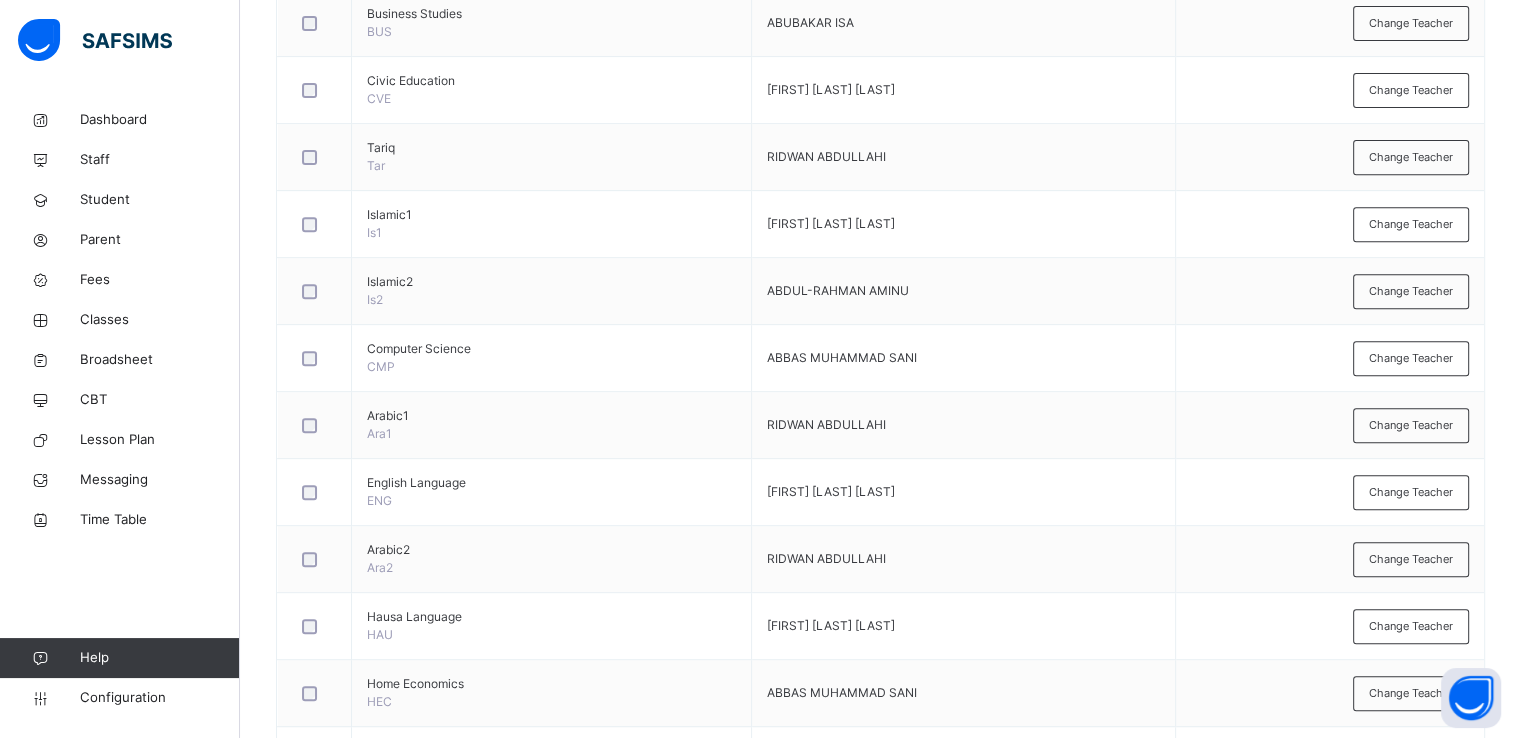 scroll, scrollTop: 784, scrollLeft: 0, axis: vertical 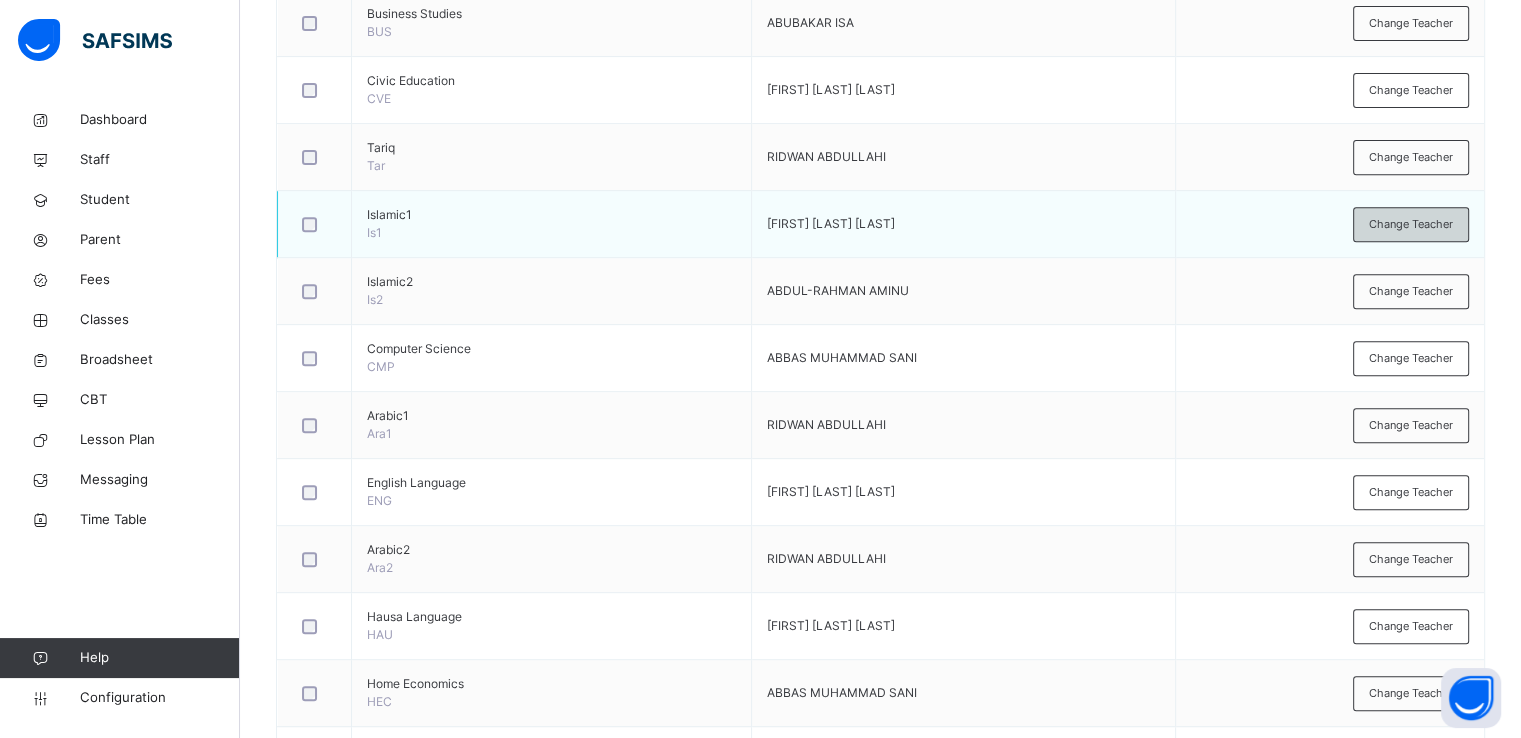 click on "Change Teacher" at bounding box center [1411, 224] 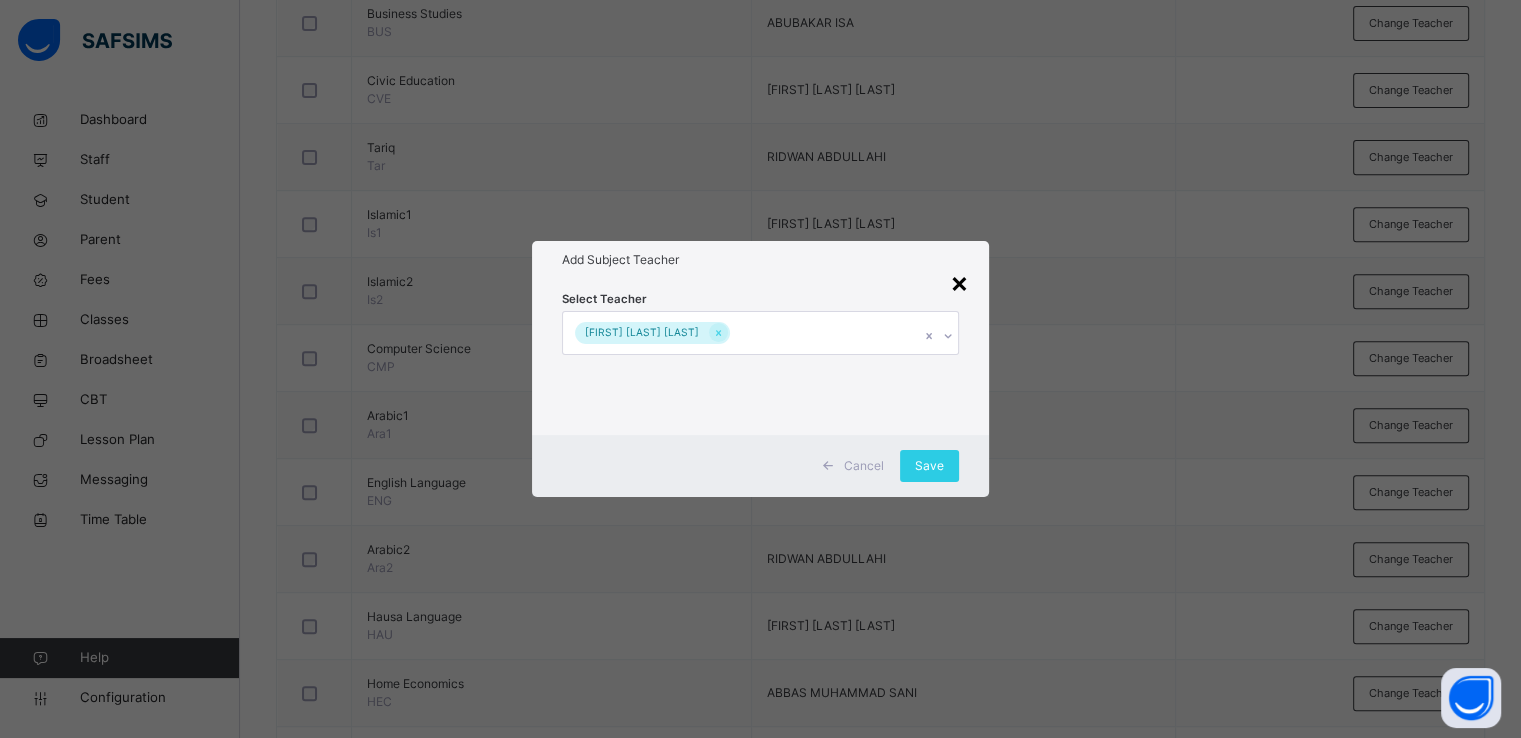 click on "×" at bounding box center (959, 282) 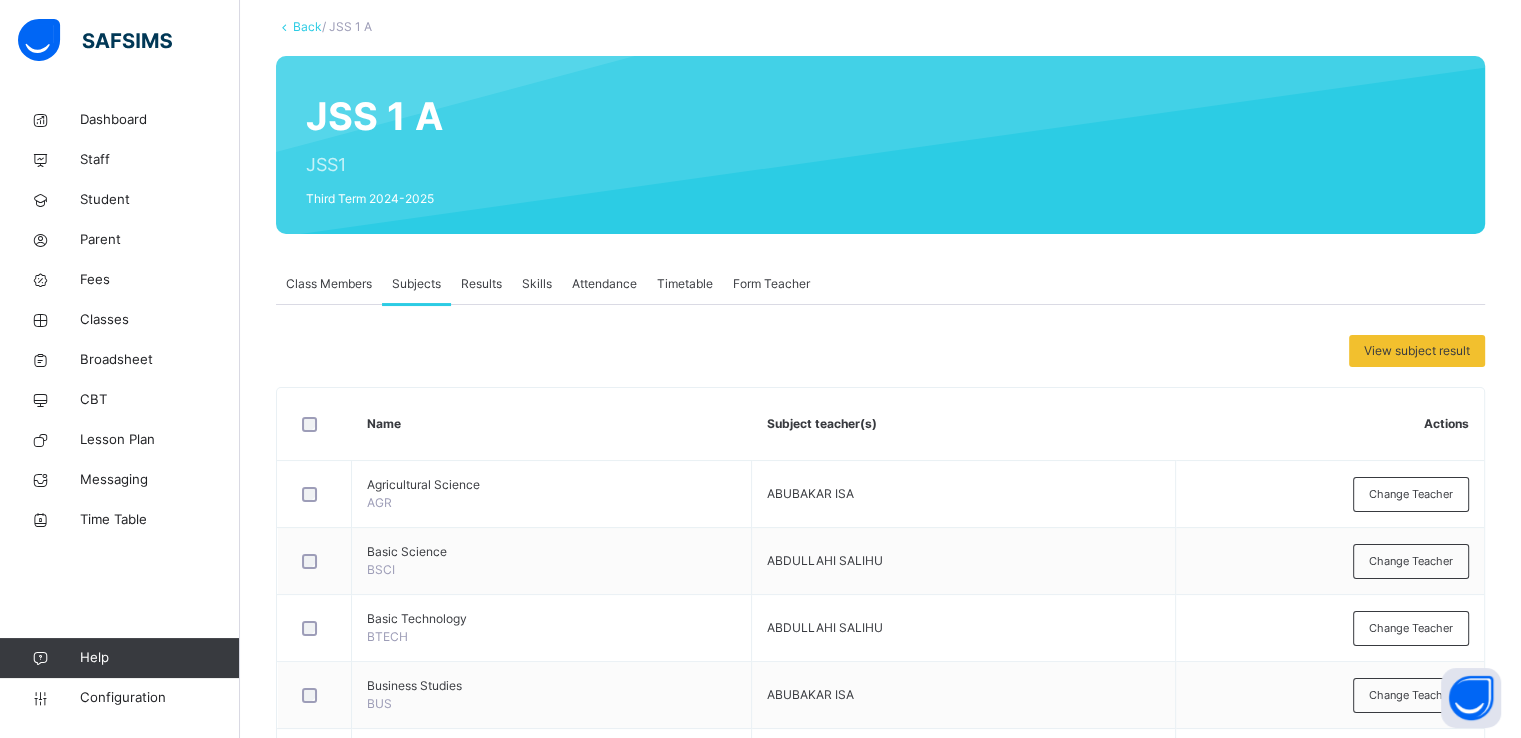 scroll, scrollTop: 0, scrollLeft: 0, axis: both 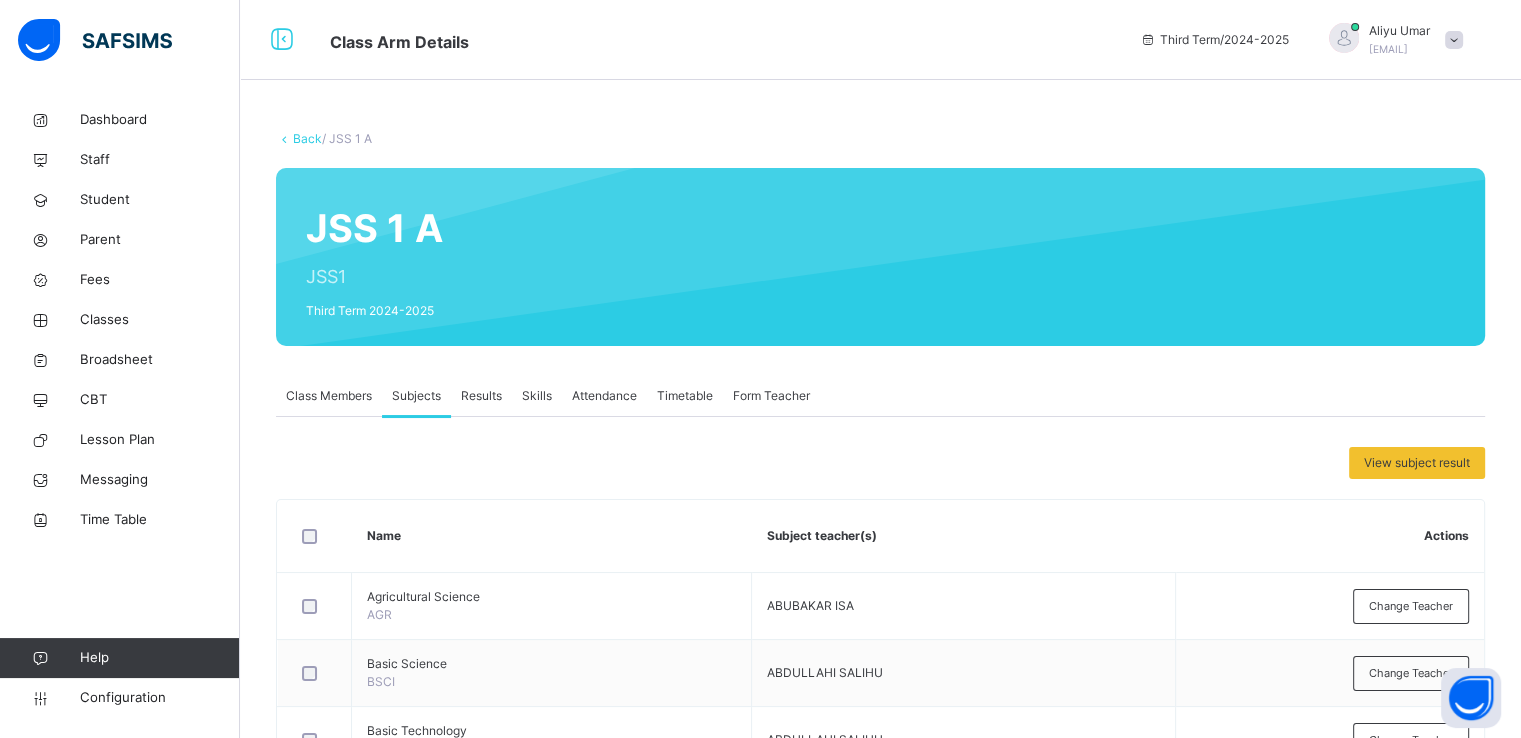 click on "Back" at bounding box center [307, 138] 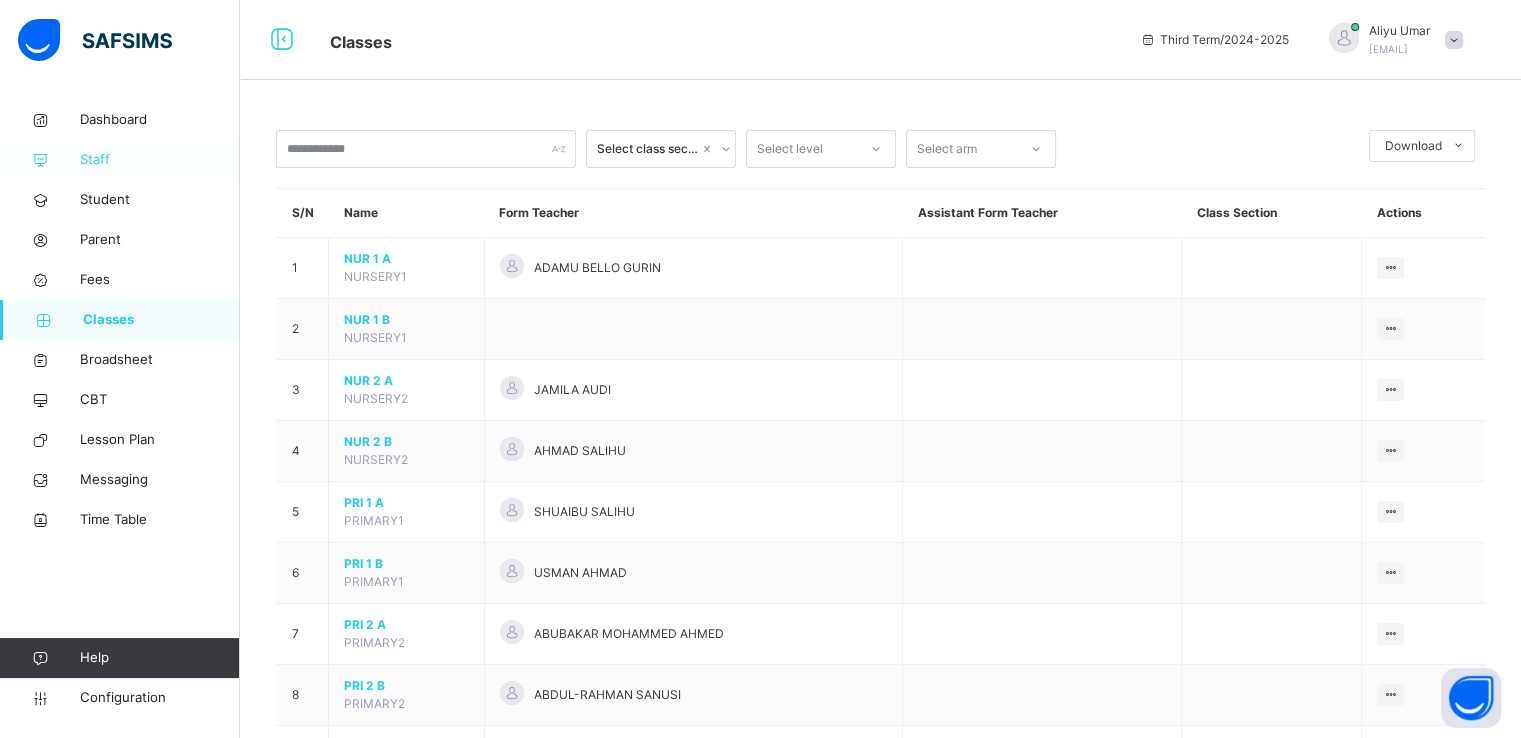 click on "Staff" at bounding box center (160, 160) 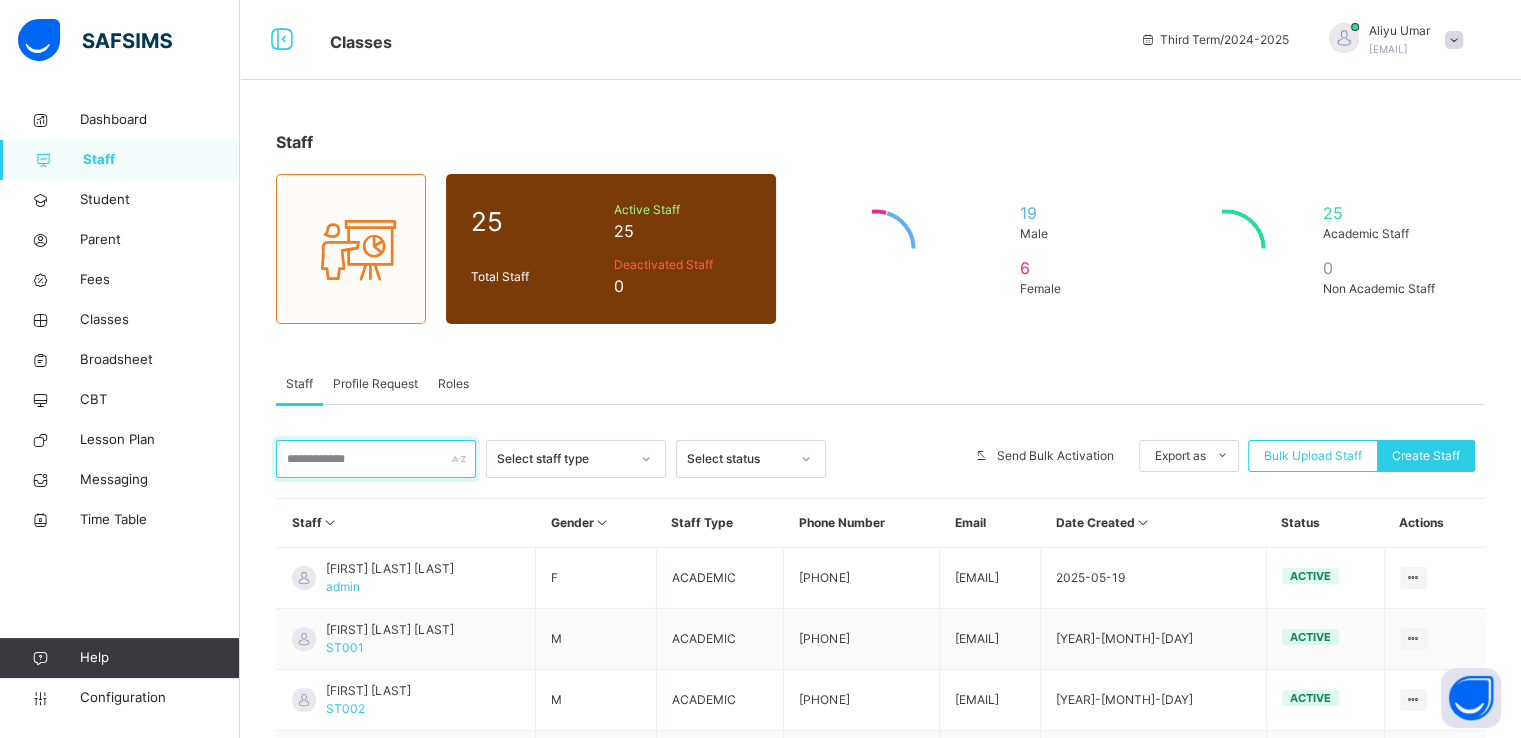 click at bounding box center [376, 459] 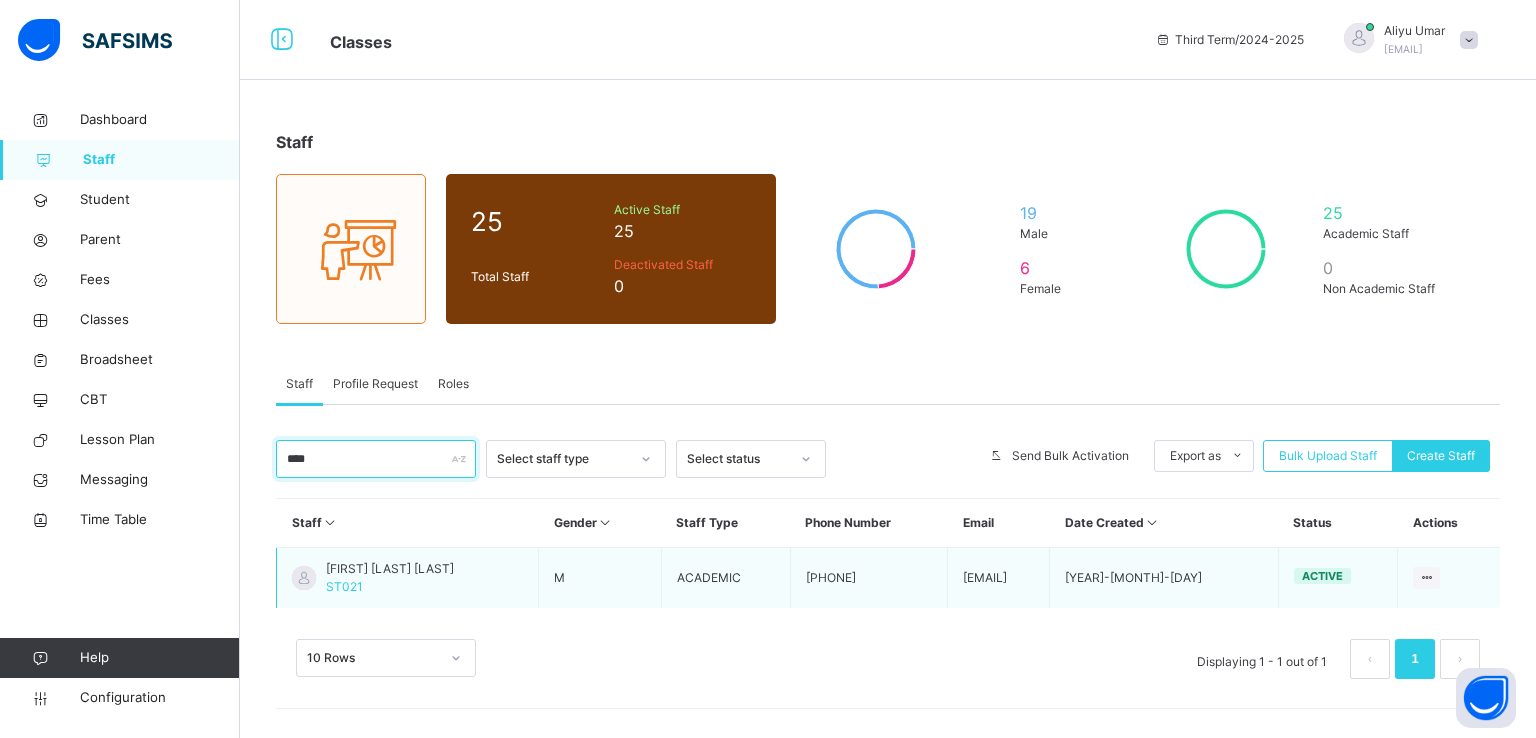 type on "****" 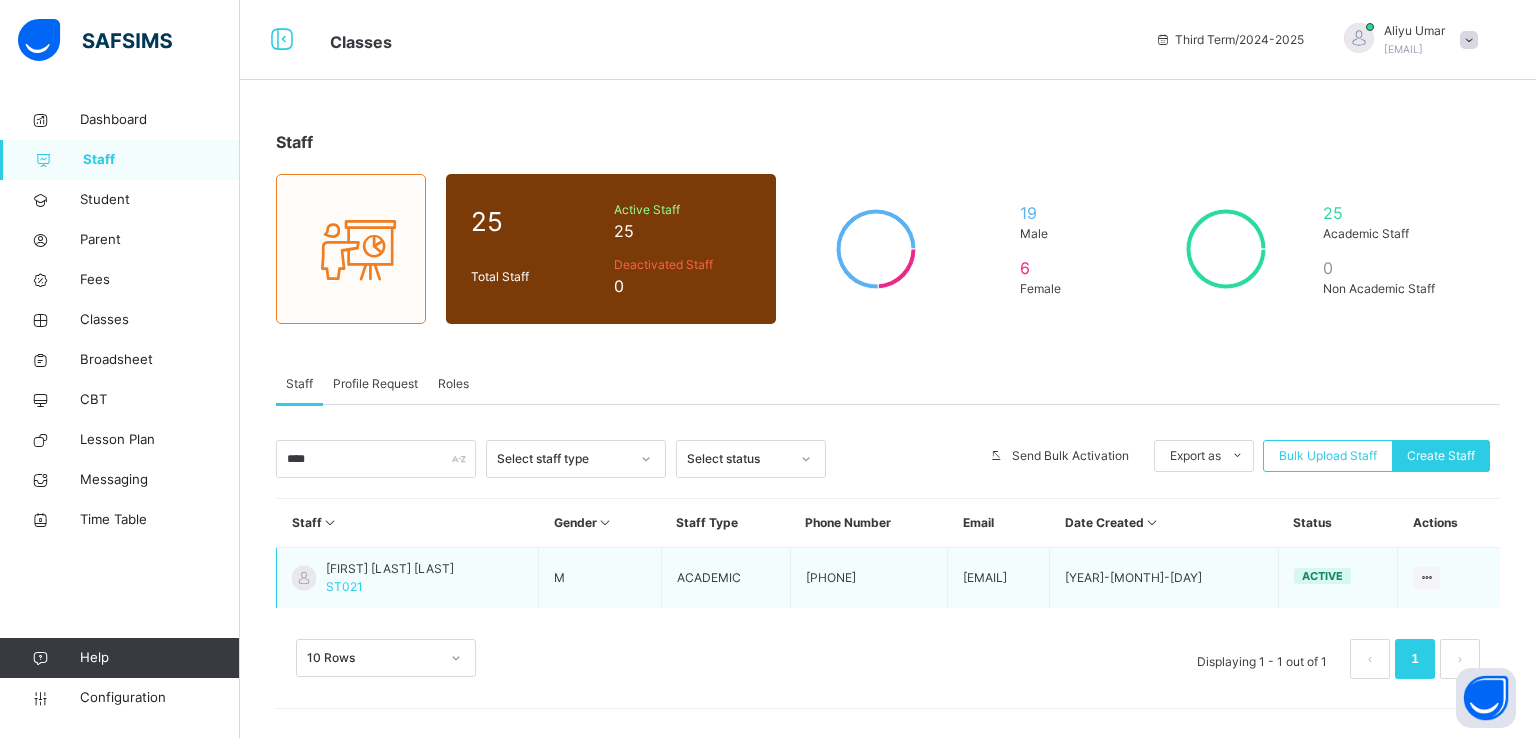 click on "NUHU ABBA MUHAMMAD" at bounding box center (390, 569) 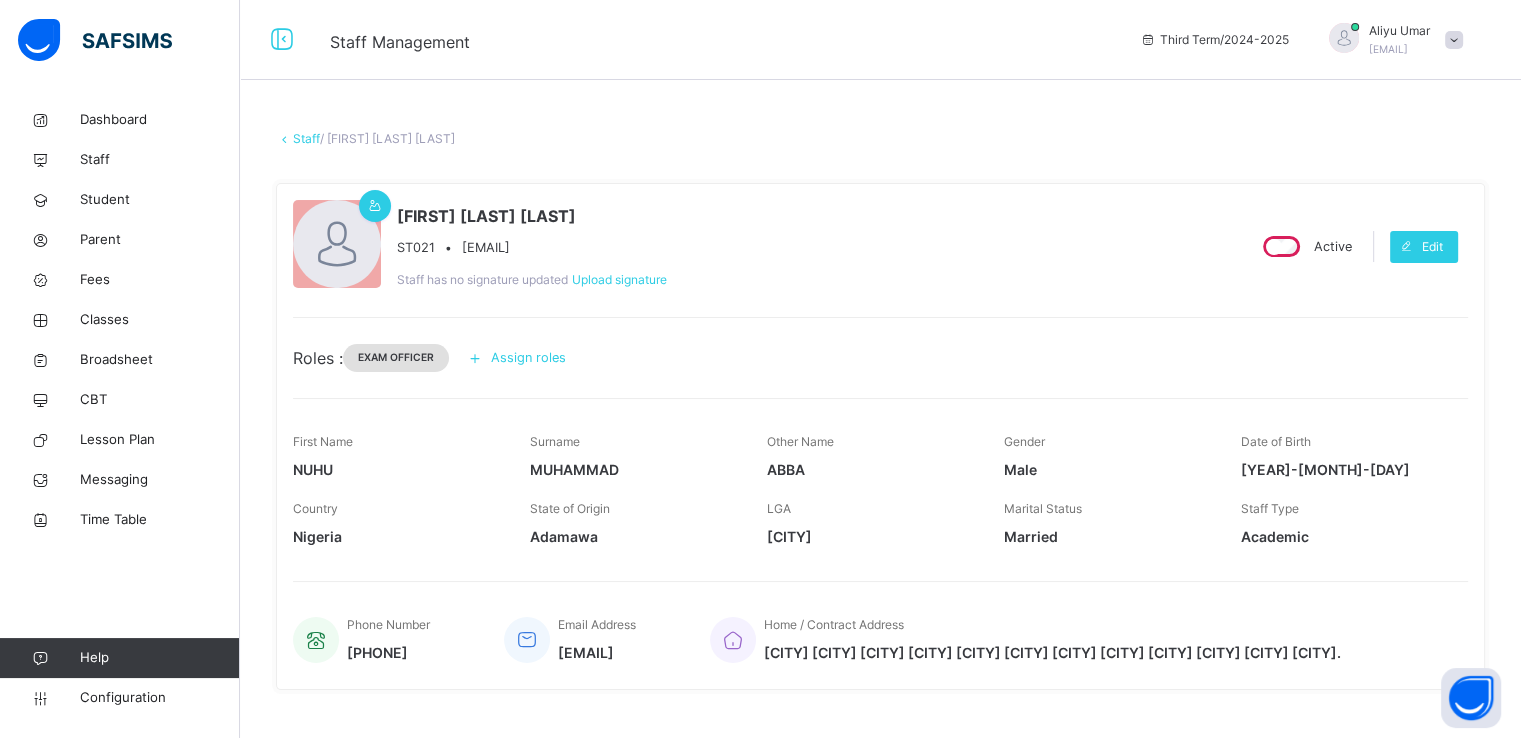 click on "Exam Officer" at bounding box center [396, 357] 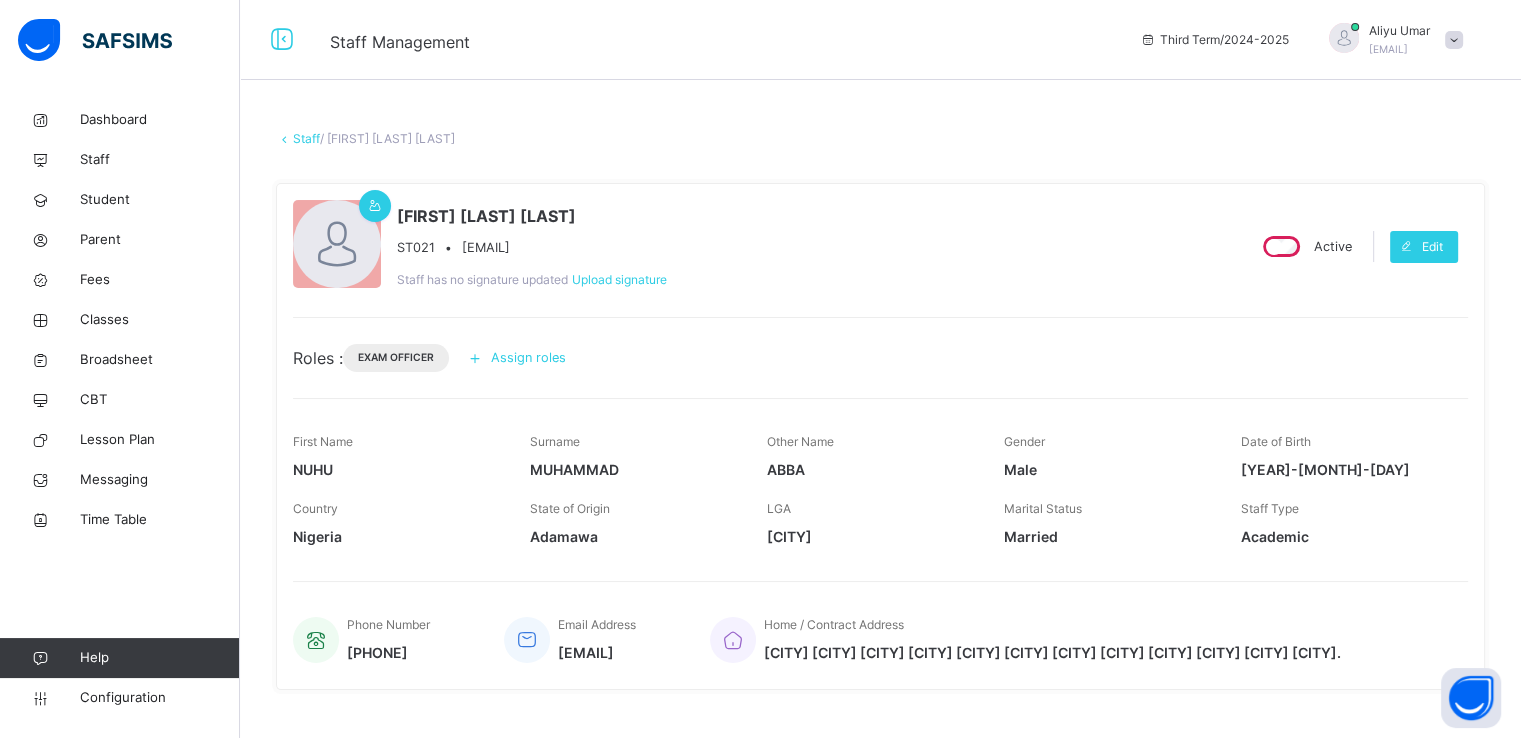 click on "Assign roles" at bounding box center (528, 357) 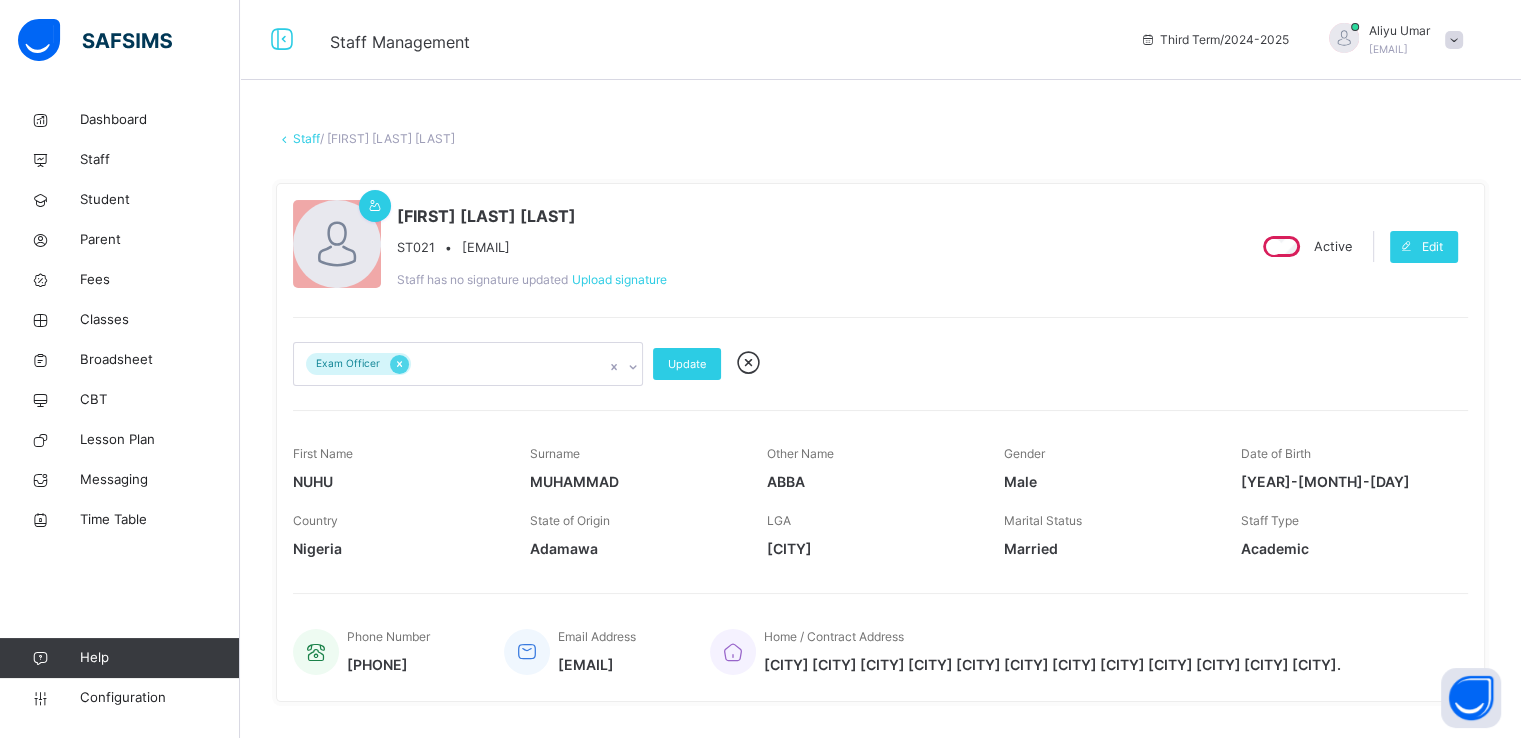click 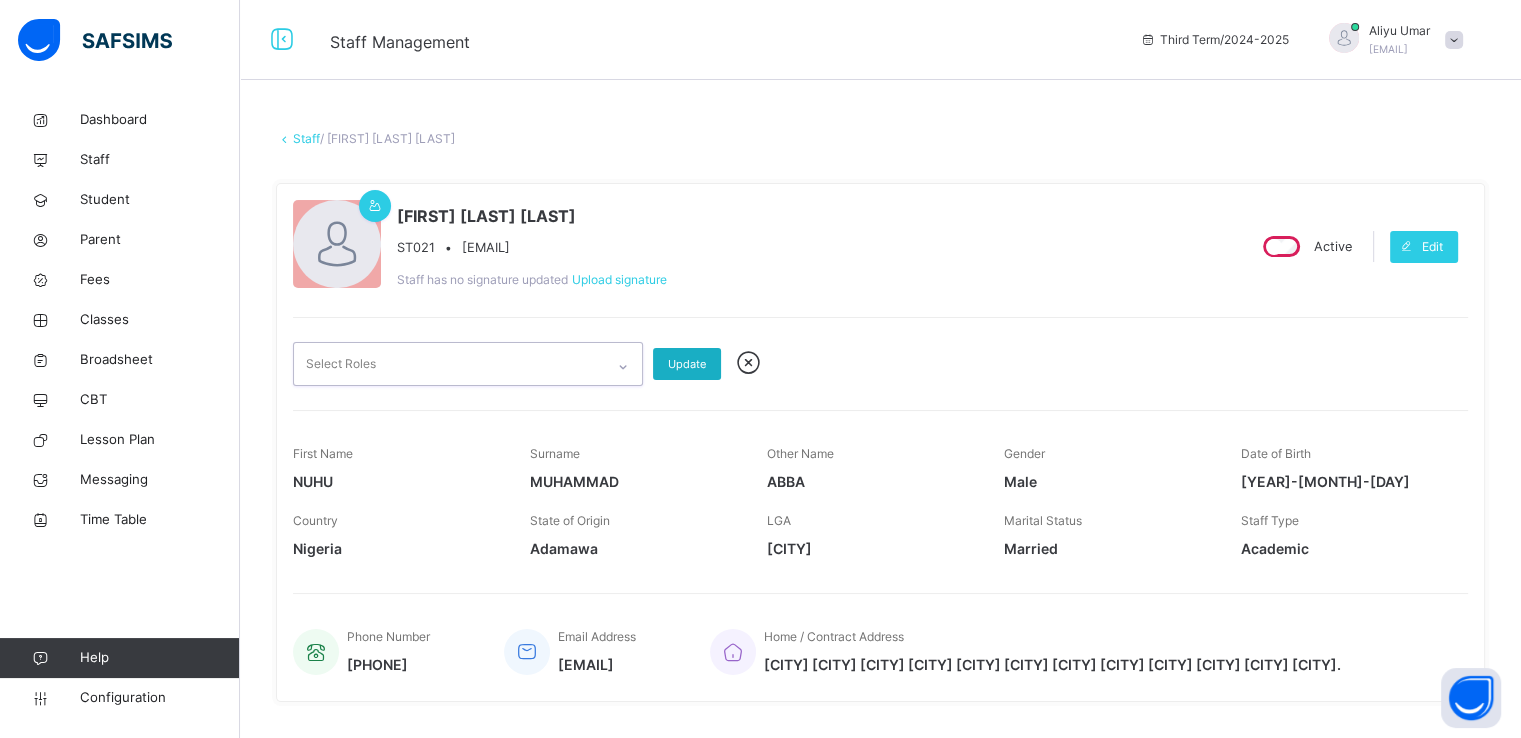 click on "Update" at bounding box center [687, 364] 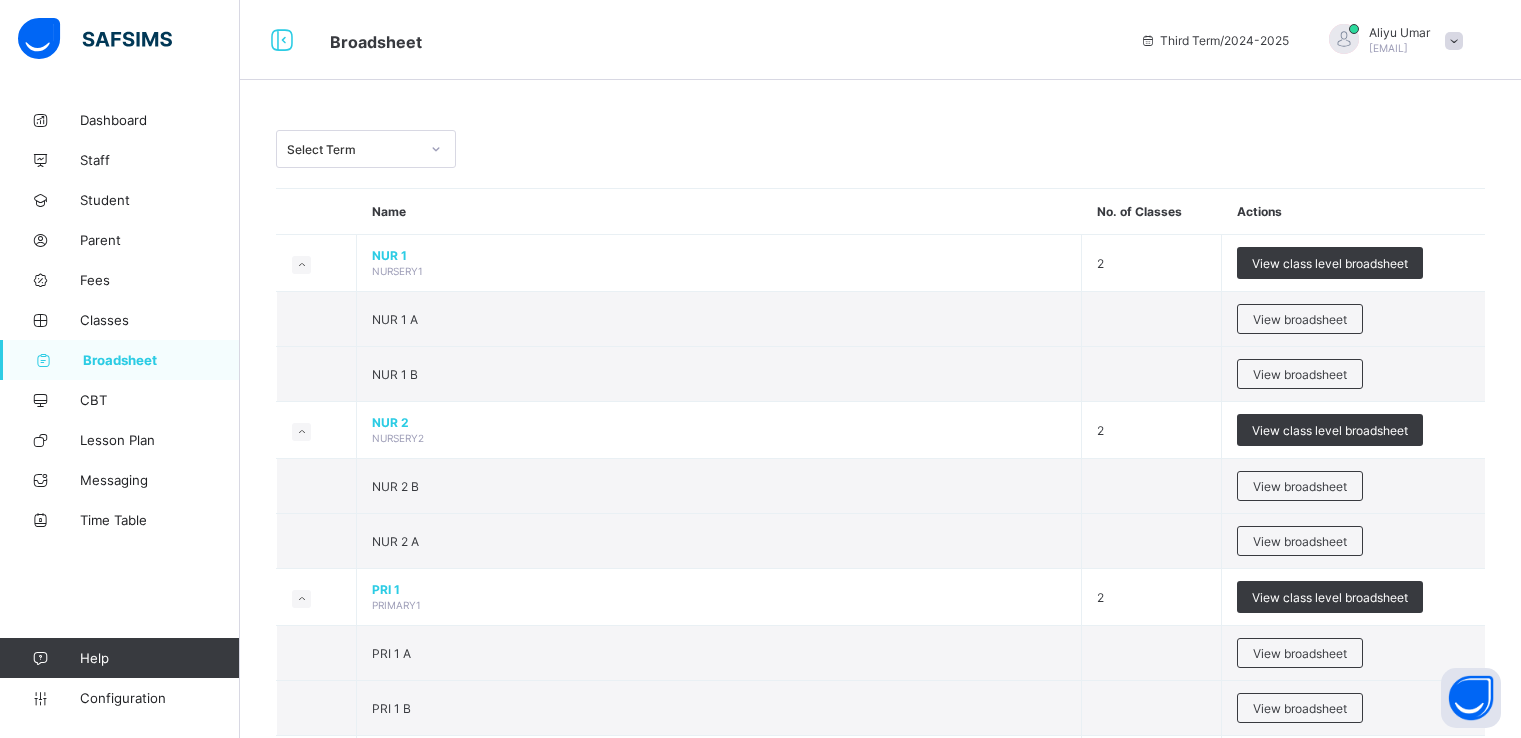 scroll, scrollTop: 0, scrollLeft: 0, axis: both 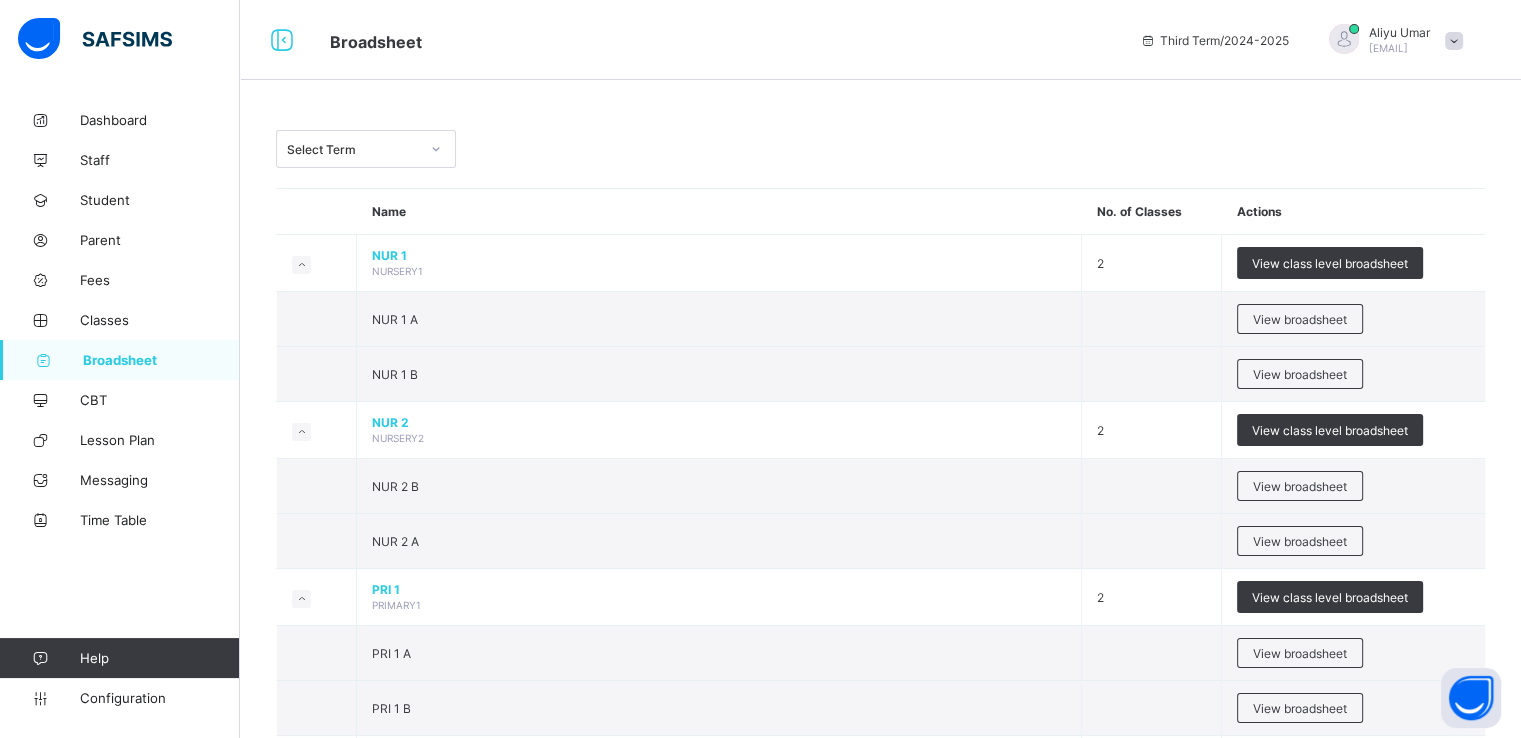 click on "Classes" at bounding box center (160, 320) 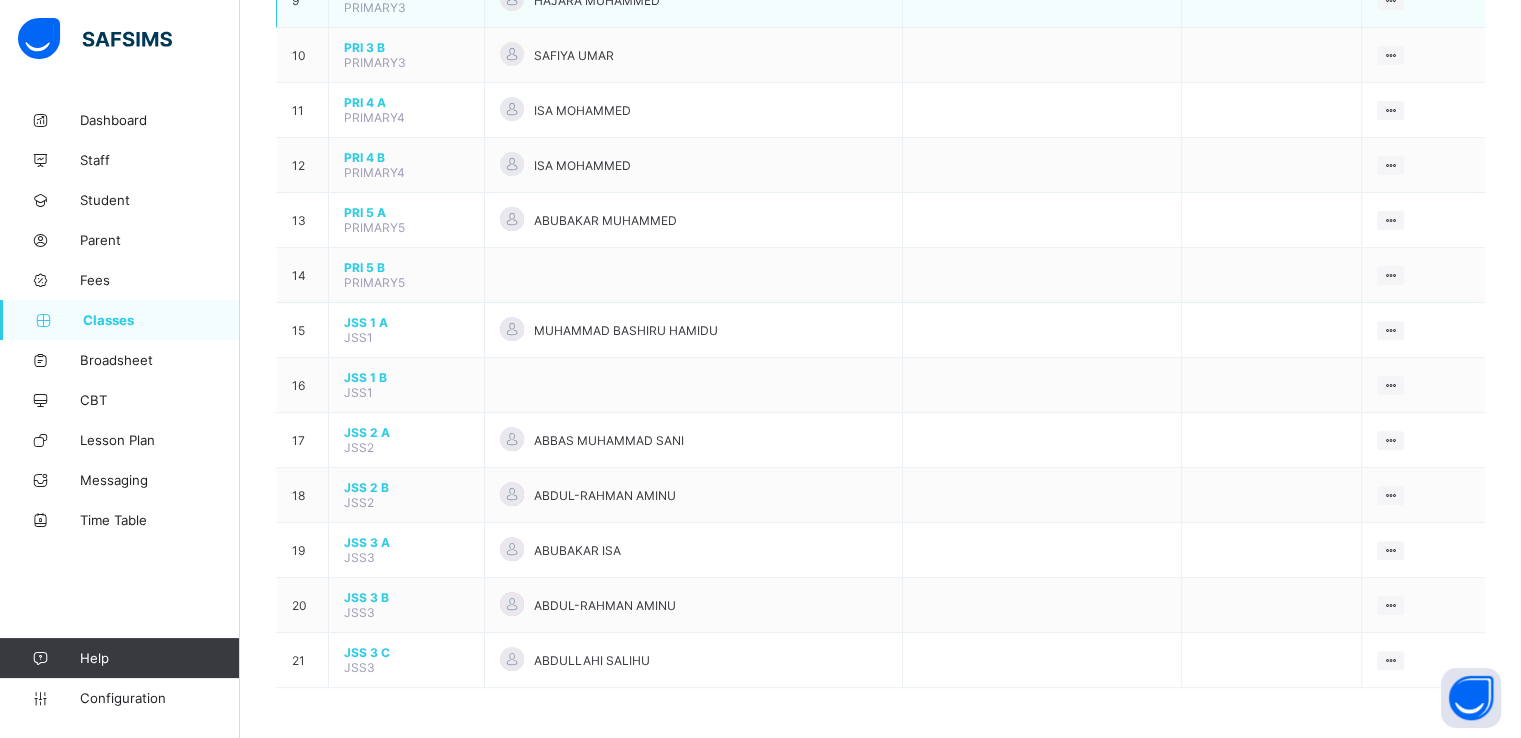 scroll, scrollTop: 706, scrollLeft: 0, axis: vertical 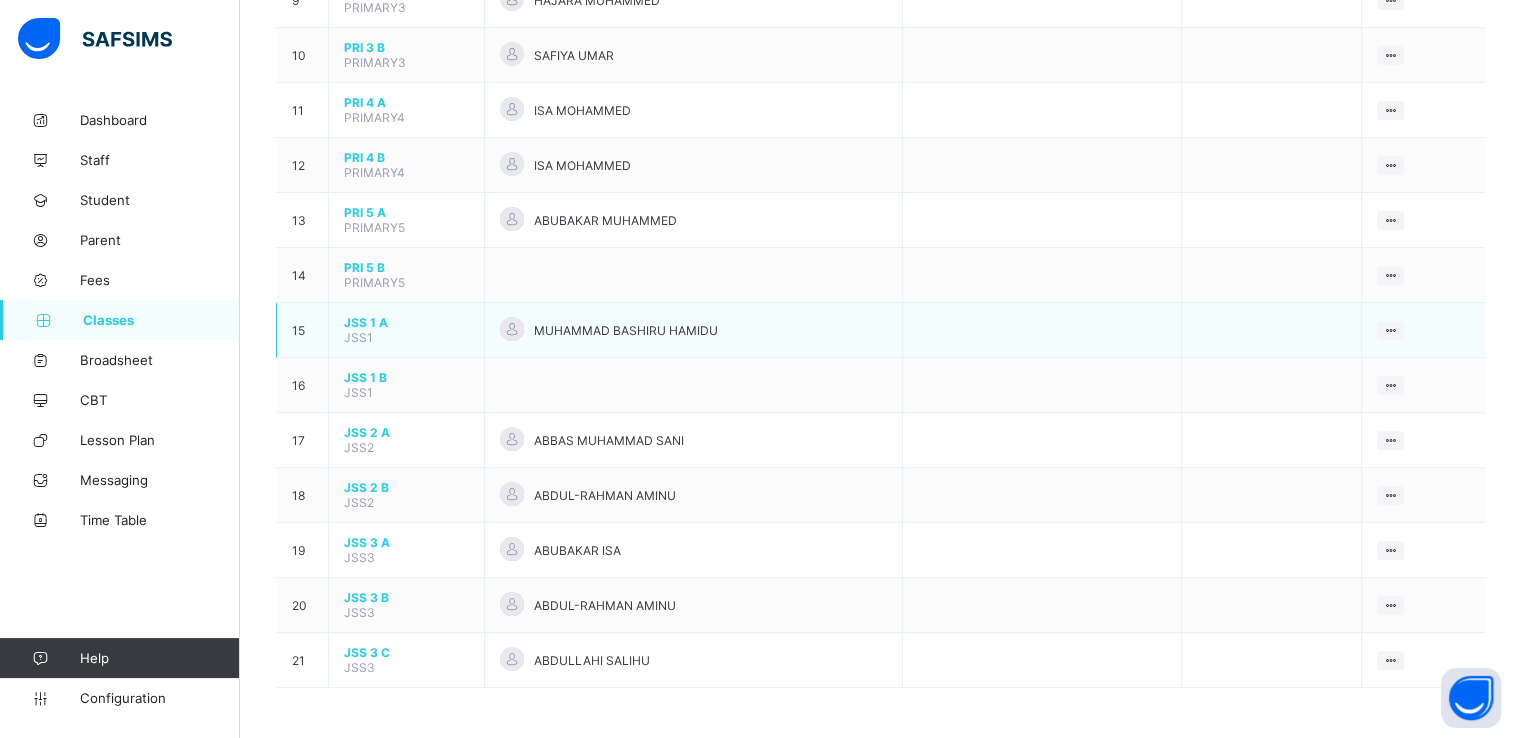 click on "JSS 1   A" at bounding box center [406, 322] 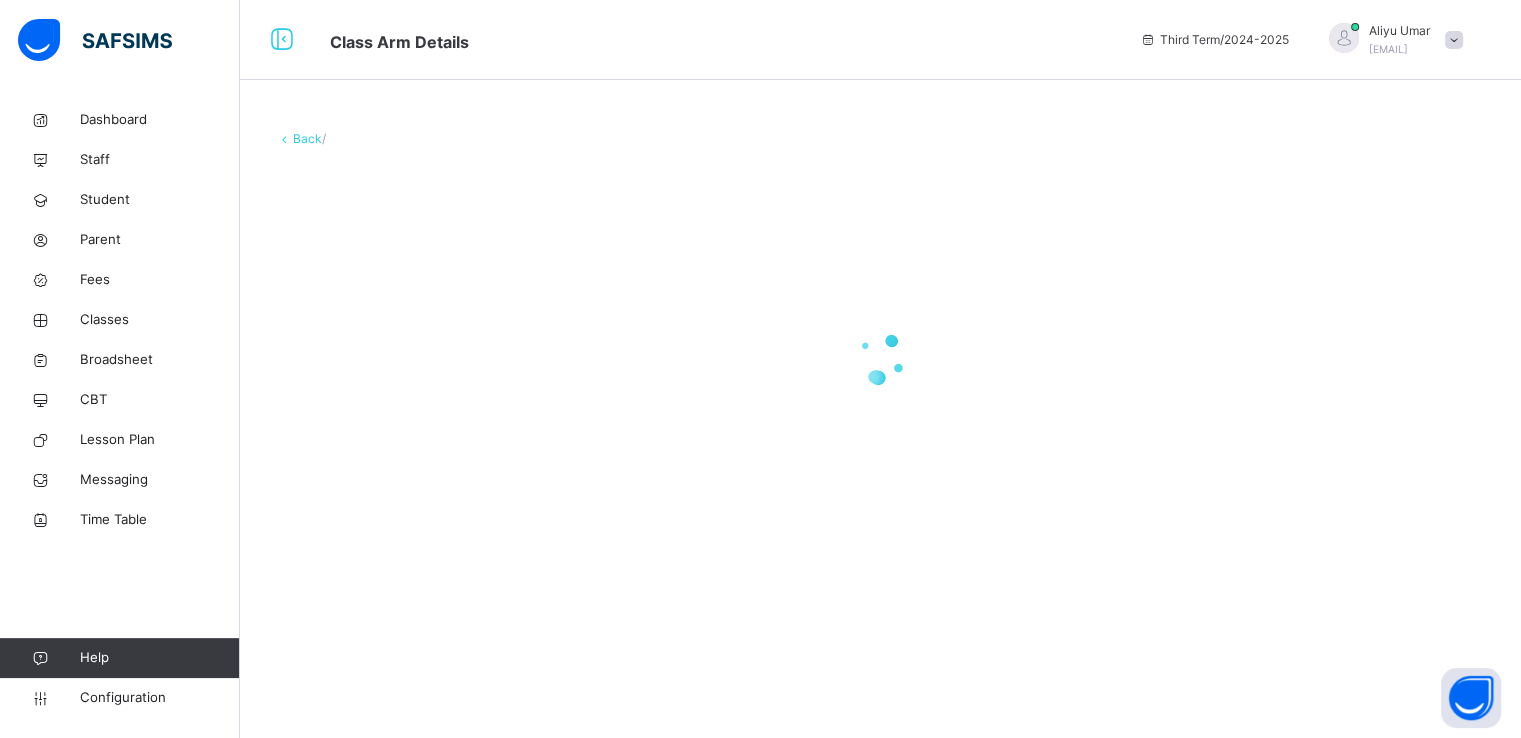 scroll, scrollTop: 0, scrollLeft: 0, axis: both 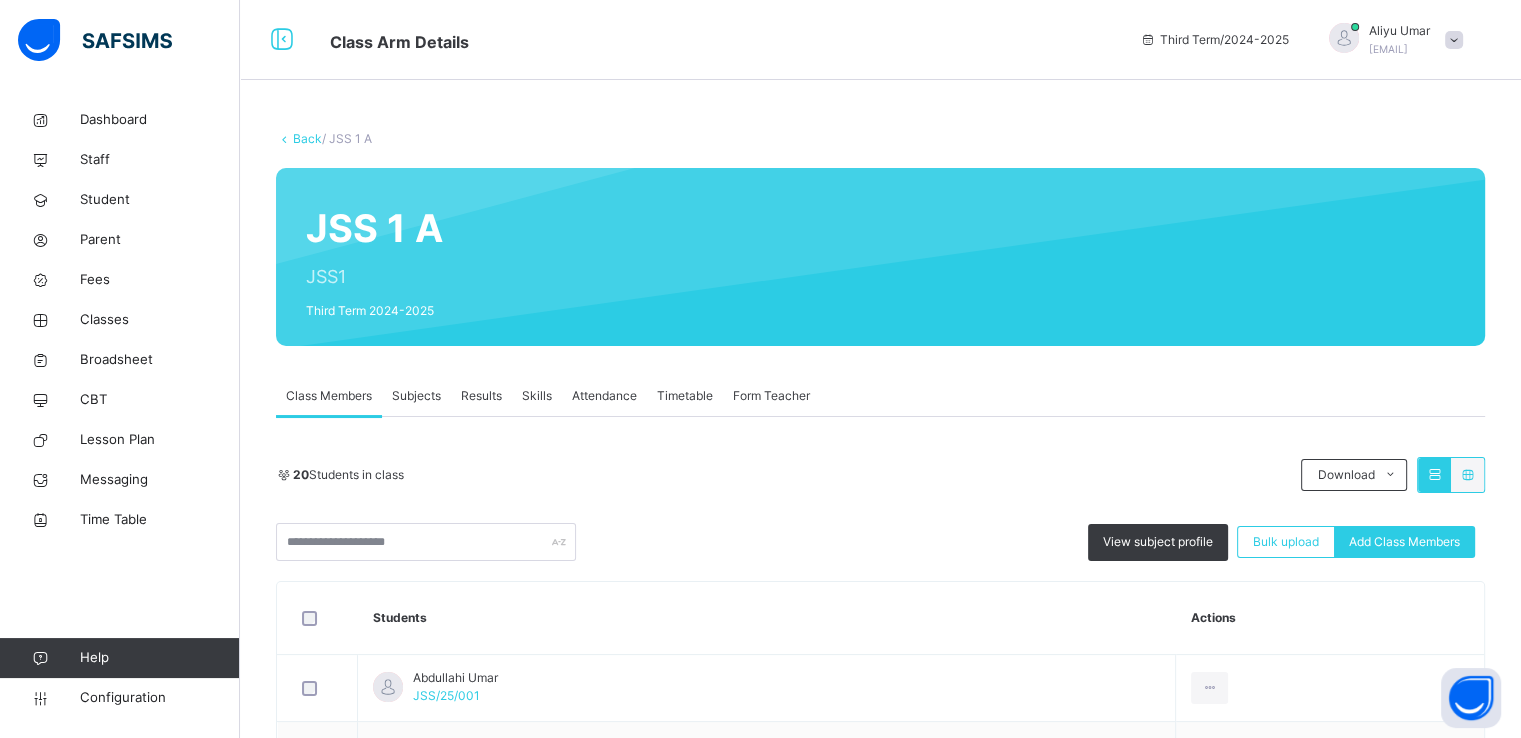 click on "Subjects" at bounding box center [416, 396] 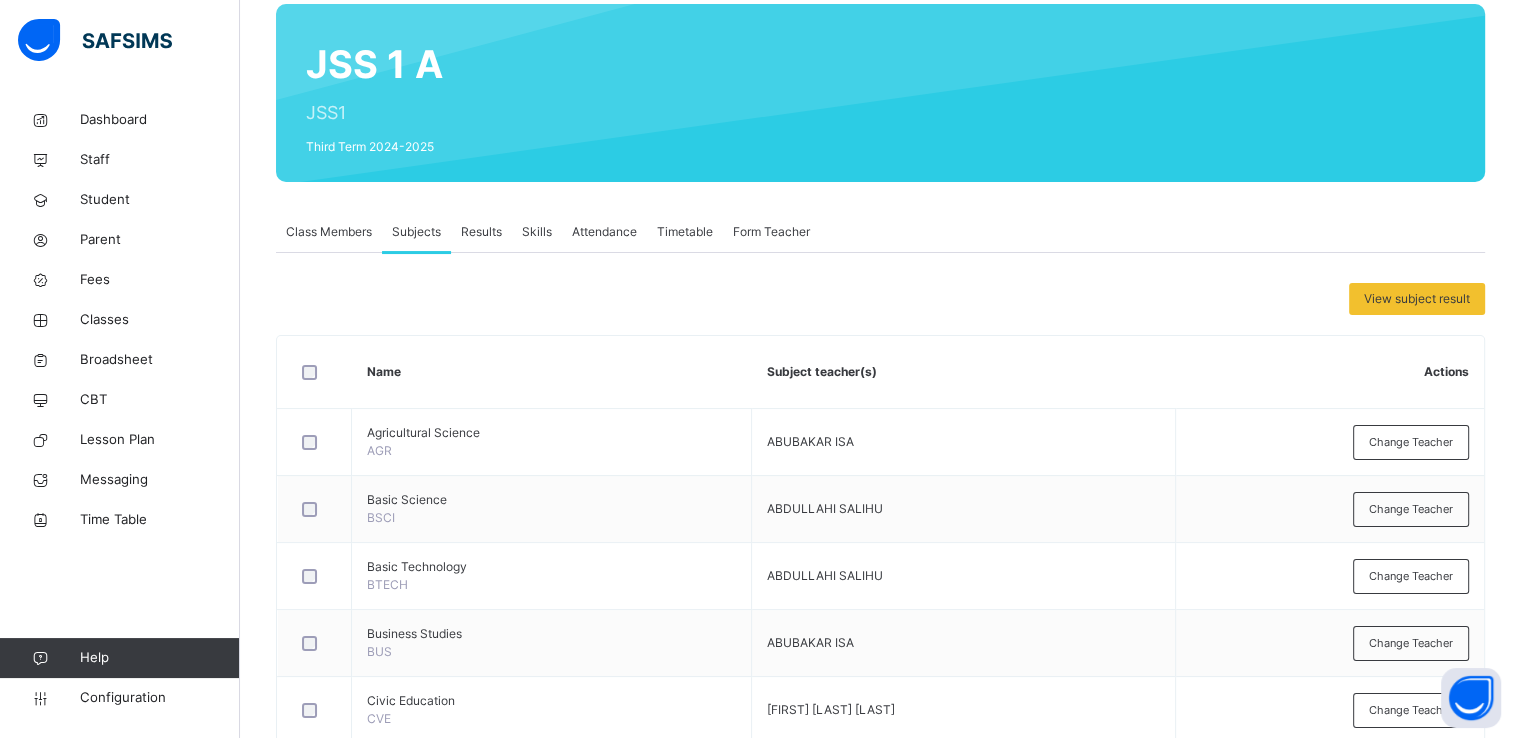 scroll, scrollTop: 0, scrollLeft: 0, axis: both 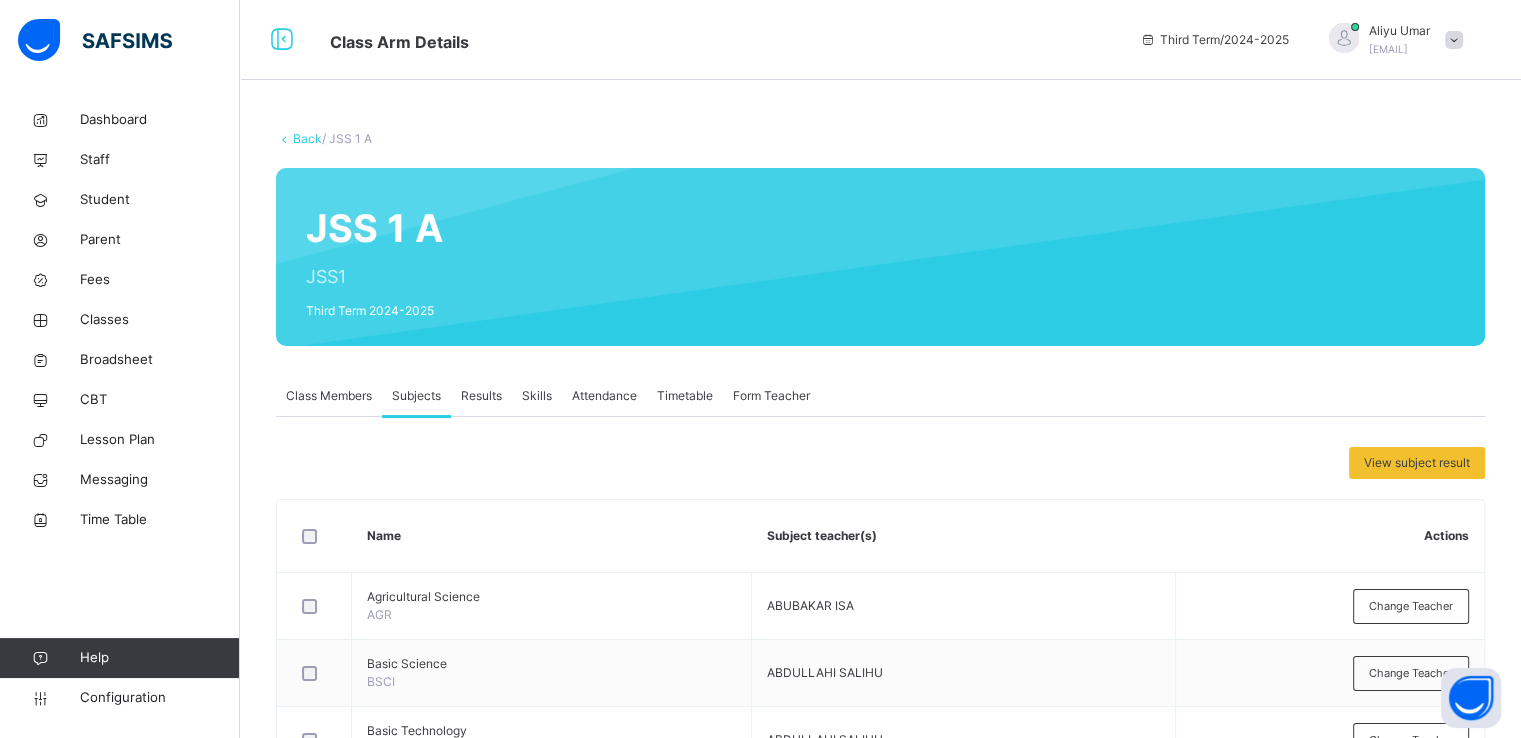 click on "Class Members" at bounding box center [329, 396] 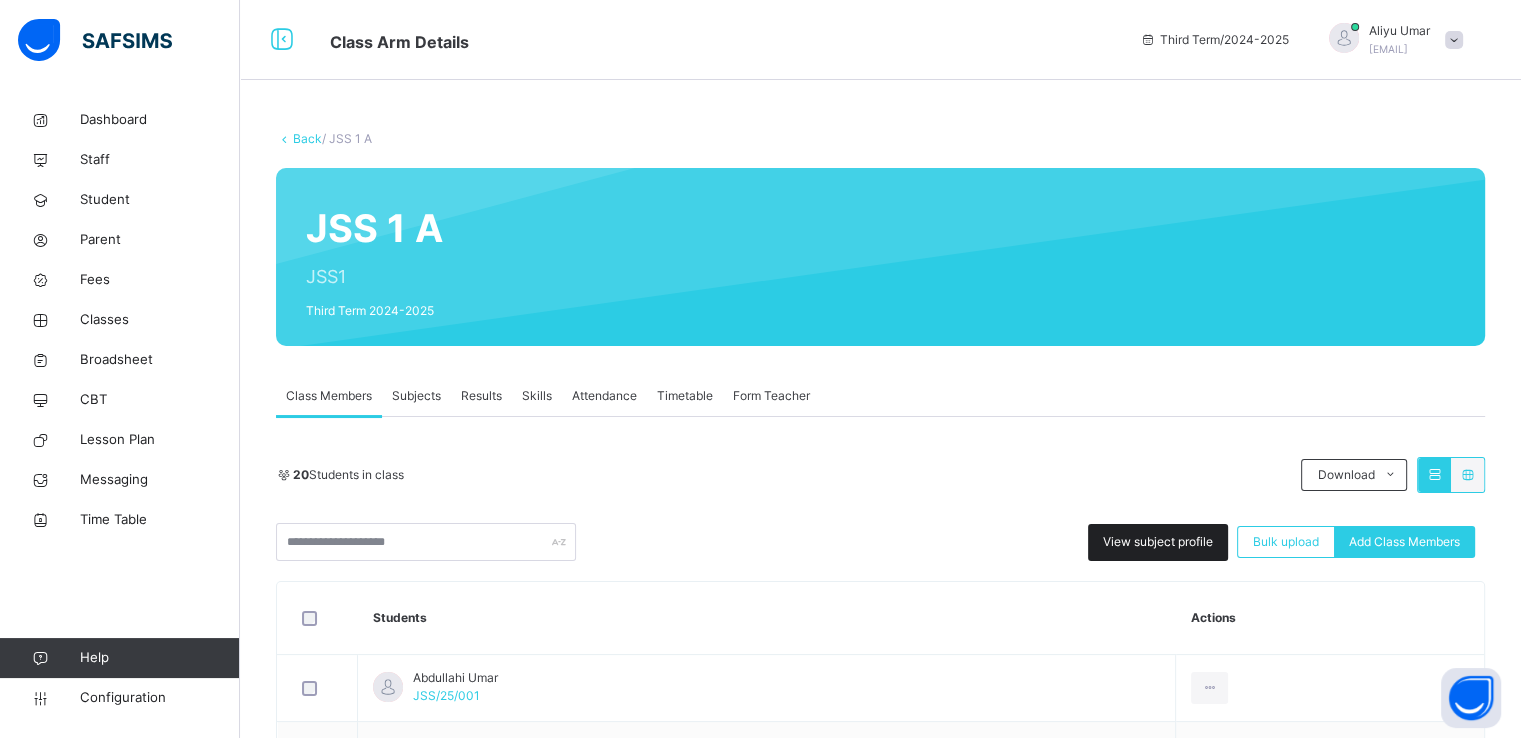 click on "View subject profile" at bounding box center [1158, 542] 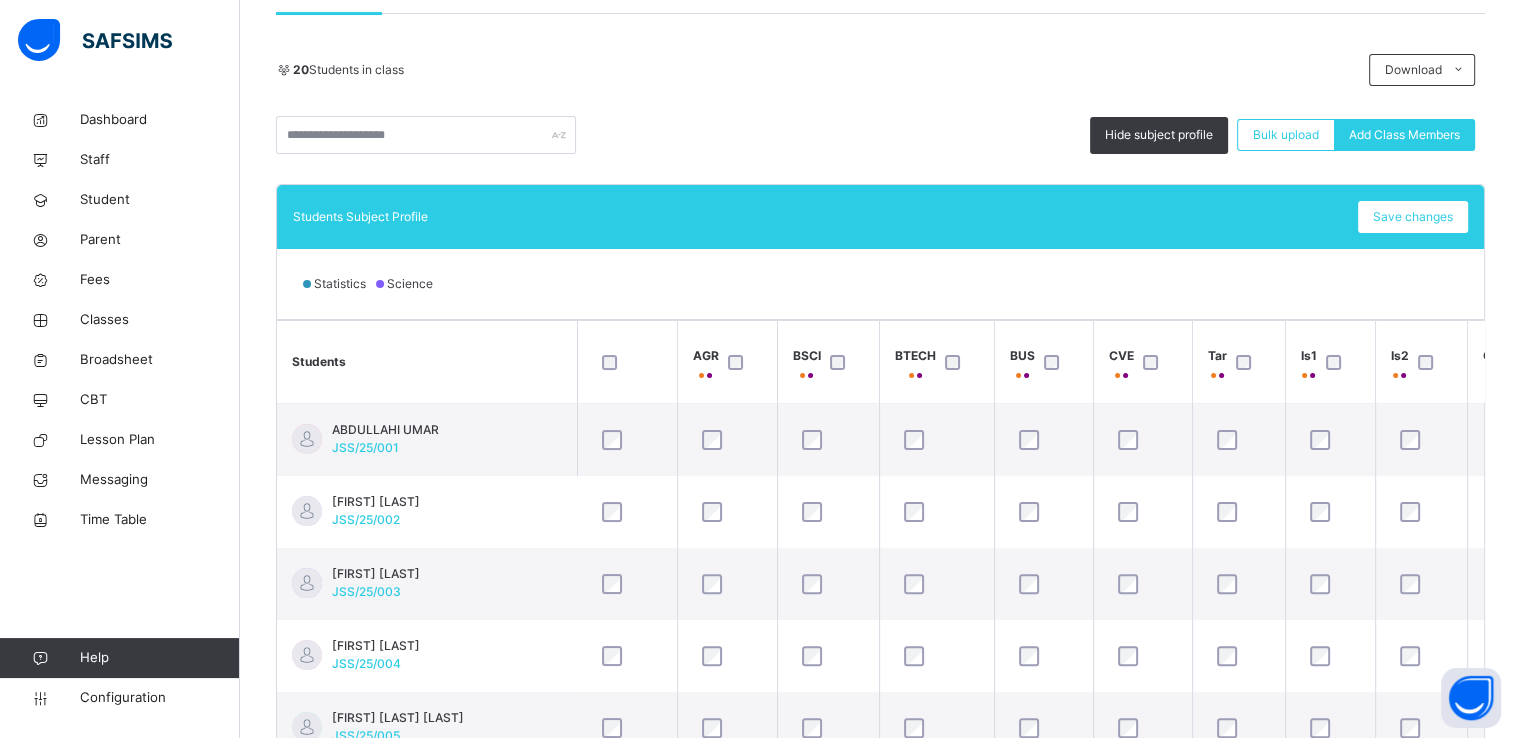 scroll, scrollTop: 544, scrollLeft: 0, axis: vertical 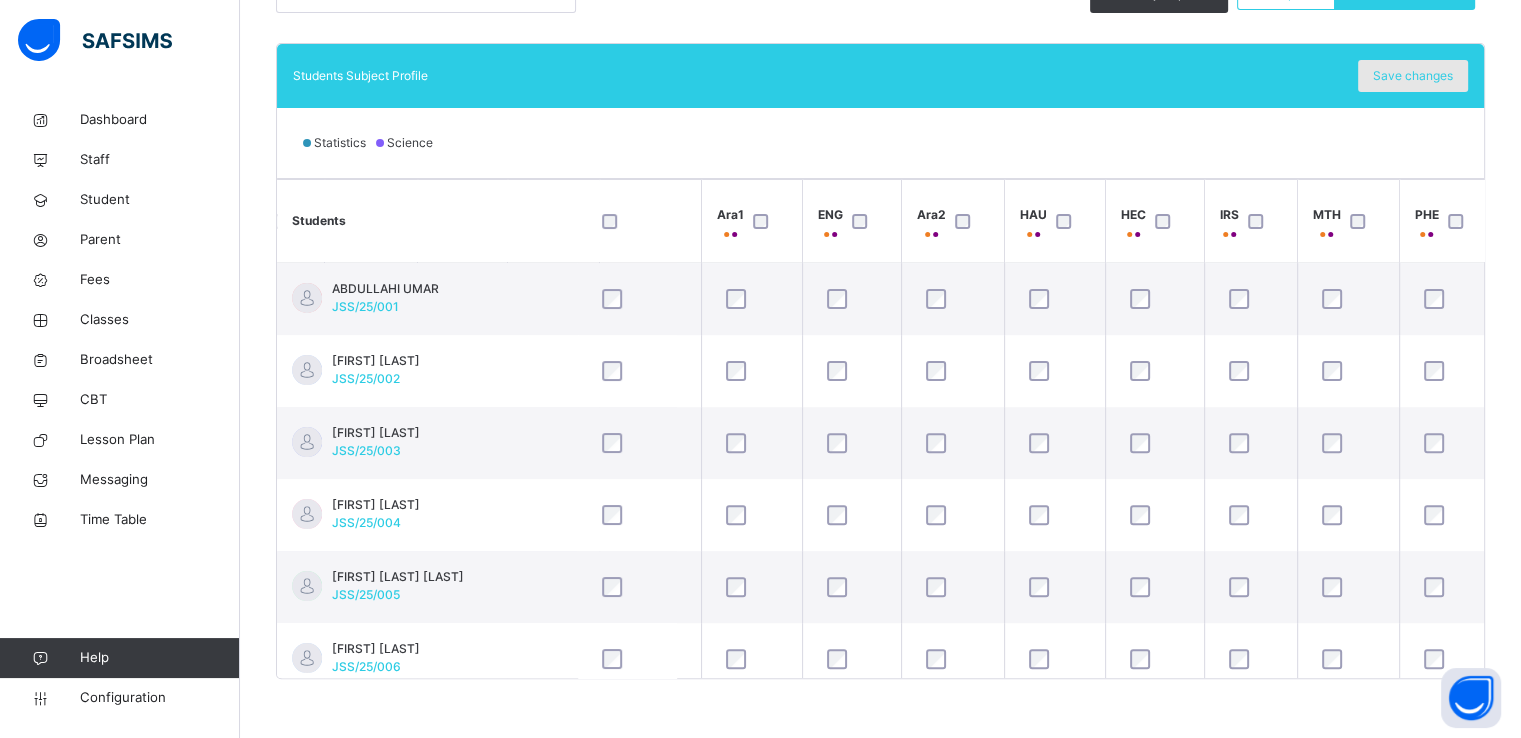 click on "Save changes" at bounding box center [1413, 76] 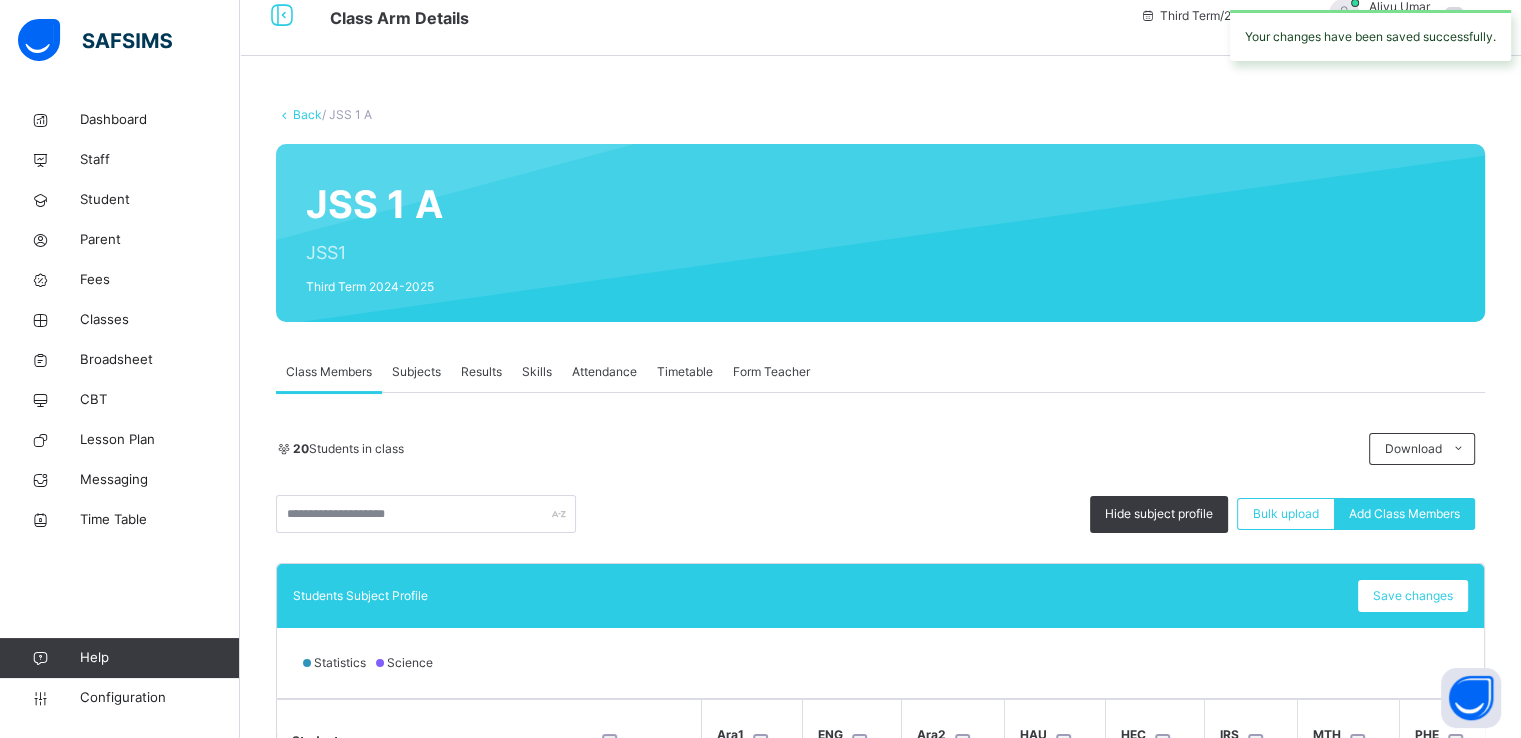 scroll, scrollTop: 0, scrollLeft: 0, axis: both 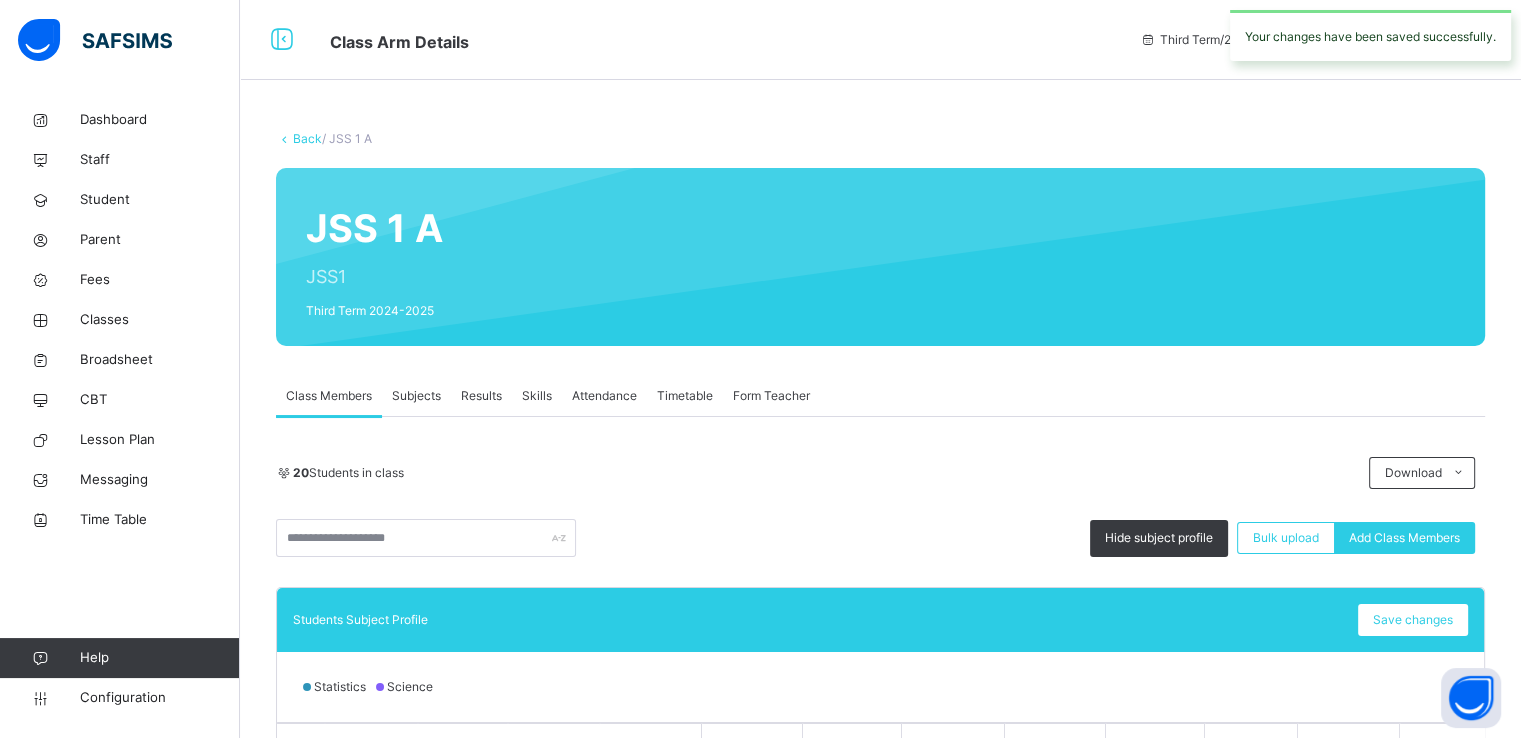 click on "Back" at bounding box center [307, 138] 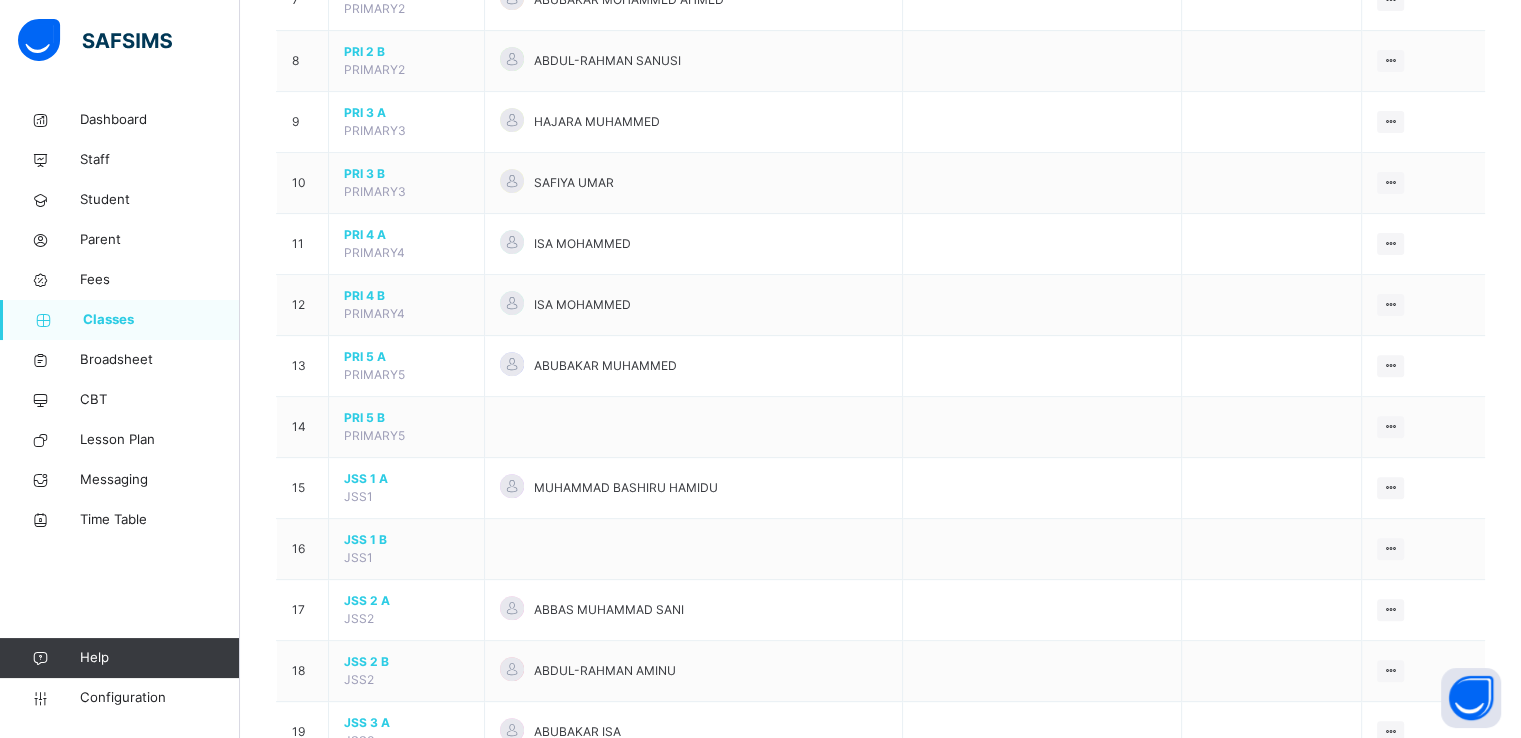 scroll, scrollTop: 827, scrollLeft: 0, axis: vertical 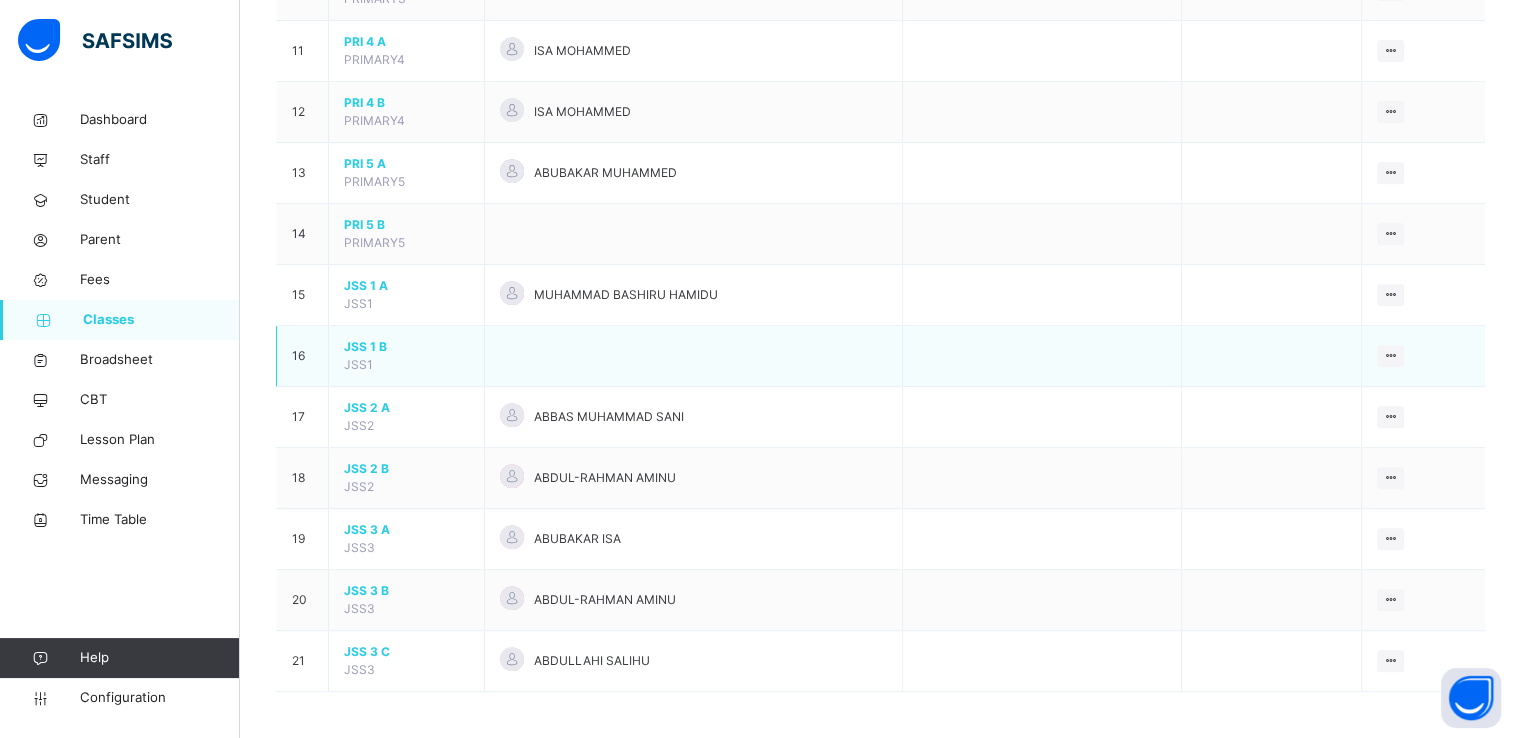click on "JSS 1   B" at bounding box center [406, 347] 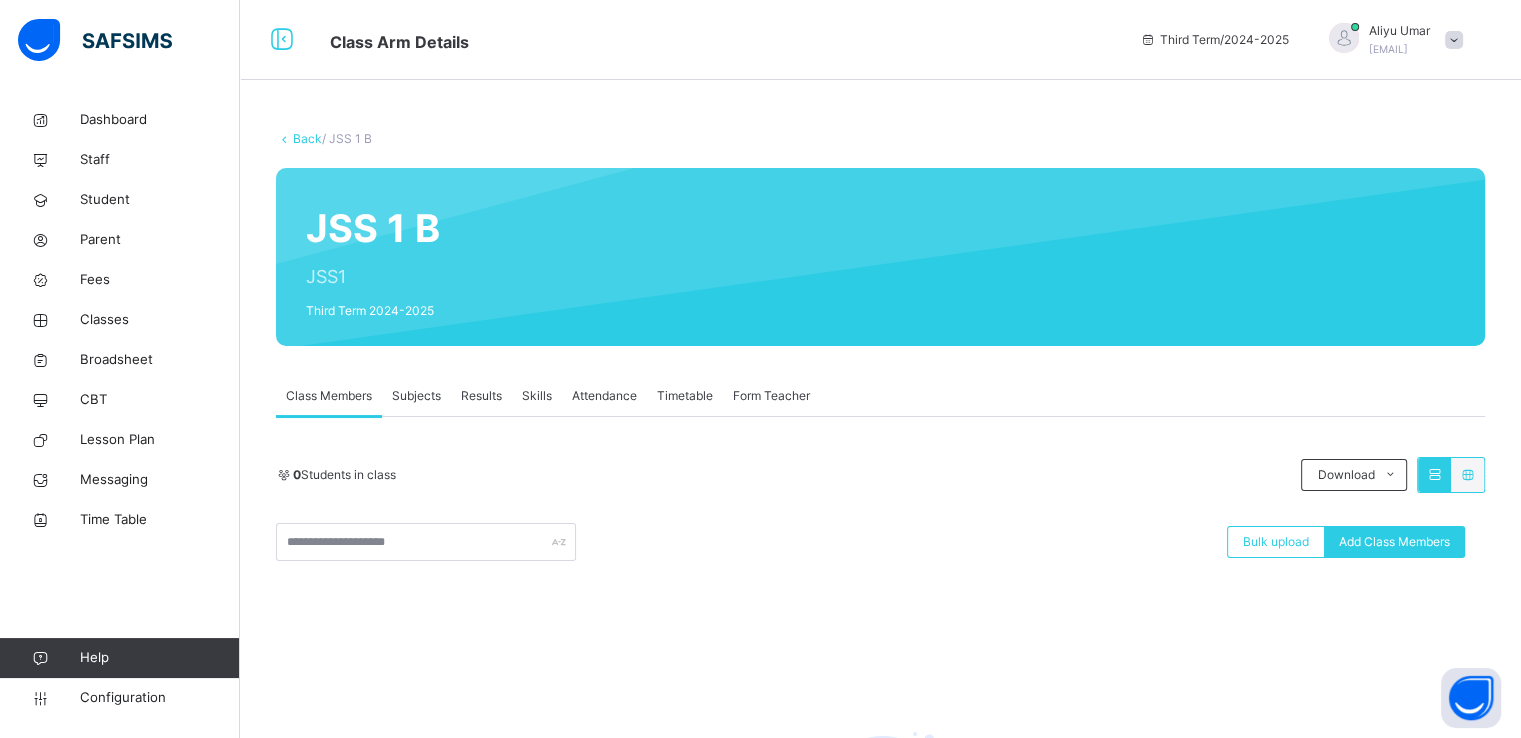 click on "Back" at bounding box center (307, 138) 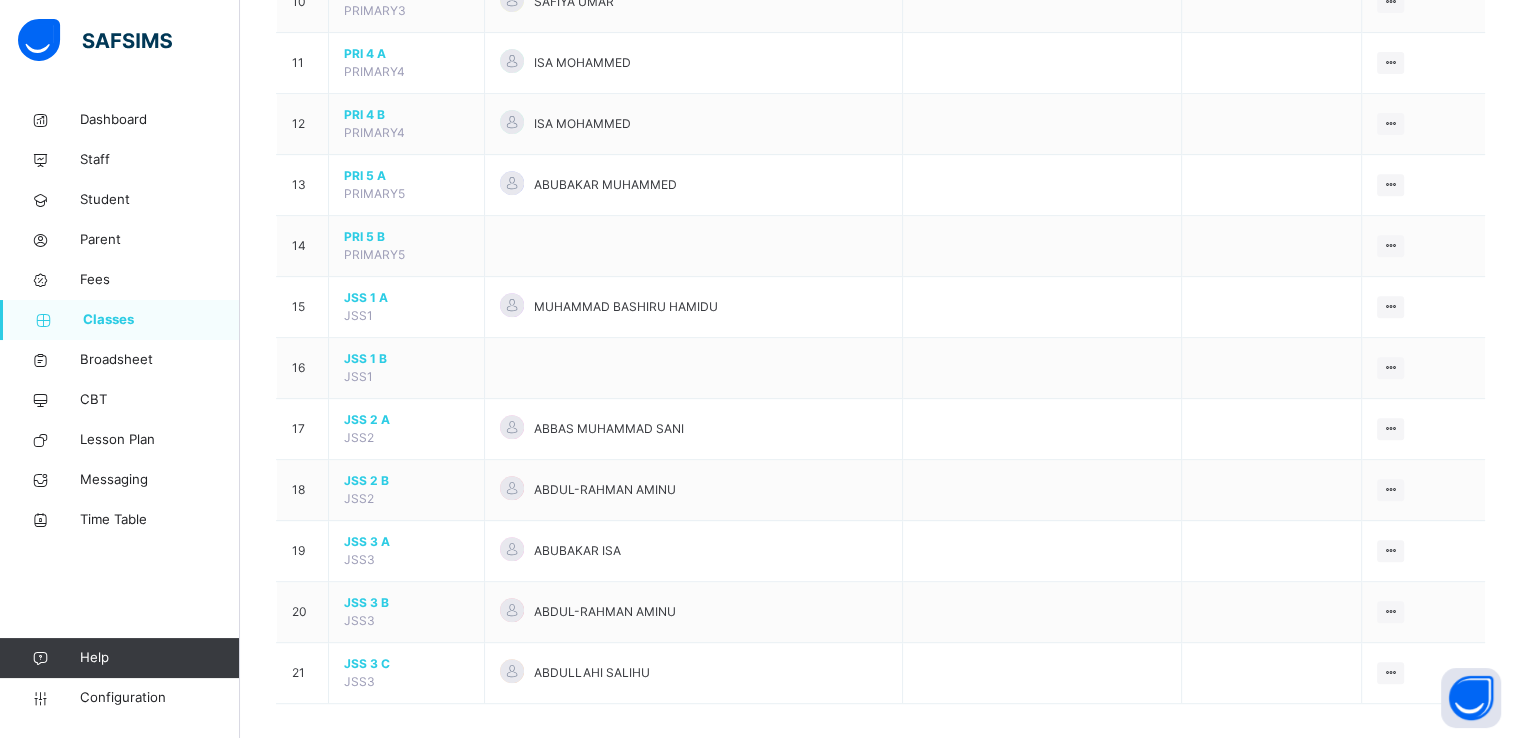 scroll, scrollTop: 827, scrollLeft: 0, axis: vertical 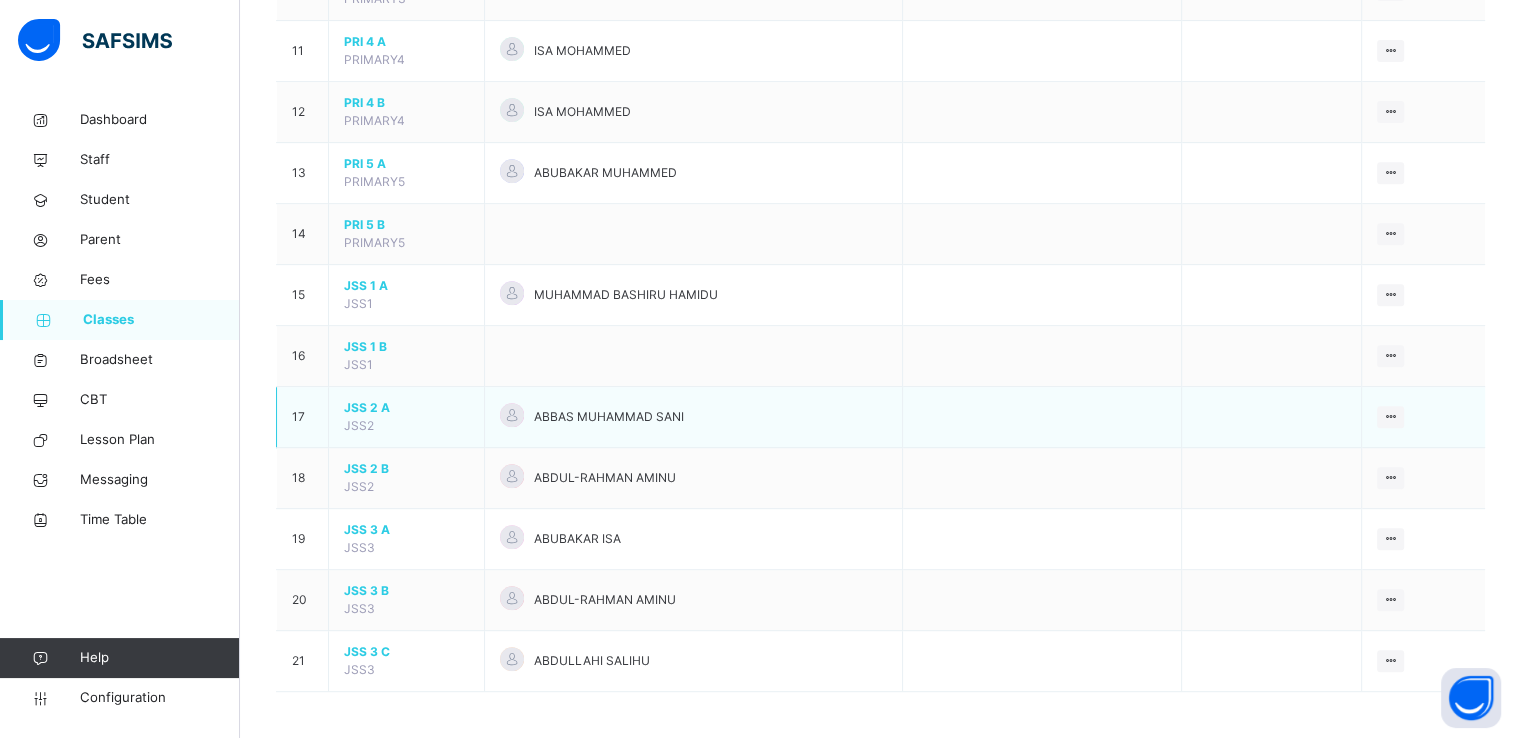 click on "JSS 2   A" at bounding box center [406, 408] 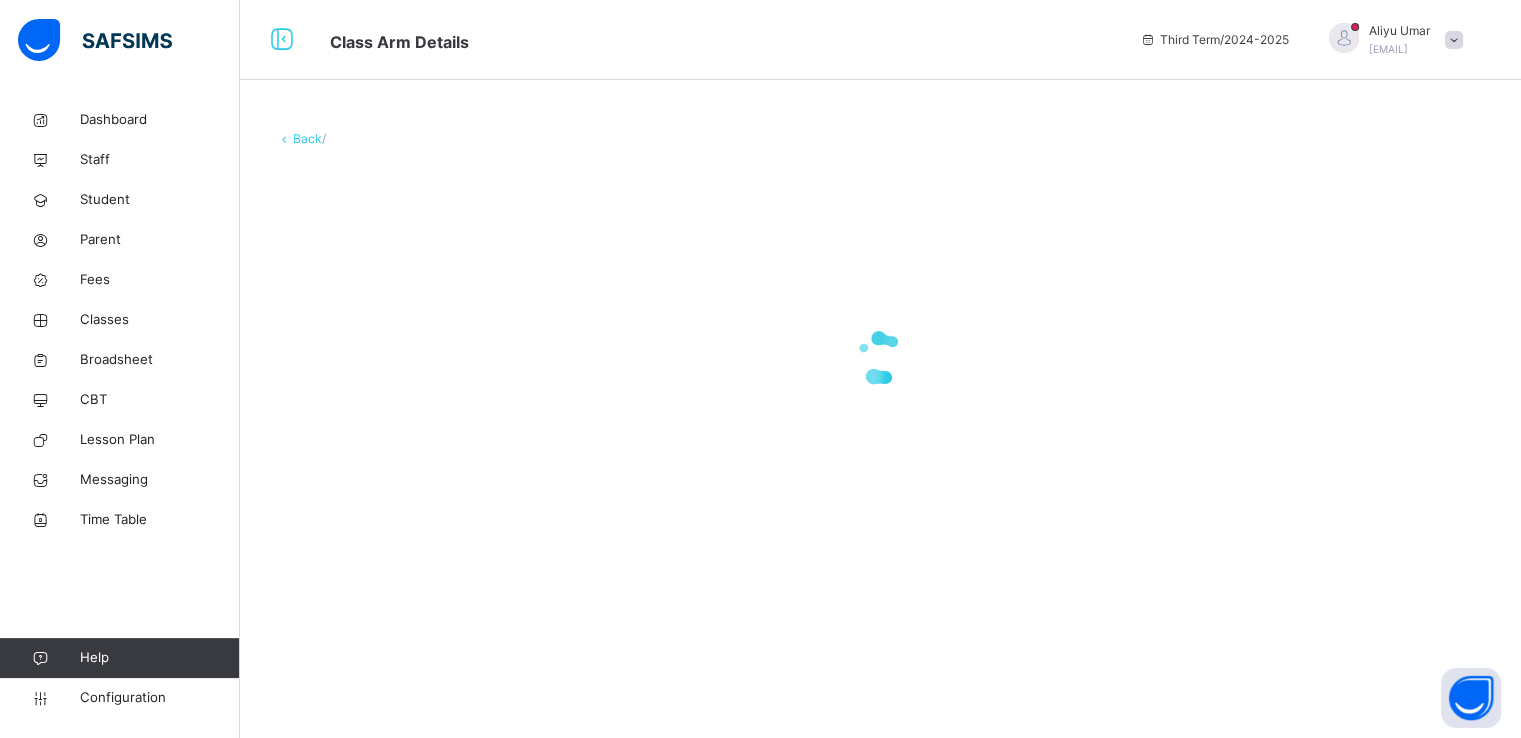 scroll, scrollTop: 0, scrollLeft: 0, axis: both 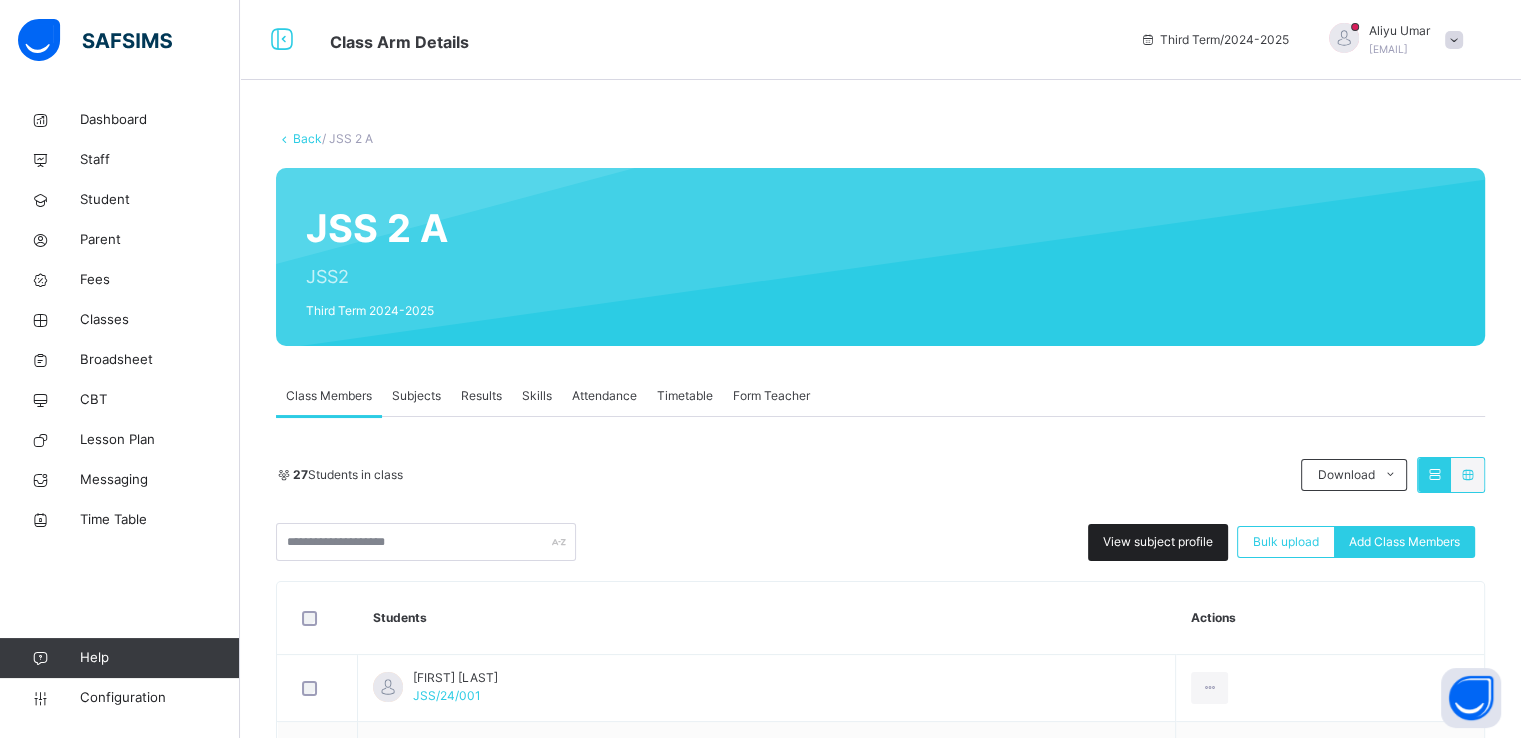 click on "View subject profile" at bounding box center (1158, 542) 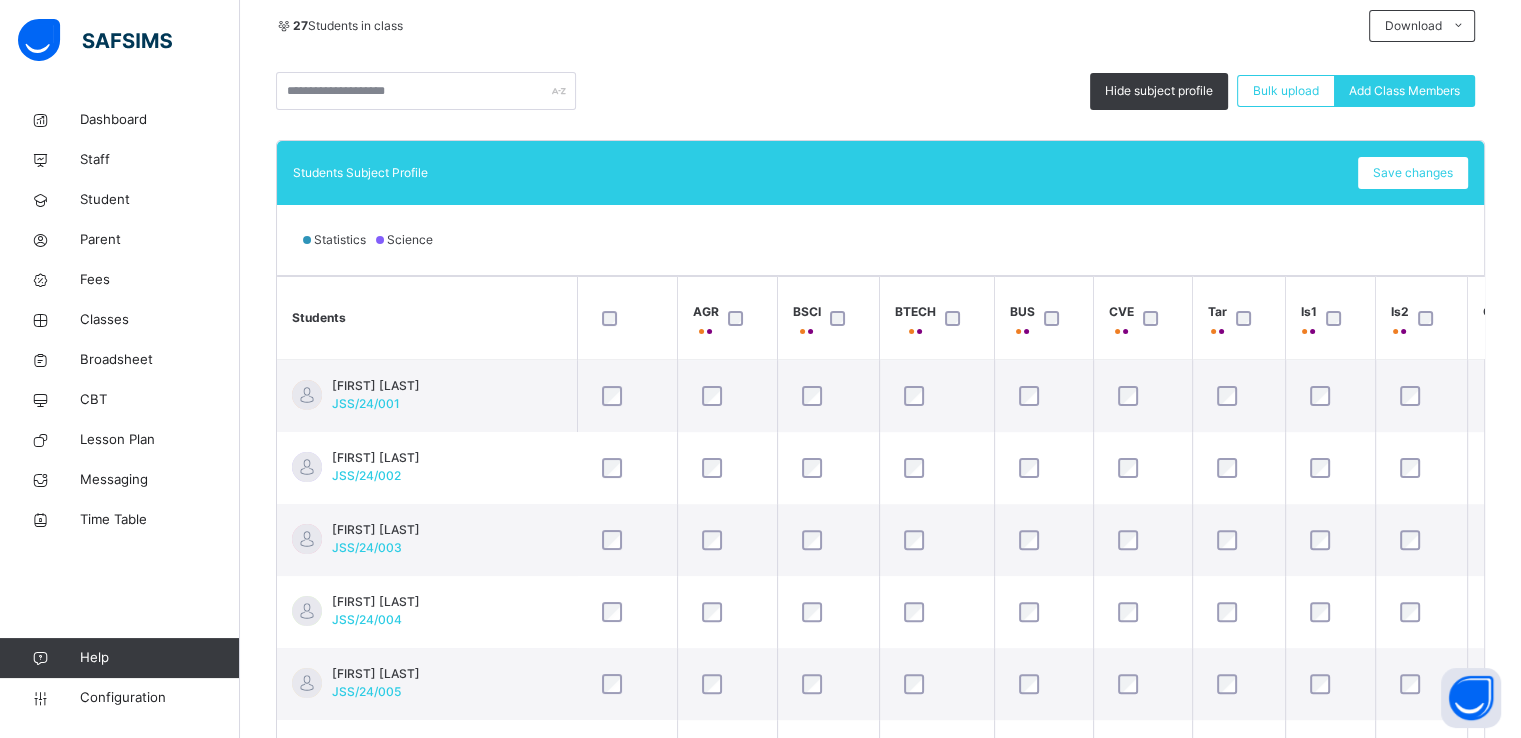scroll, scrollTop: 544, scrollLeft: 0, axis: vertical 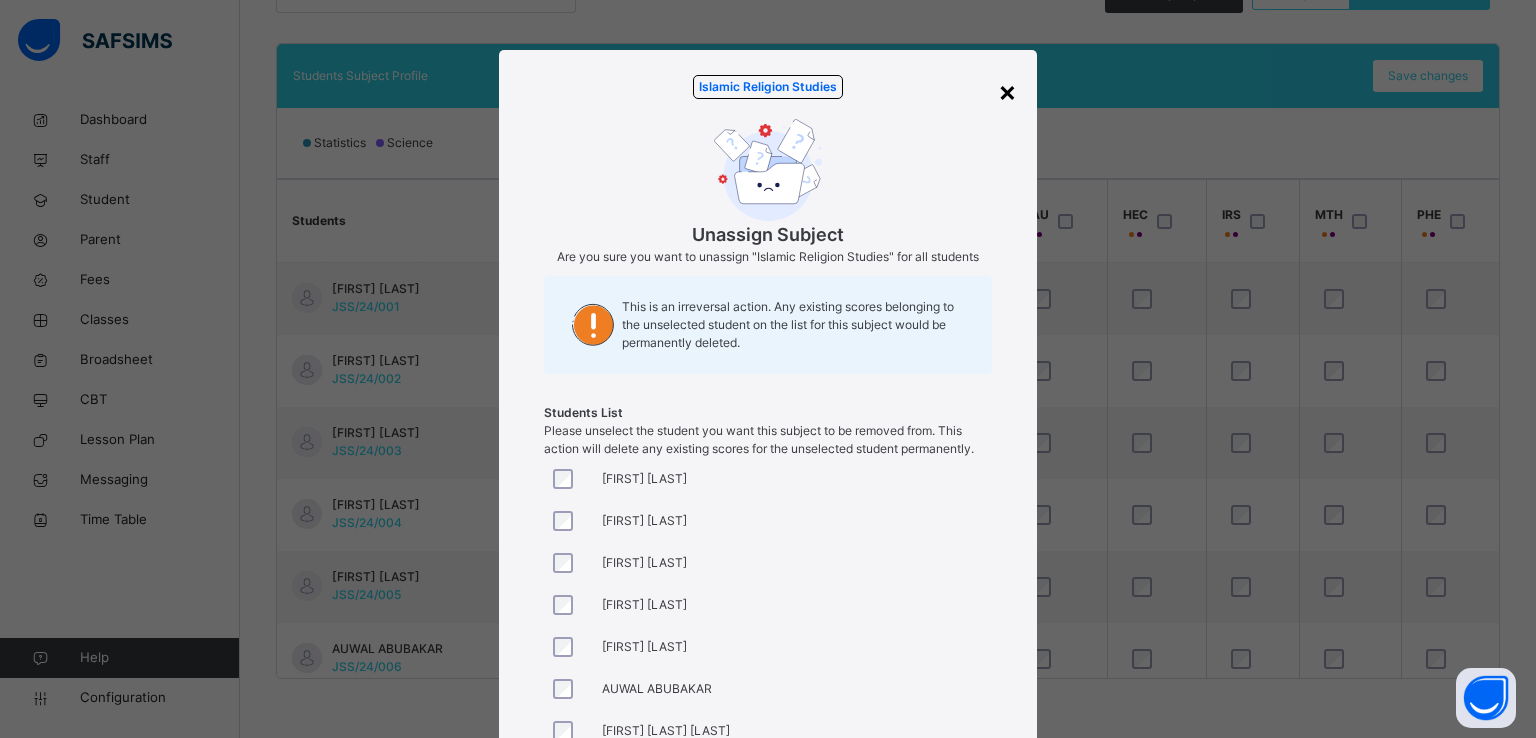 click on "×" at bounding box center (1007, 91) 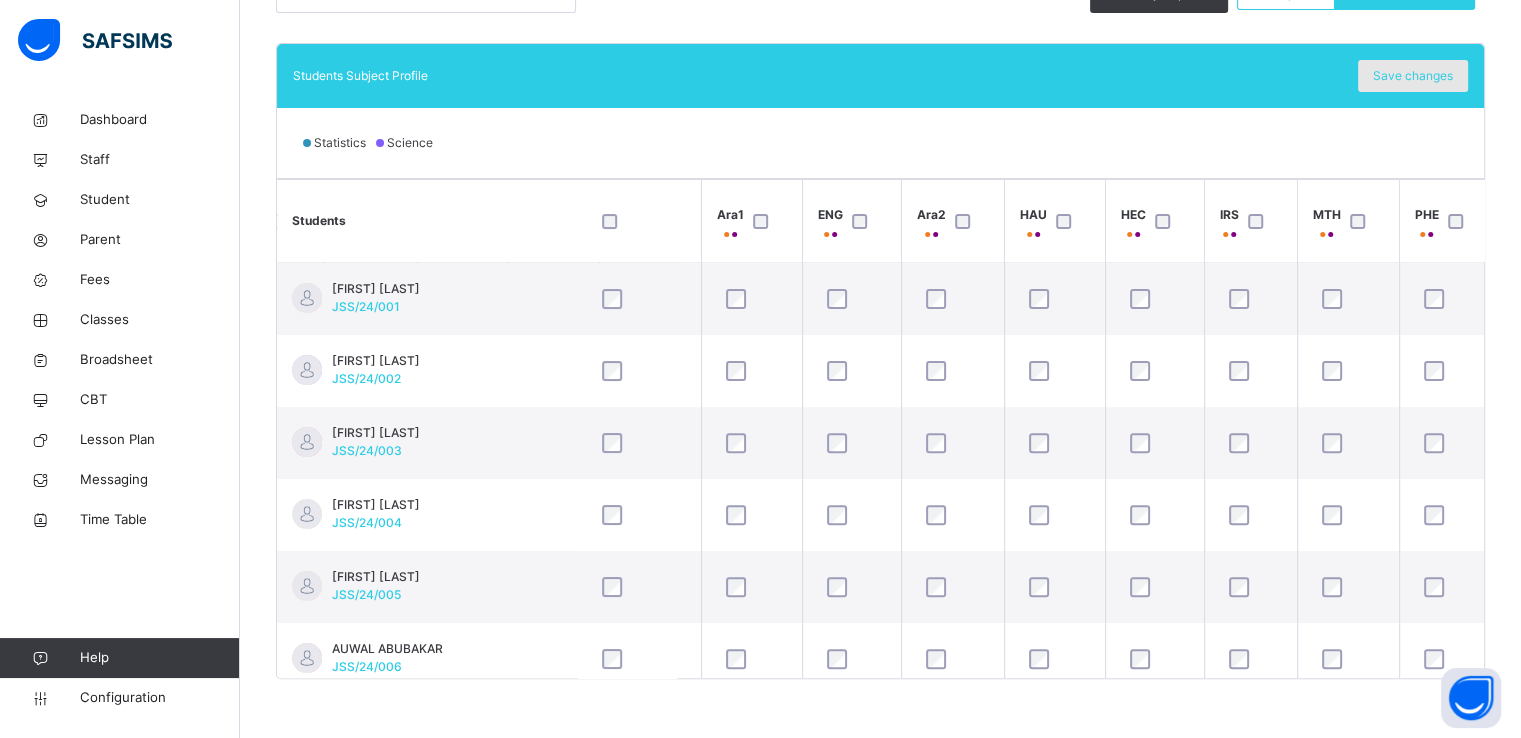 click on "Save changes" at bounding box center (1413, 76) 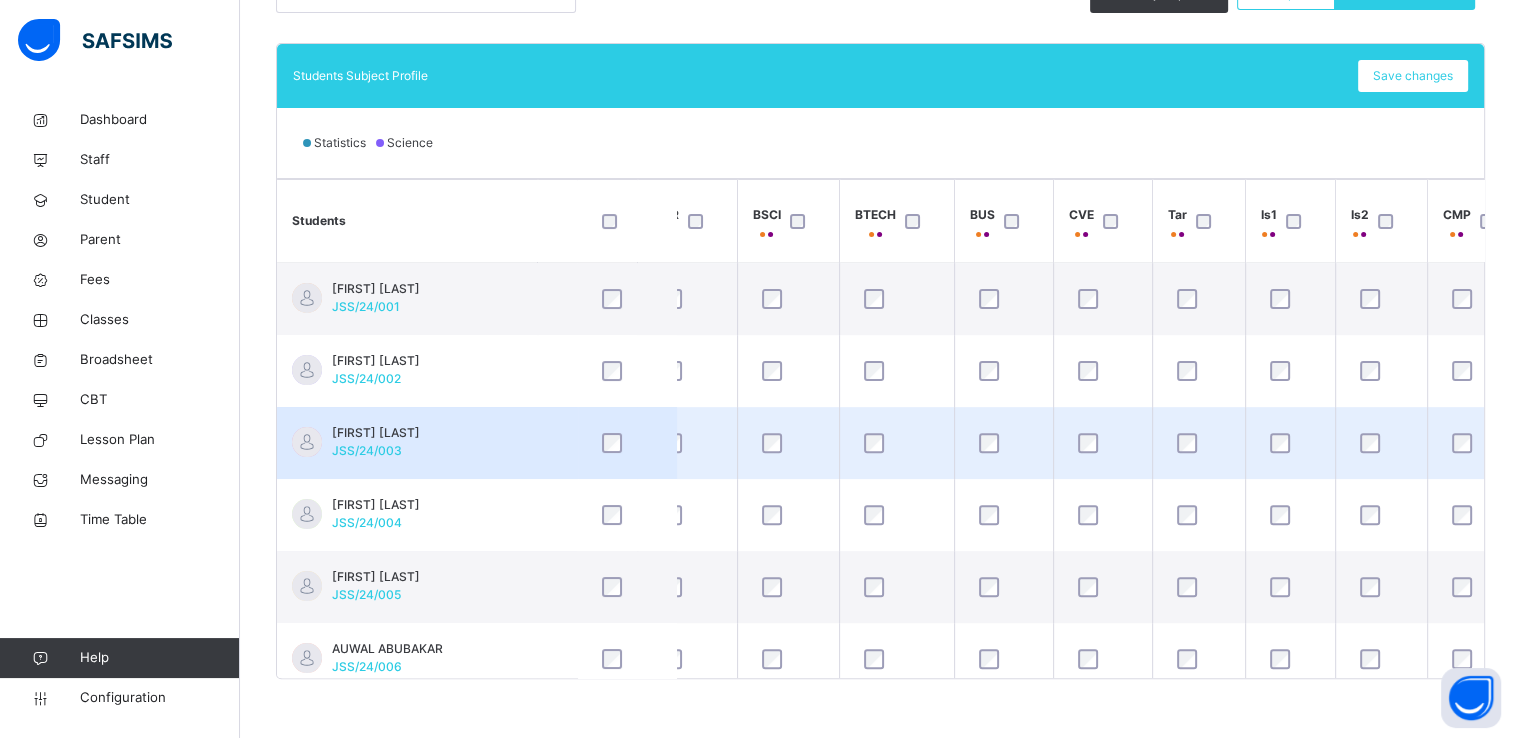 scroll, scrollTop: 0, scrollLeft: 40, axis: horizontal 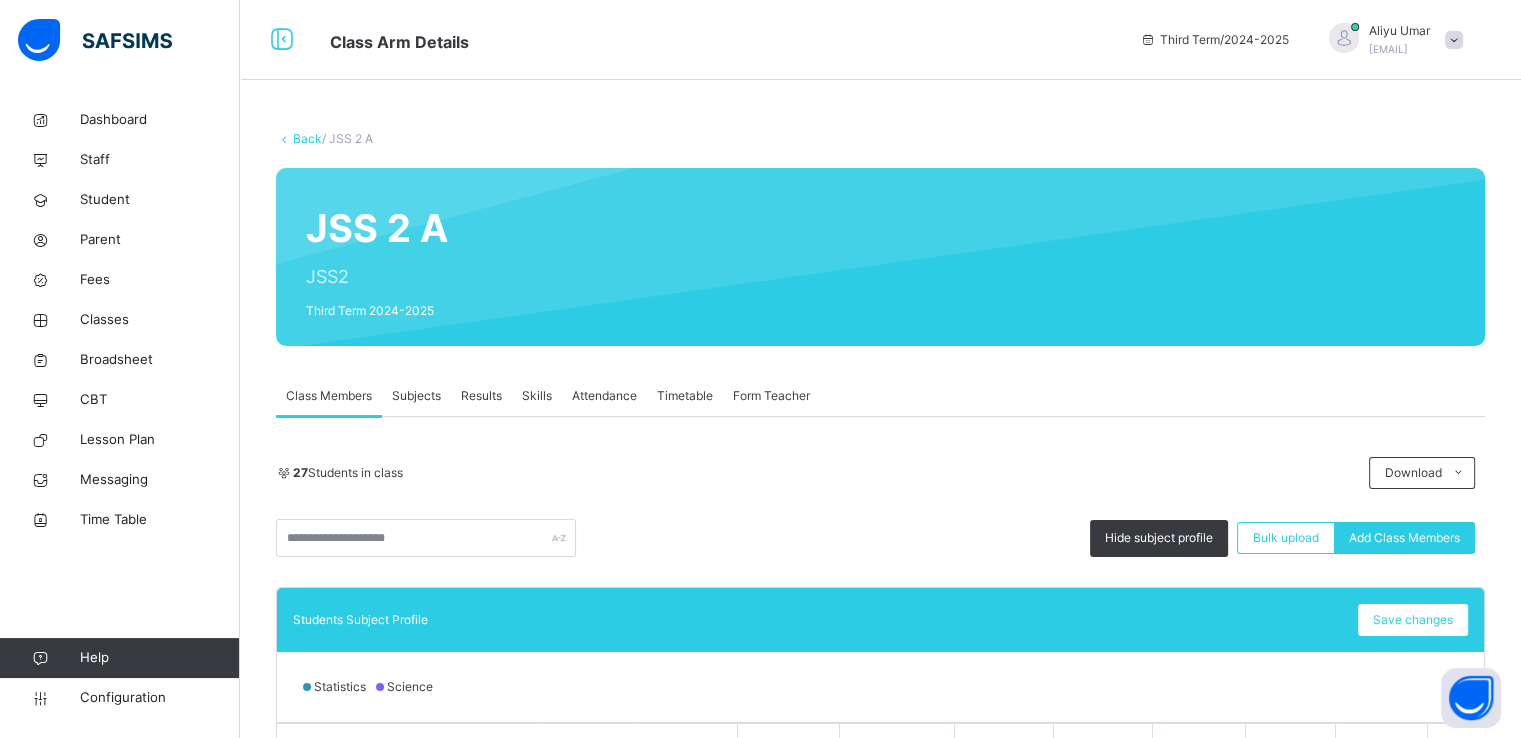 click on "Back" at bounding box center (307, 138) 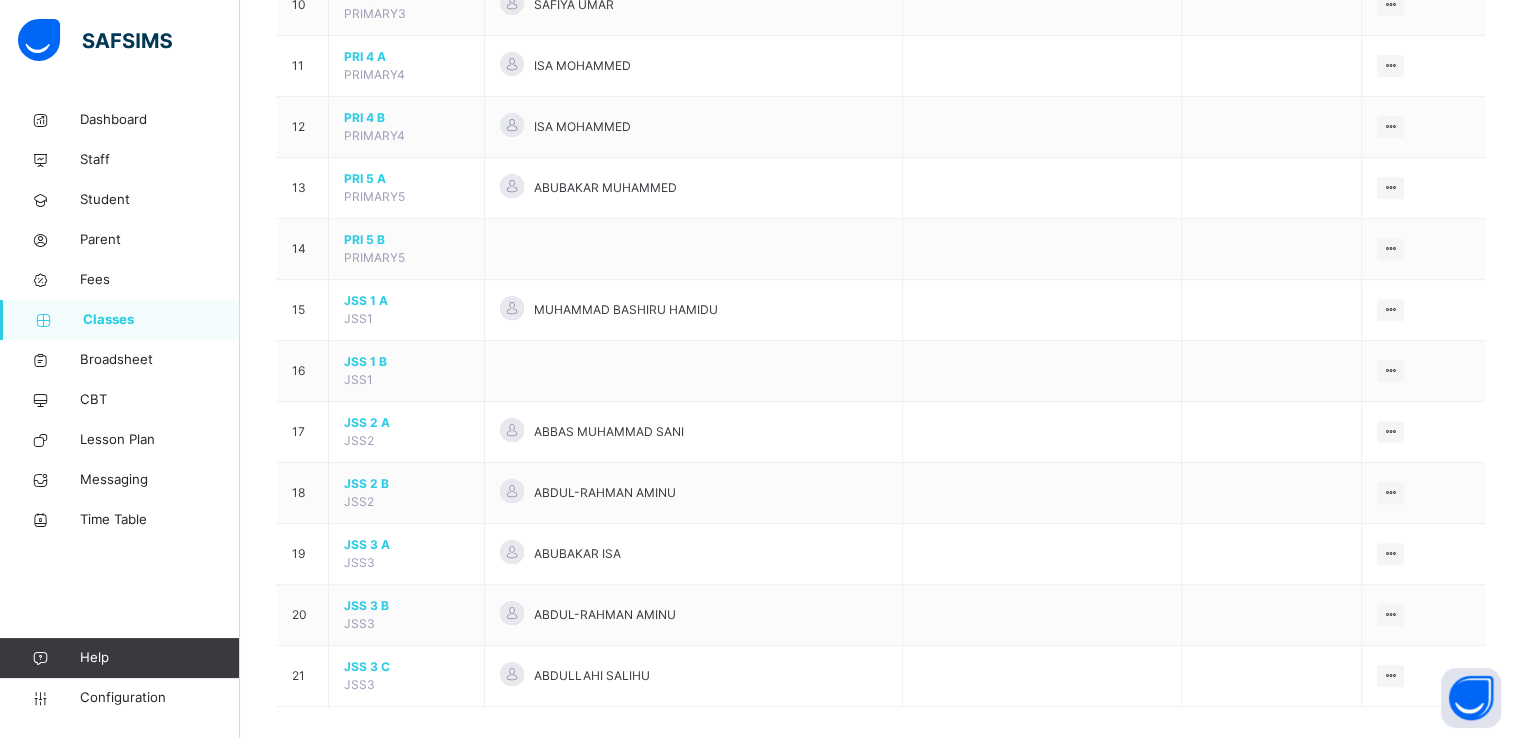 scroll, scrollTop: 827, scrollLeft: 0, axis: vertical 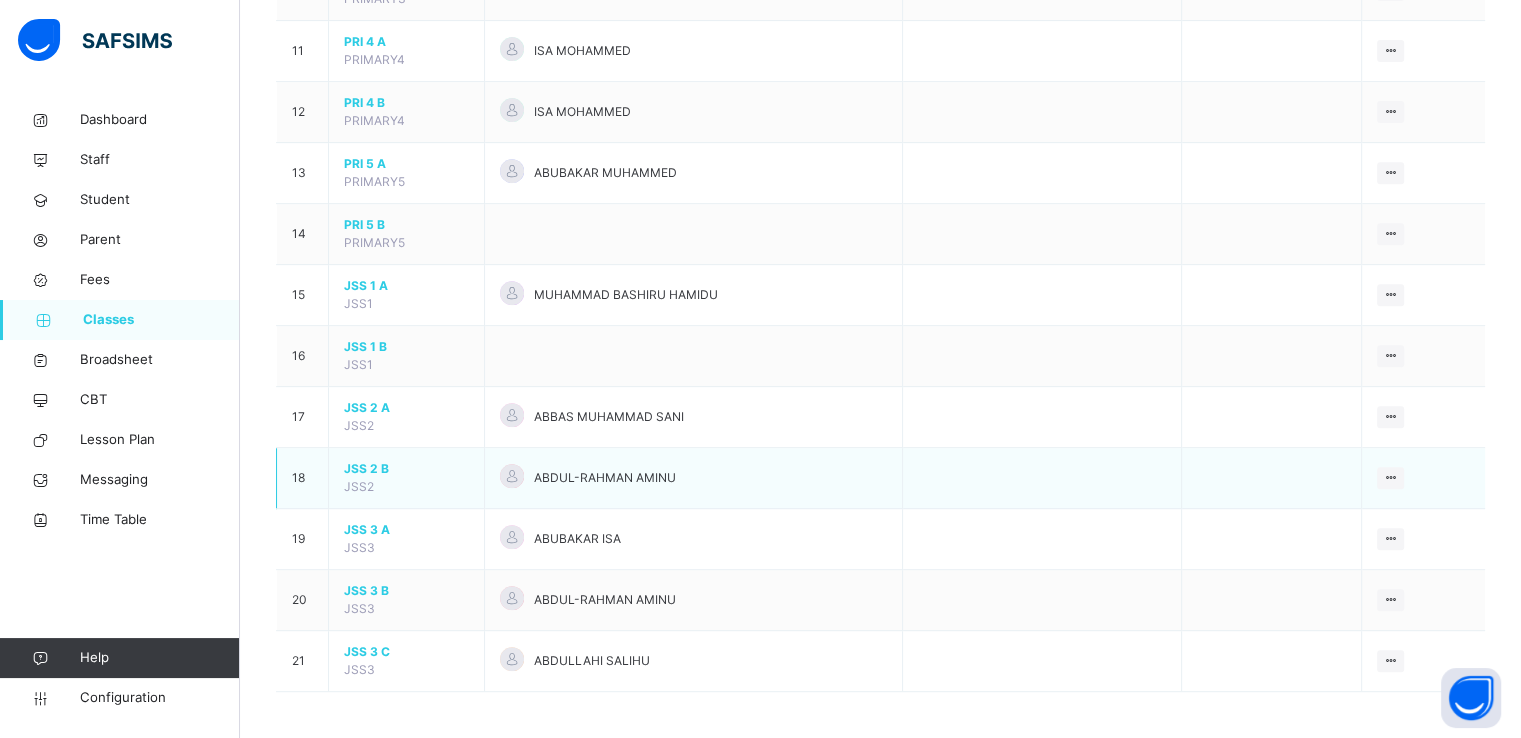 click on "JSS 2   B" at bounding box center (406, 469) 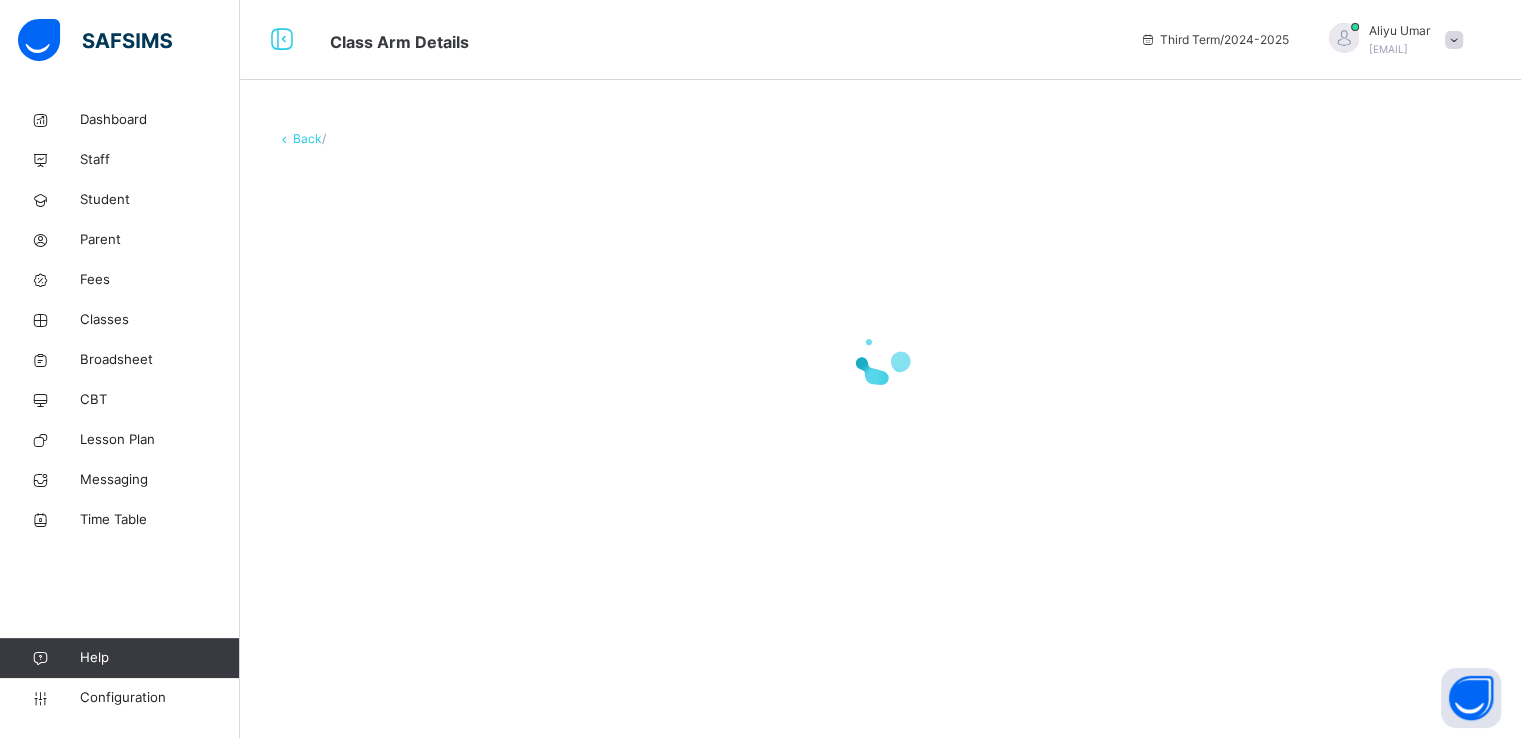 scroll, scrollTop: 0, scrollLeft: 0, axis: both 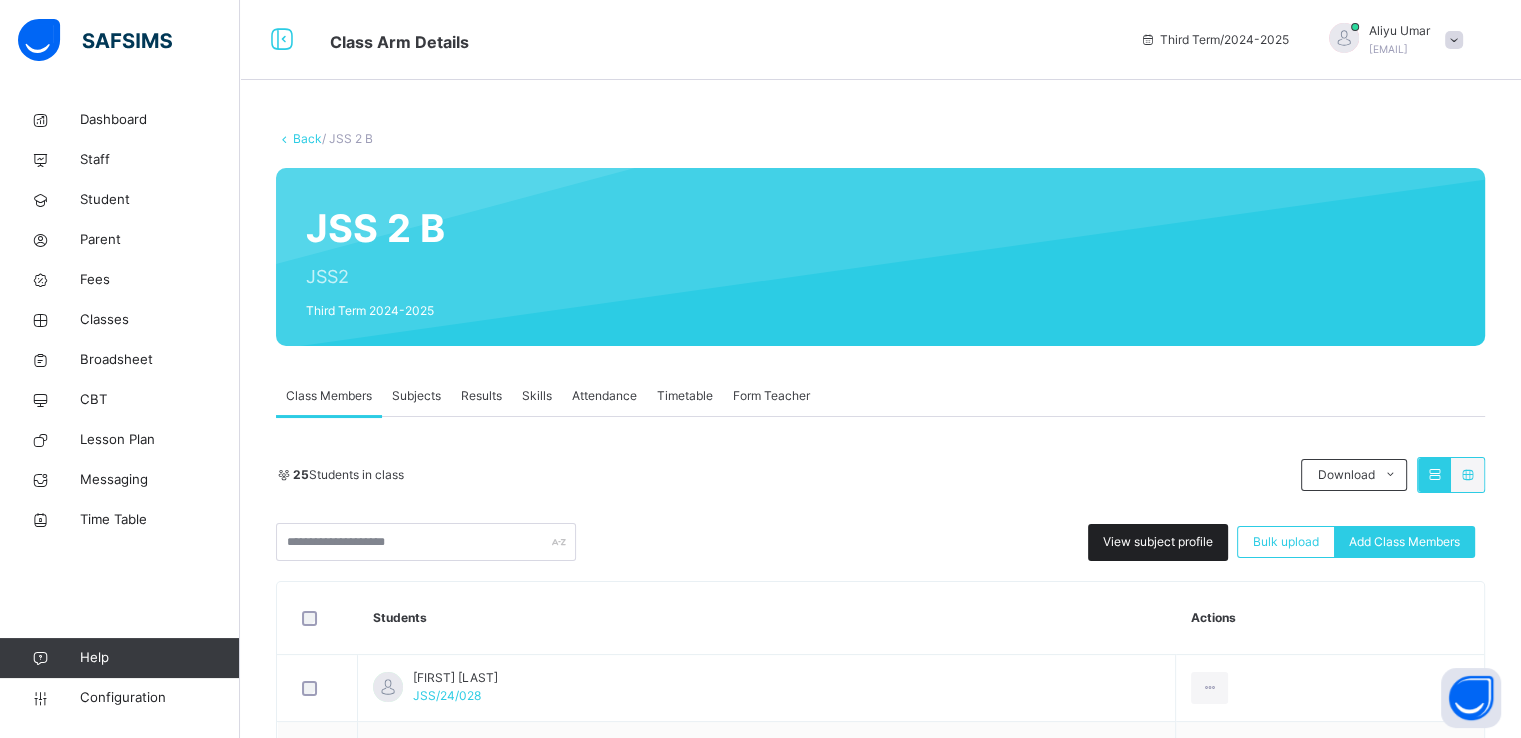 click on "View subject profile" at bounding box center (1158, 542) 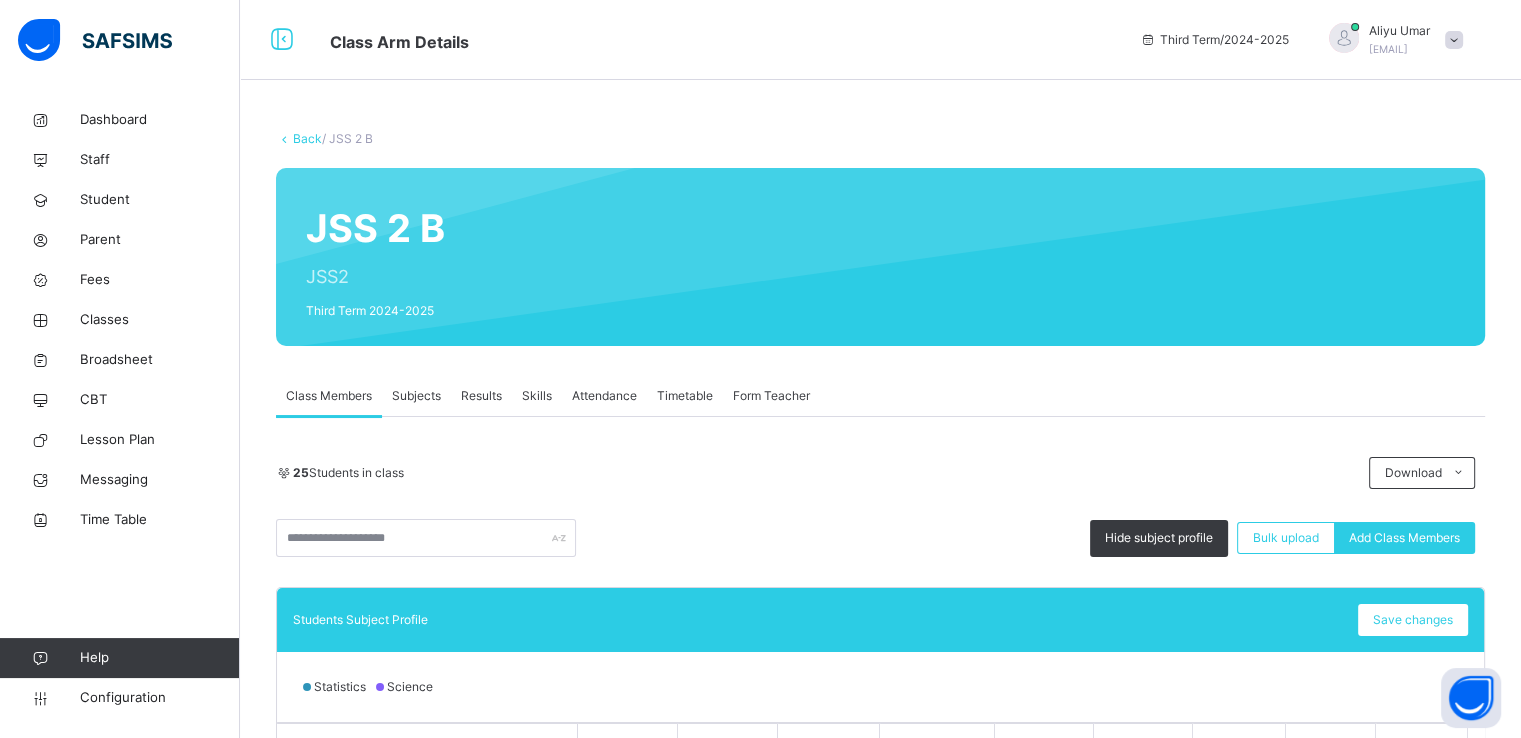 scroll, scrollTop: 544, scrollLeft: 0, axis: vertical 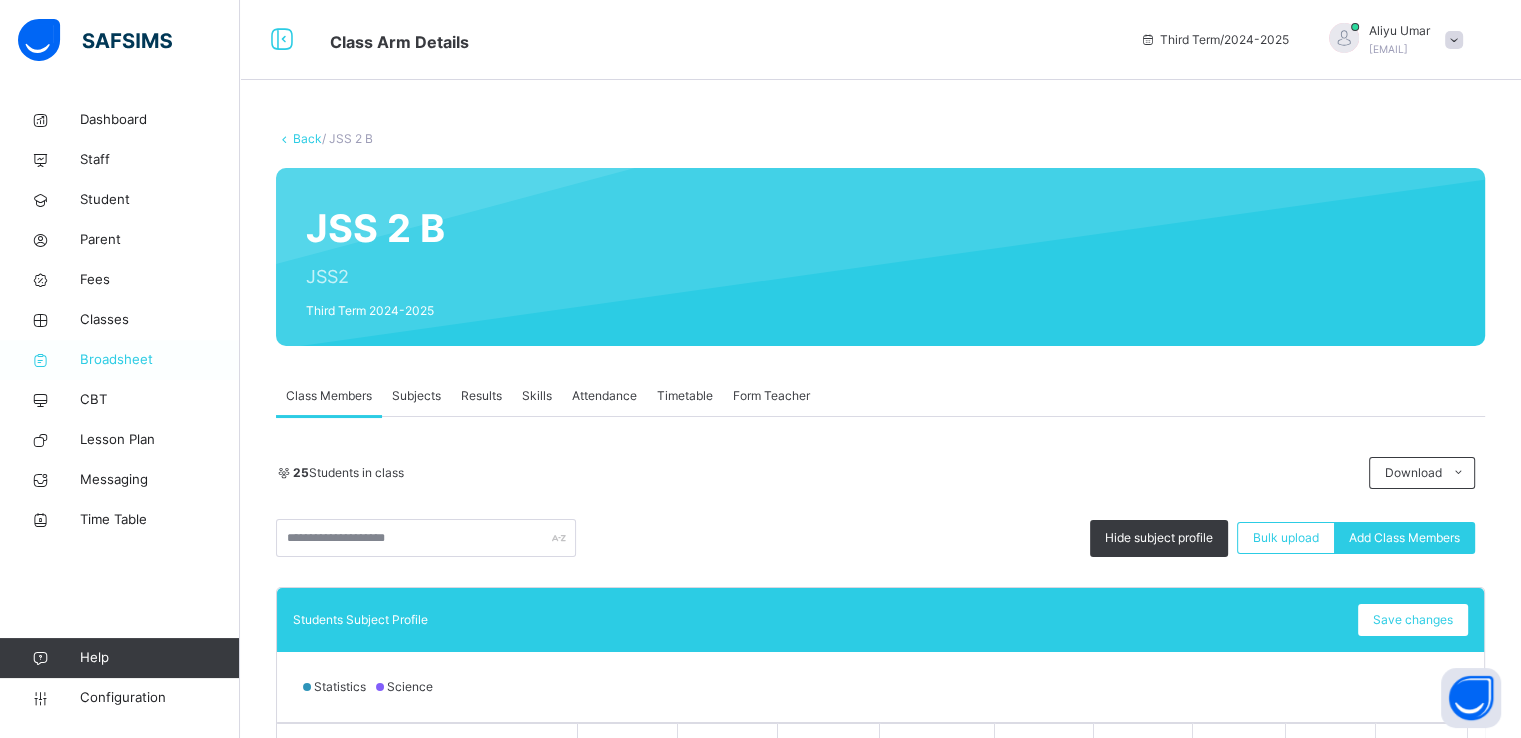 click on "Broadsheet" at bounding box center (160, 360) 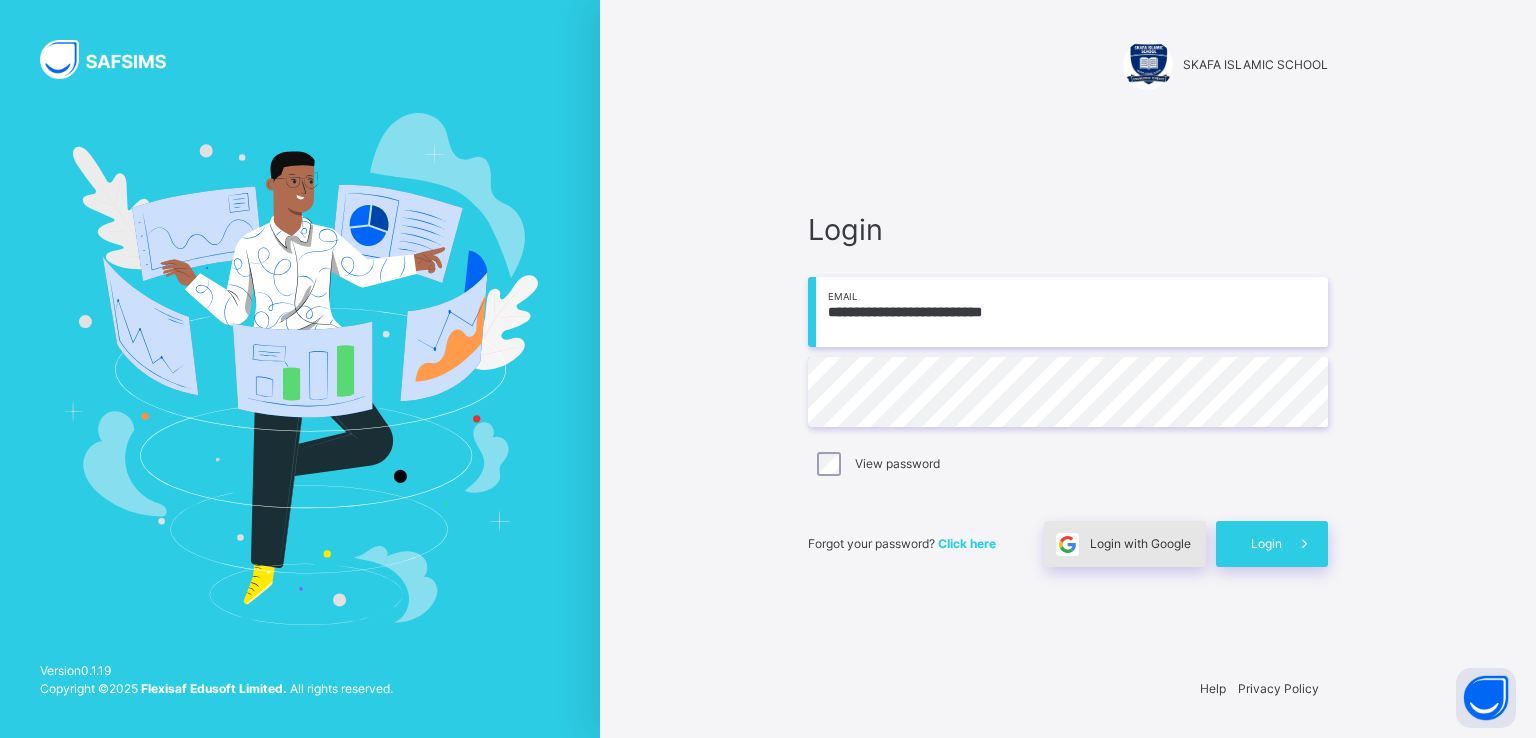 click on "Login with Google" at bounding box center (1125, 544) 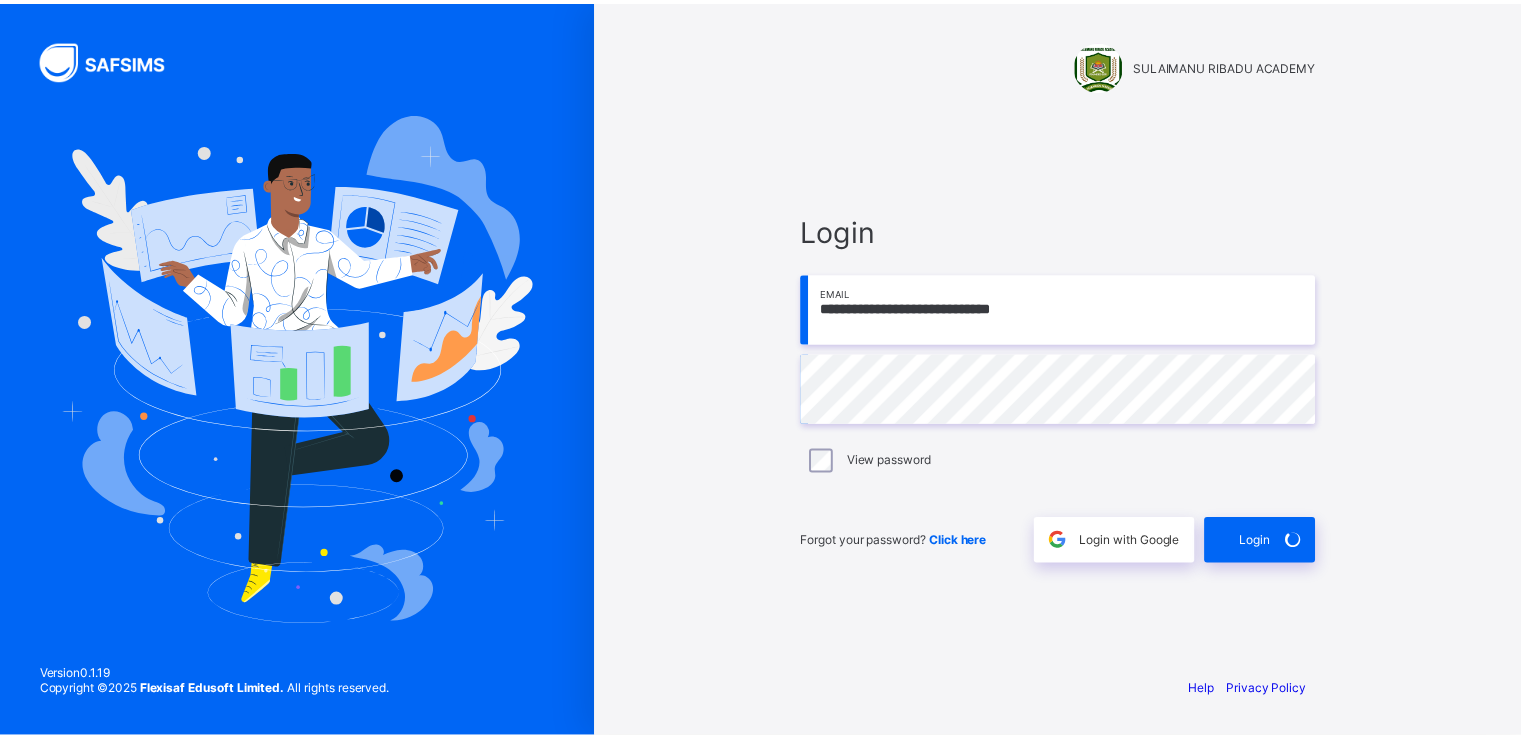 scroll, scrollTop: 0, scrollLeft: 0, axis: both 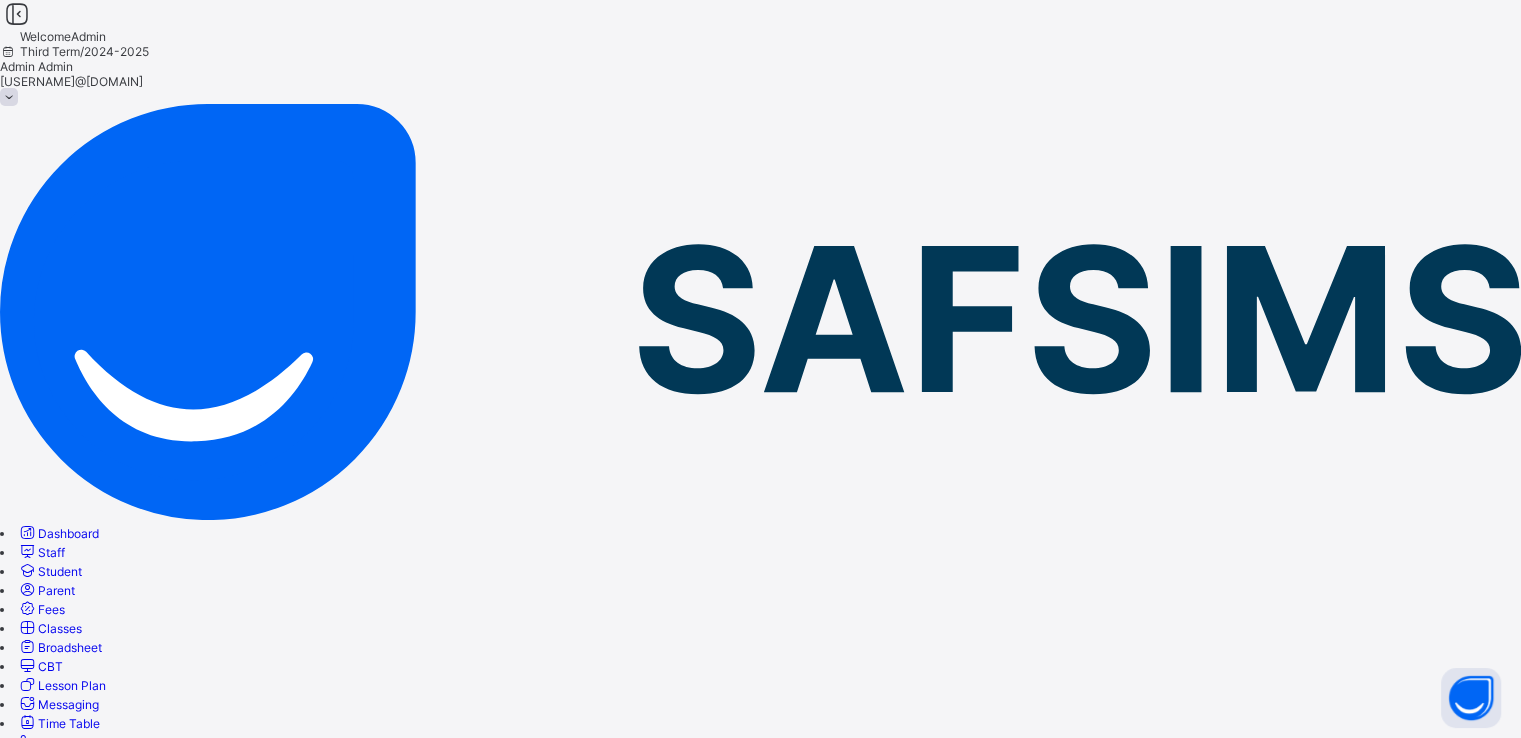 click on "Configuration" at bounding box center (79, 1723) 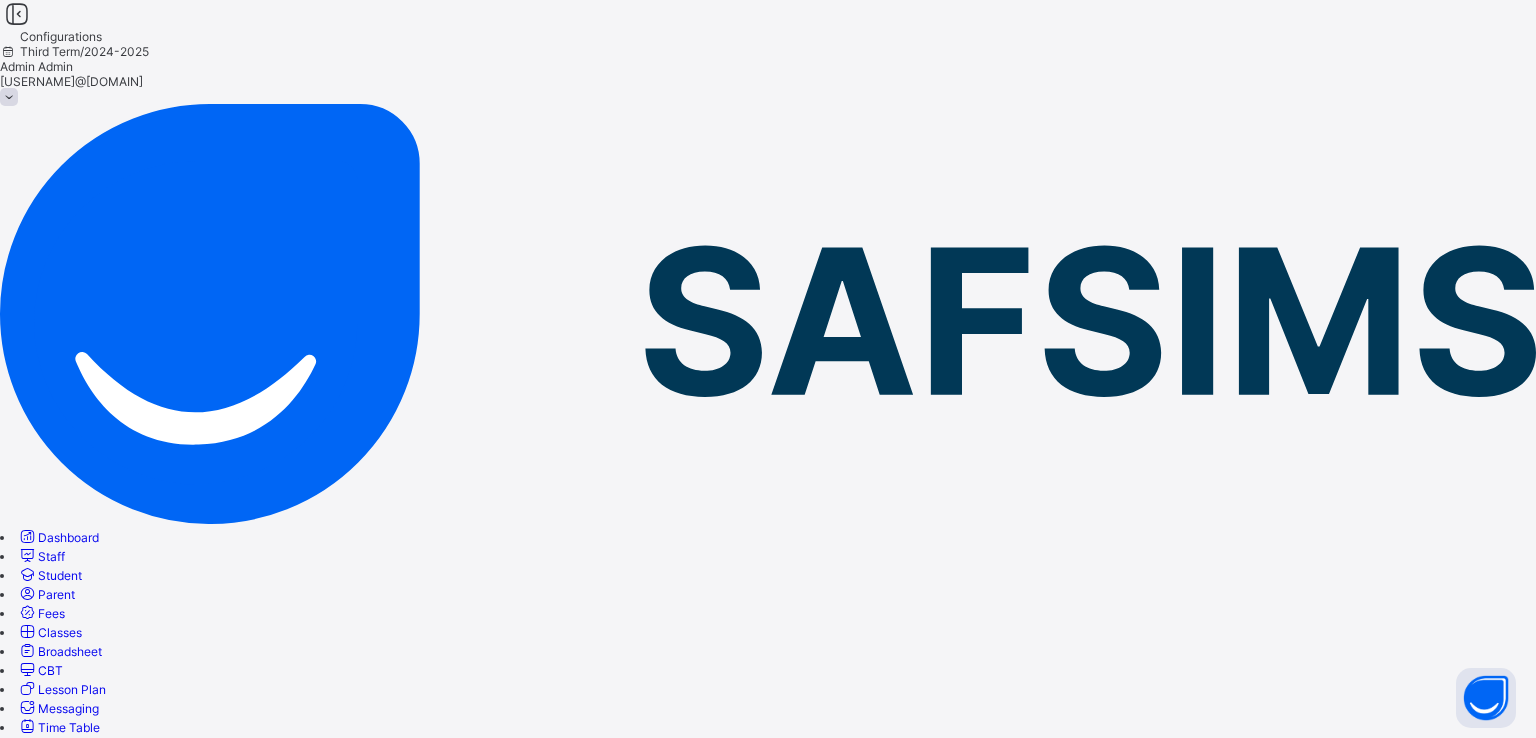 click on "Performance Configuration" at bounding box center (77, 1158) 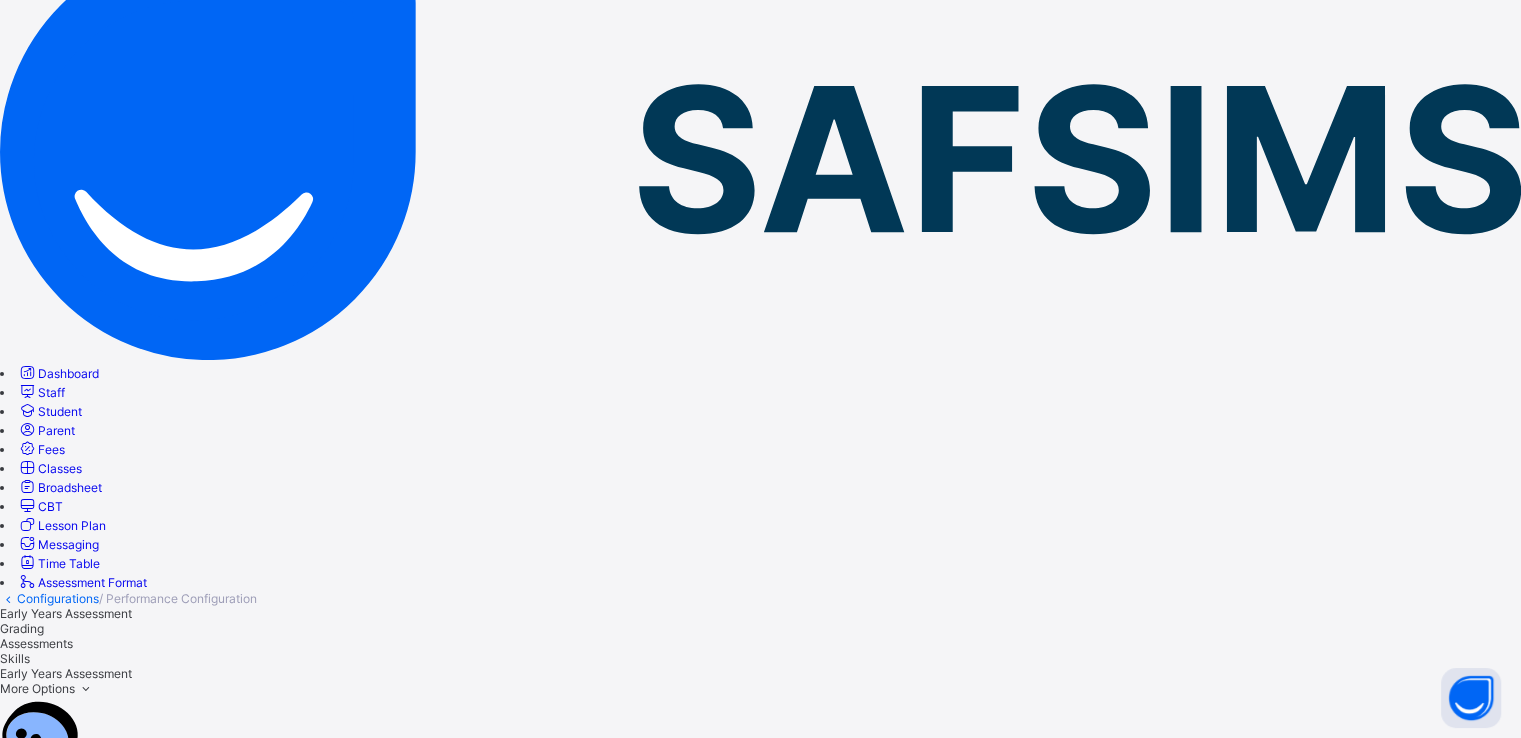 scroll, scrollTop: 168, scrollLeft: 0, axis: vertical 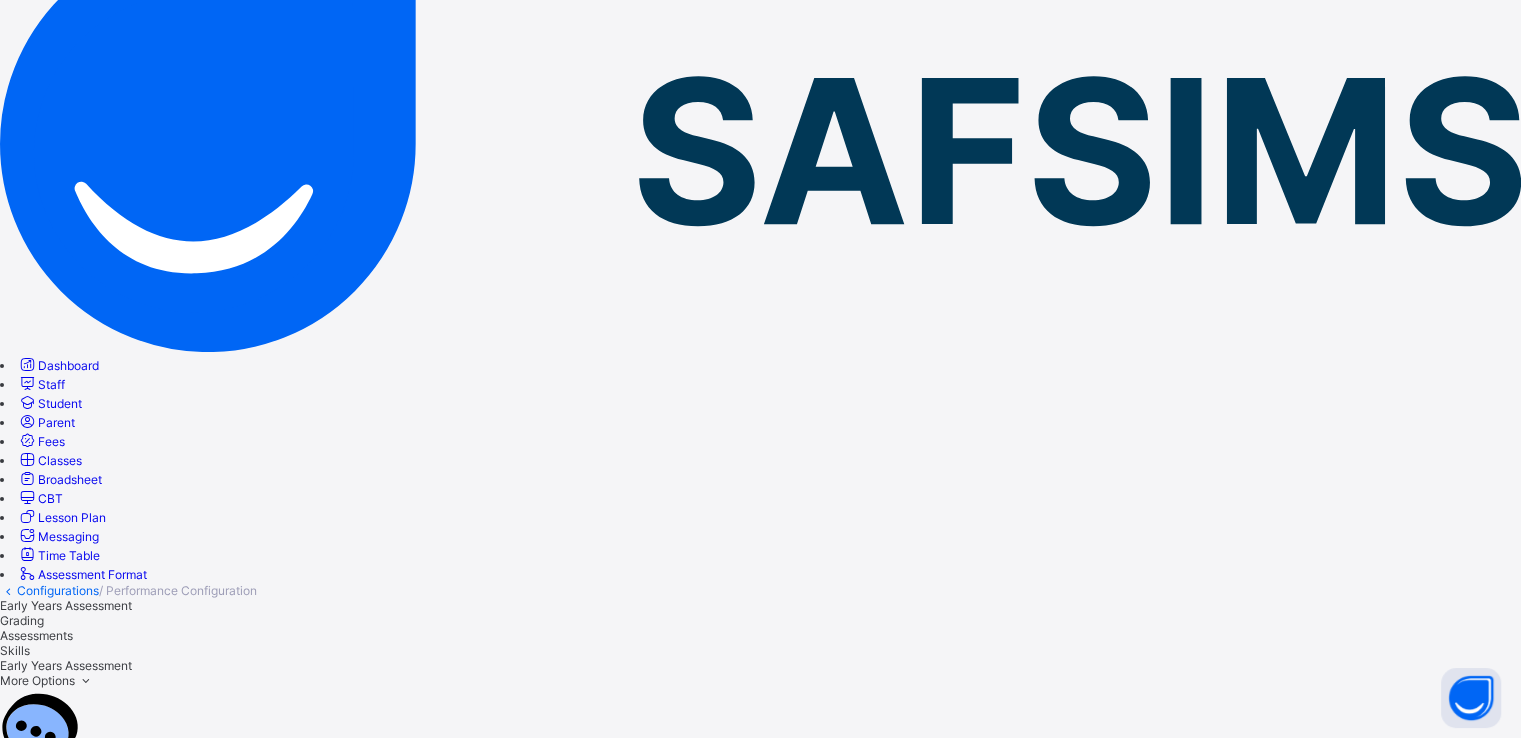click on "Grading" at bounding box center (22, 620) 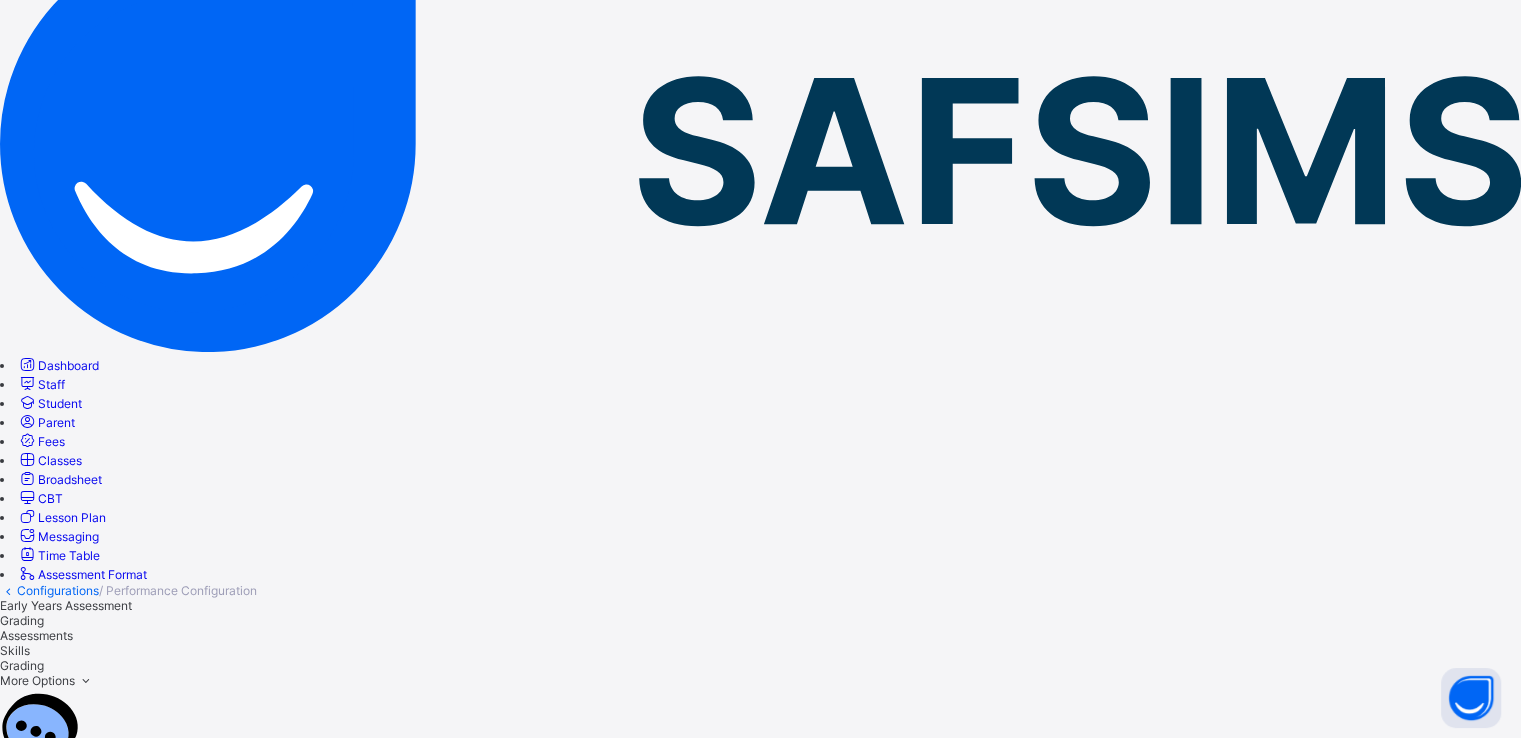 scroll, scrollTop: 200, scrollLeft: 0, axis: vertical 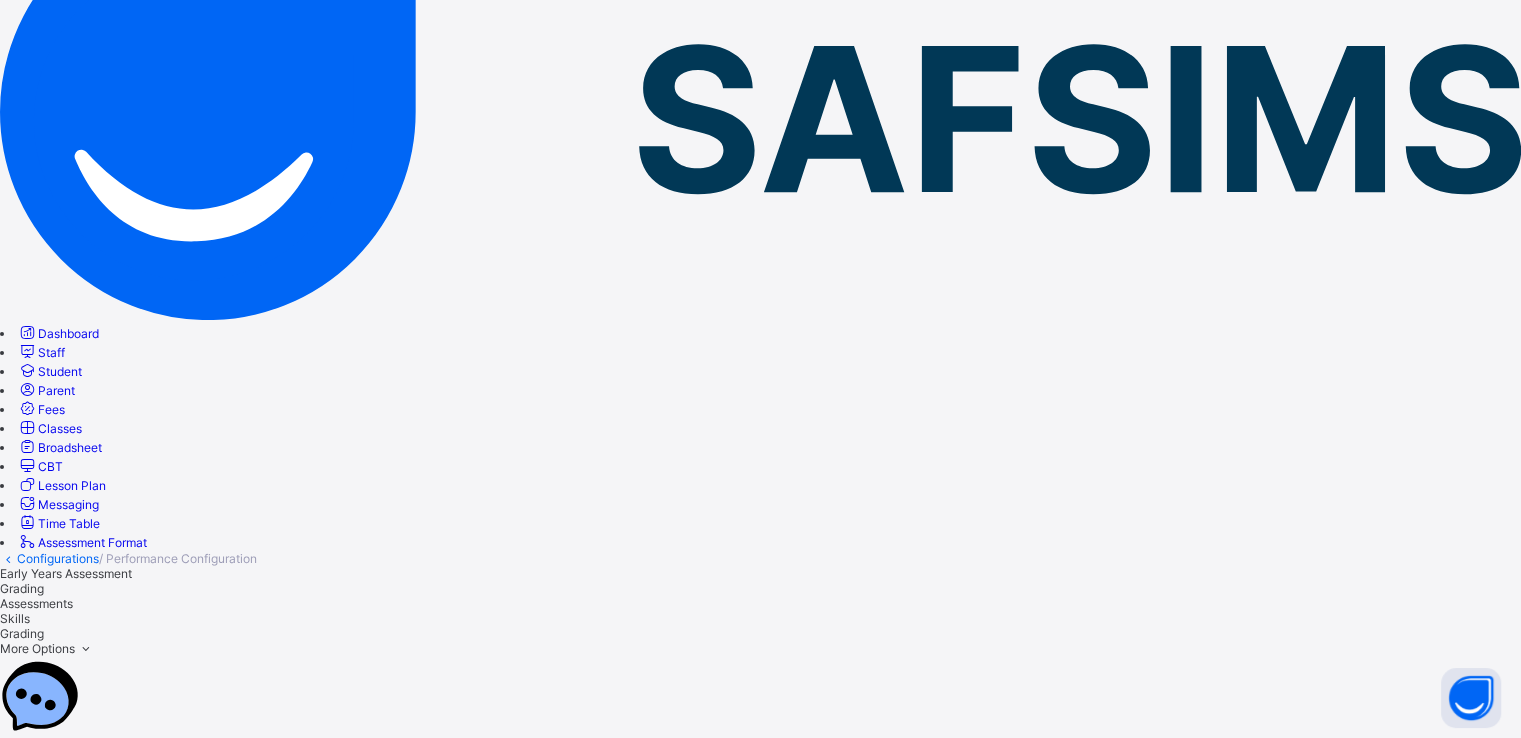 click at bounding box center [8, 1327] 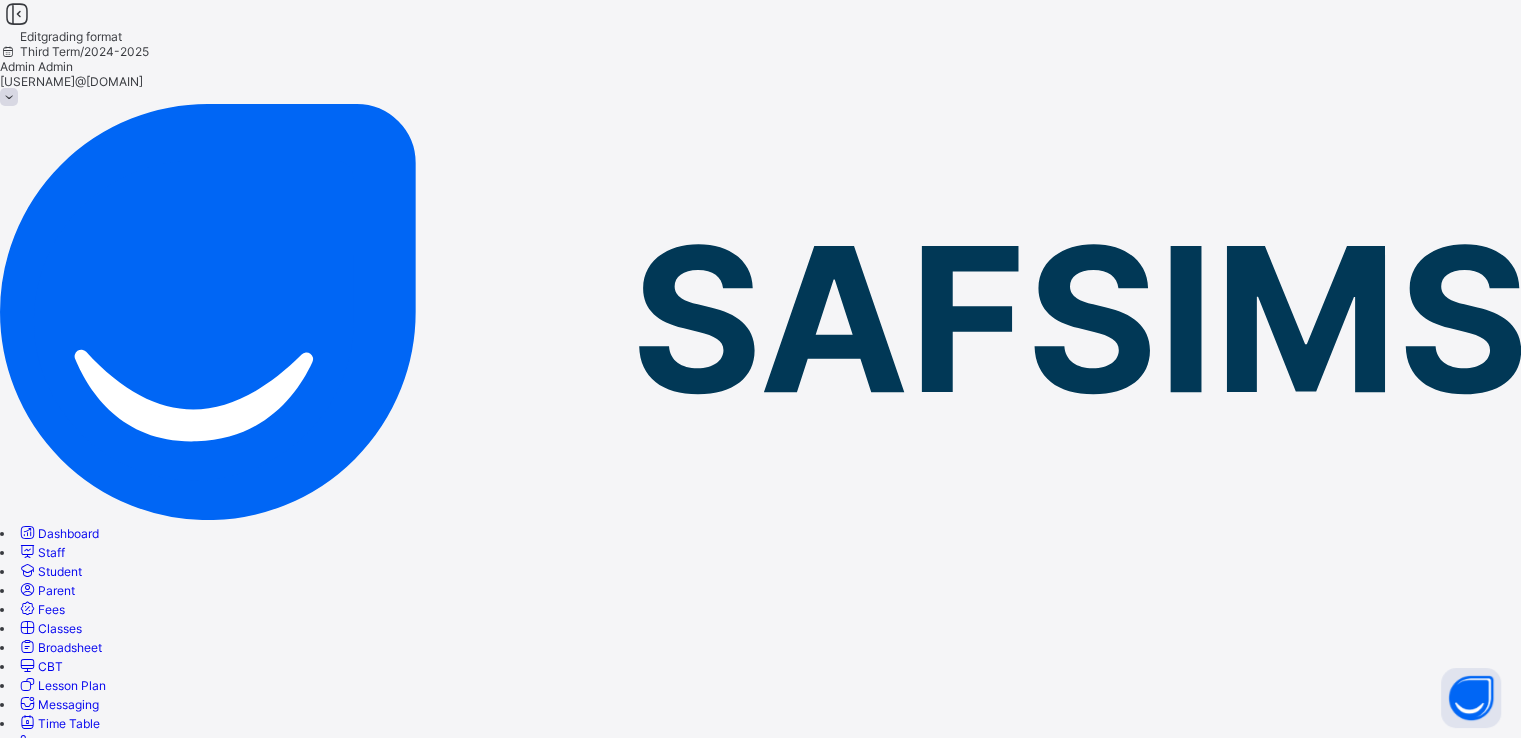 scroll, scrollTop: 68, scrollLeft: 0, axis: vertical 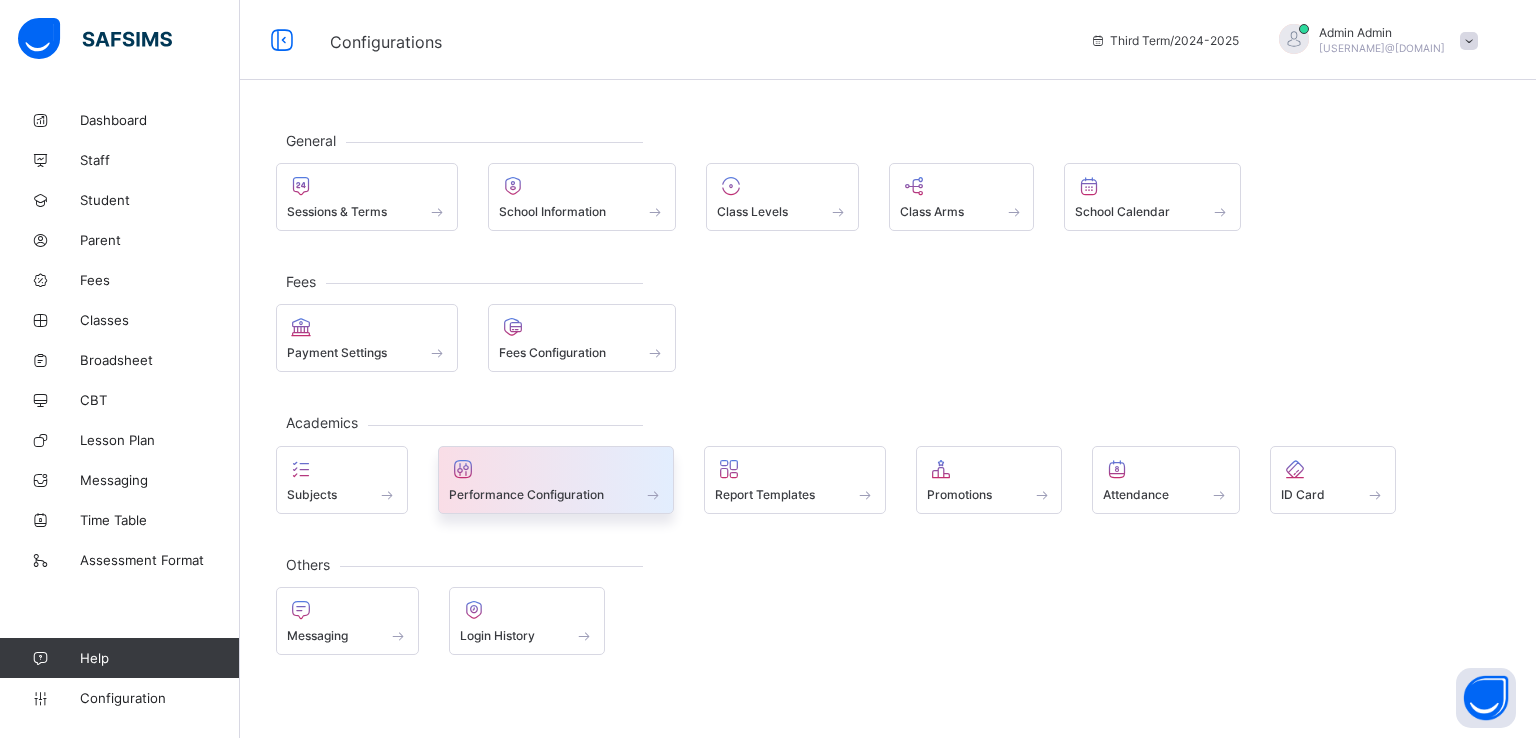 click on "Performance Configuration" at bounding box center [526, 494] 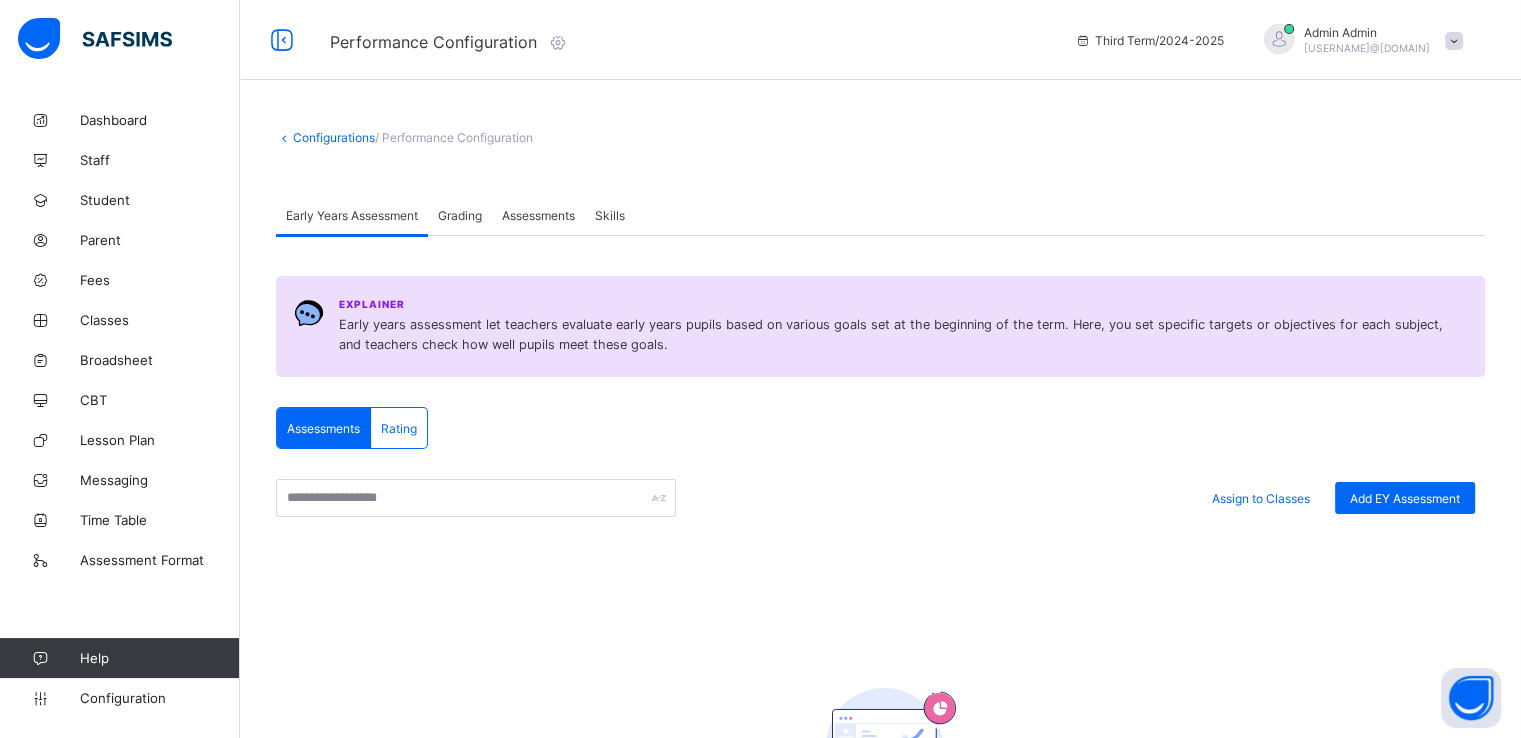 click on "Grading" at bounding box center (460, 215) 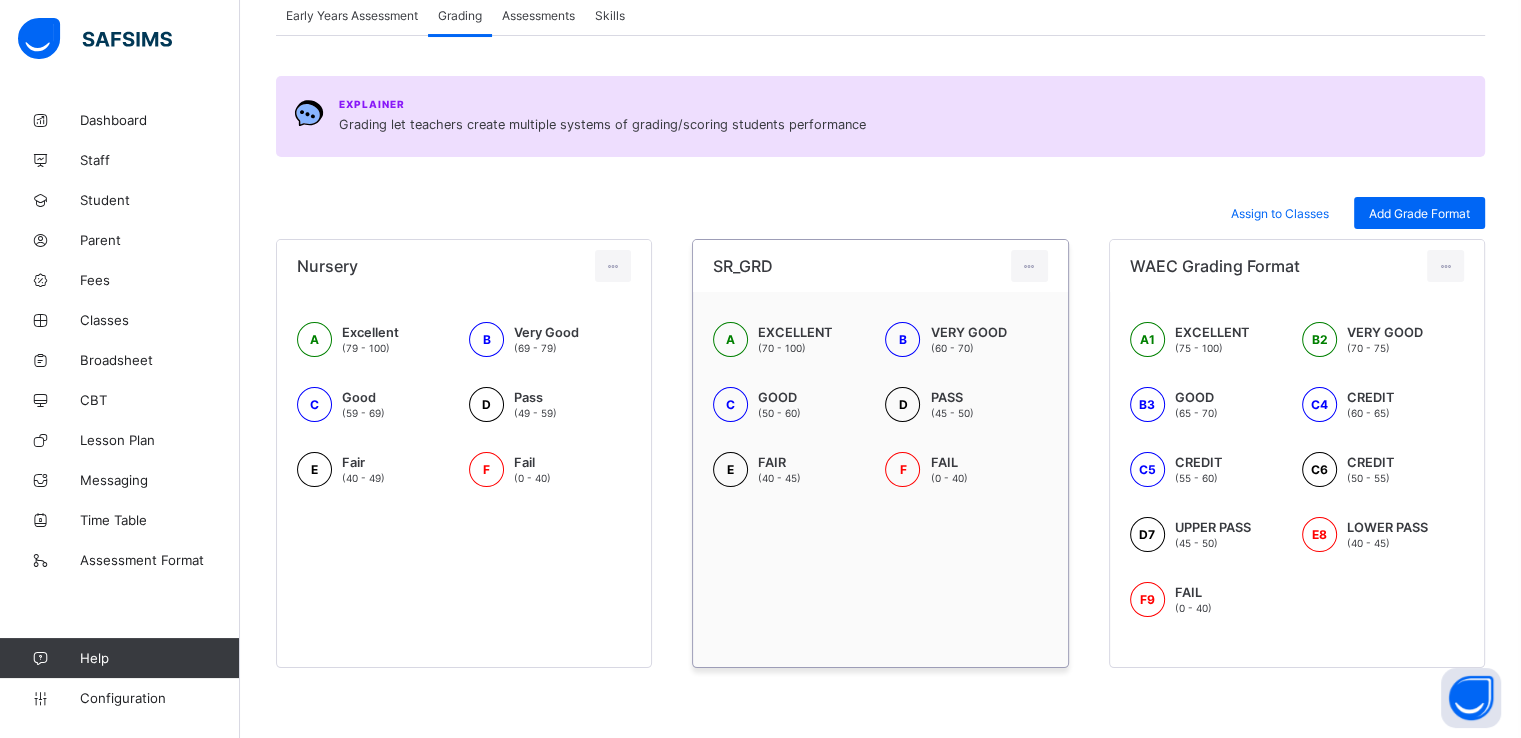 scroll, scrollTop: 199, scrollLeft: 0, axis: vertical 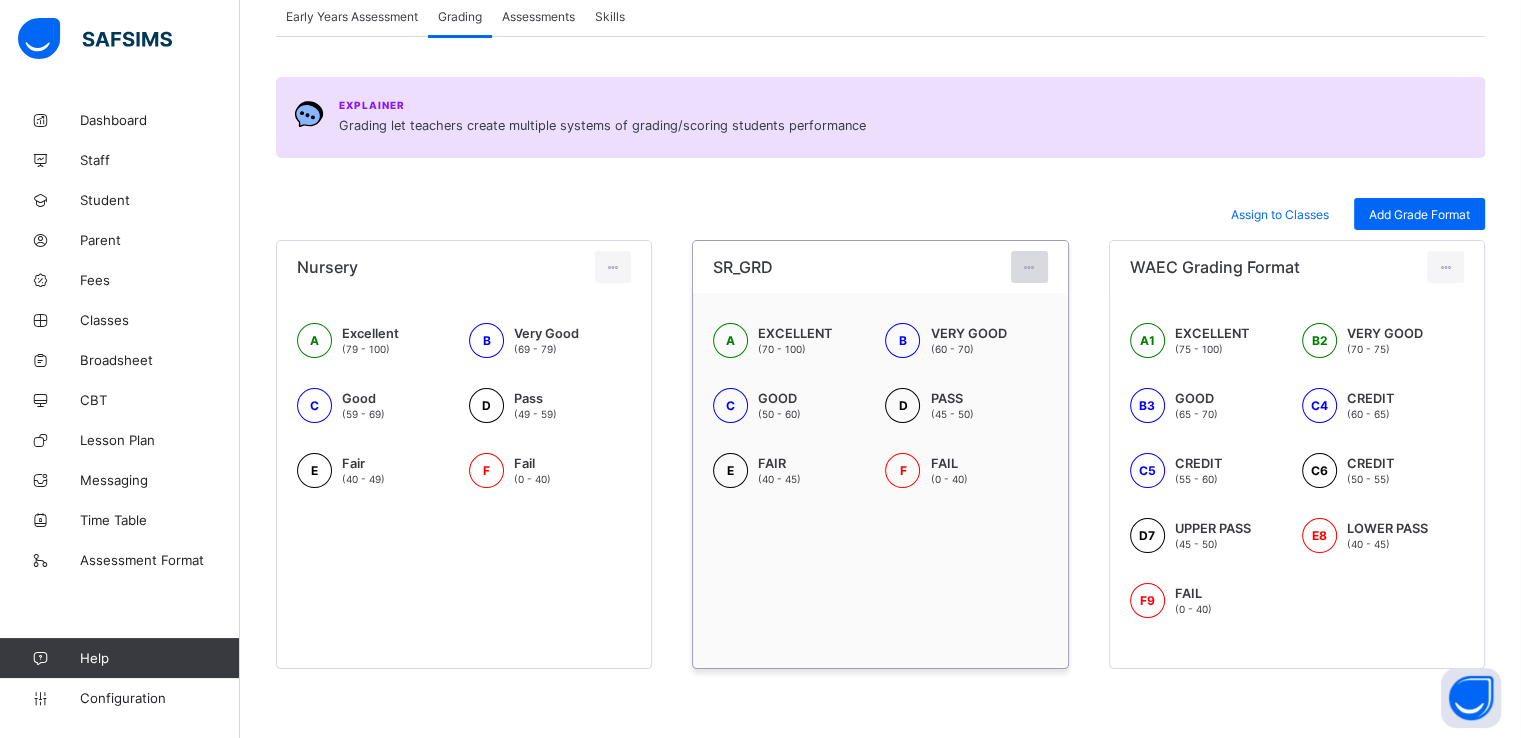 click at bounding box center [1029, 267] 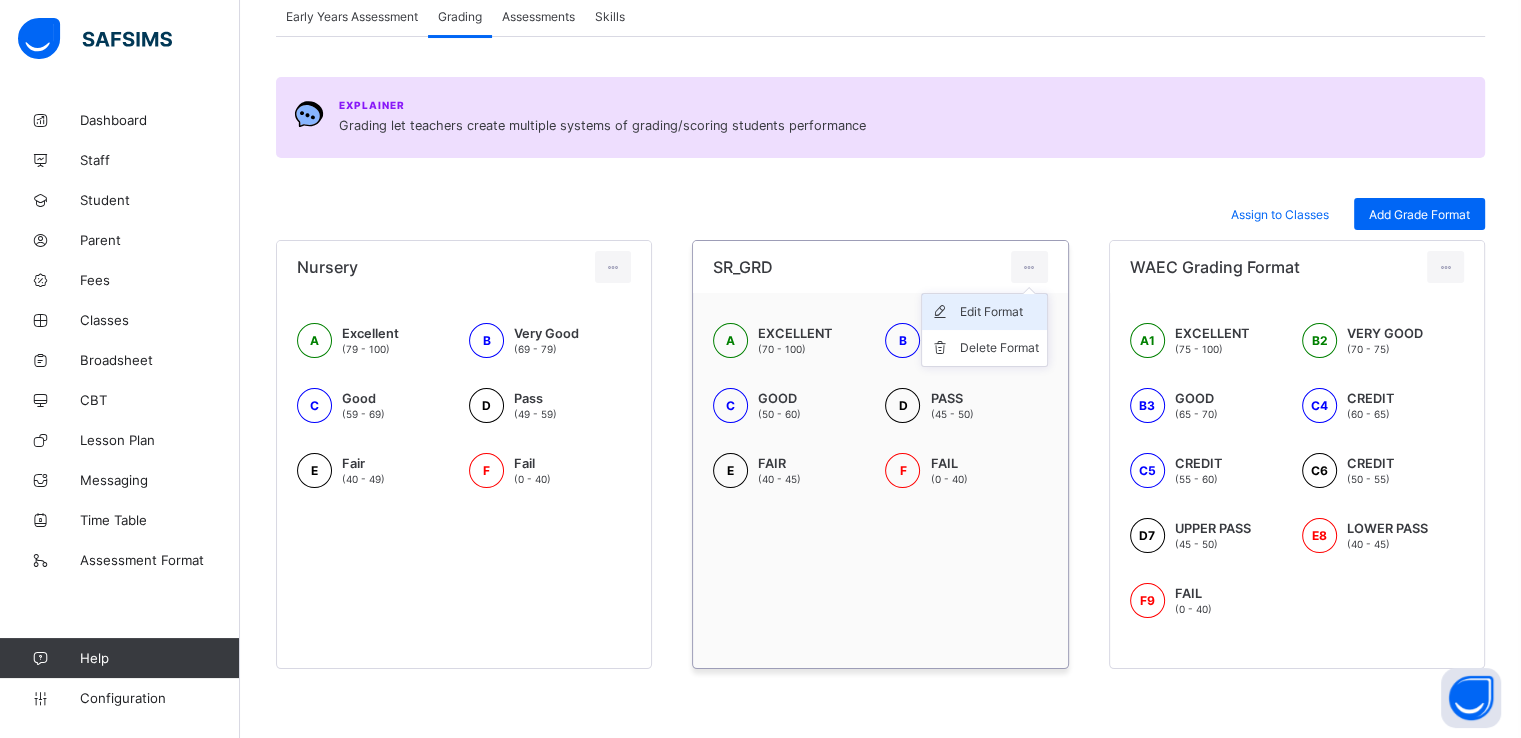 click on "Edit Format" at bounding box center [999, 312] 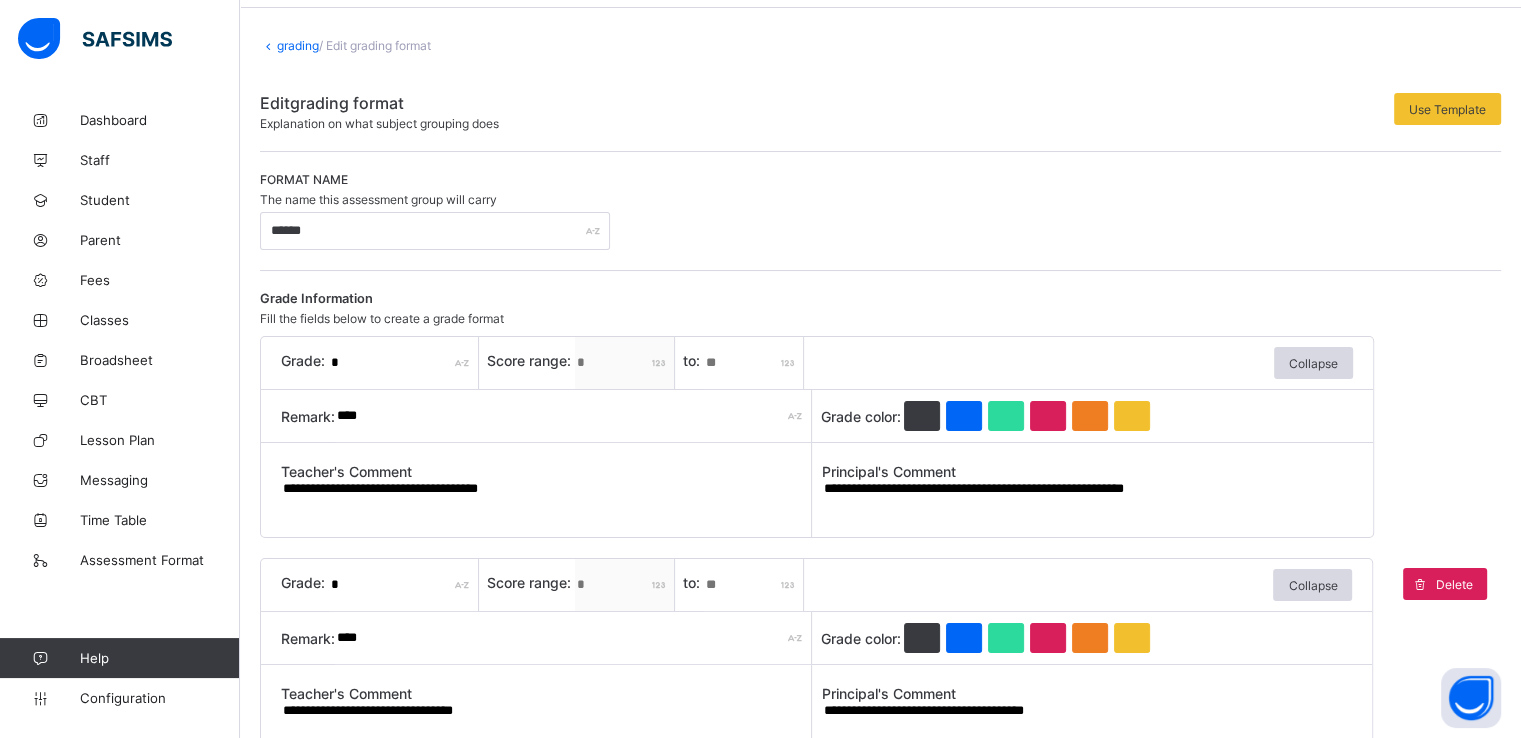 scroll, scrollTop: 71, scrollLeft: 0, axis: vertical 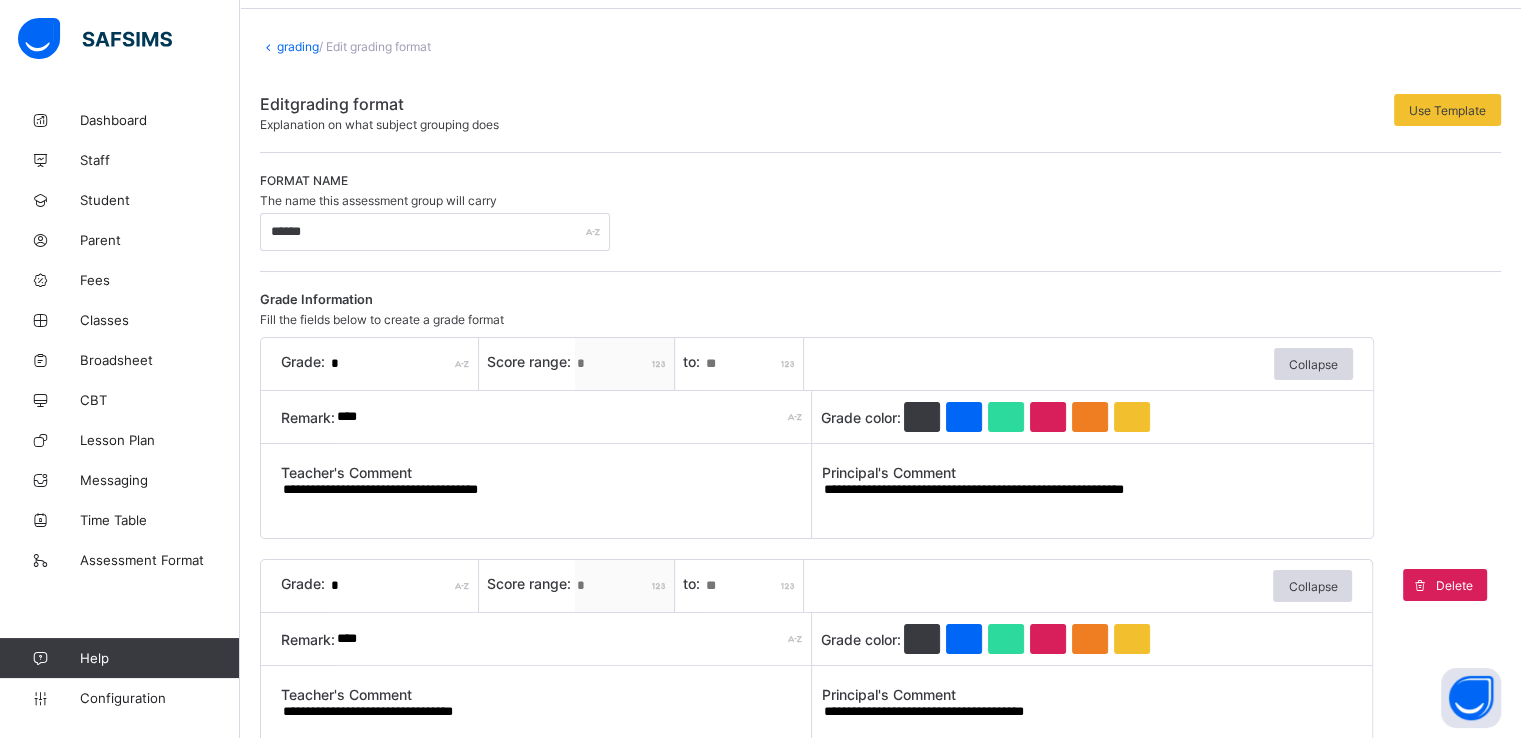 click on "**********" at bounding box center (1087, 498) 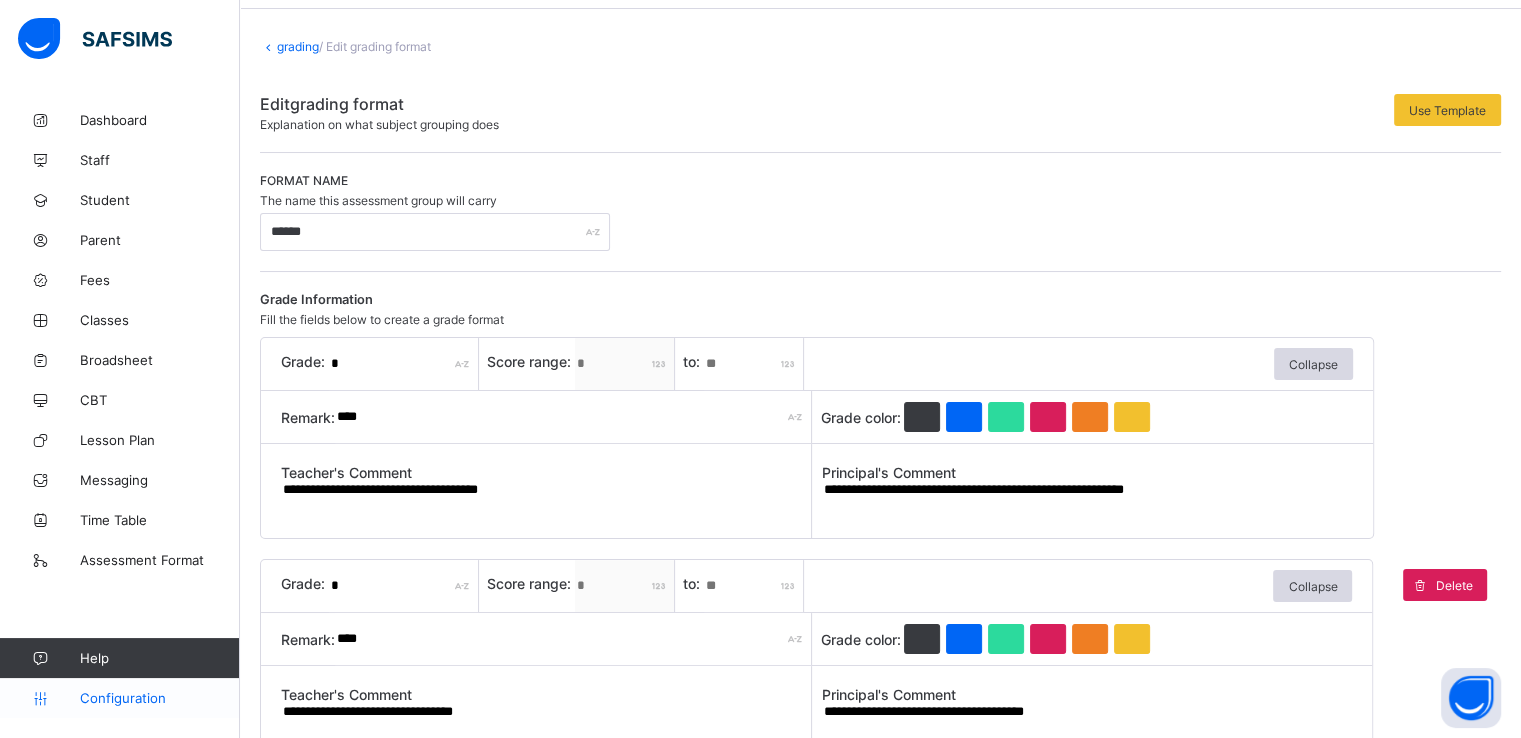 click on "Configuration" at bounding box center (119, 698) 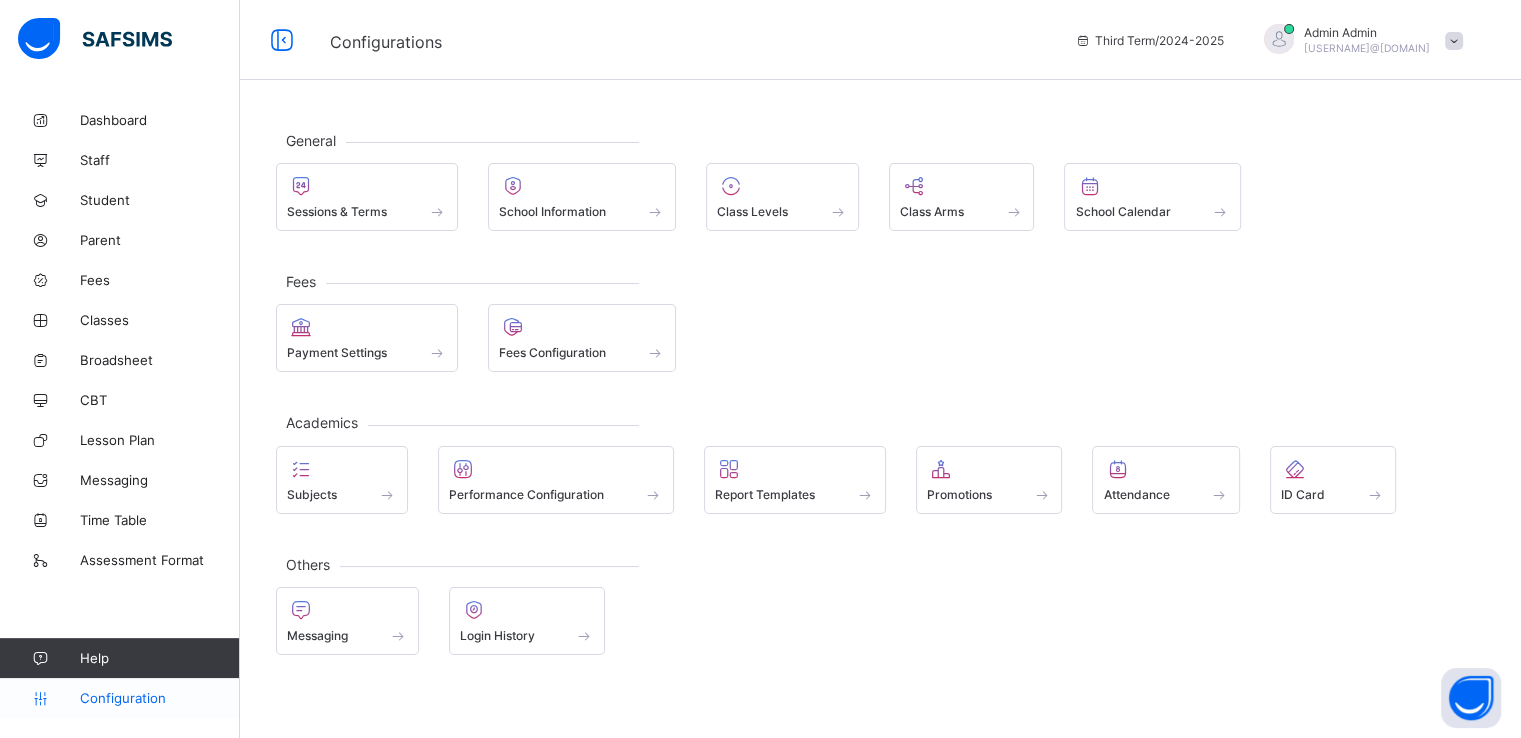 scroll, scrollTop: 0, scrollLeft: 0, axis: both 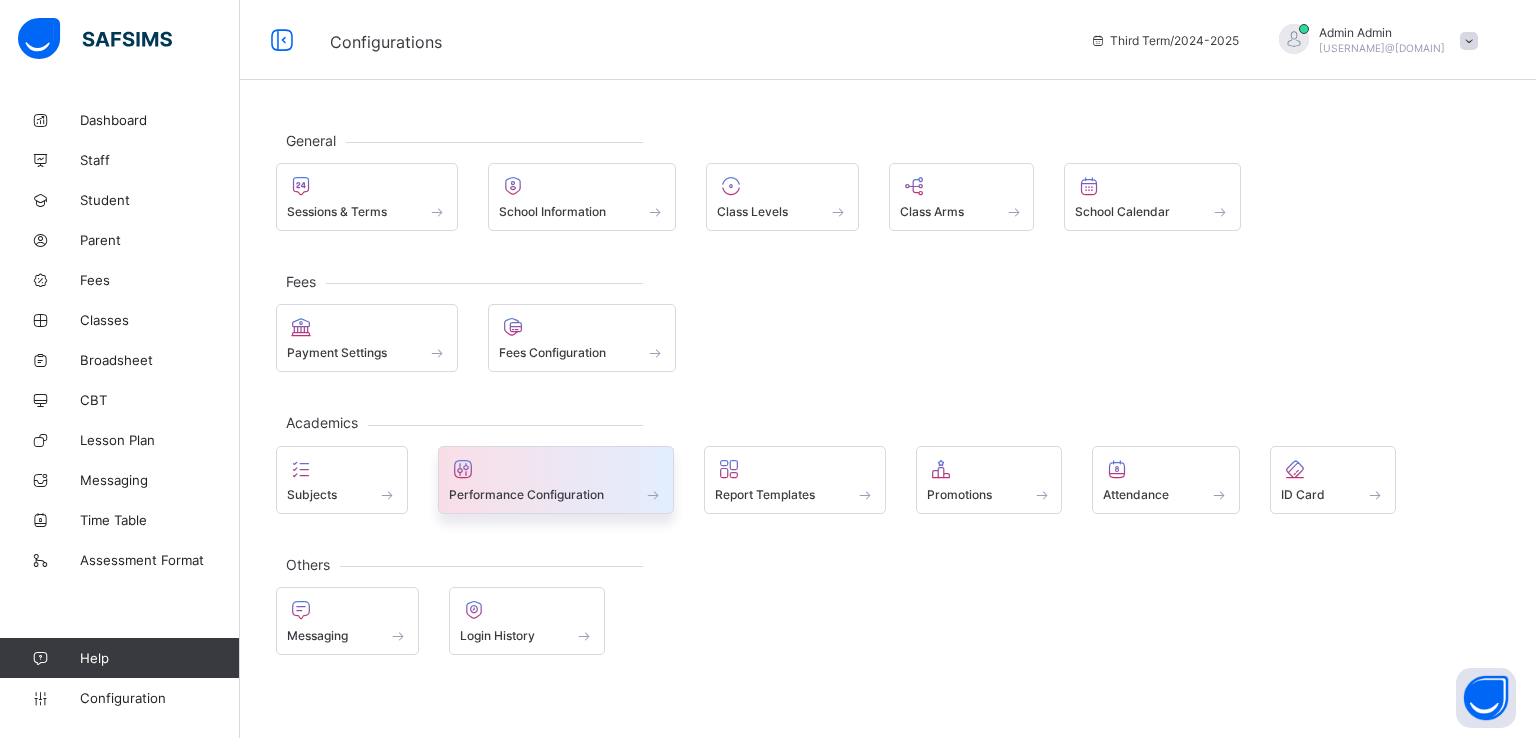 click at bounding box center (556, 483) 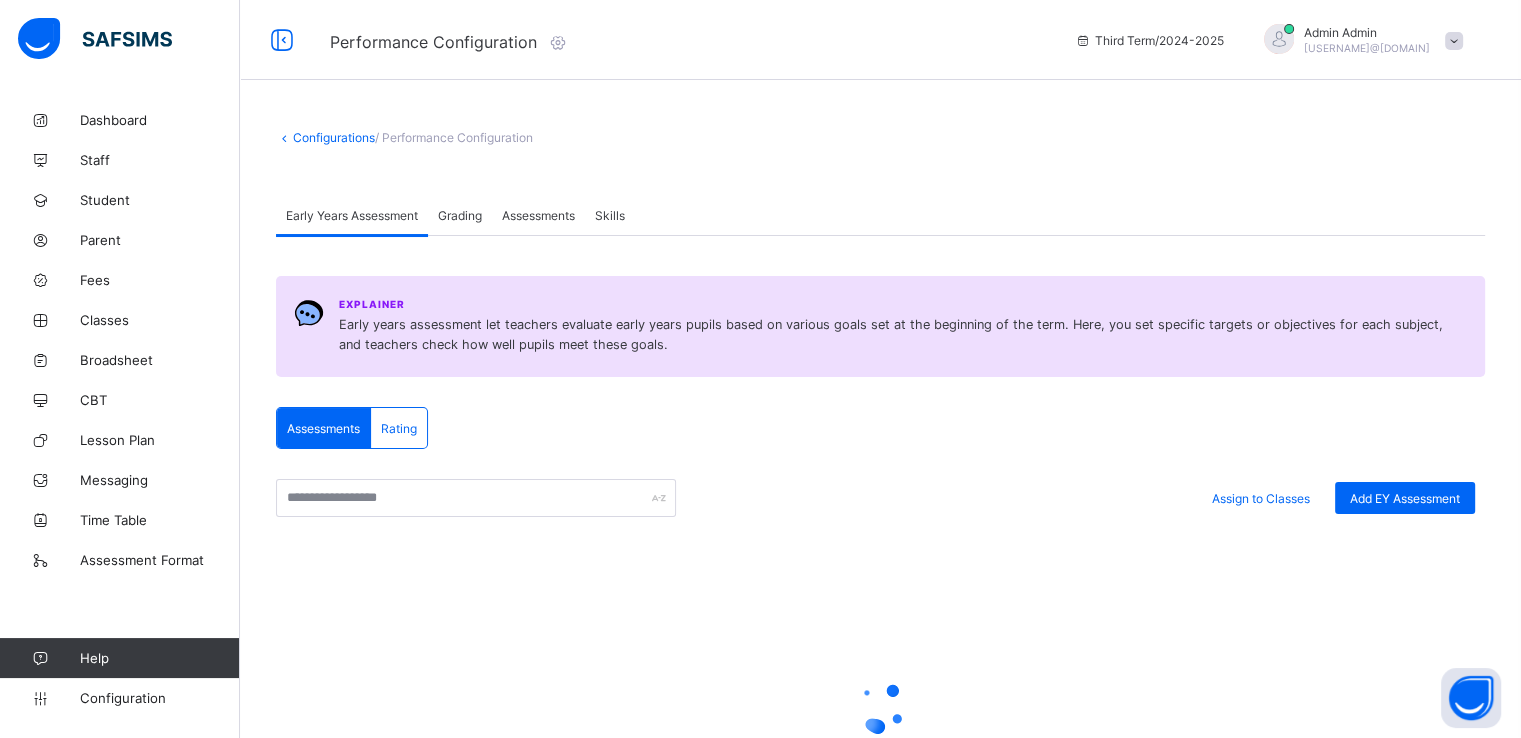 click on "Grading" at bounding box center [460, 215] 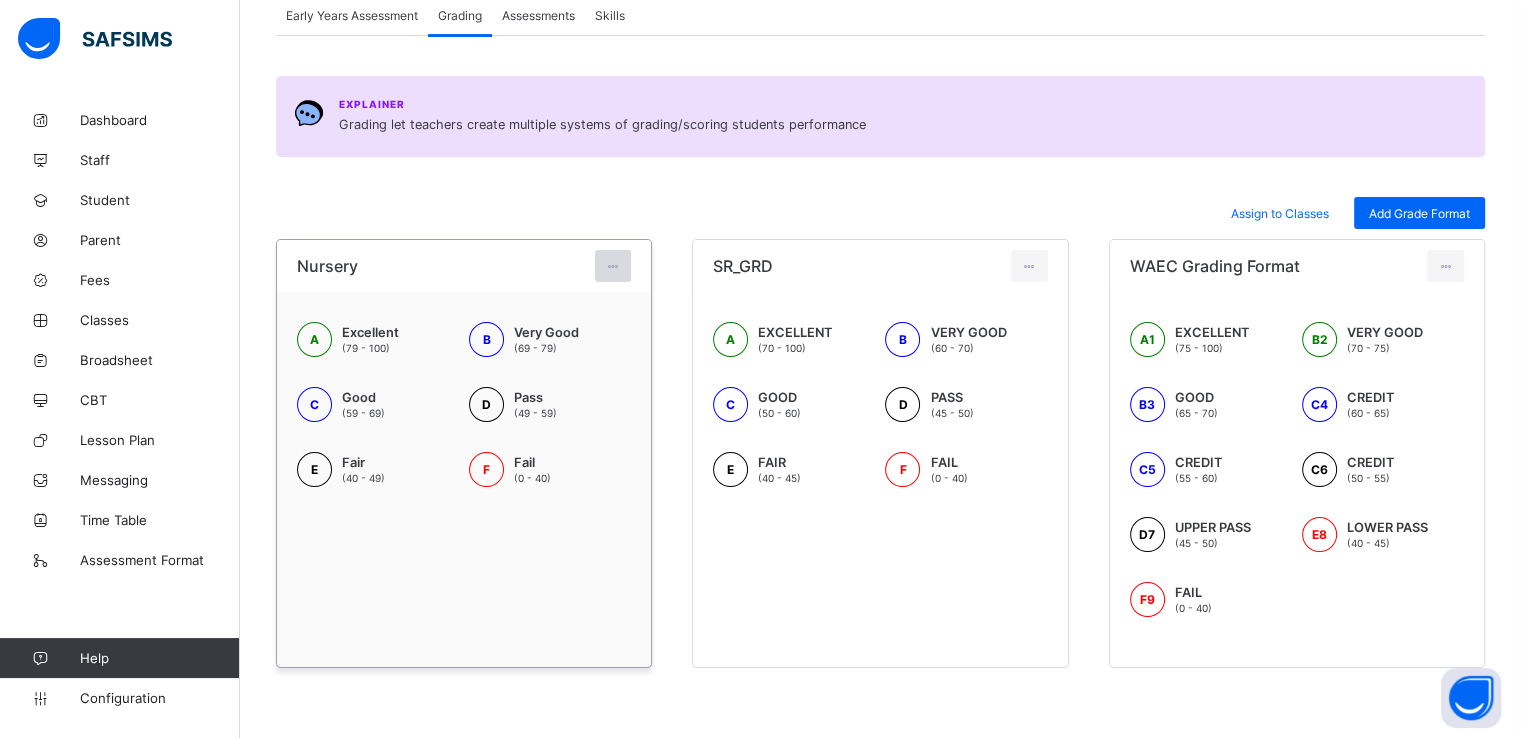 scroll, scrollTop: 31, scrollLeft: 0, axis: vertical 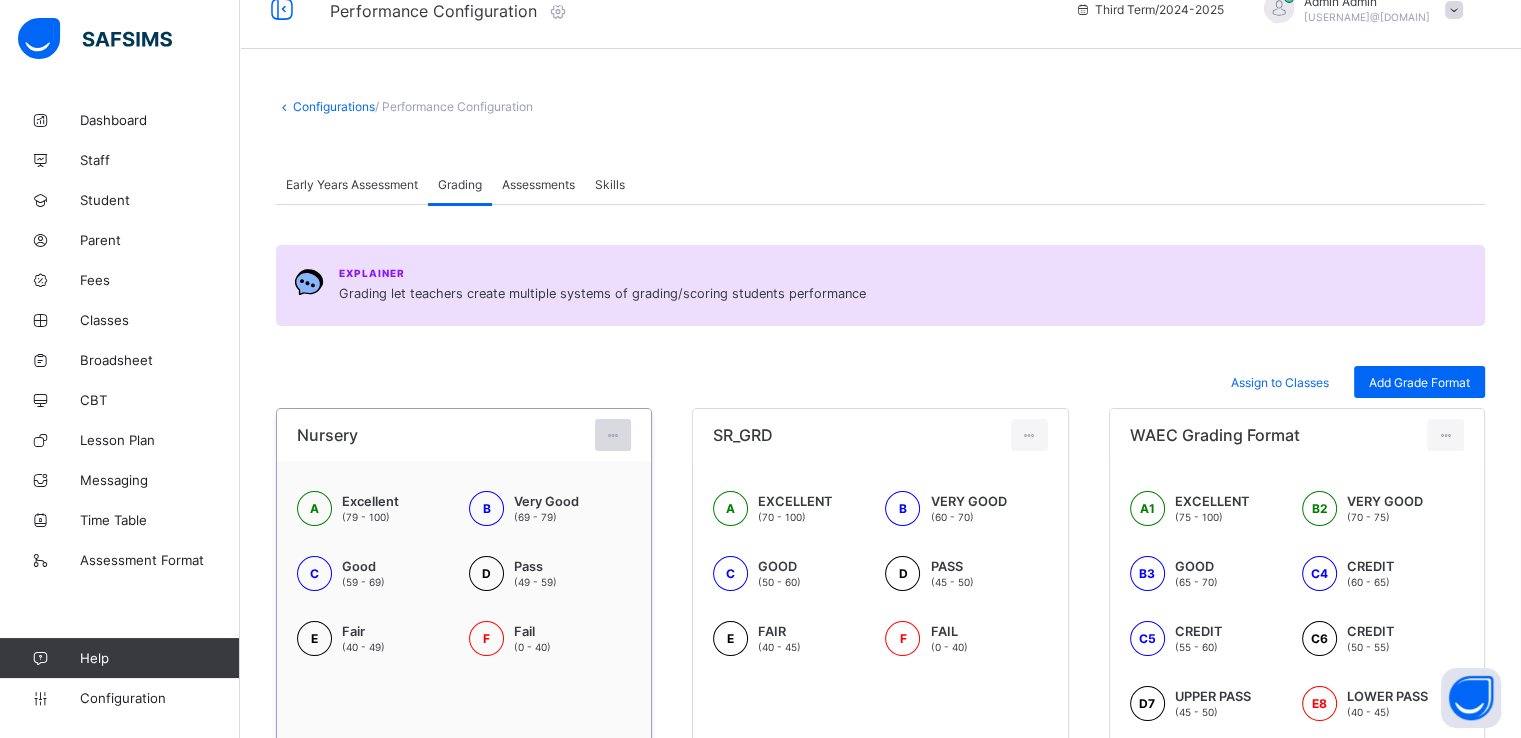click at bounding box center (613, 435) 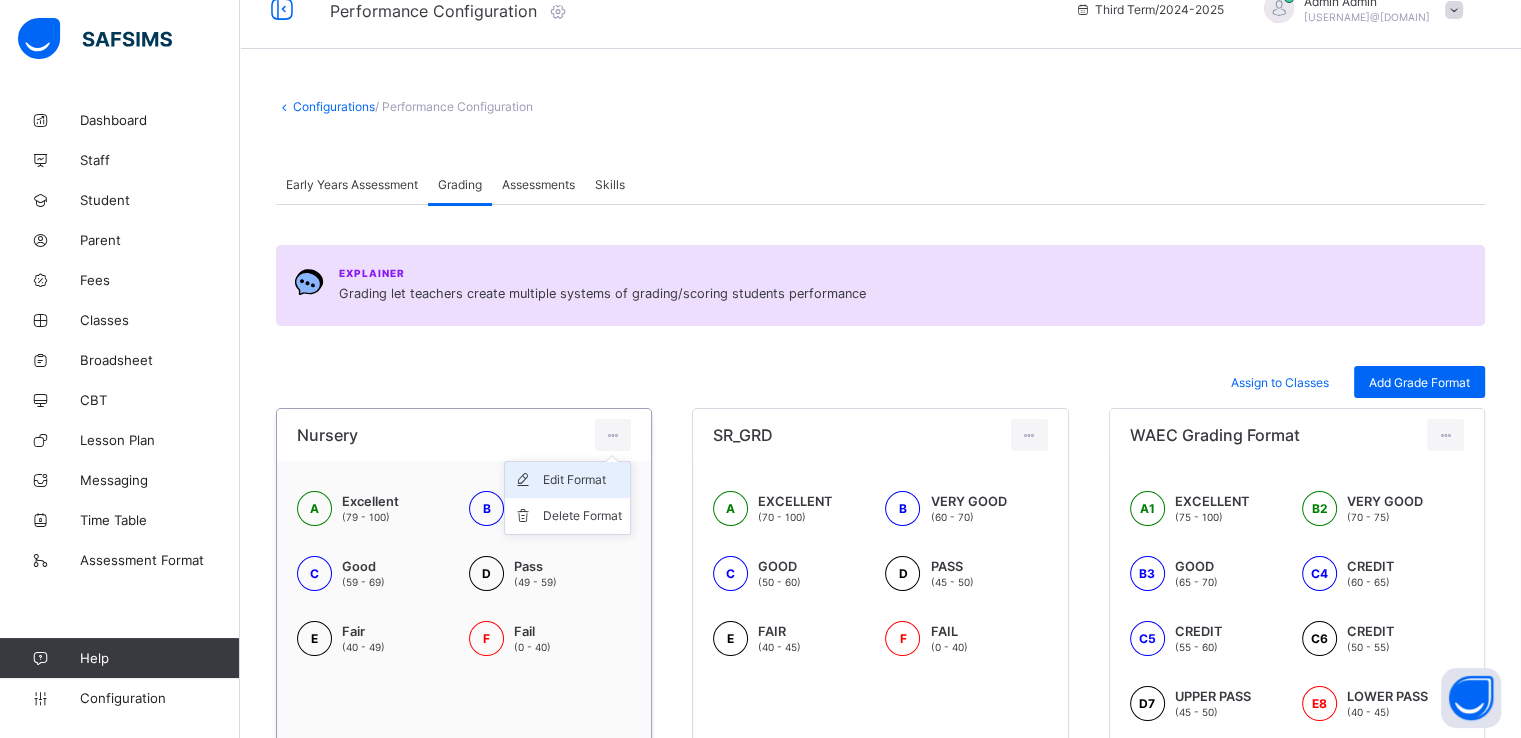 click on "Edit Format" at bounding box center [582, 480] 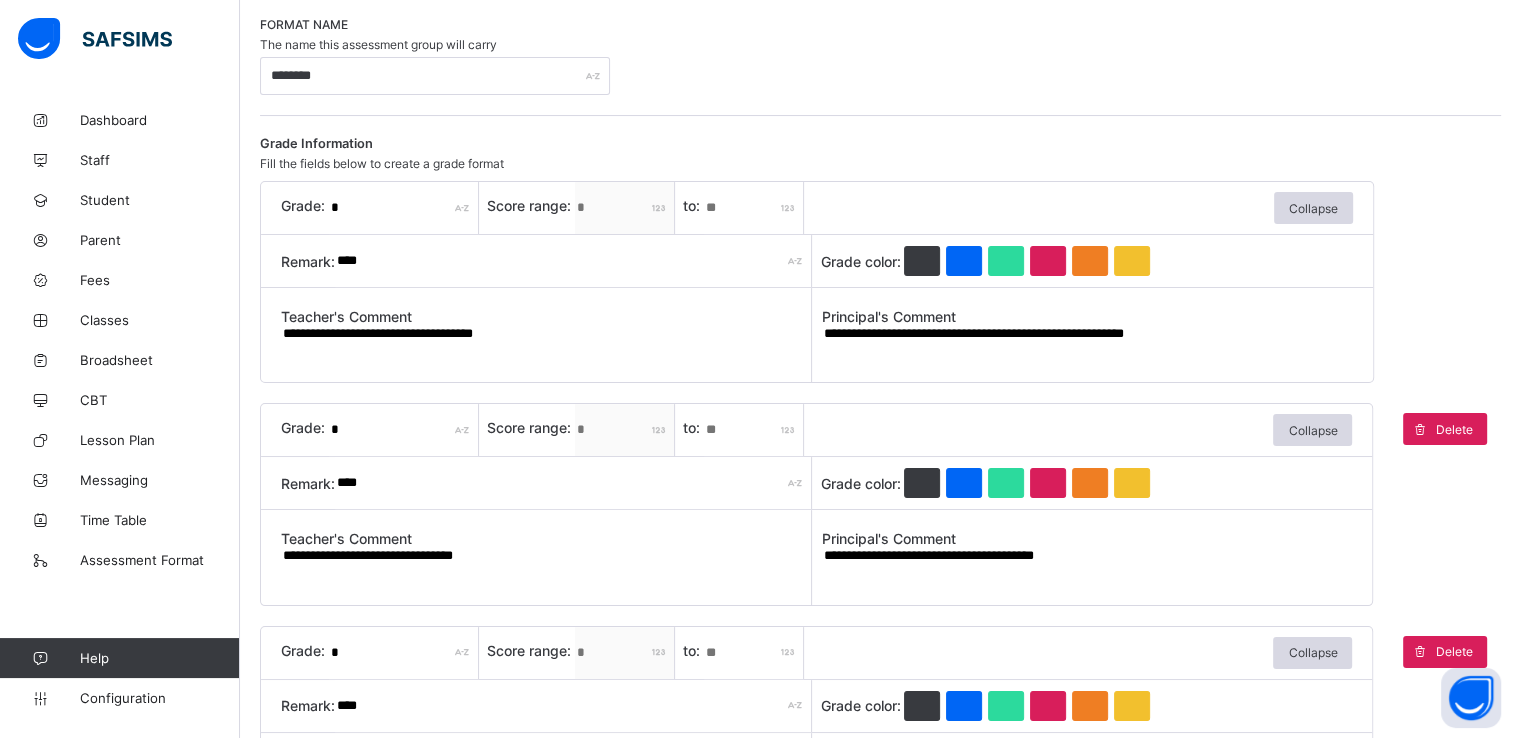 scroll, scrollTop: 232, scrollLeft: 0, axis: vertical 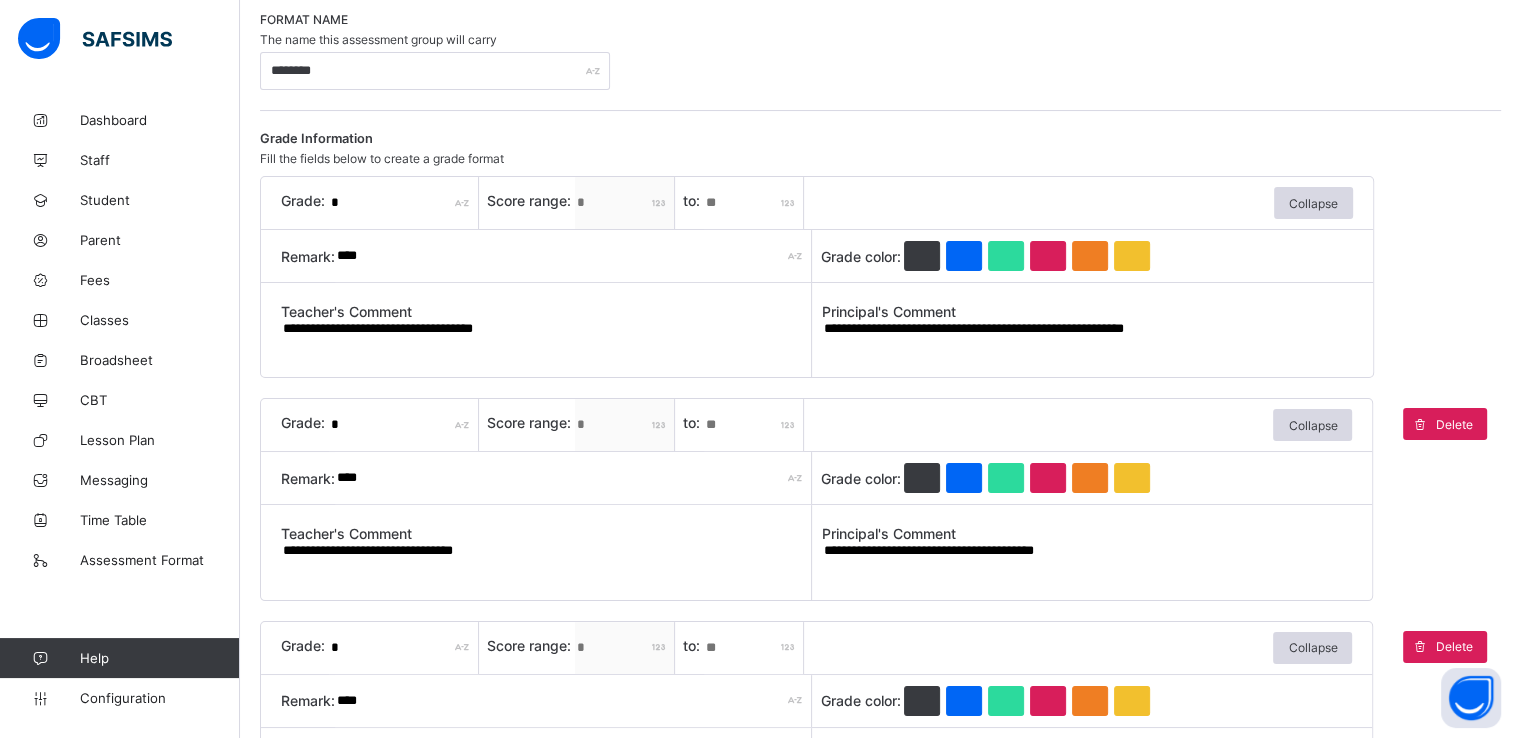 click on "**********" at bounding box center (546, 337) 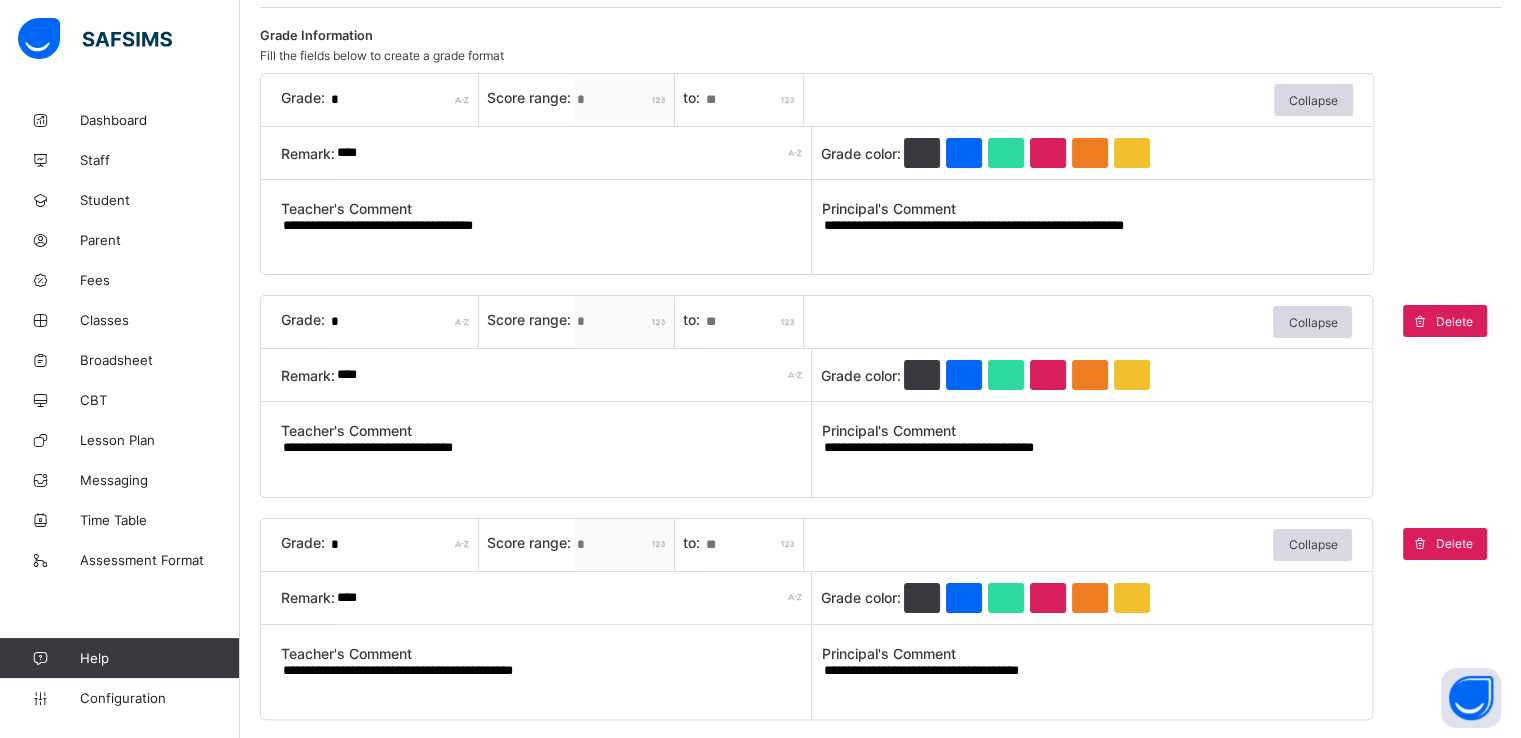 scroll, scrollTop: 344, scrollLeft: 0, axis: vertical 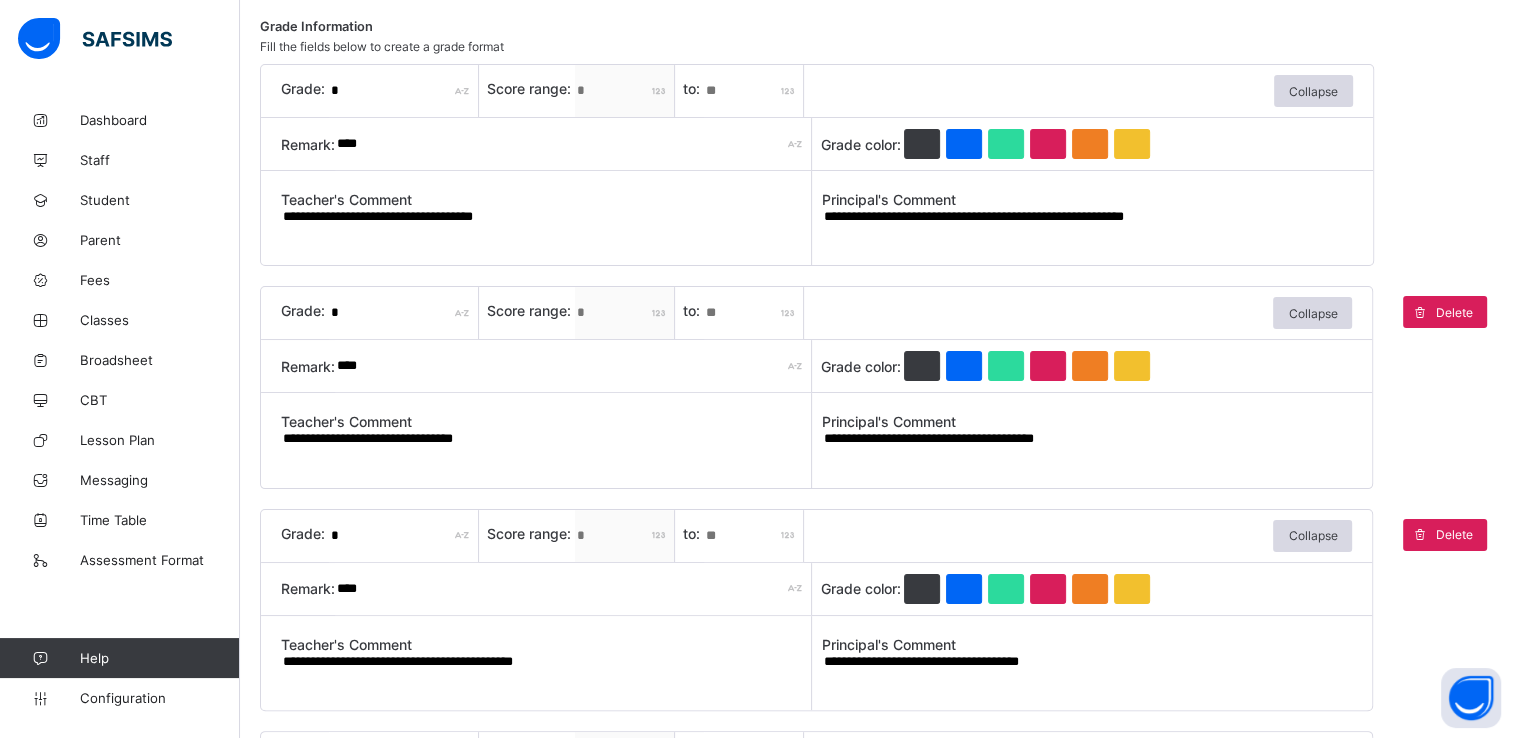 click on "**********" at bounding box center (546, 447) 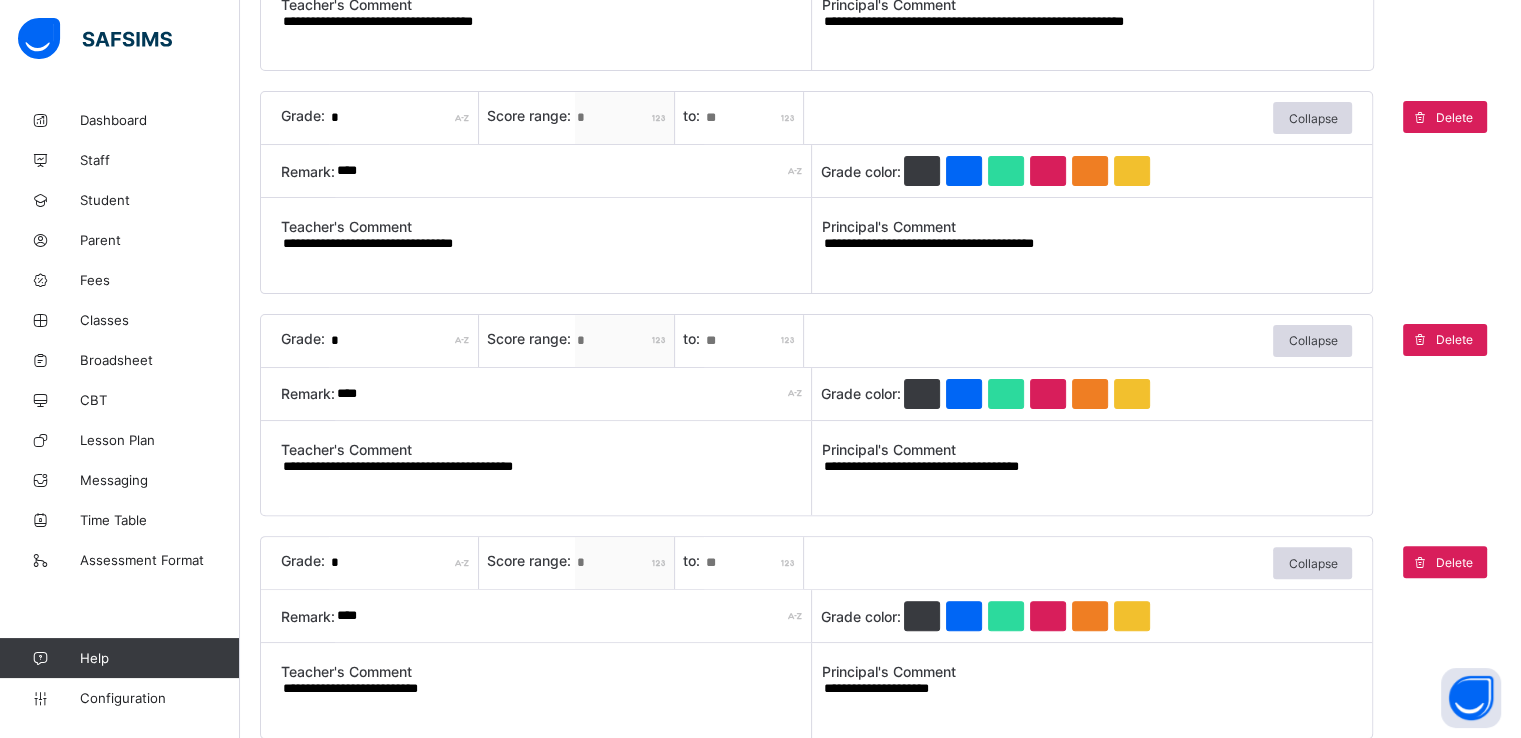 scroll, scrollTop: 548, scrollLeft: 0, axis: vertical 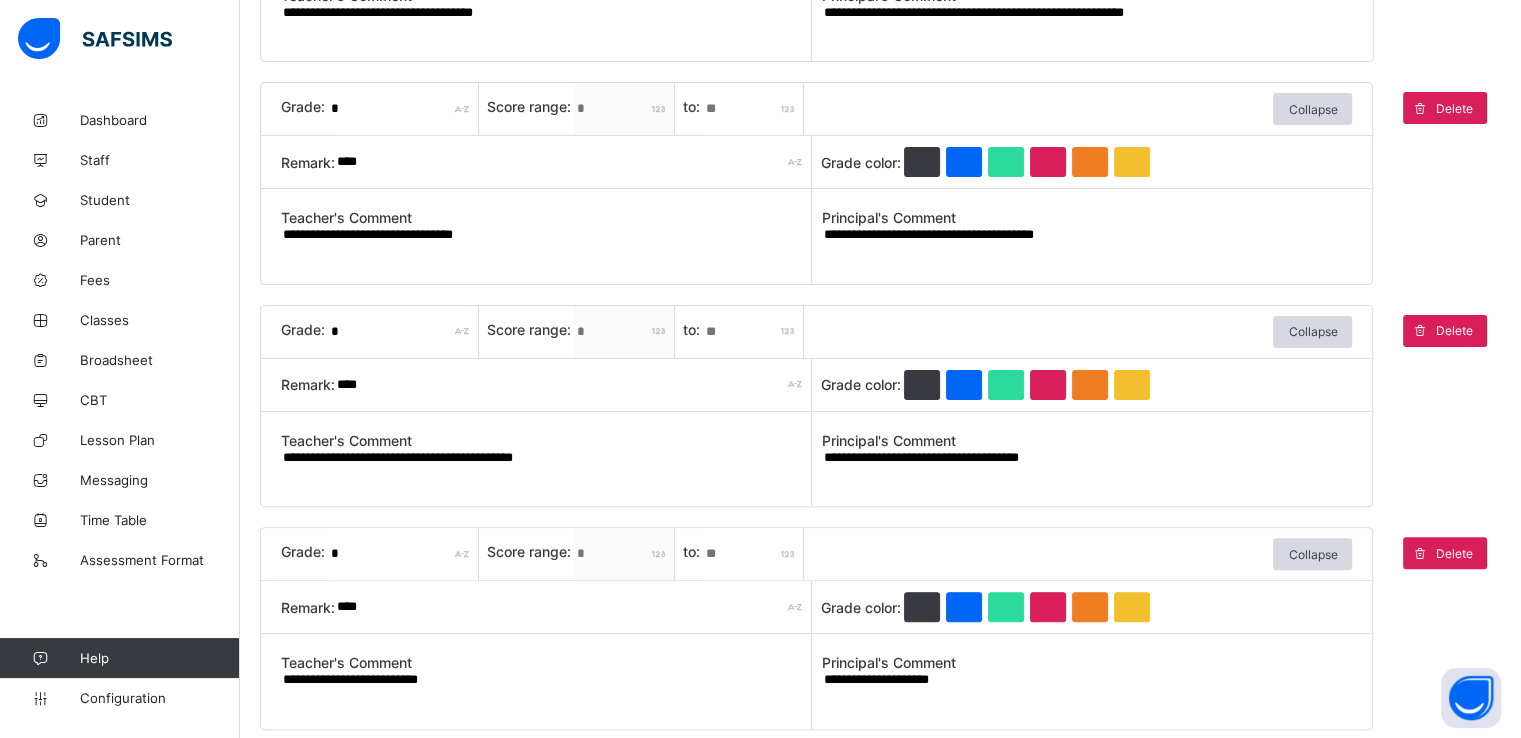 click on "**********" at bounding box center [546, 466] 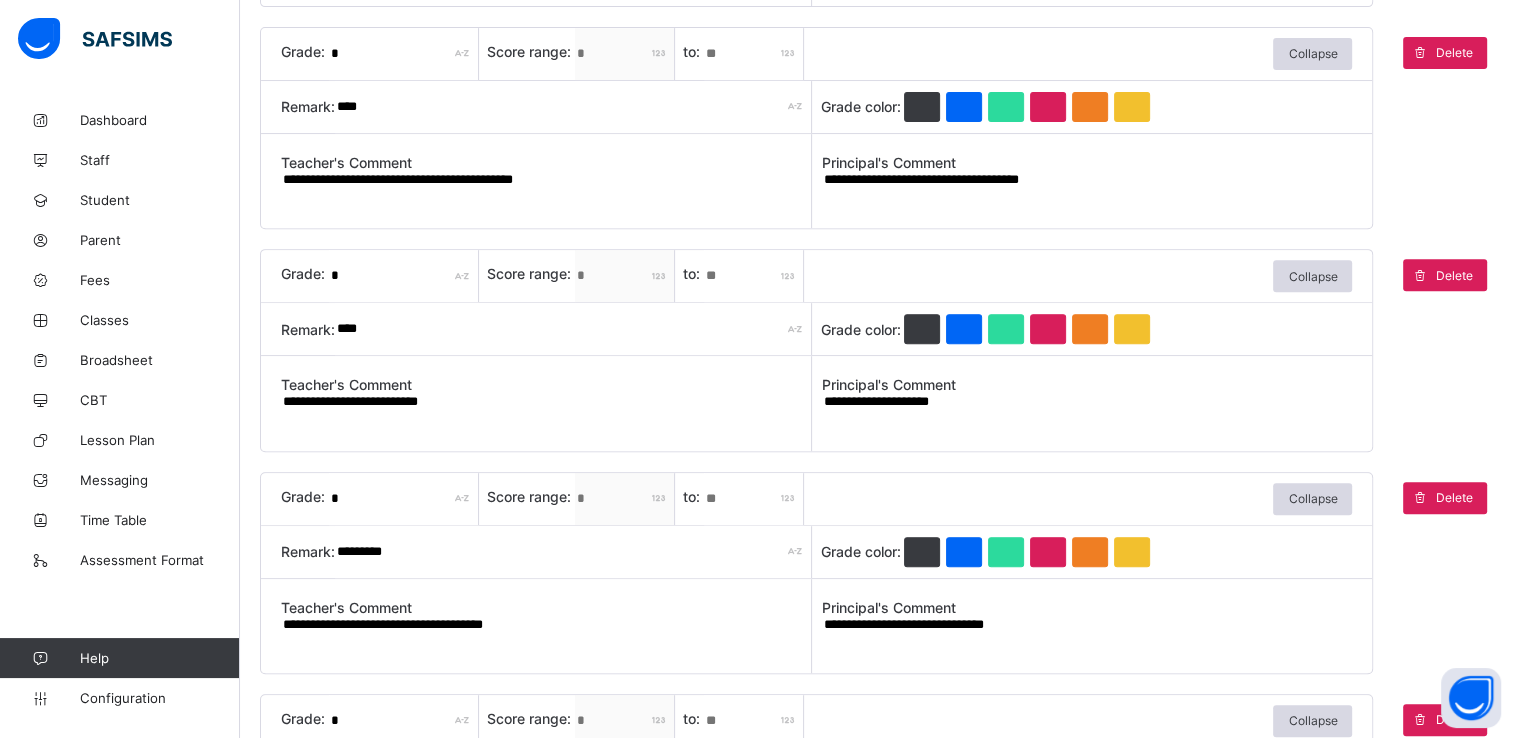 scroll, scrollTop: 827, scrollLeft: 0, axis: vertical 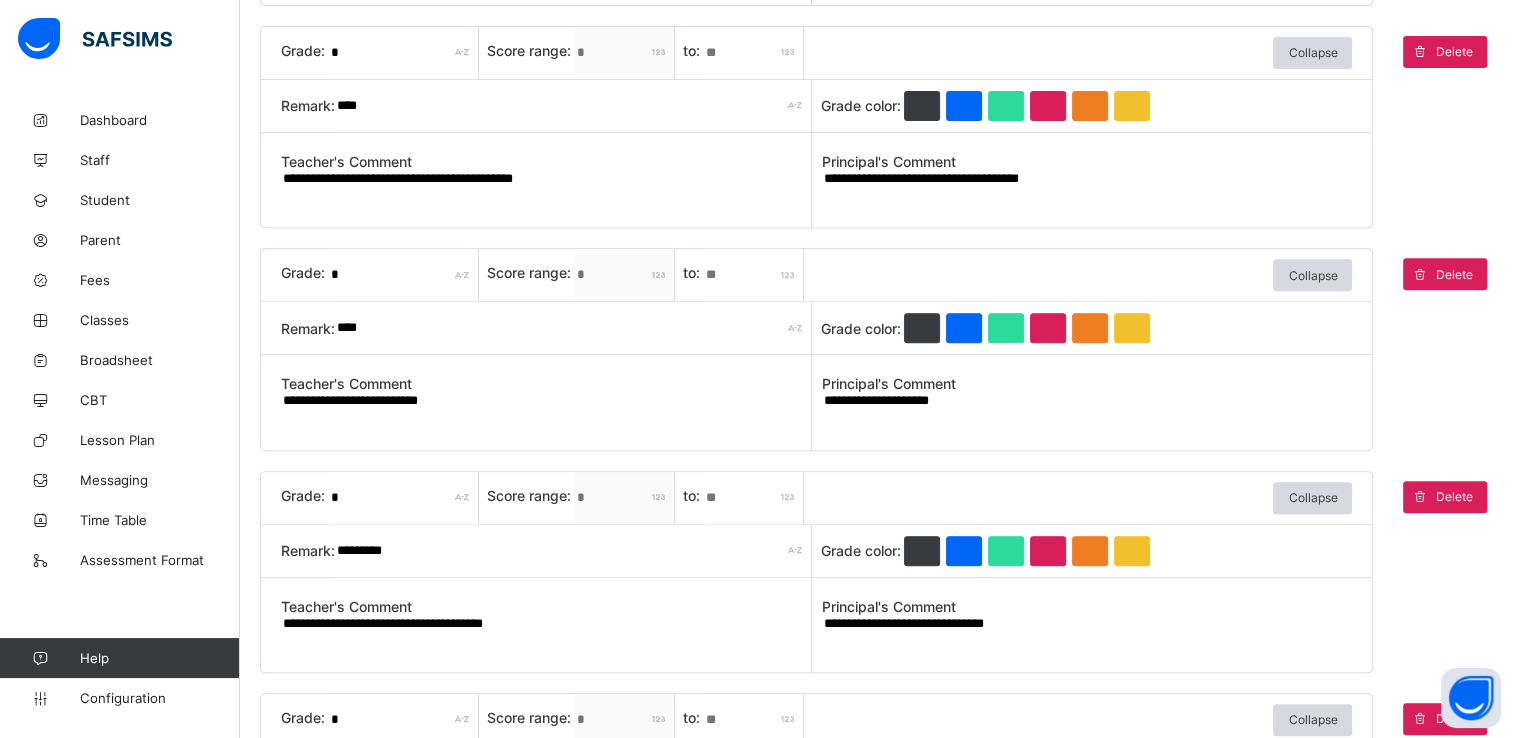 click on "**********" at bounding box center [546, 409] 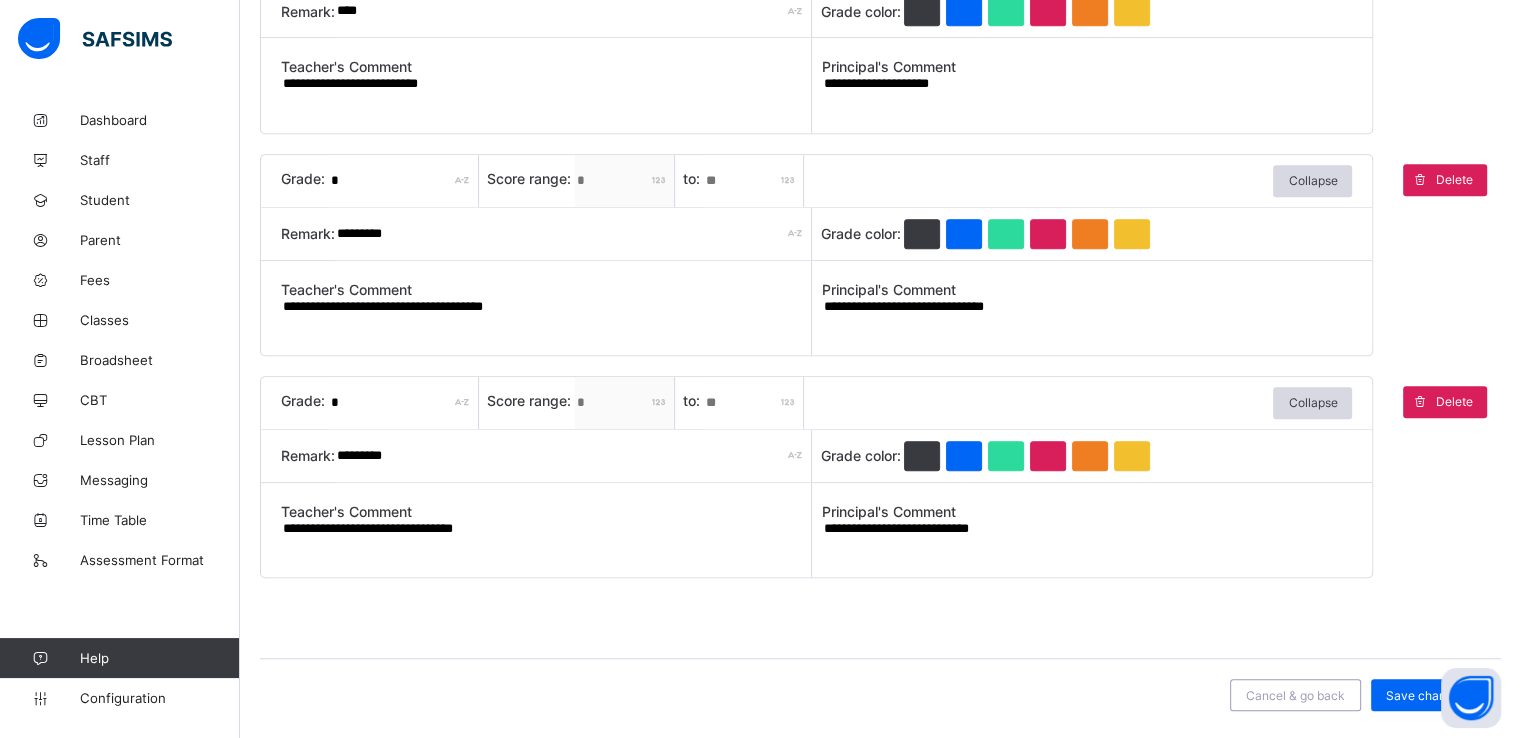 scroll, scrollTop: 1146, scrollLeft: 0, axis: vertical 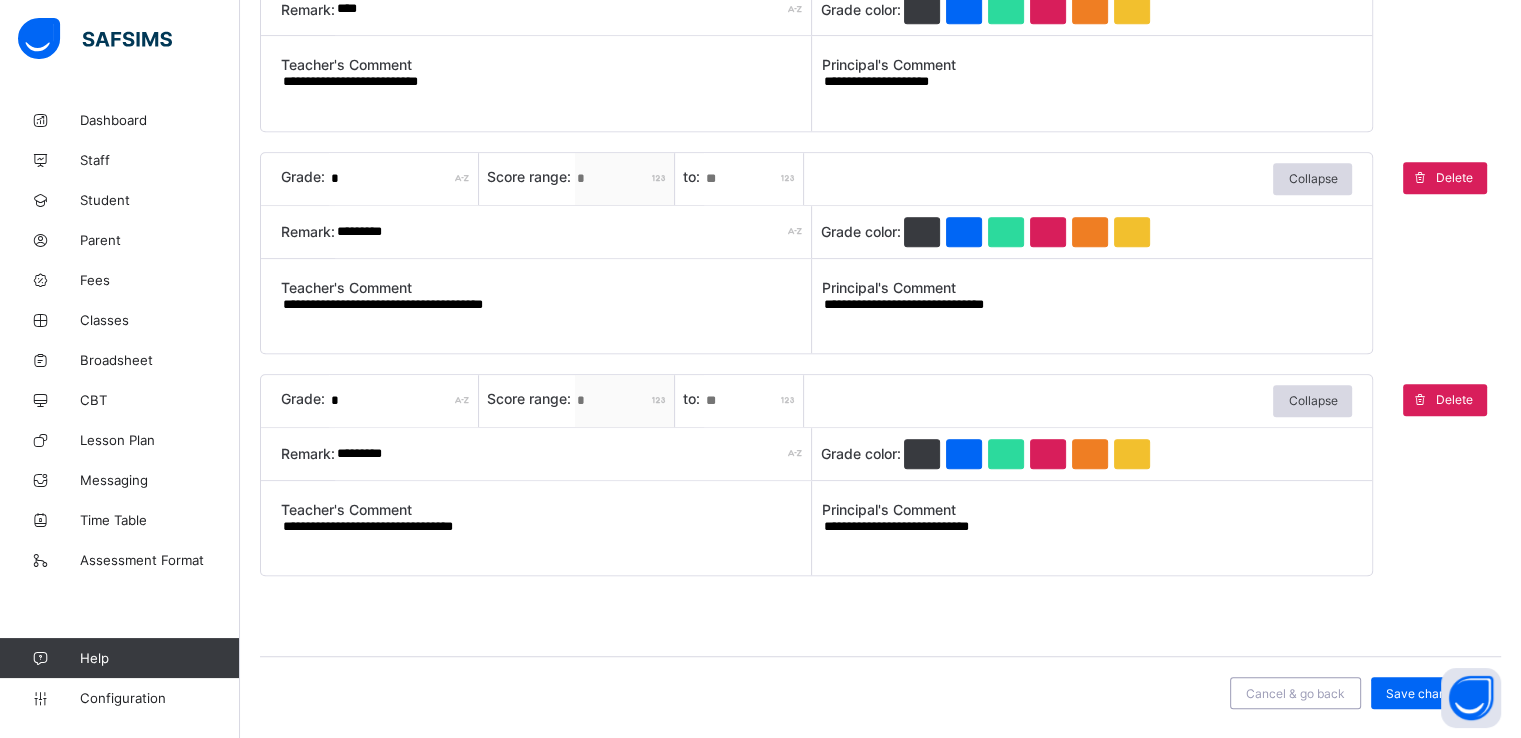 click on "**********" at bounding box center (546, 313) 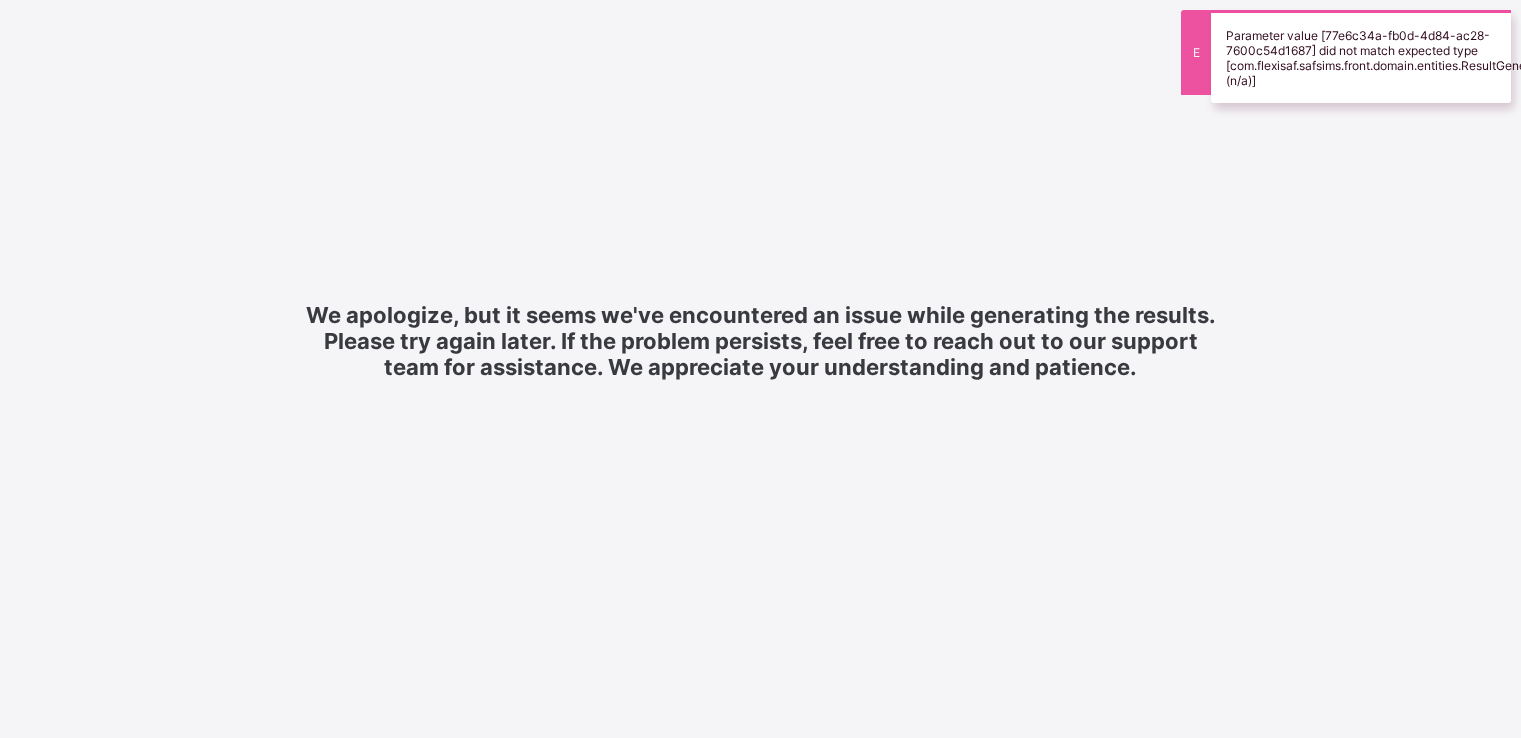 scroll, scrollTop: 0, scrollLeft: 0, axis: both 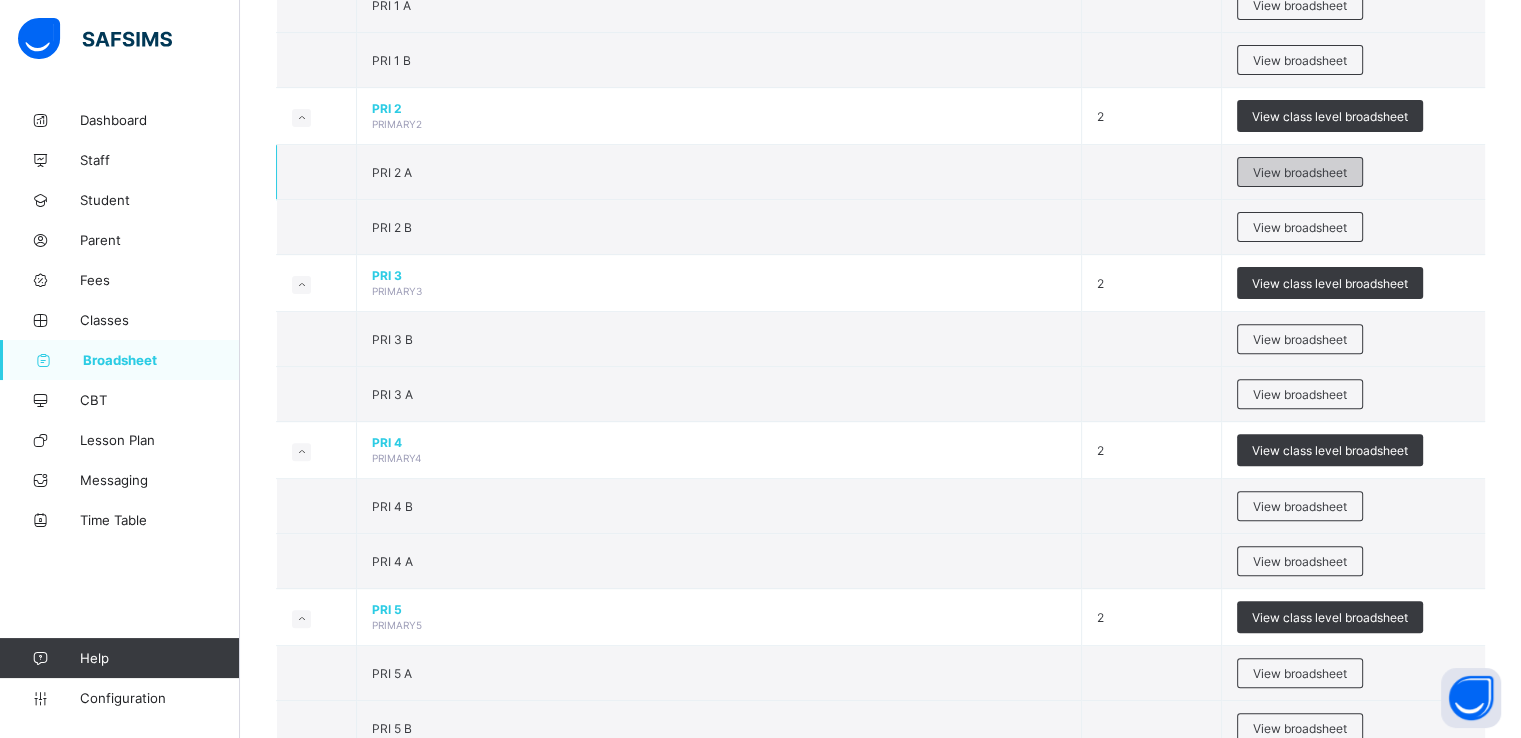 click on "View broadsheet" at bounding box center [1300, 172] 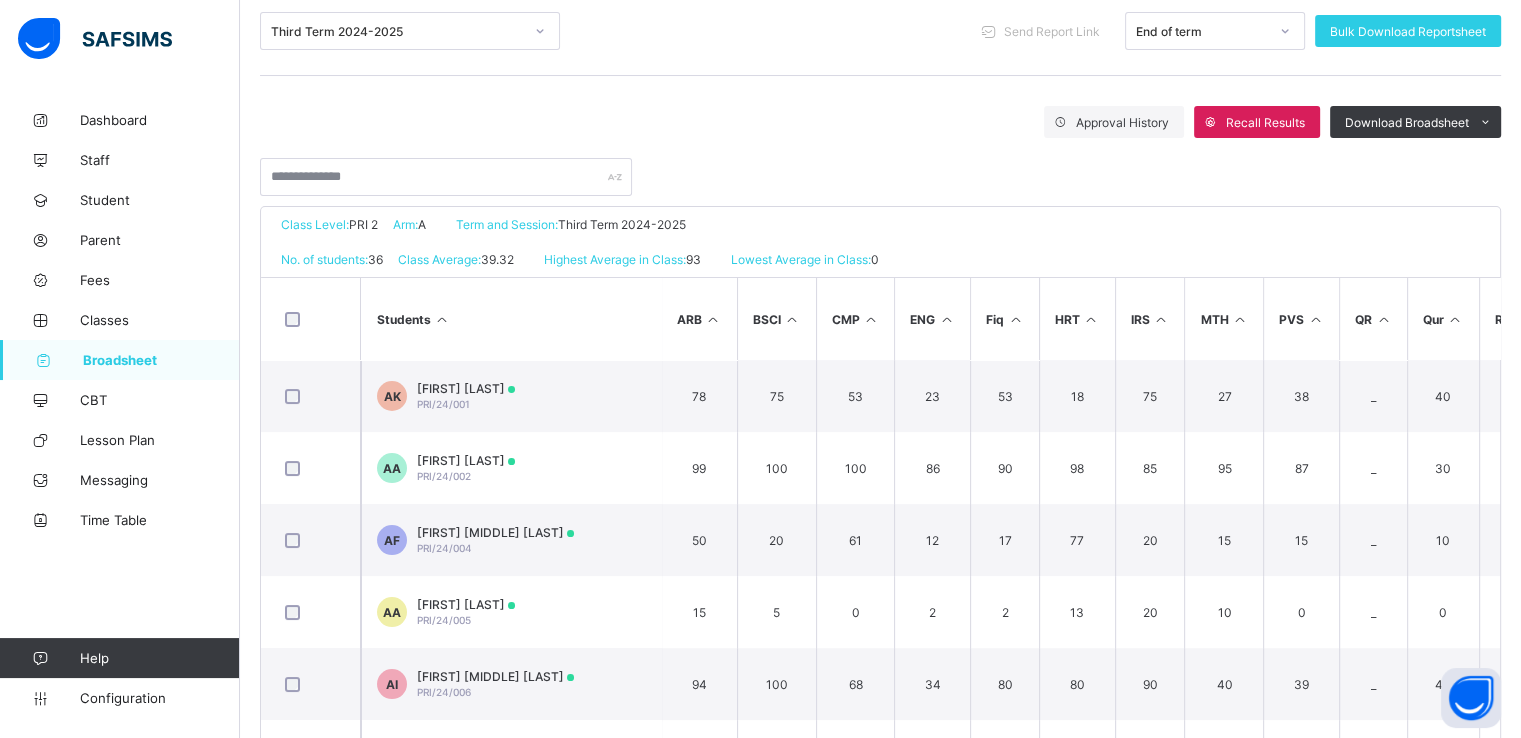 scroll, scrollTop: 344, scrollLeft: 0, axis: vertical 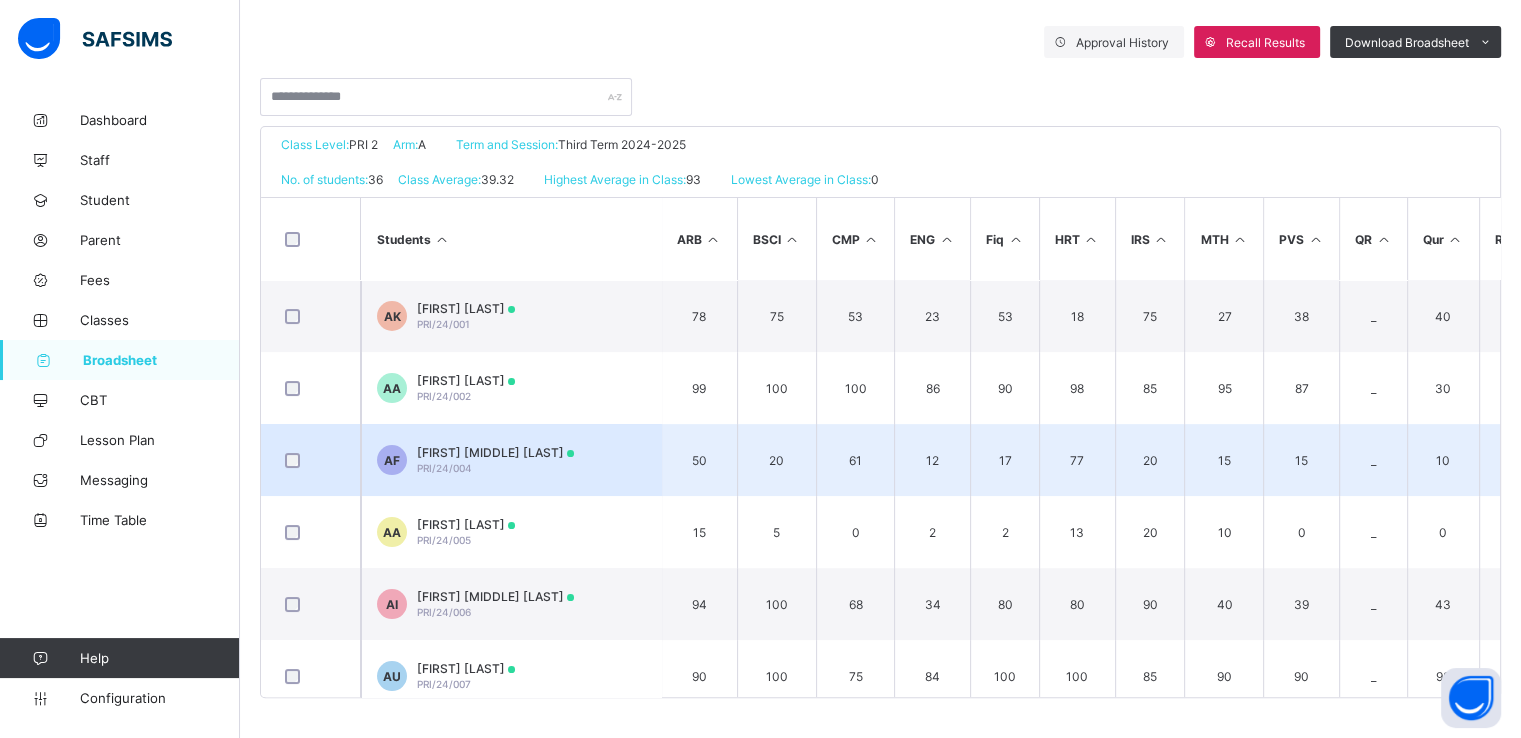 click on "ADAMU IBRAHIM FAISAL" at bounding box center [495, 452] 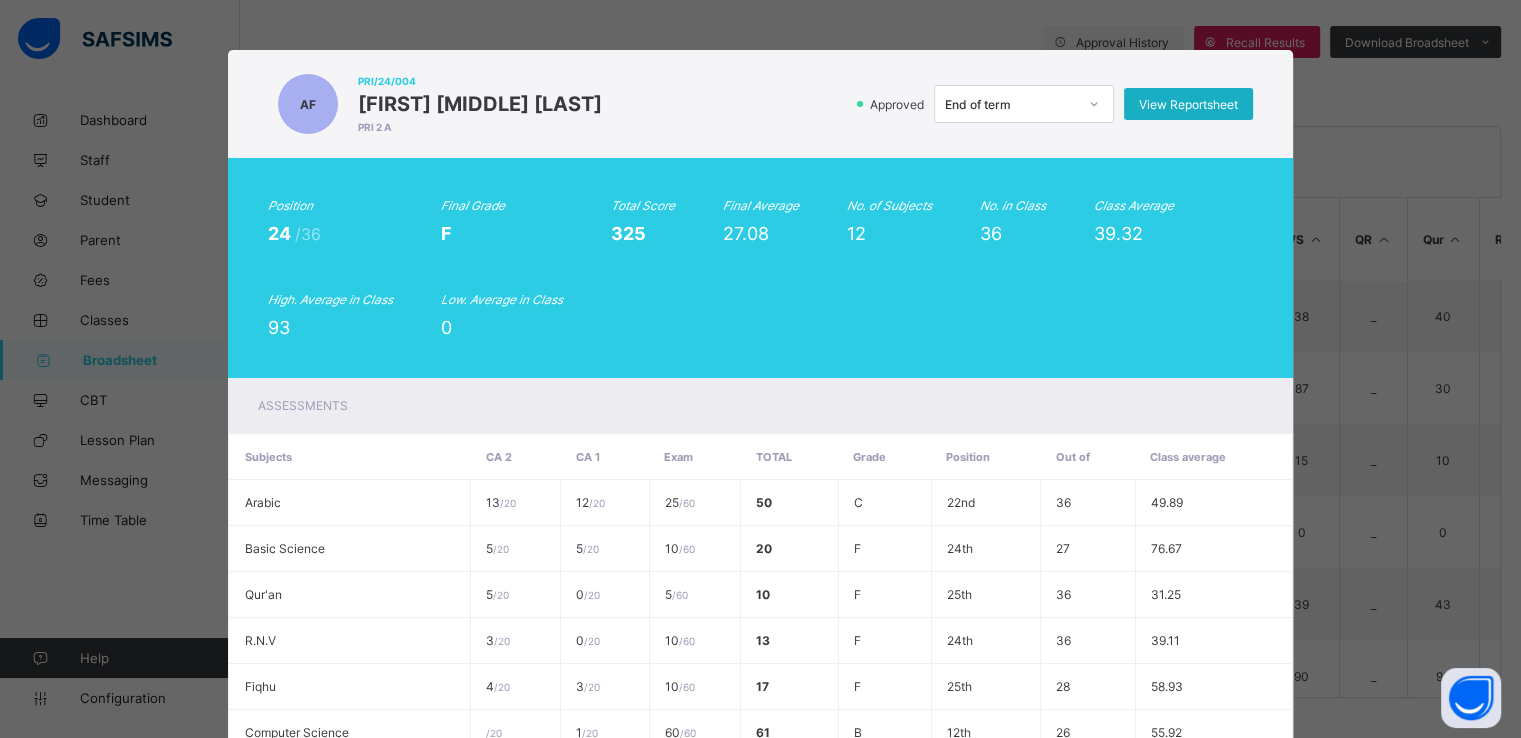 click on "View Reportsheet" at bounding box center (1188, 104) 